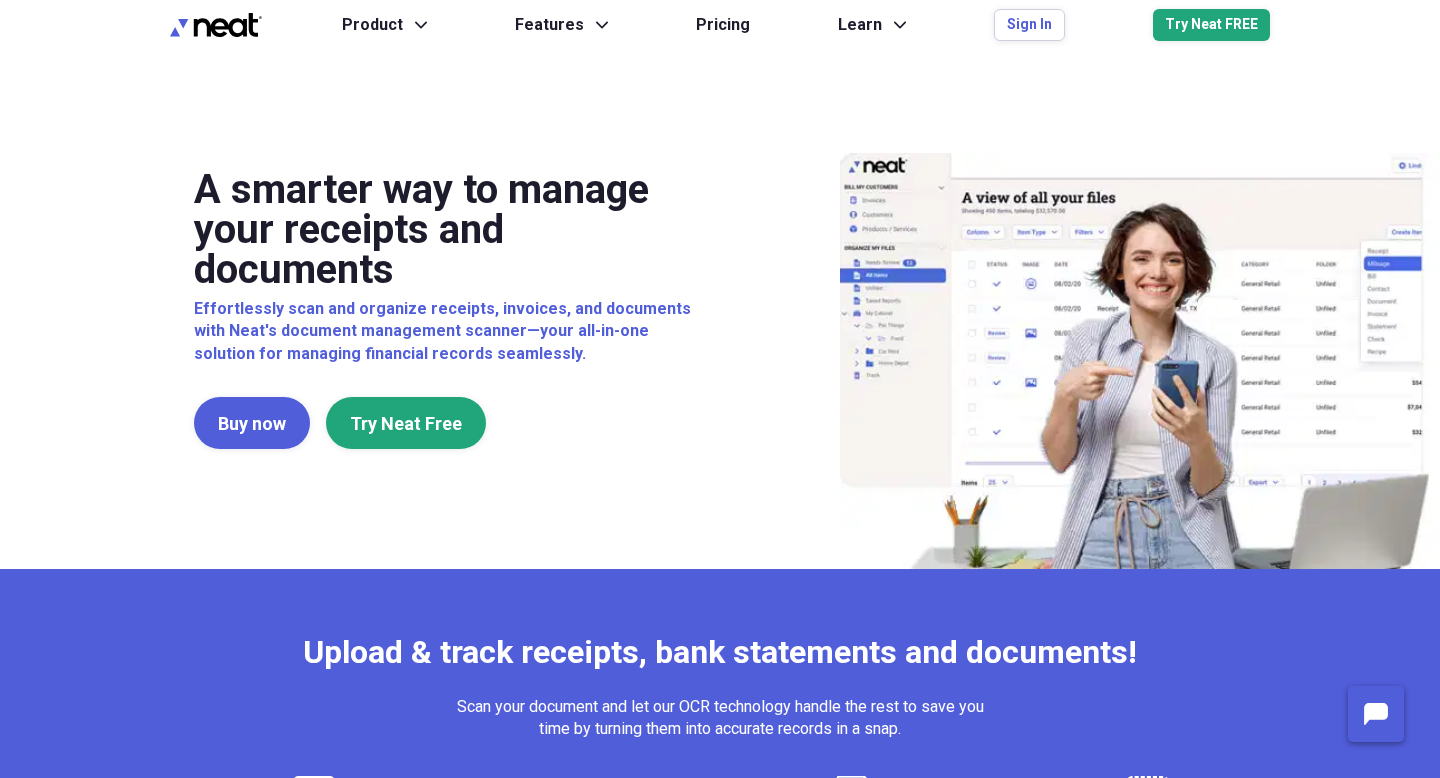 scroll, scrollTop: 0, scrollLeft: 0, axis: both 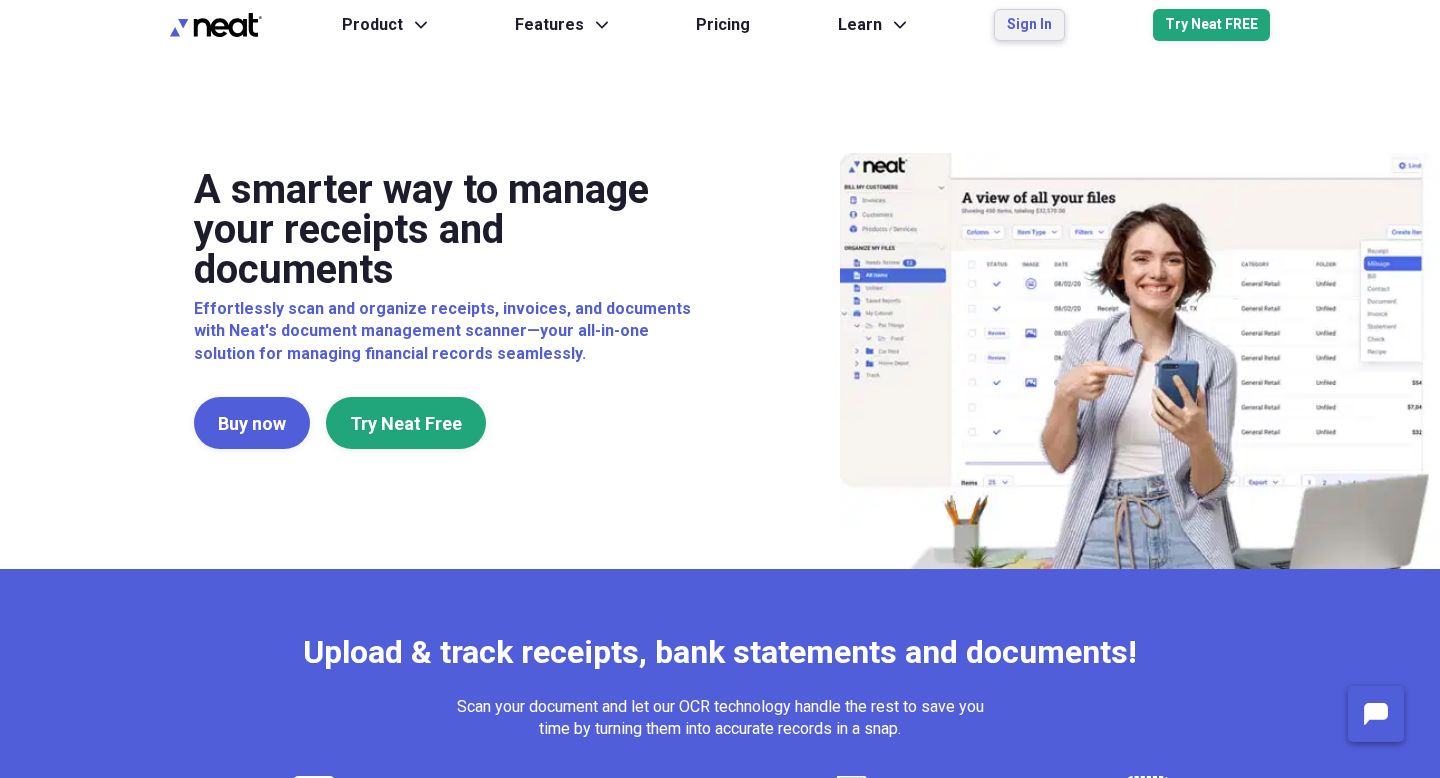 click on "Sign In" at bounding box center [1029, 25] 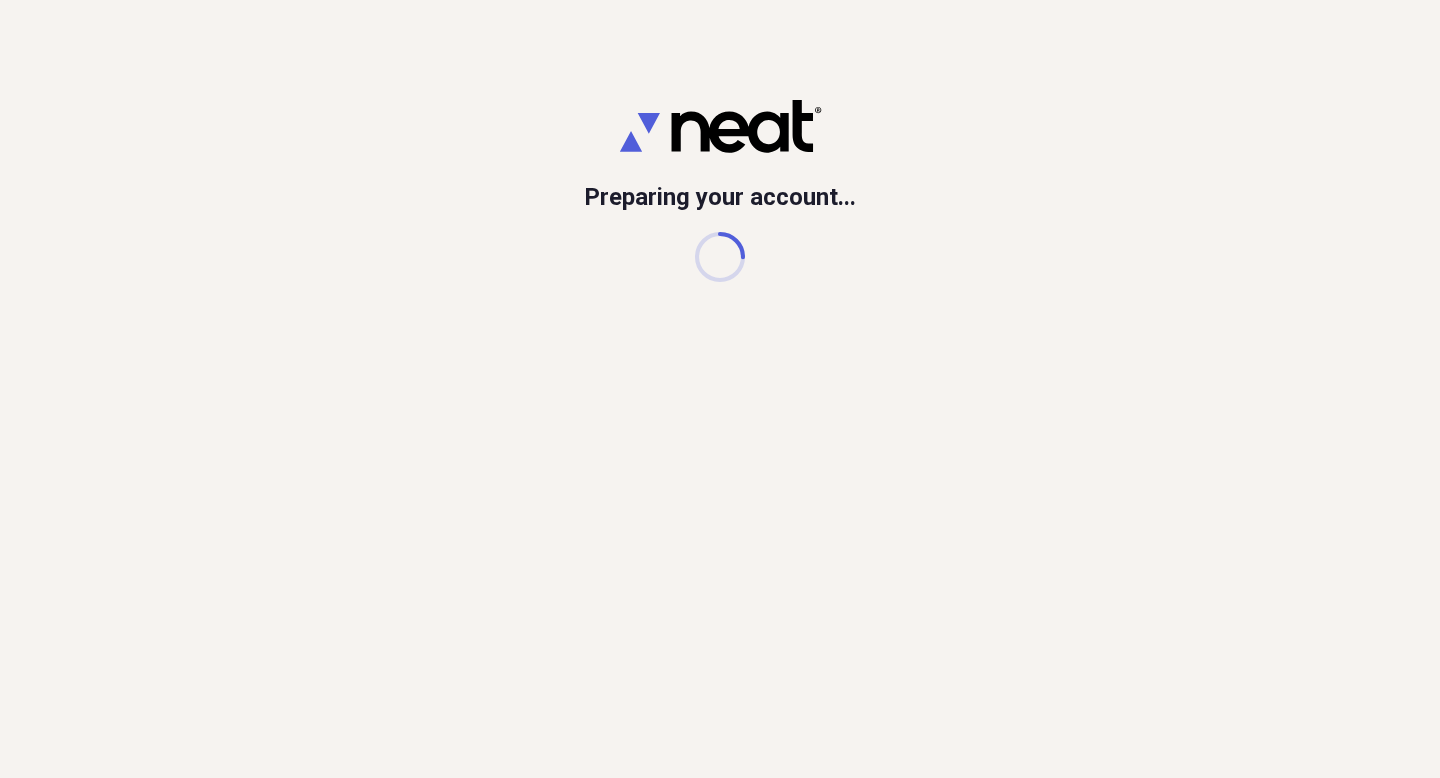 scroll, scrollTop: 0, scrollLeft: 0, axis: both 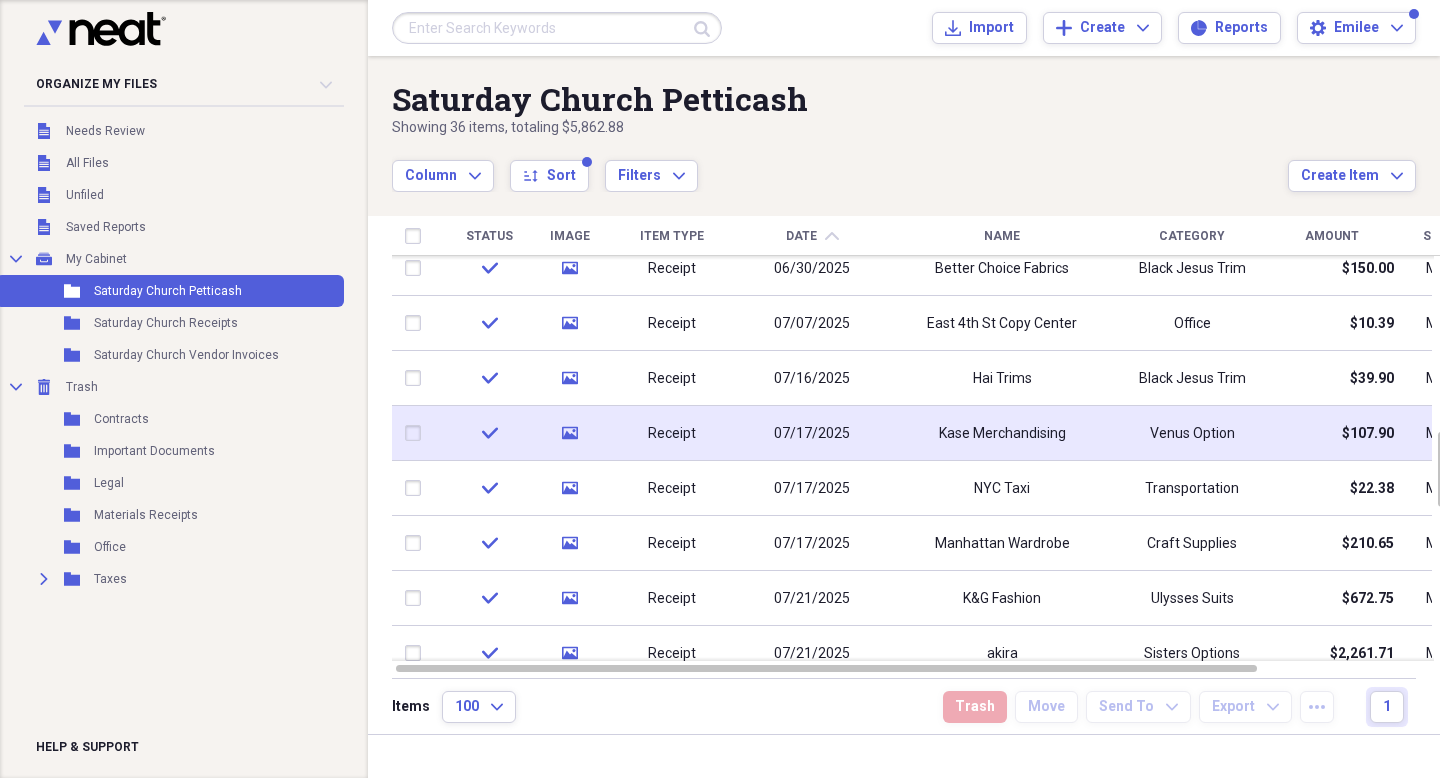 click on "Kase Merchandising" at bounding box center [1002, 434] 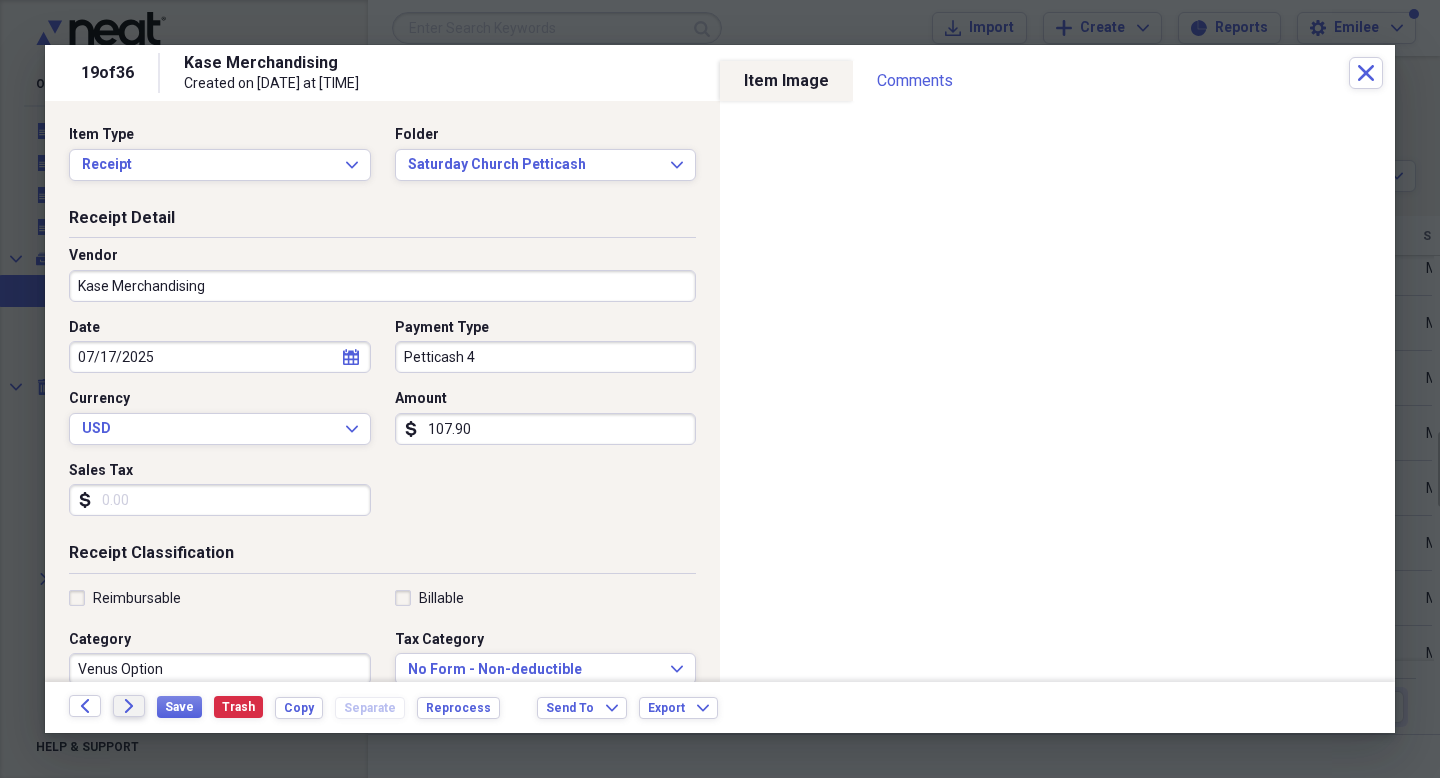 click on "Forward" 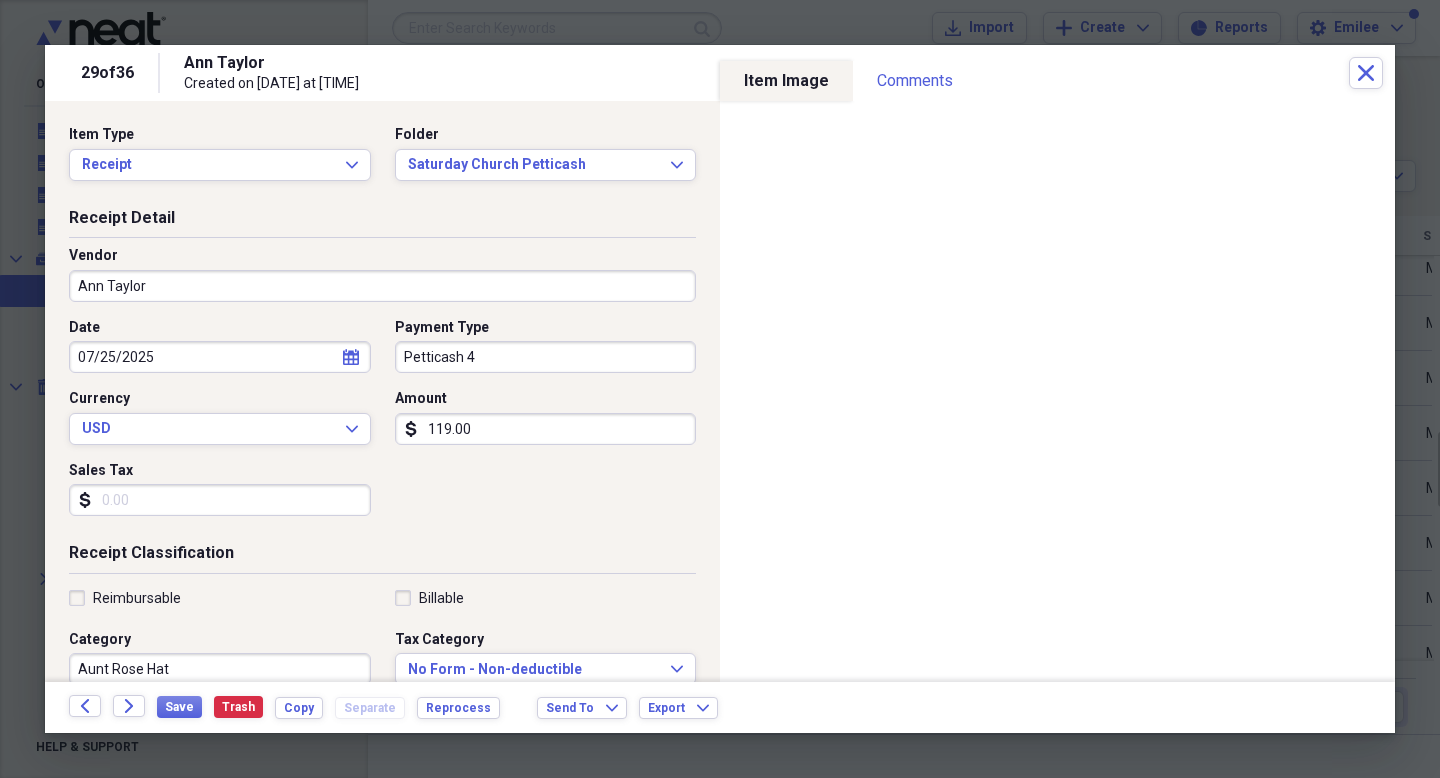 click on "Ann Taylor" at bounding box center (382, 286) 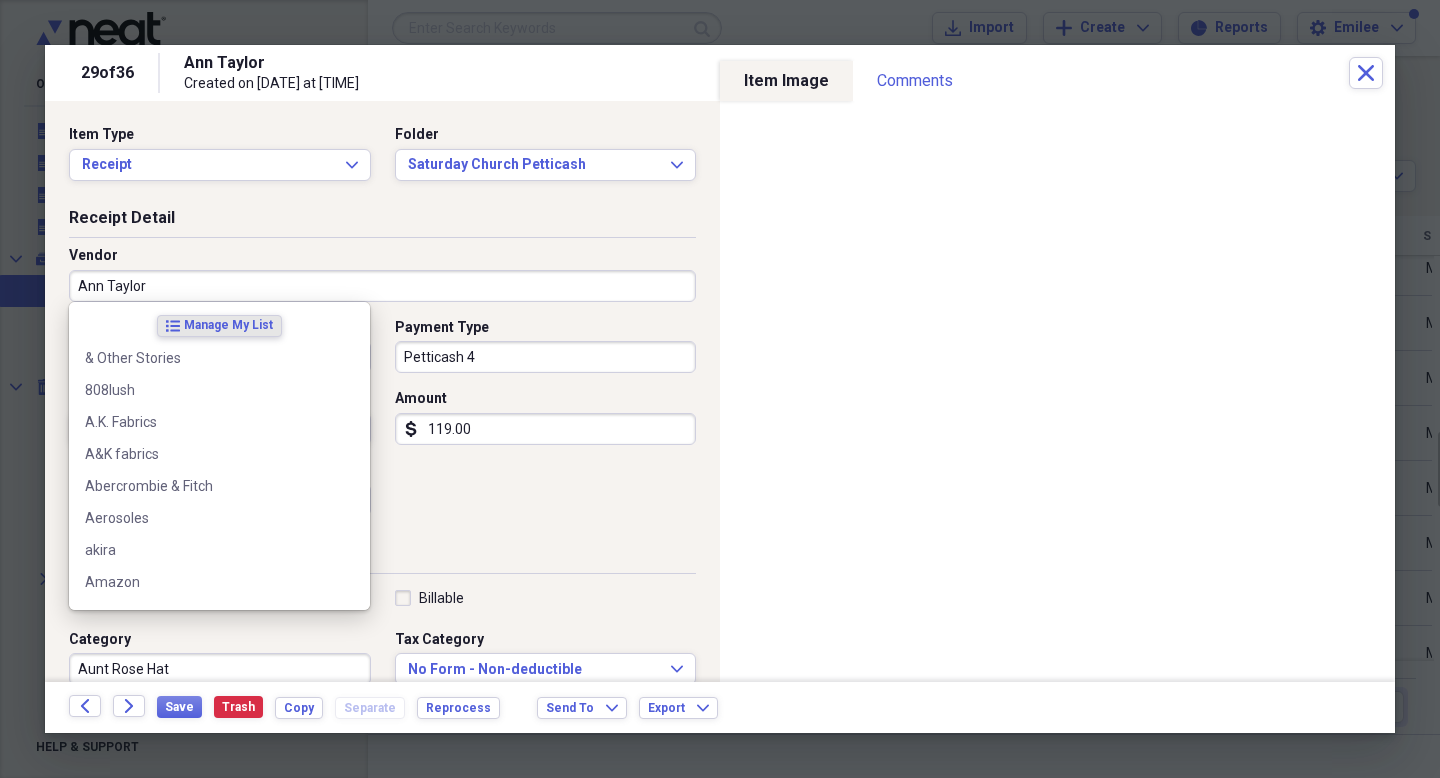 click on "Ann Taylor" at bounding box center (382, 286) 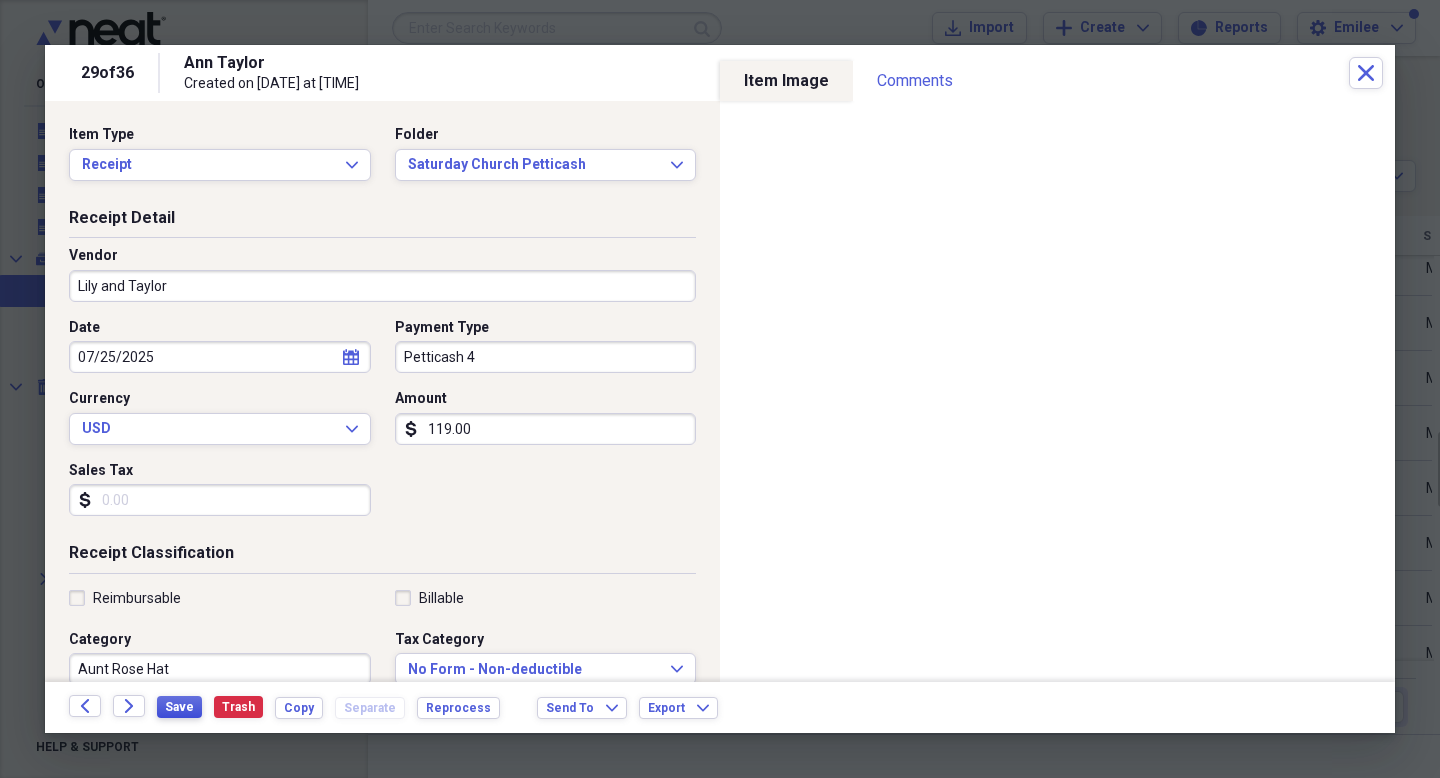 type on "Lily and Taylor" 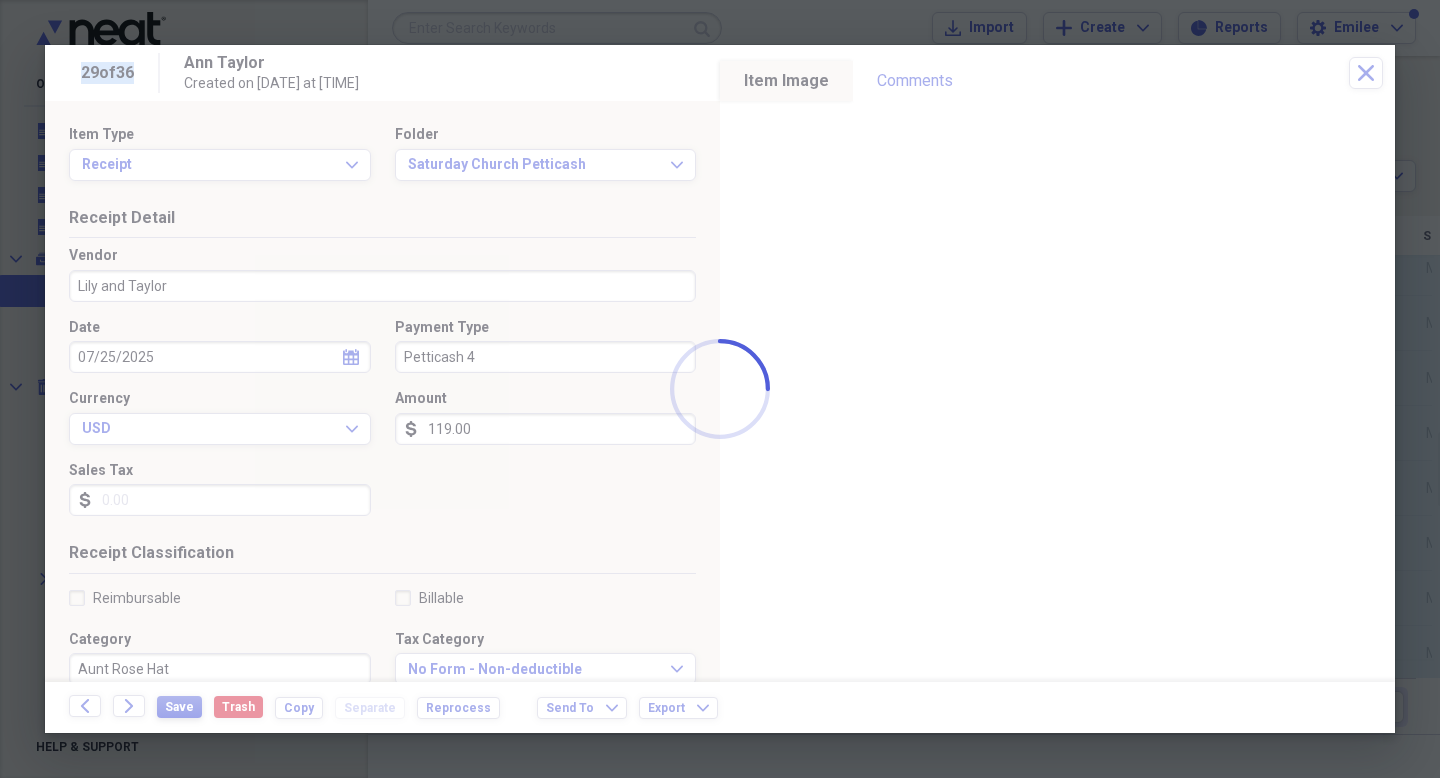 click at bounding box center (720, 389) 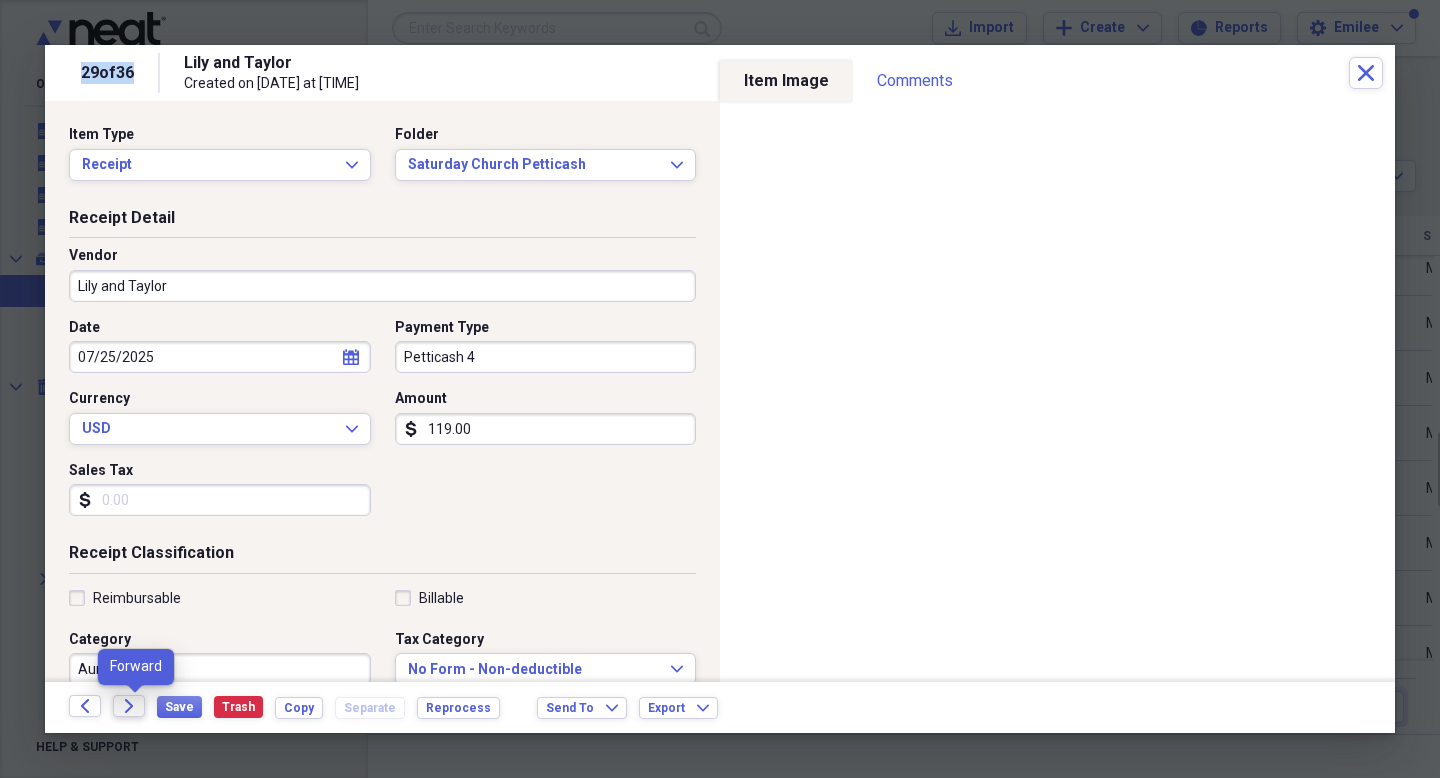 click on "Forward" 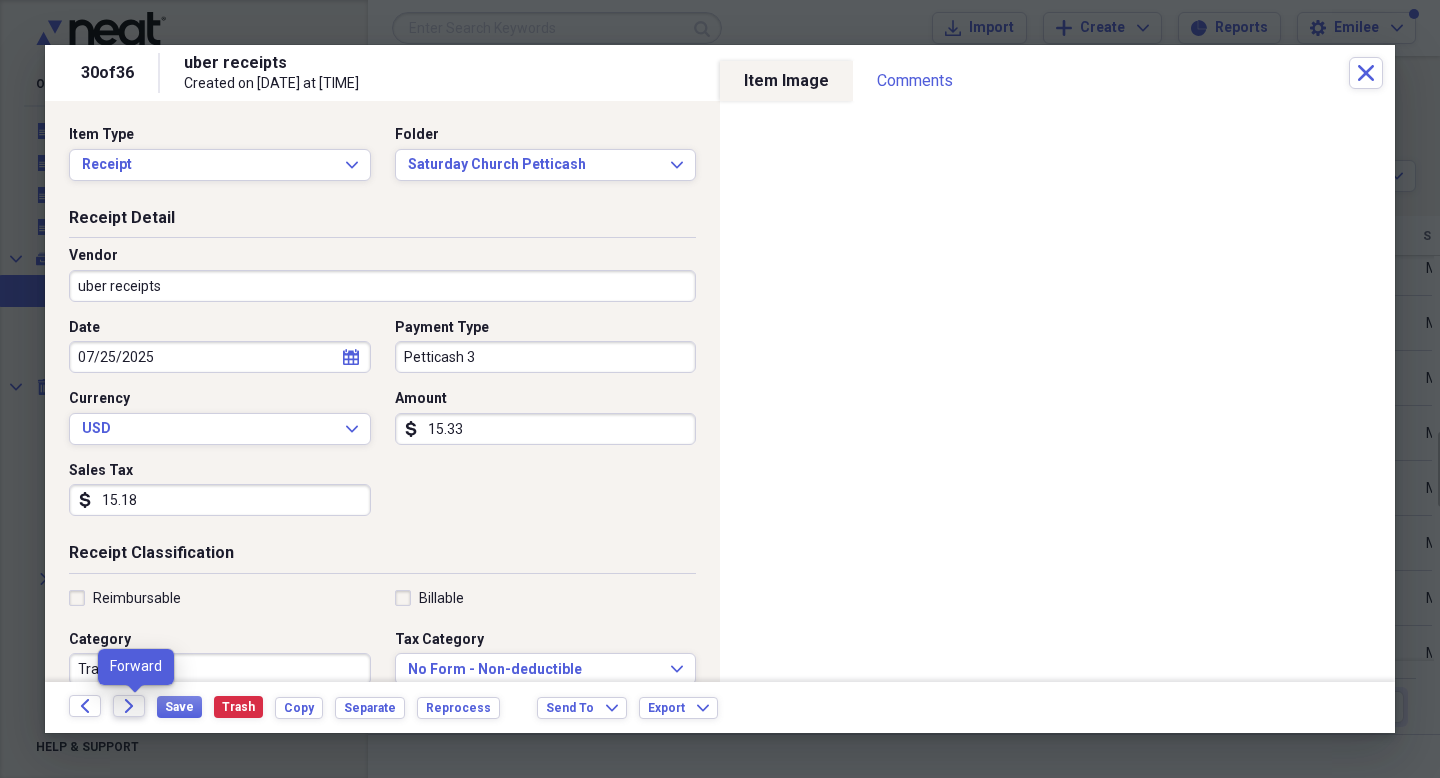 click on "Forward" 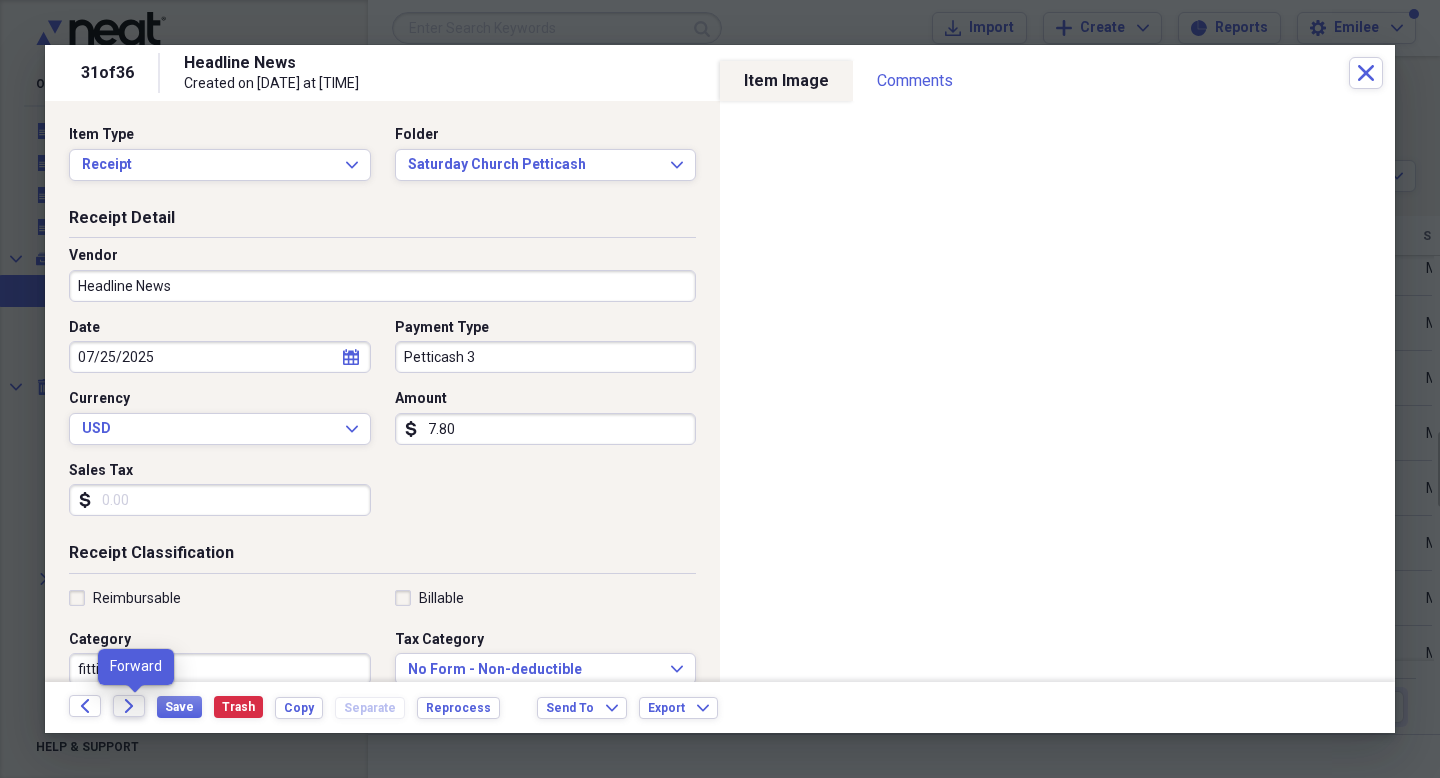 click on "Forward" 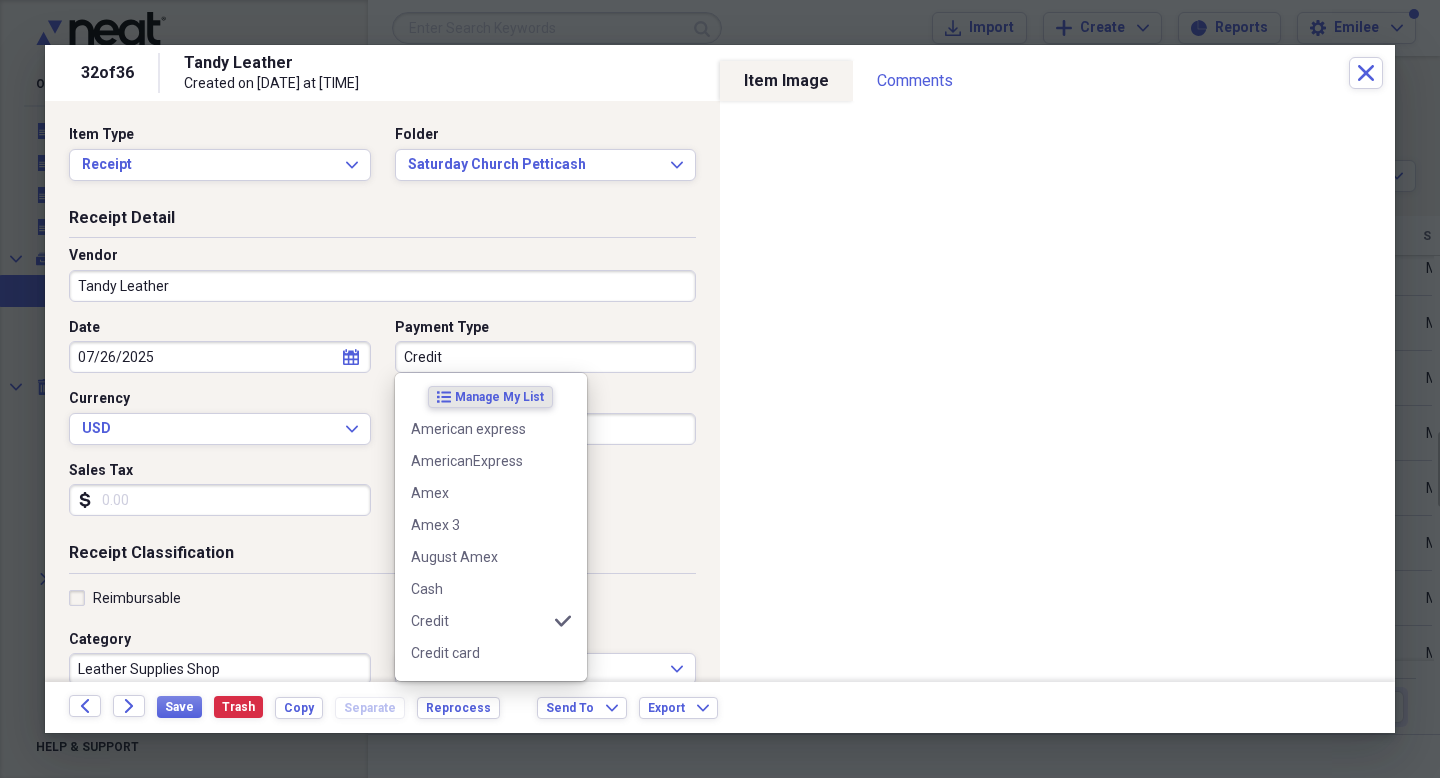 click on "Credit" at bounding box center (546, 357) 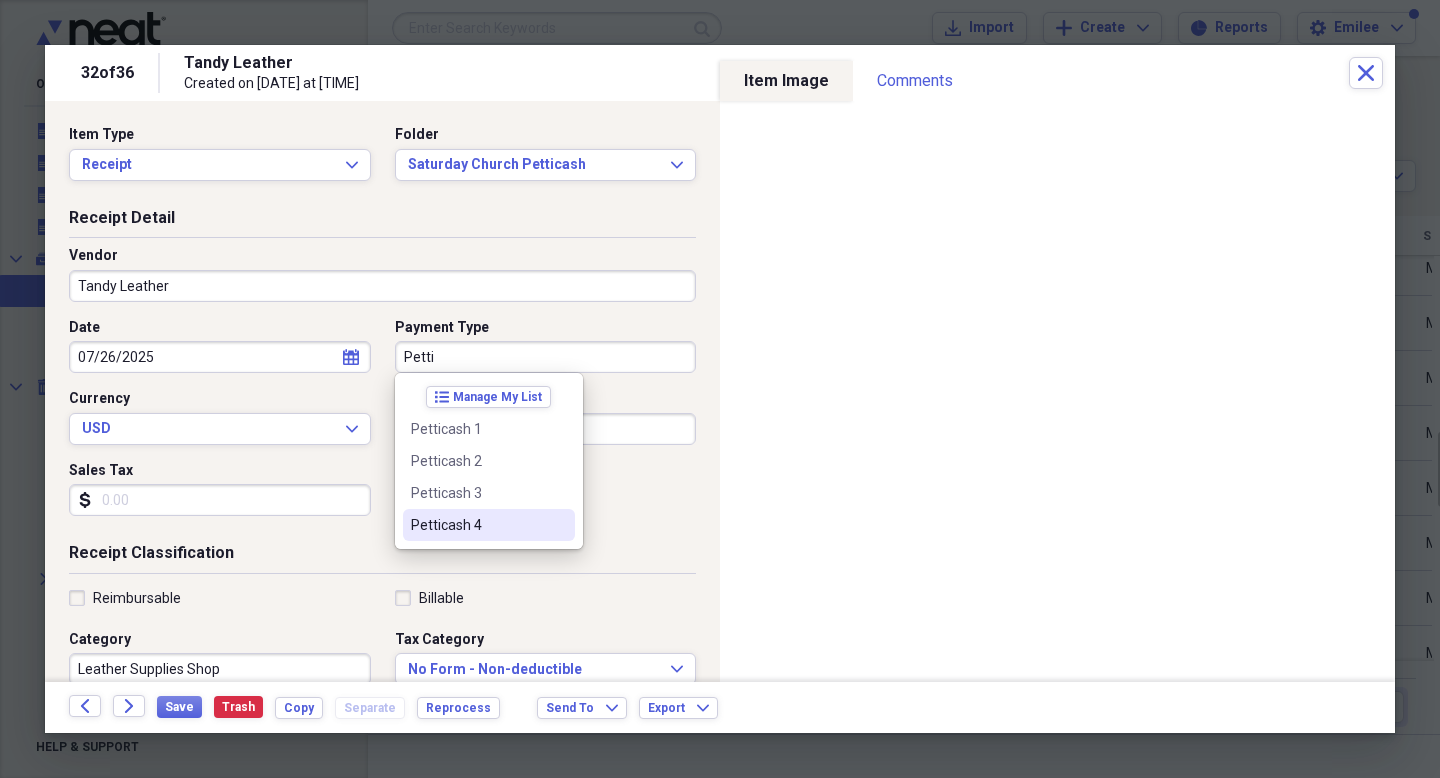 click on "Petticash 4" at bounding box center (477, 525) 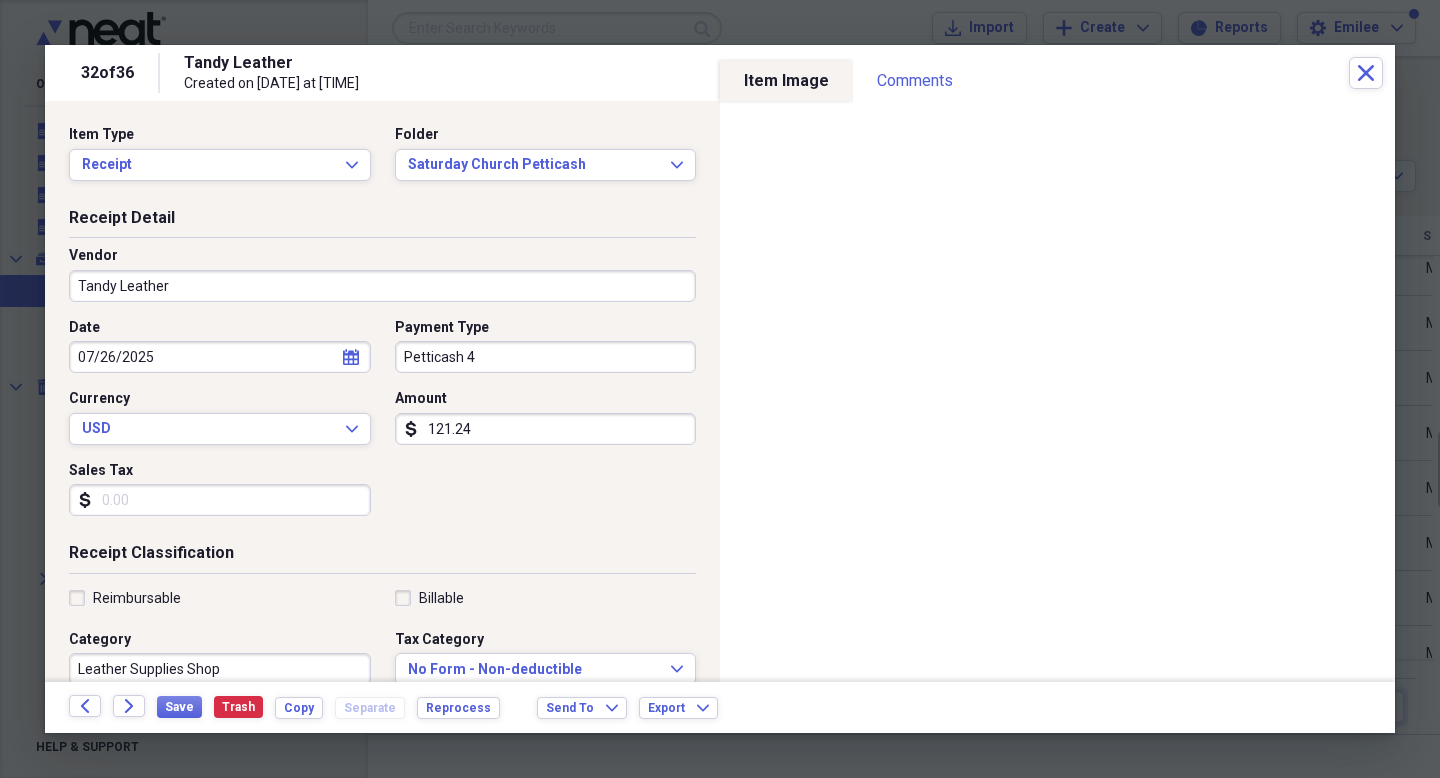 click on "Date [DATE] calendar Calendar Payment Type Petticash 4 Currency USD Expand Amount dollar-sign 121.24 Sales Tax dollar-sign" at bounding box center (382, 425) 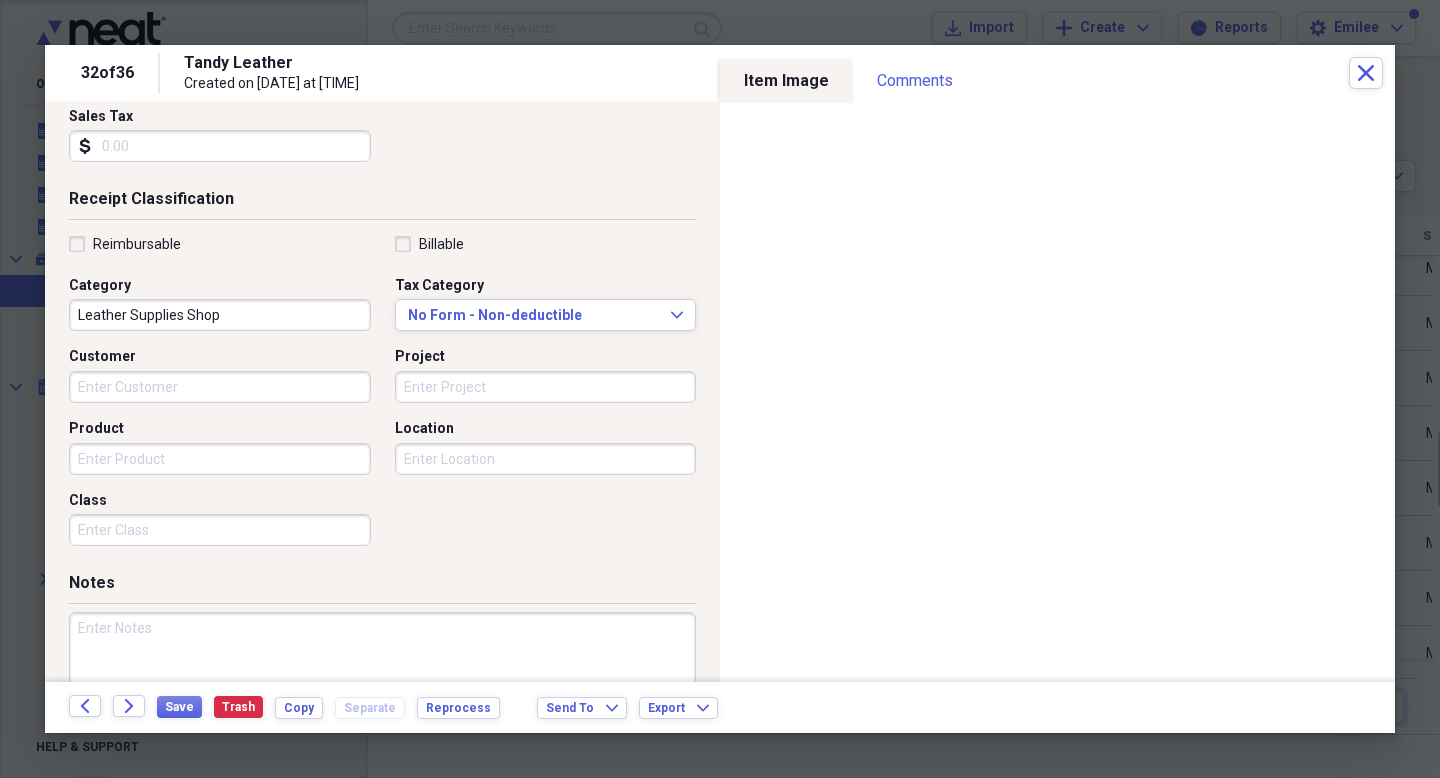 scroll, scrollTop: 380, scrollLeft: 0, axis: vertical 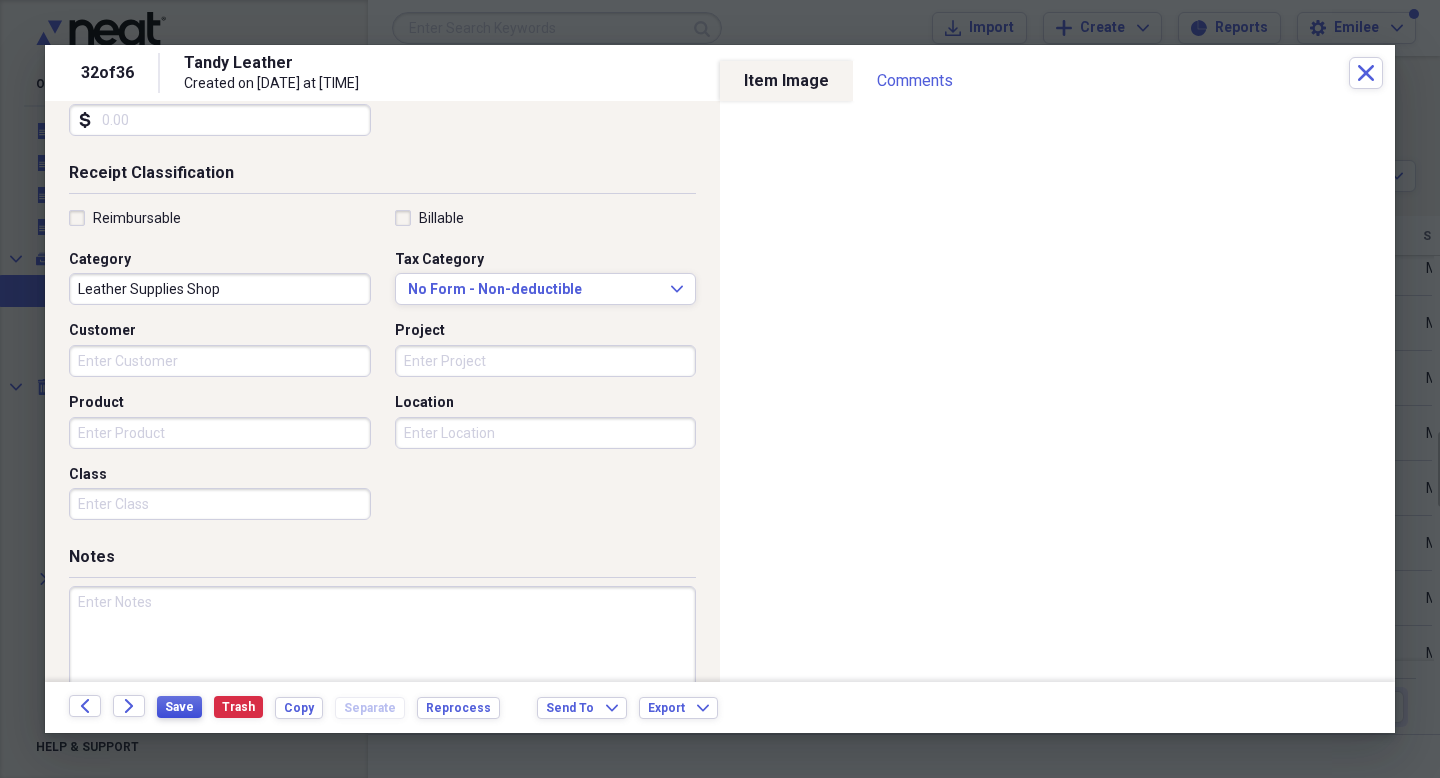 click on "Save" at bounding box center [179, 707] 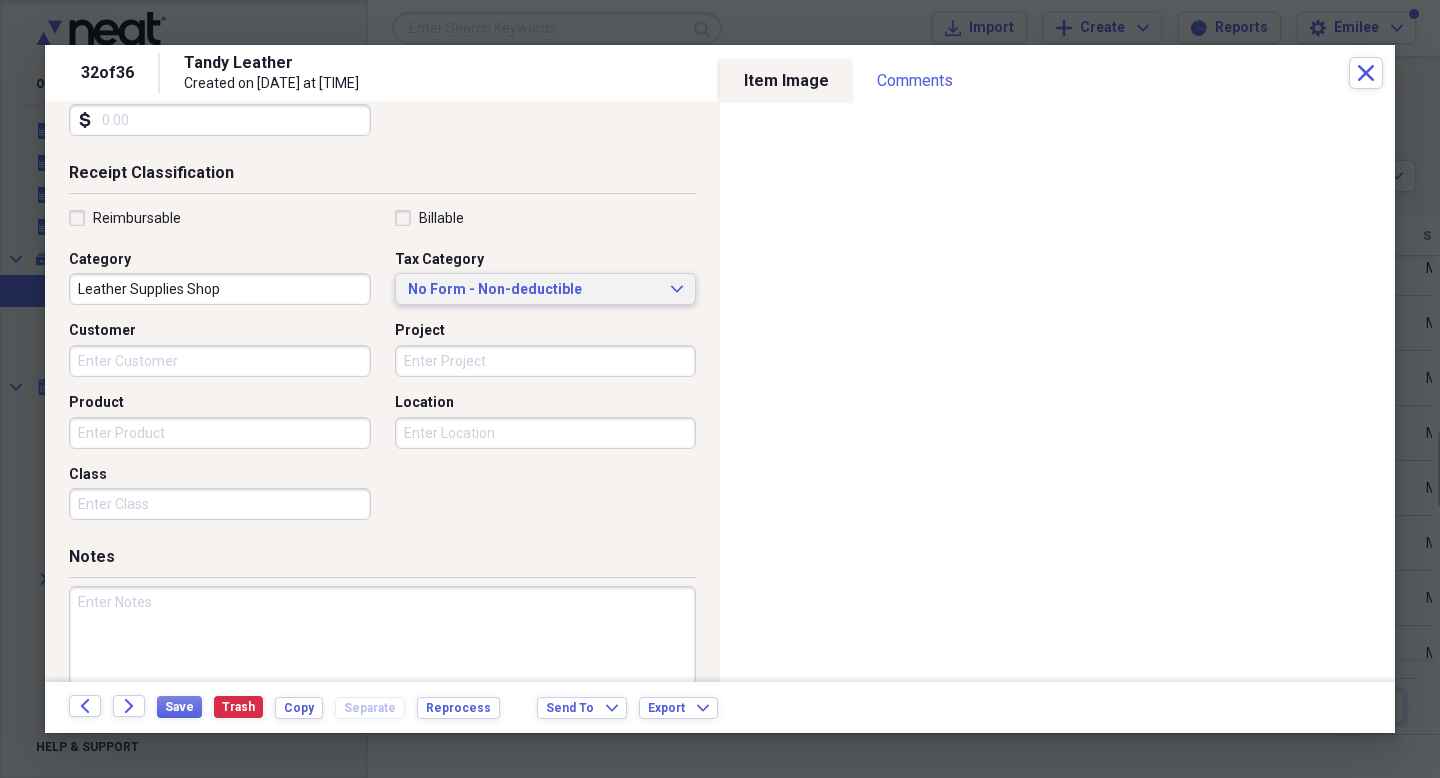 click on "No Form - Non-deductible" at bounding box center (534, 290) 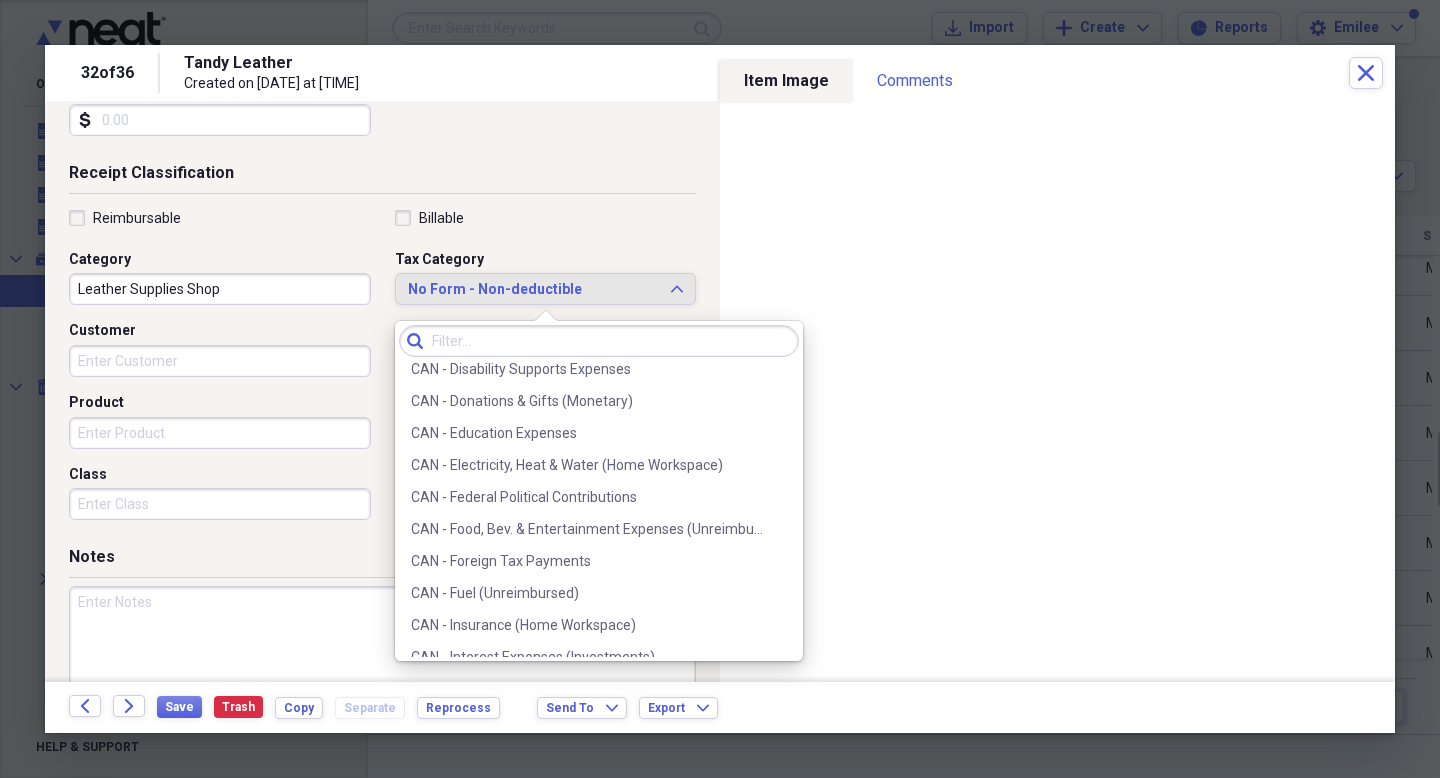 scroll, scrollTop: 0, scrollLeft: 0, axis: both 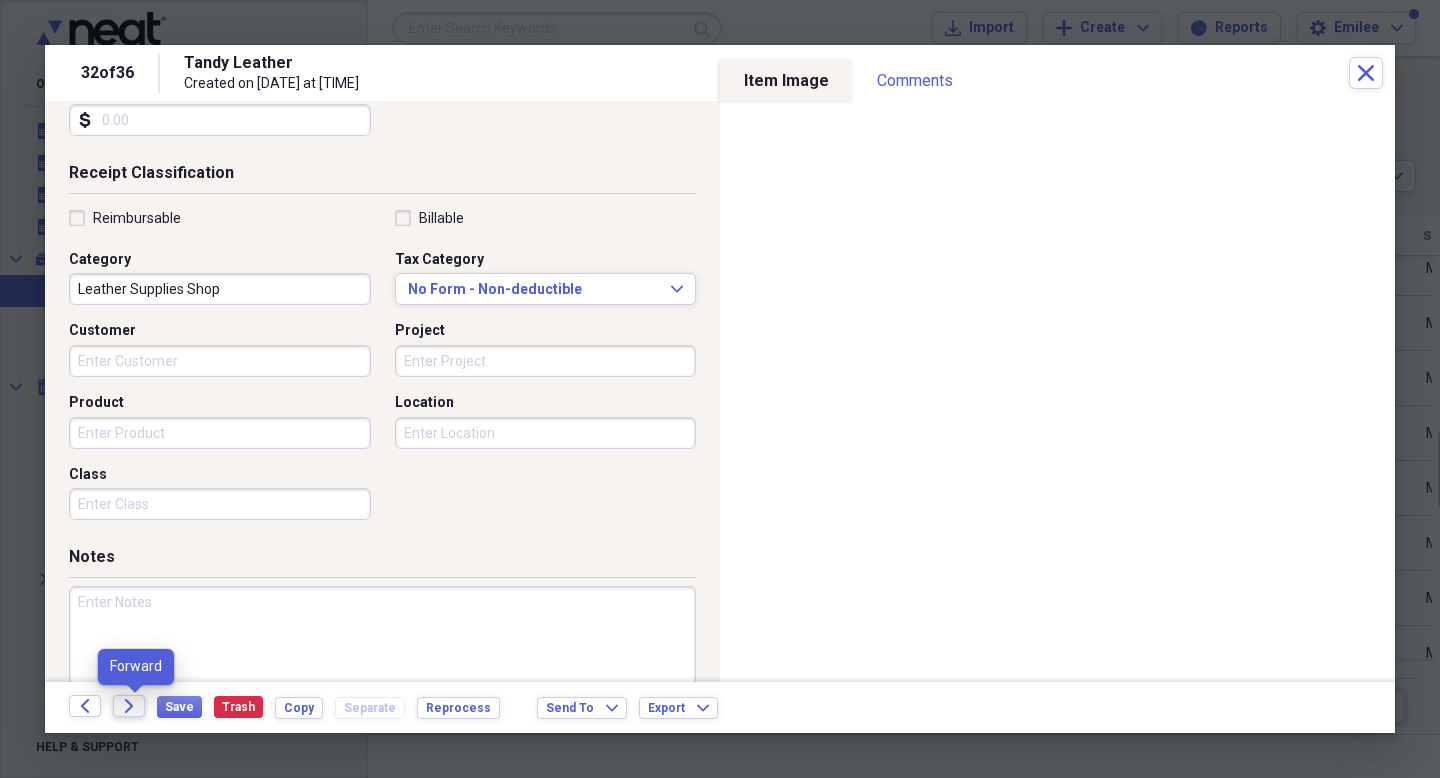 click on "Forward" 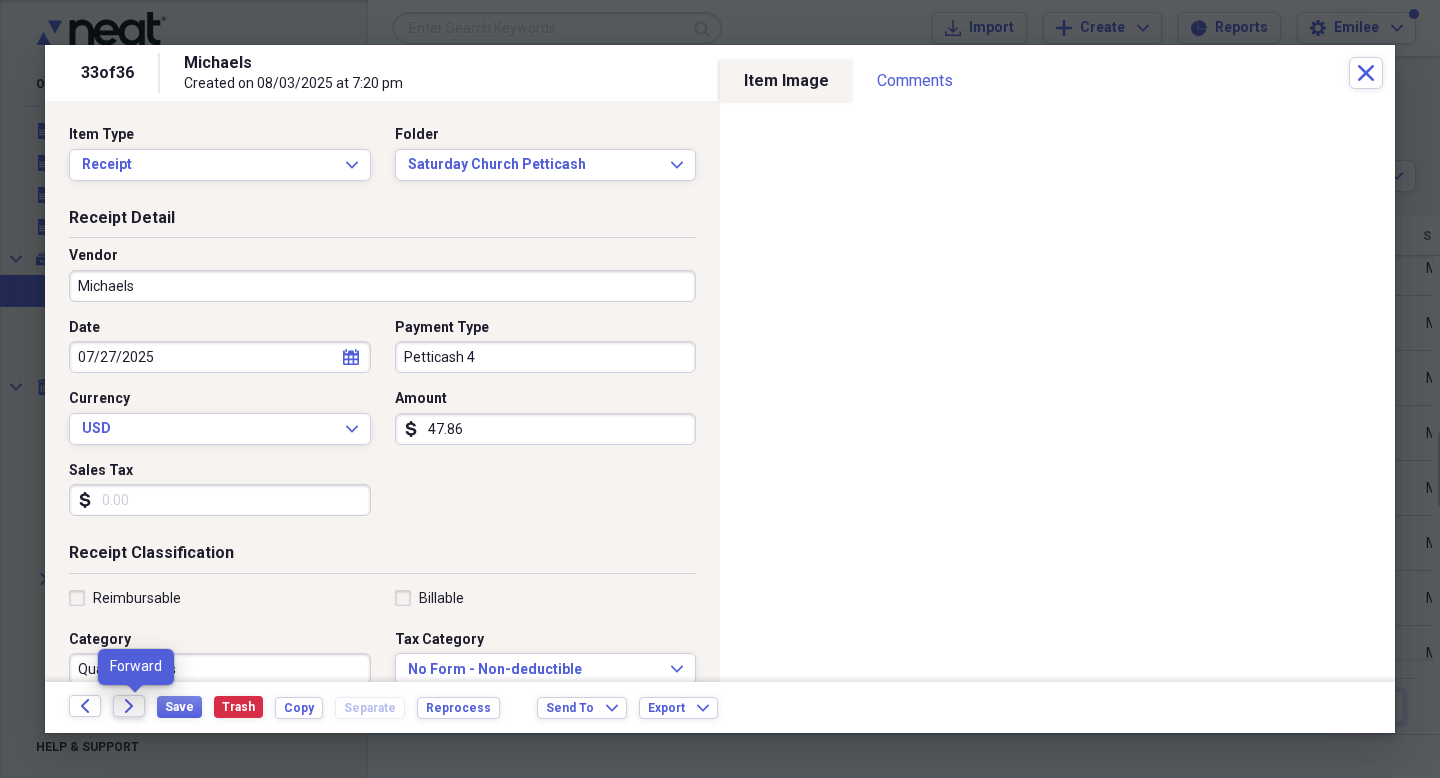 click 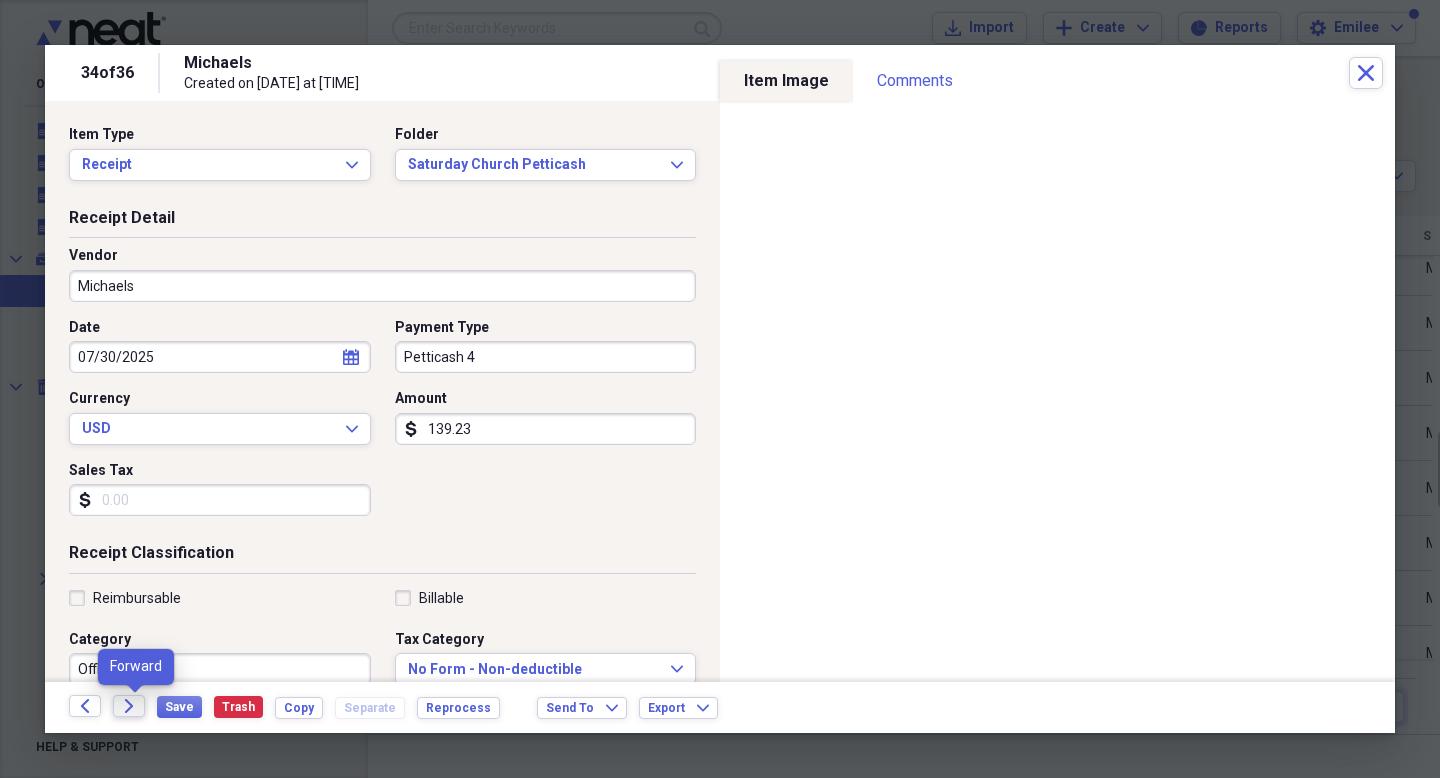 click 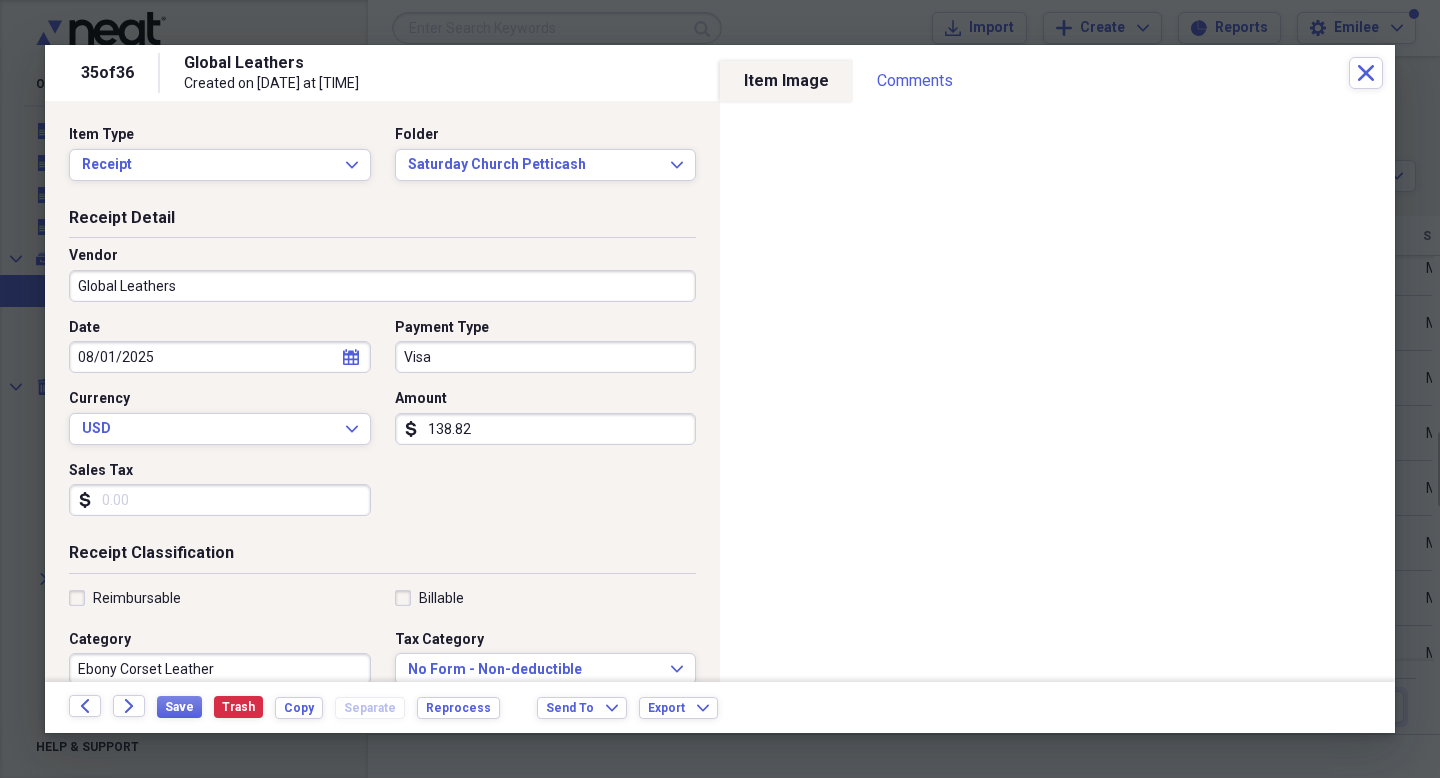 click on "Visa" at bounding box center [546, 357] 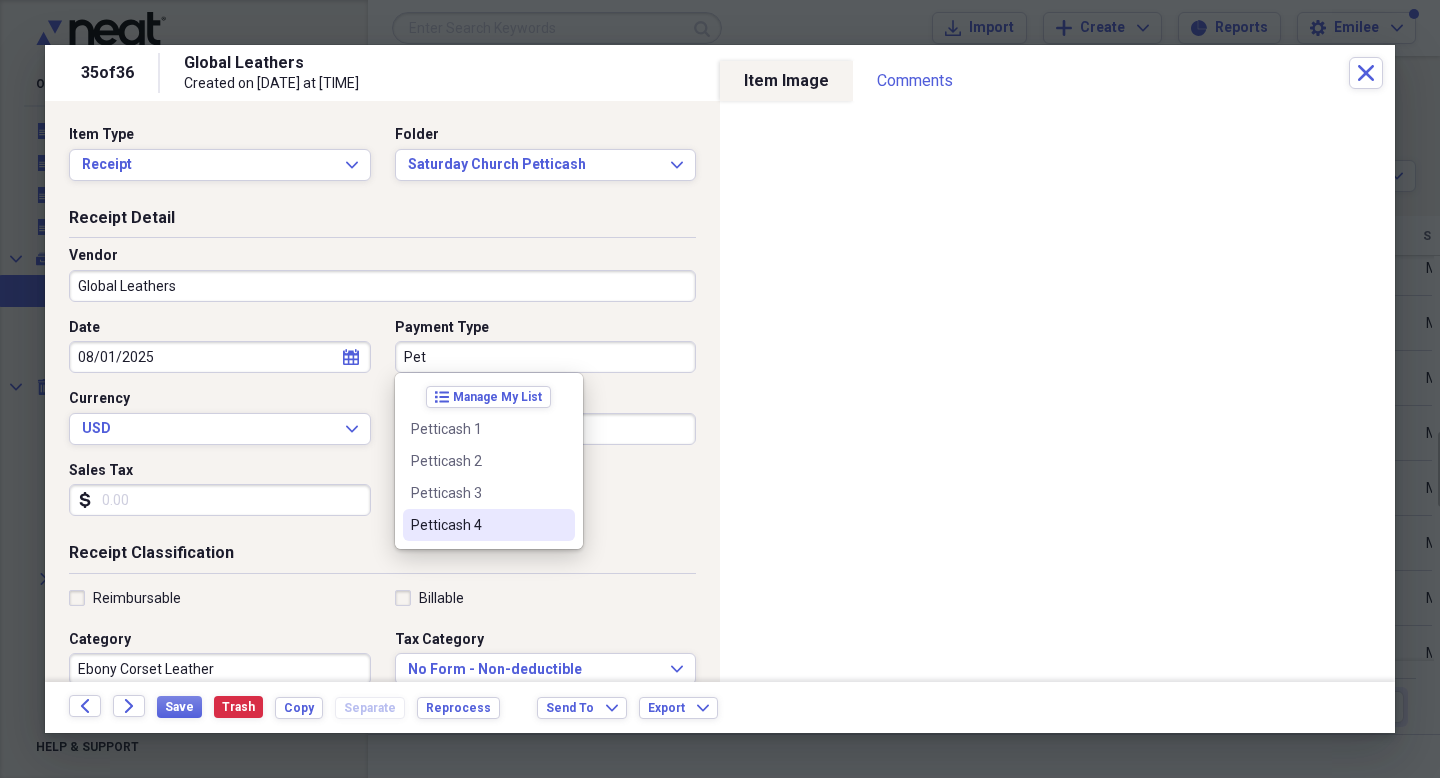 click on "Petticash 4" at bounding box center [489, 525] 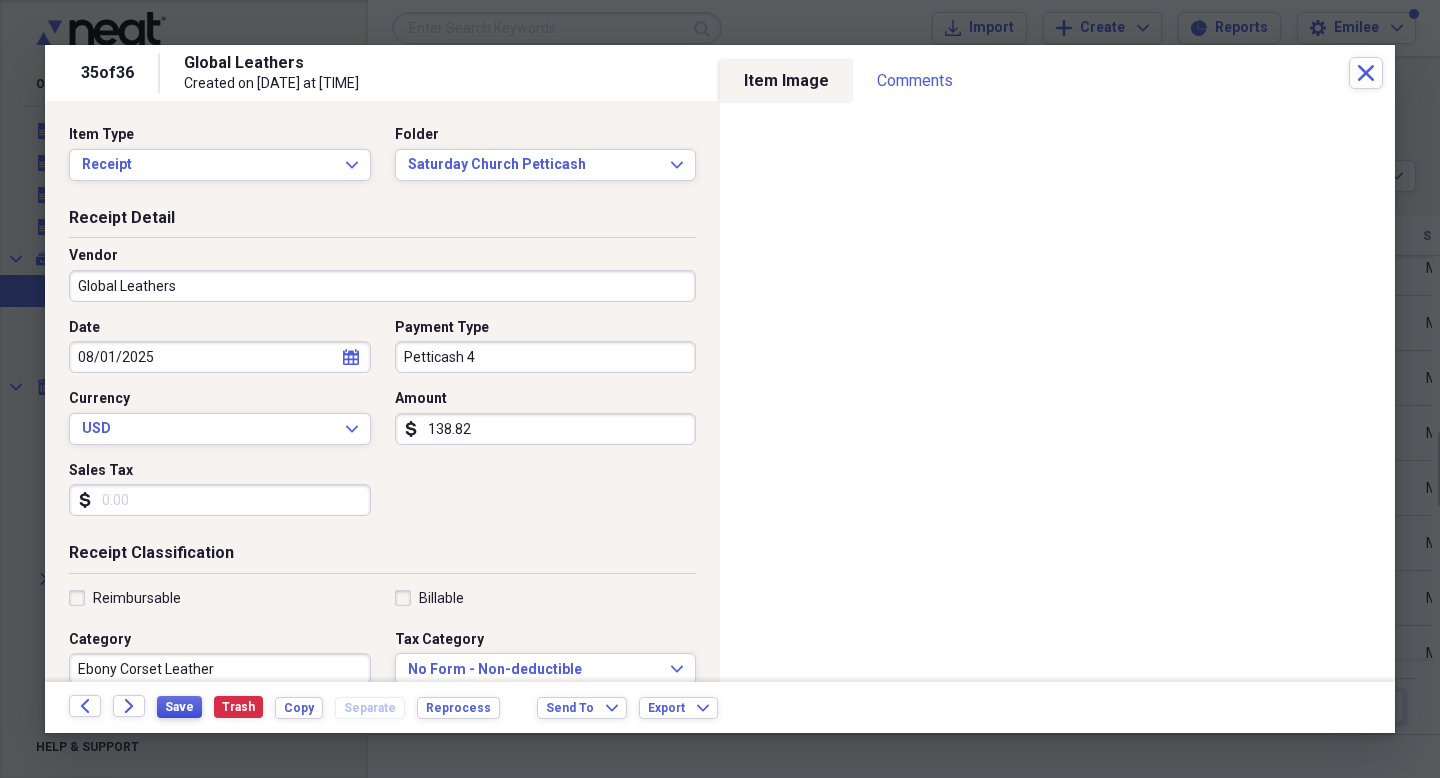 click on "Save" at bounding box center (179, 707) 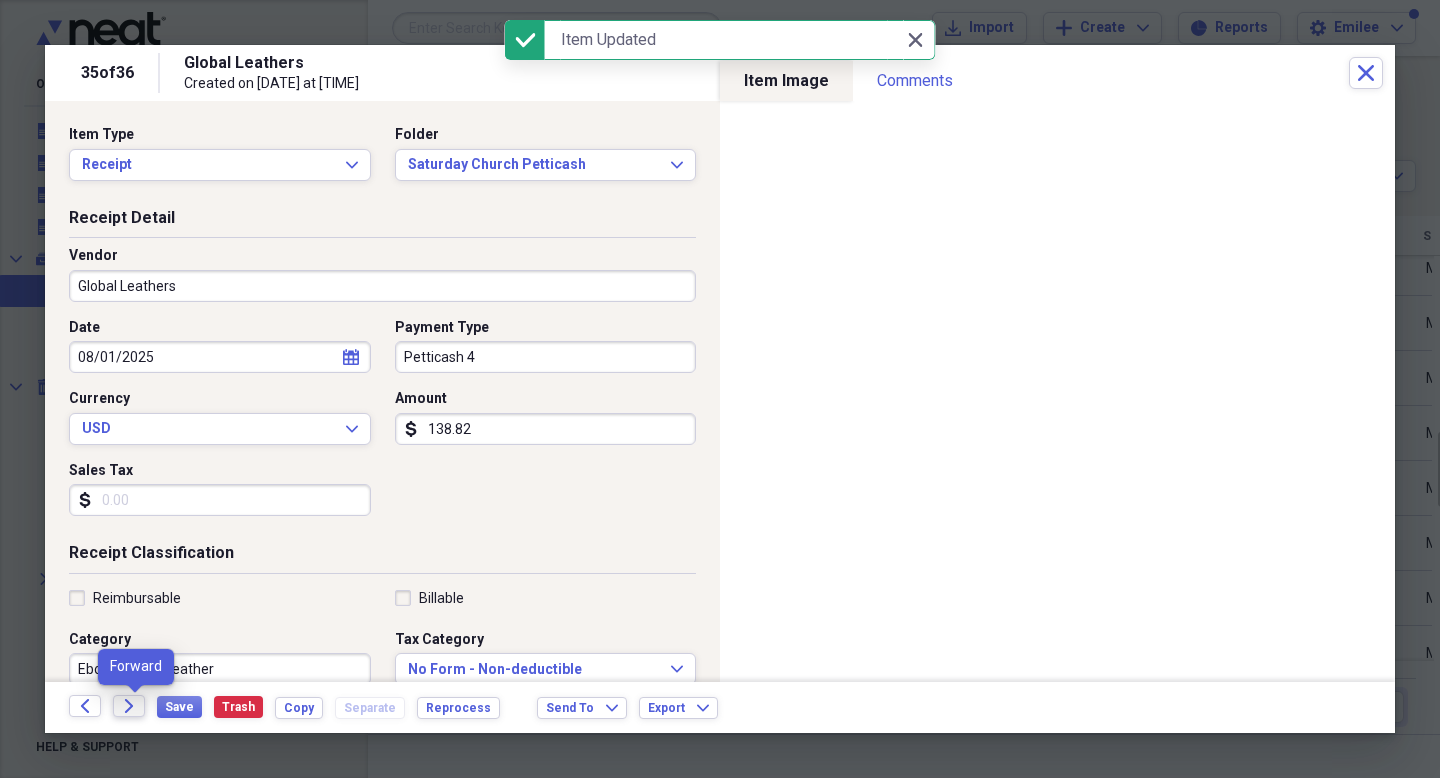 click on "Forward" 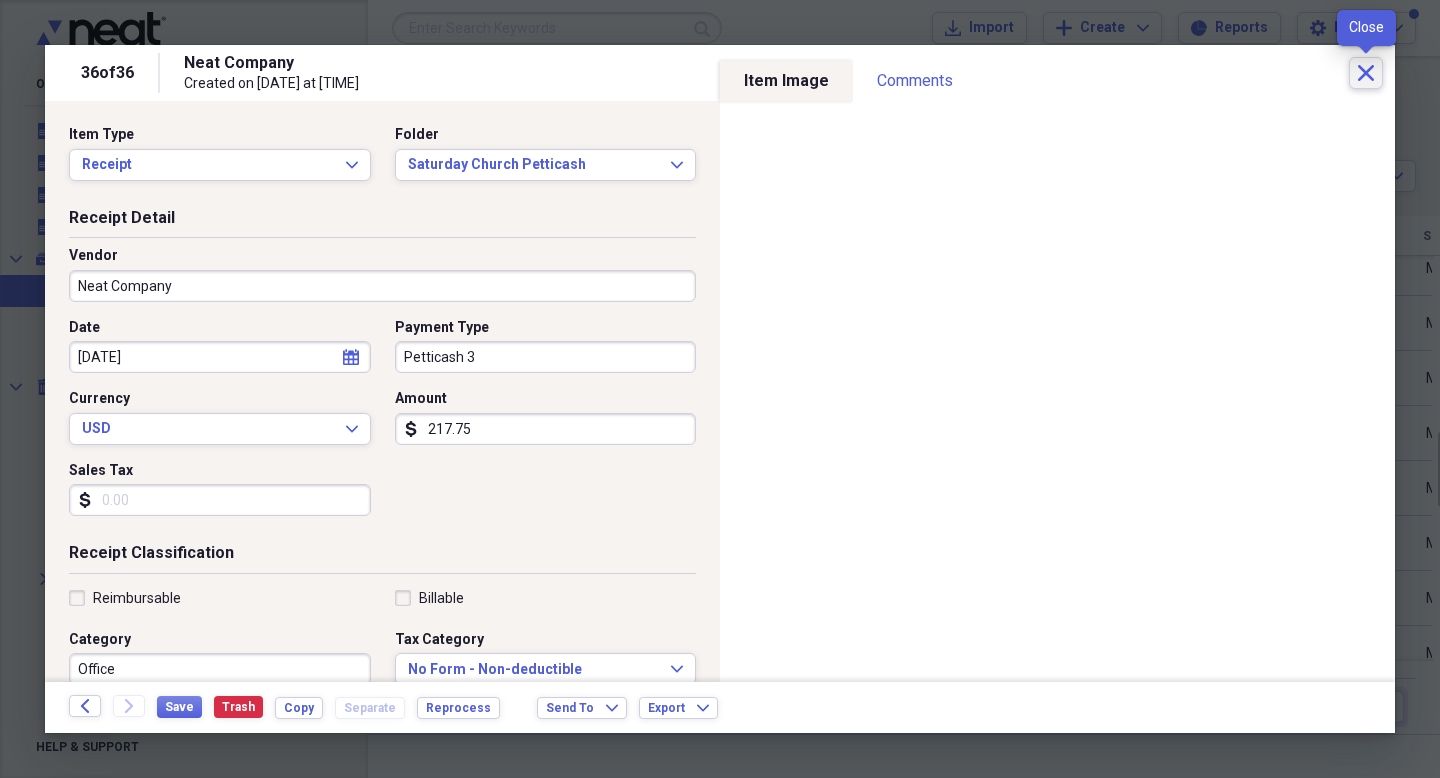 click 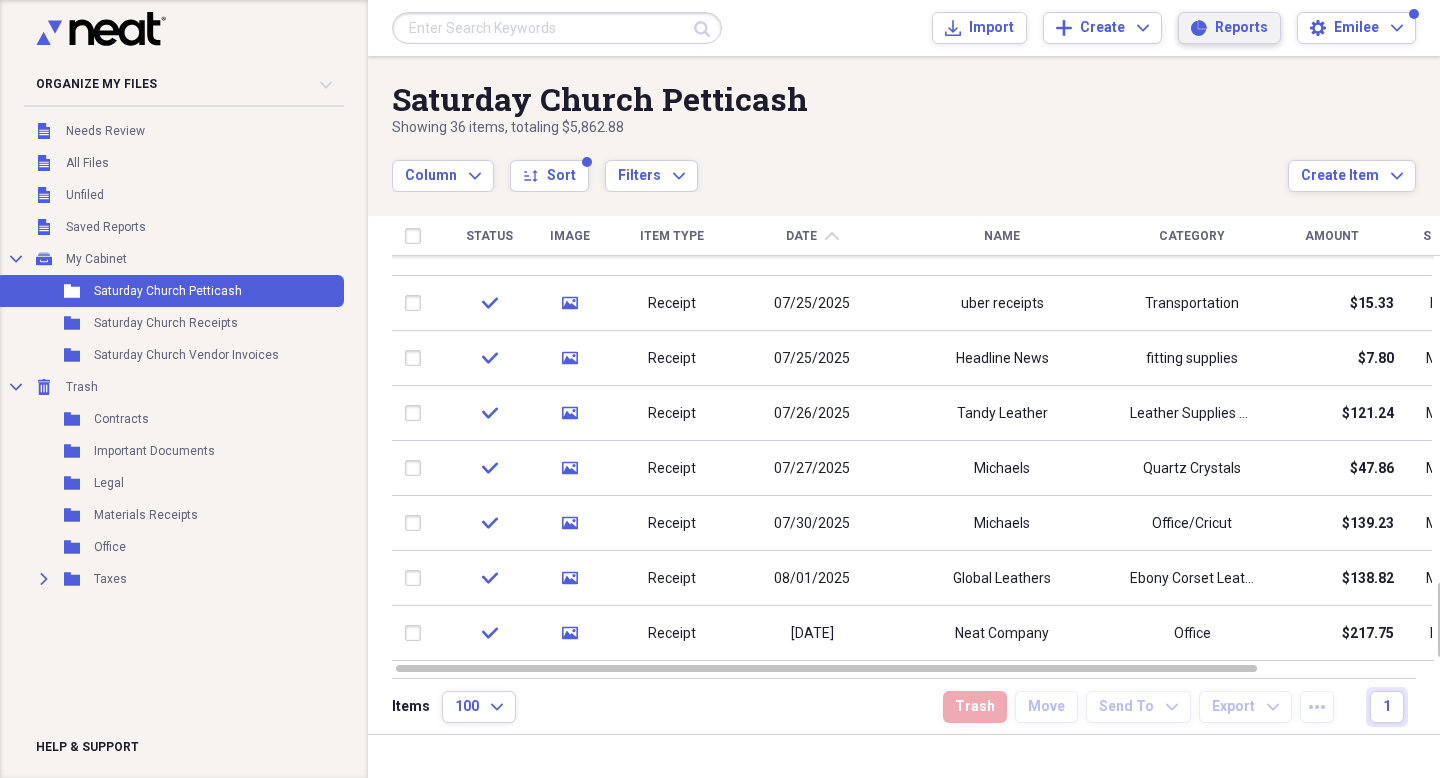 click on "Reports" at bounding box center (1241, 28) 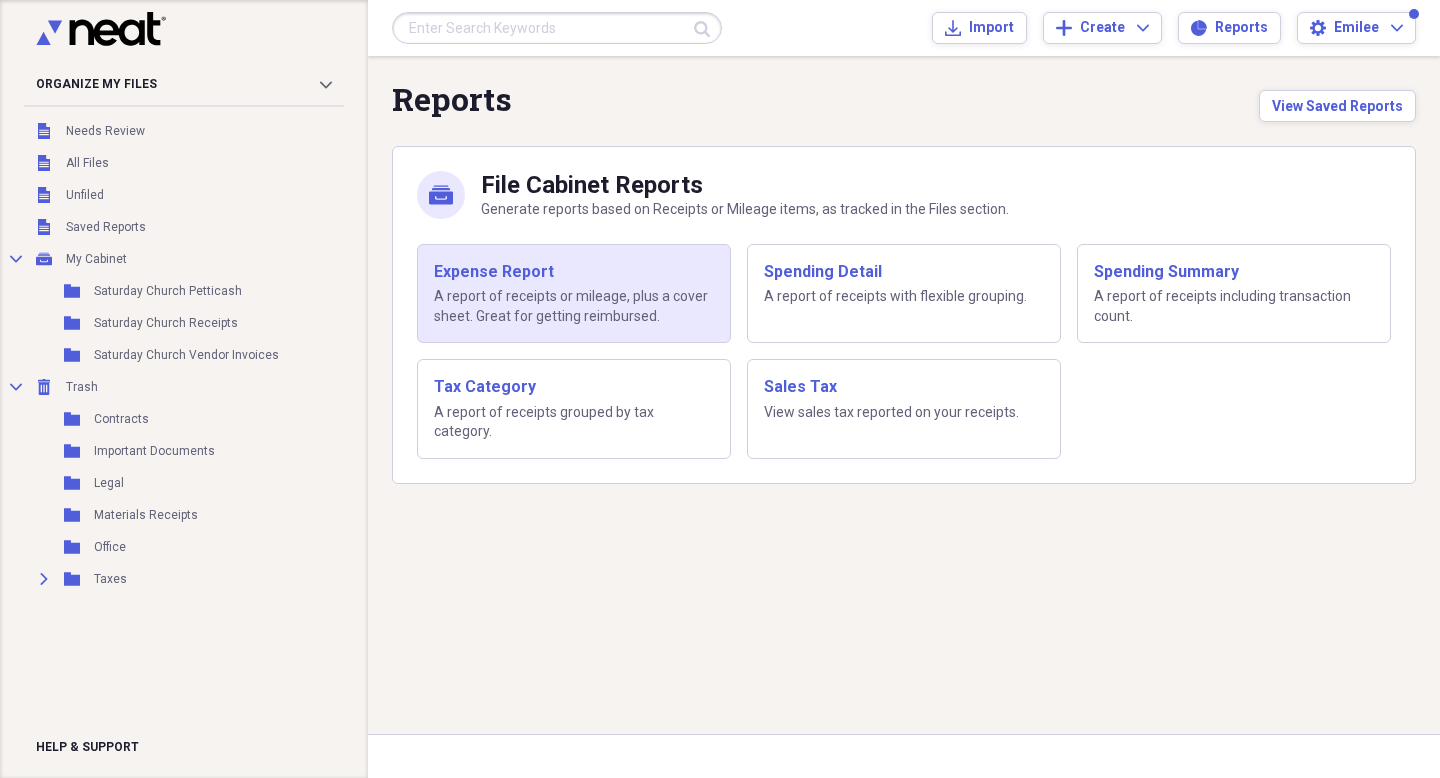 click on "A report of receipts or mileage, plus a cover sheet. Great for getting reimbursed." at bounding box center (574, 306) 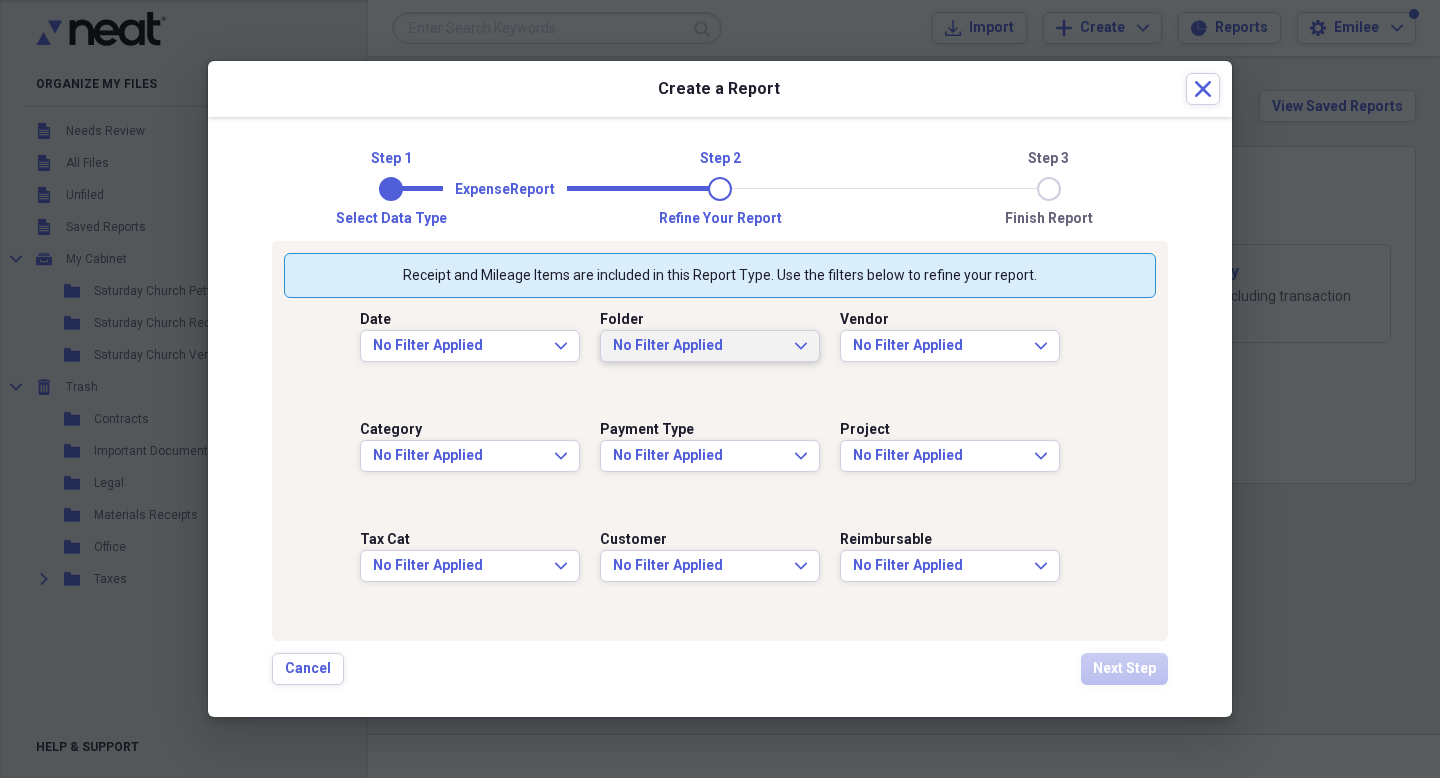 click on "No Filter Applied" at bounding box center (698, 346) 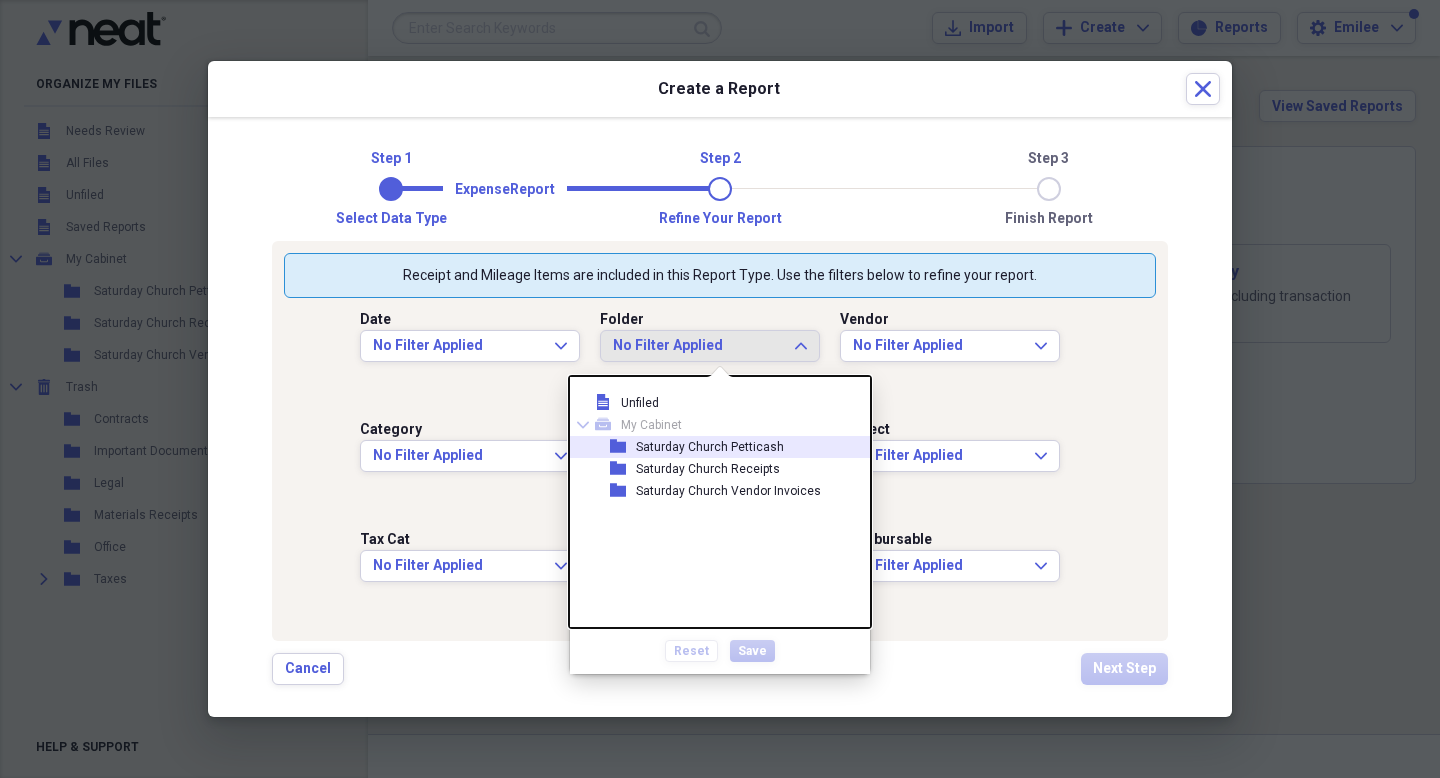 click on "Saturday Church Petticash" at bounding box center (710, 447) 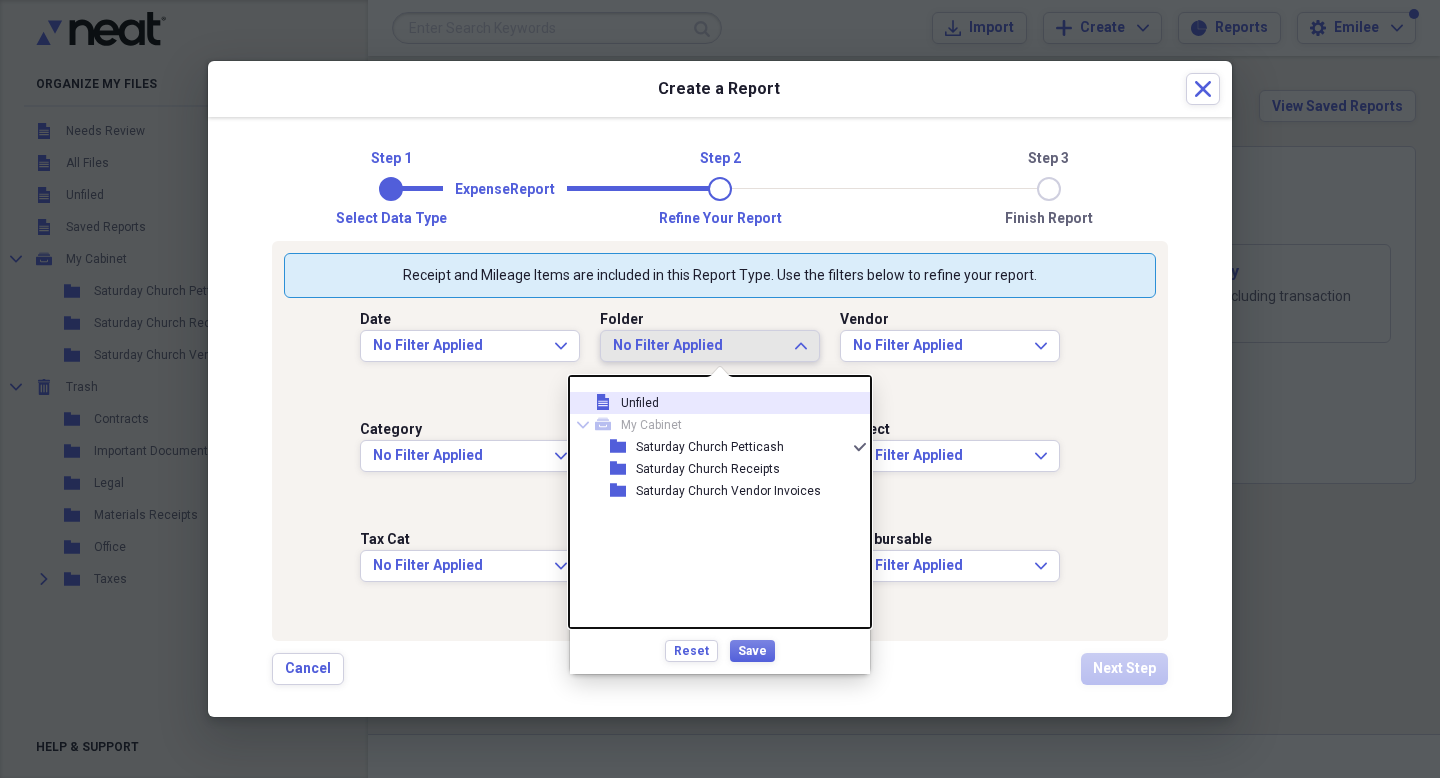 click on "Vendor No Filter Applied Expand" at bounding box center [960, 353] 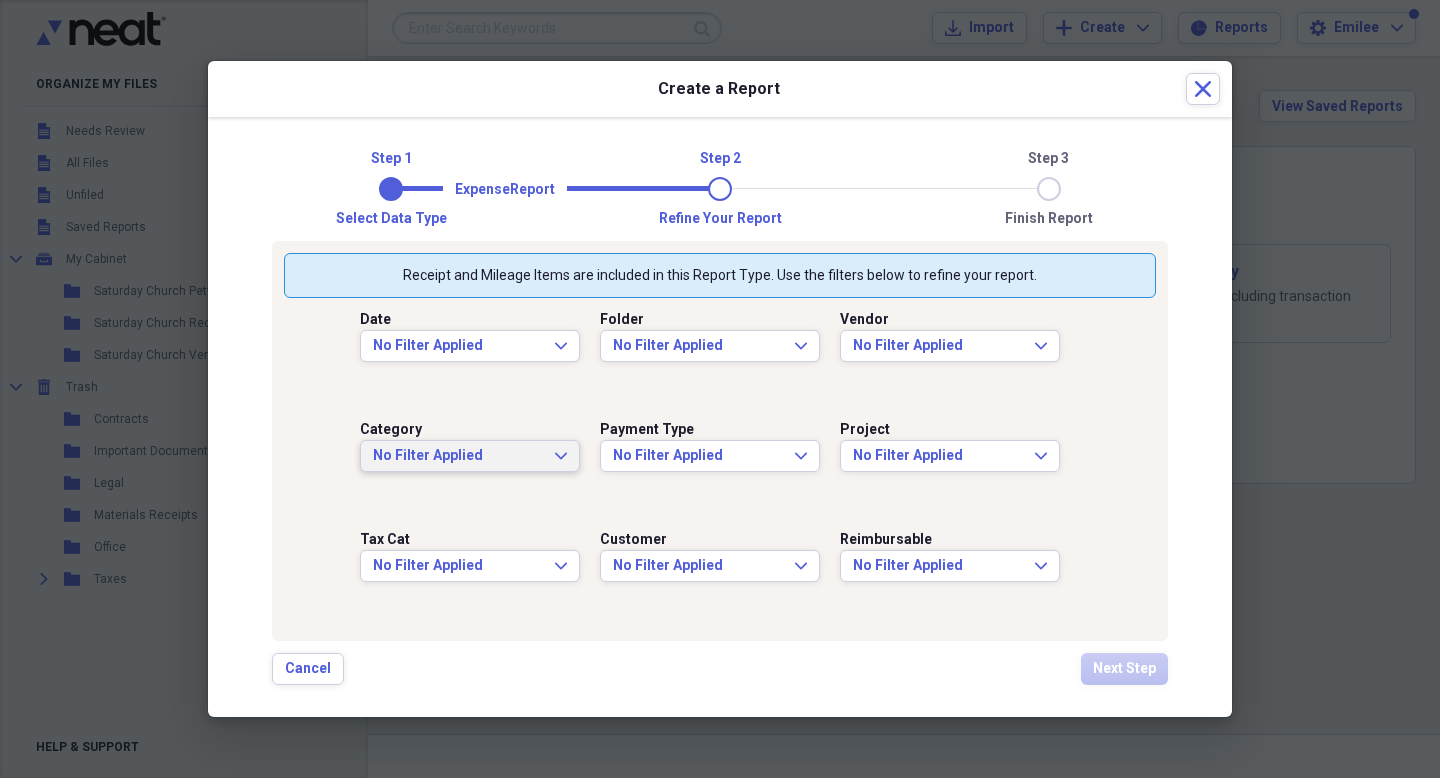 click on "No Filter Applied" at bounding box center (458, 456) 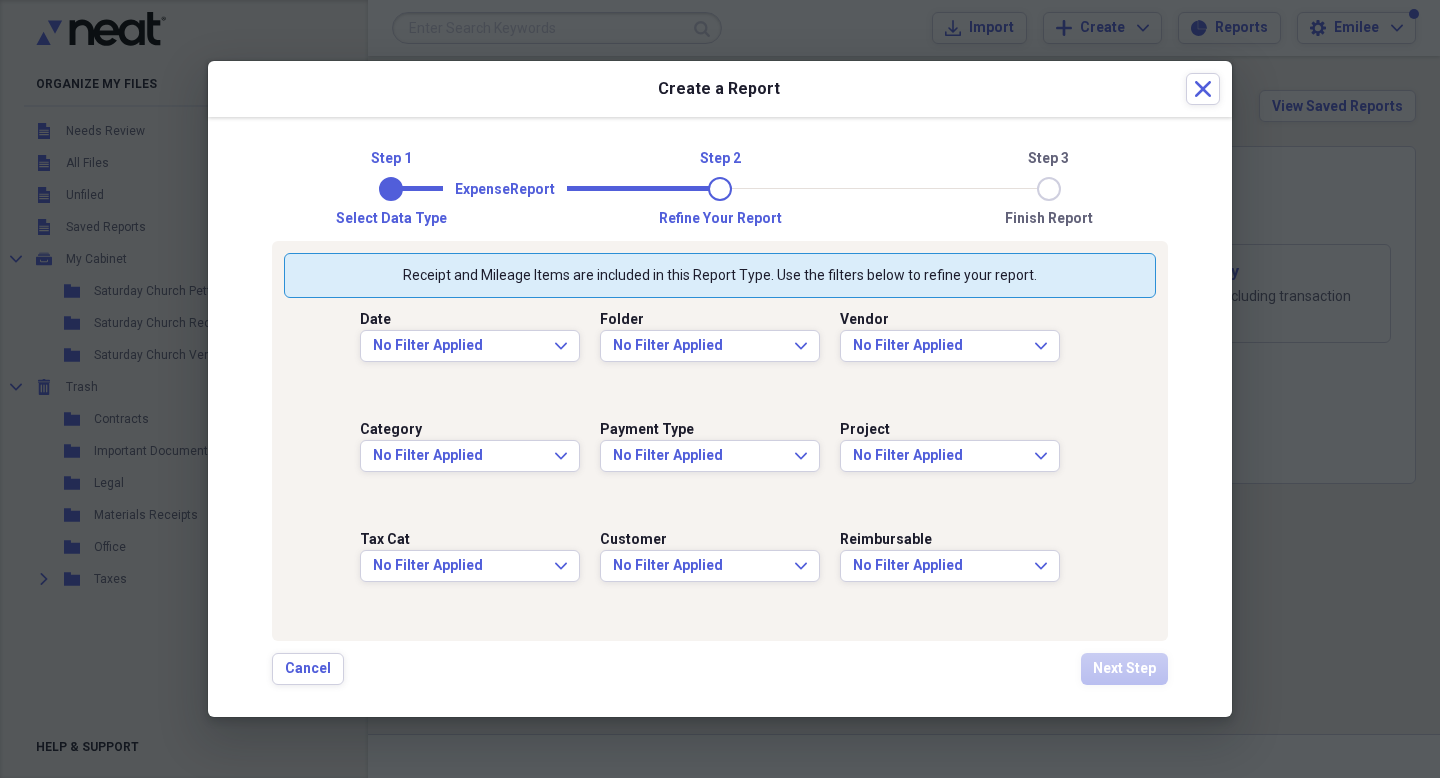click on "Cancel Next Step" at bounding box center (720, 669) 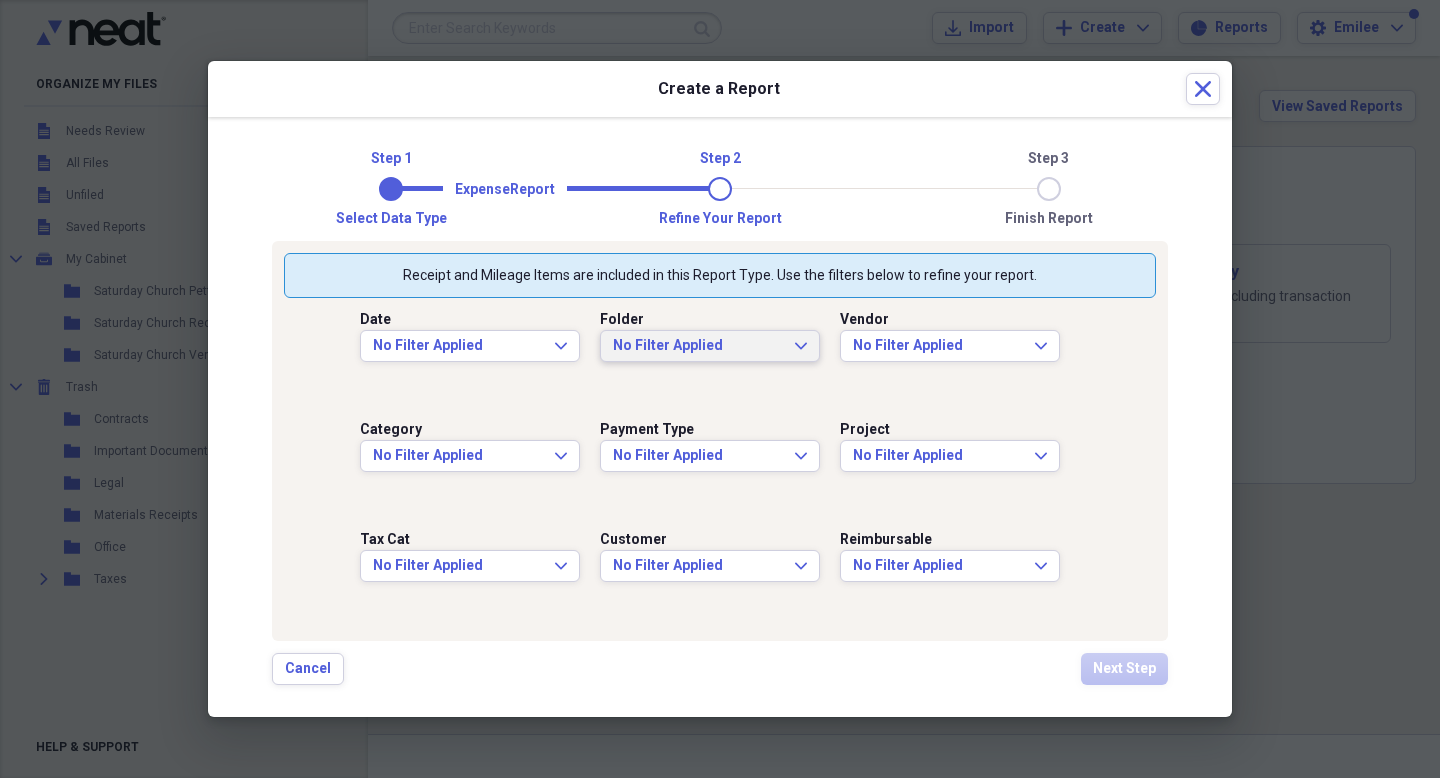 click on "No Filter Applied" at bounding box center (698, 346) 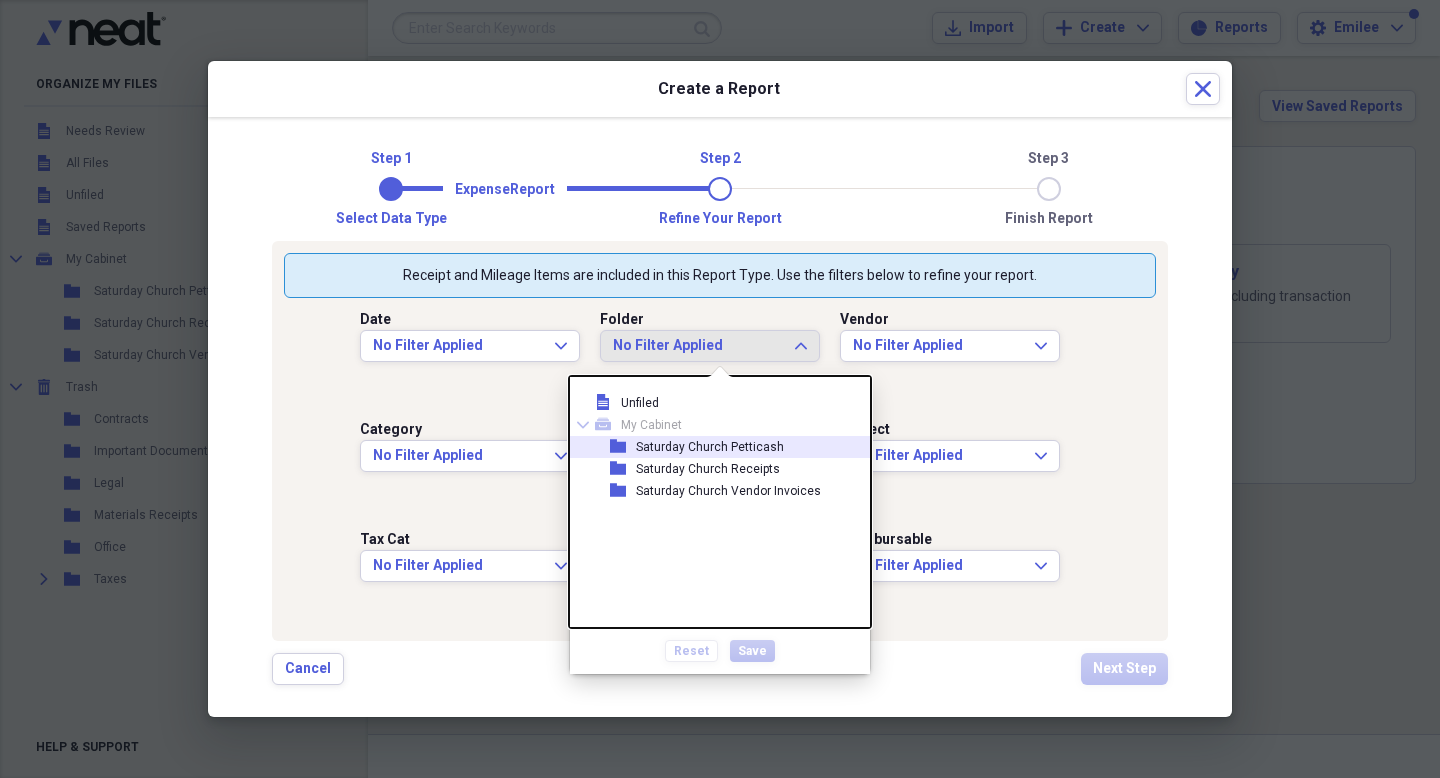 click on "Saturday Church Petticash" at bounding box center (710, 447) 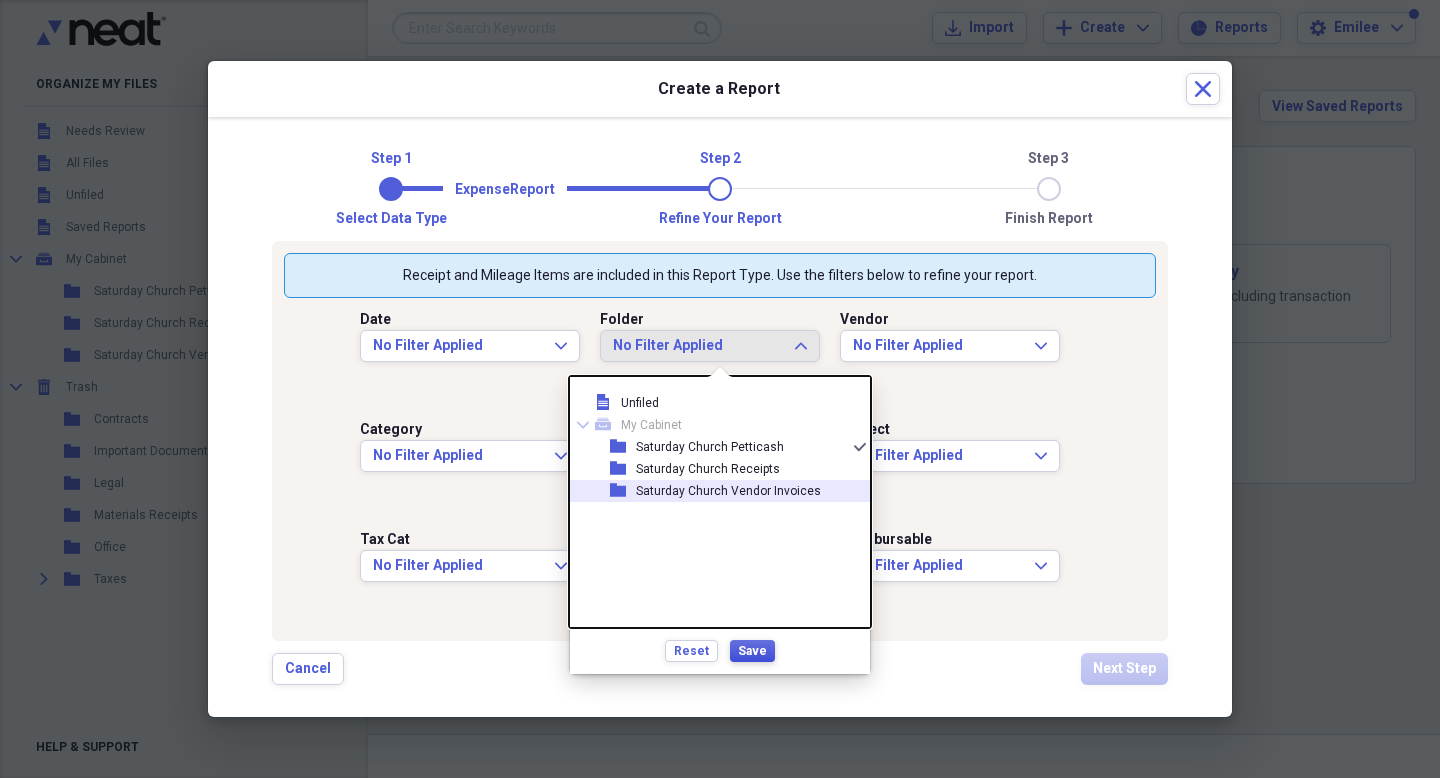 click on "Save" at bounding box center [752, 651] 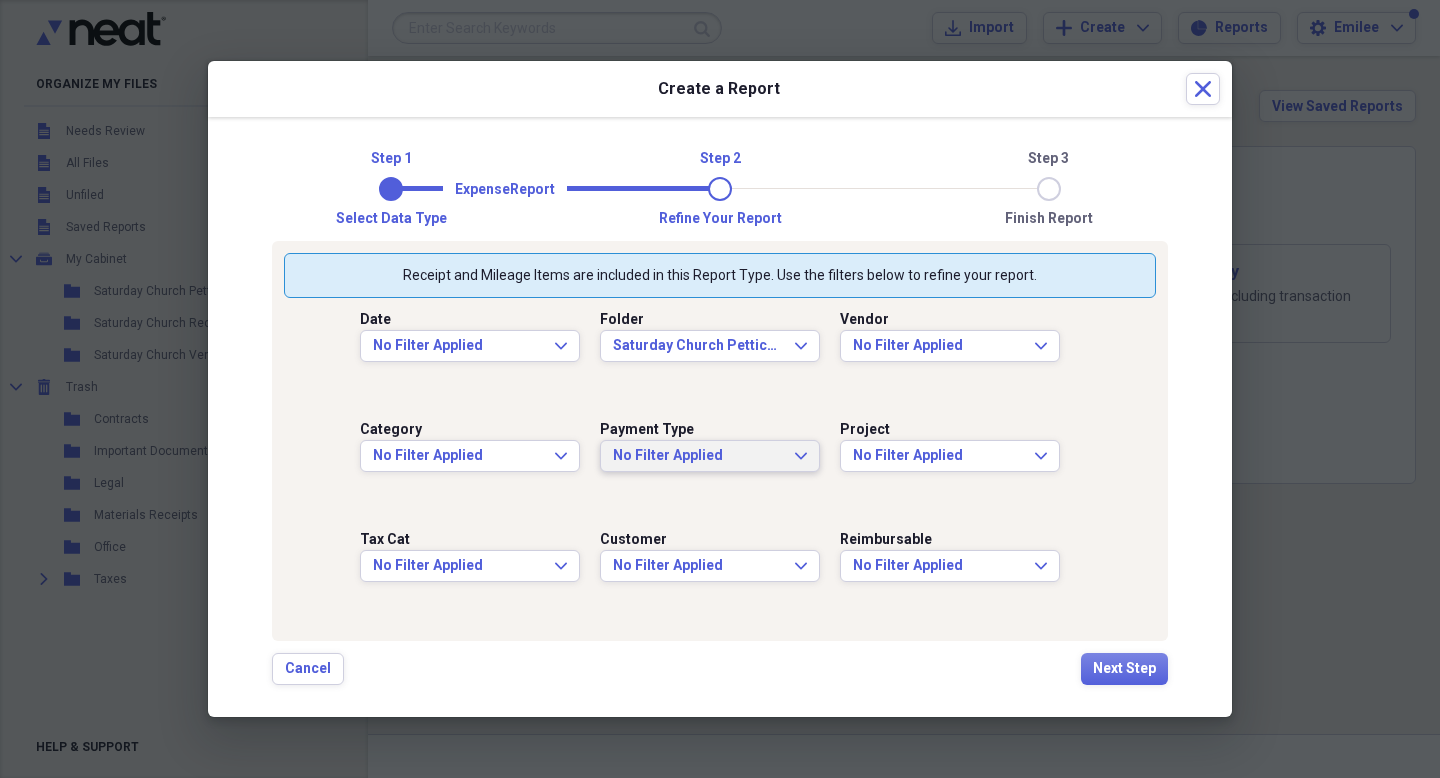 click on "No Filter Applied" at bounding box center (698, 456) 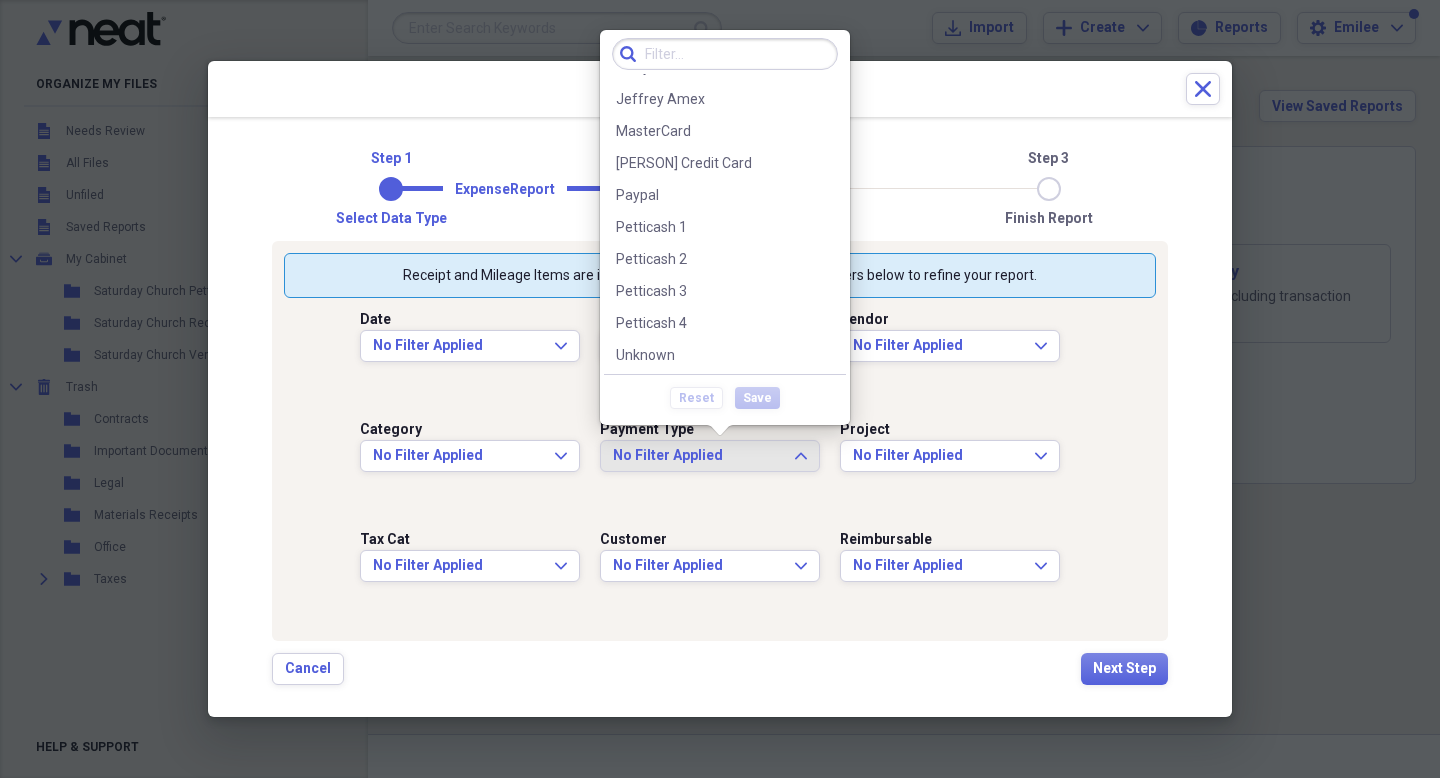 scroll, scrollTop: 415, scrollLeft: 0, axis: vertical 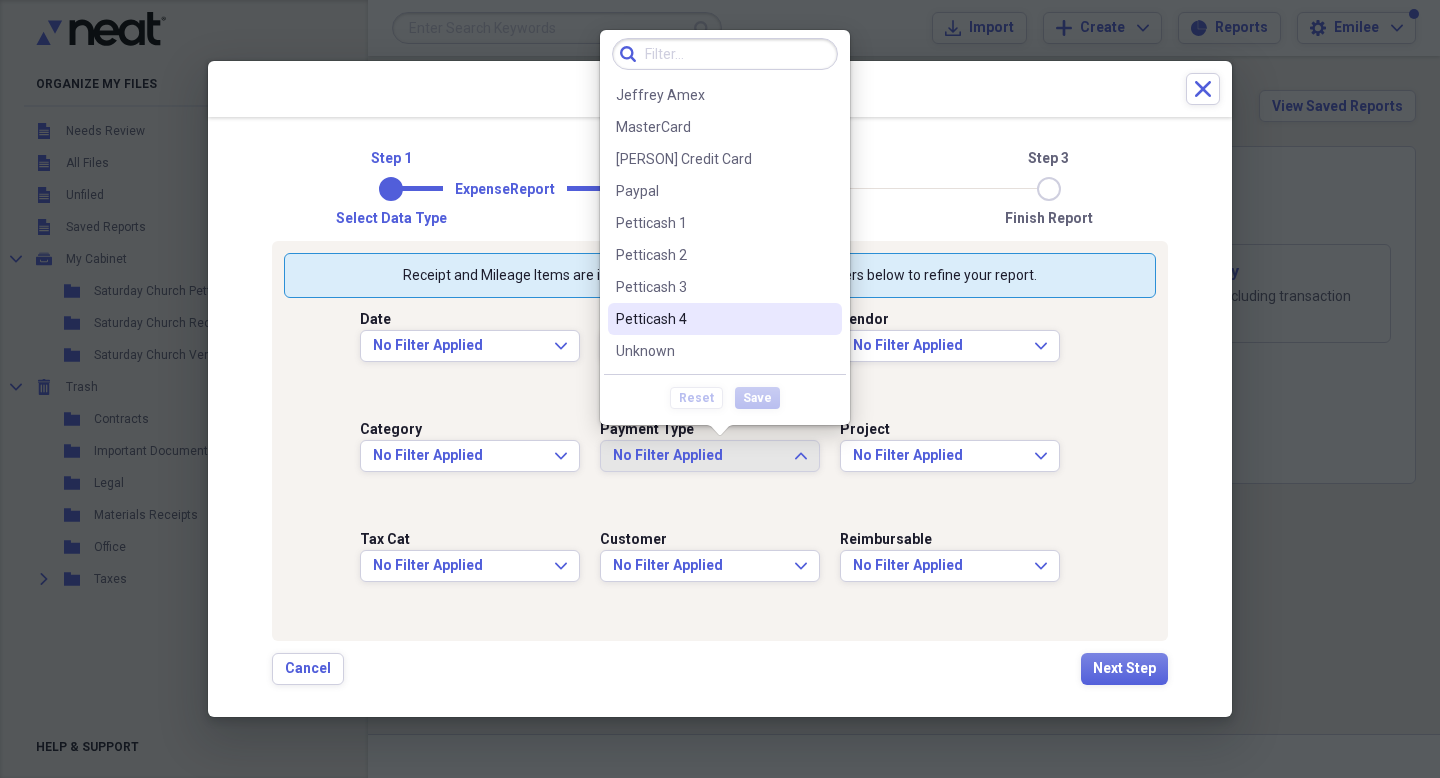 click on "Petticash 4" at bounding box center (713, 319) 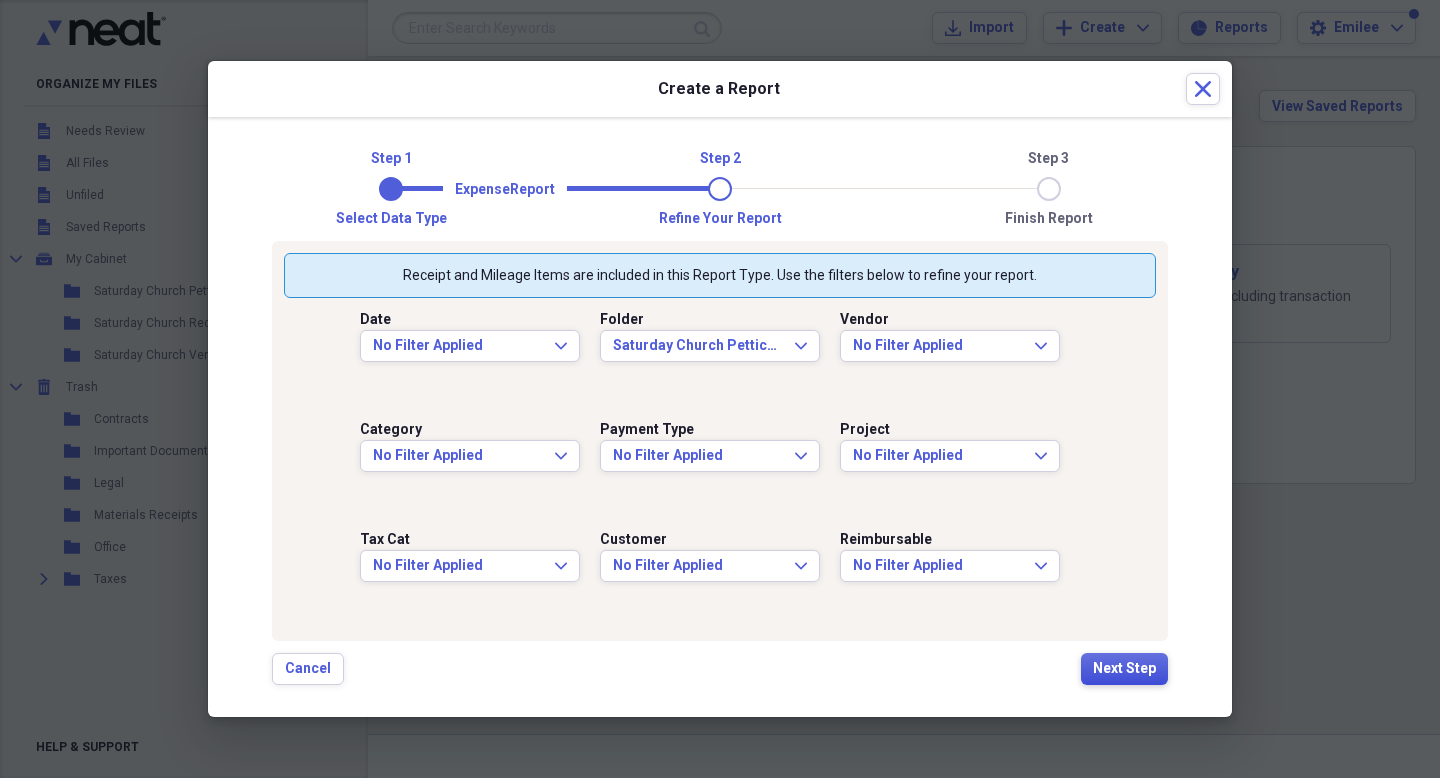 click on "Next Step" at bounding box center [1124, 669] 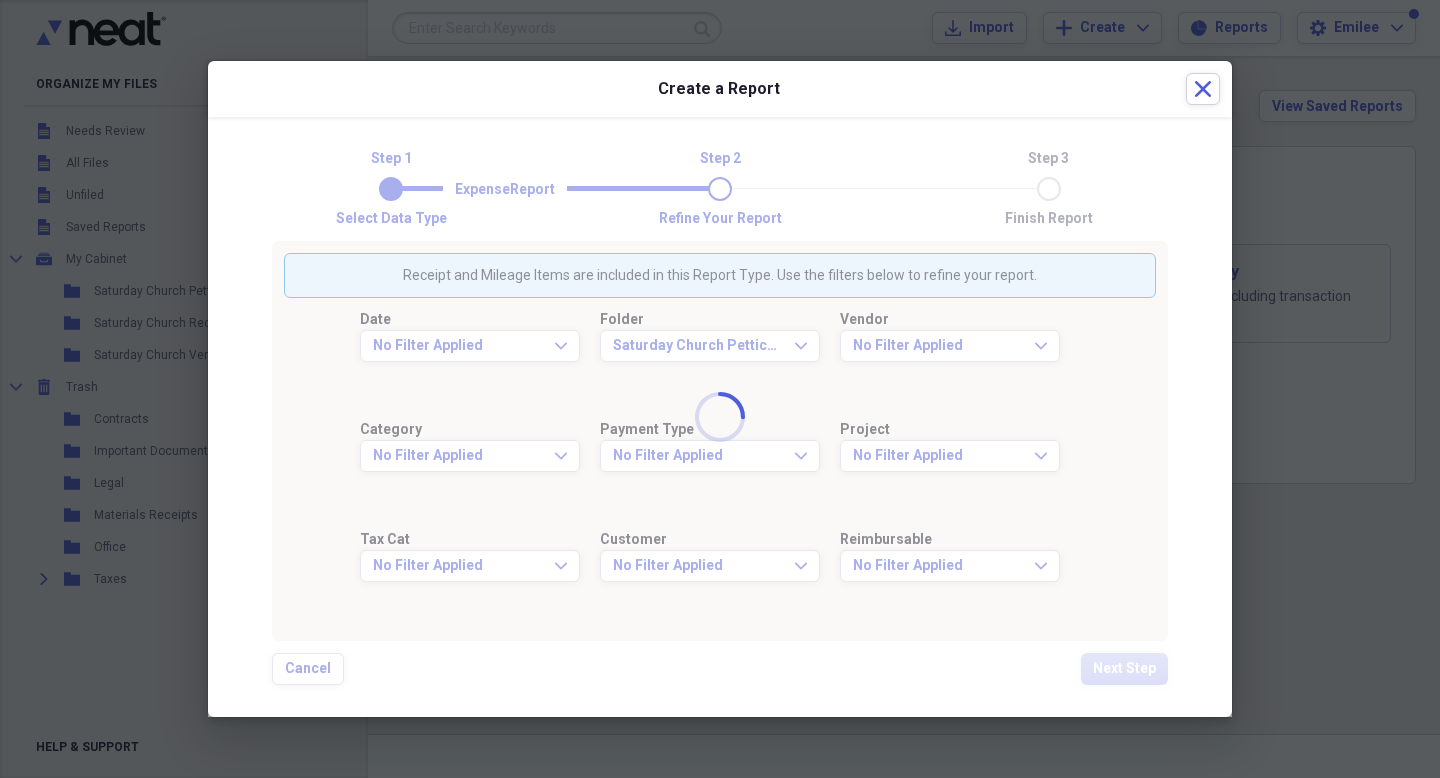 scroll, scrollTop: 0, scrollLeft: 0, axis: both 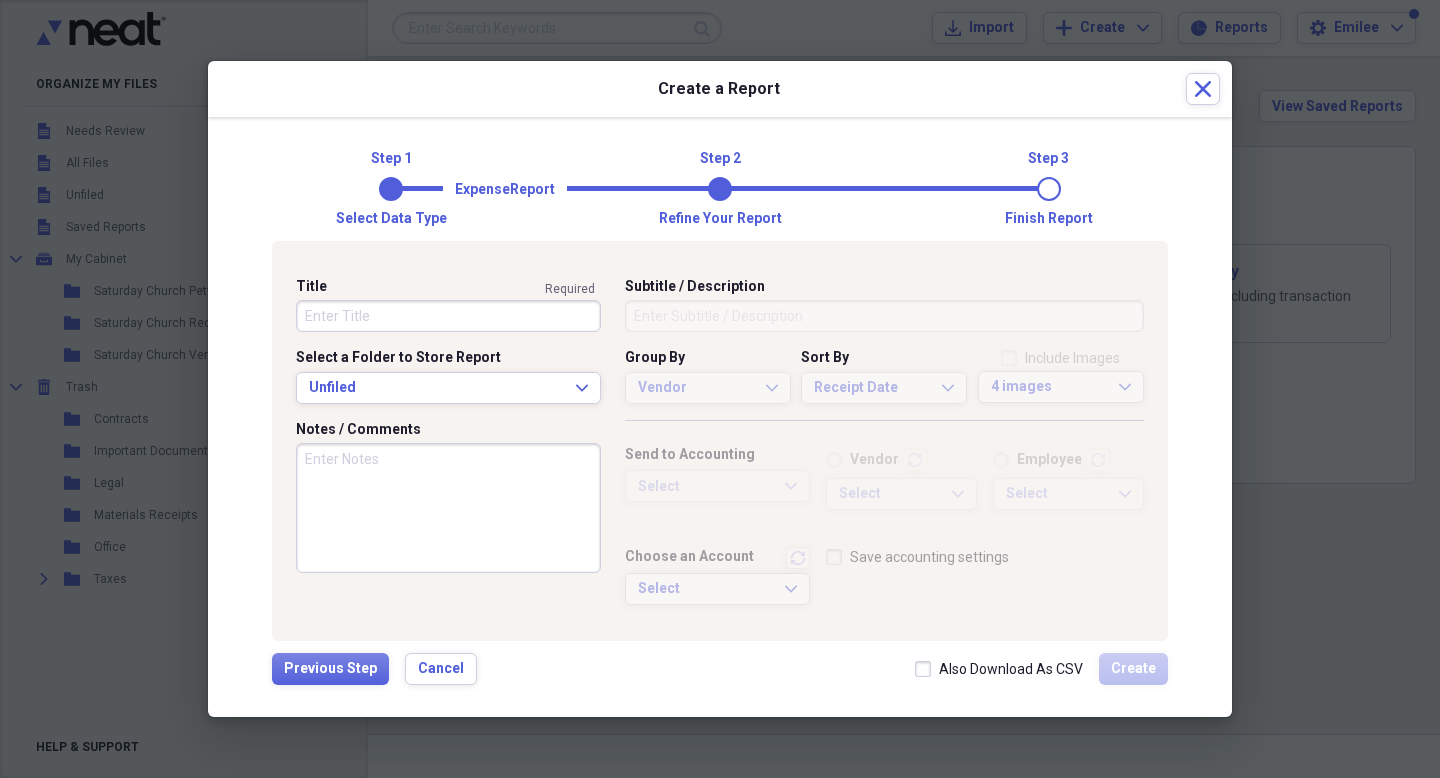 click on "Title" at bounding box center (448, 316) 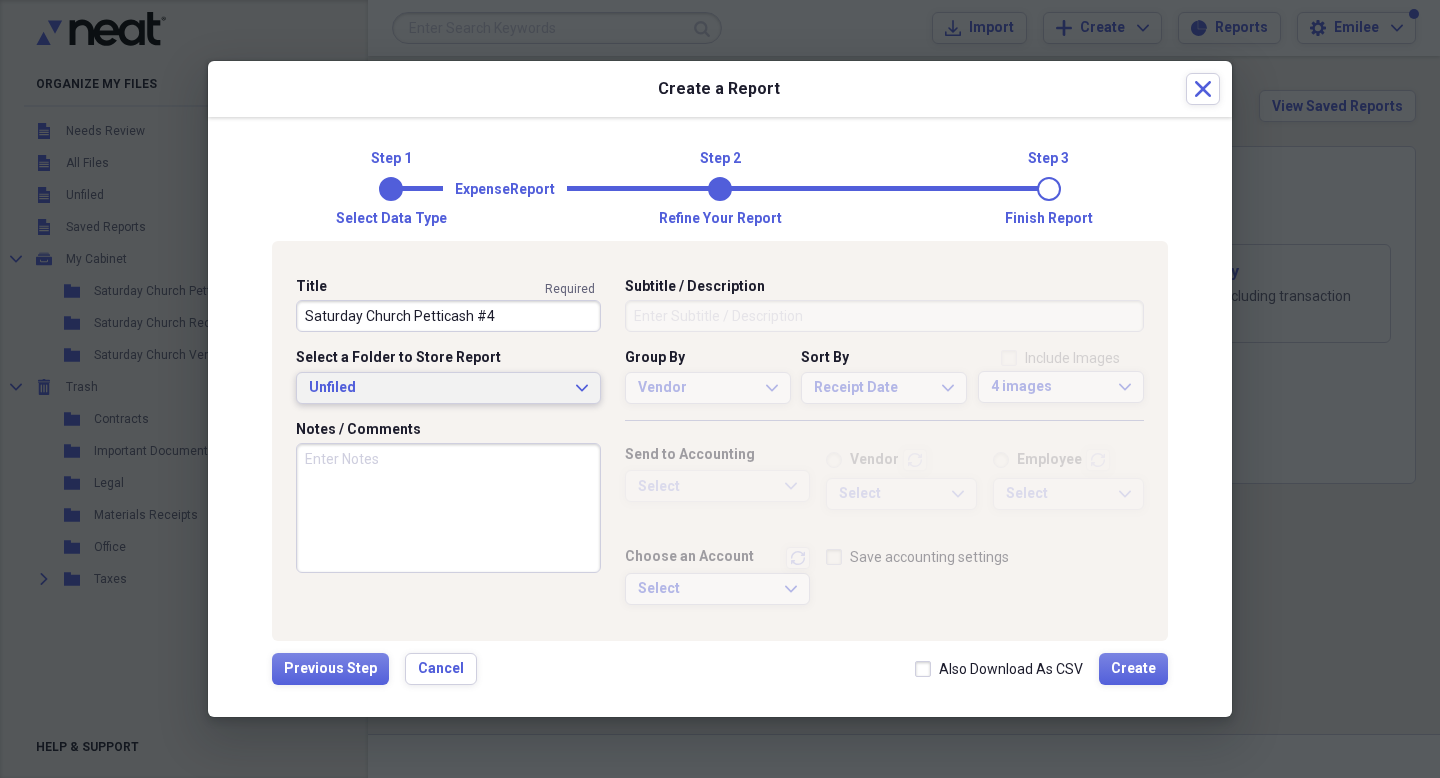 type on "Saturday Church Petticash #4" 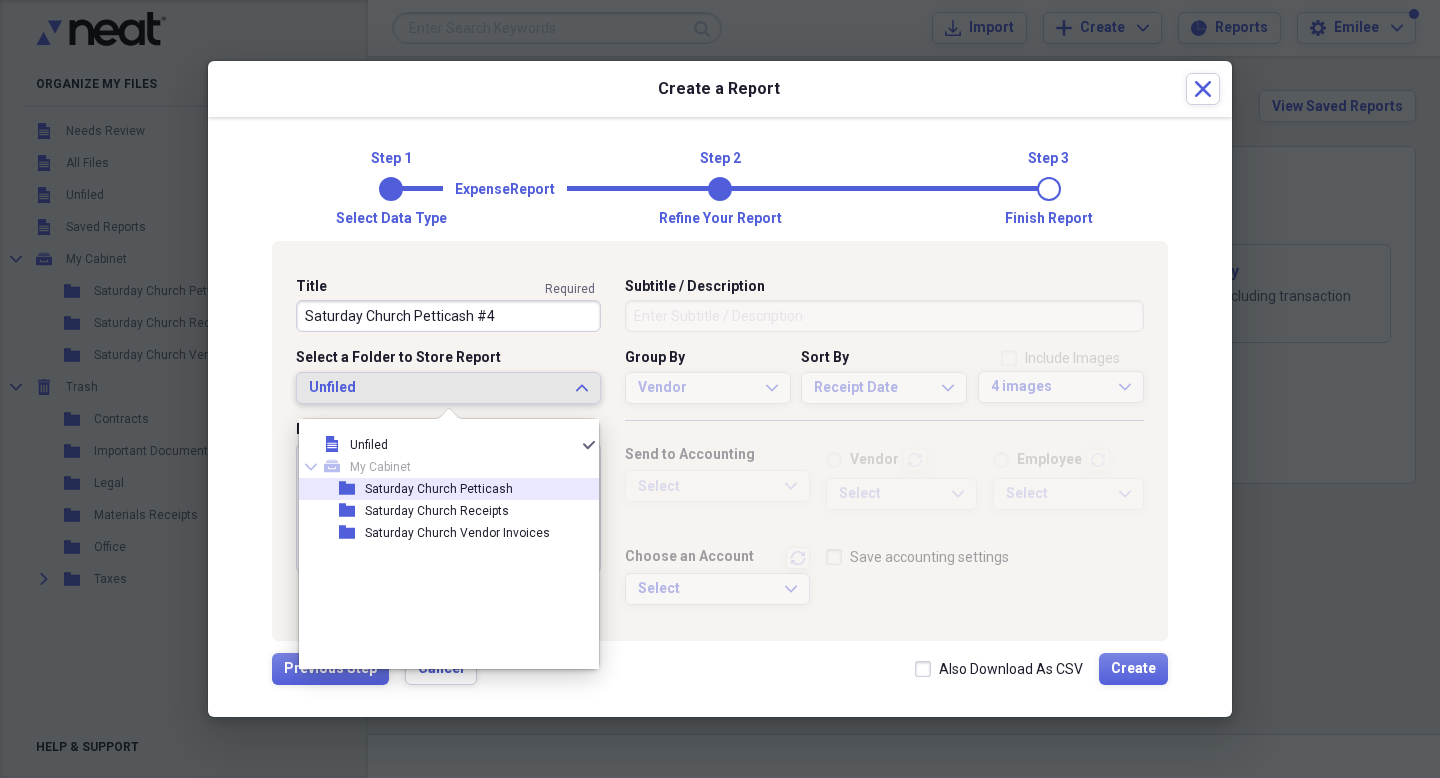 click on "folder Saturday Church Petticash" at bounding box center [441, 489] 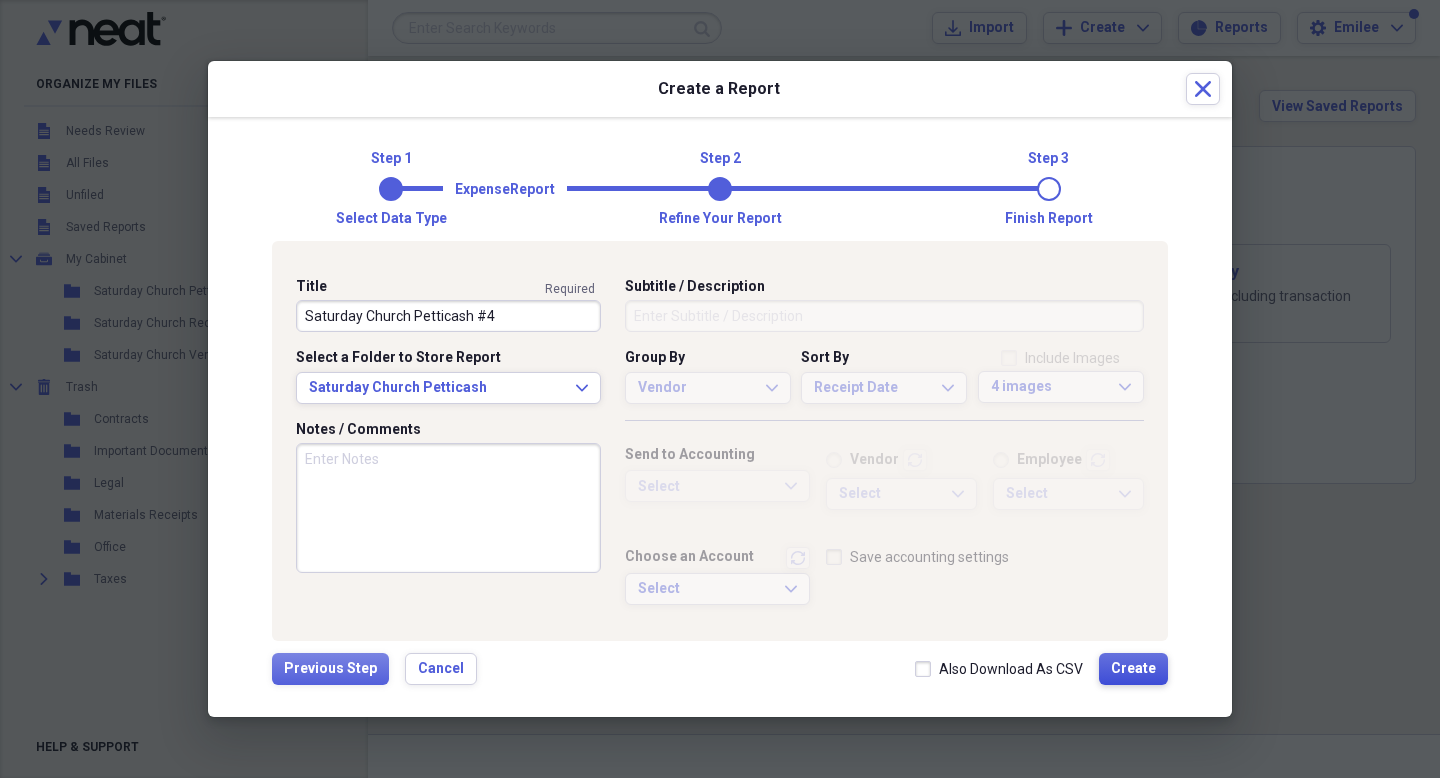 click on "Create" at bounding box center (1133, 669) 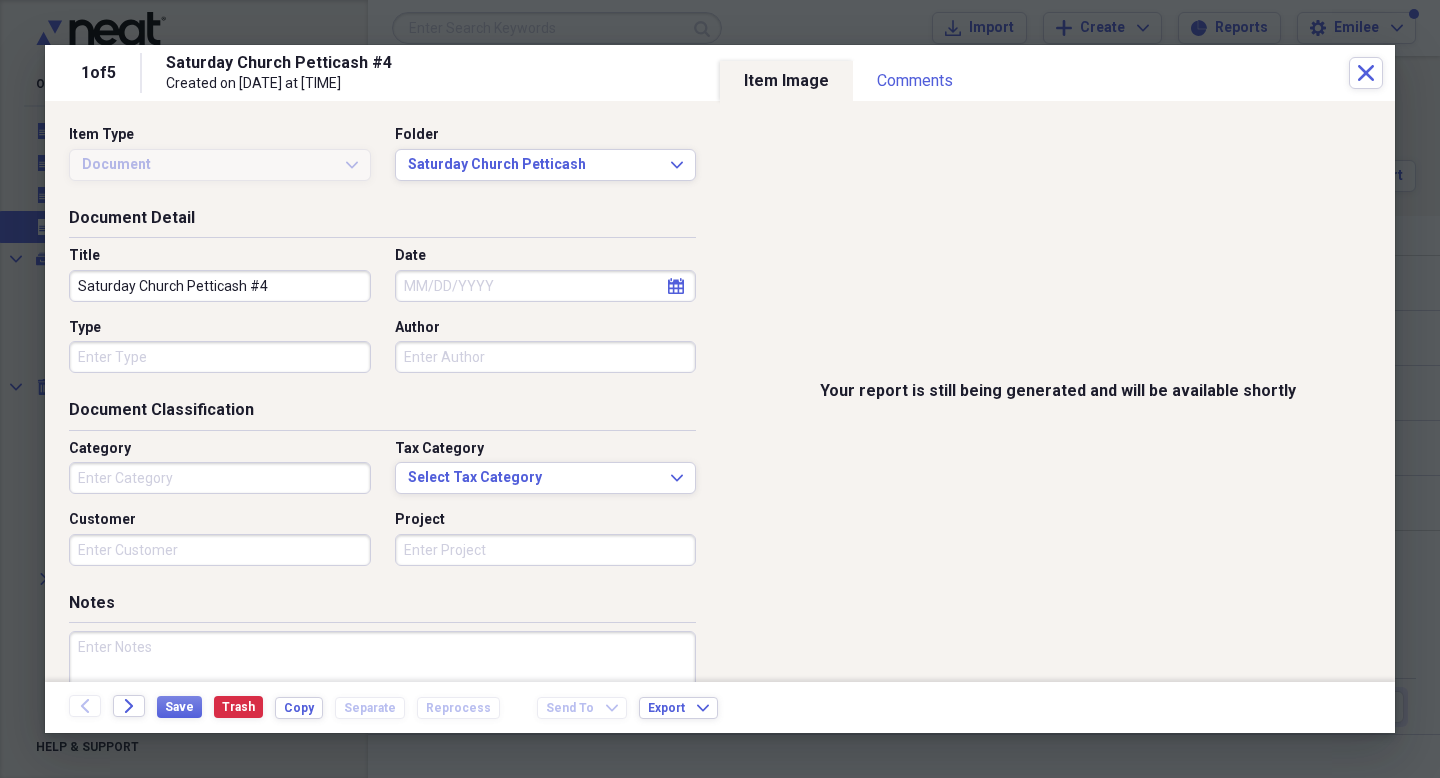 type on "Money" 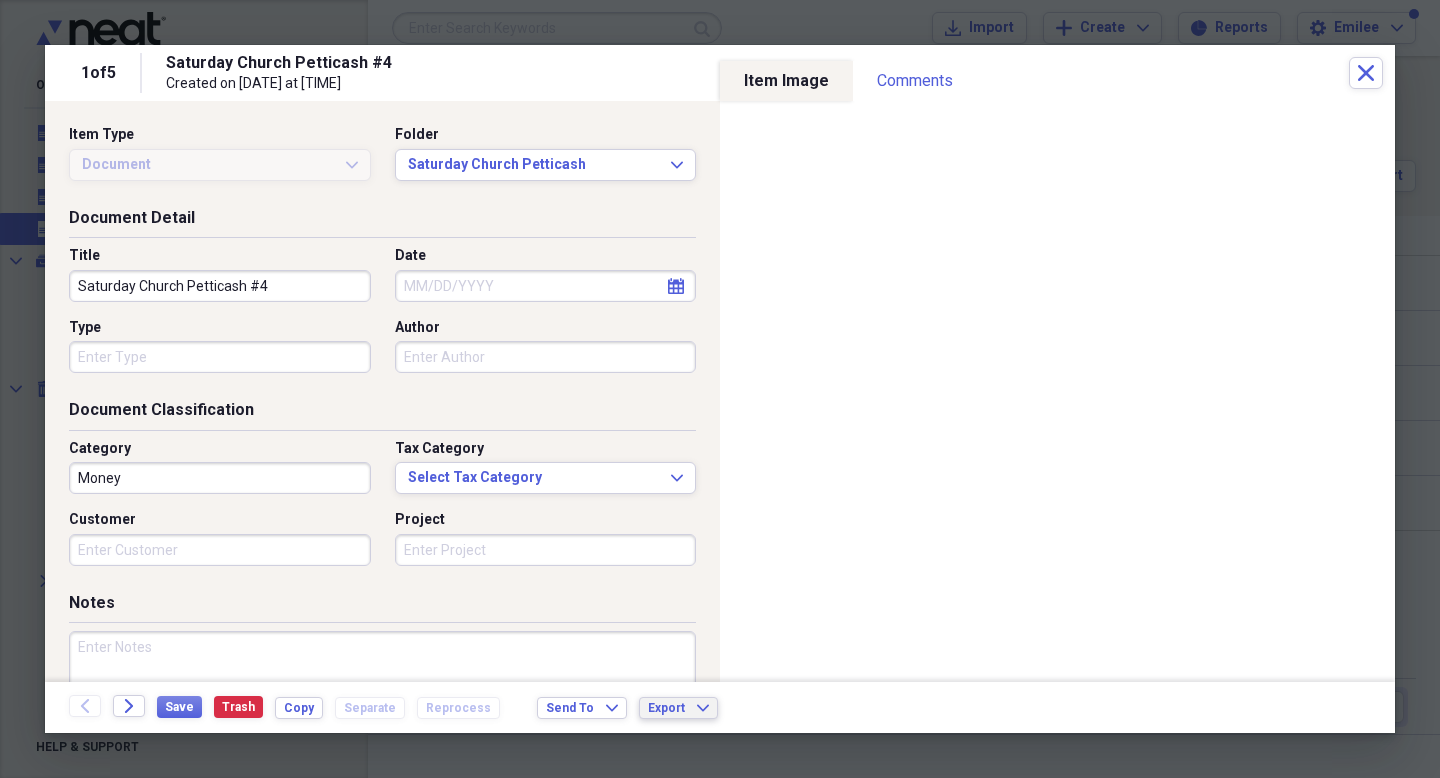 click on "Expand" 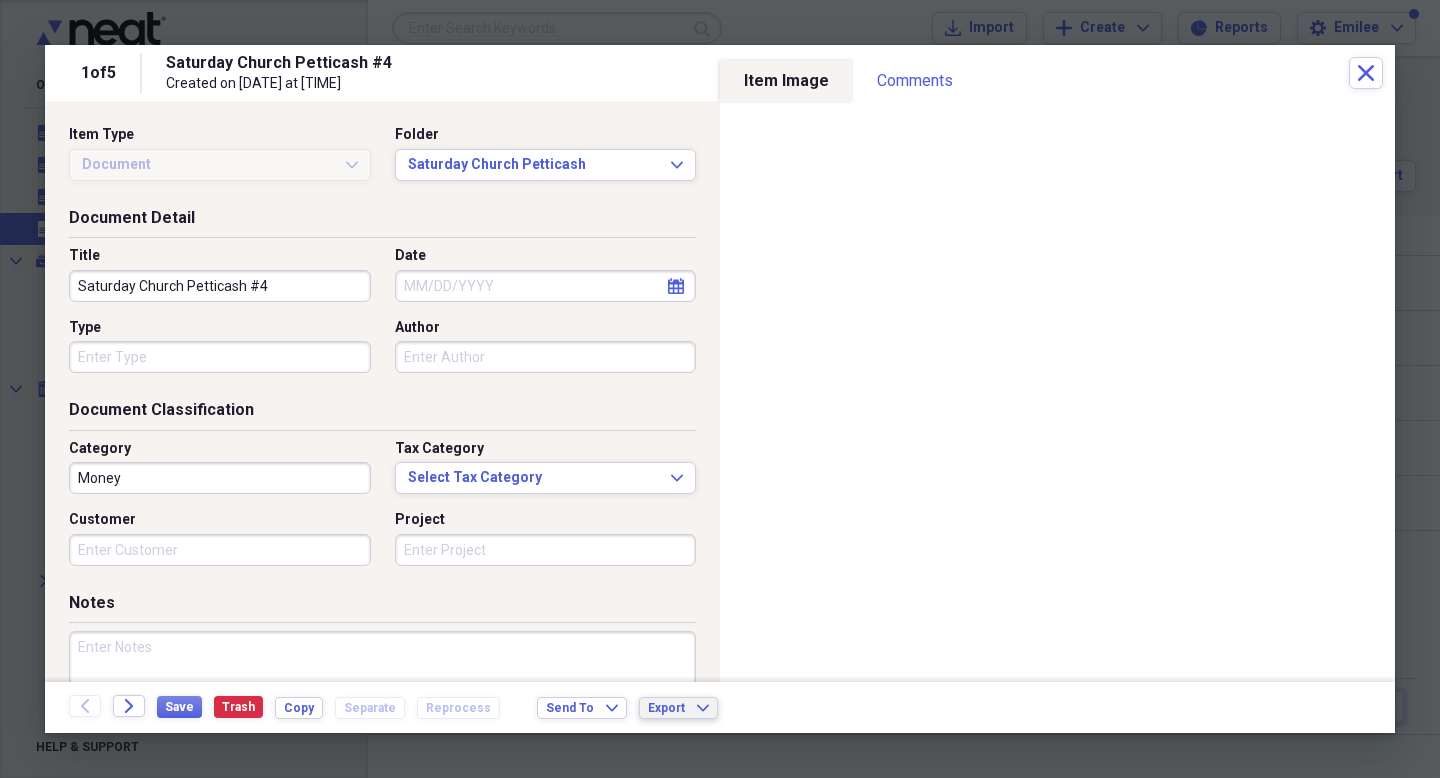 click on "Back Forward Save Trash Copy Separate Reprocess Send To Expand Export Expand" at bounding box center (720, 707) 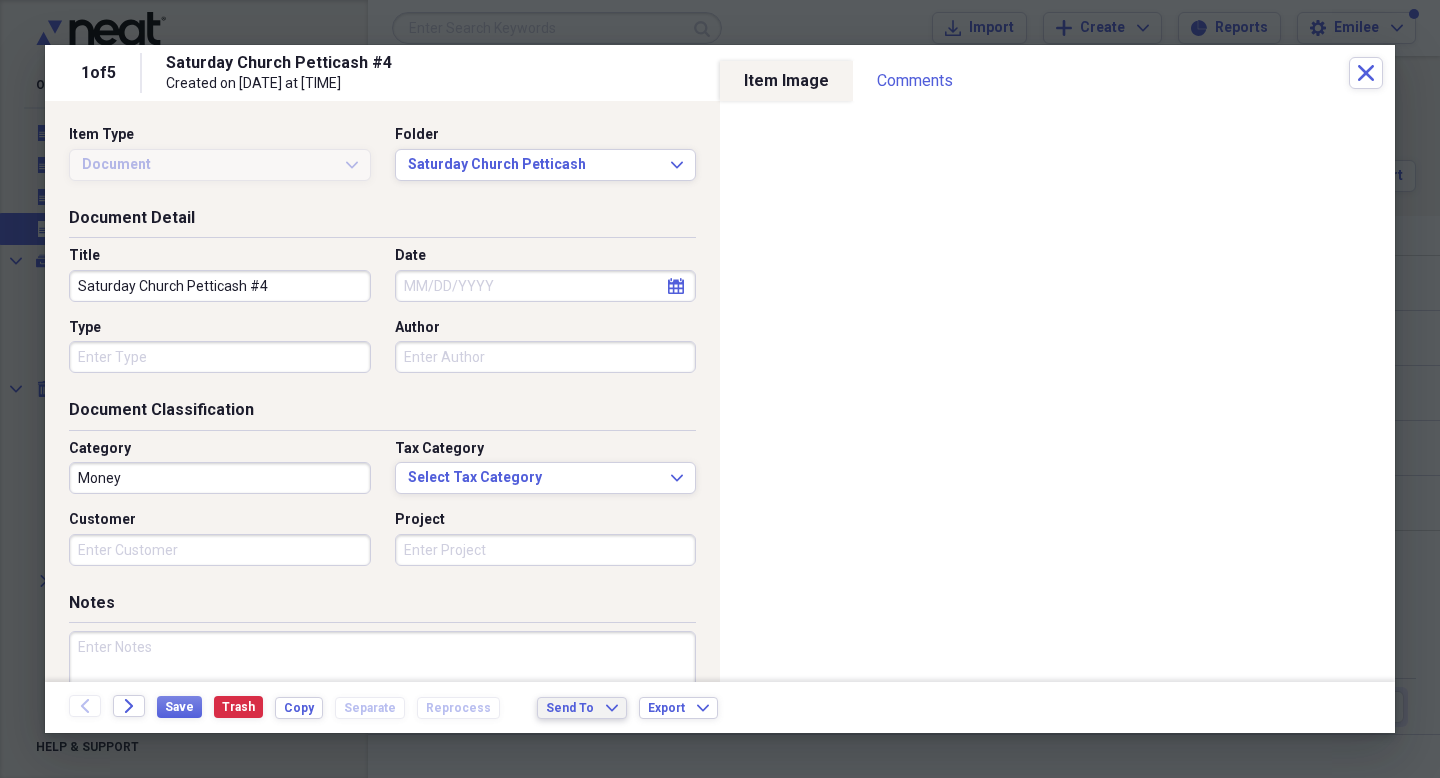 click on "Expand" 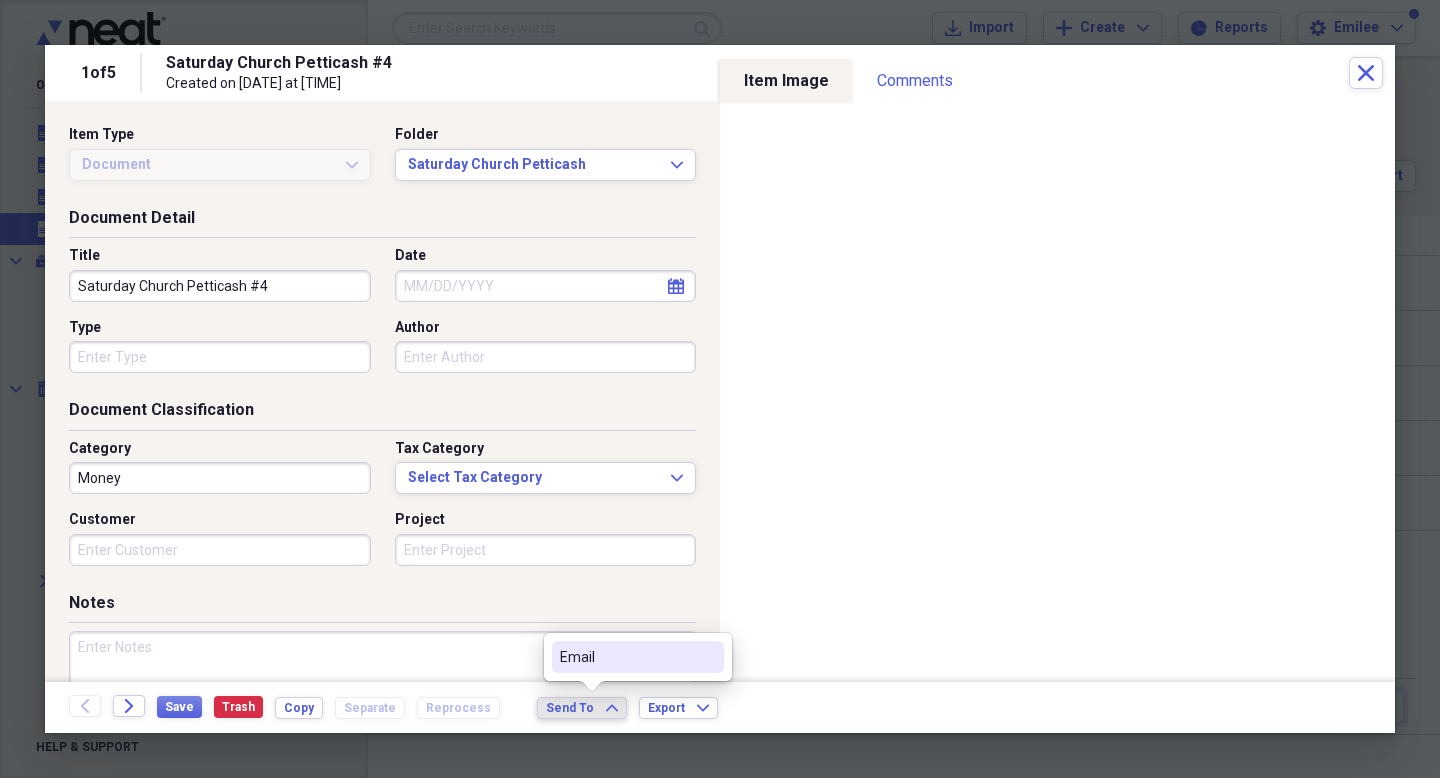click on "Email" at bounding box center (626, 657) 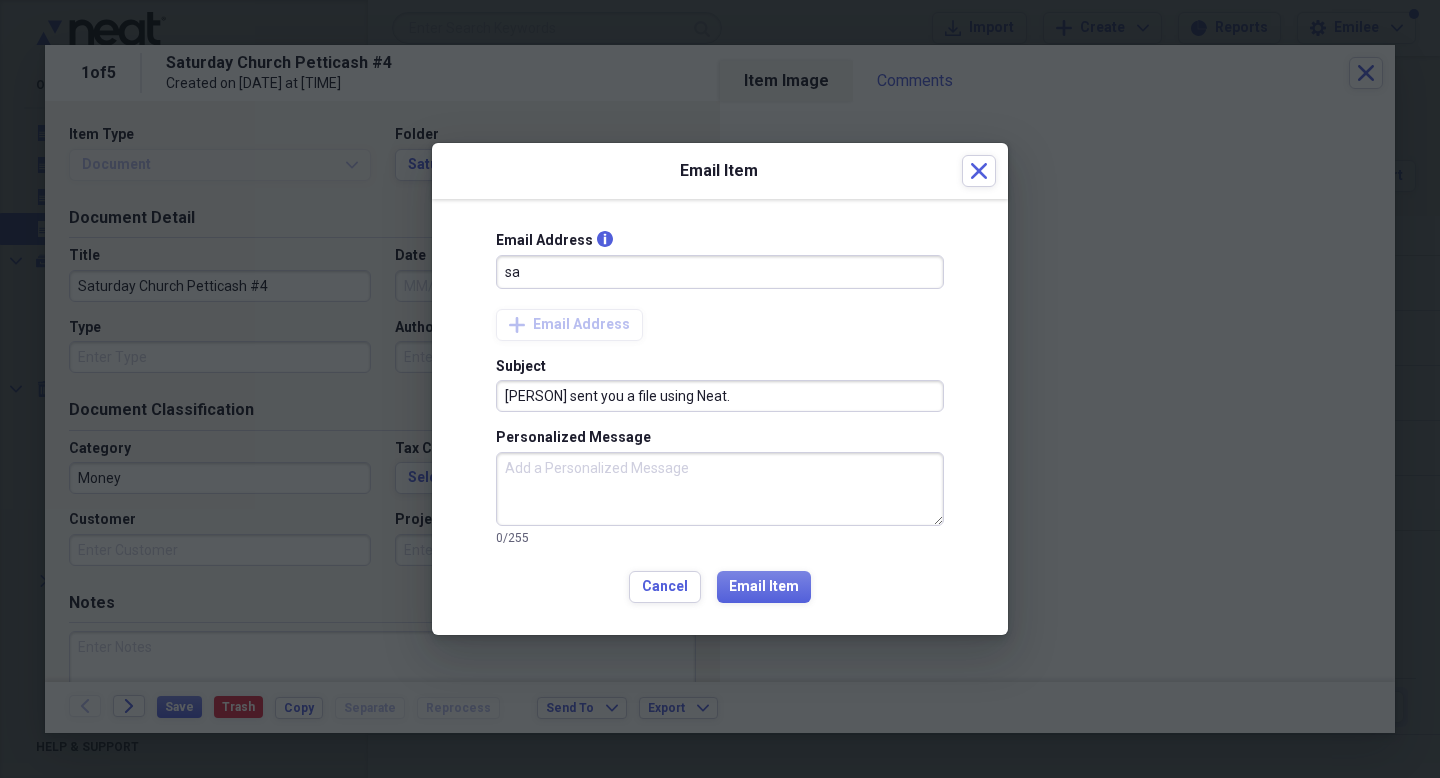 type on "s" 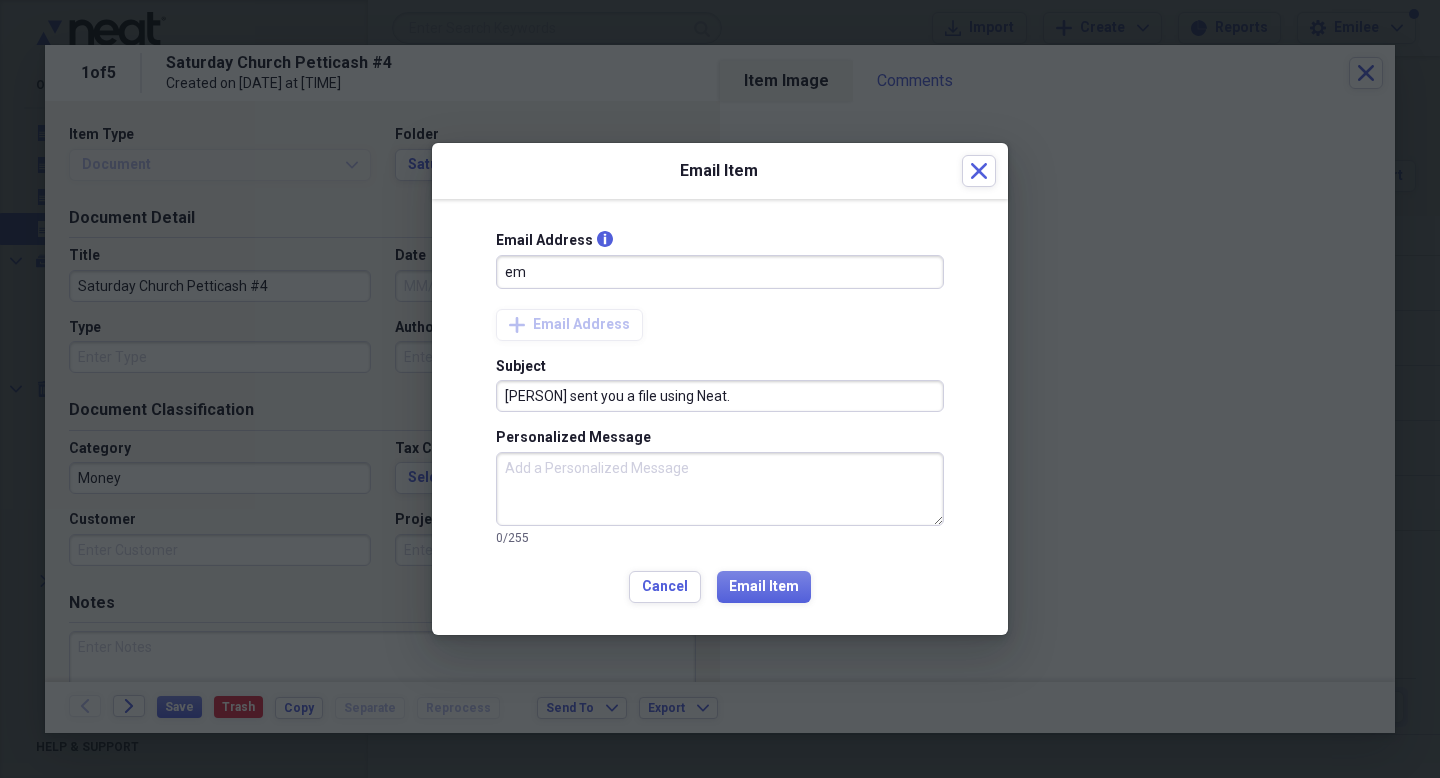 type on "e" 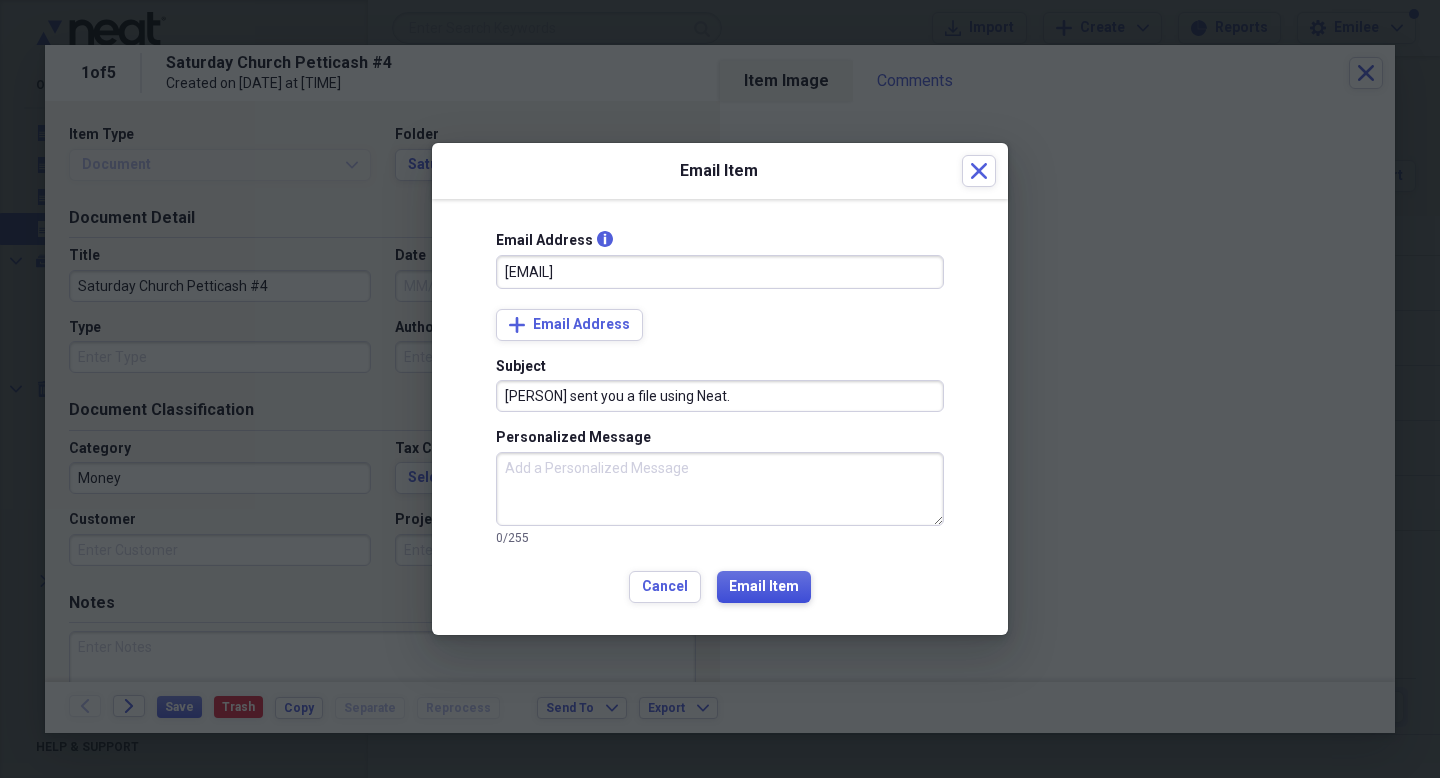 type on "[EMAIL]" 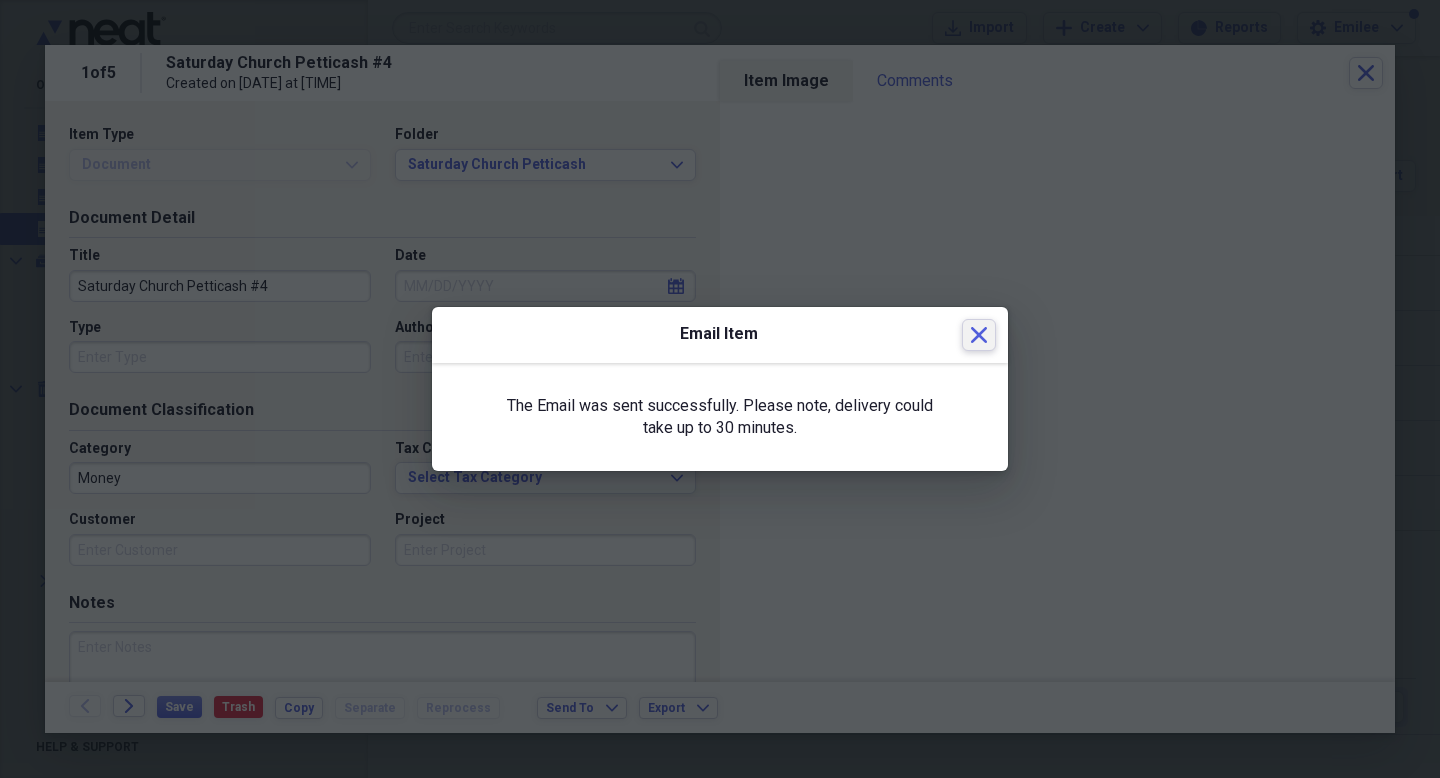 click on "Close" 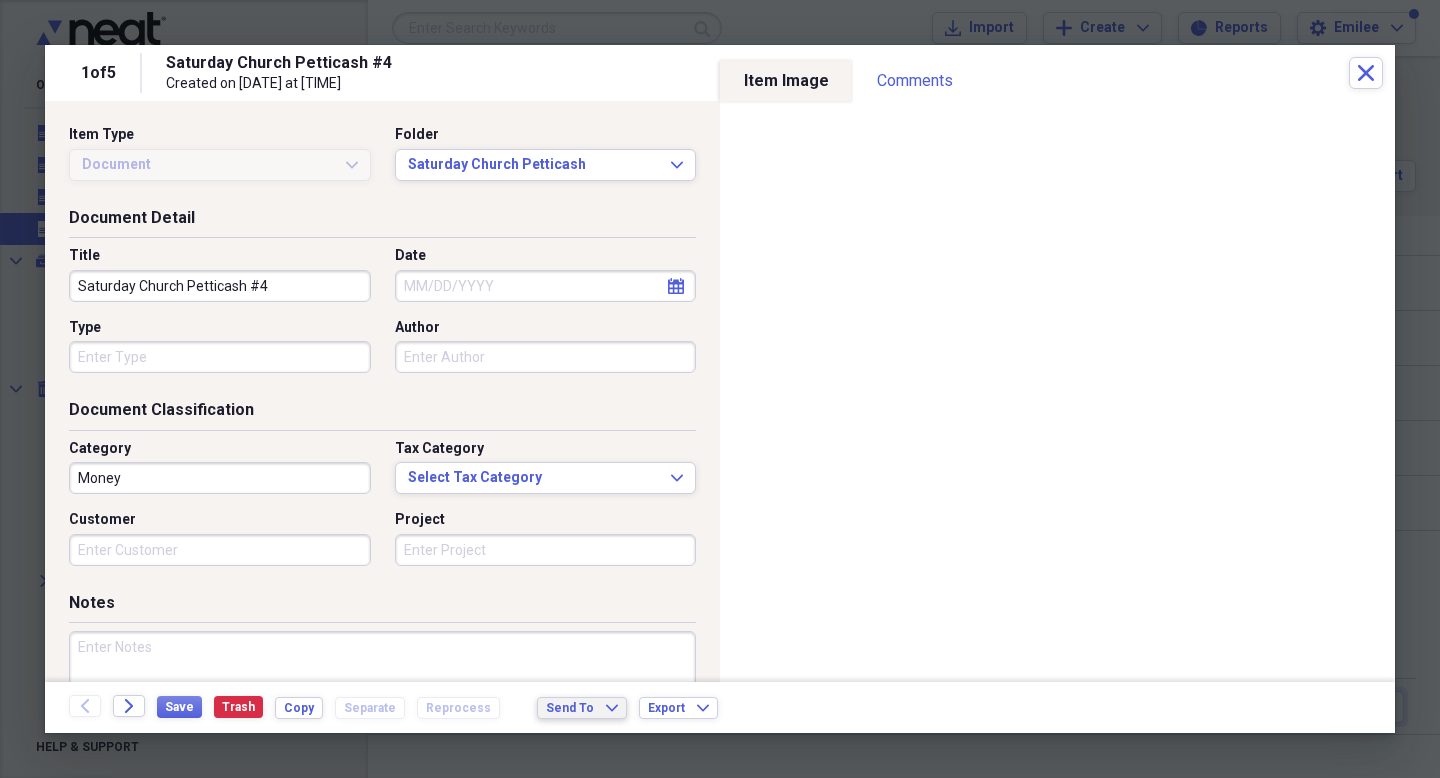 type 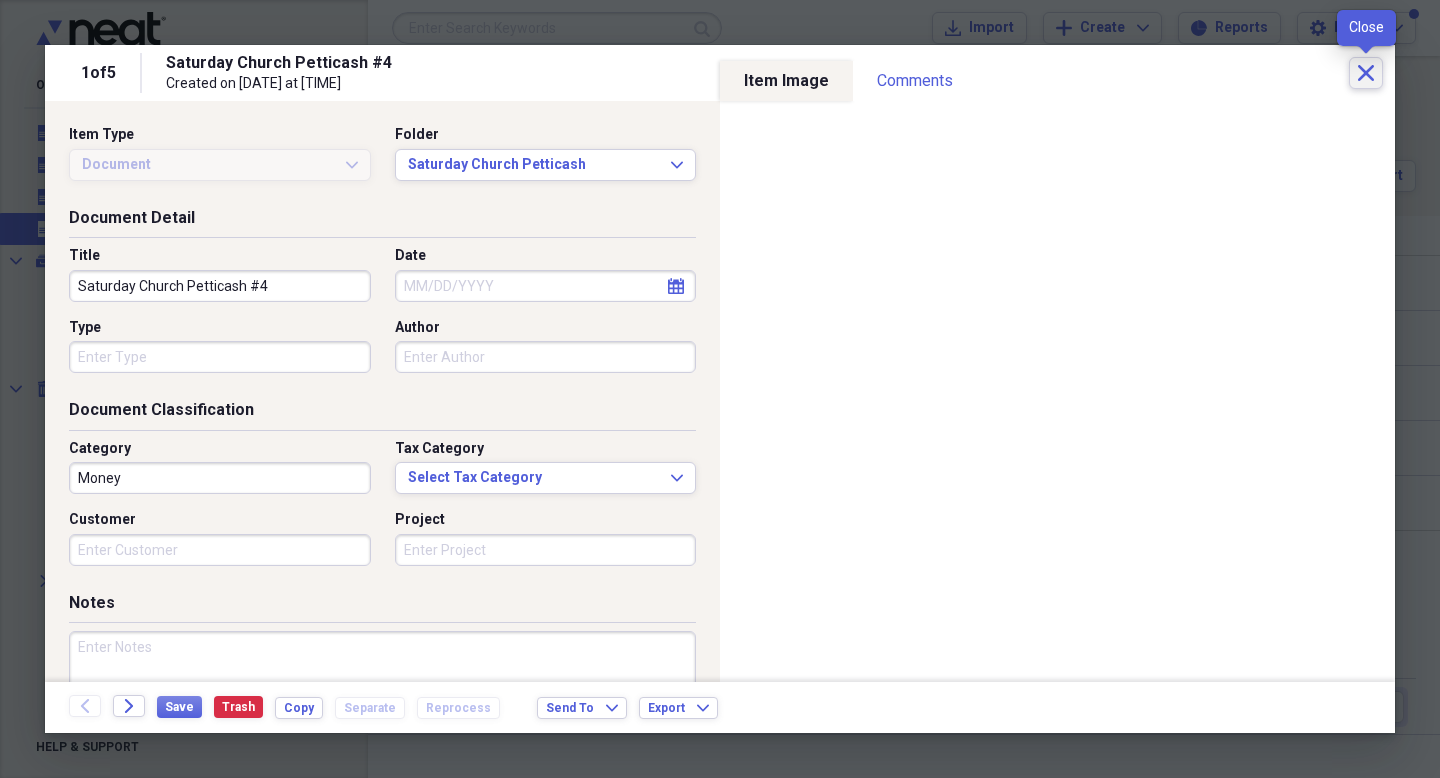 click on "Close" at bounding box center (1366, 73) 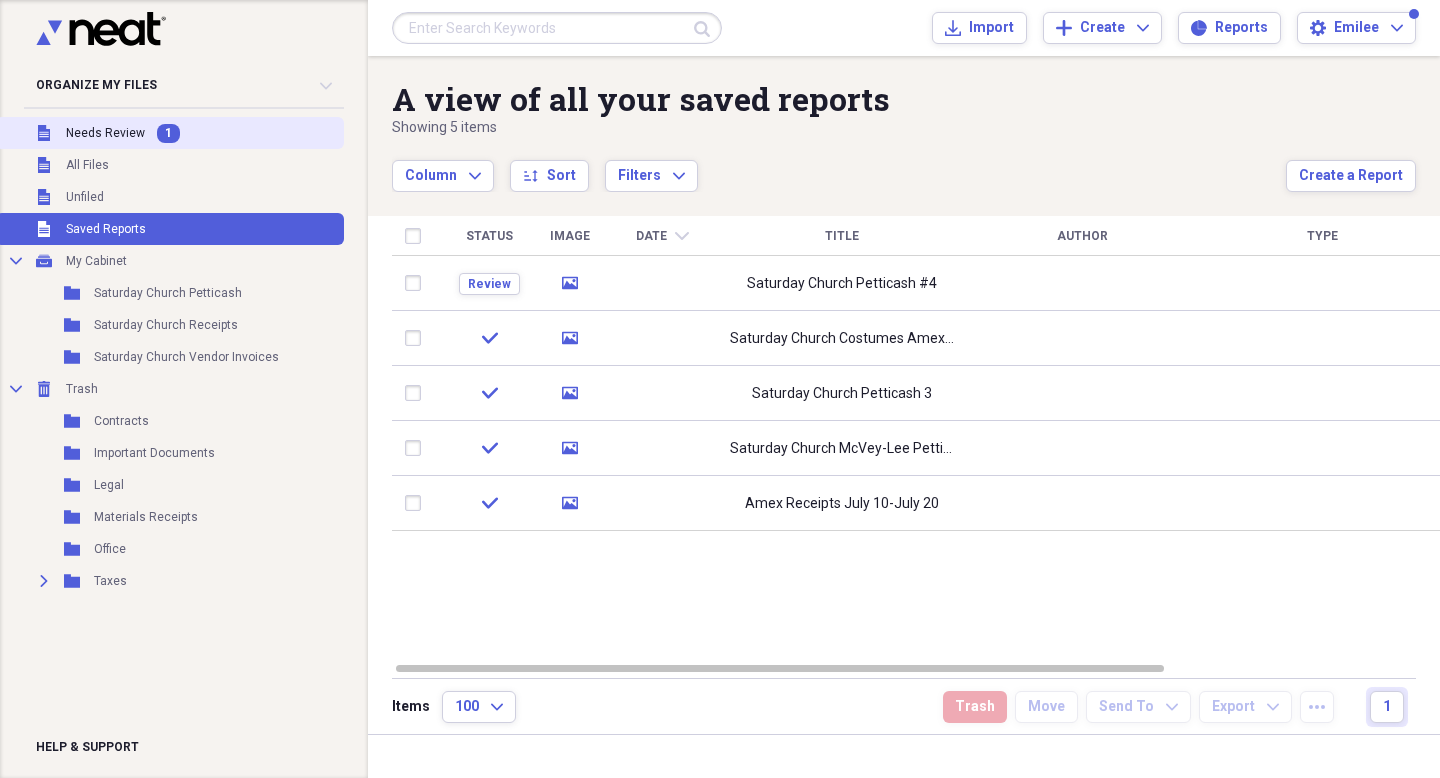 click on "Needs Review" at bounding box center (105, 133) 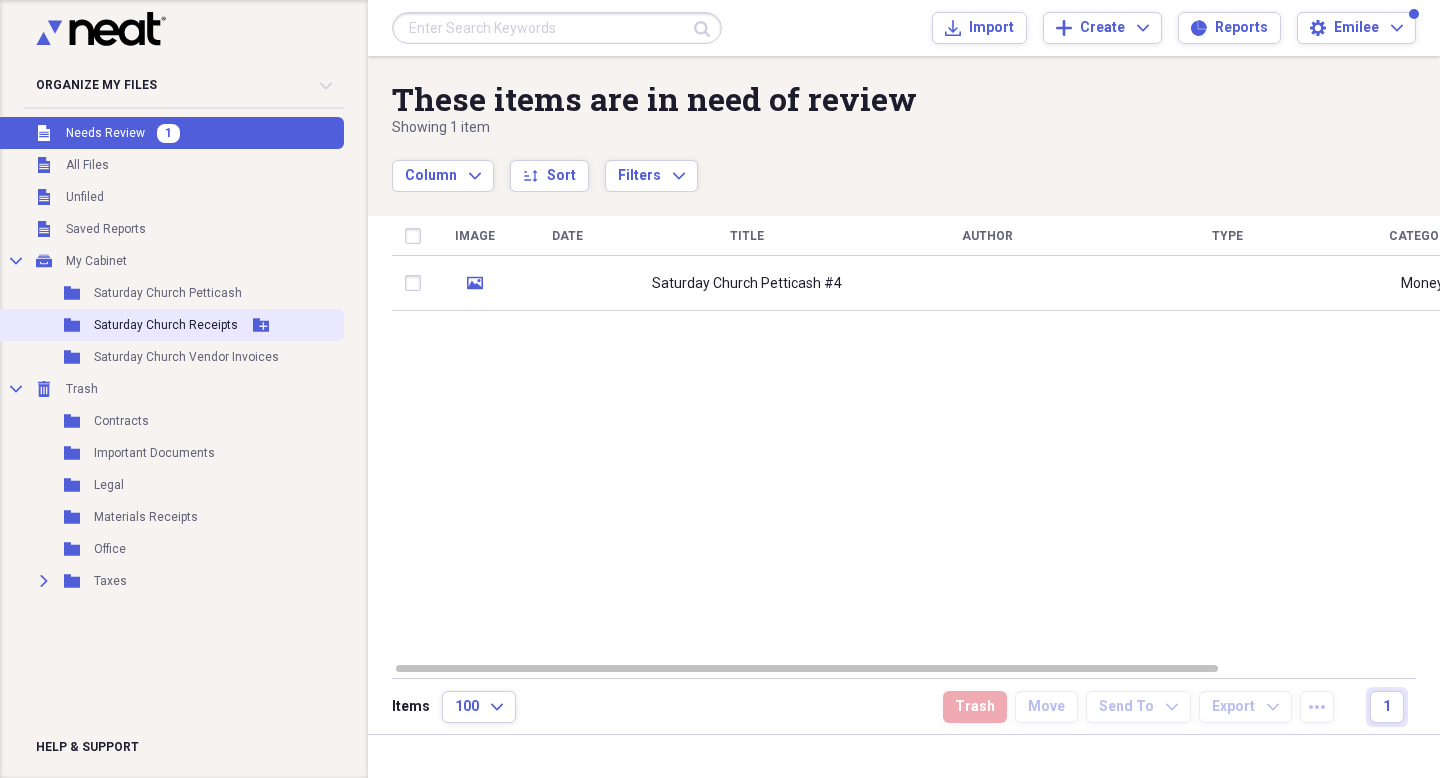 click on "Saturday Church Receipts" at bounding box center [166, 325] 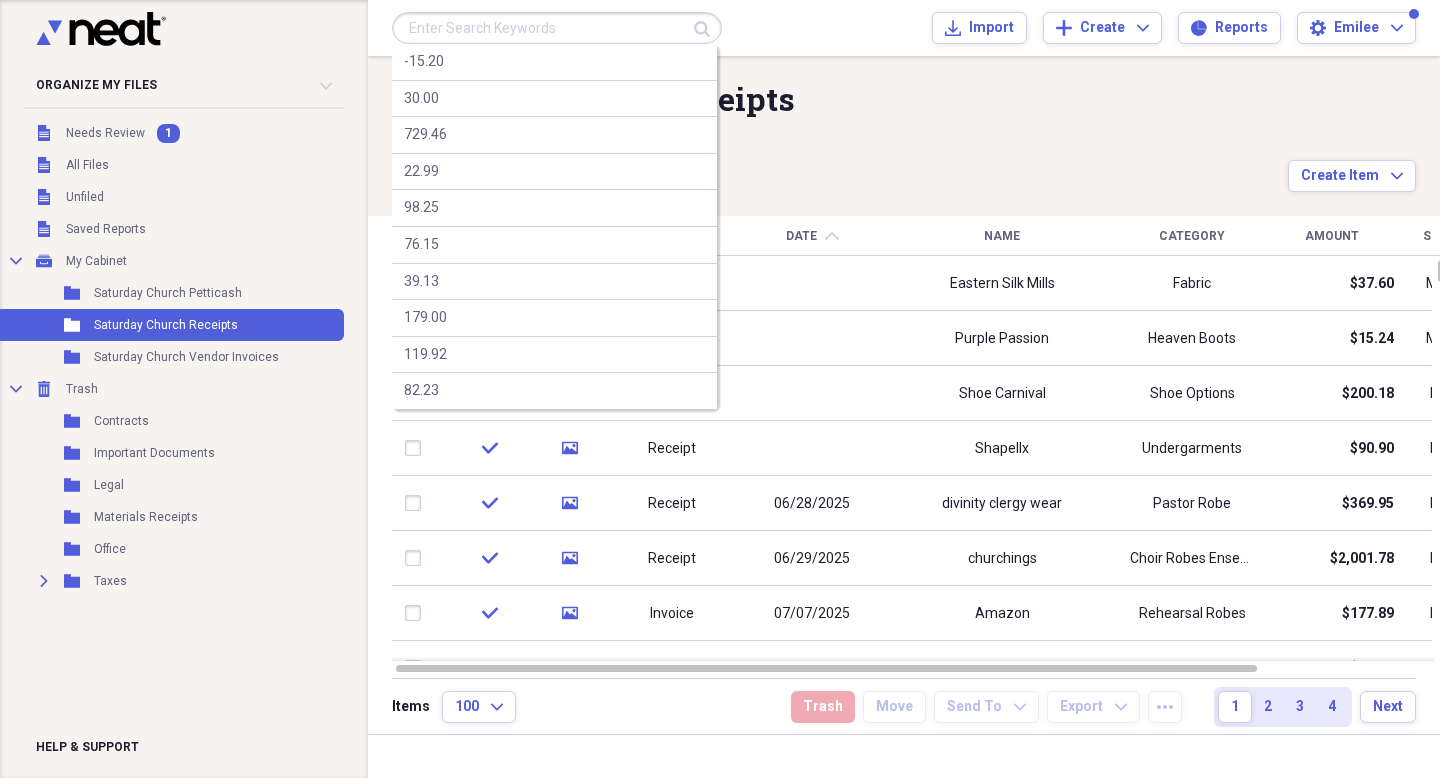 click at bounding box center [557, 28] 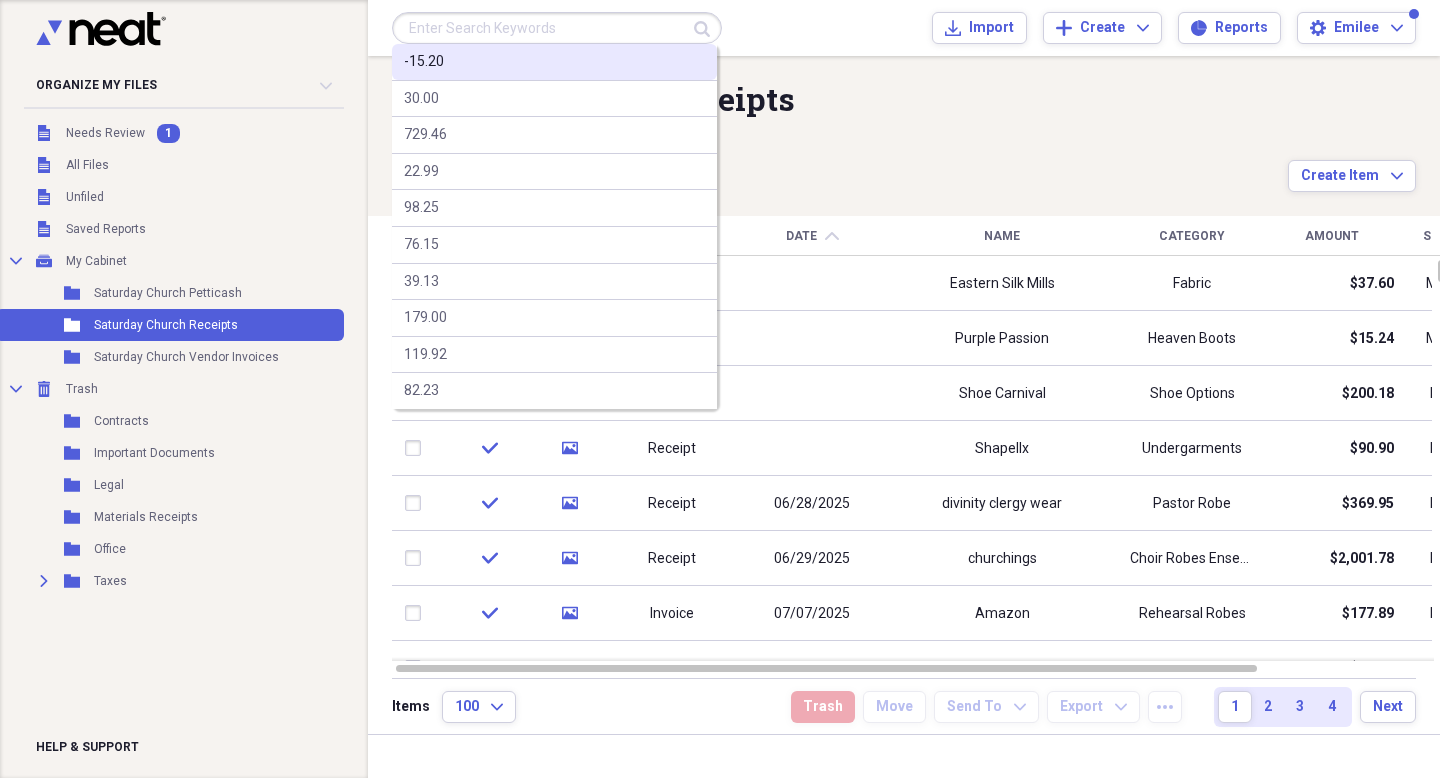 click on "-15.20" at bounding box center [424, 62] 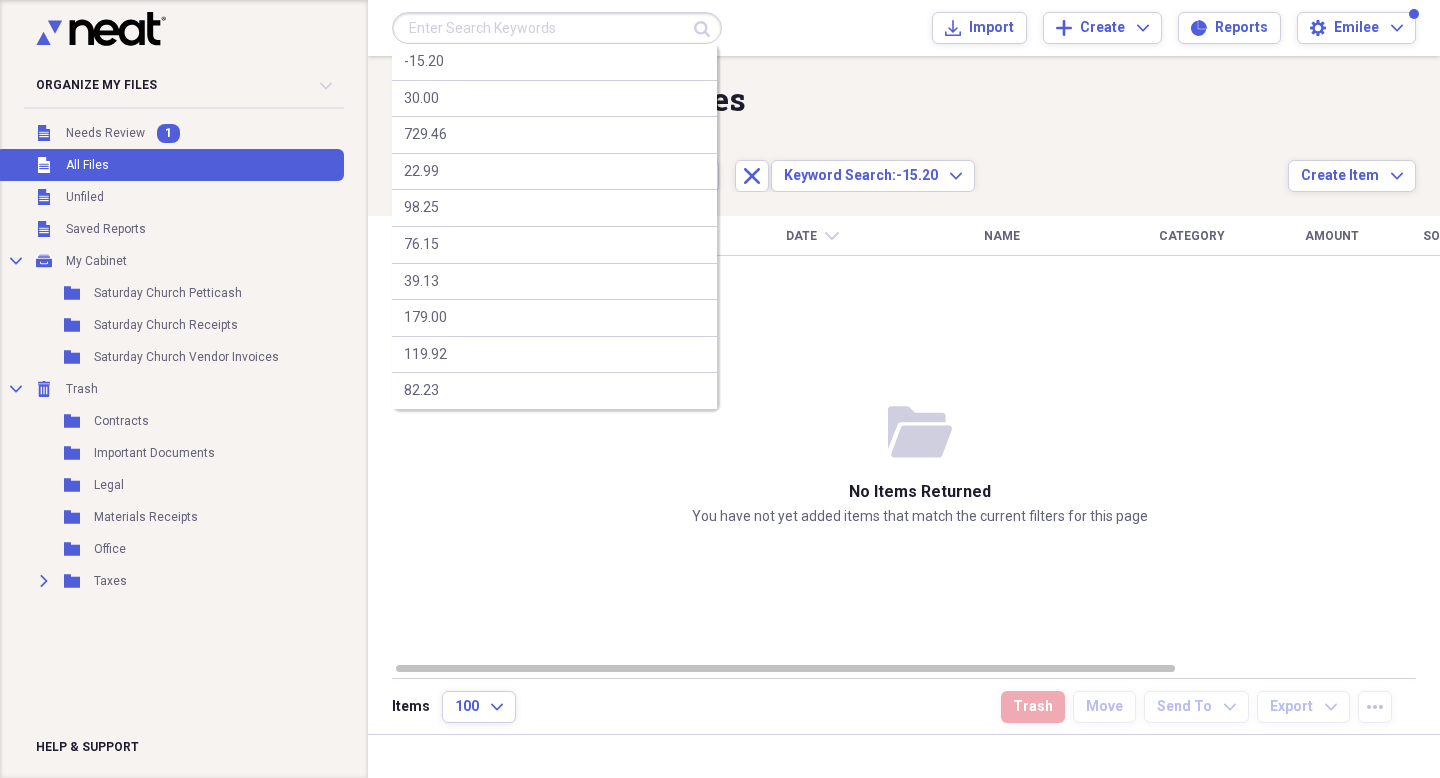 click at bounding box center (557, 28) 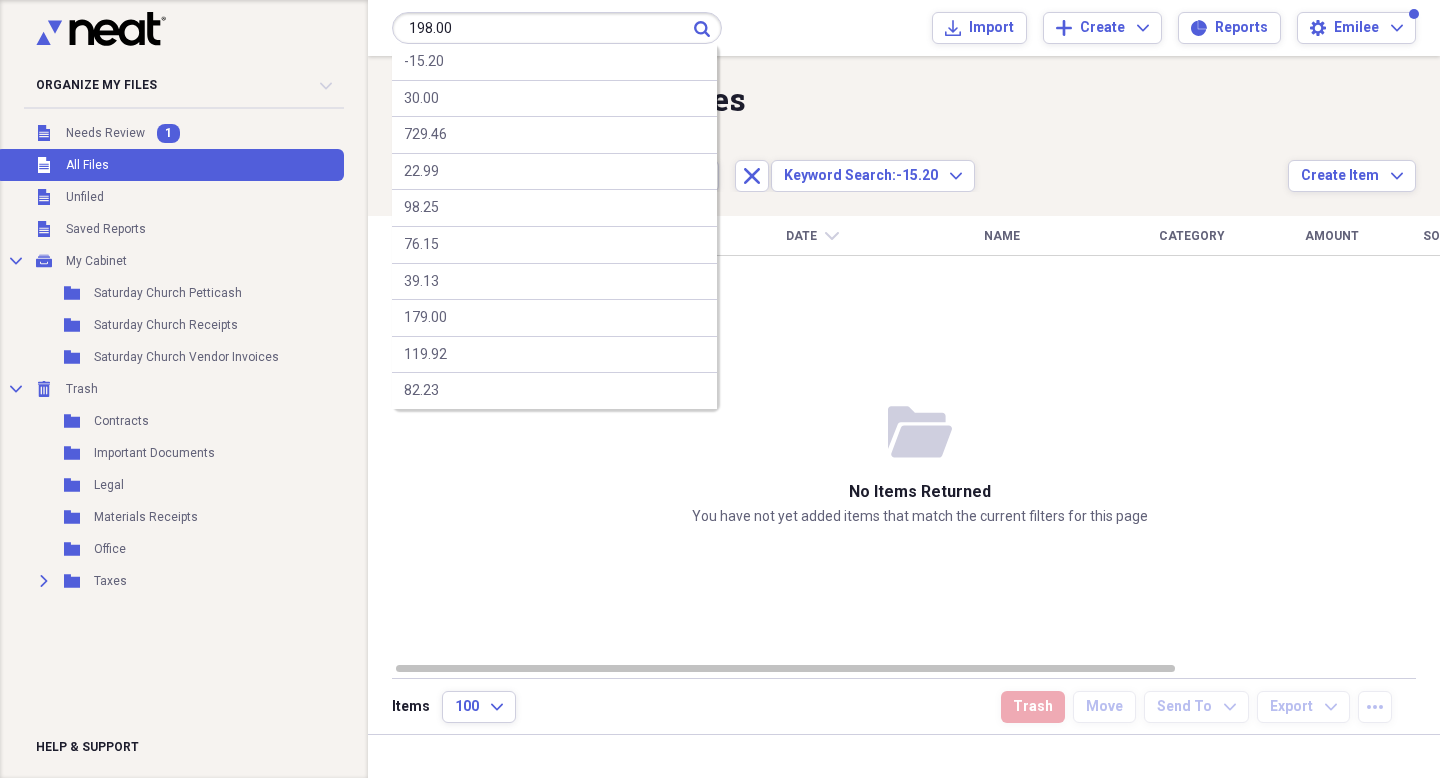 type on "198.00" 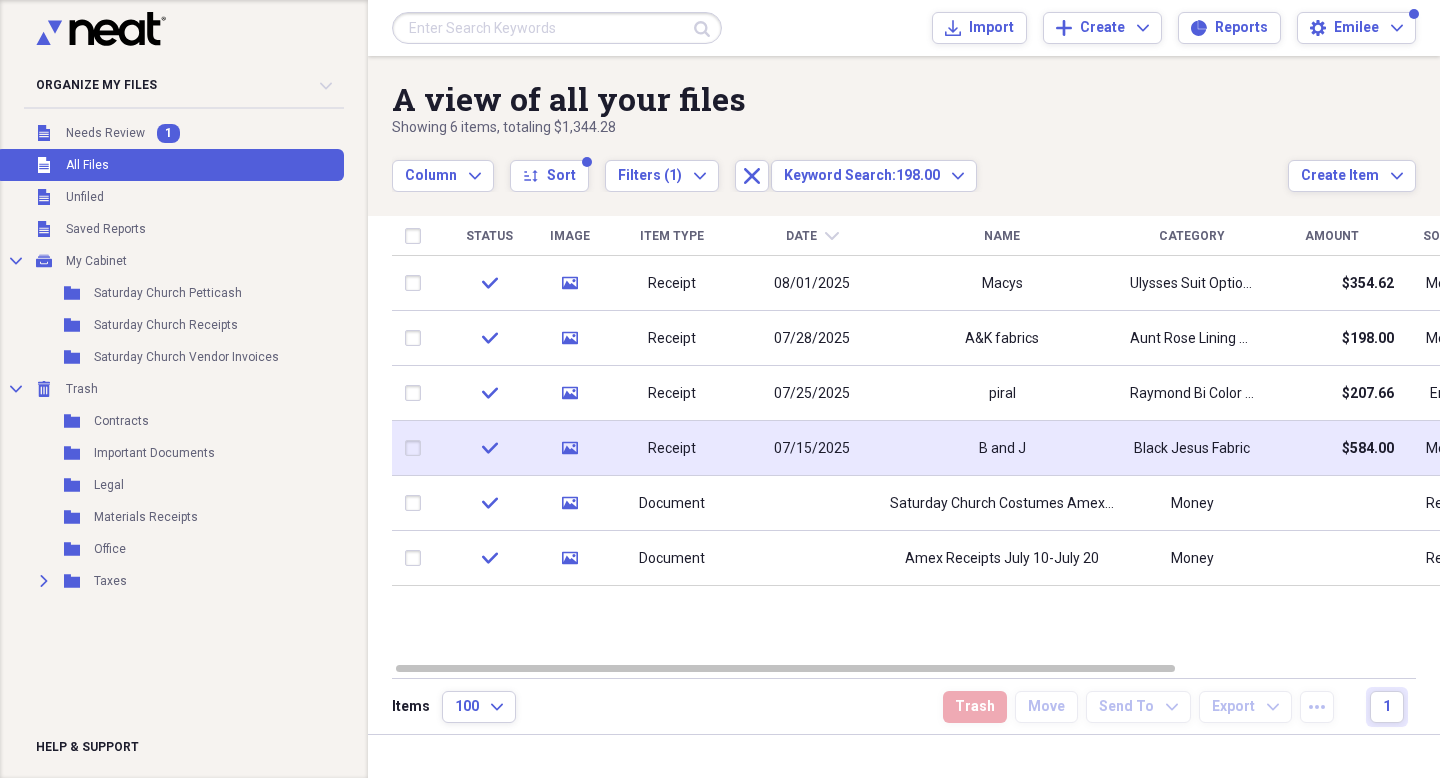 click on "07/15/2025" at bounding box center (812, 449) 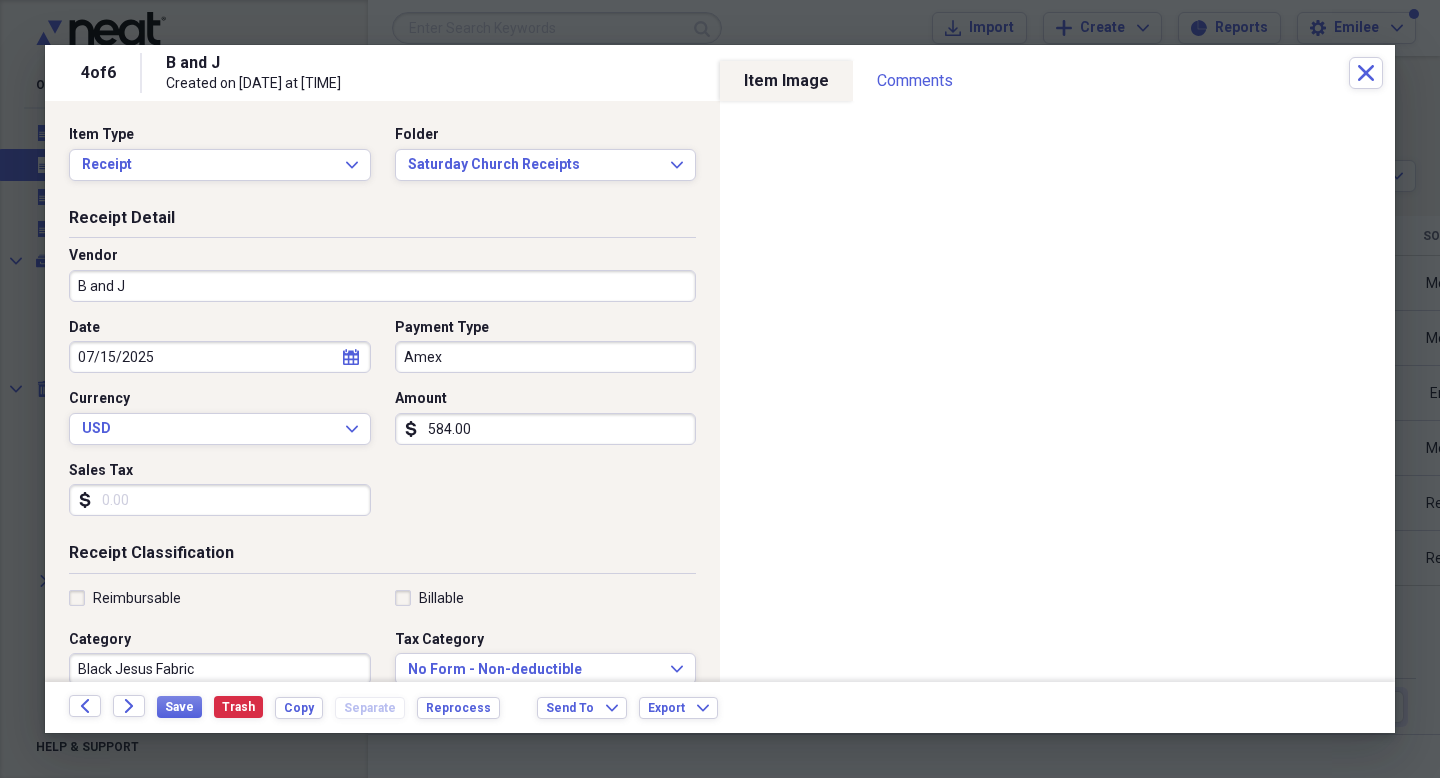 click on "Amex" at bounding box center (546, 357) 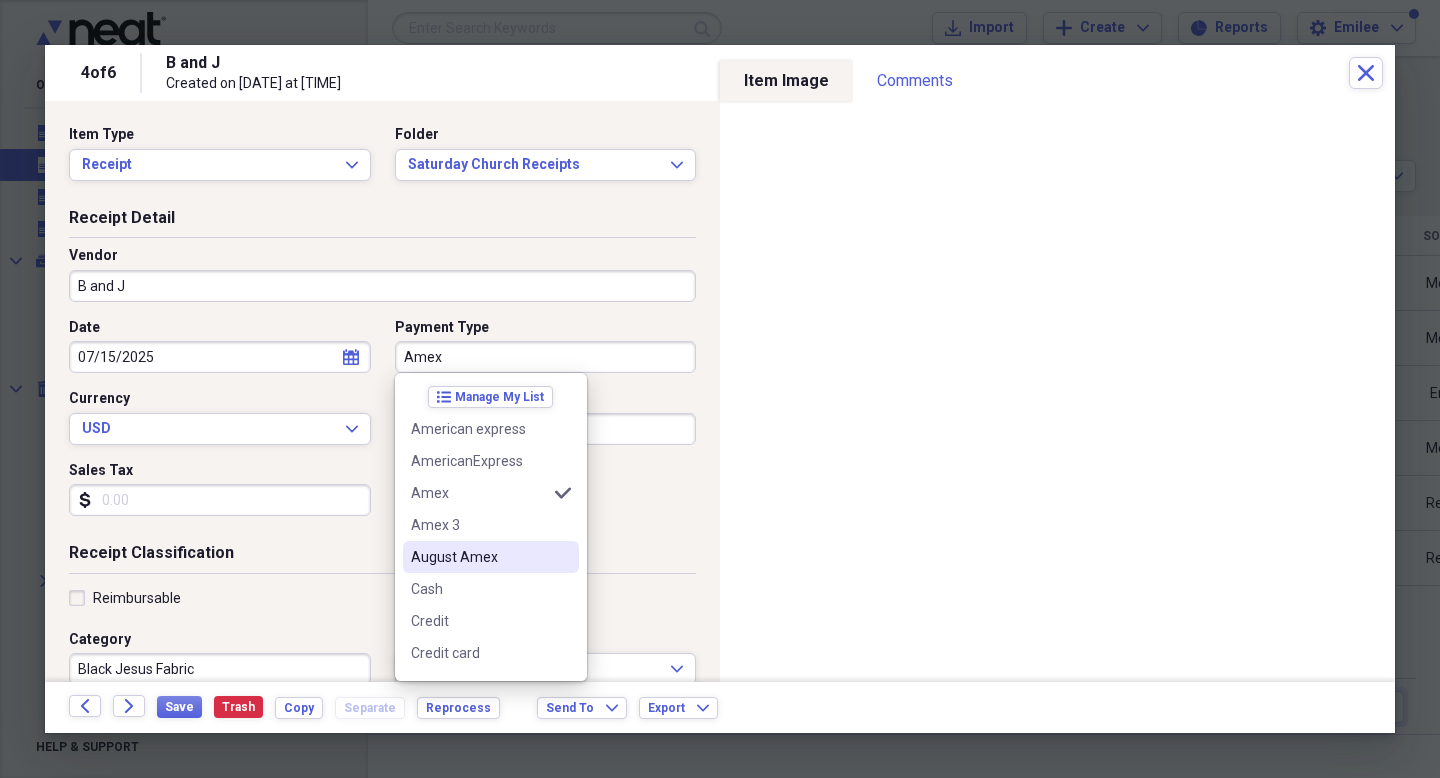 click on "August Amex" at bounding box center [479, 557] 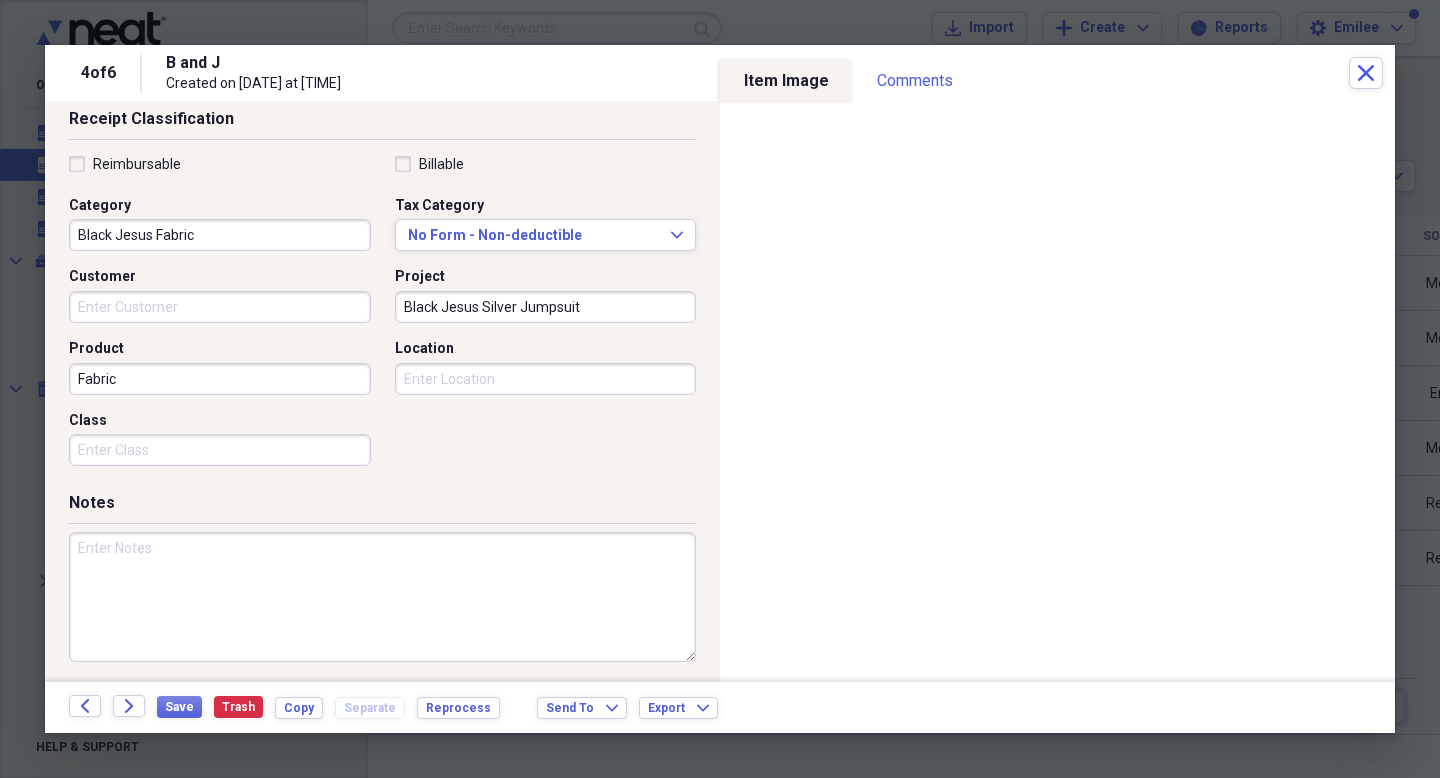 scroll, scrollTop: 439, scrollLeft: 0, axis: vertical 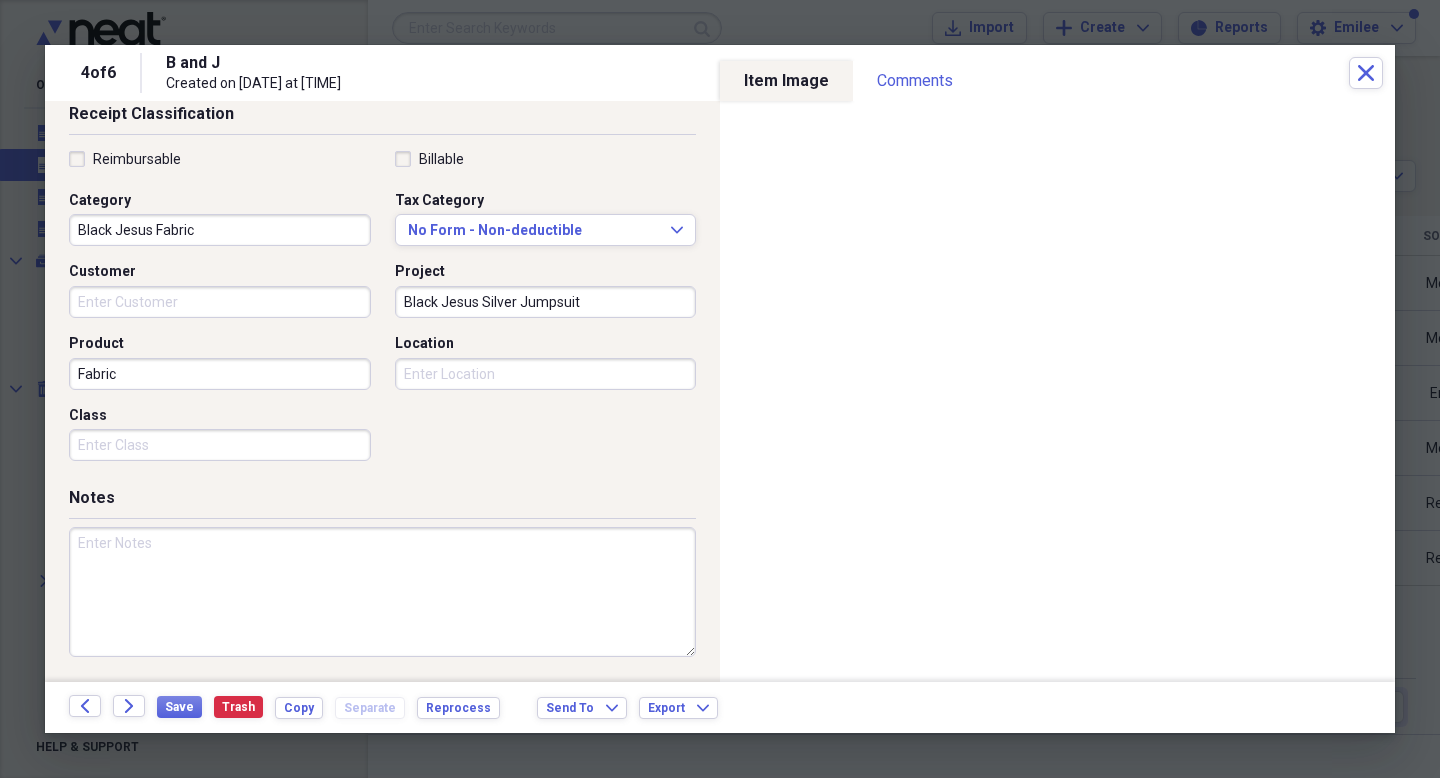 click at bounding box center (382, 592) 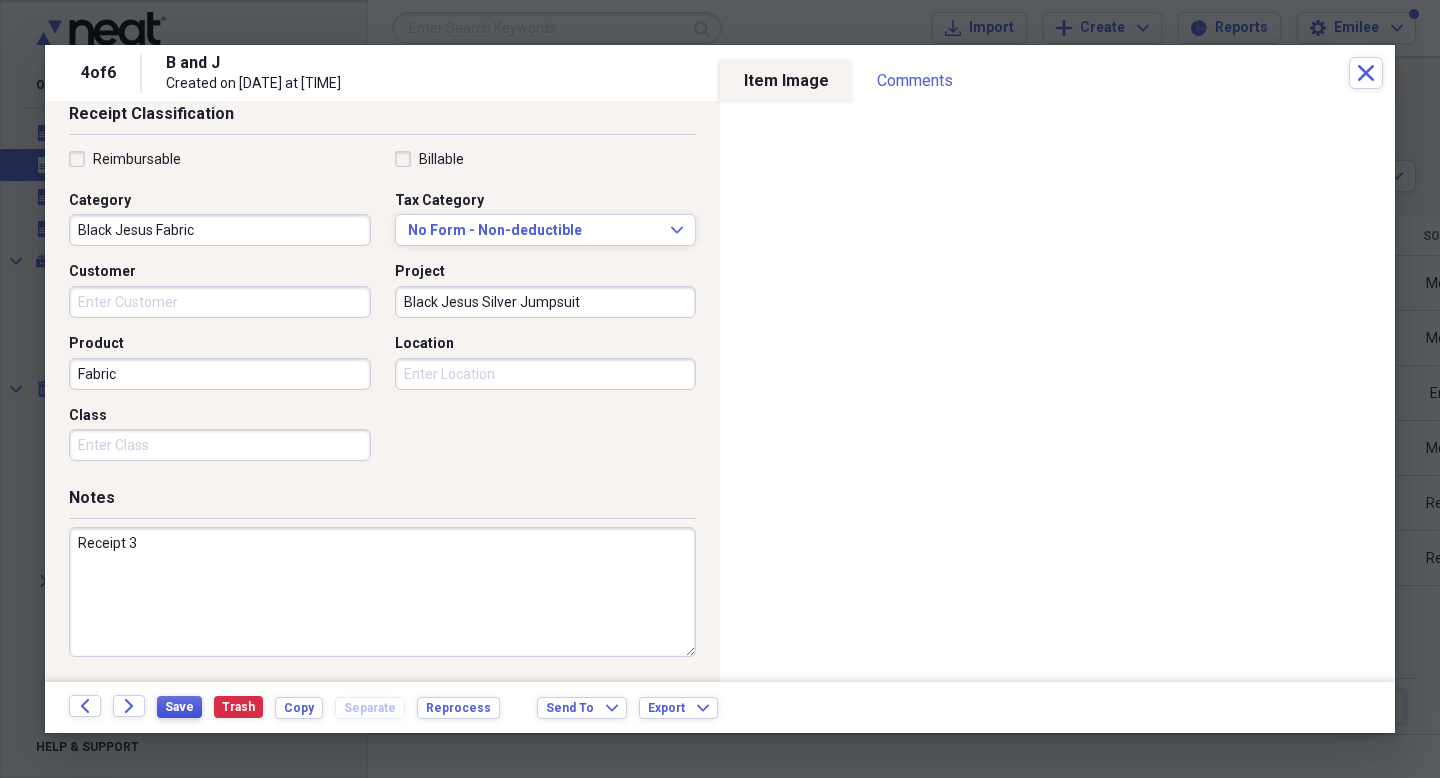 type on "Receipt 3" 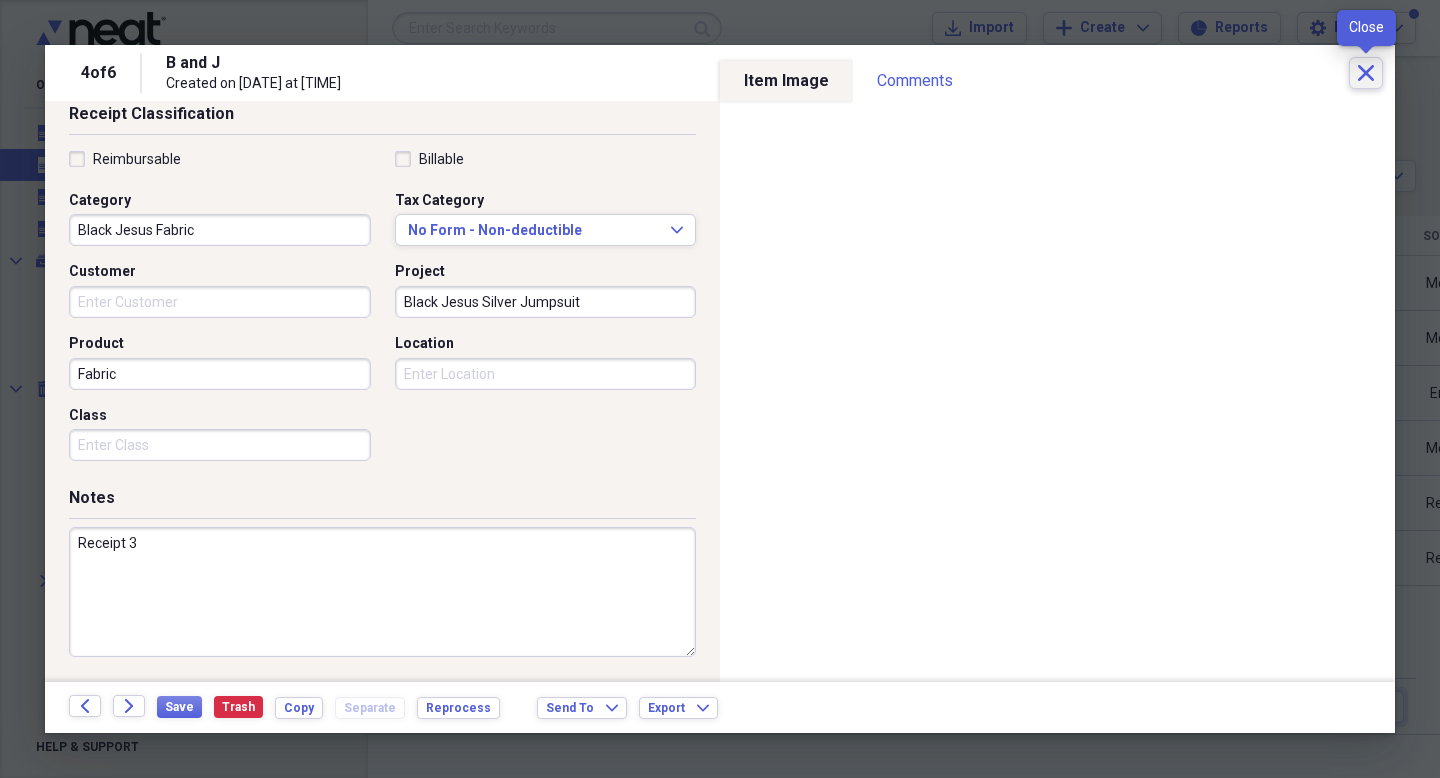 click on "Close" at bounding box center (1366, 73) 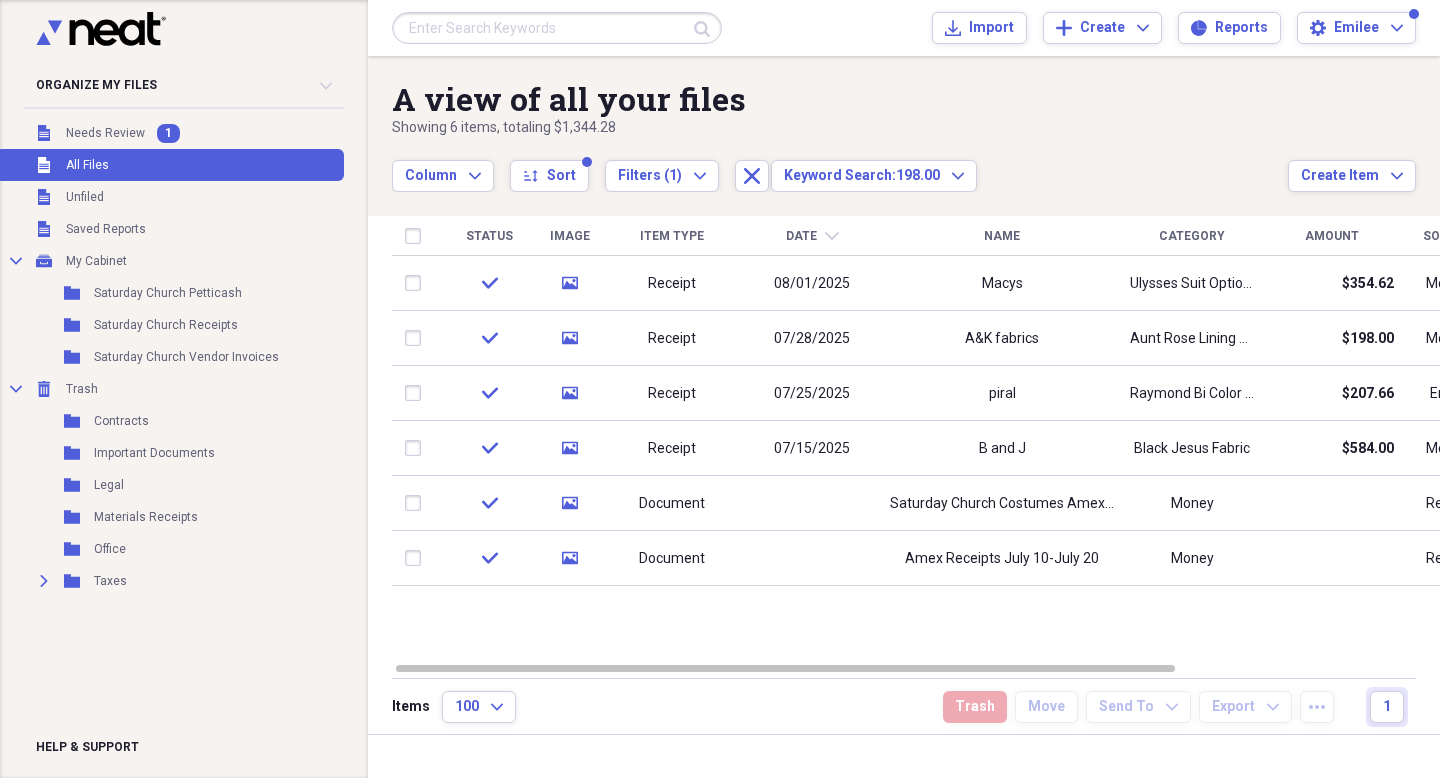 click at bounding box center (557, 28) 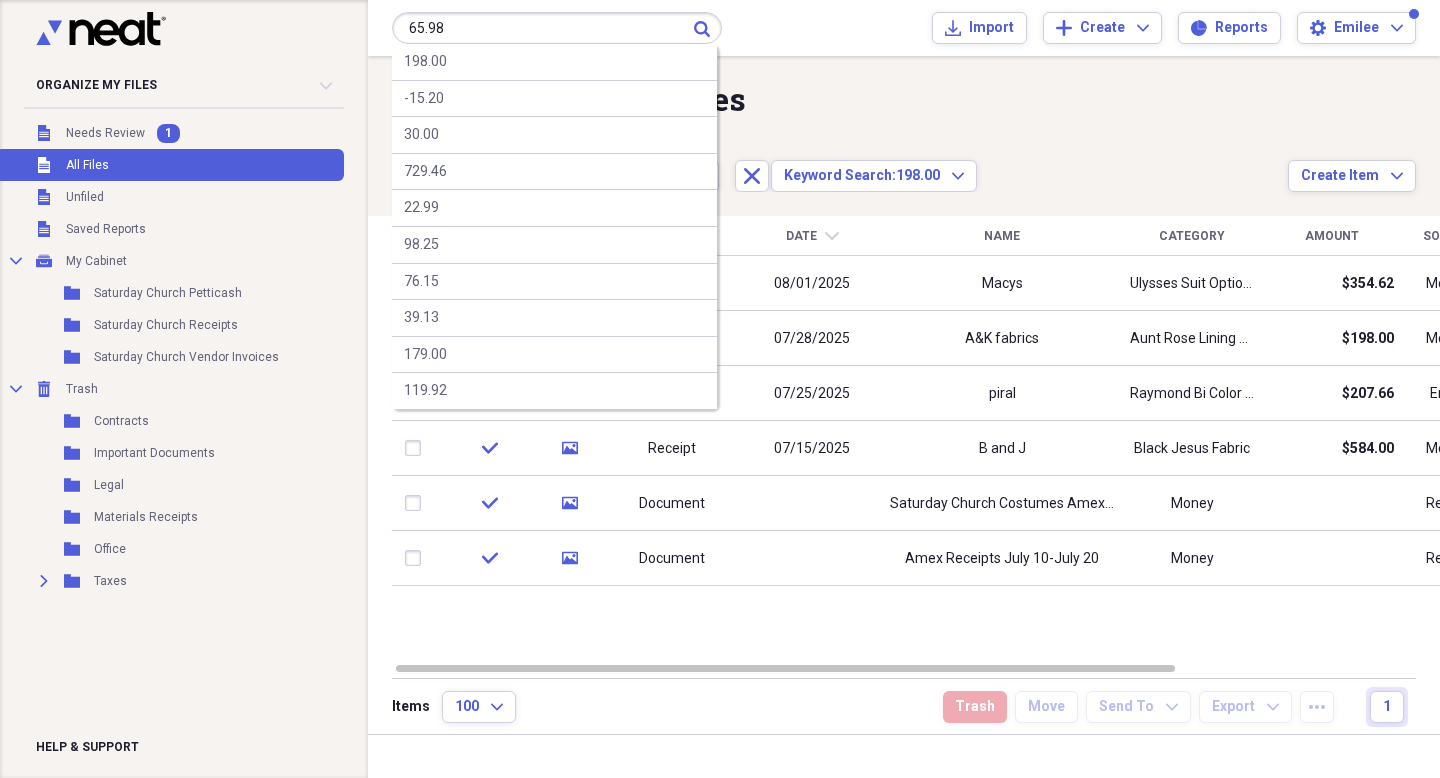 type on "65.98" 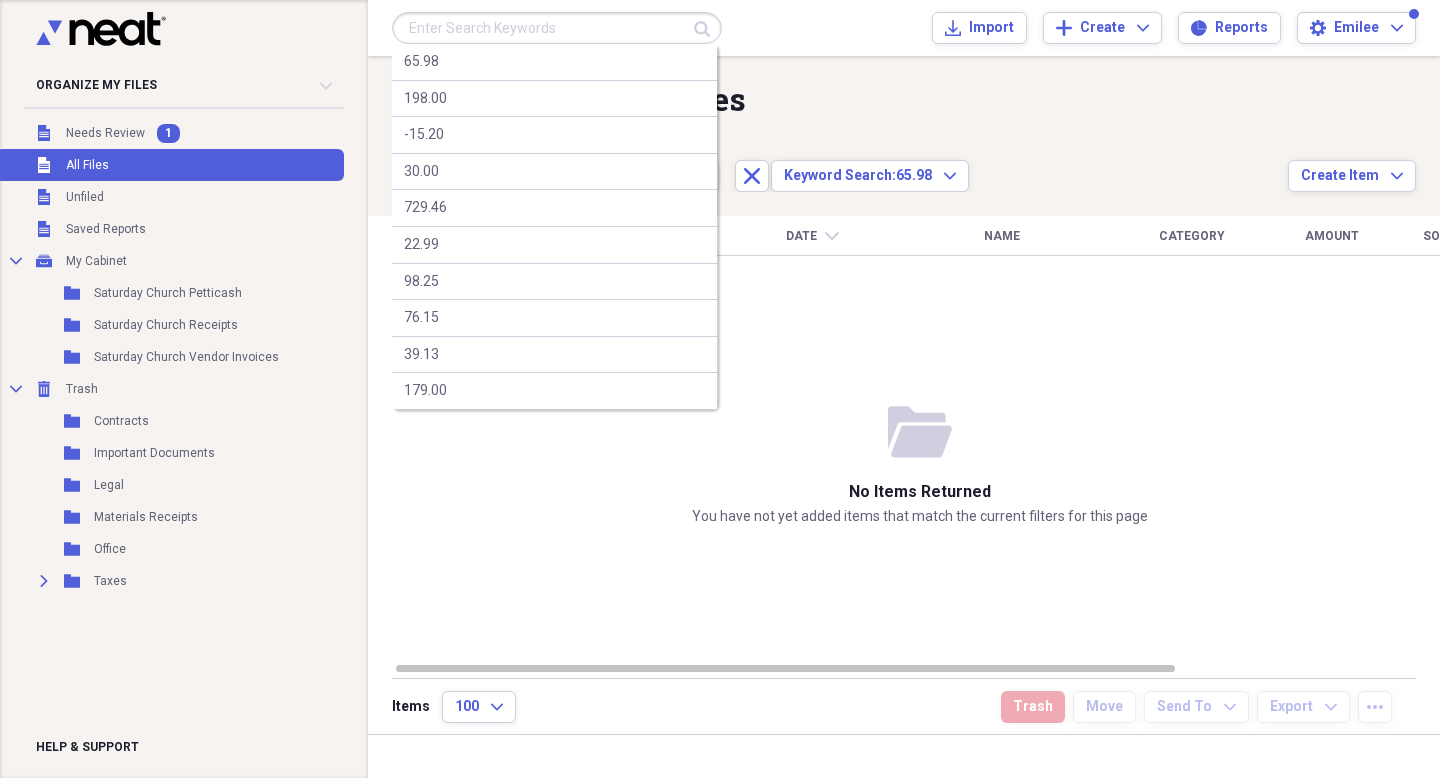 click at bounding box center [557, 28] 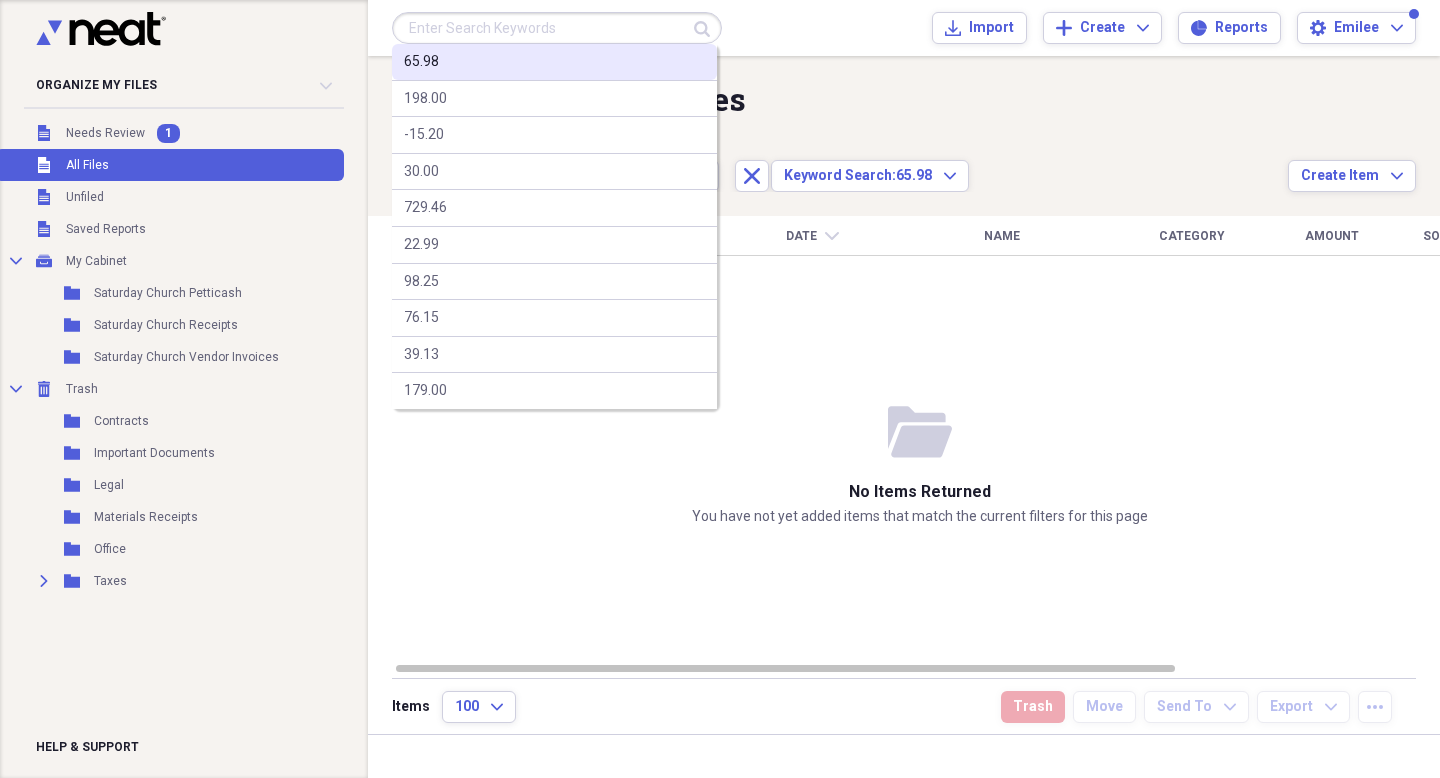 click on "65.98" at bounding box center [421, 62] 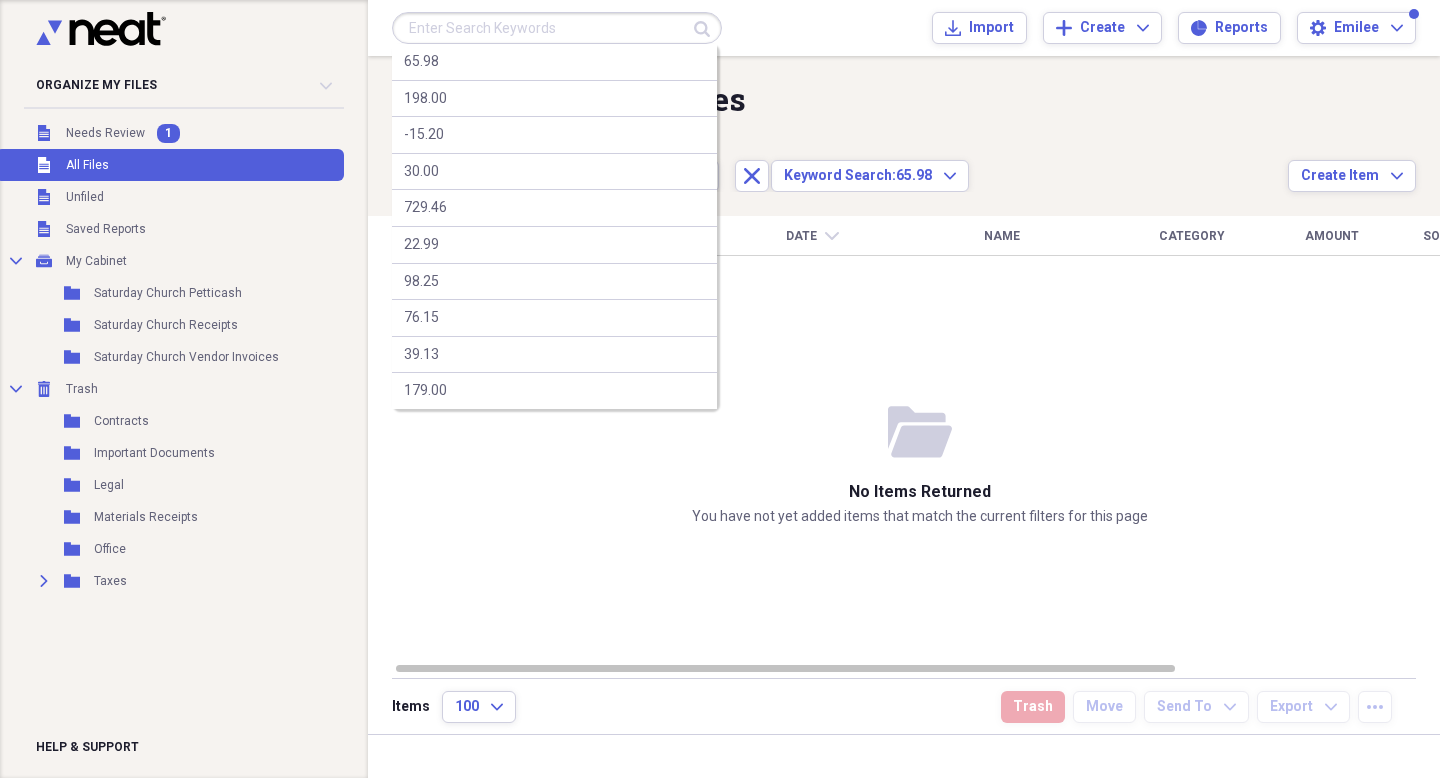 click at bounding box center (557, 28) 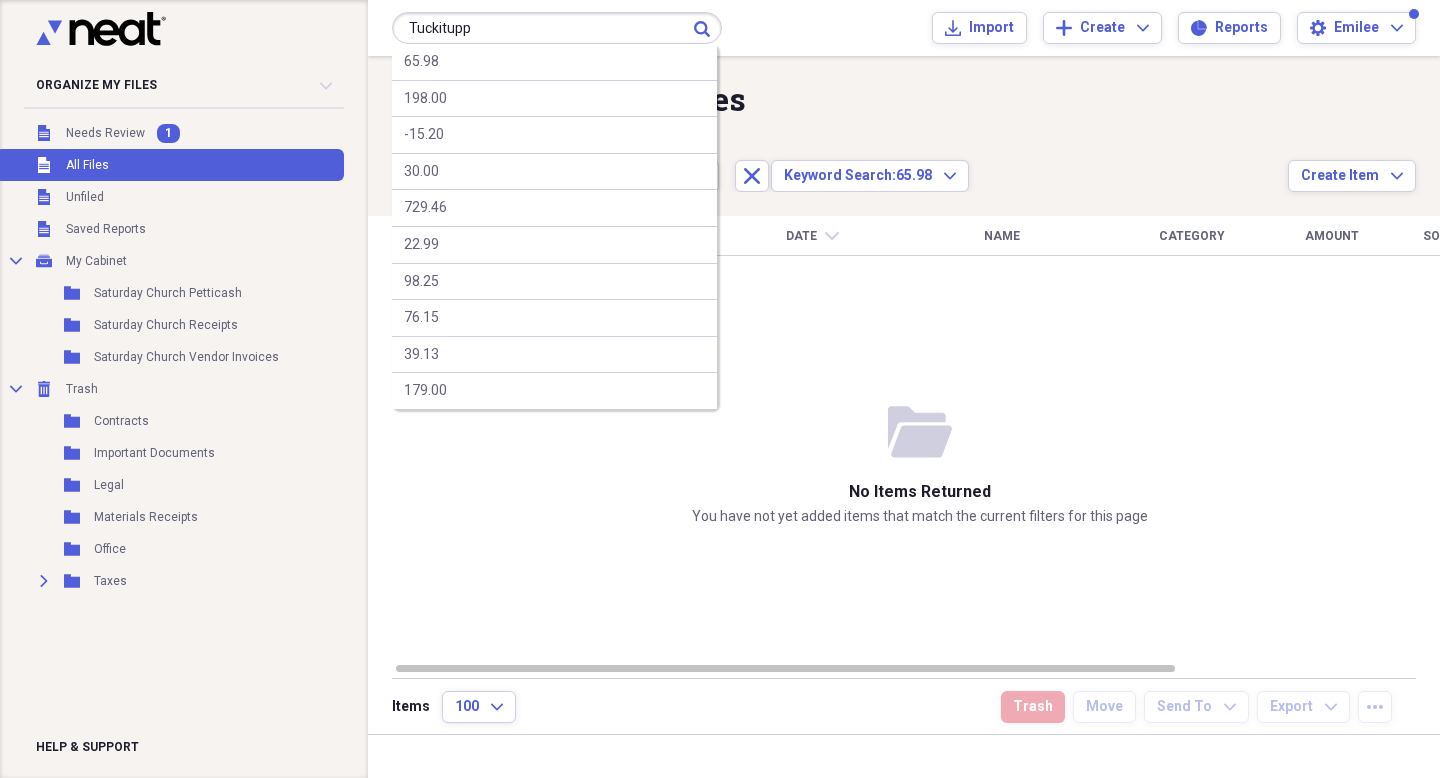 type on "Tuckitupp" 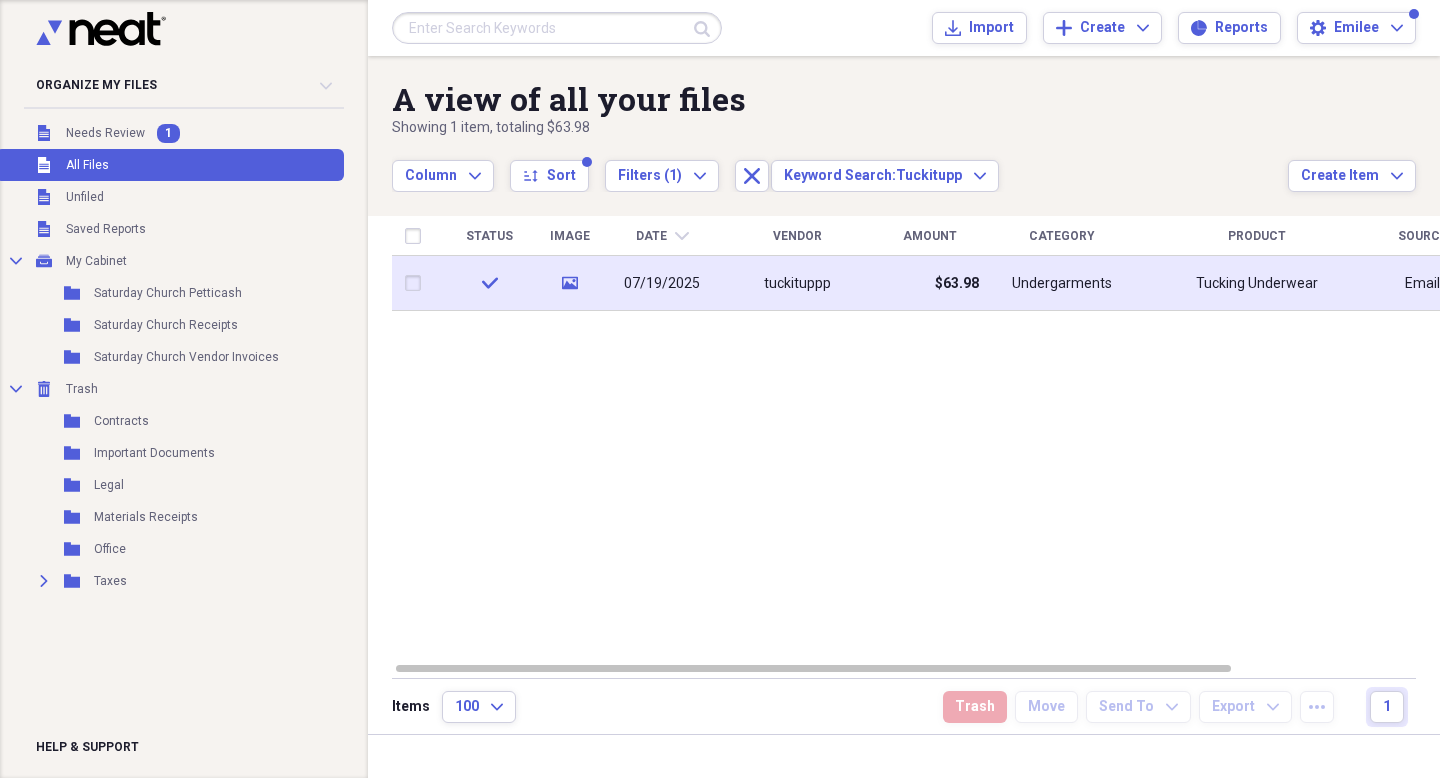 click on "tuckituppp" at bounding box center [797, 283] 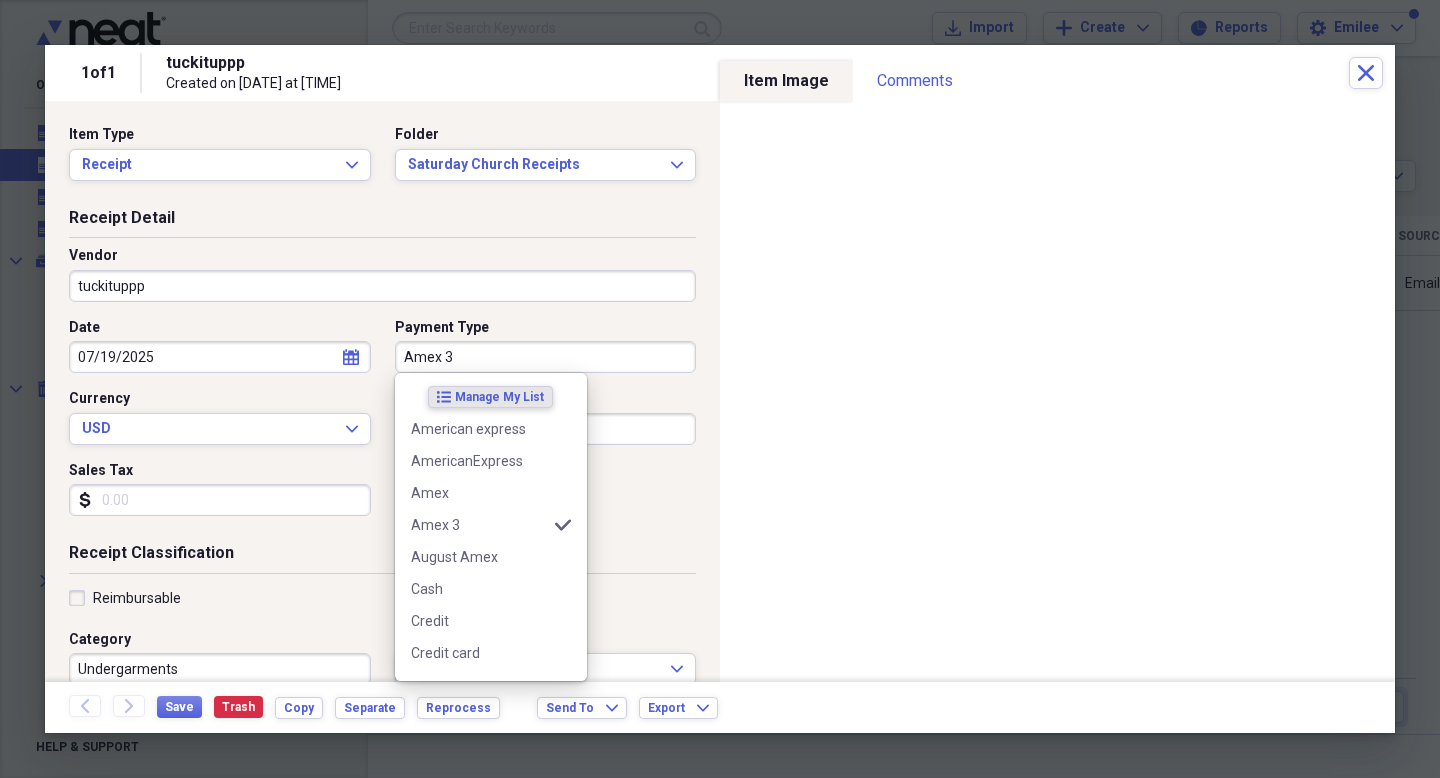 click on "Amex 3" at bounding box center (546, 357) 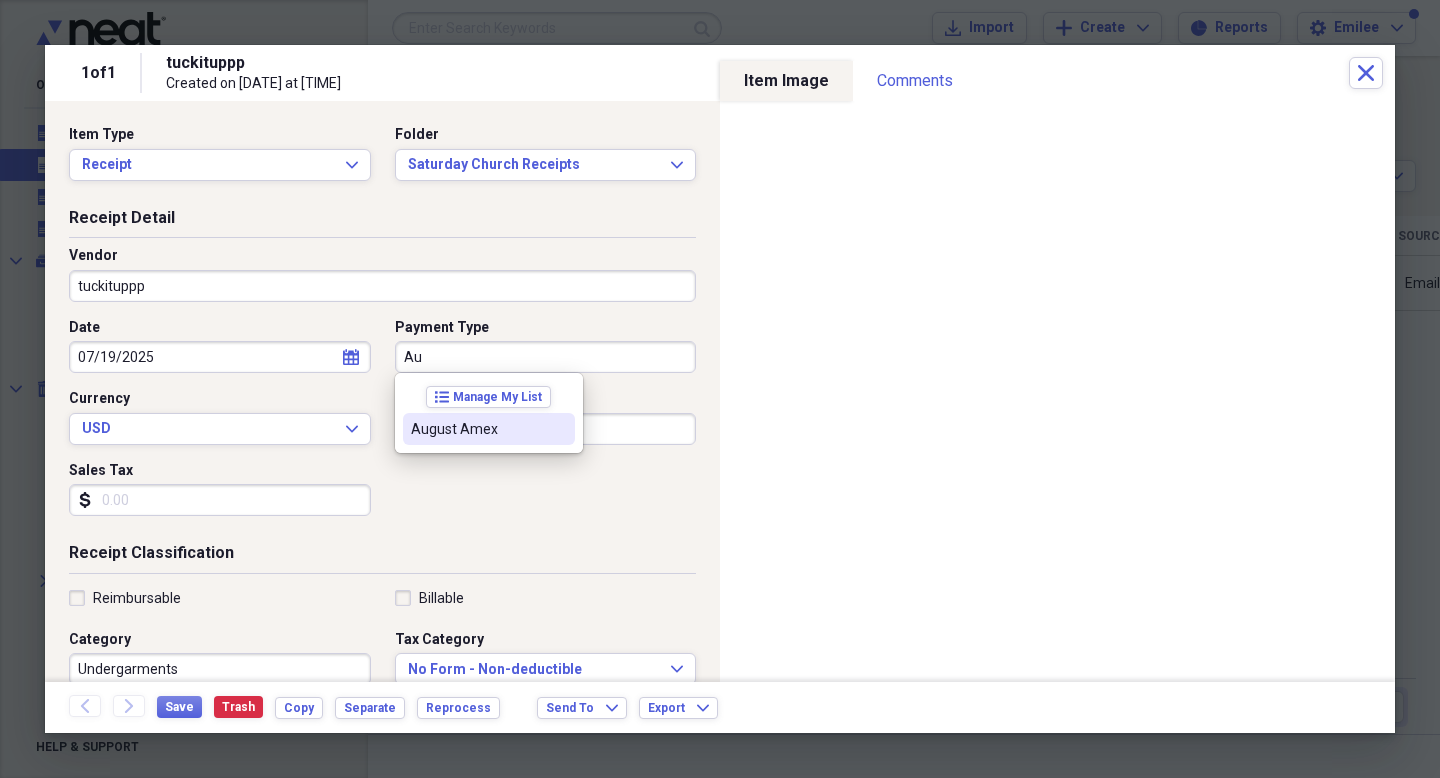 click on "August Amex" at bounding box center (489, 429) 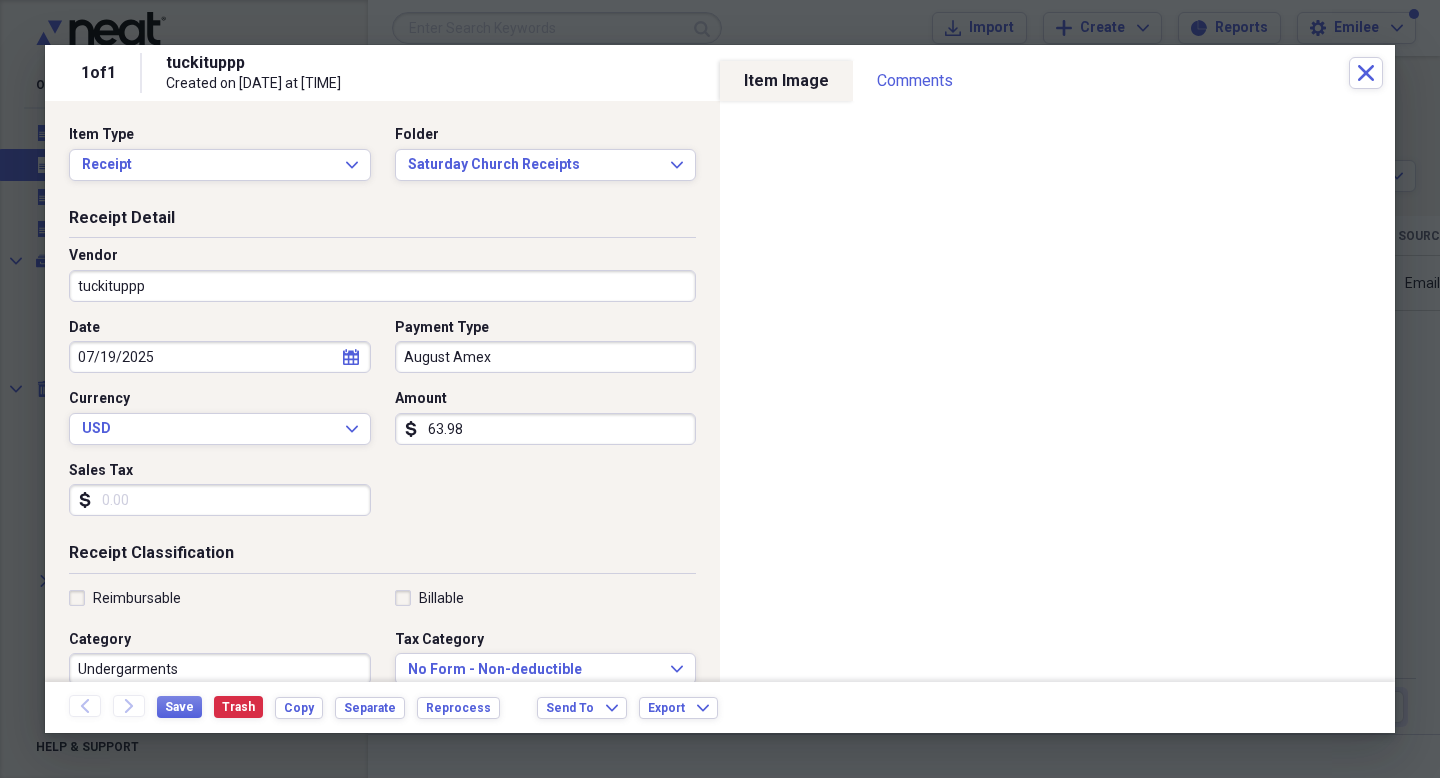 click on "Date [DATE] calendar Calendar Payment Type August Amex Currency USD Expand Amount dollar-sign 63.98 Sales Tax dollar-sign" at bounding box center [382, 425] 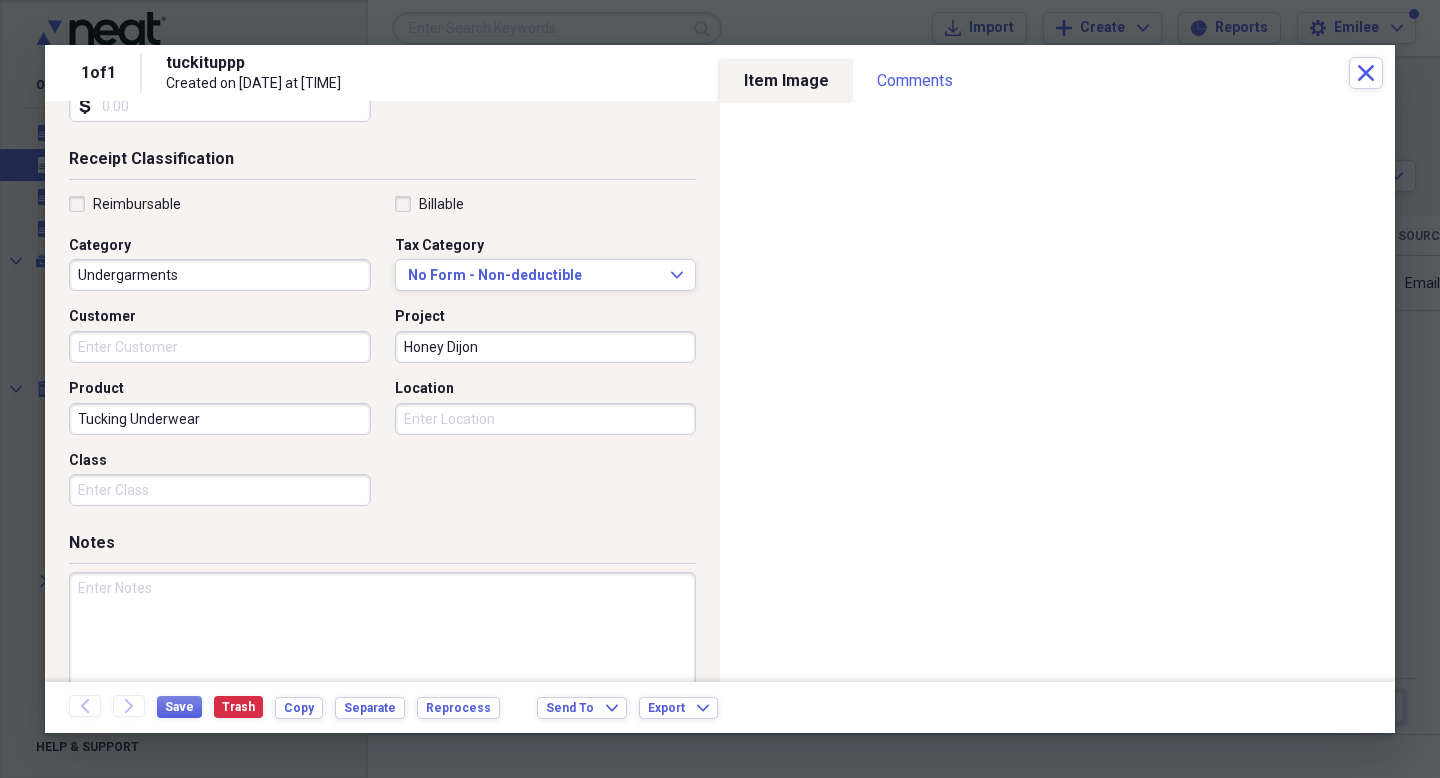 scroll, scrollTop: 396, scrollLeft: 0, axis: vertical 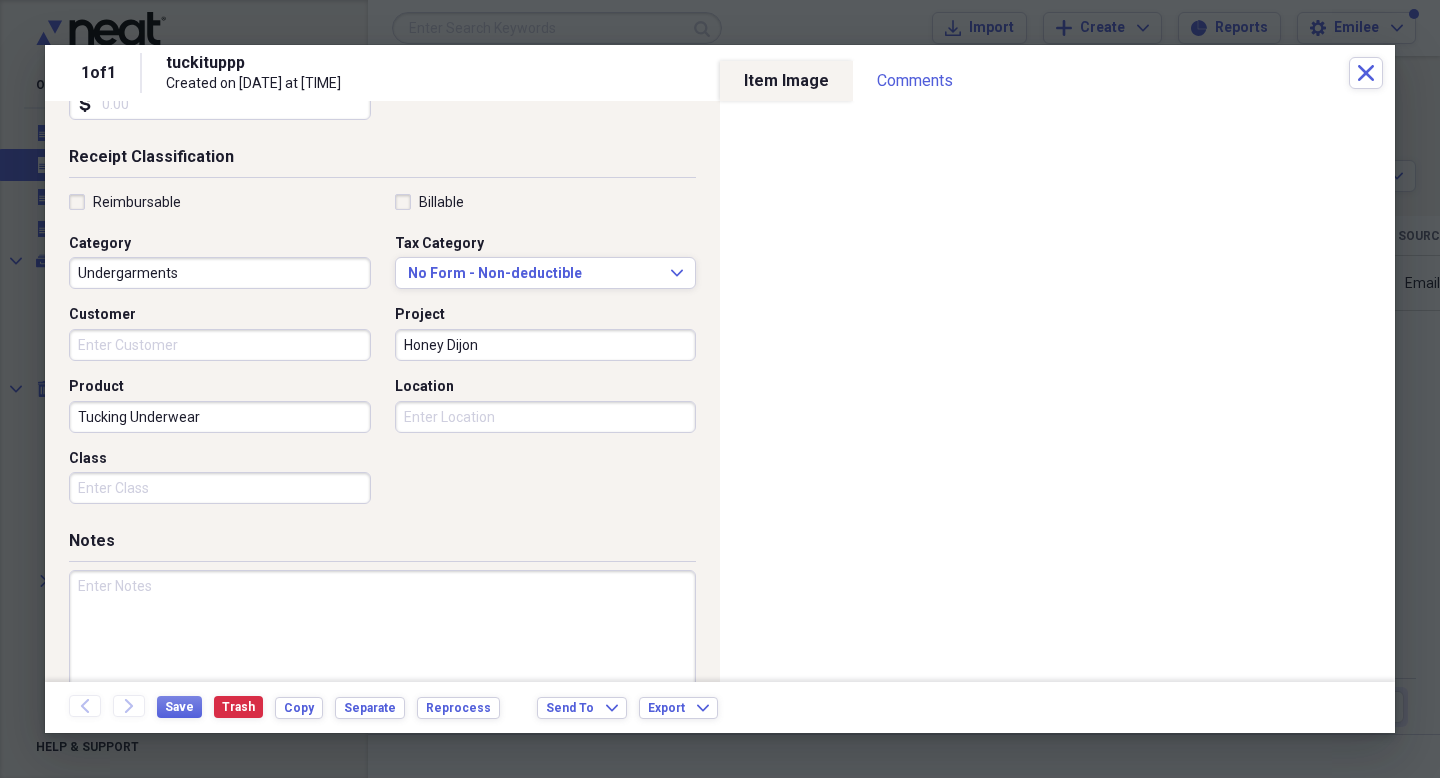 click at bounding box center (382, 635) 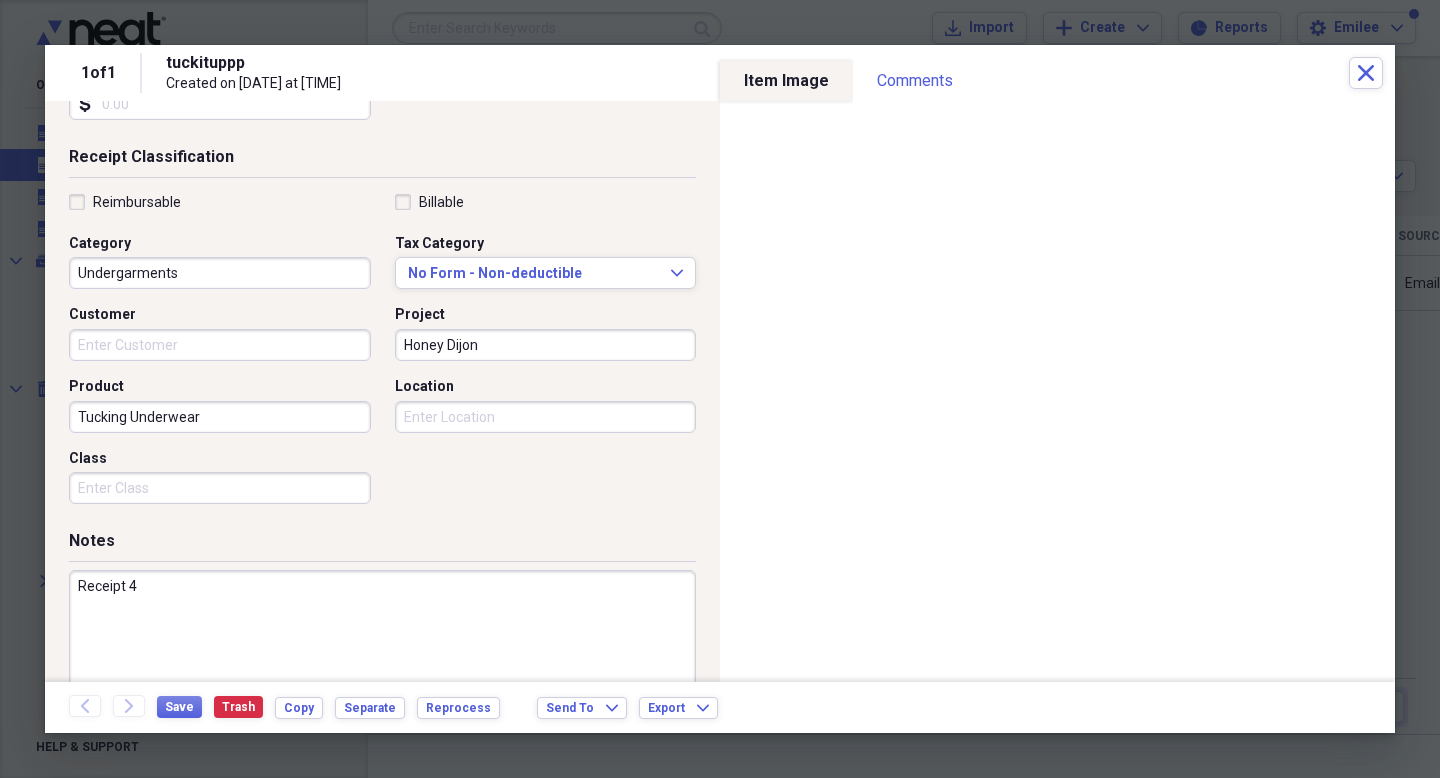 type on "Receipt 4" 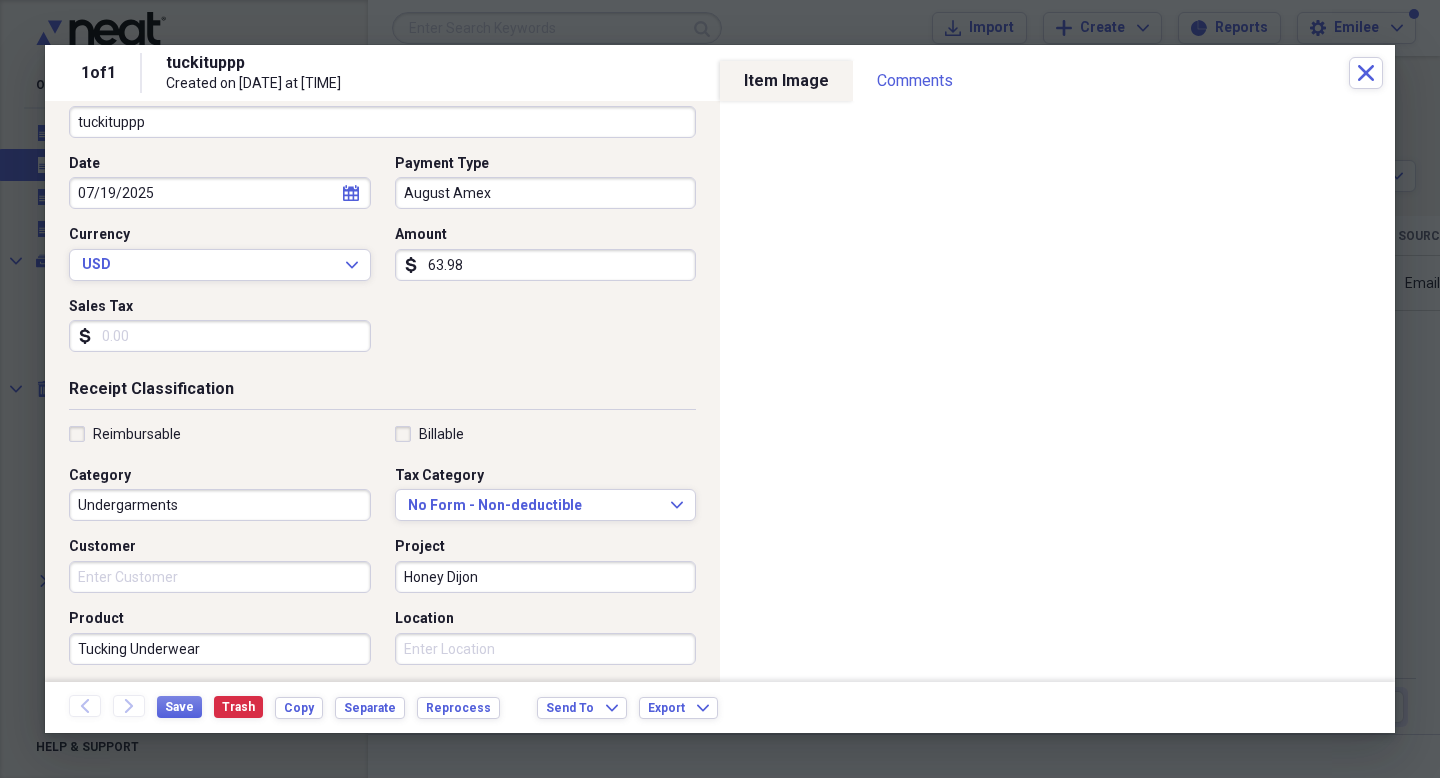 scroll, scrollTop: 0, scrollLeft: 0, axis: both 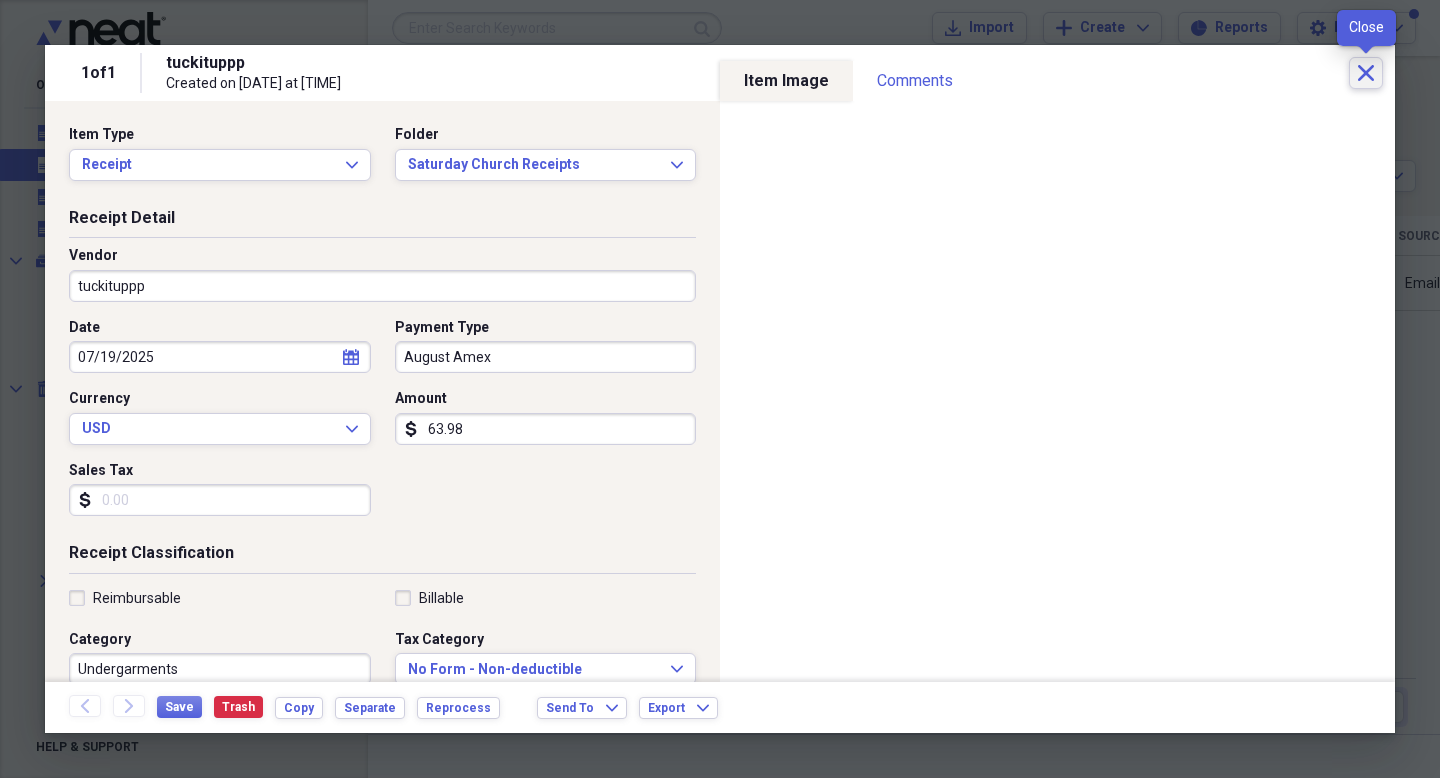 click on "Close" at bounding box center [1366, 73] 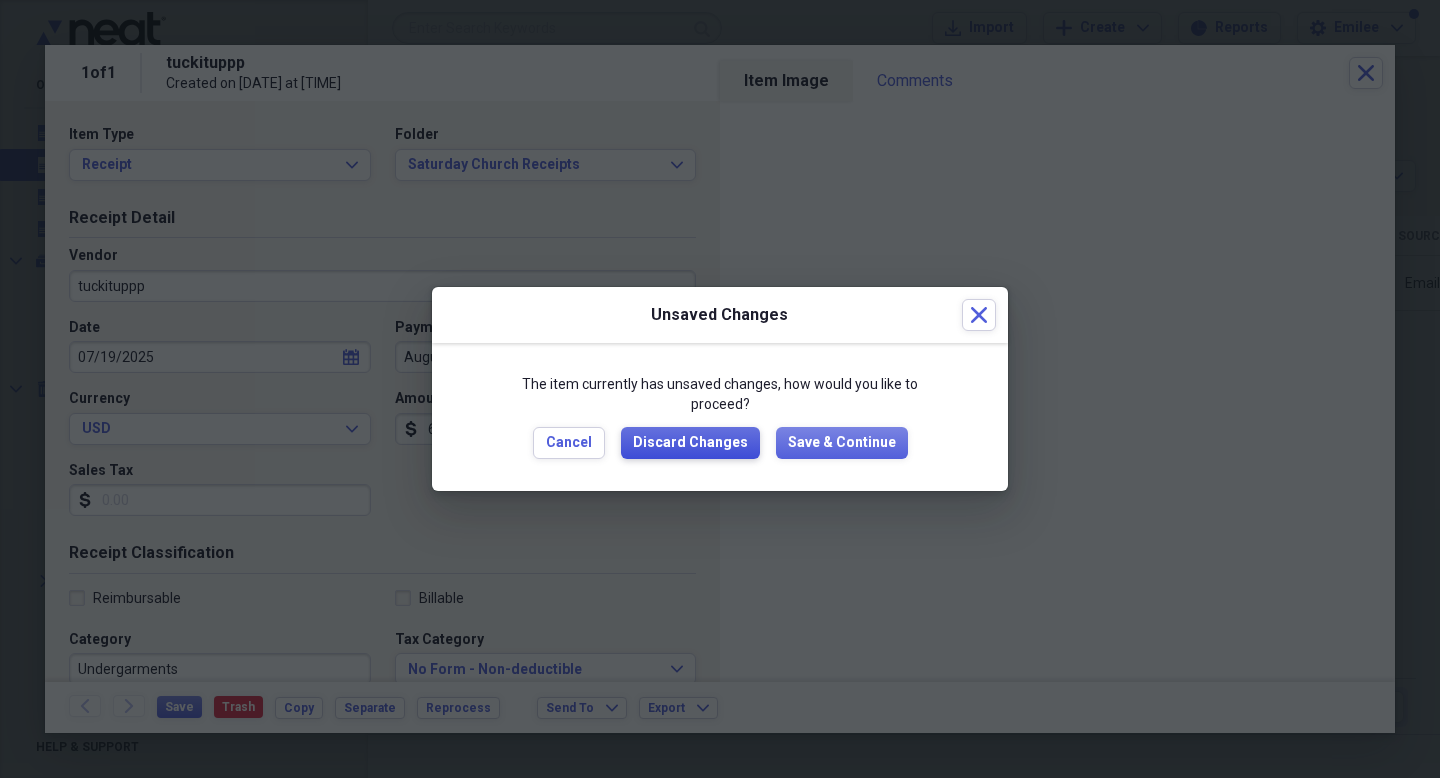 click on "Discard Changes" at bounding box center (690, 443) 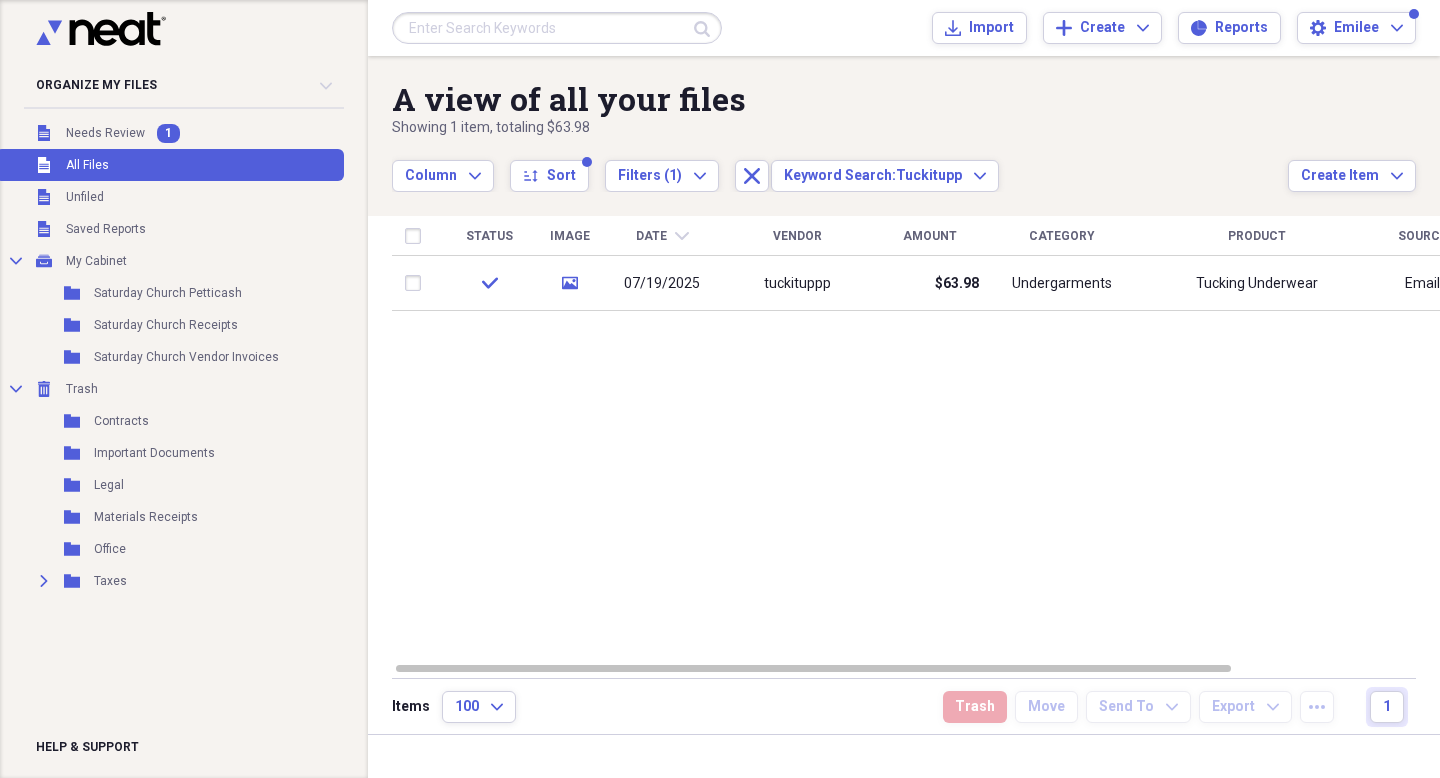 click at bounding box center [557, 28] 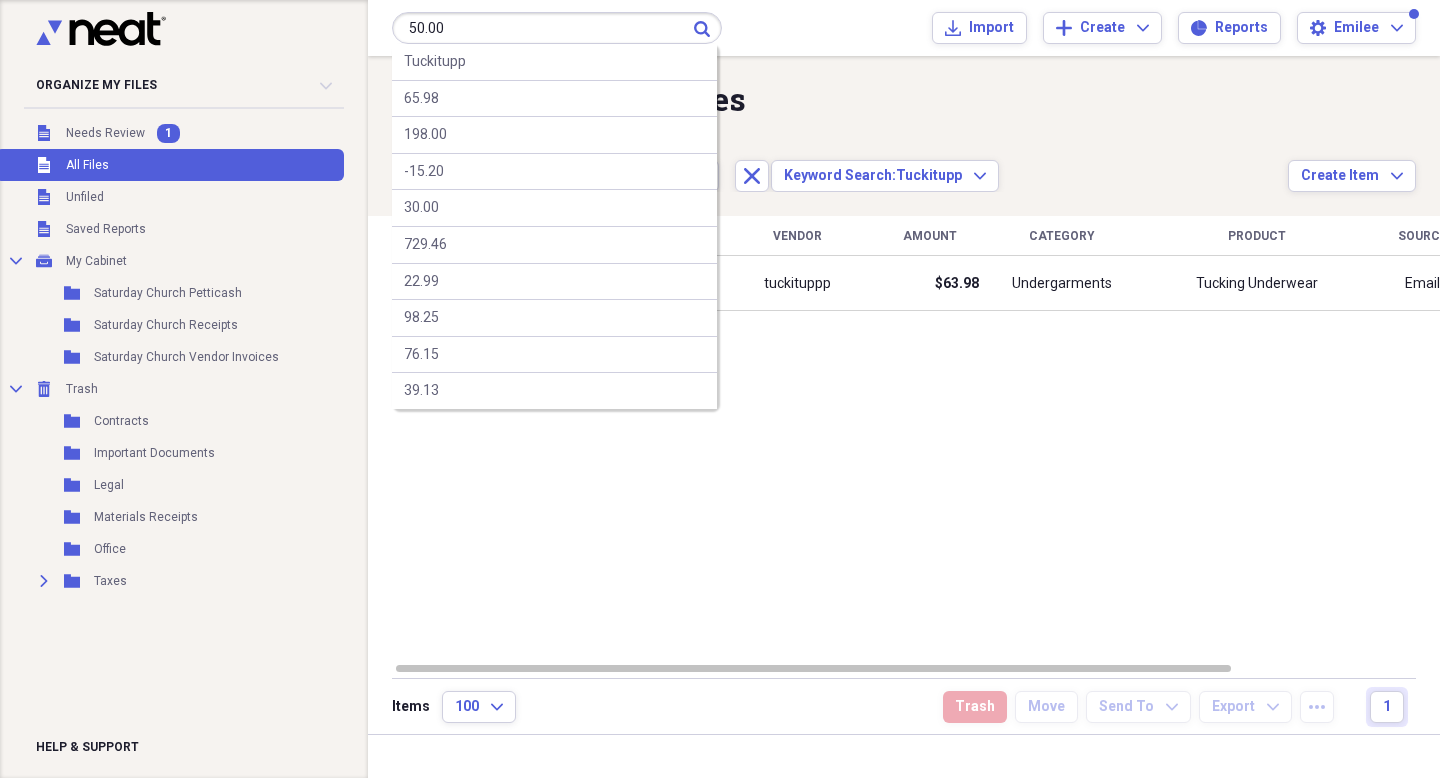 type on "50.00" 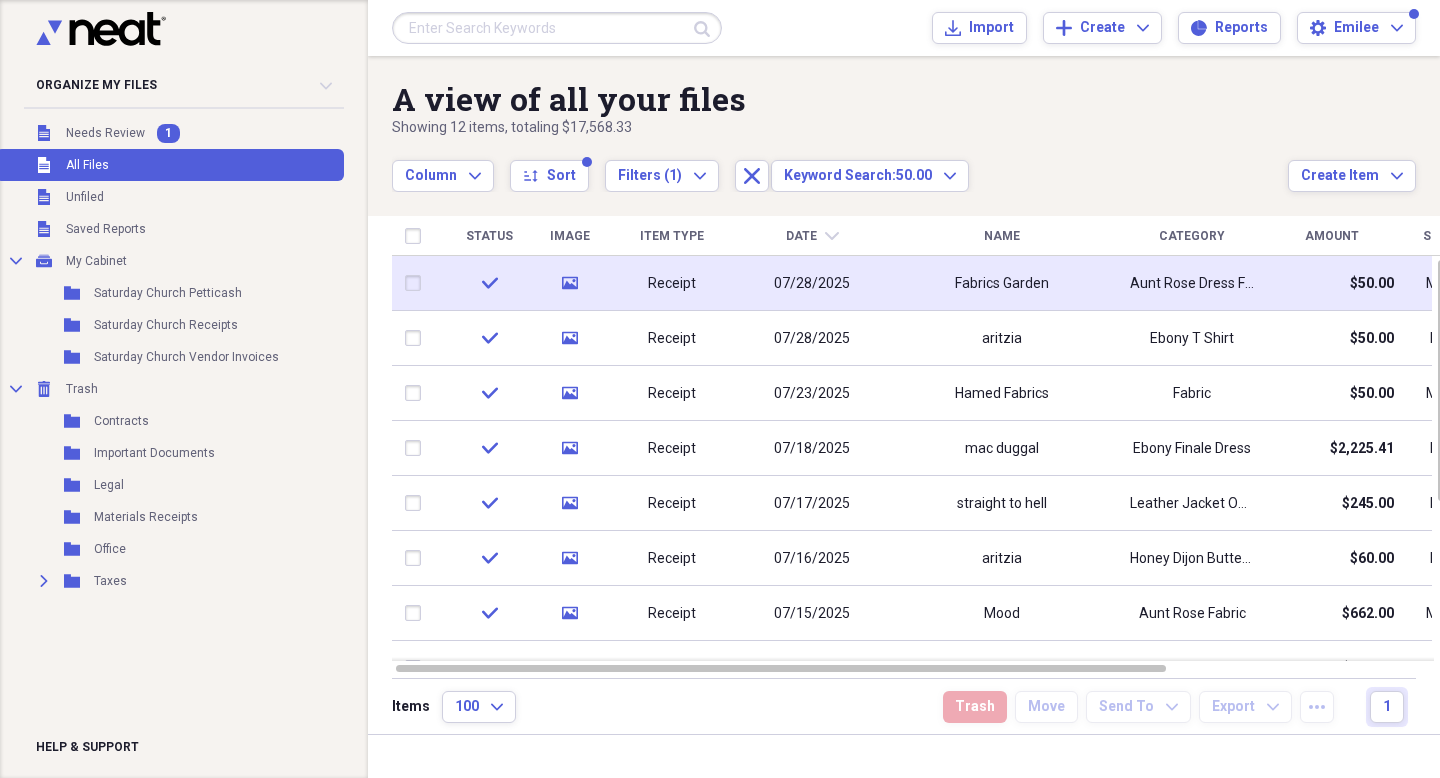 click on "Fabrics Garden" at bounding box center (1002, 283) 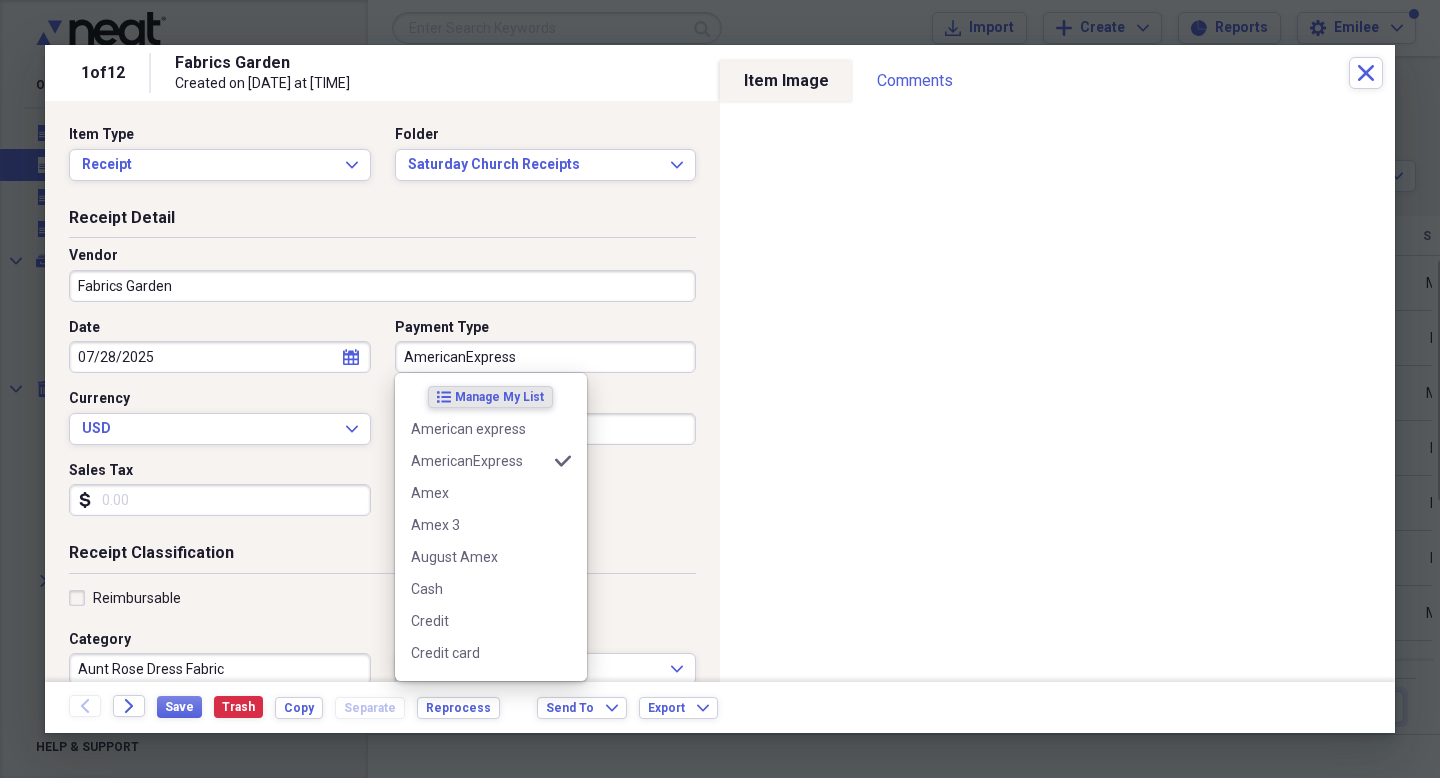 click on "AmericanExpress" at bounding box center [546, 357] 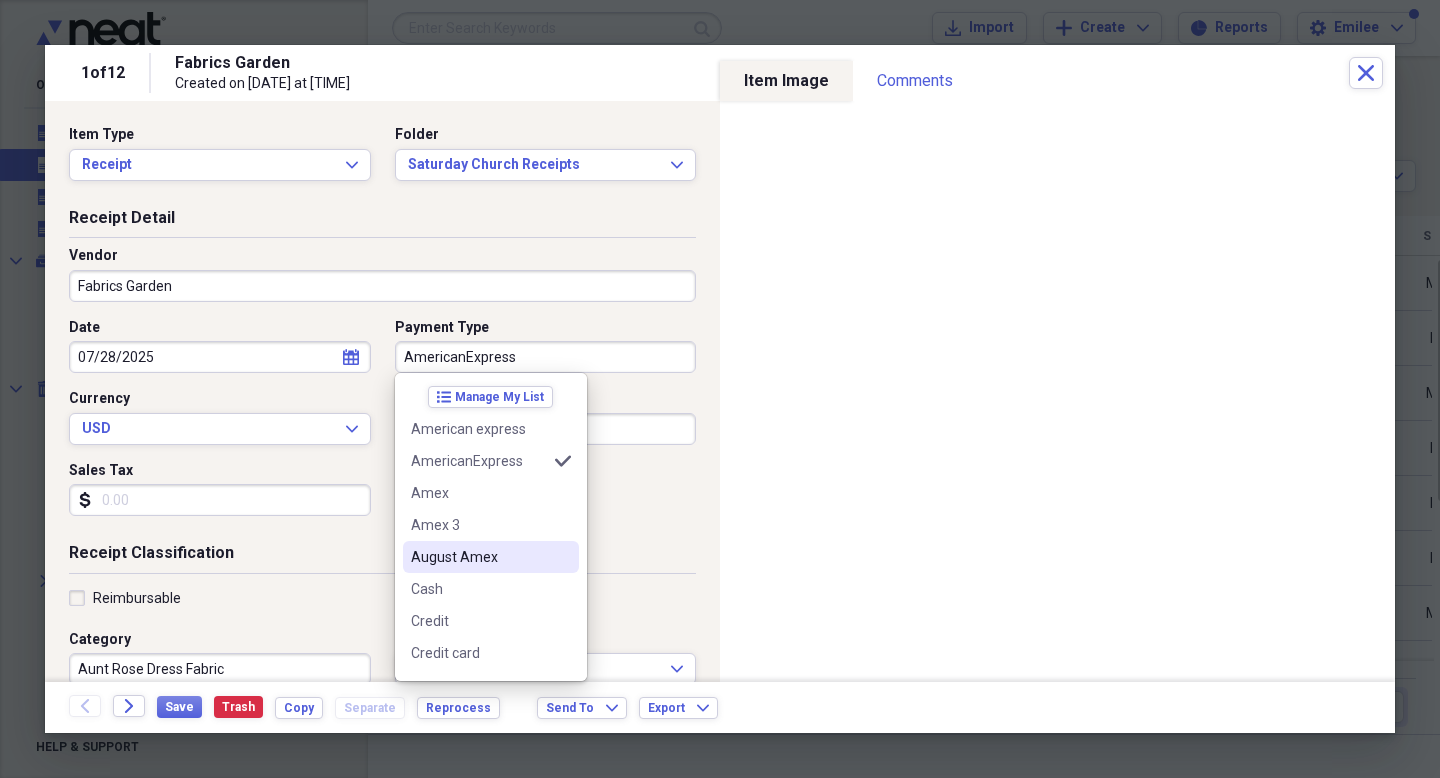click on "August Amex" at bounding box center (479, 557) 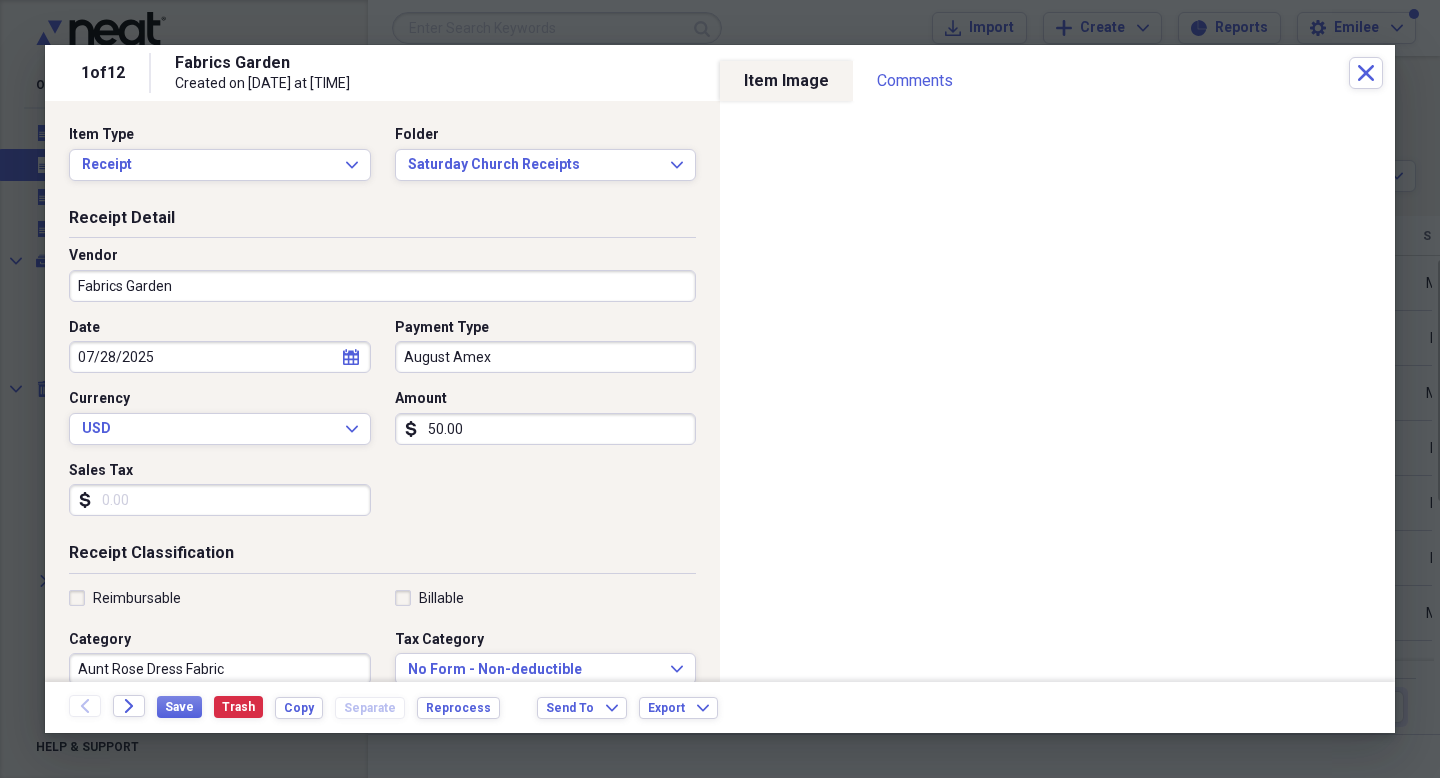 click on "Billable" at bounding box center (546, 598) 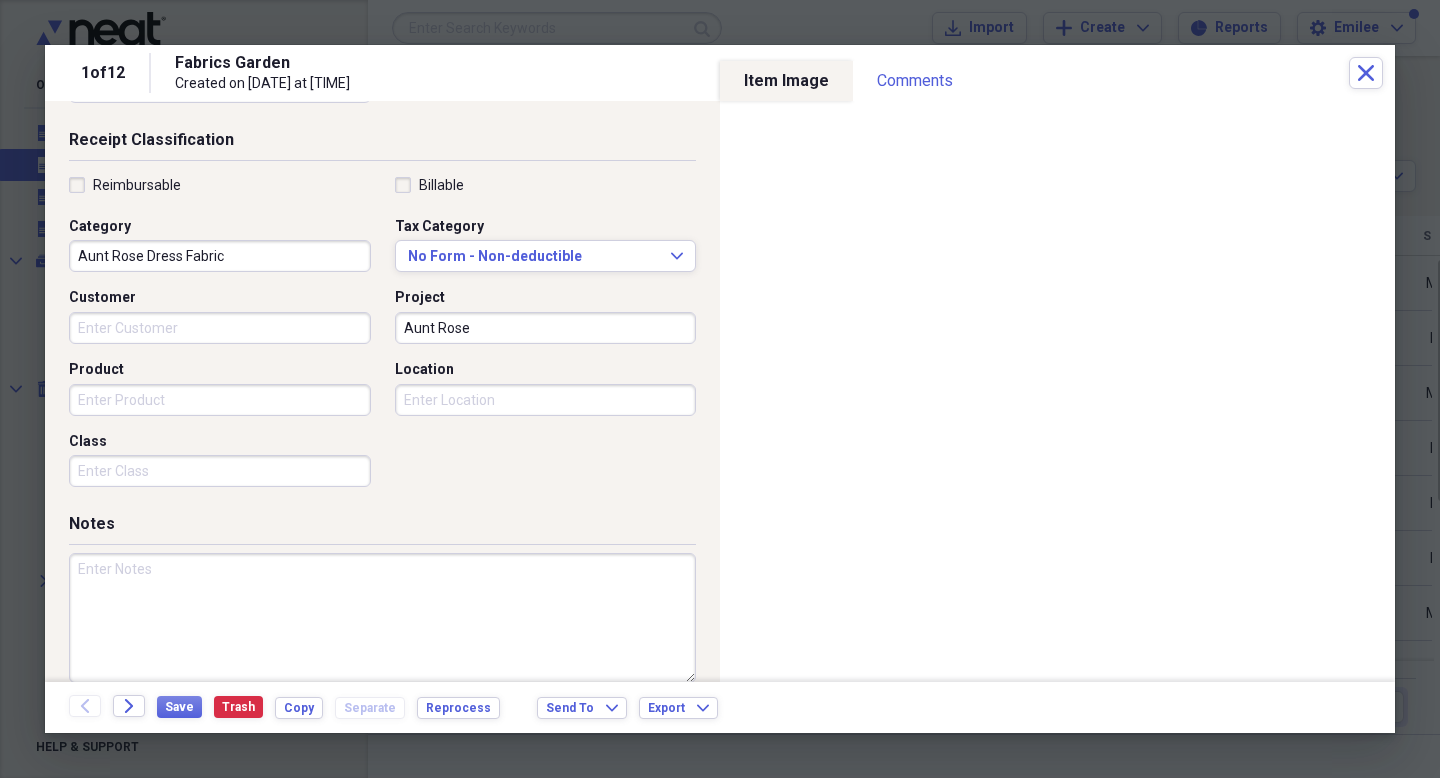 scroll, scrollTop: 415, scrollLeft: 0, axis: vertical 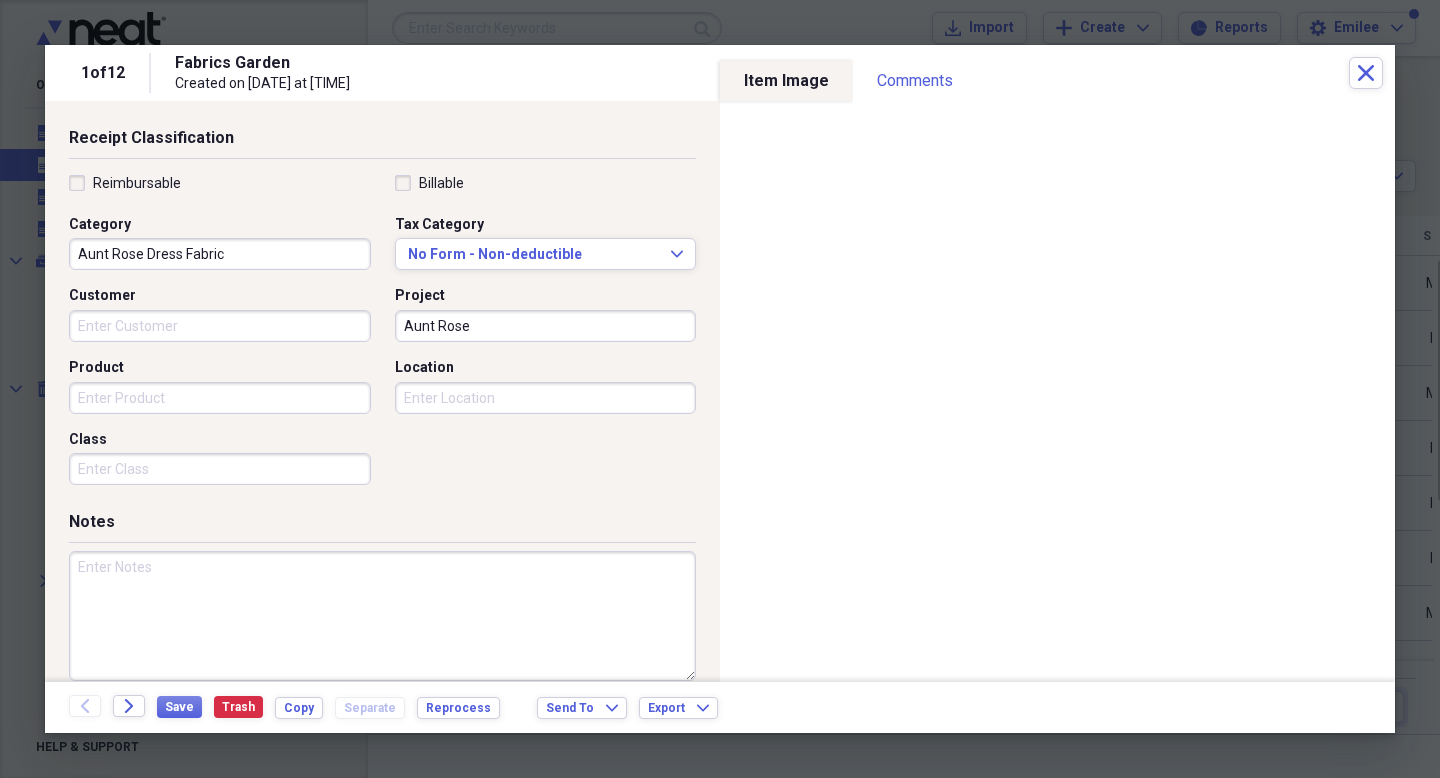 click at bounding box center (382, 616) 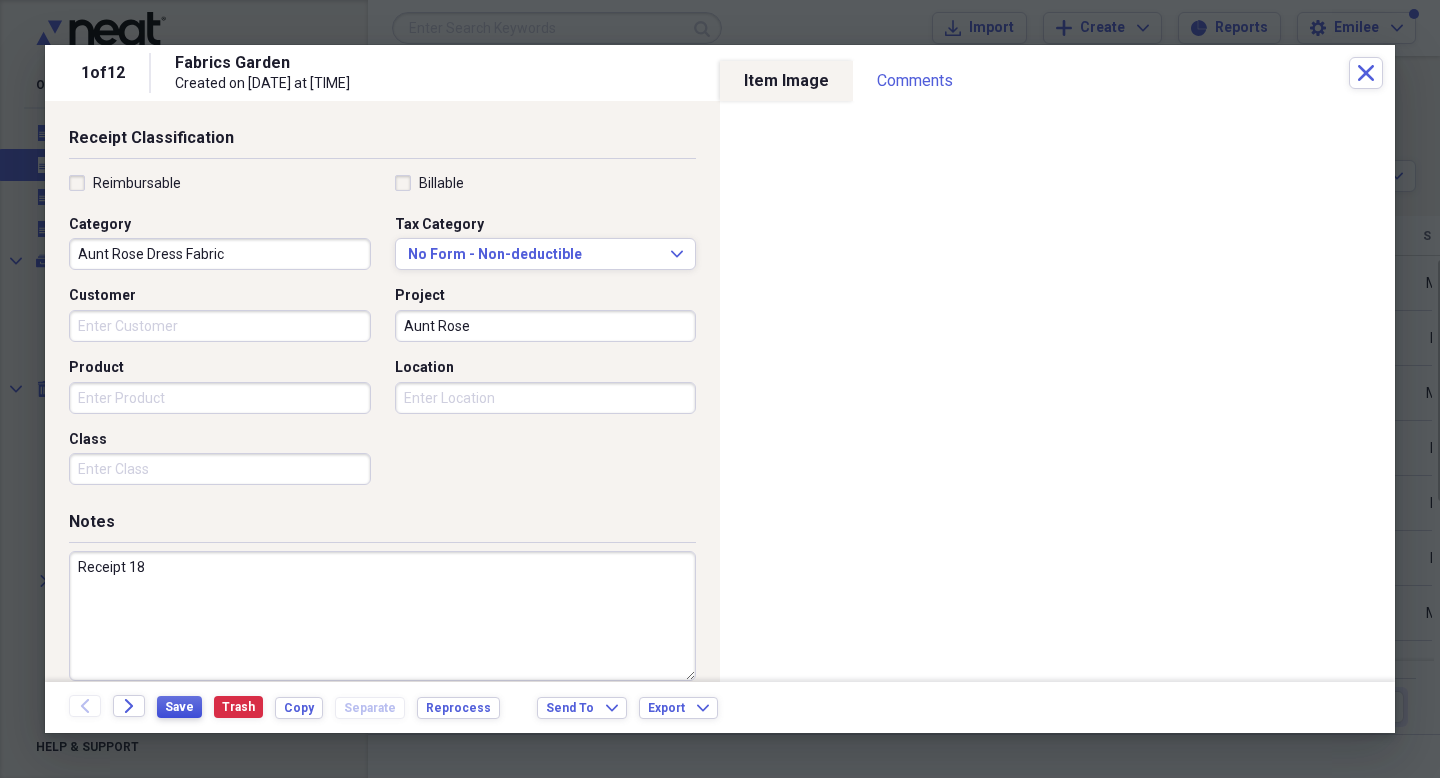 type on "Receipt 18" 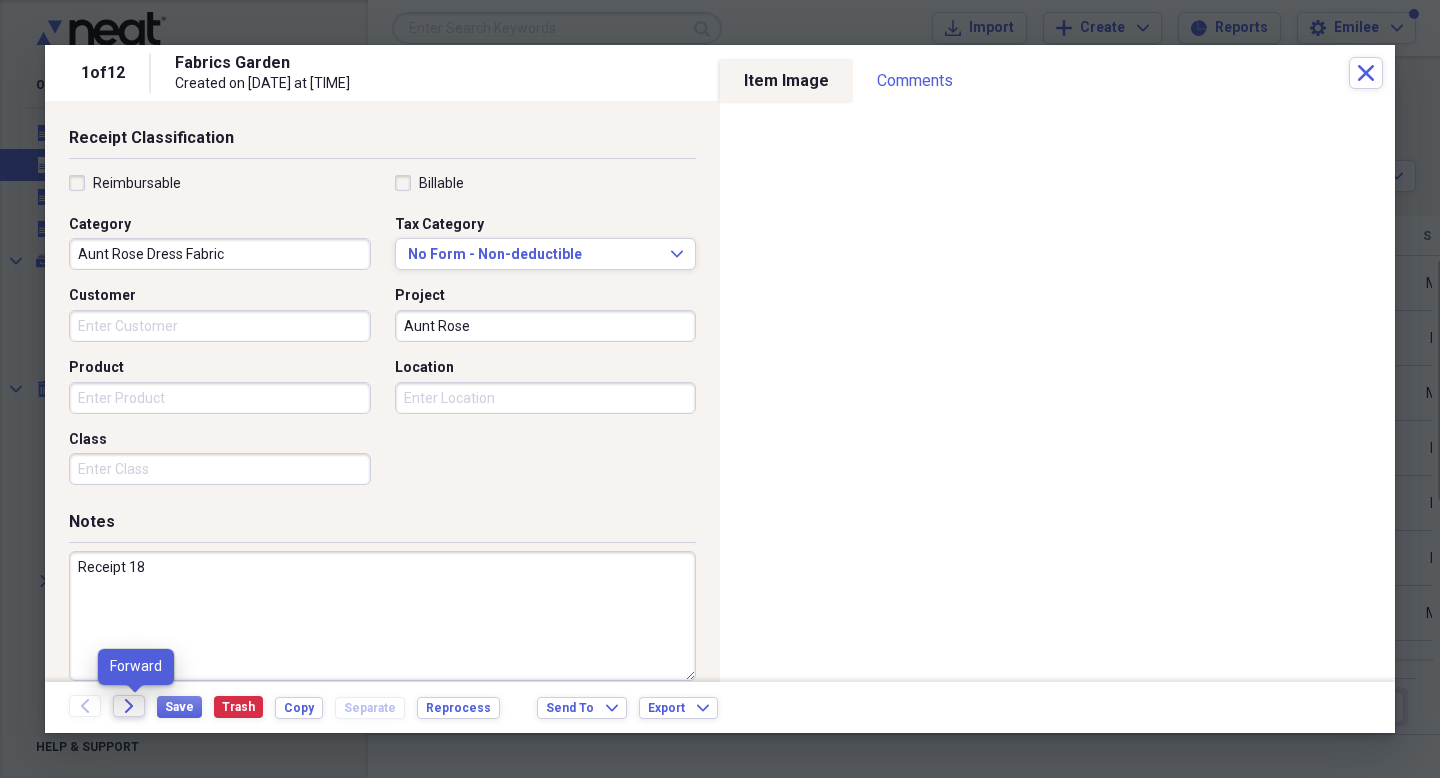 click on "Forward" 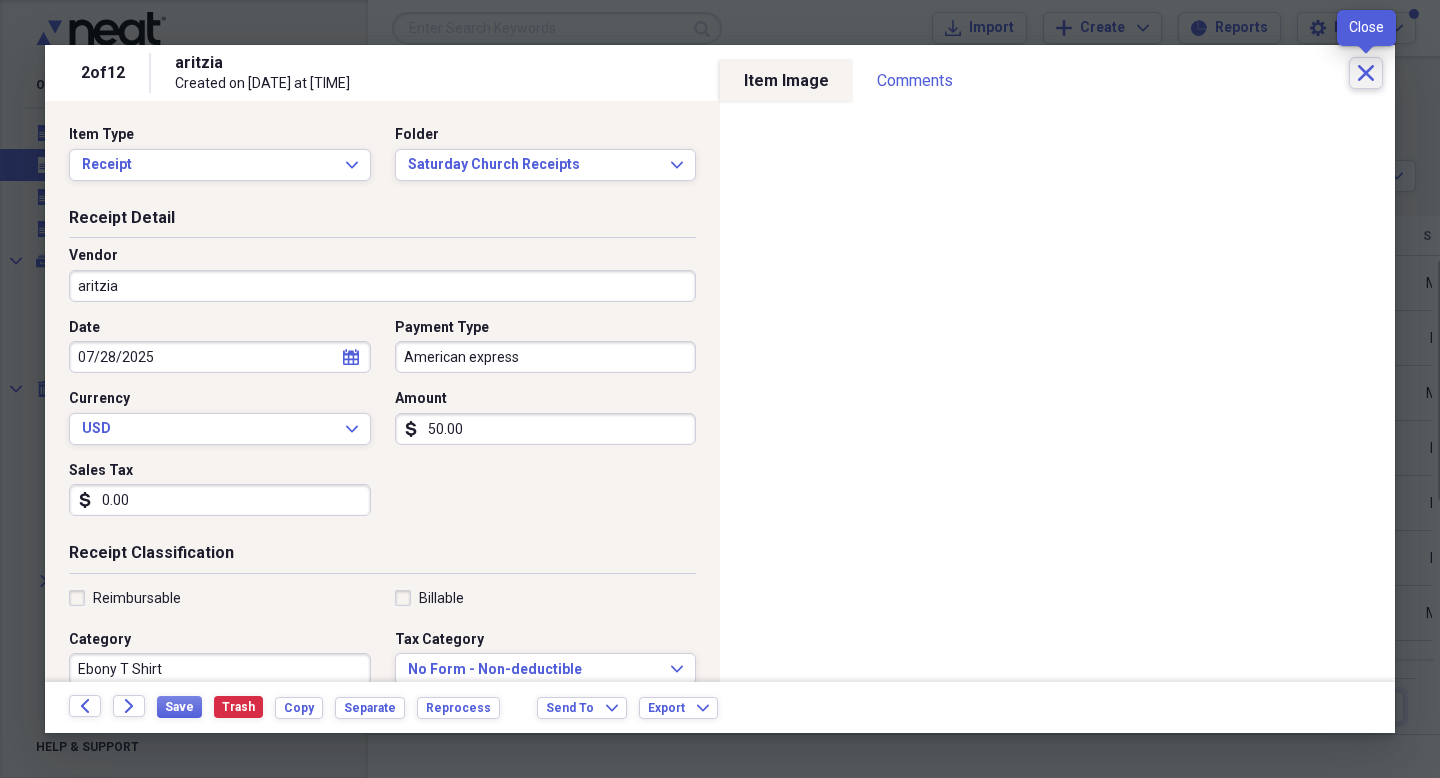 click on "Close" 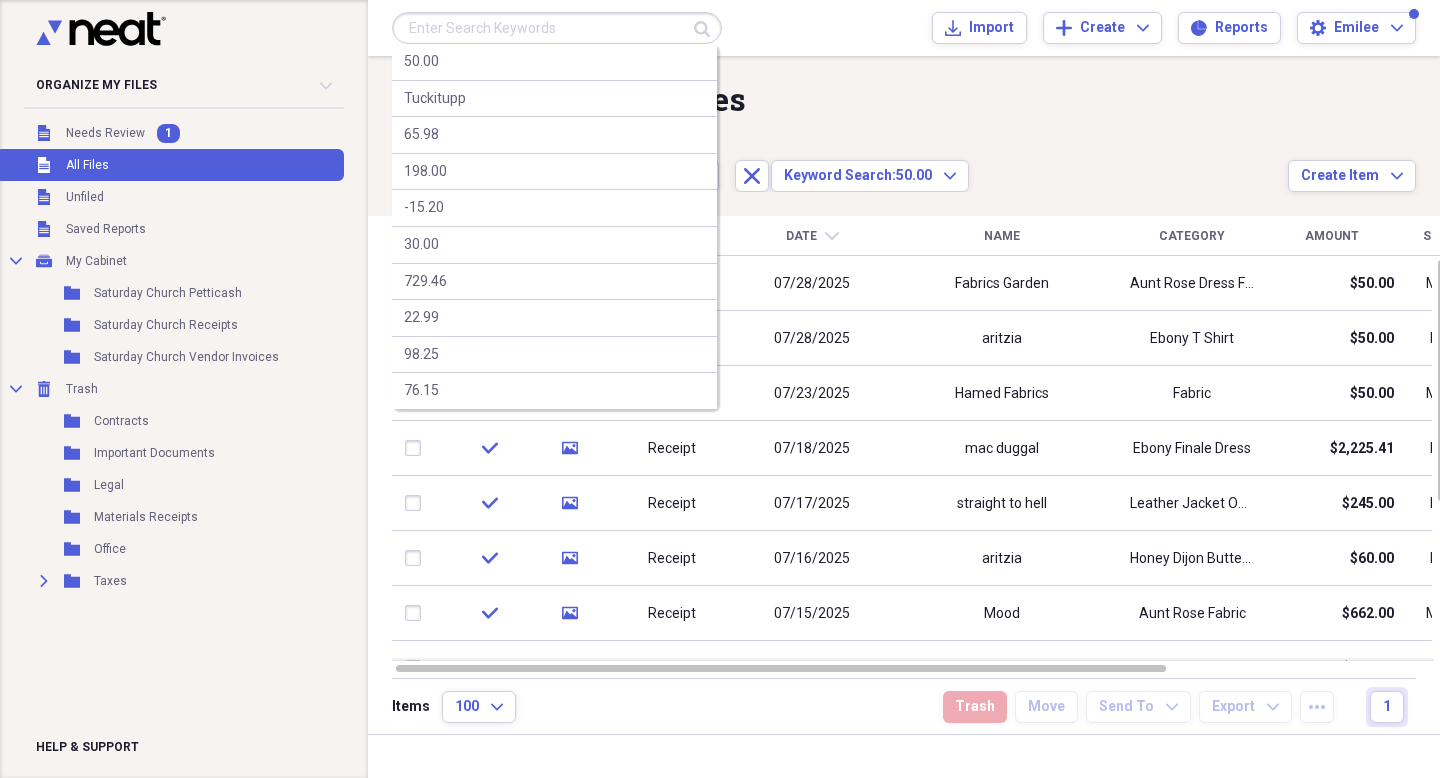 click at bounding box center [557, 28] 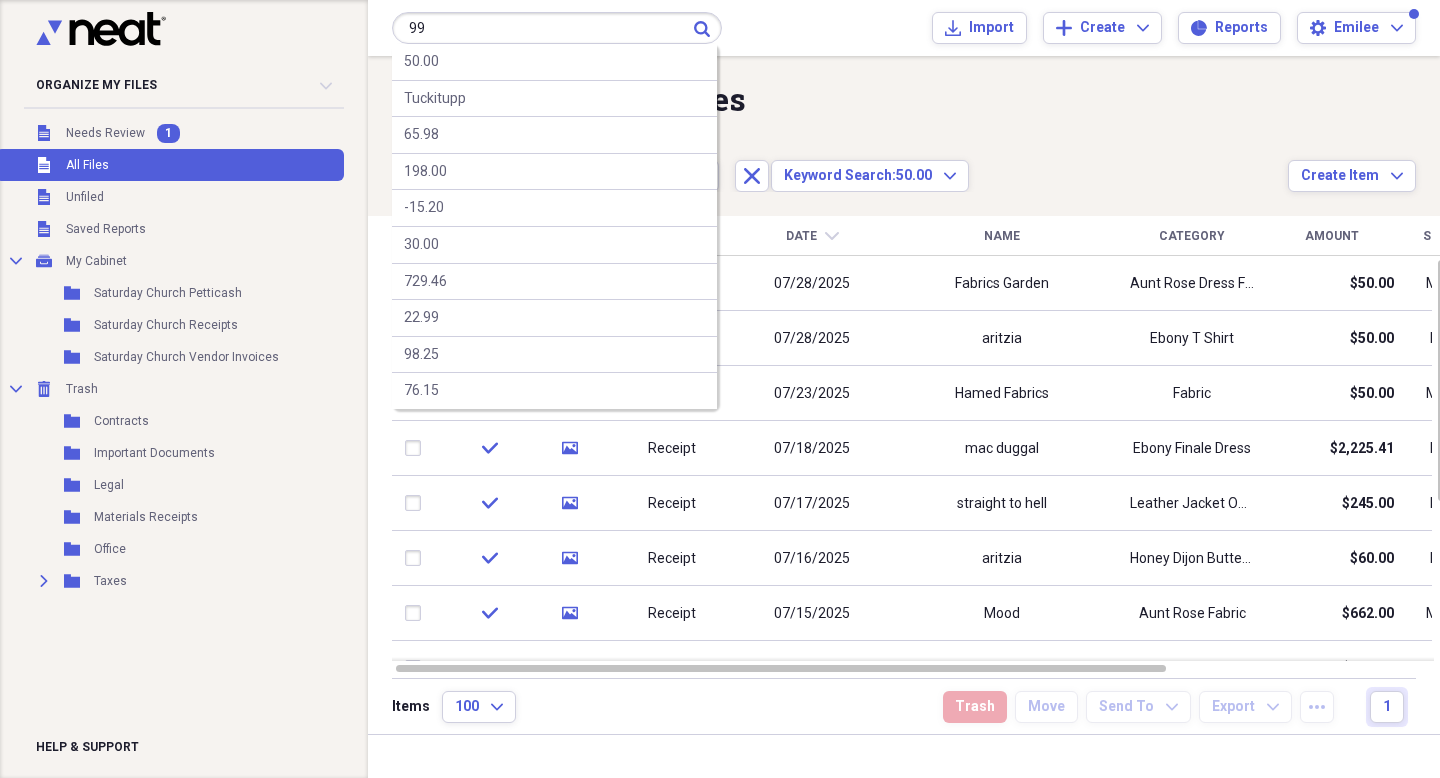 type on "99" 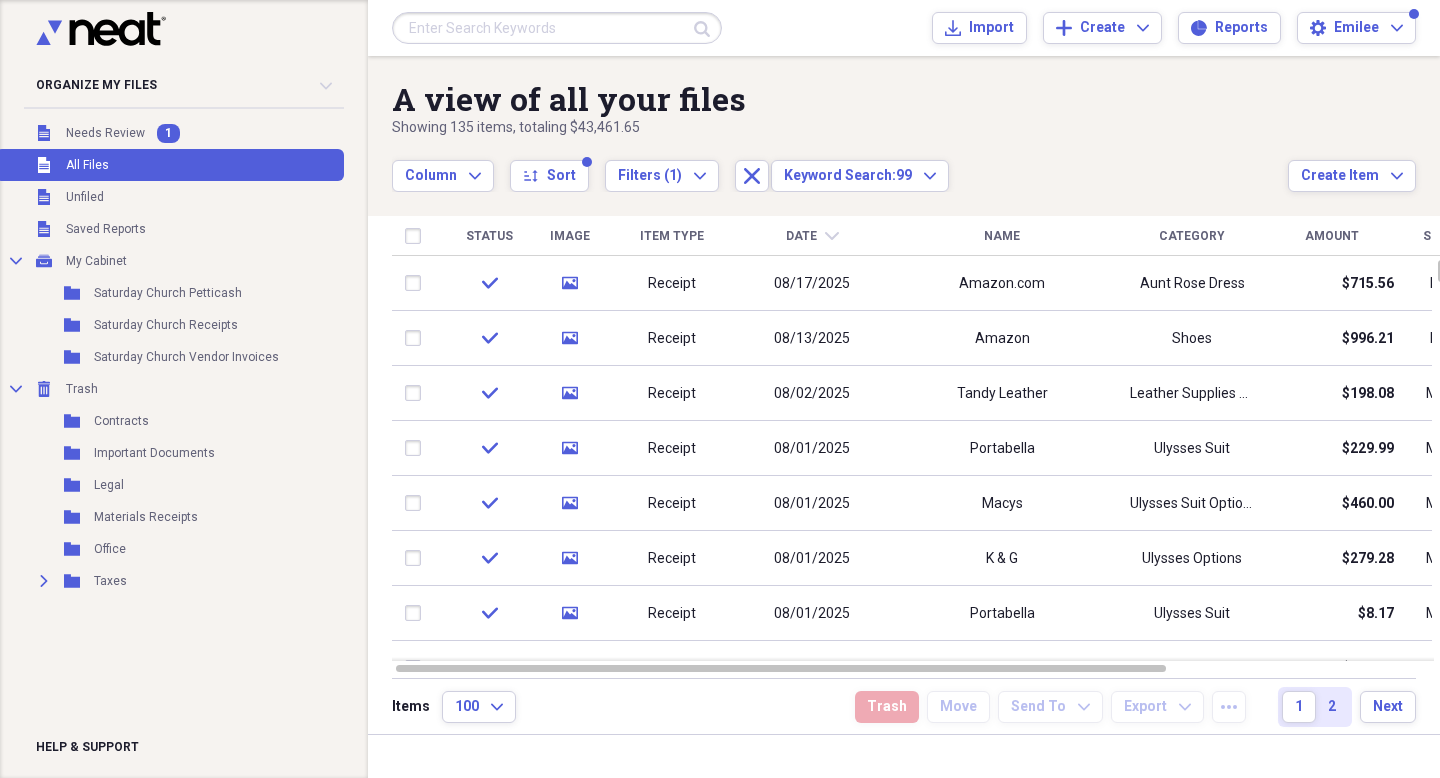 click at bounding box center [557, 28] 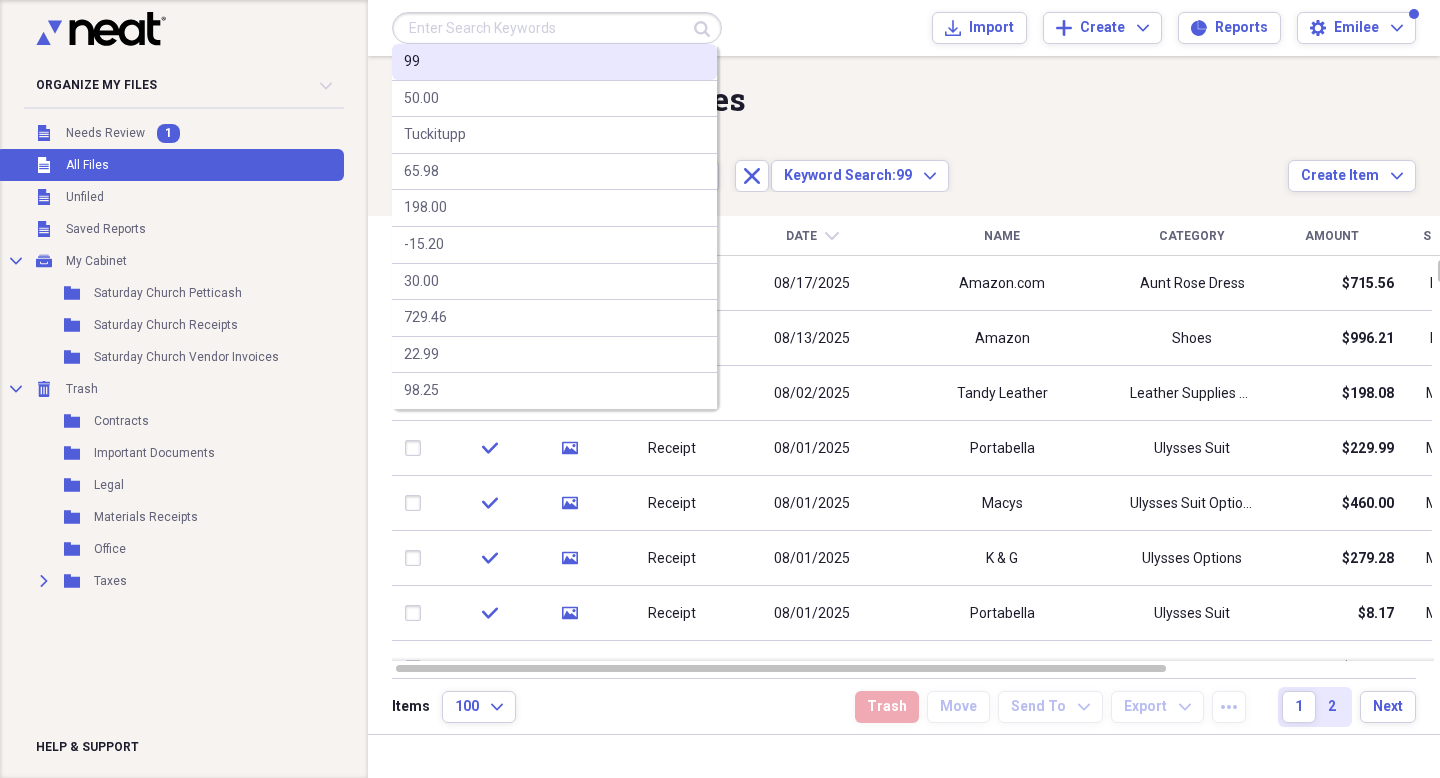 click on "99" at bounding box center (554, 62) 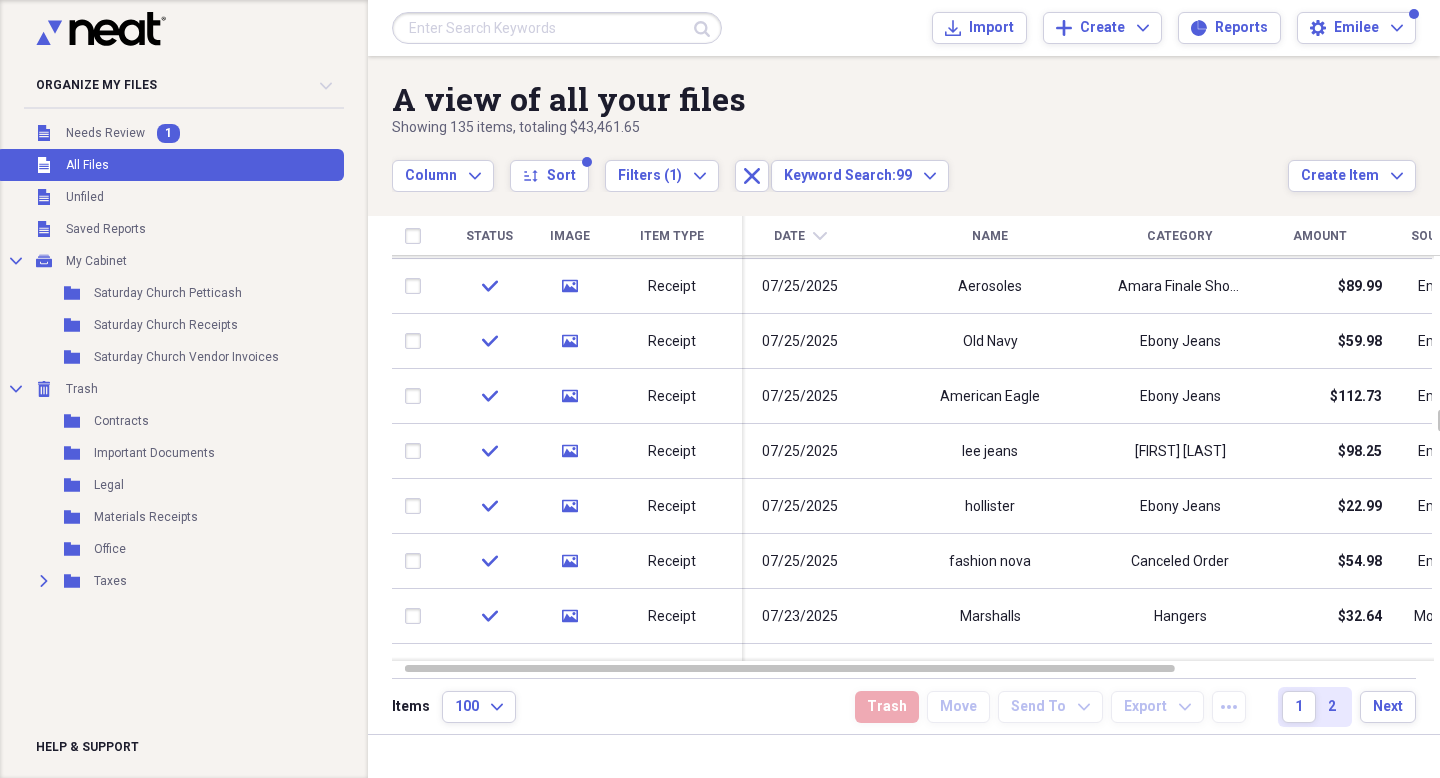 click at bounding box center (557, 28) 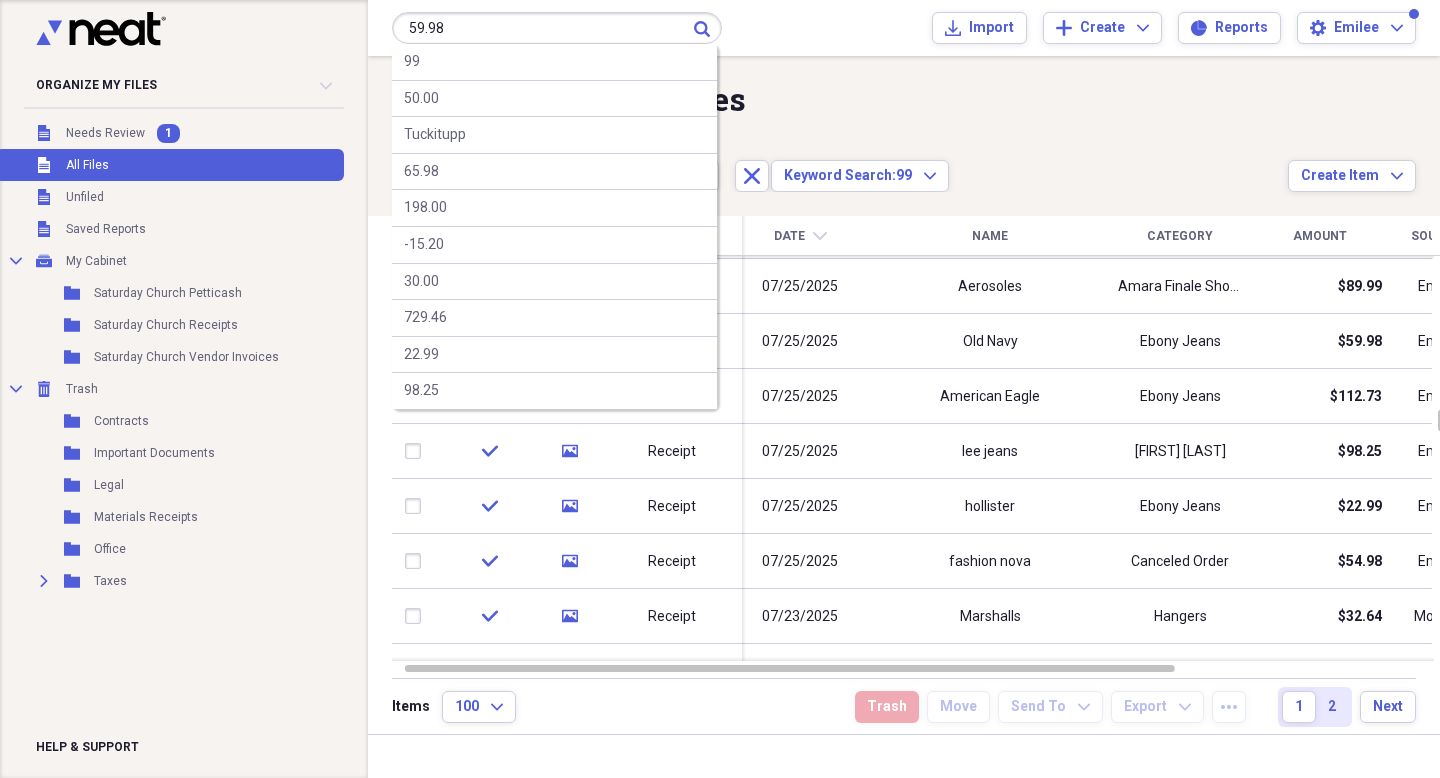 type on "59.98" 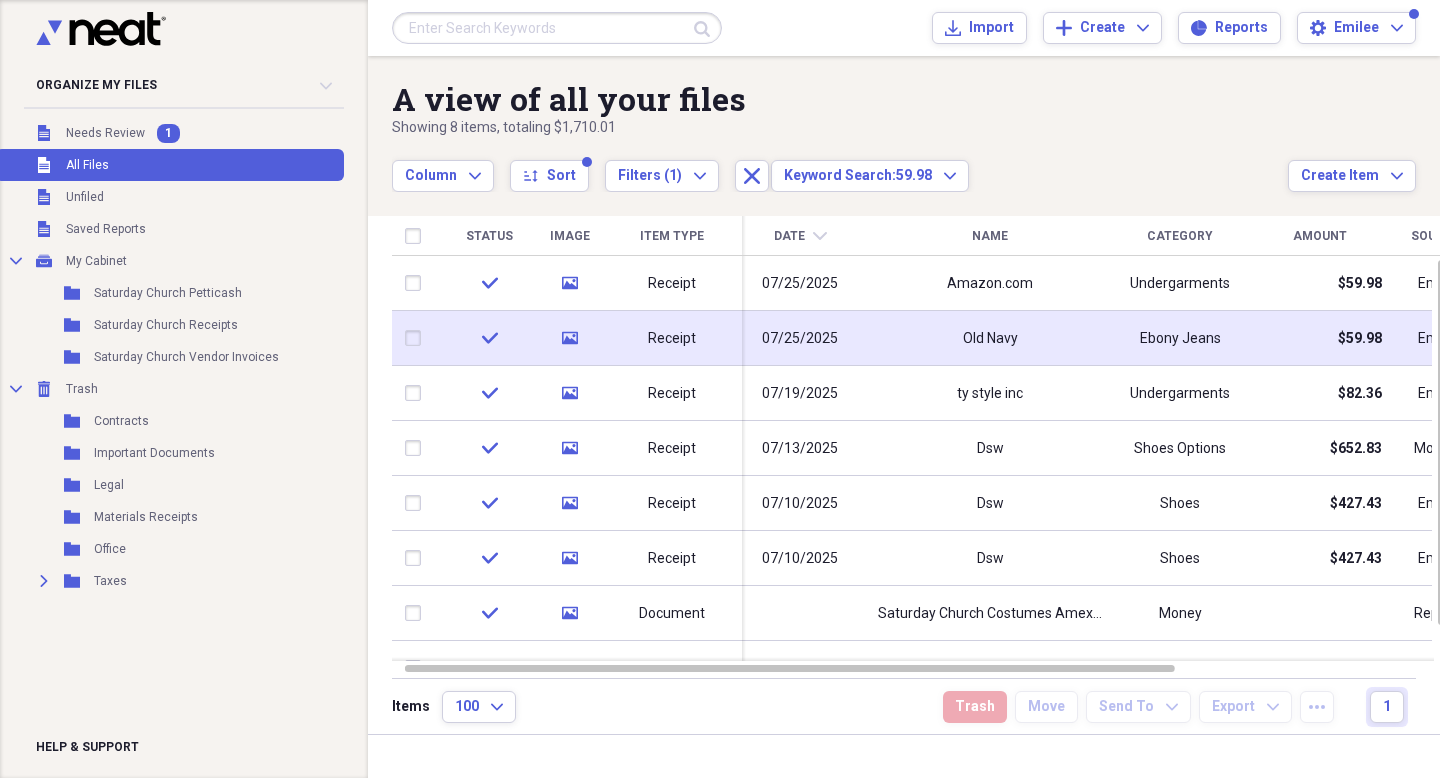 click on "Old Navy" at bounding box center (990, 338) 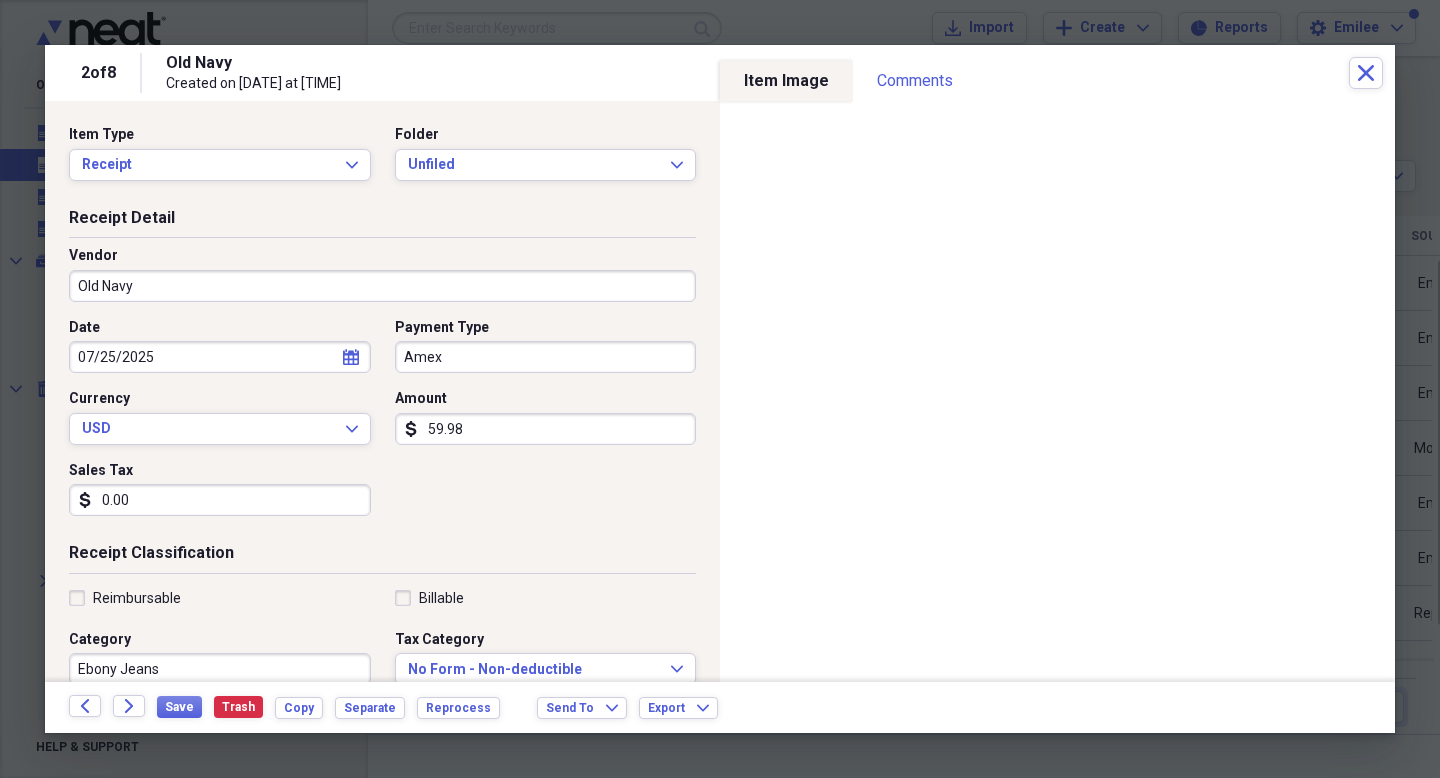 click on "Amex" at bounding box center [546, 357] 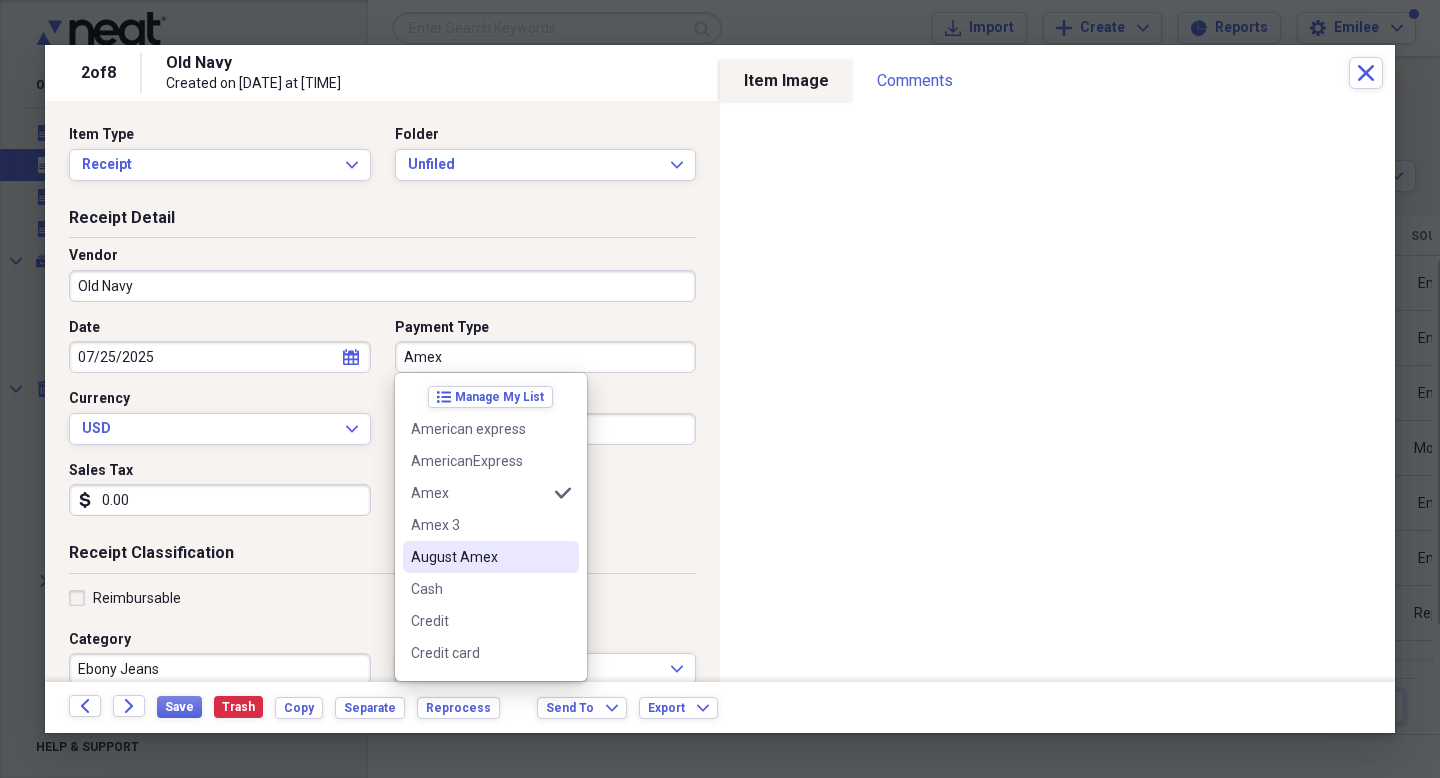 click on "August Amex" at bounding box center [479, 557] 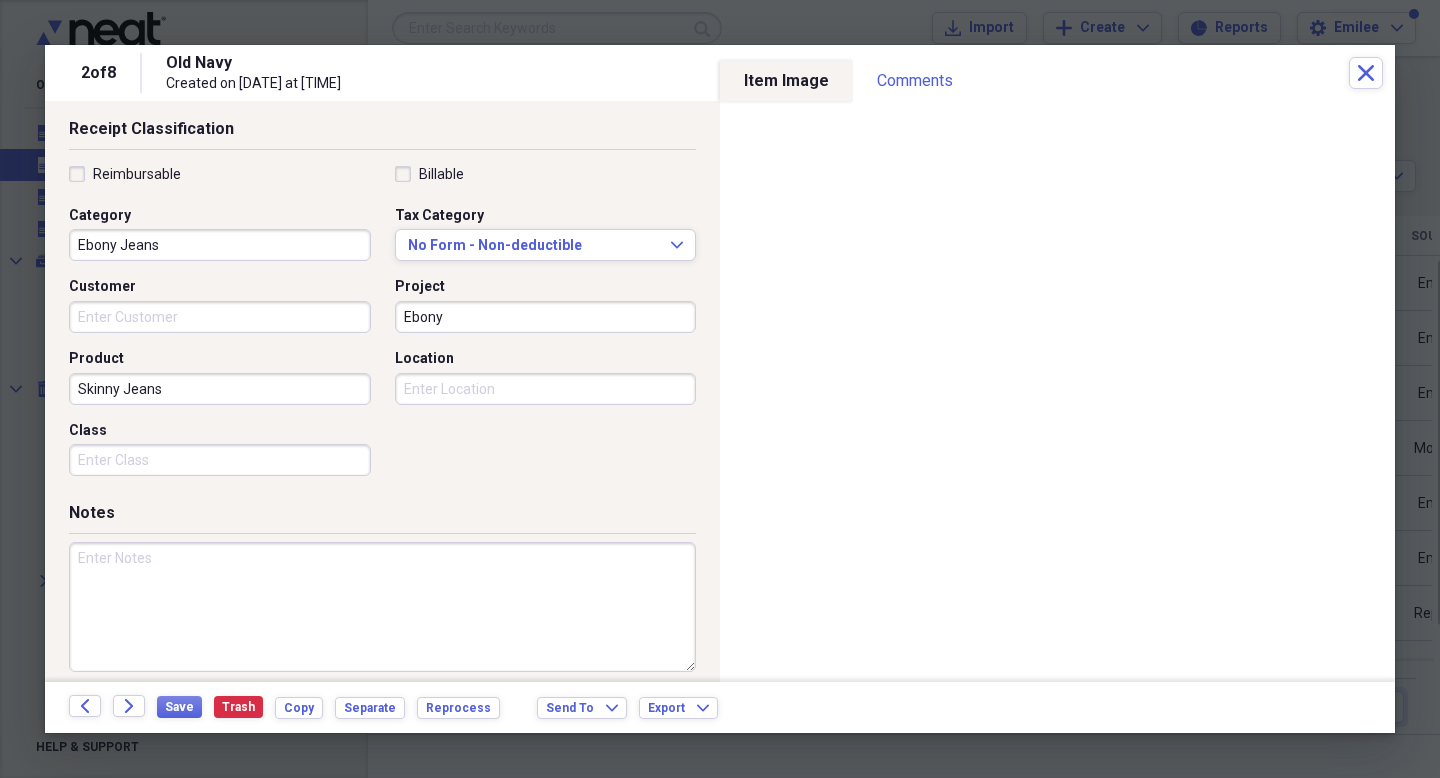 scroll, scrollTop: 439, scrollLeft: 0, axis: vertical 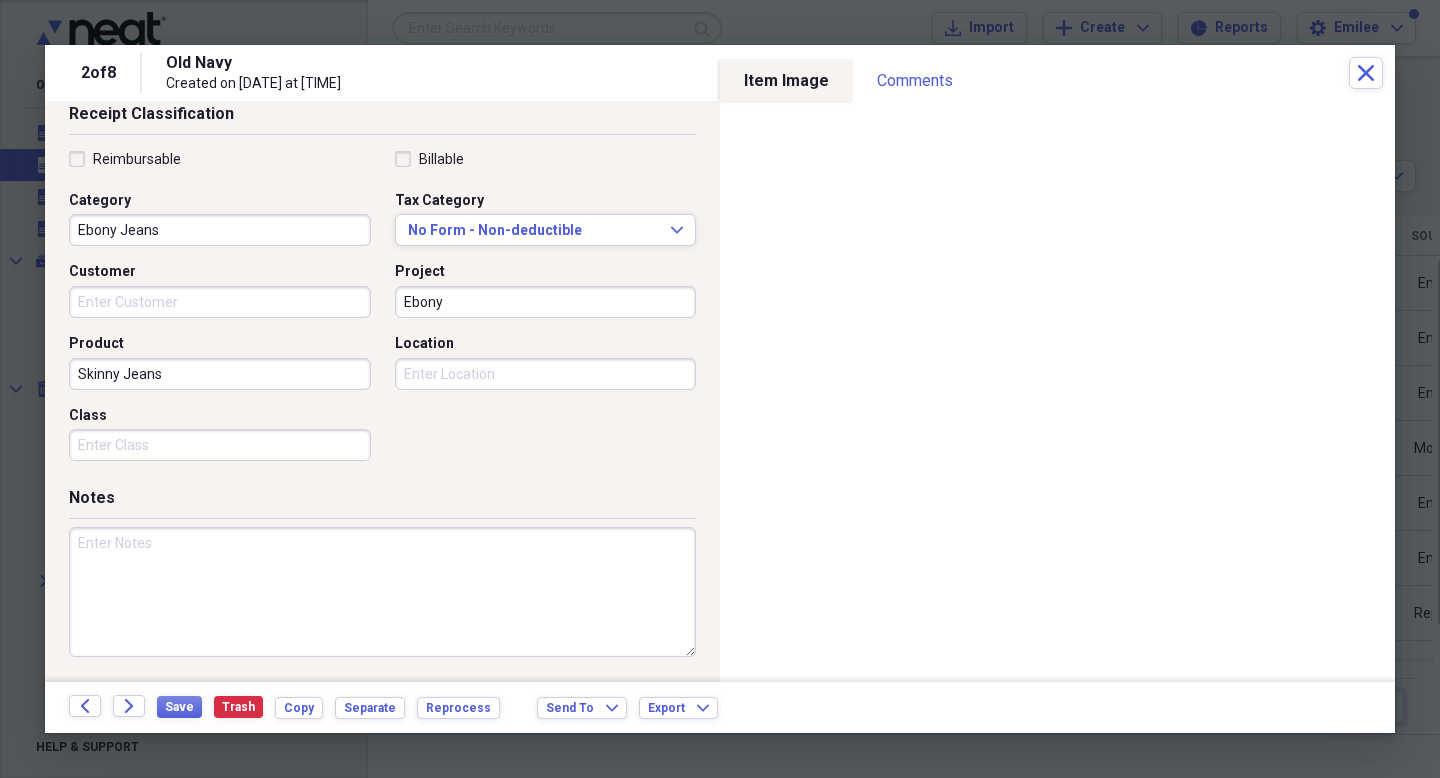 click at bounding box center (382, 592) 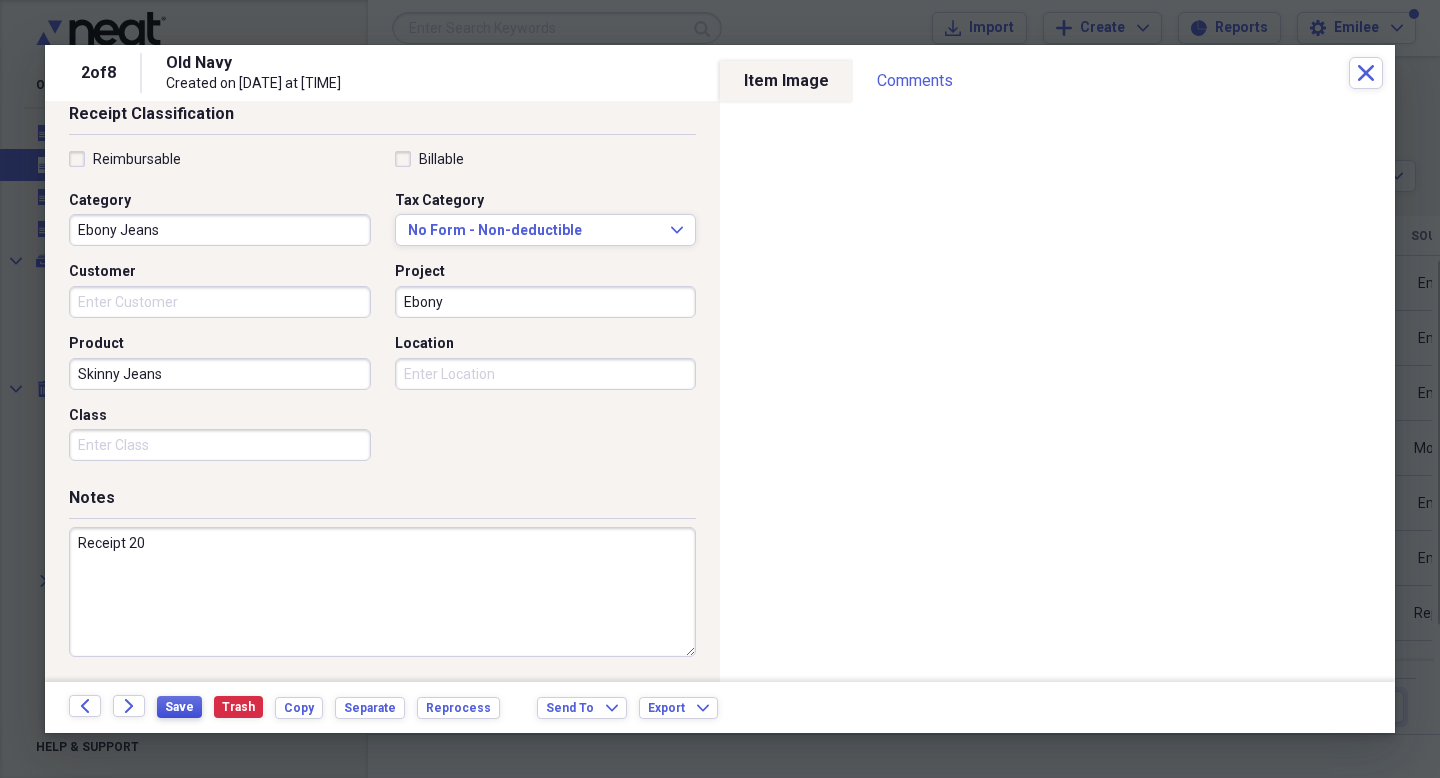 type on "Receipt 20" 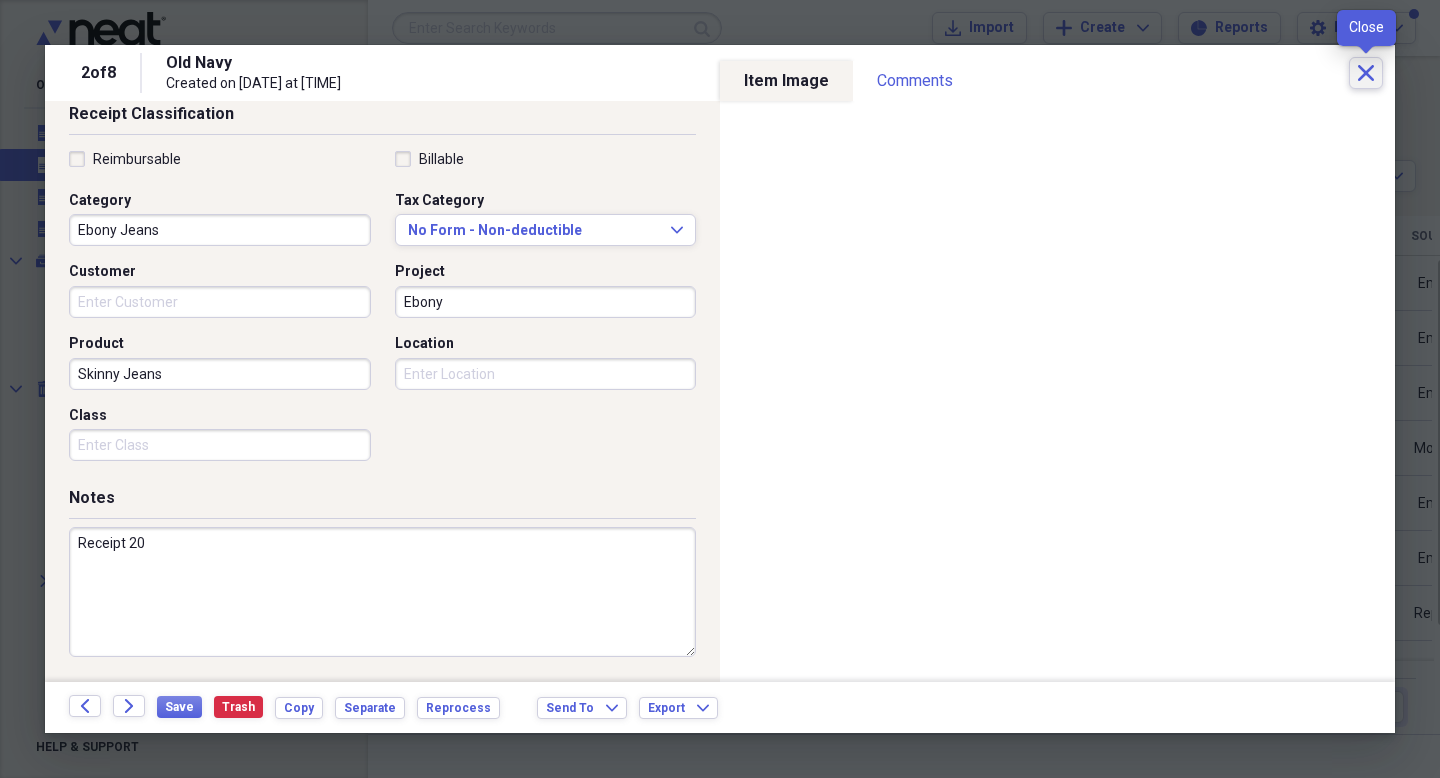 click on "Close" at bounding box center (1366, 73) 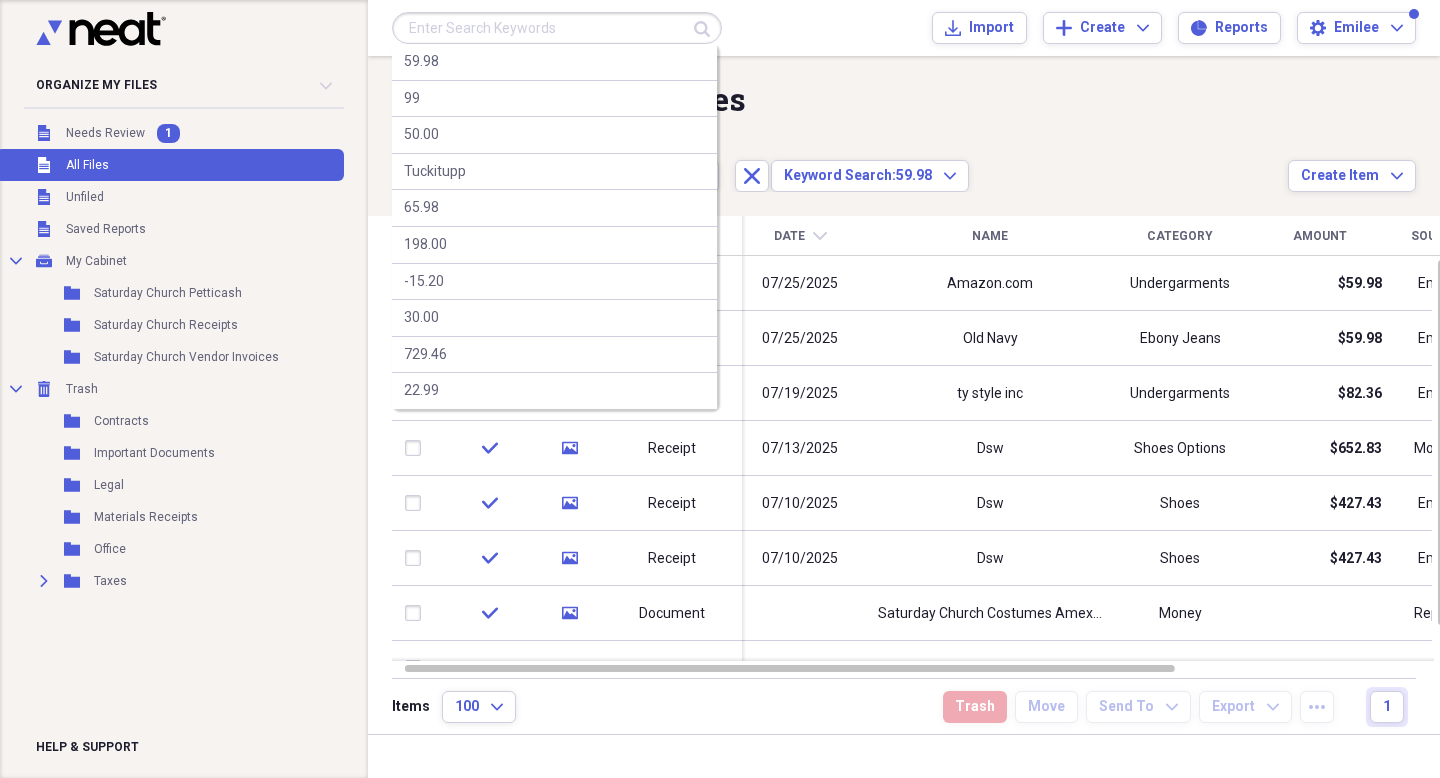 click at bounding box center (557, 28) 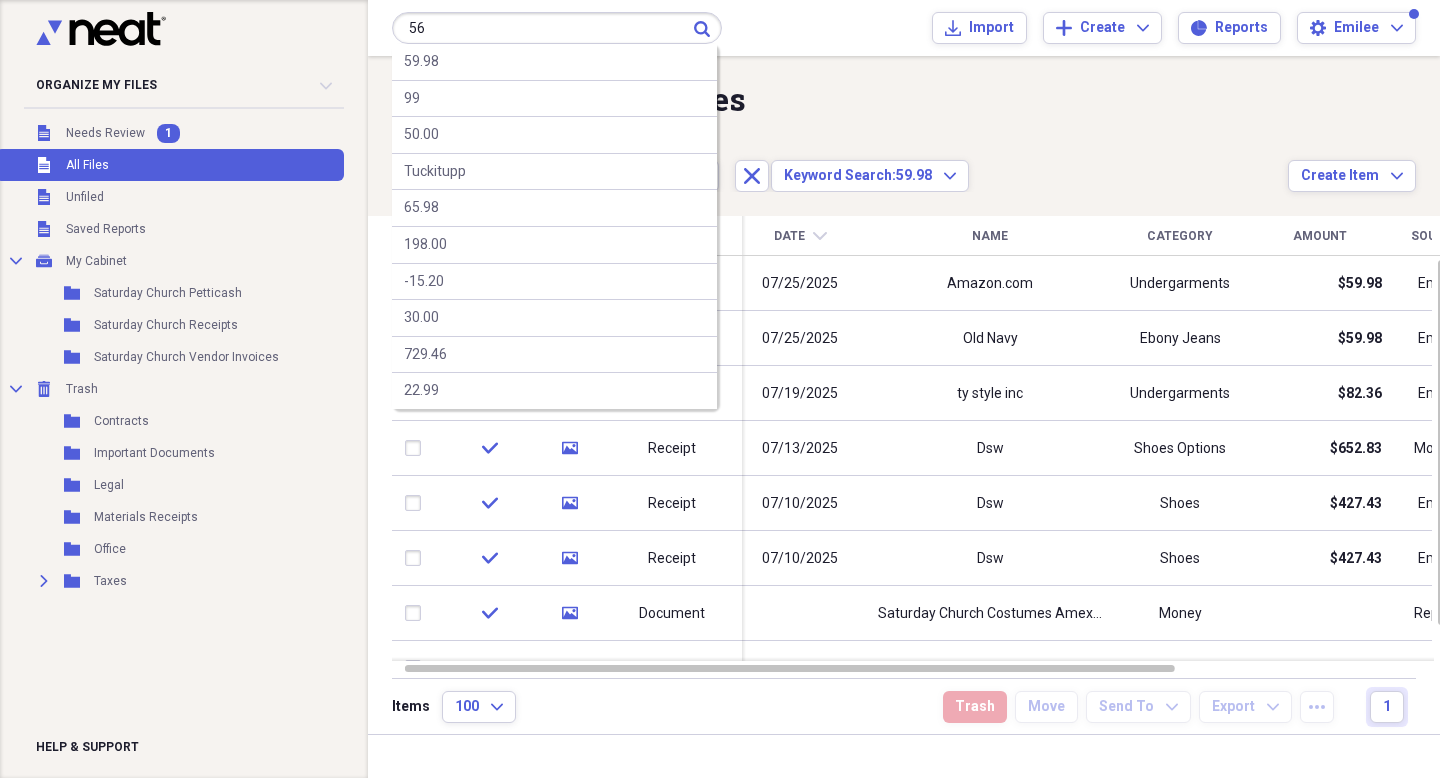 type on "56" 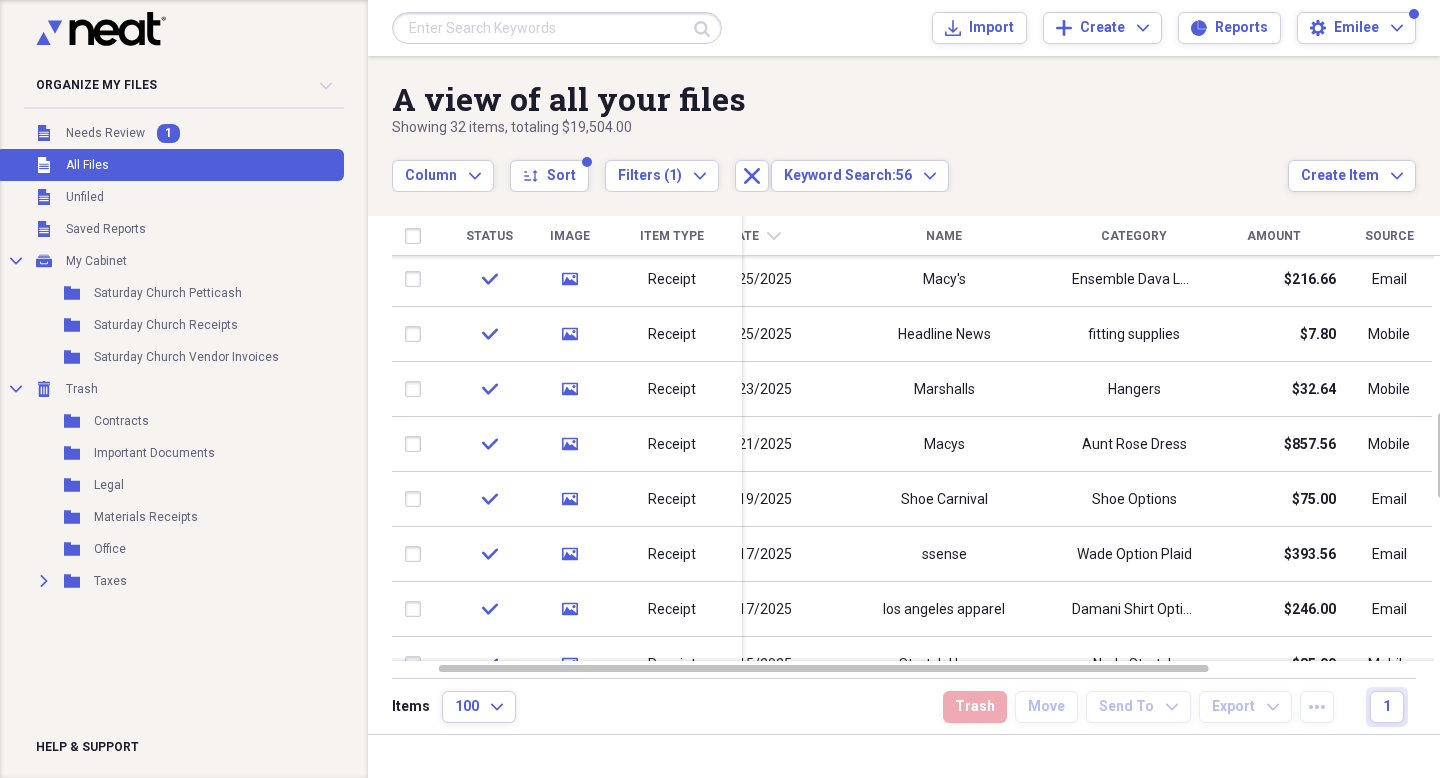 click at bounding box center (557, 28) 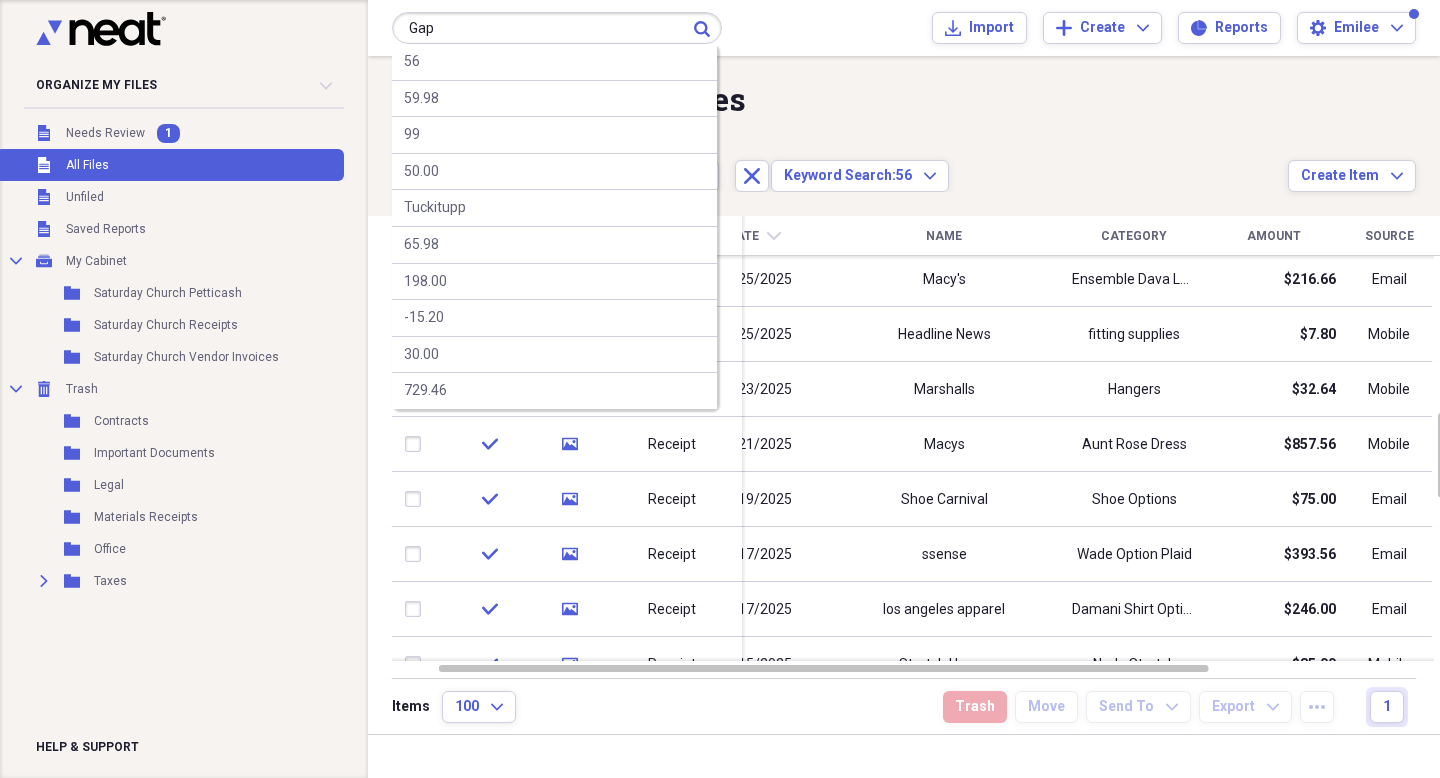 type on "Gap" 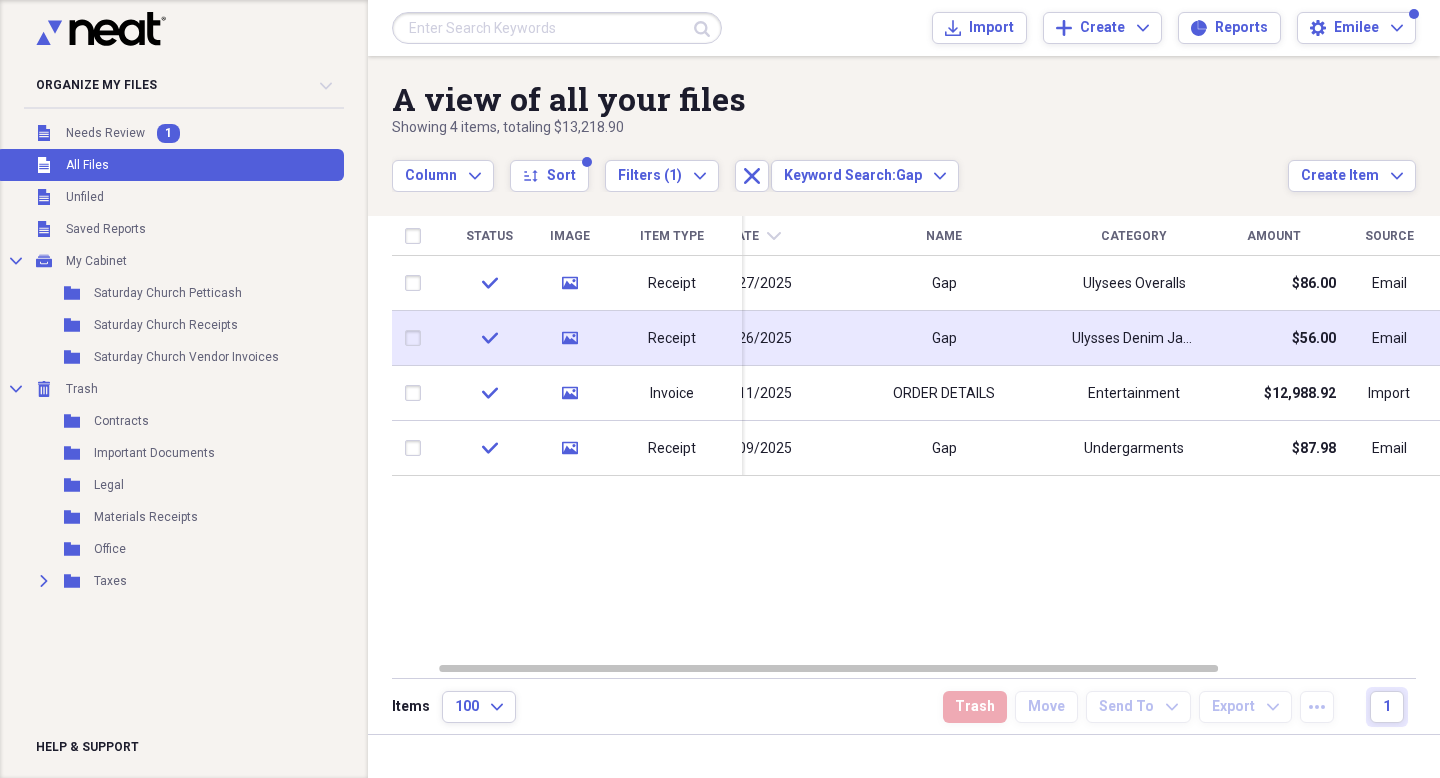 click on "Ulysses Denim Jacket" at bounding box center [1134, 338] 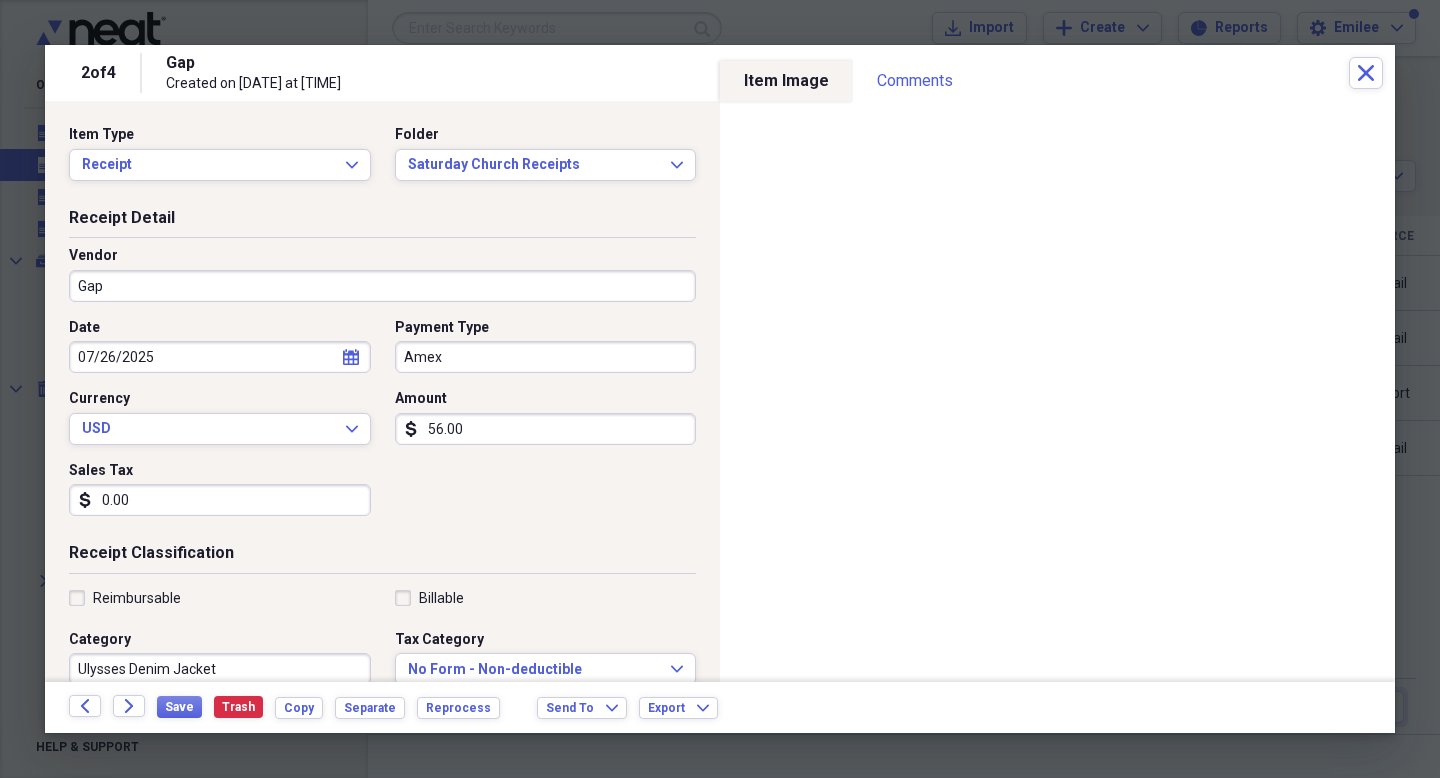 click on "Amex" at bounding box center (546, 357) 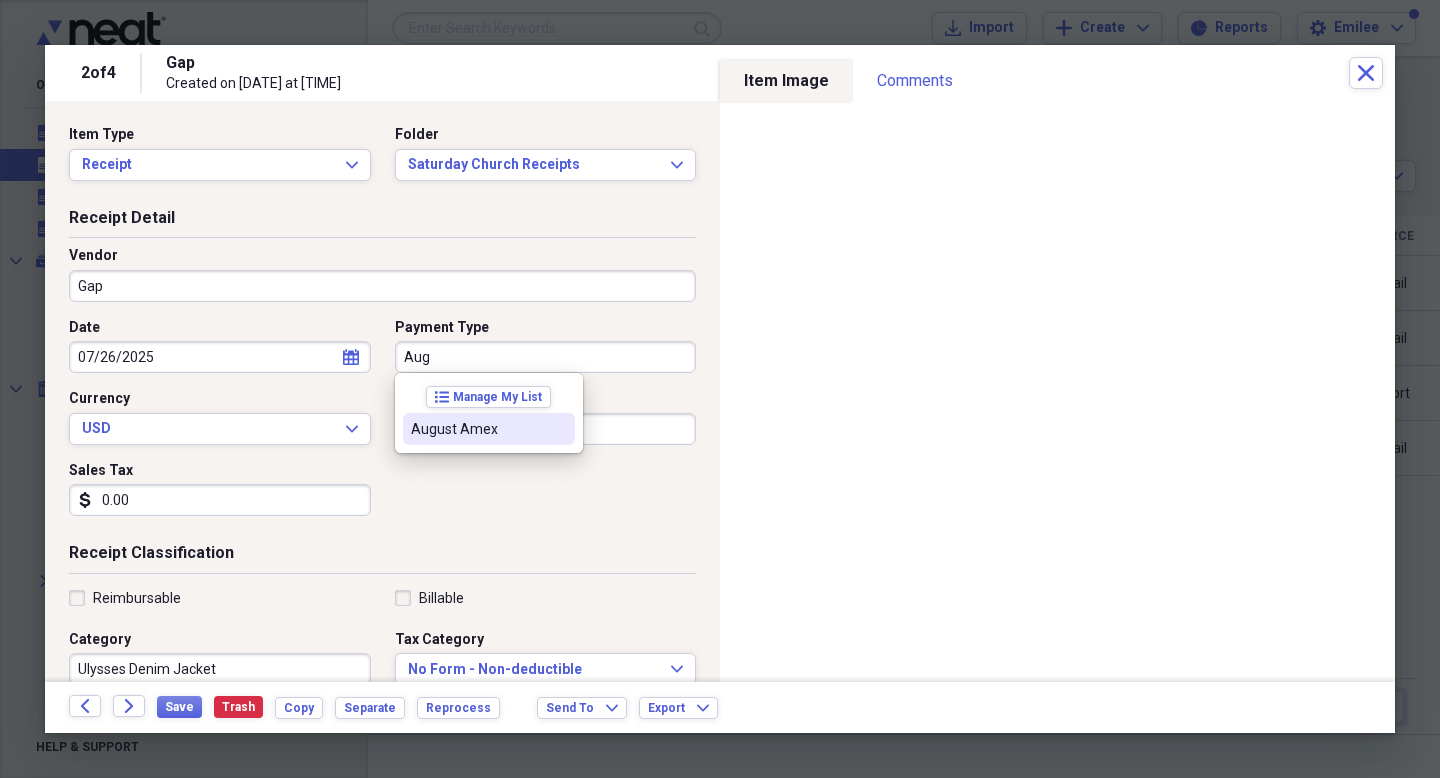 click on "August Amex" at bounding box center (477, 429) 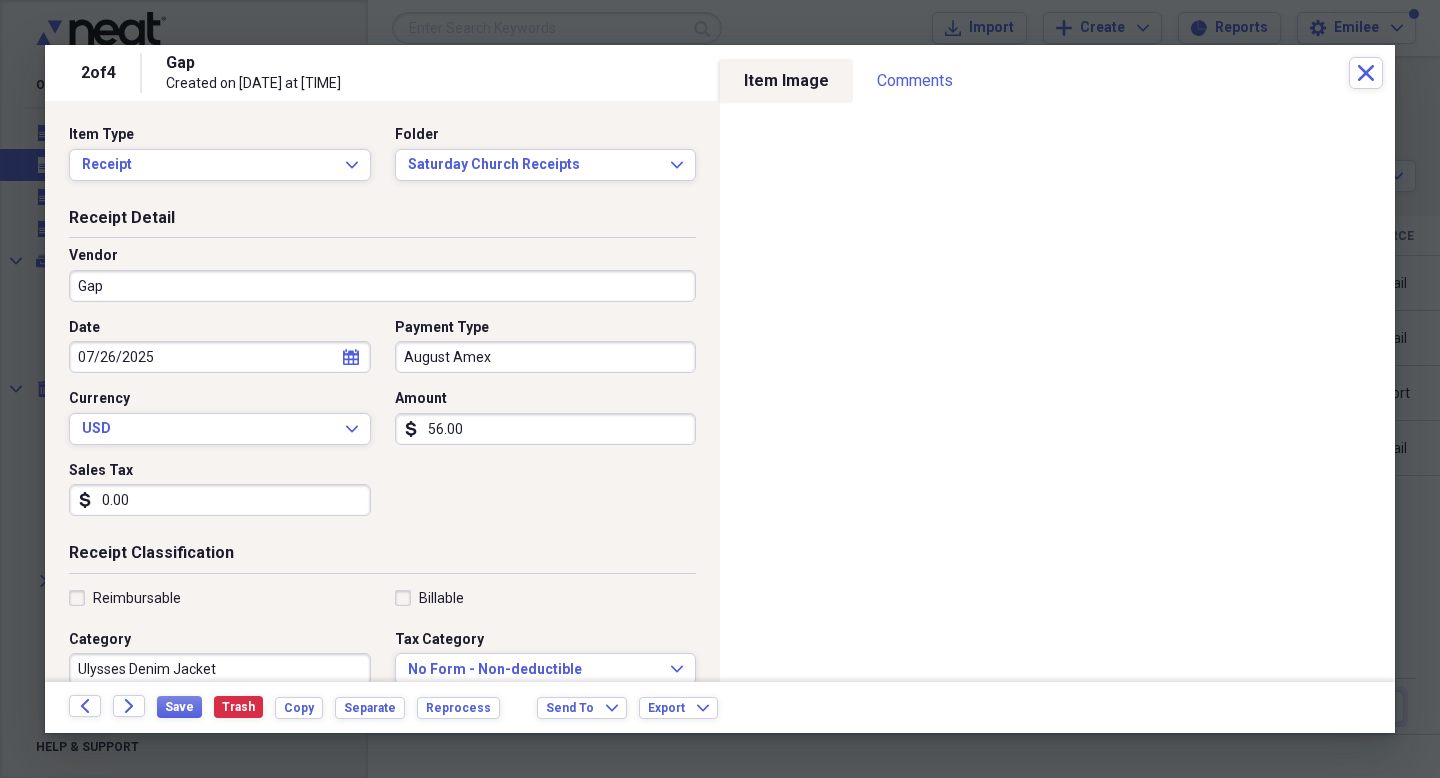 click on "Date [DATE] calendar Calendar Payment Type August Amex Currency USD Expand Amount dollar-sign 56.00 Sales Tax dollar-sign 0.00" at bounding box center (382, 425) 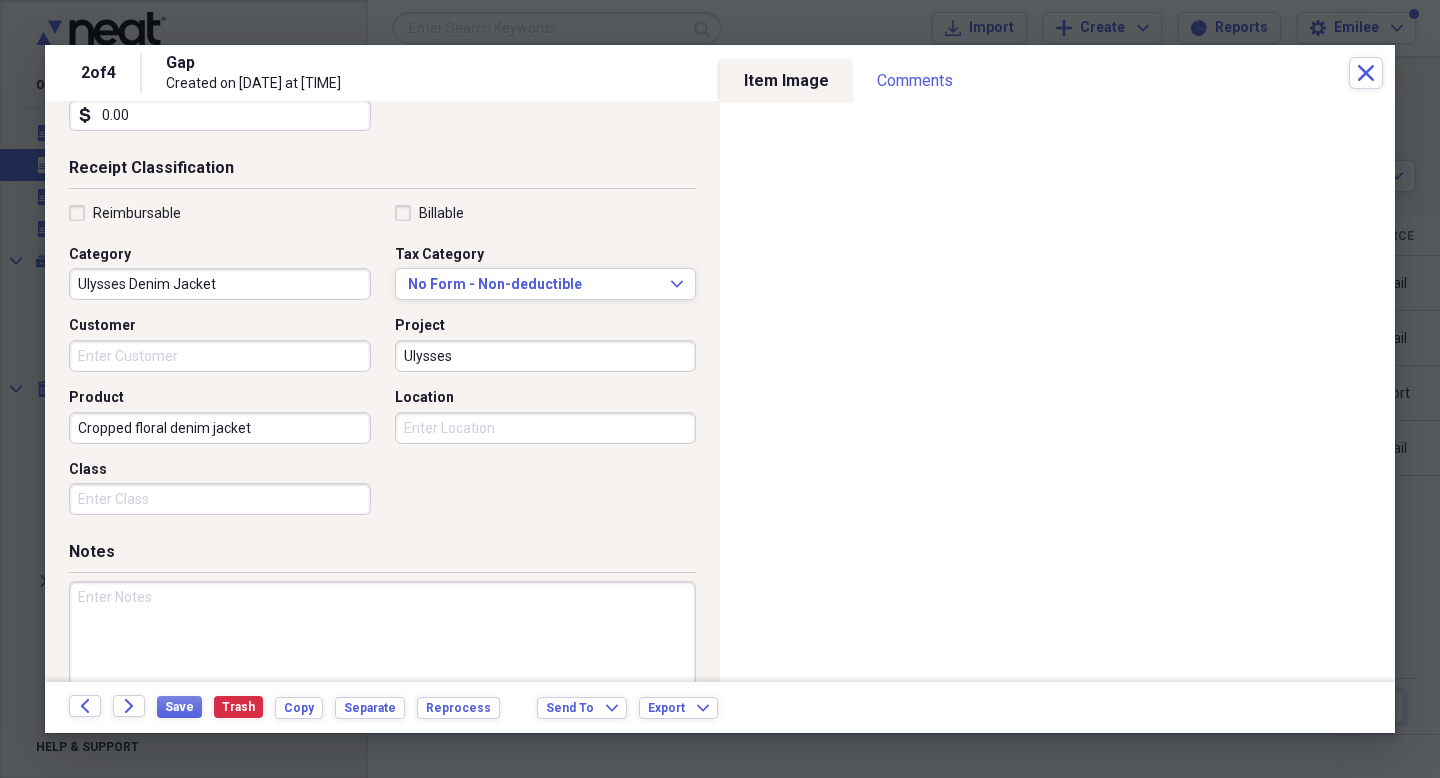 scroll, scrollTop: 439, scrollLeft: 0, axis: vertical 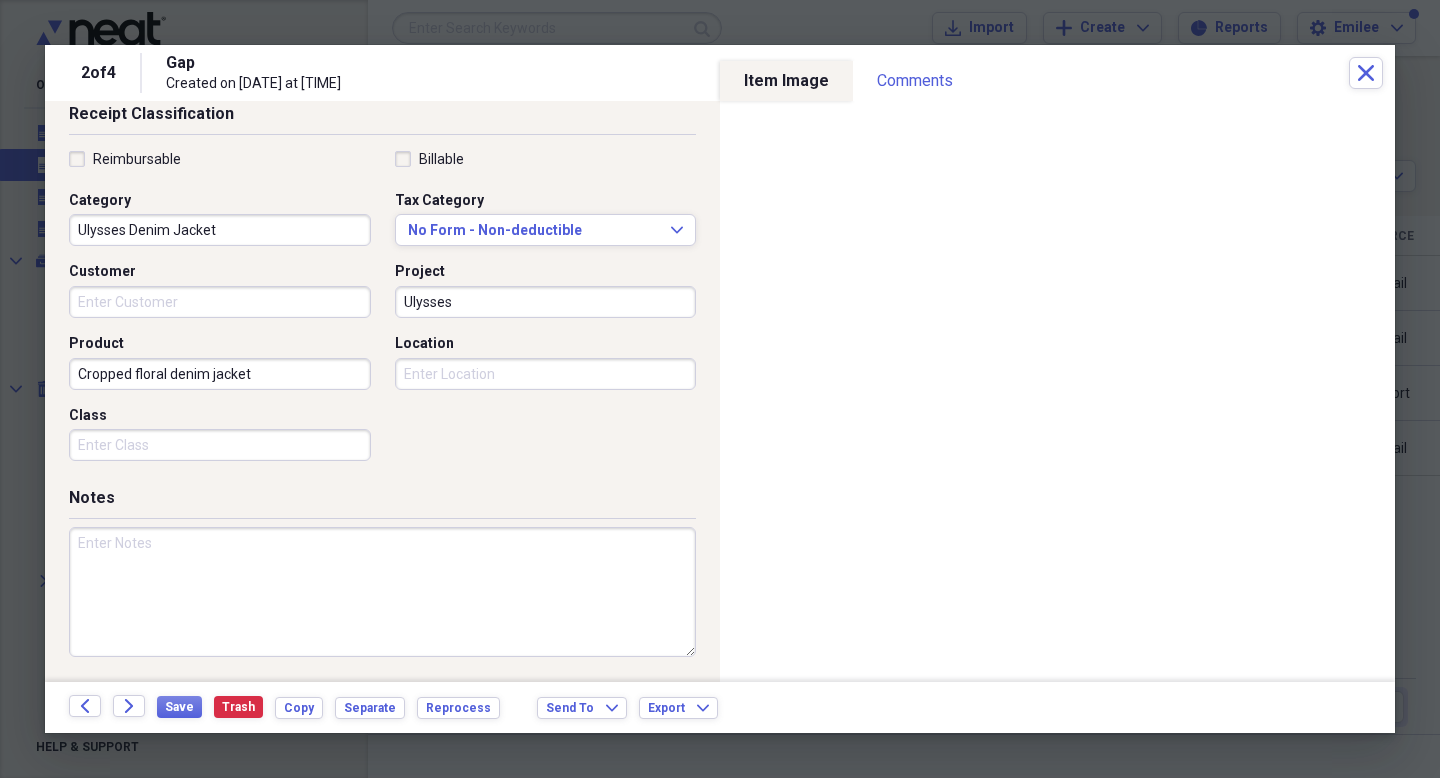 click at bounding box center [382, 592] 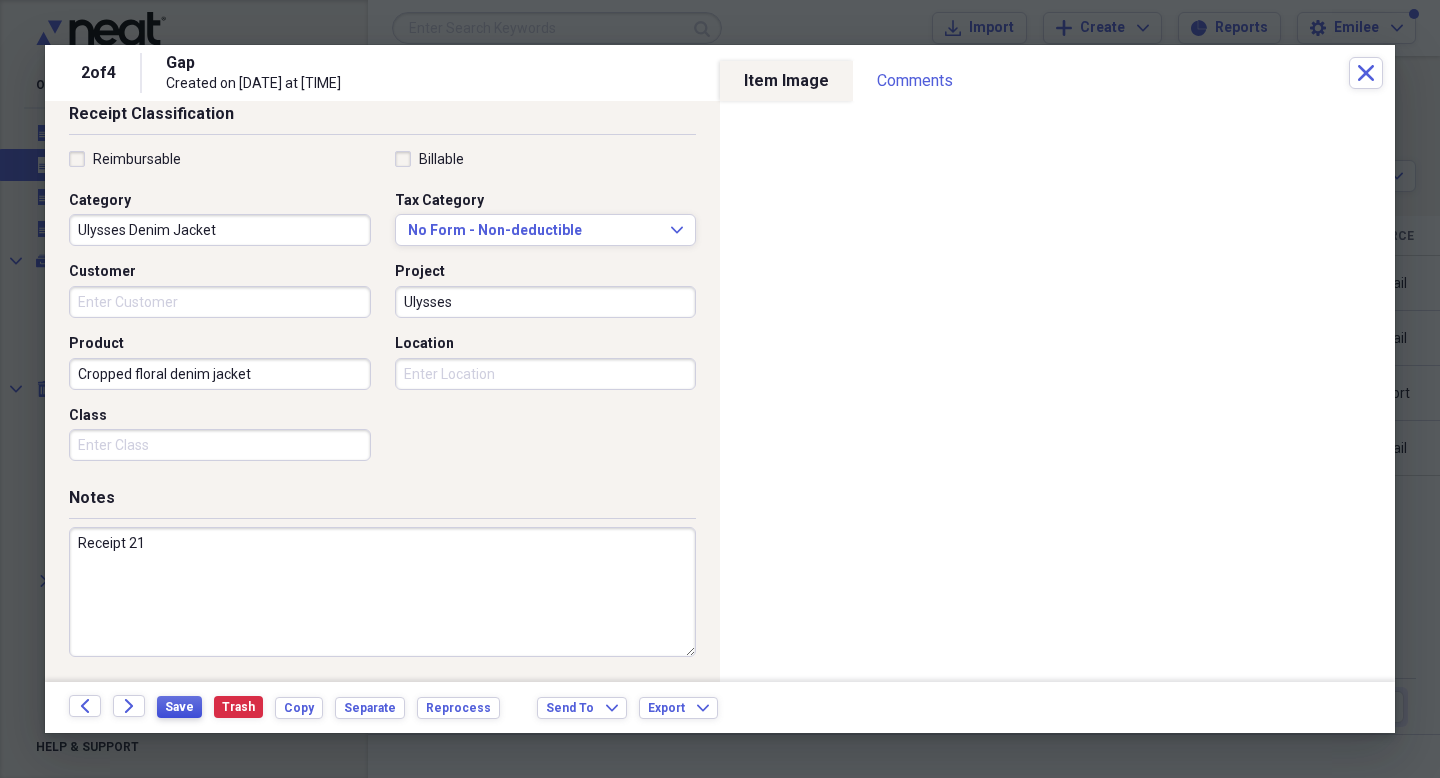 type on "Receipt 21" 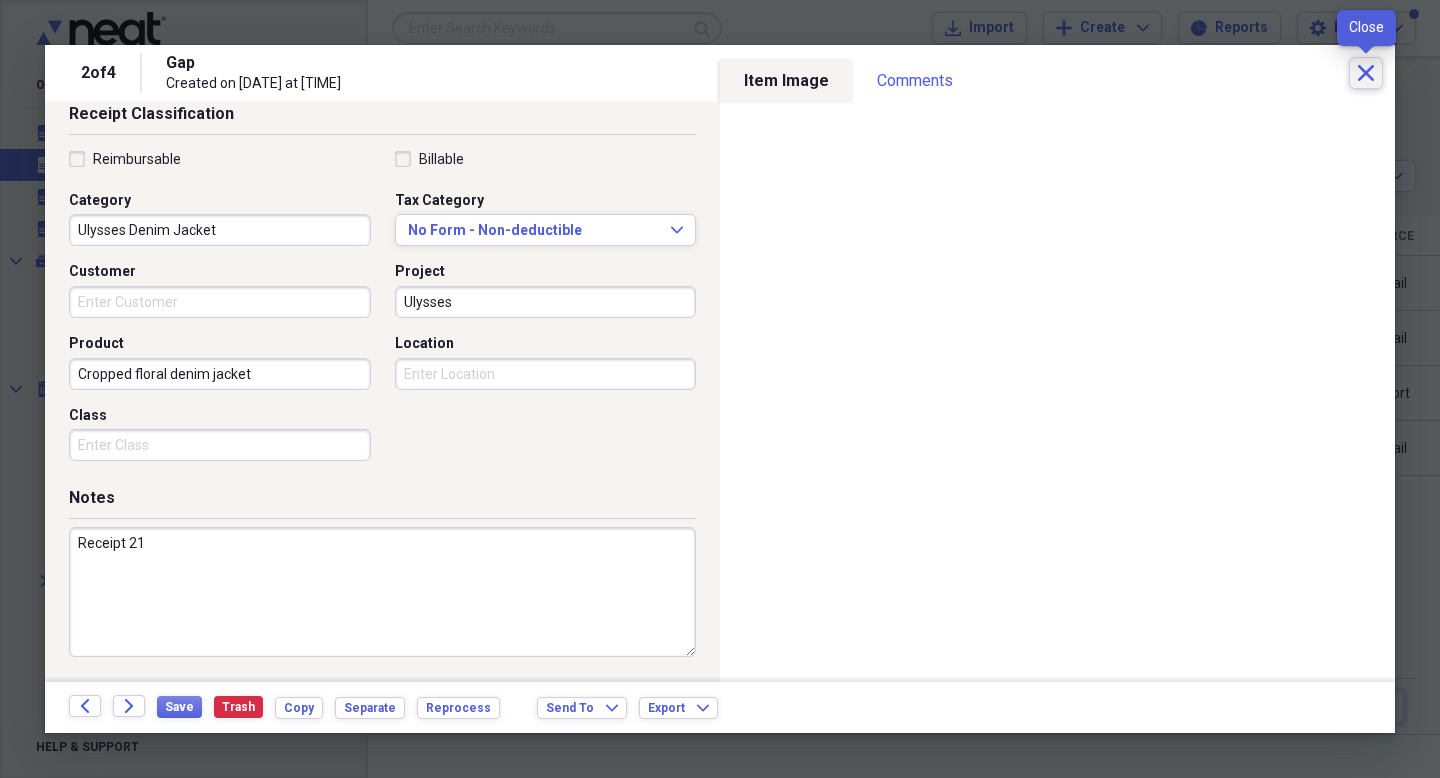 click 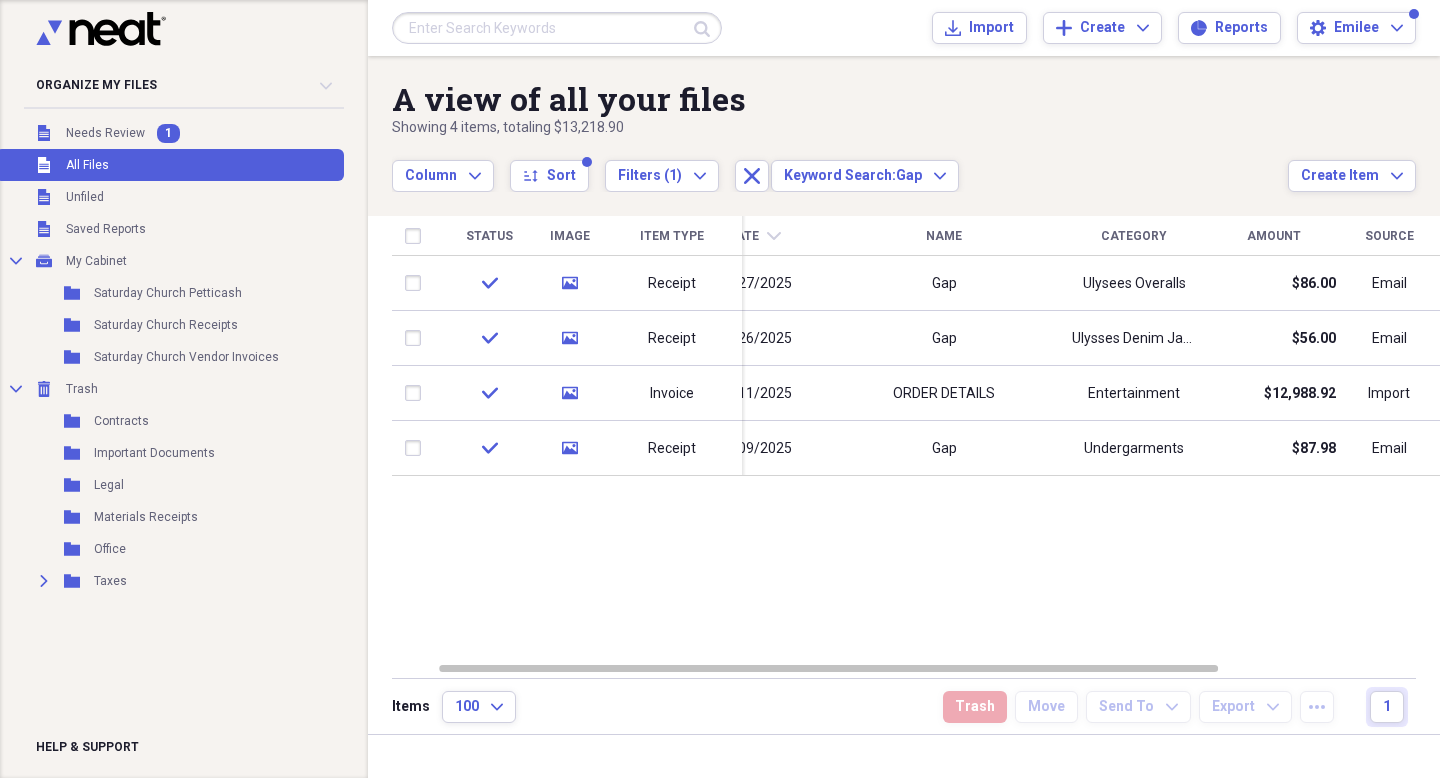 click at bounding box center [557, 28] 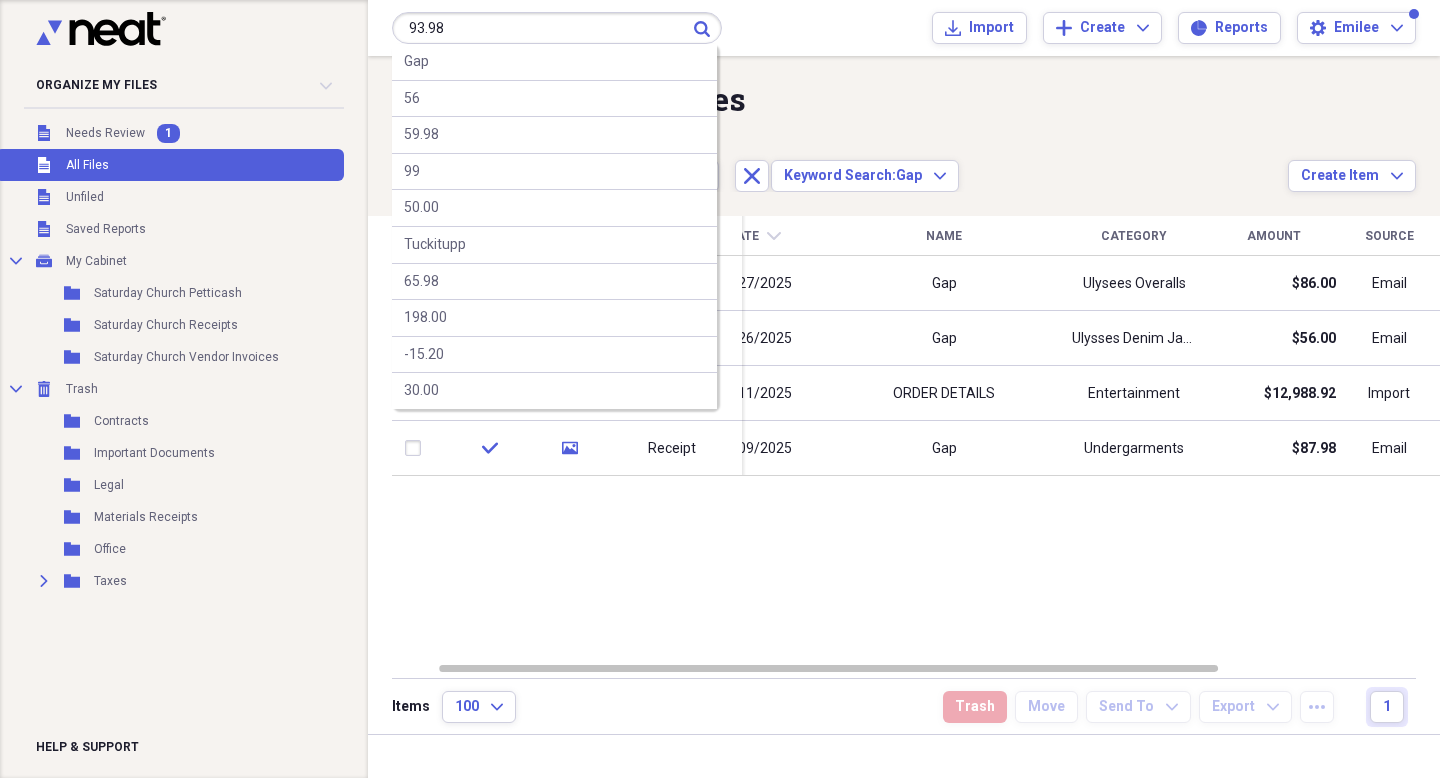 type on "93.98" 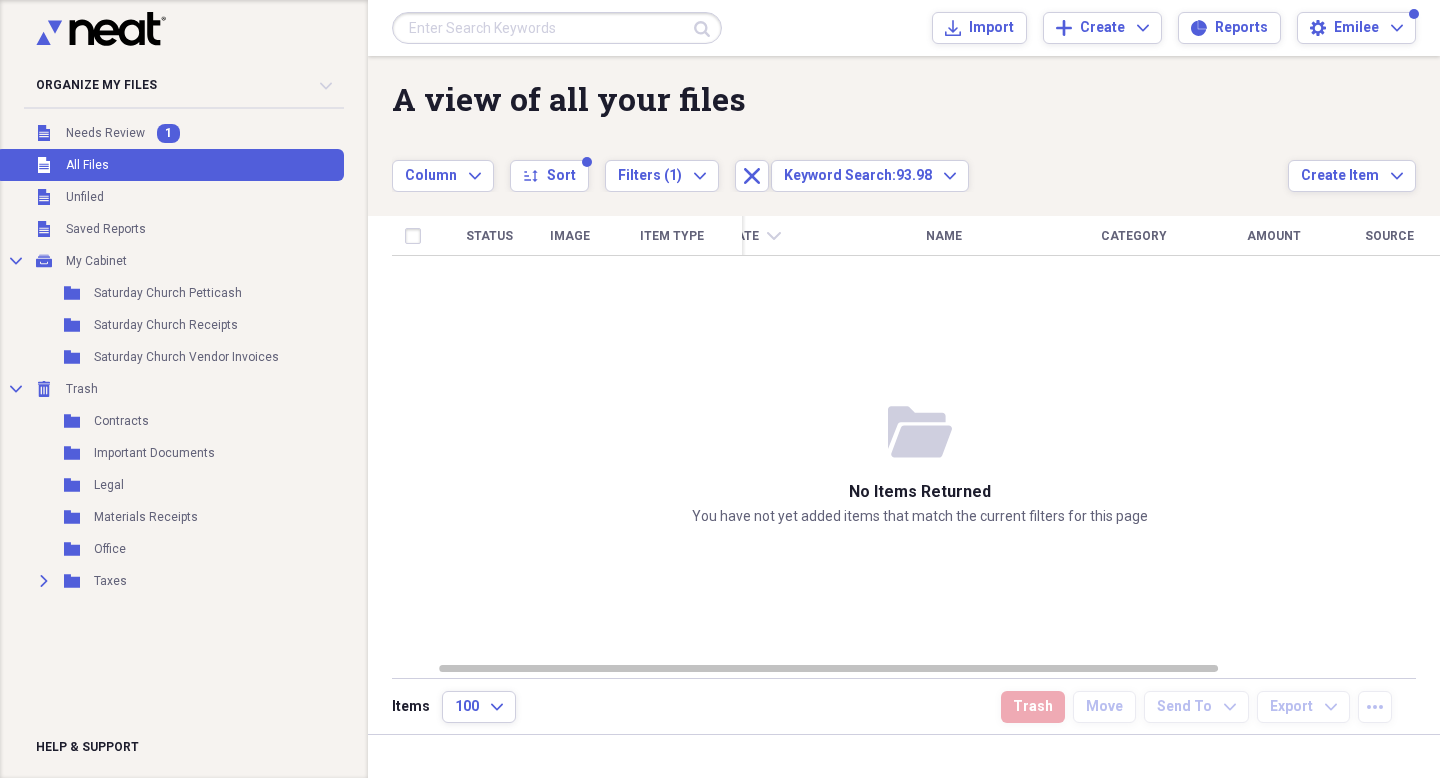 click at bounding box center (557, 28) 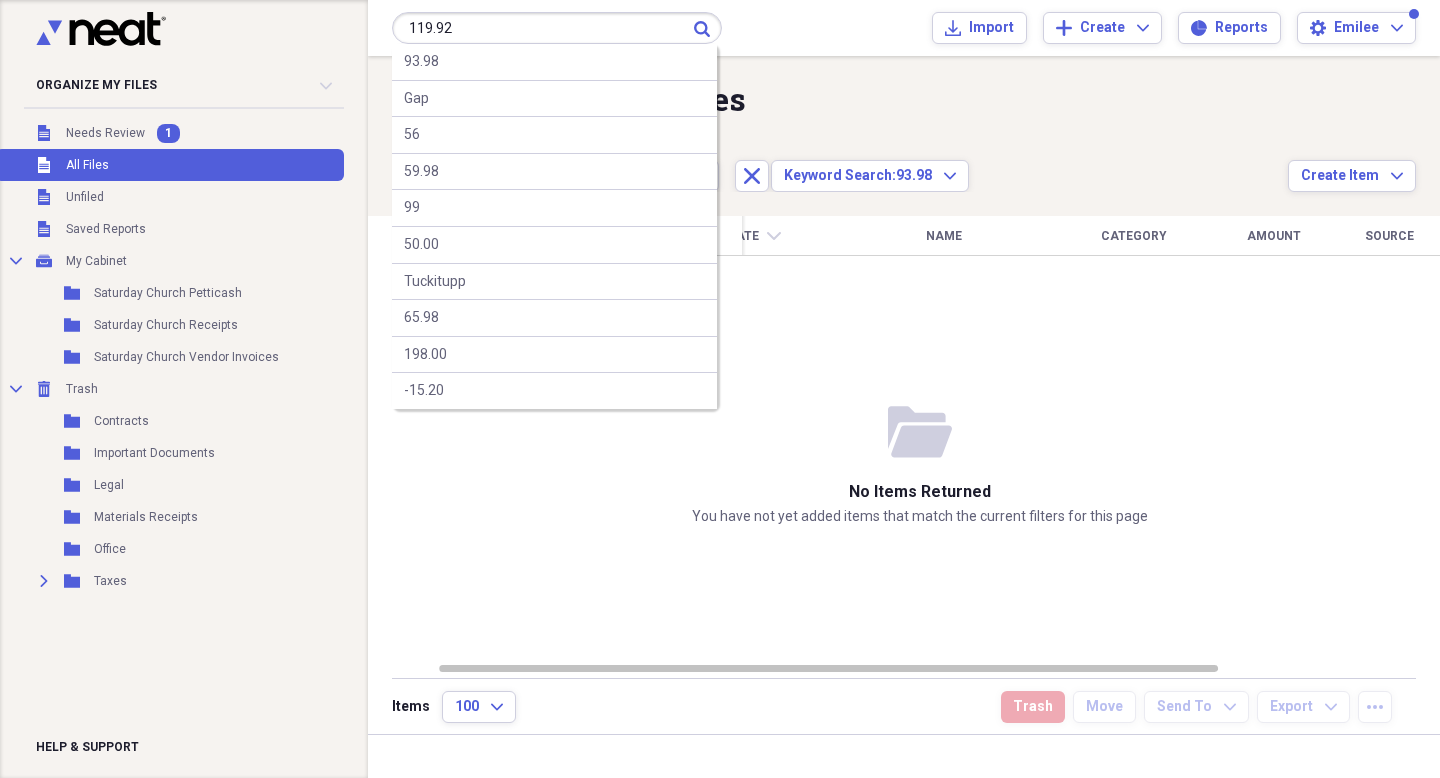 type on "119.92" 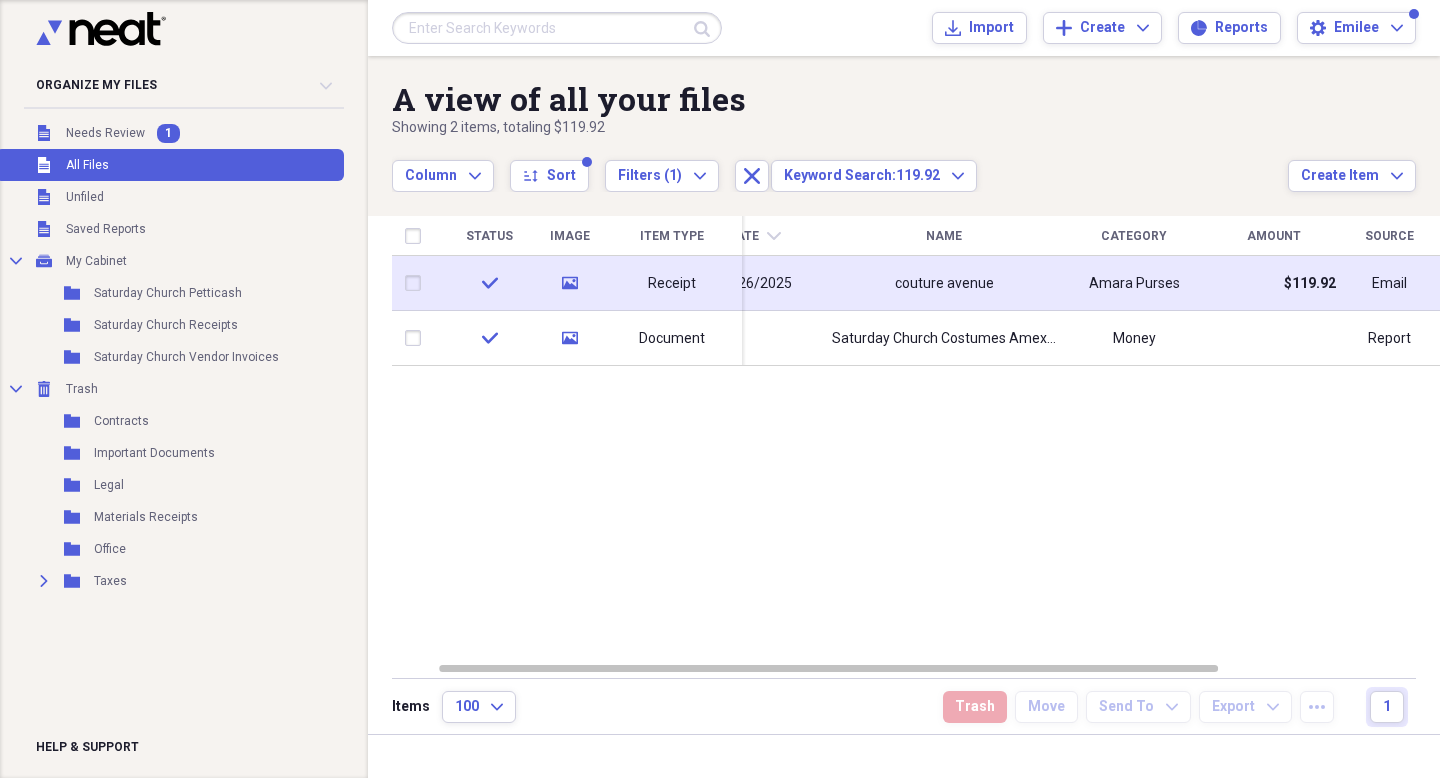 click on "couture avenue" at bounding box center (944, 283) 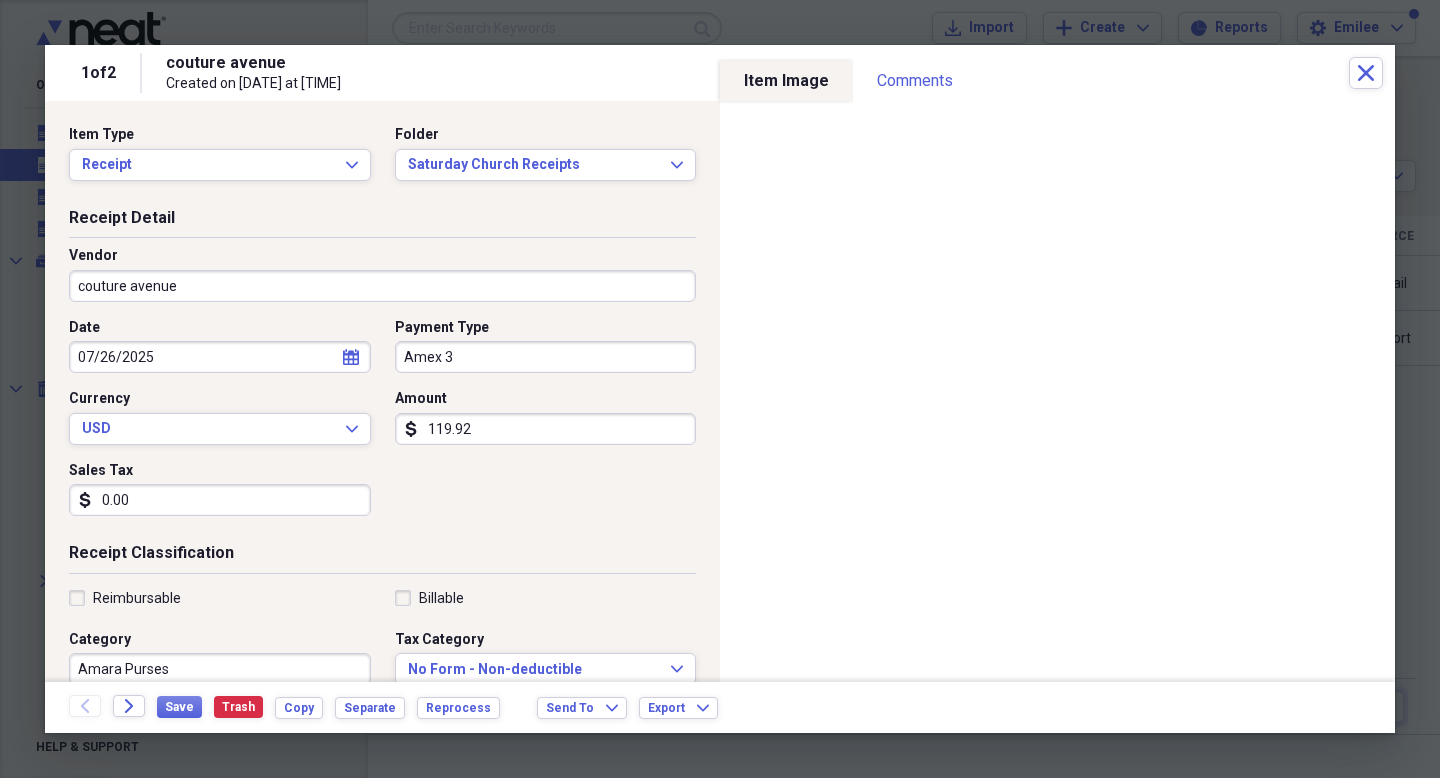 click on "Amex 3" at bounding box center [546, 357] 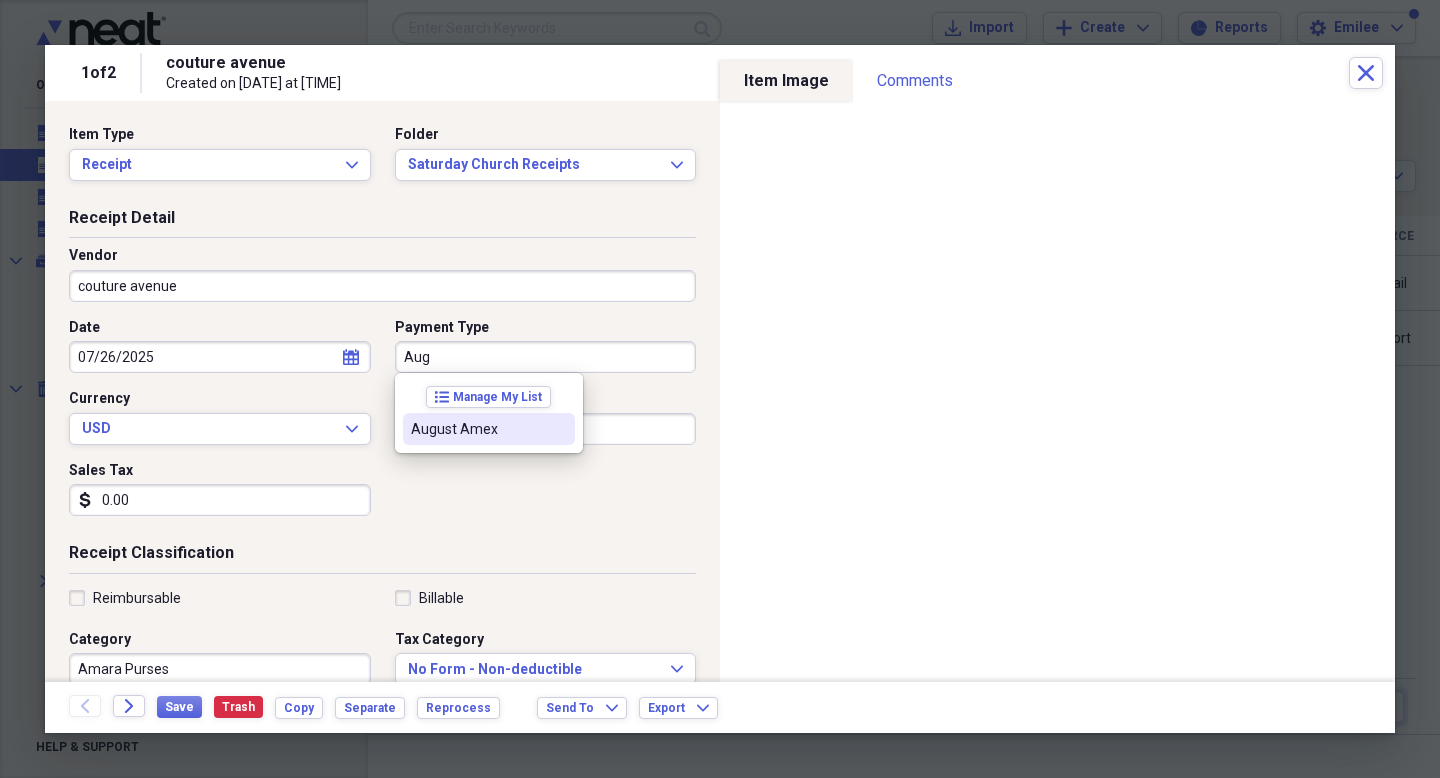 click on "August Amex" at bounding box center [477, 429] 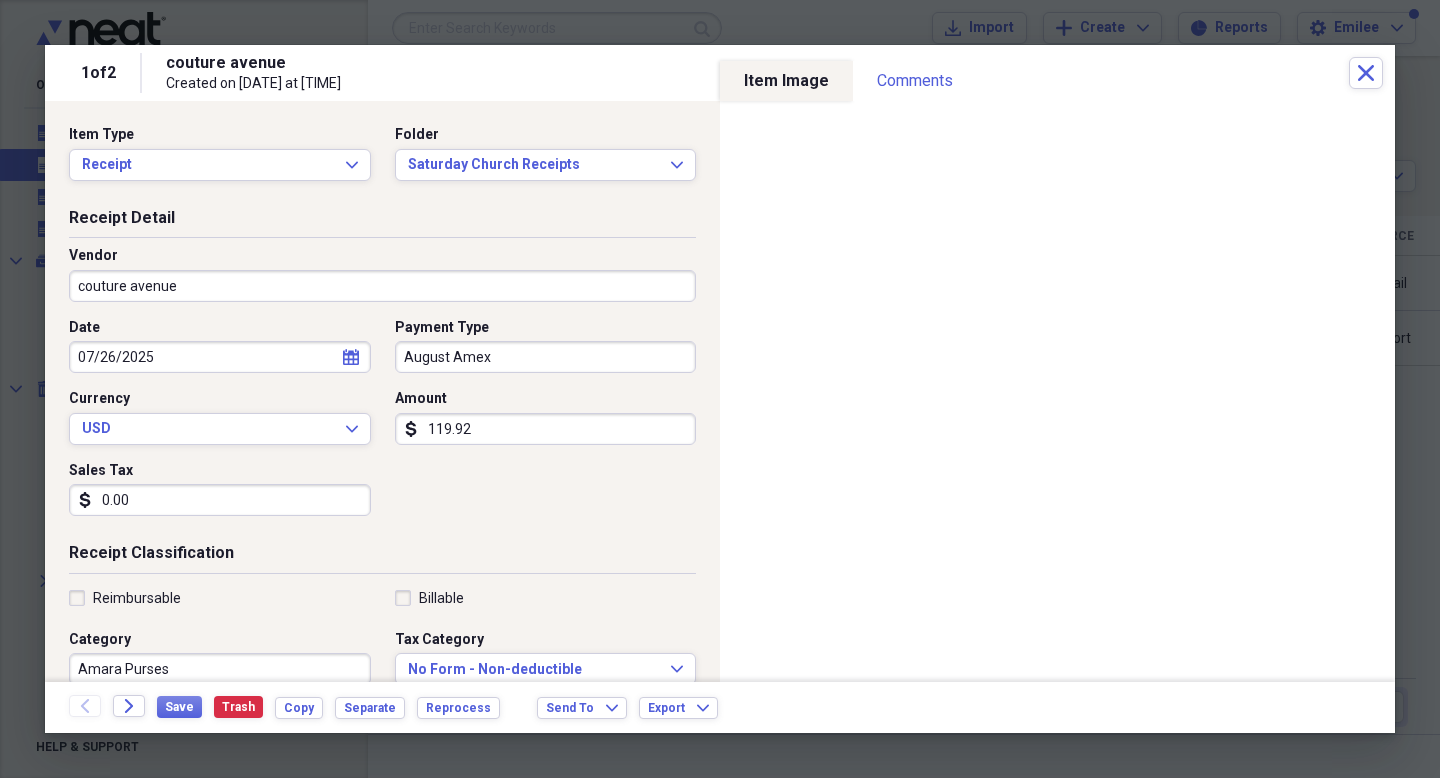 click on "Date [DATE] calendar Calendar Payment Type August Amex Currency USD Expand Amount dollar-sign 119.92 Sales Tax dollar-sign 0.00" at bounding box center [382, 425] 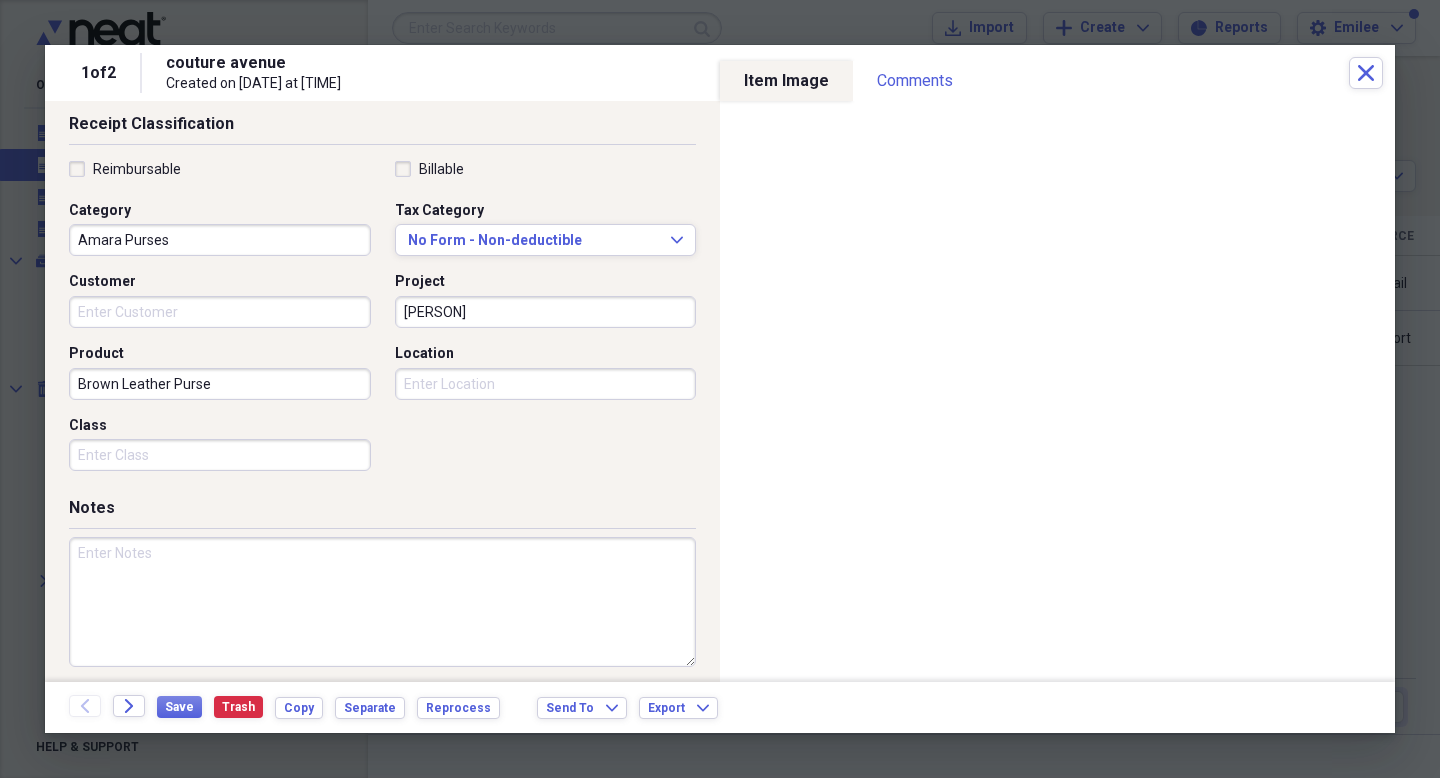 scroll, scrollTop: 425, scrollLeft: 0, axis: vertical 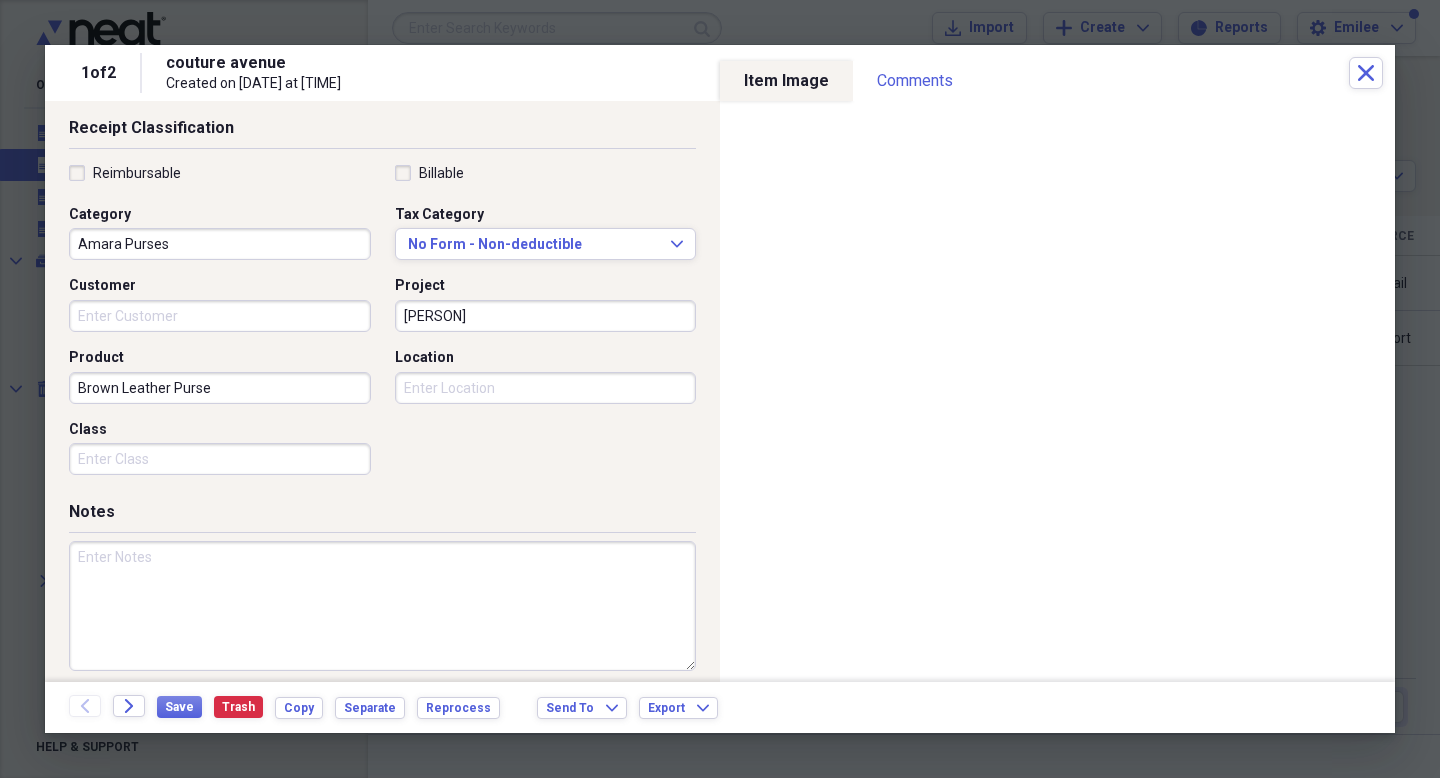 click at bounding box center [382, 606] 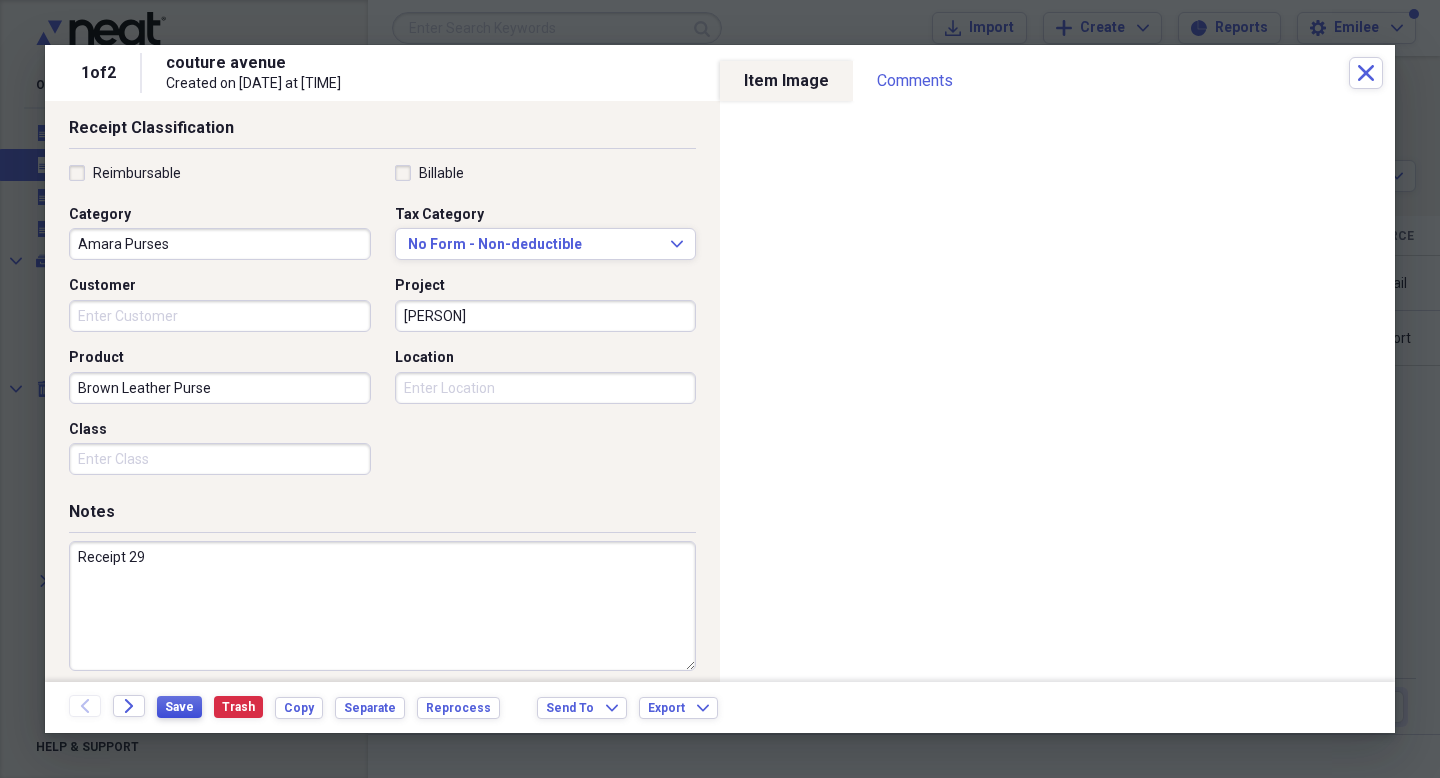 type on "Receipt 29" 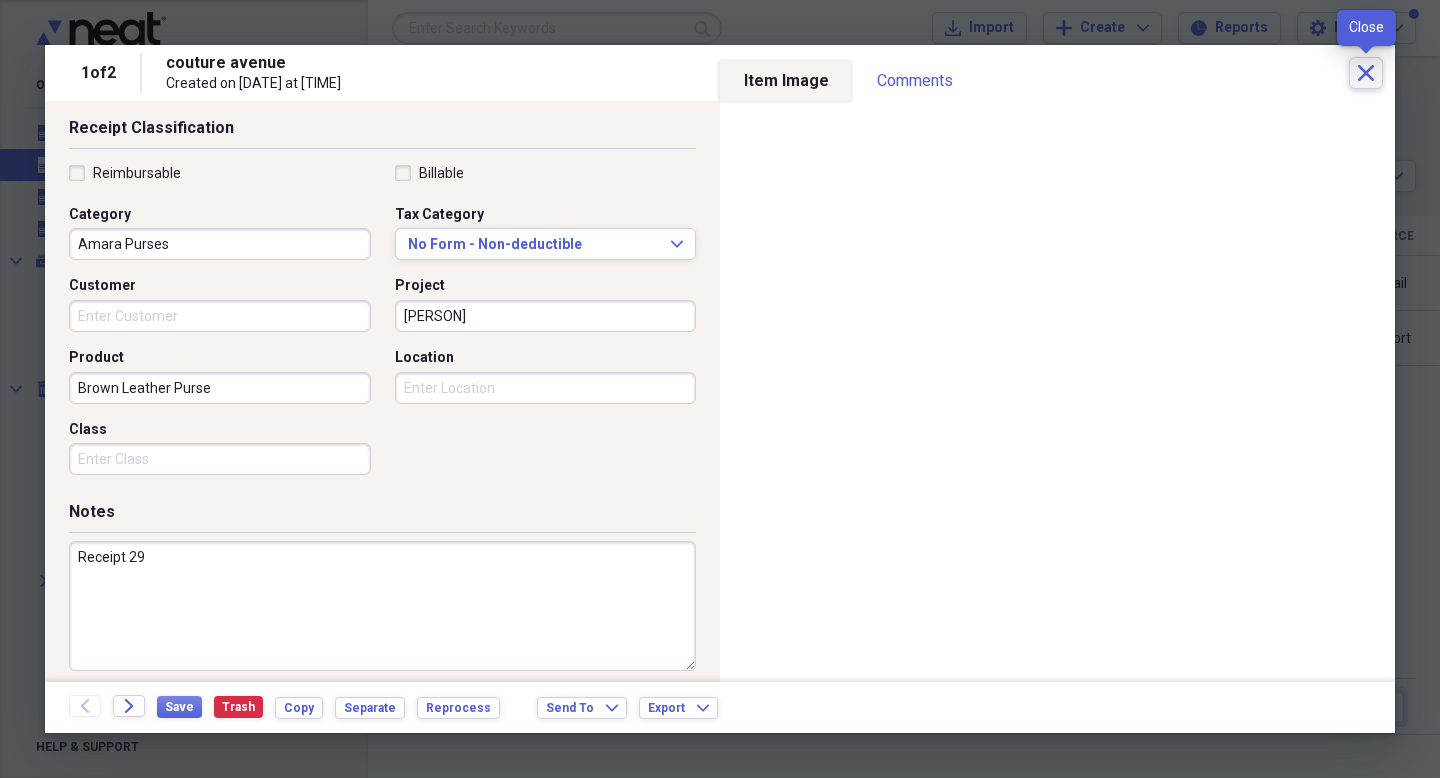 click on "Close" at bounding box center (1366, 73) 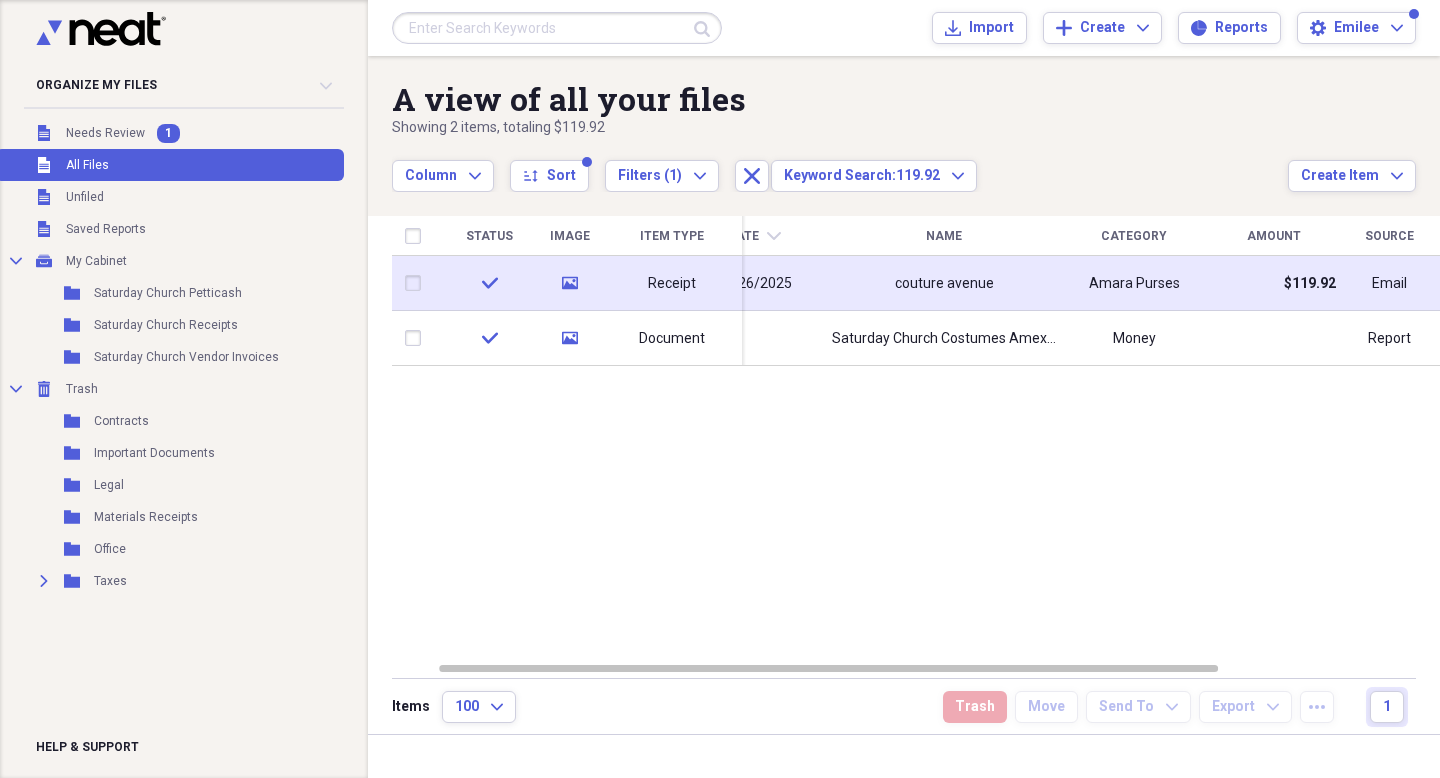 click on "couture avenue" at bounding box center [944, 284] 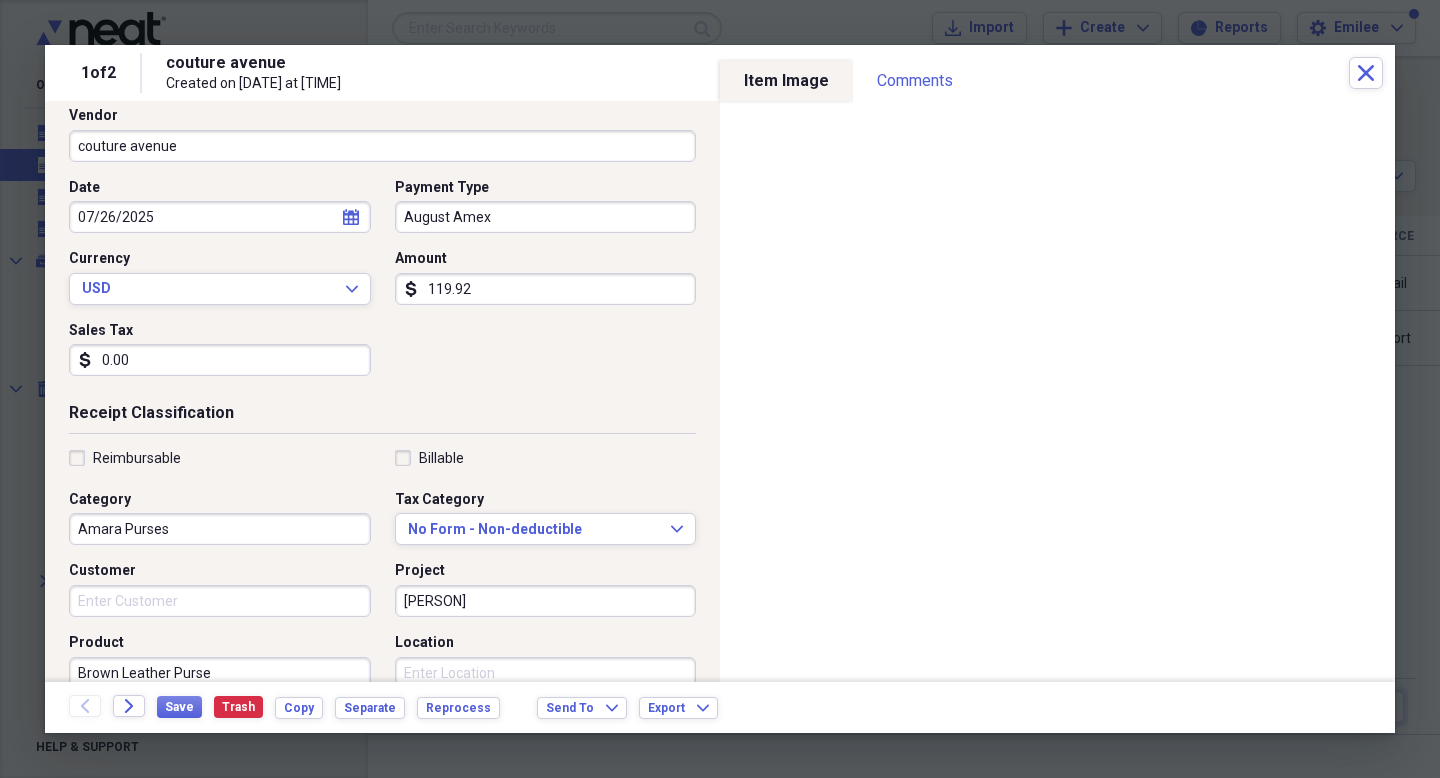 scroll, scrollTop: 0, scrollLeft: 0, axis: both 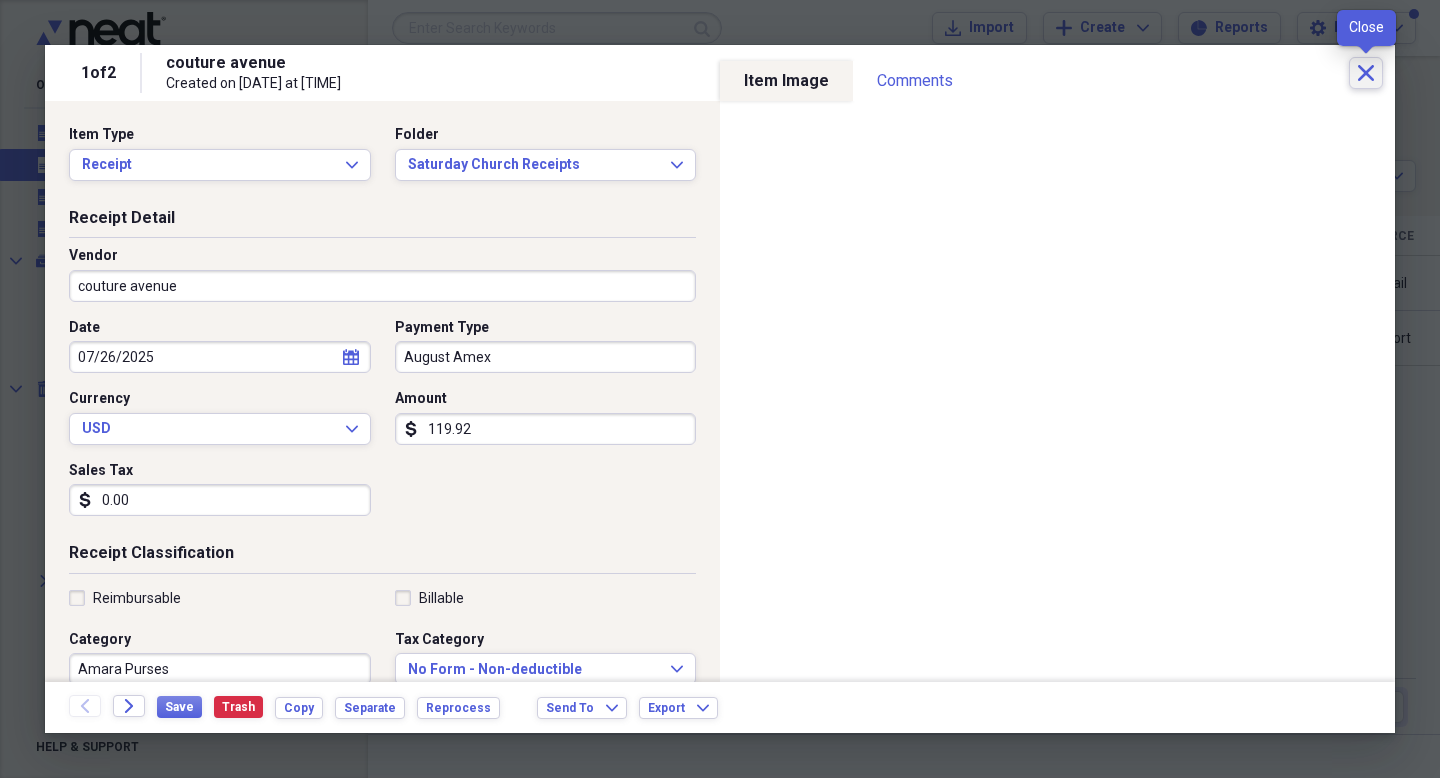 click on "Close" at bounding box center (1366, 73) 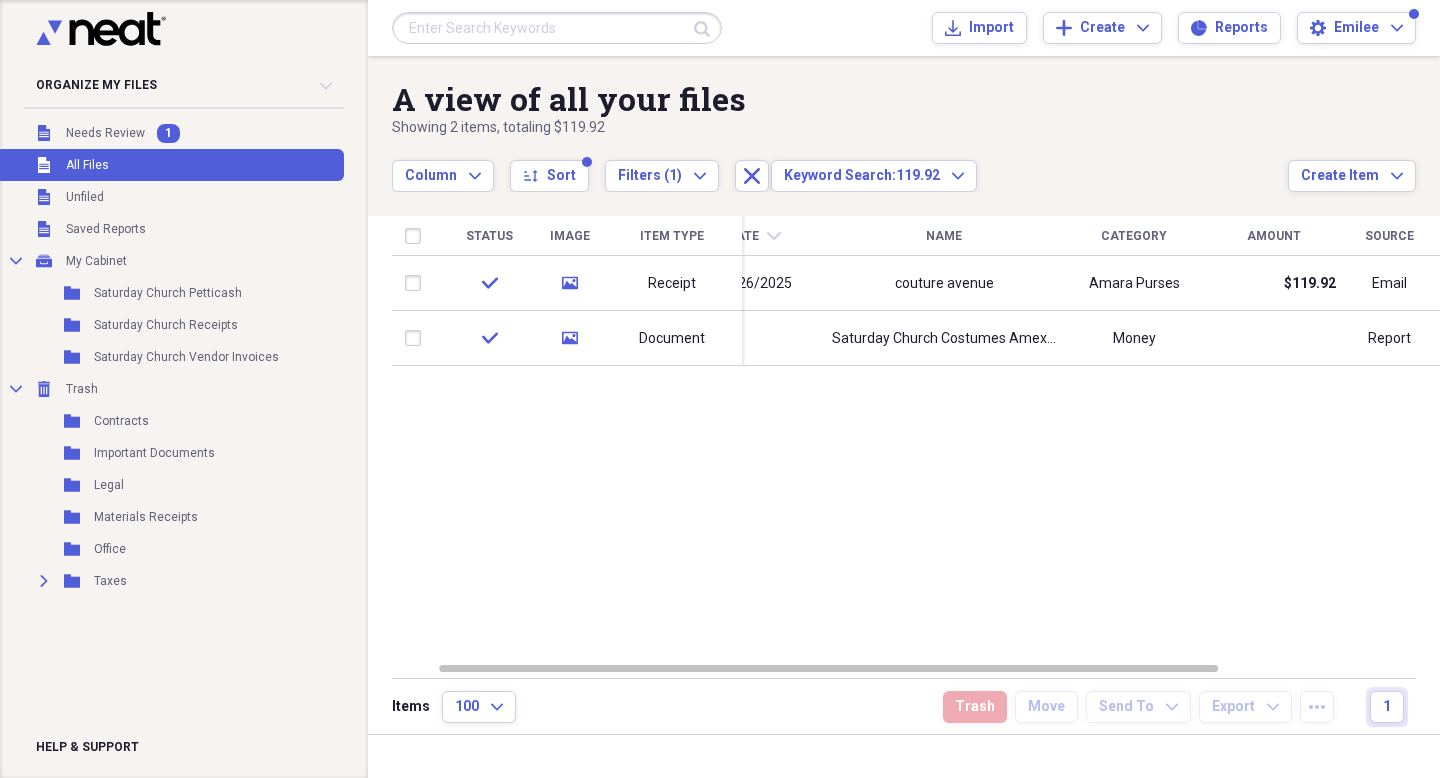 click at bounding box center (557, 28) 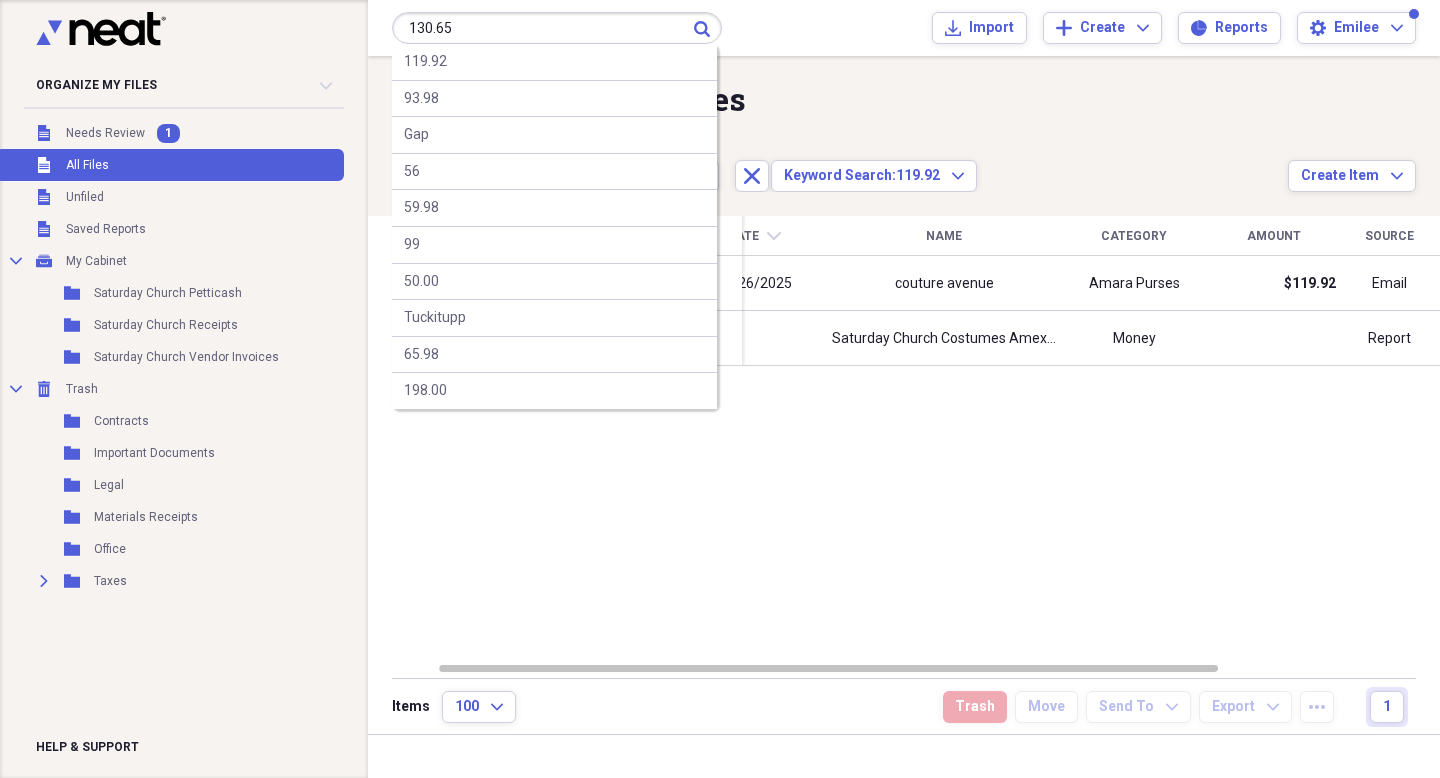 type on "130.65" 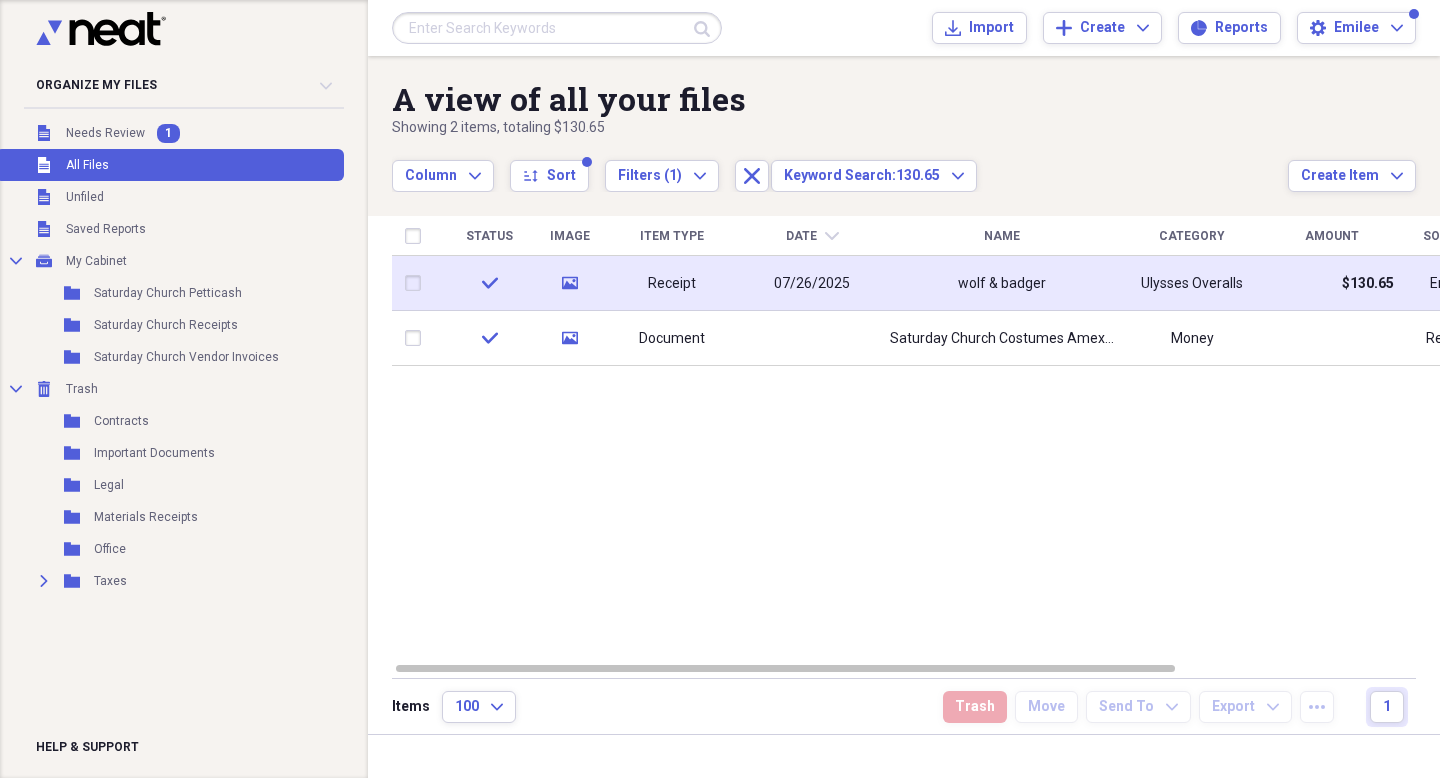 click on "07/26/2025" at bounding box center [812, 283] 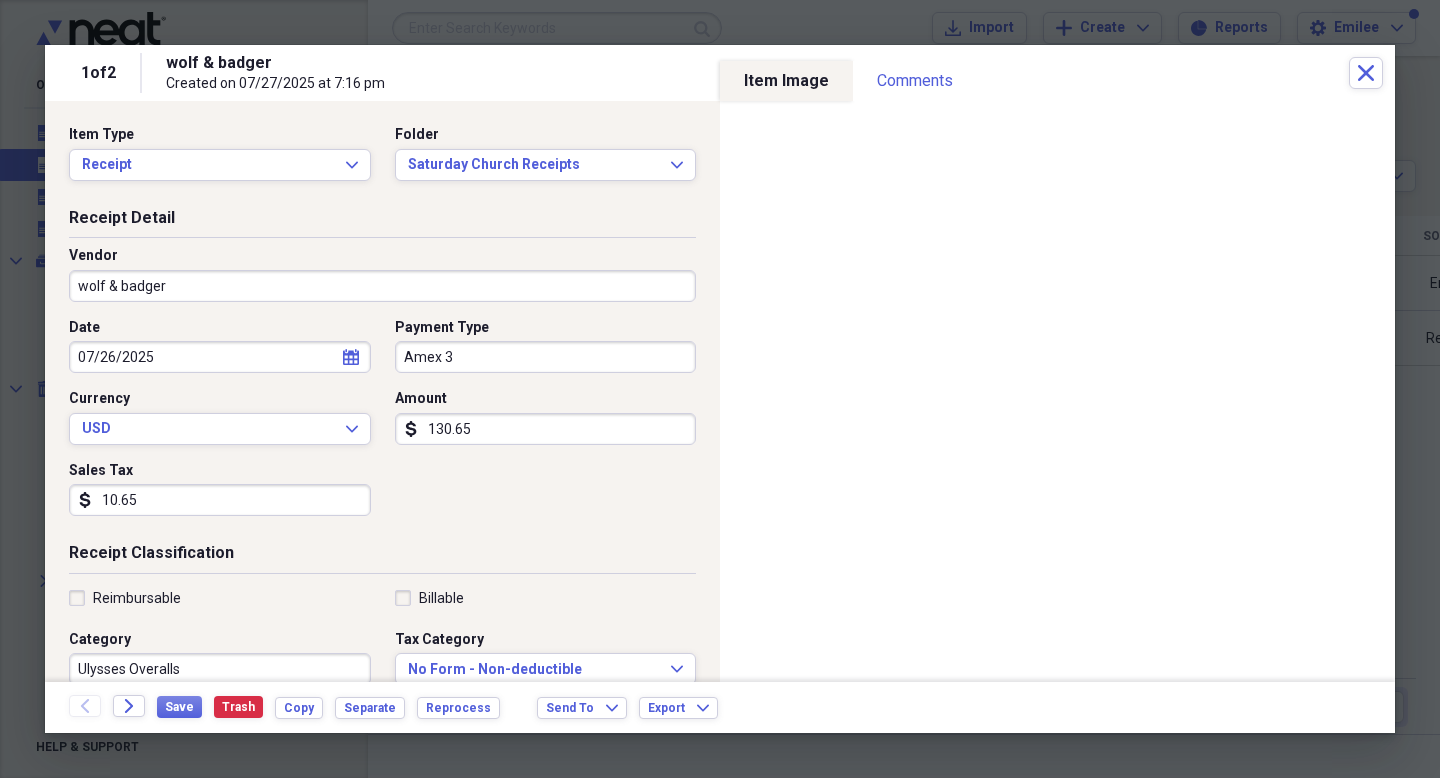 click on "Amex 3" at bounding box center [546, 357] 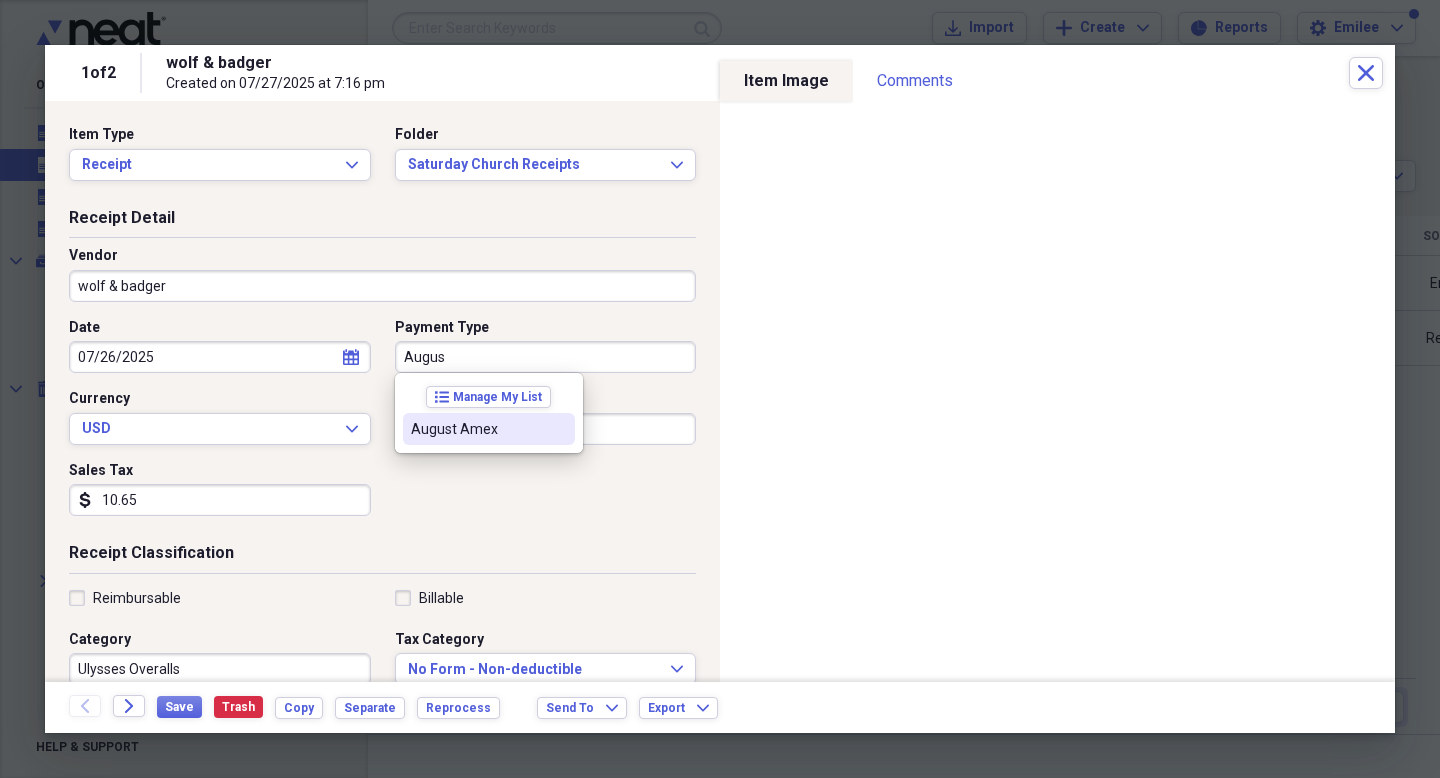 click on "August Amex" at bounding box center (489, 429) 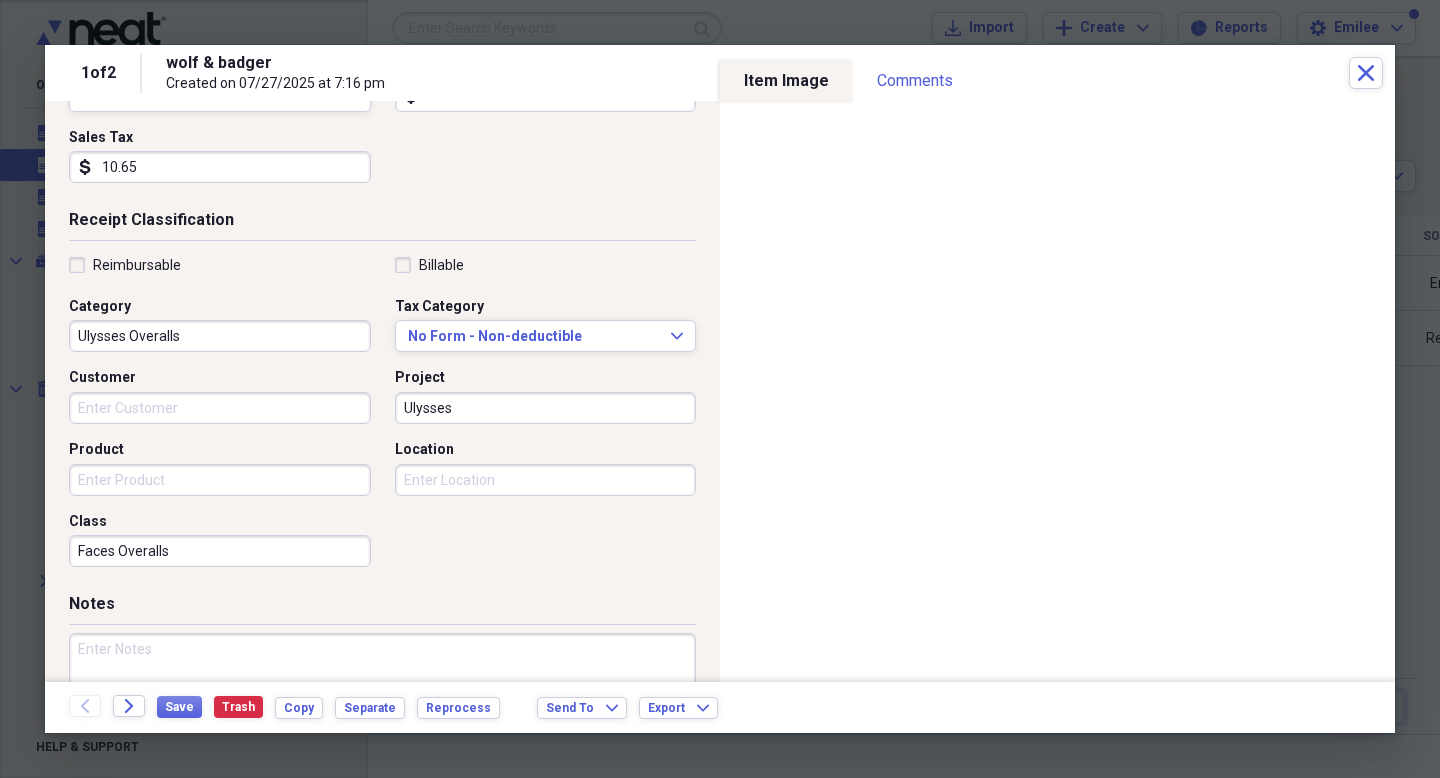 scroll, scrollTop: 439, scrollLeft: 0, axis: vertical 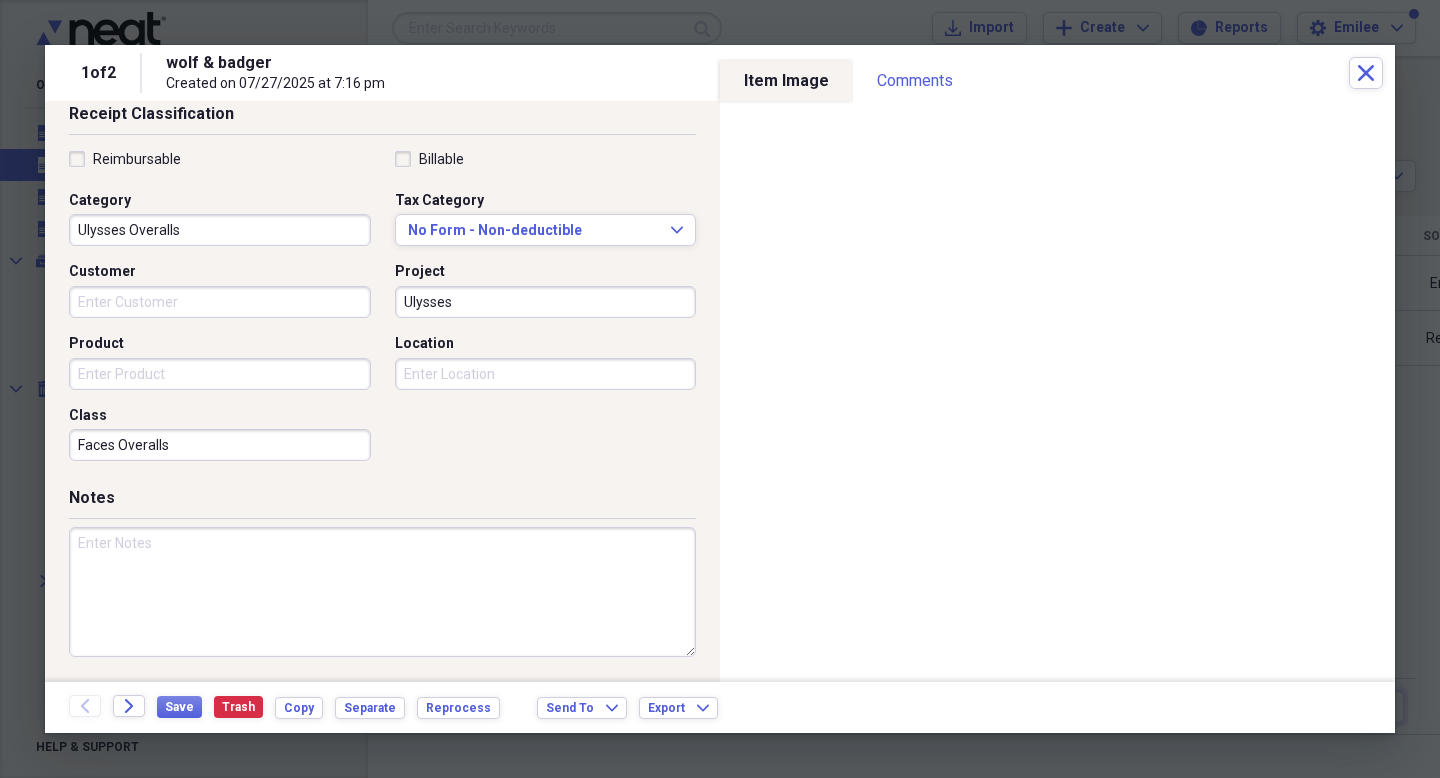 click at bounding box center (382, 592) 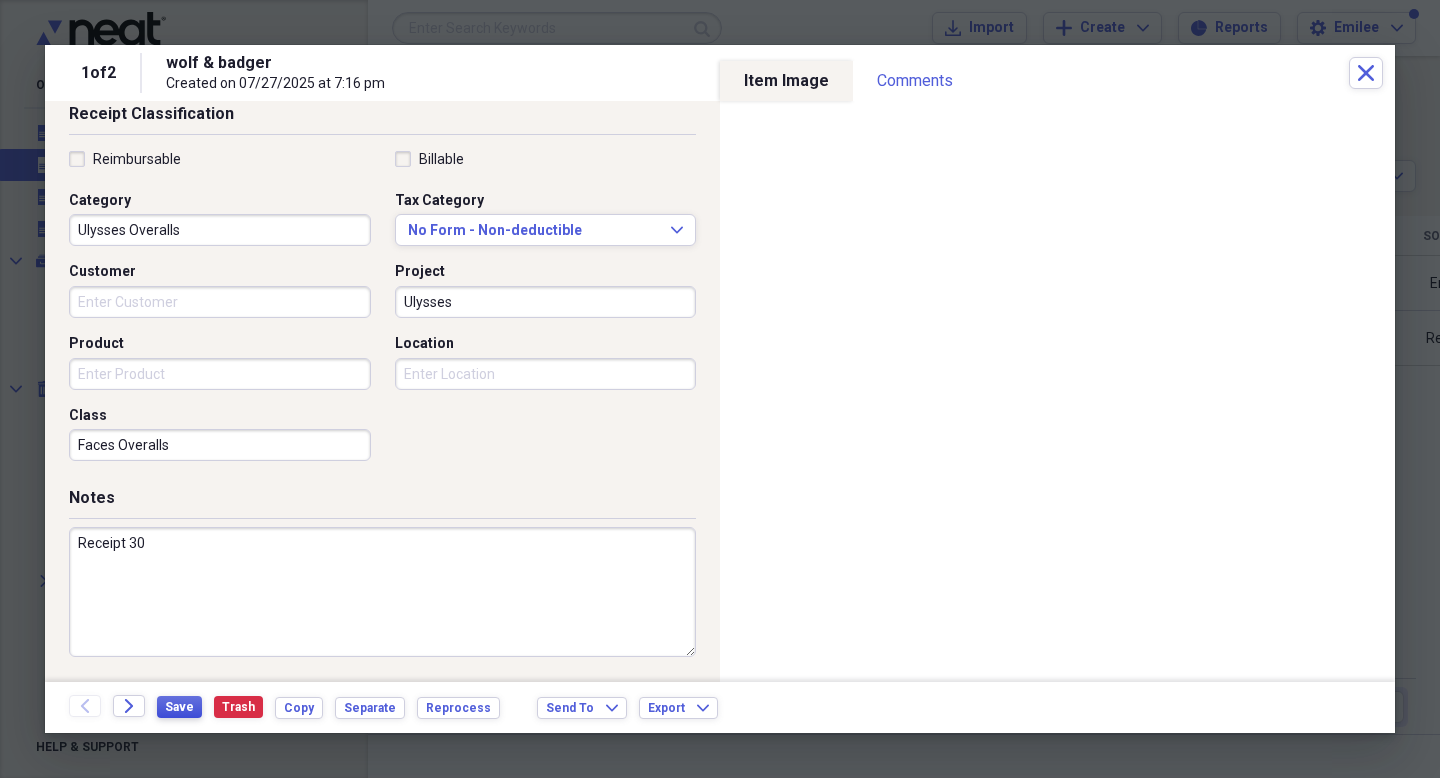 type on "Receipt 30" 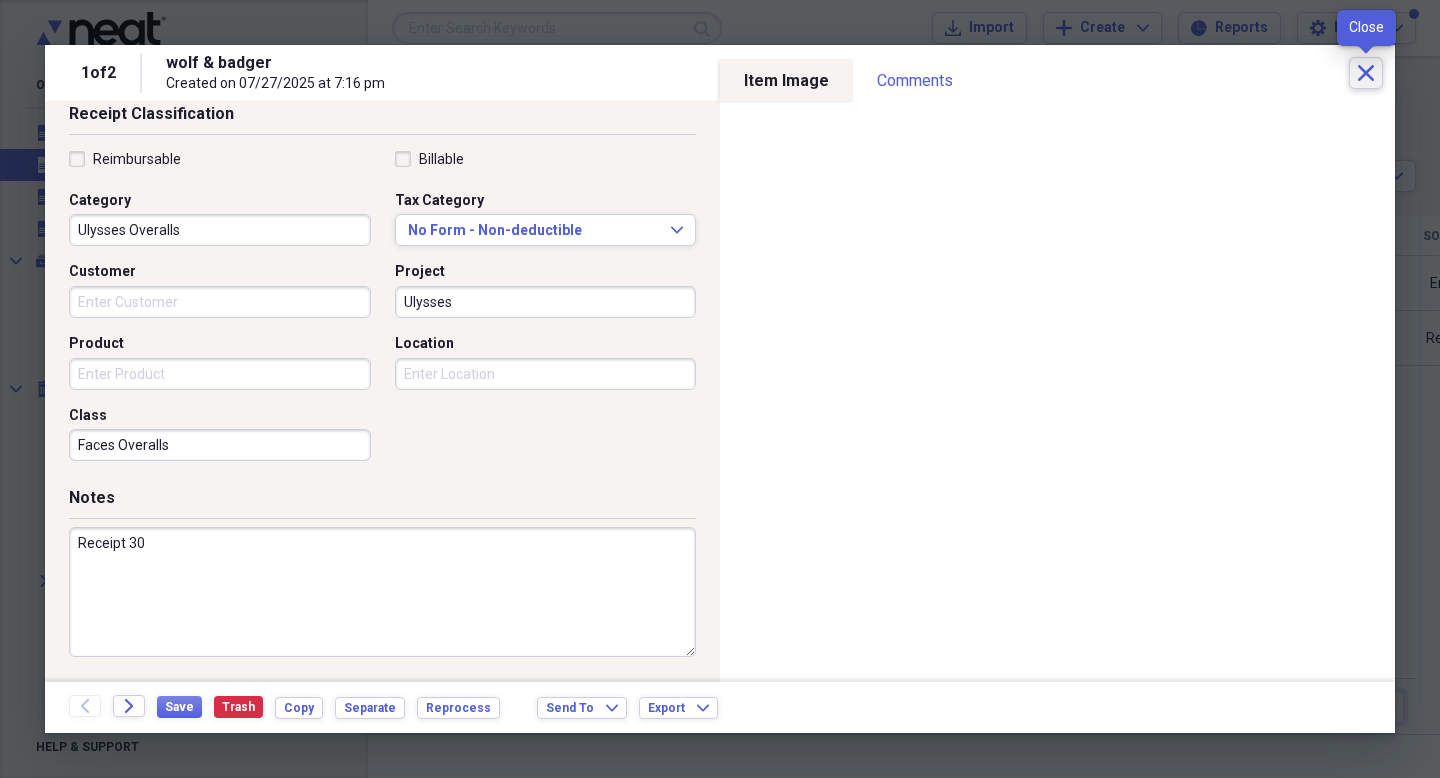 click on "Close" 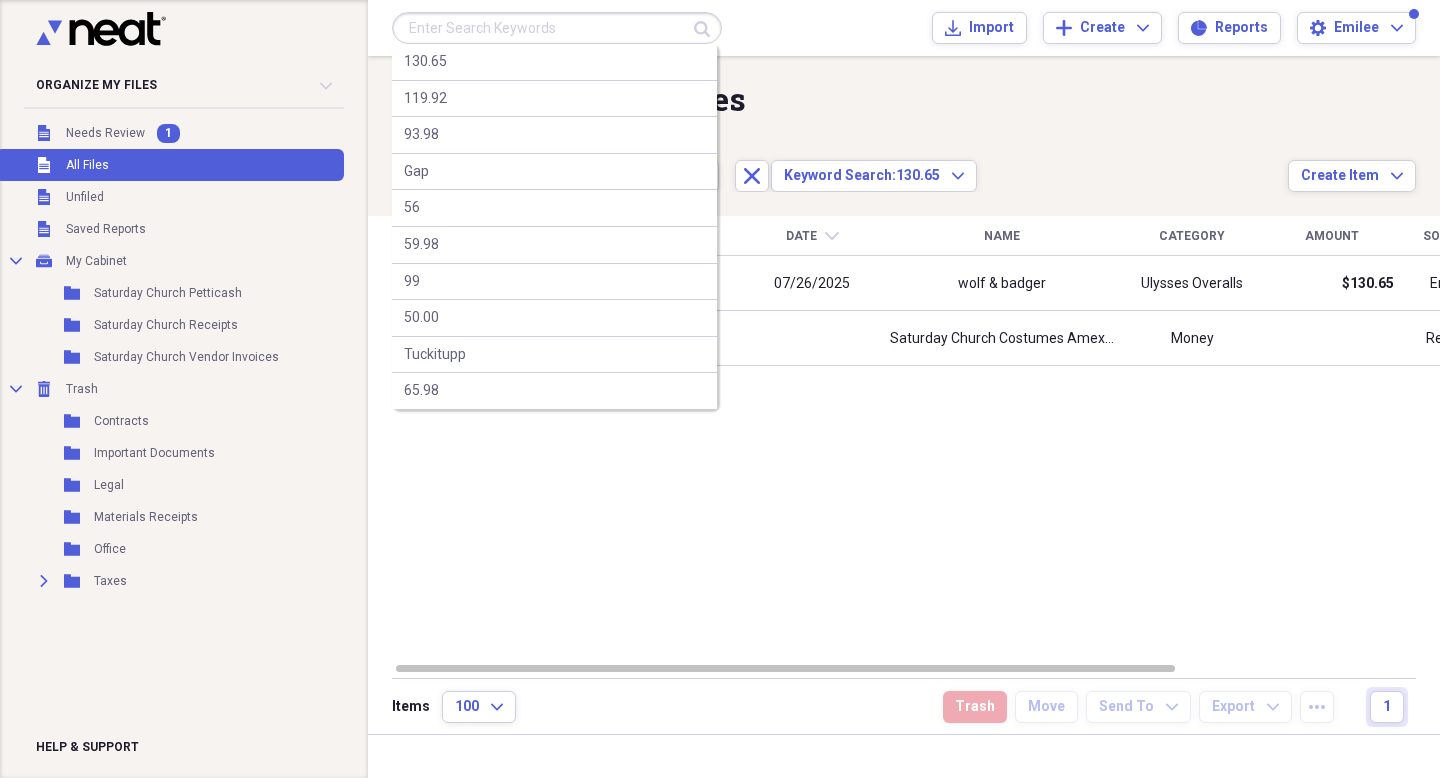 click at bounding box center (557, 28) 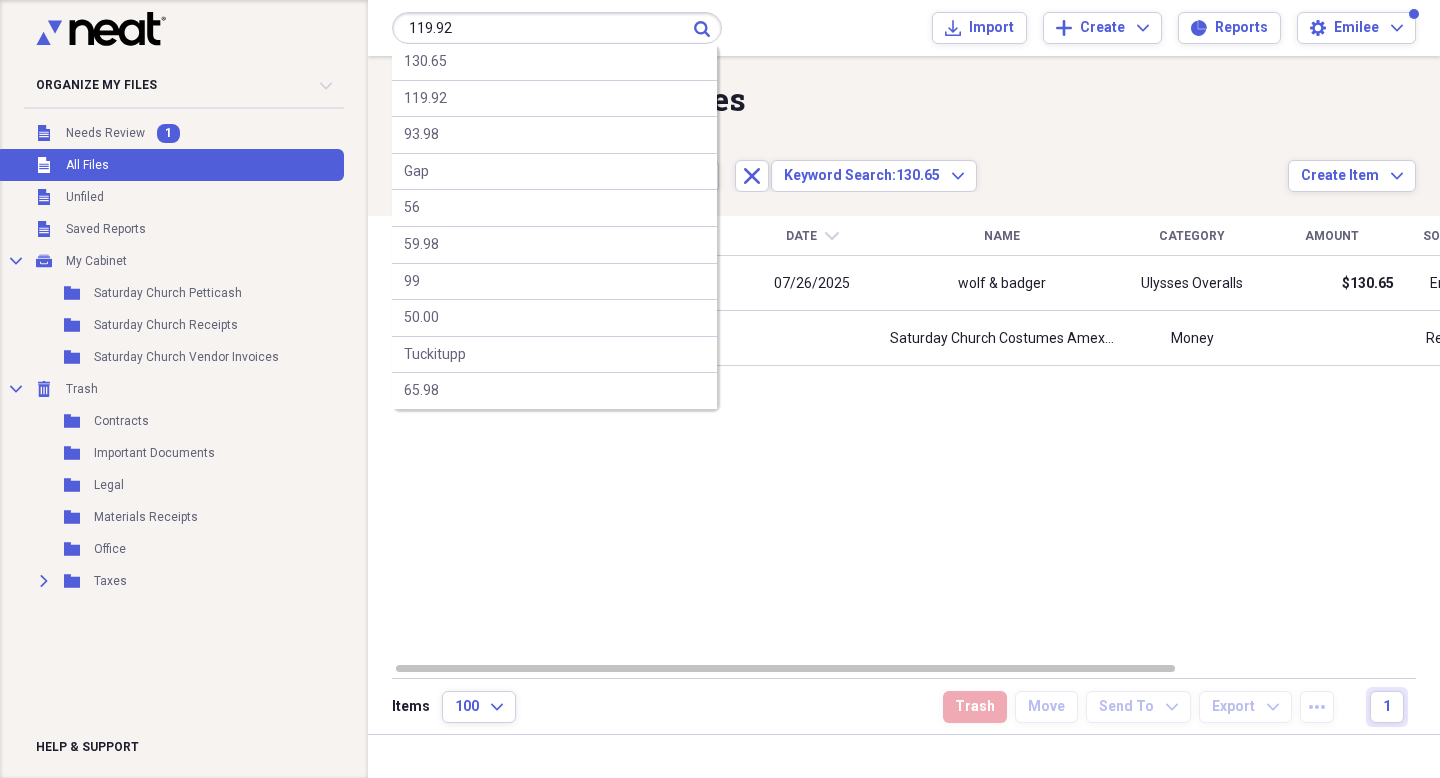type on "119.92" 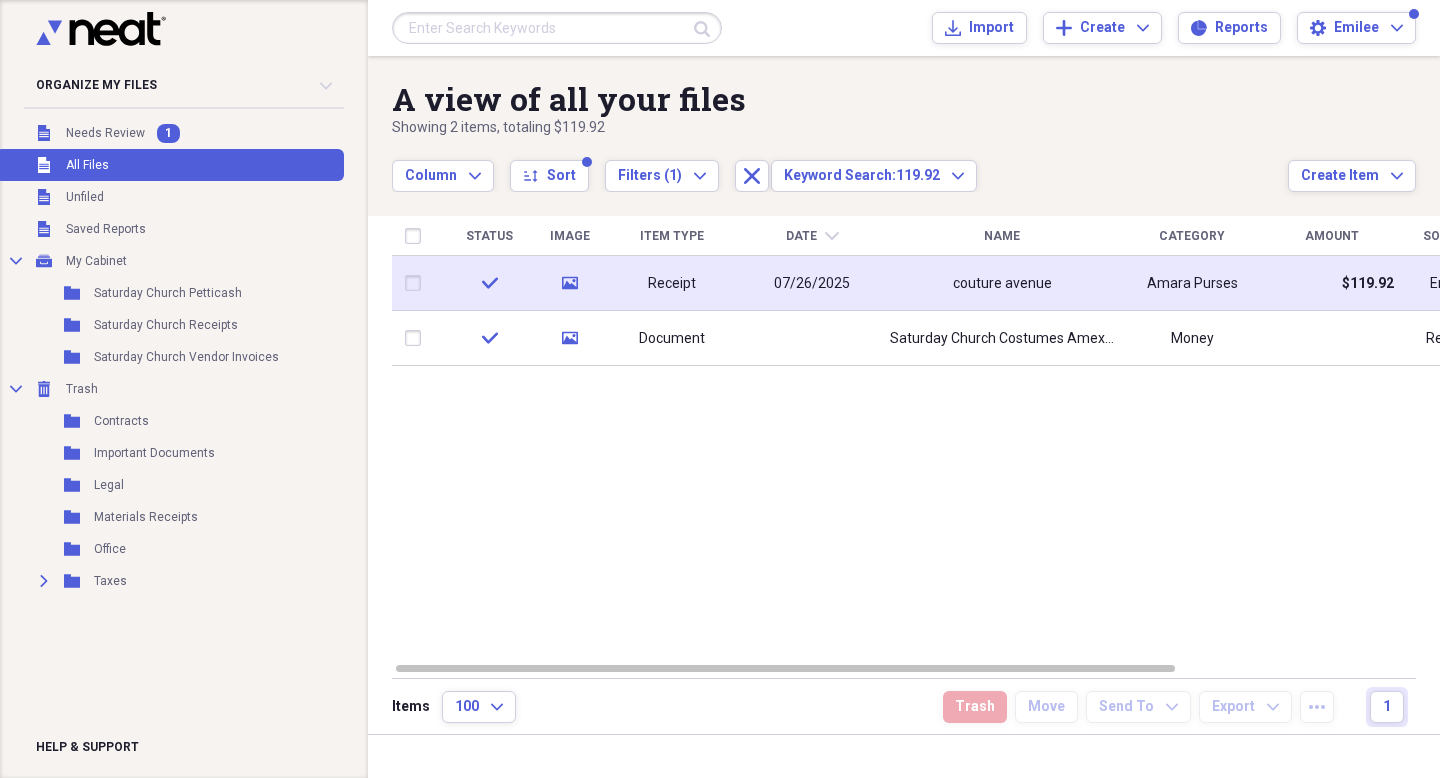 click on "couture avenue" at bounding box center (1002, 284) 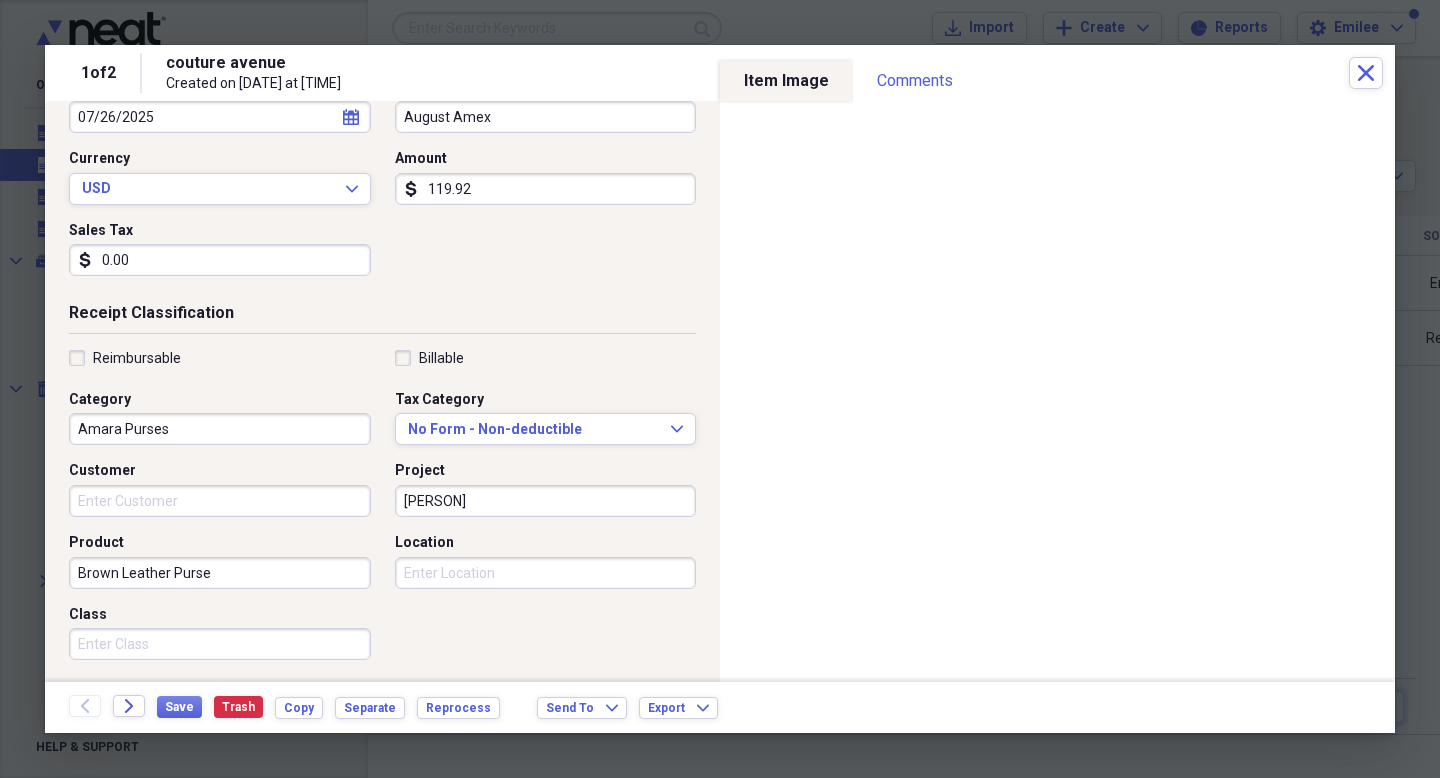 scroll, scrollTop: 79, scrollLeft: 0, axis: vertical 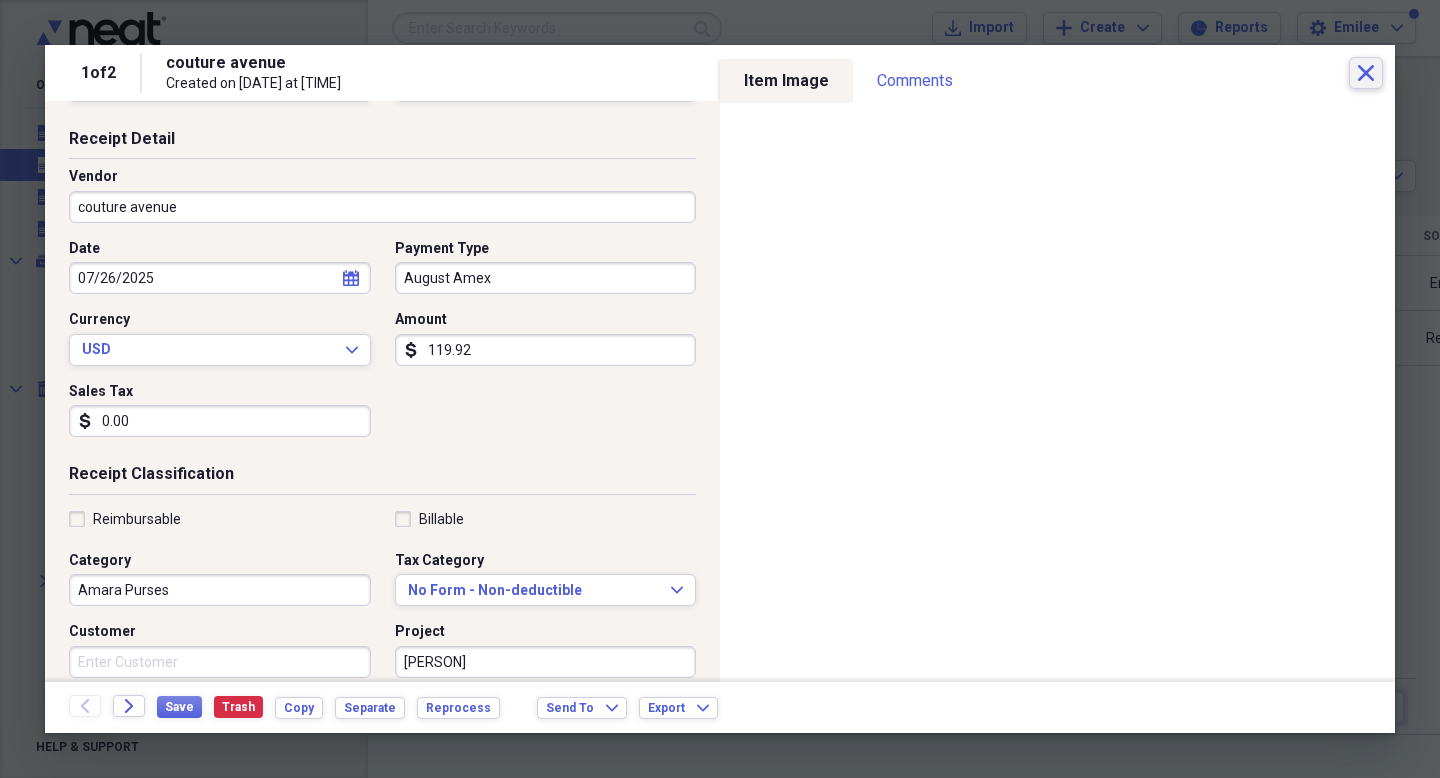 click on "Close" at bounding box center (1366, 73) 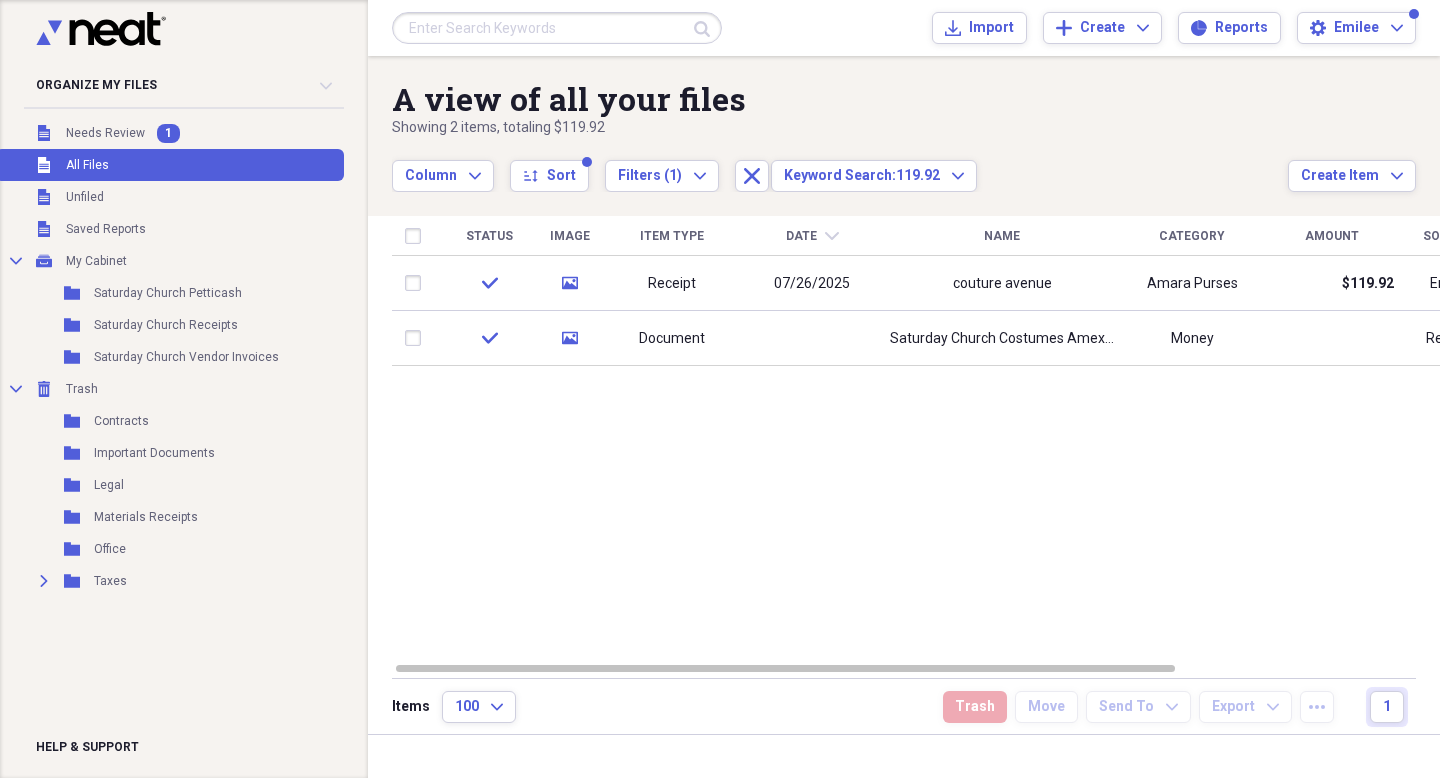 click at bounding box center [557, 28] 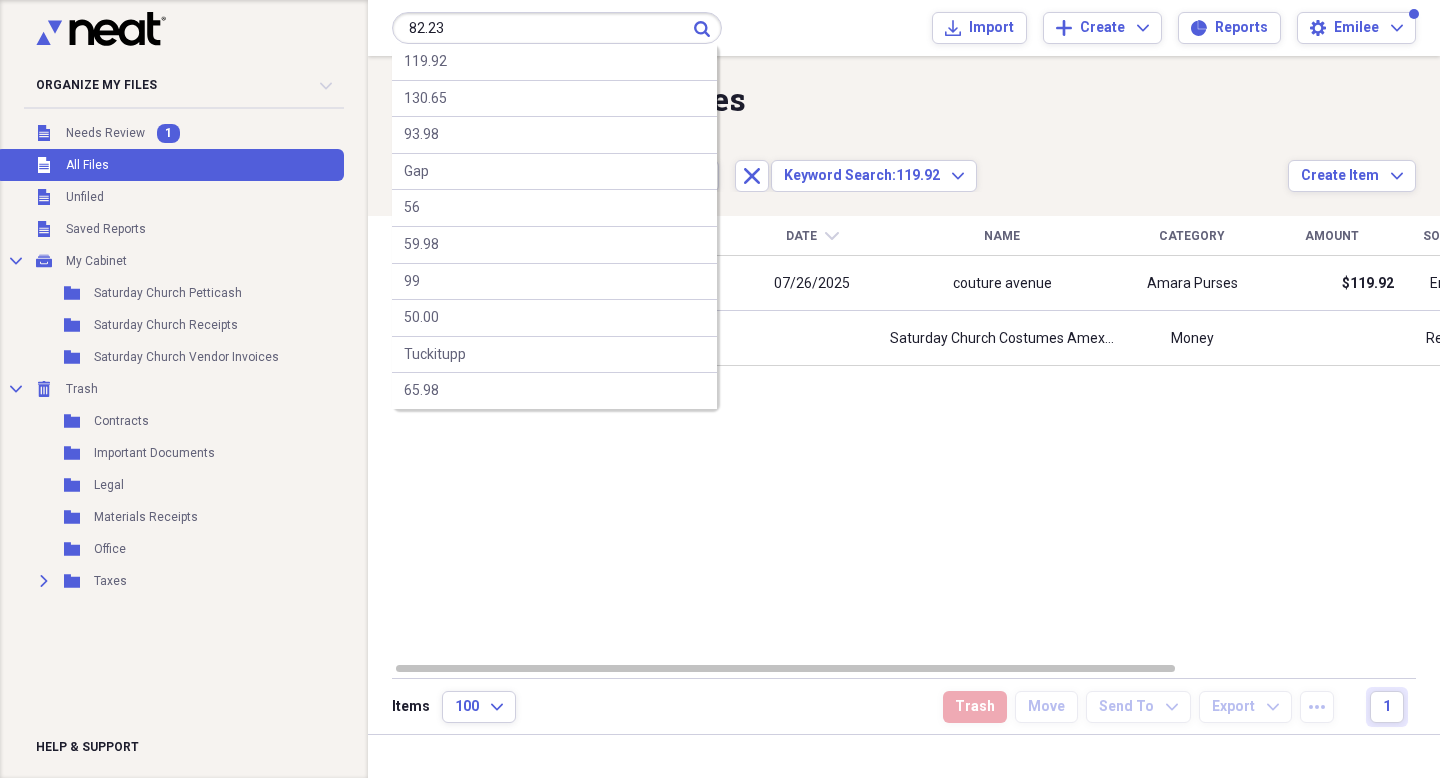 type on "82.23" 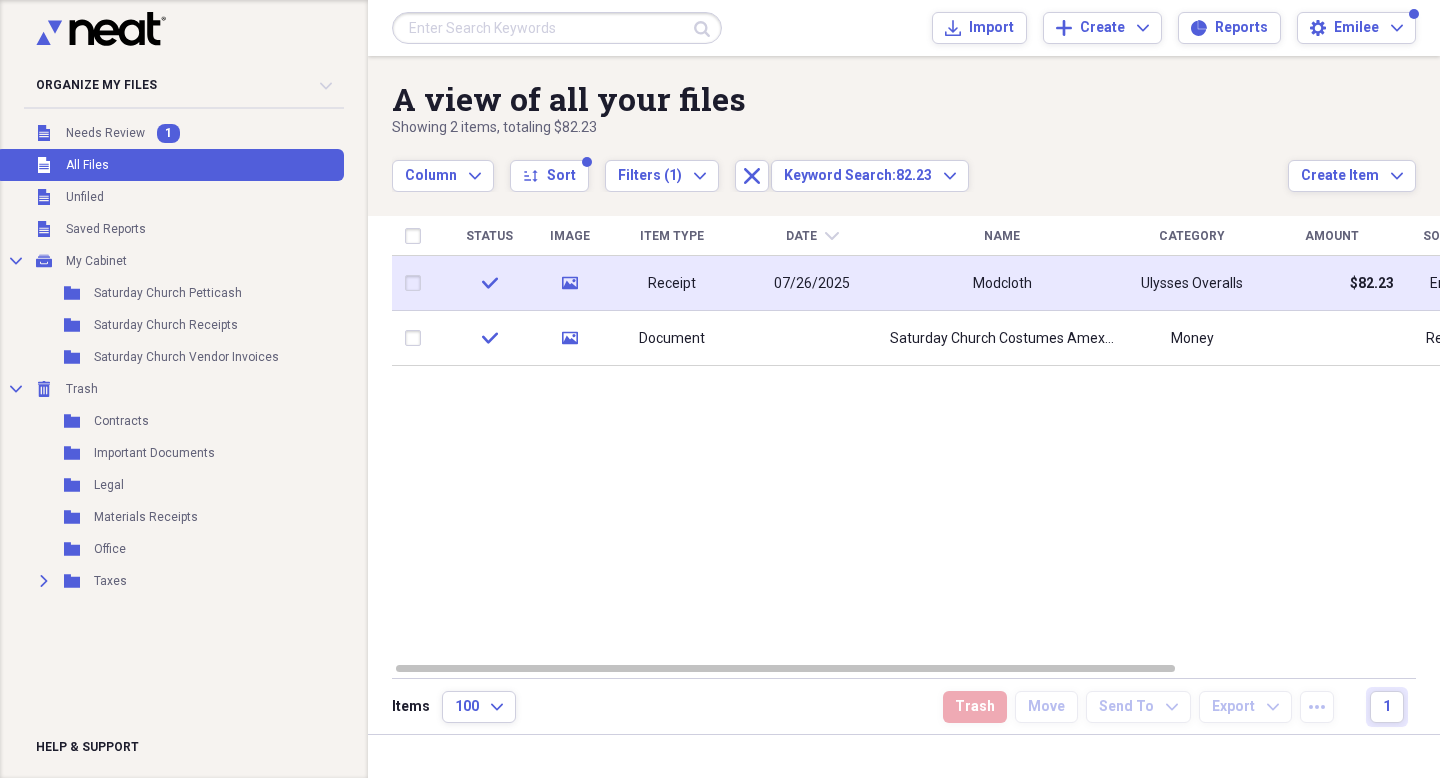 click on "Receipt" at bounding box center [672, 283] 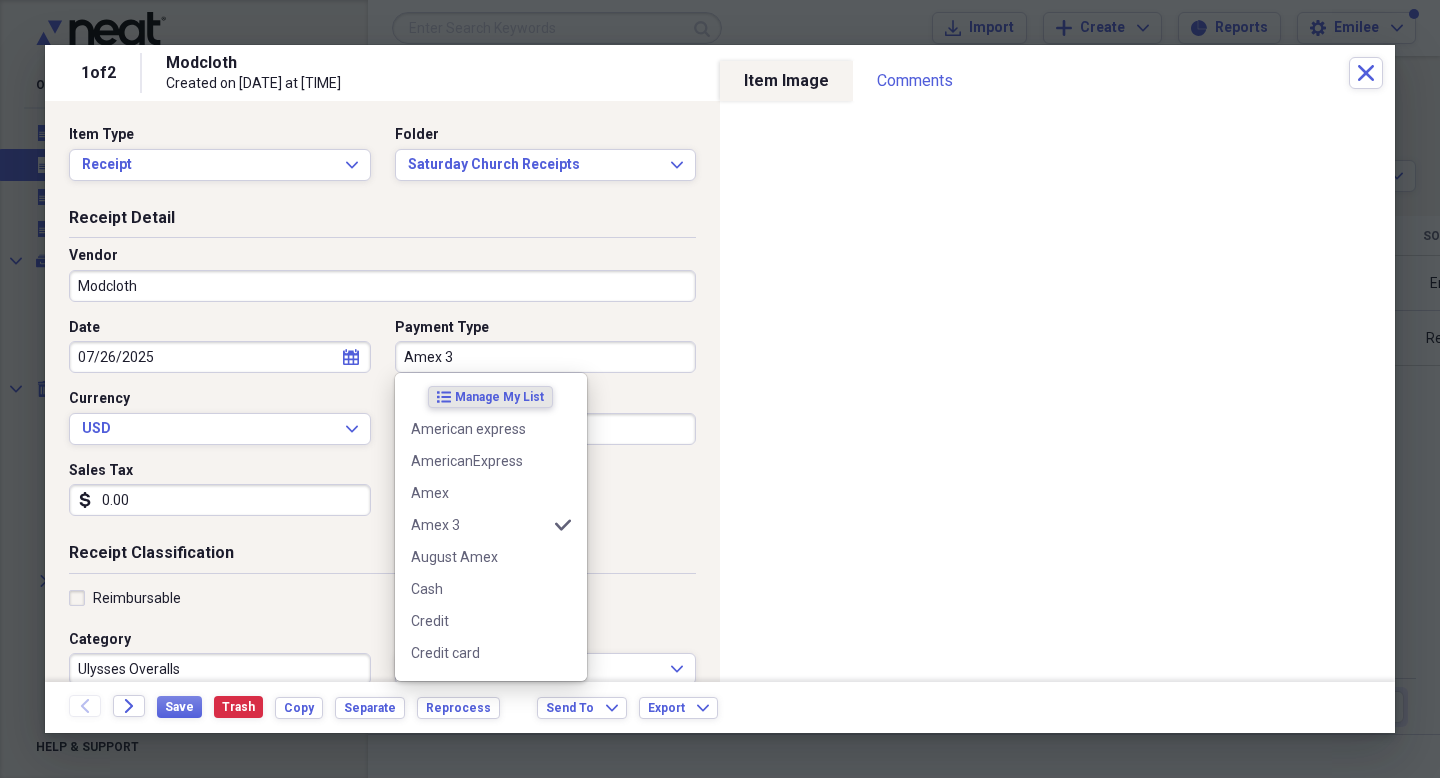 click on "Amex 3" at bounding box center (546, 357) 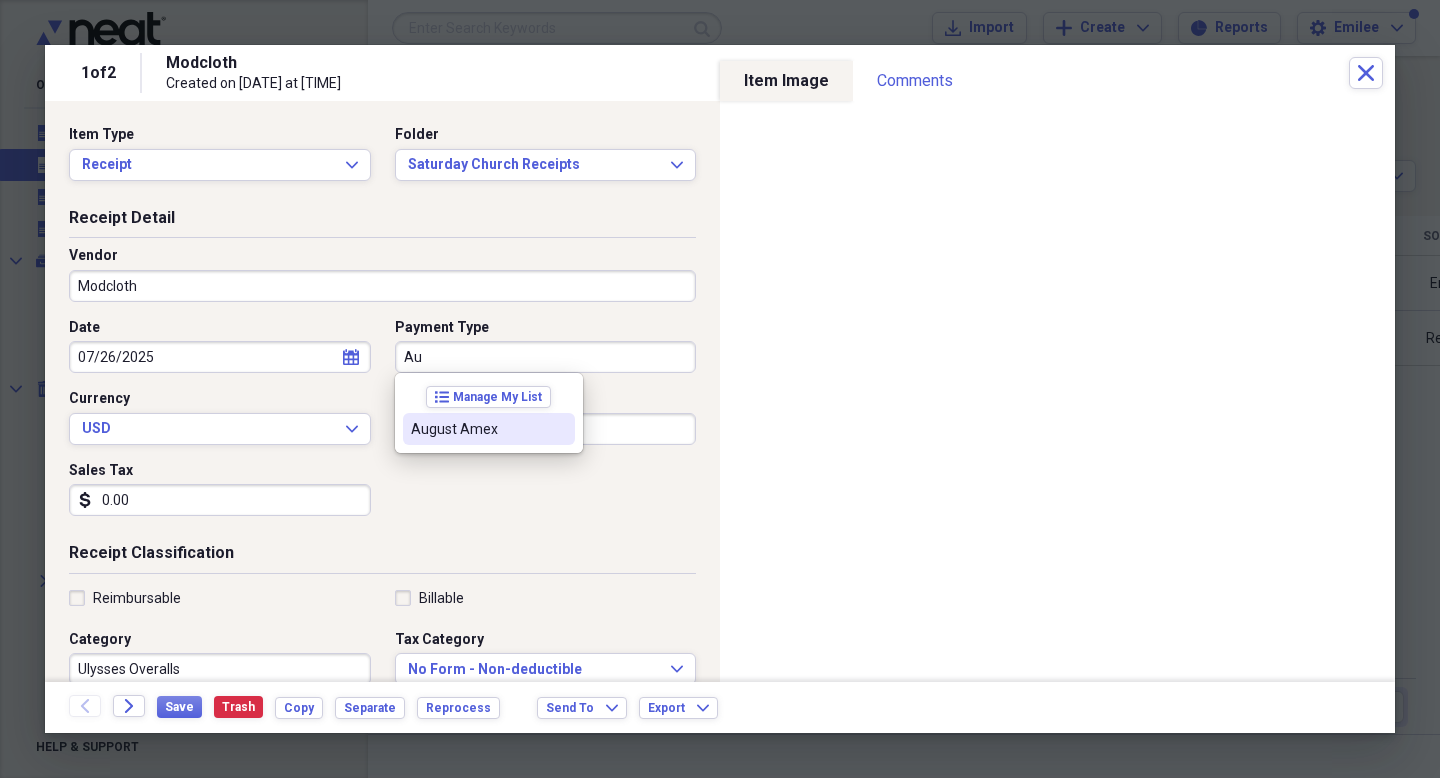 click on "August Amex" at bounding box center (477, 429) 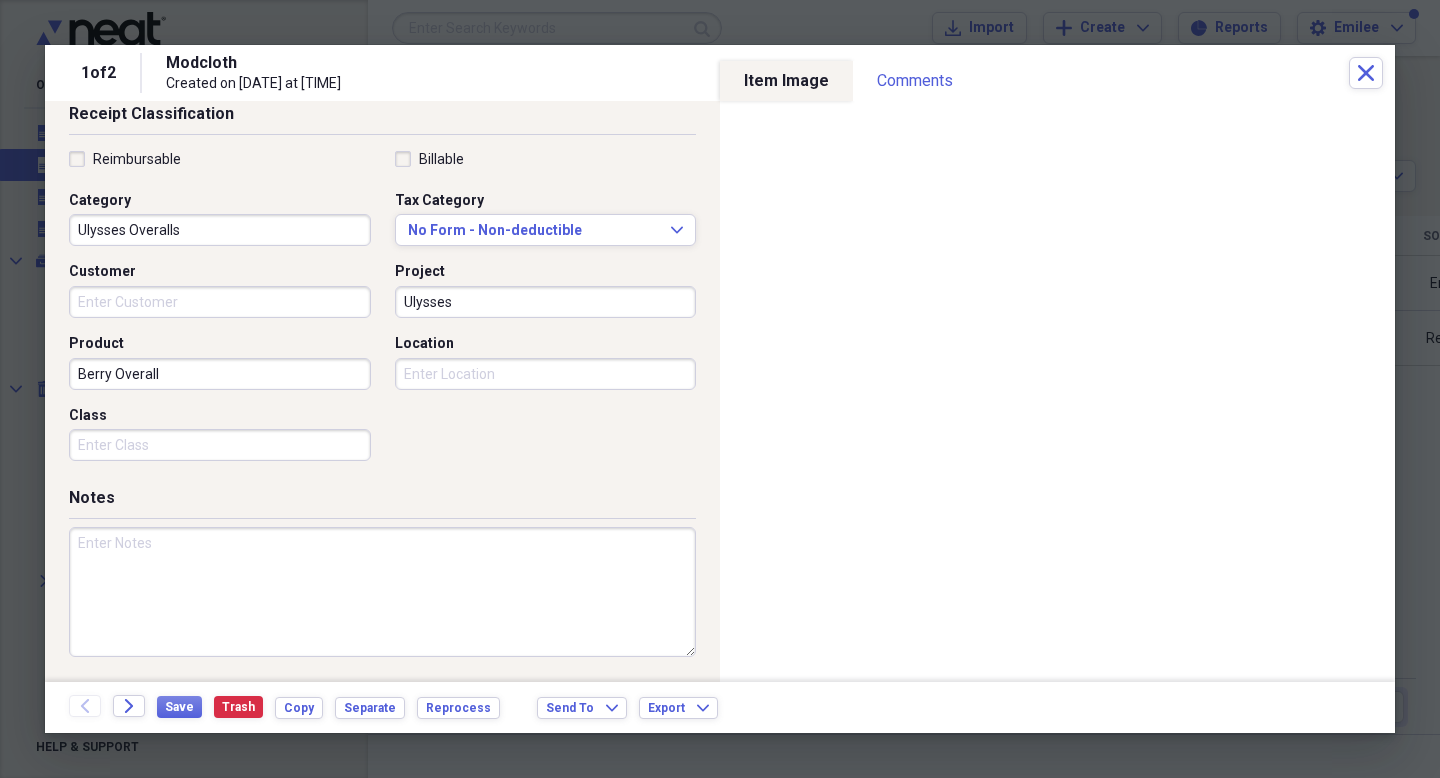 scroll, scrollTop: 437, scrollLeft: 0, axis: vertical 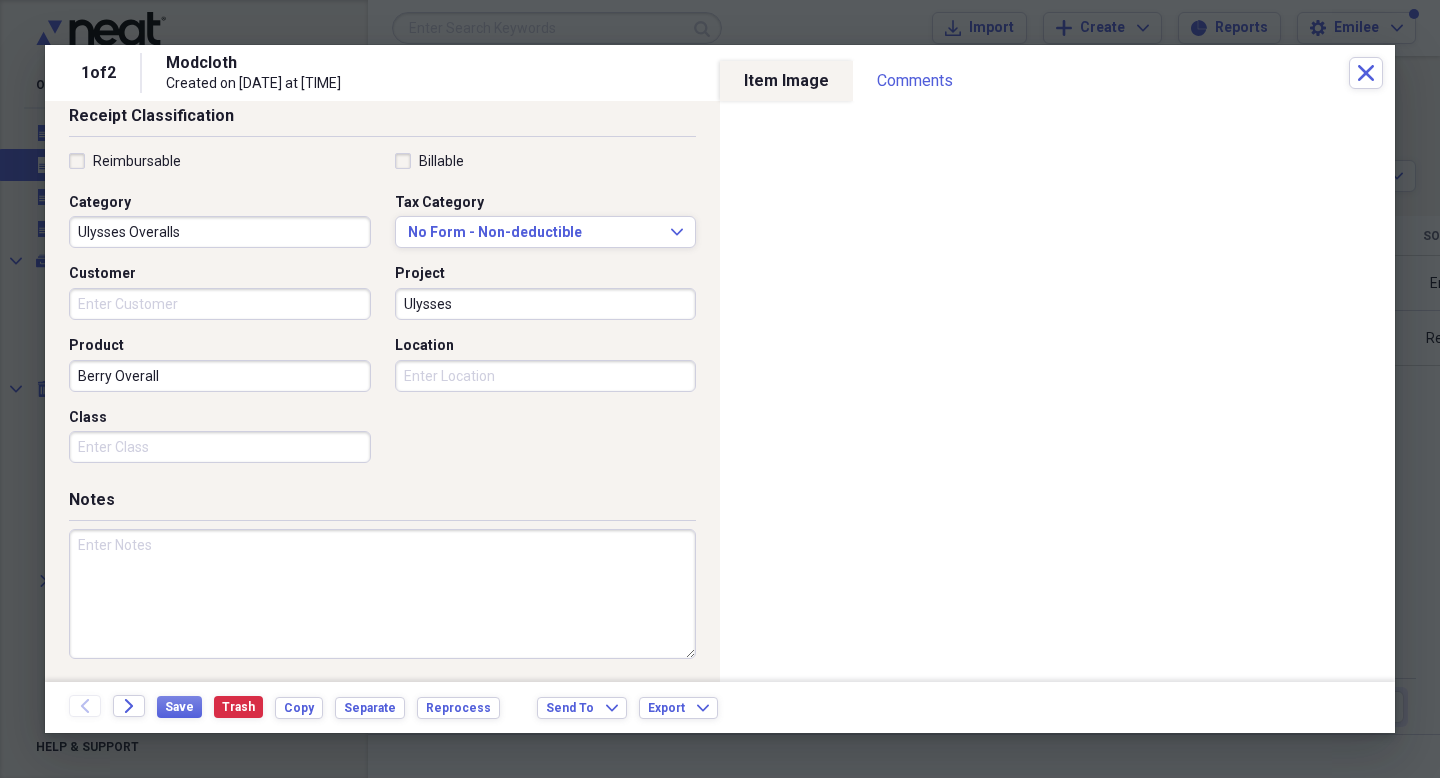click at bounding box center [382, 594] 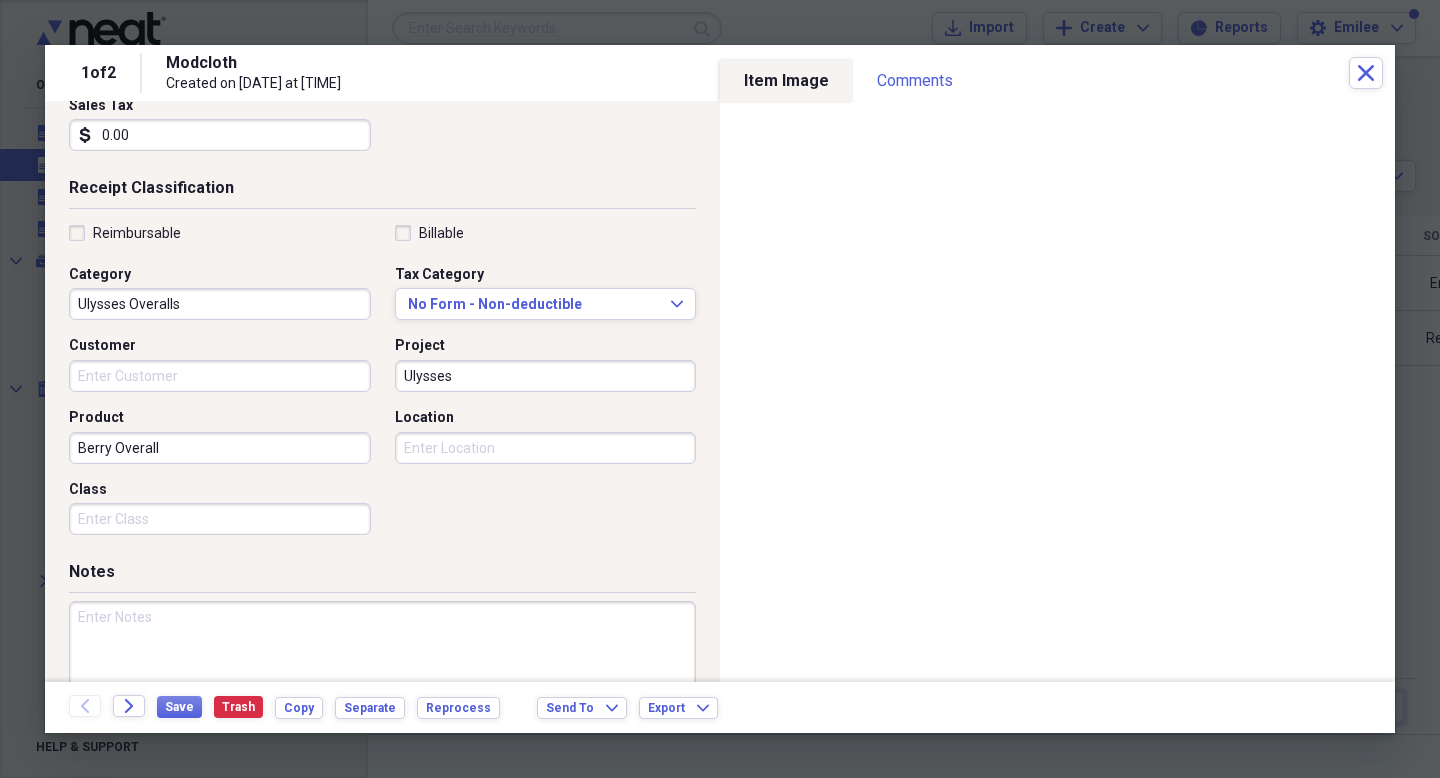 scroll, scrollTop: 439, scrollLeft: 0, axis: vertical 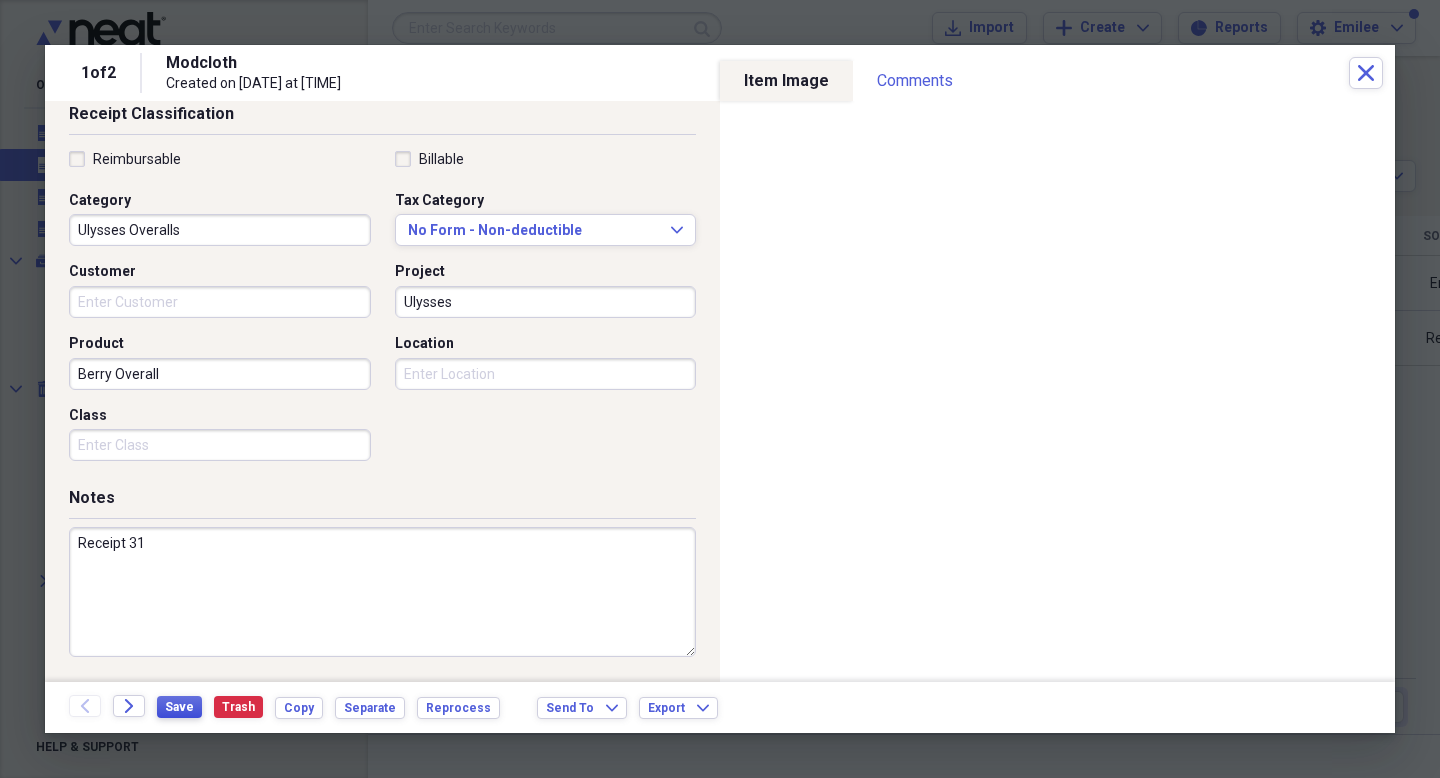 type on "Receipt 31" 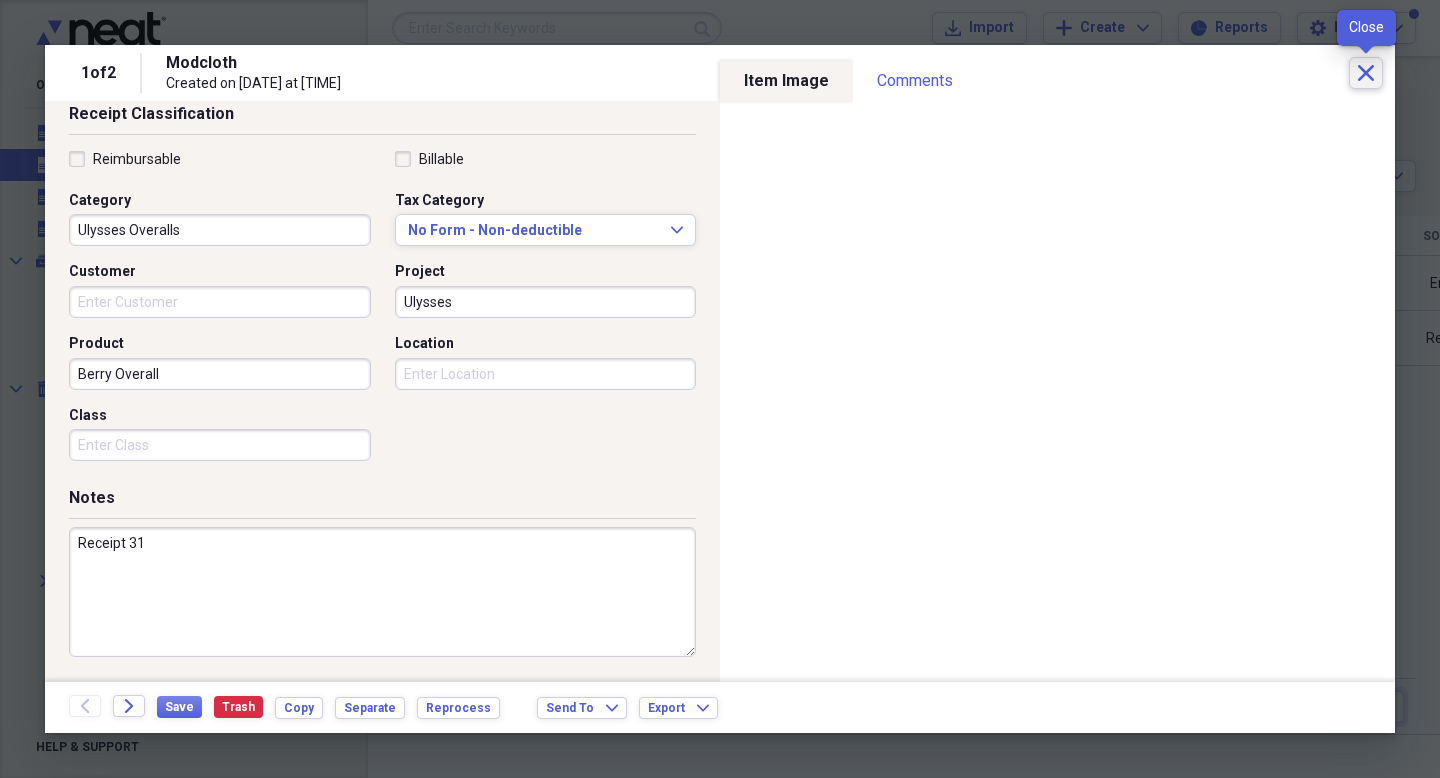 click on "Close" at bounding box center [1366, 73] 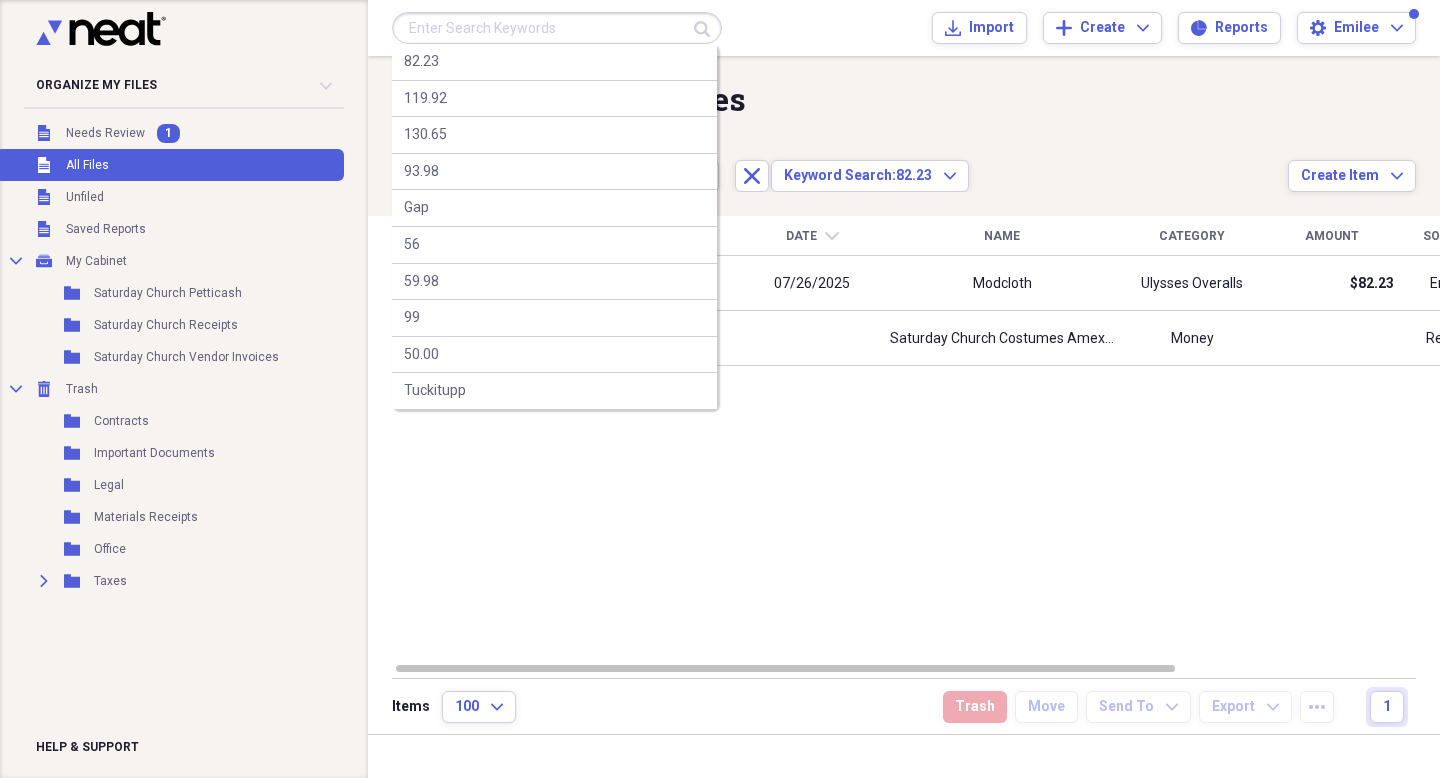 click at bounding box center [557, 28] 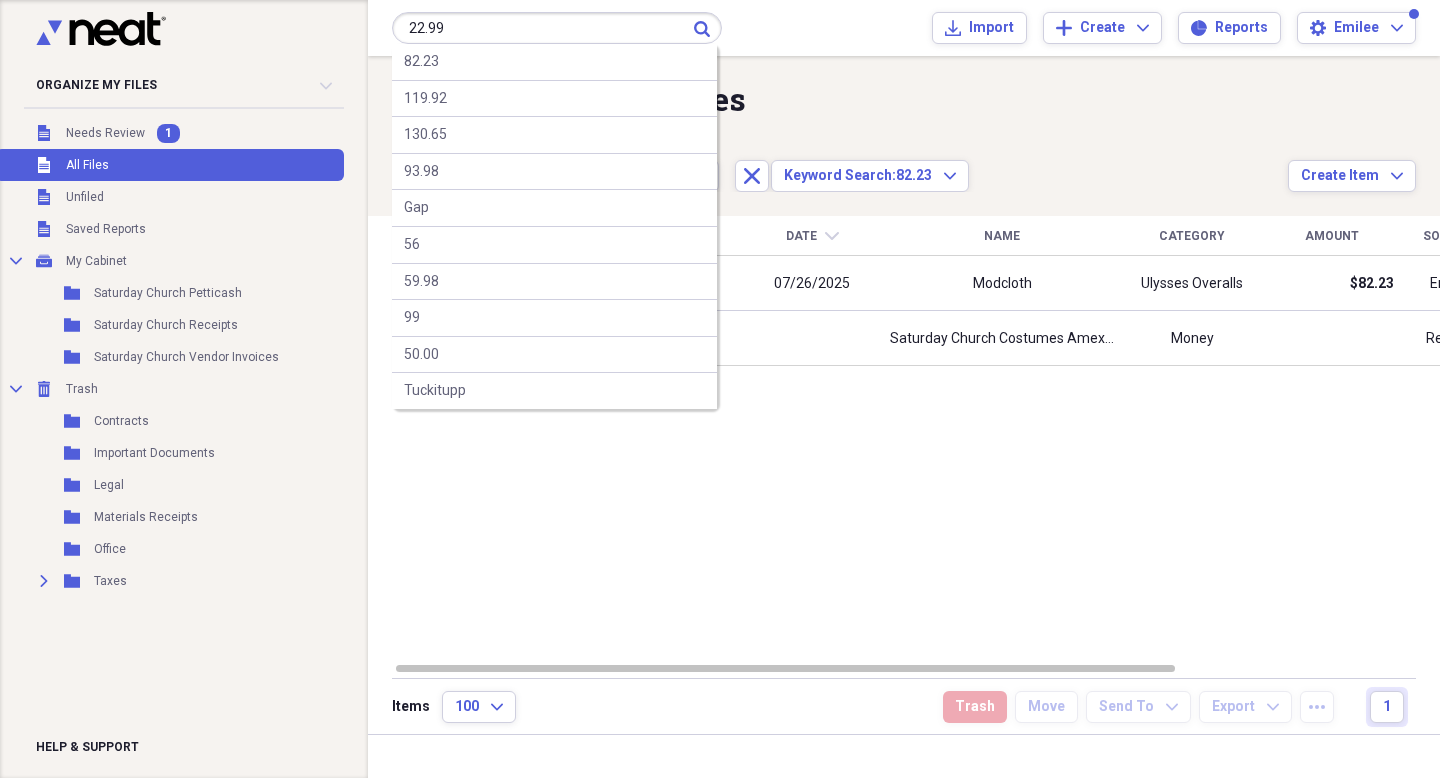 type on "22.99" 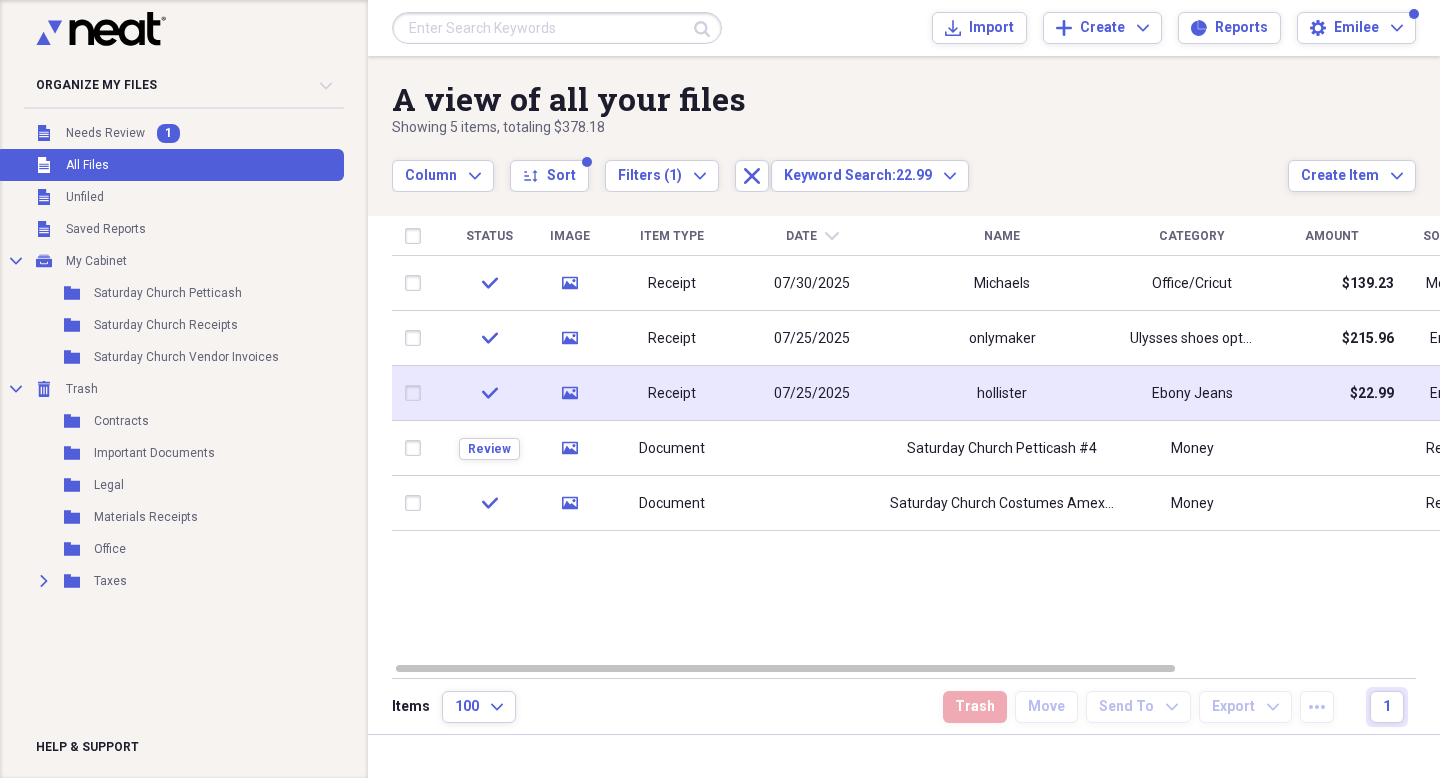click on "hollister" at bounding box center (1002, 393) 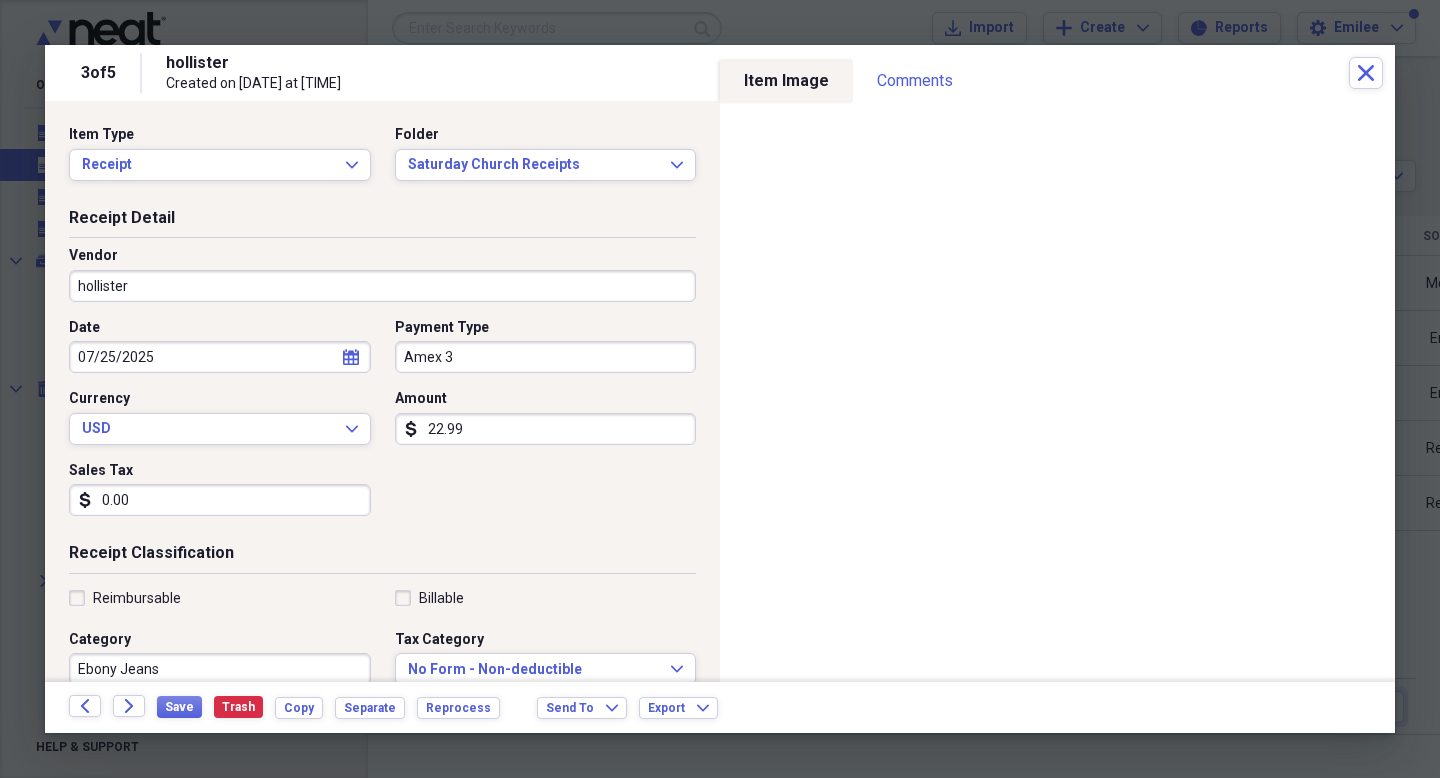 click on "Amex 3" at bounding box center (546, 357) 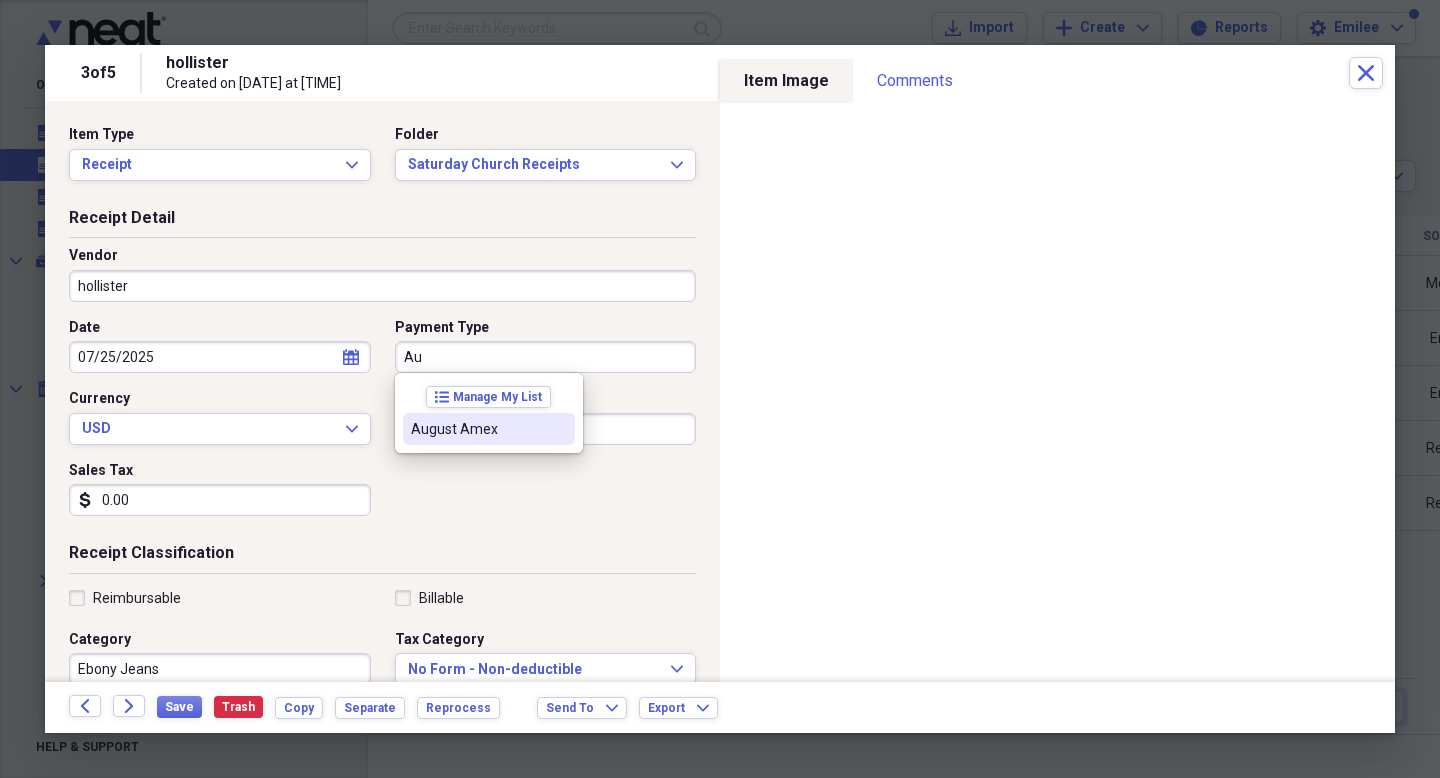 click on "August Amex" at bounding box center [489, 429] 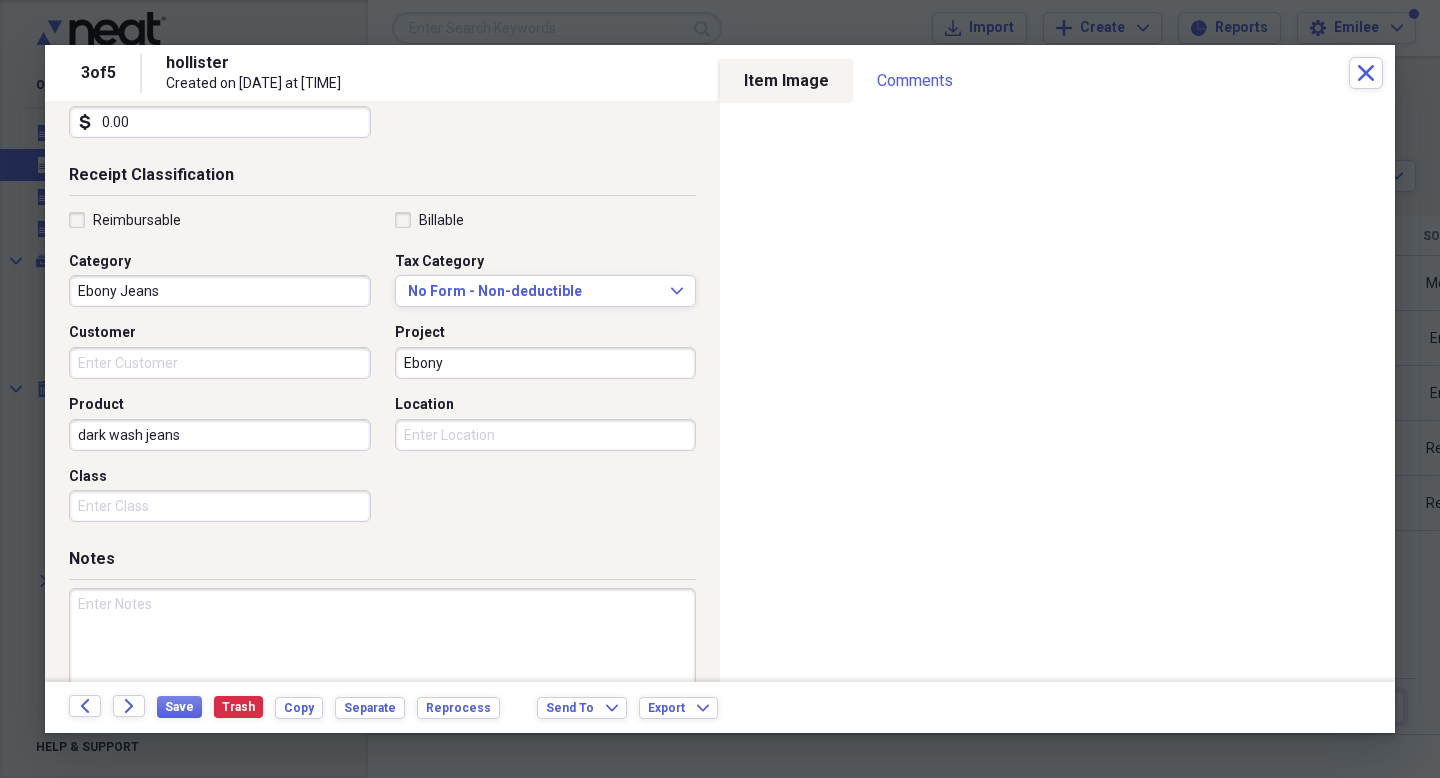 scroll, scrollTop: 439, scrollLeft: 0, axis: vertical 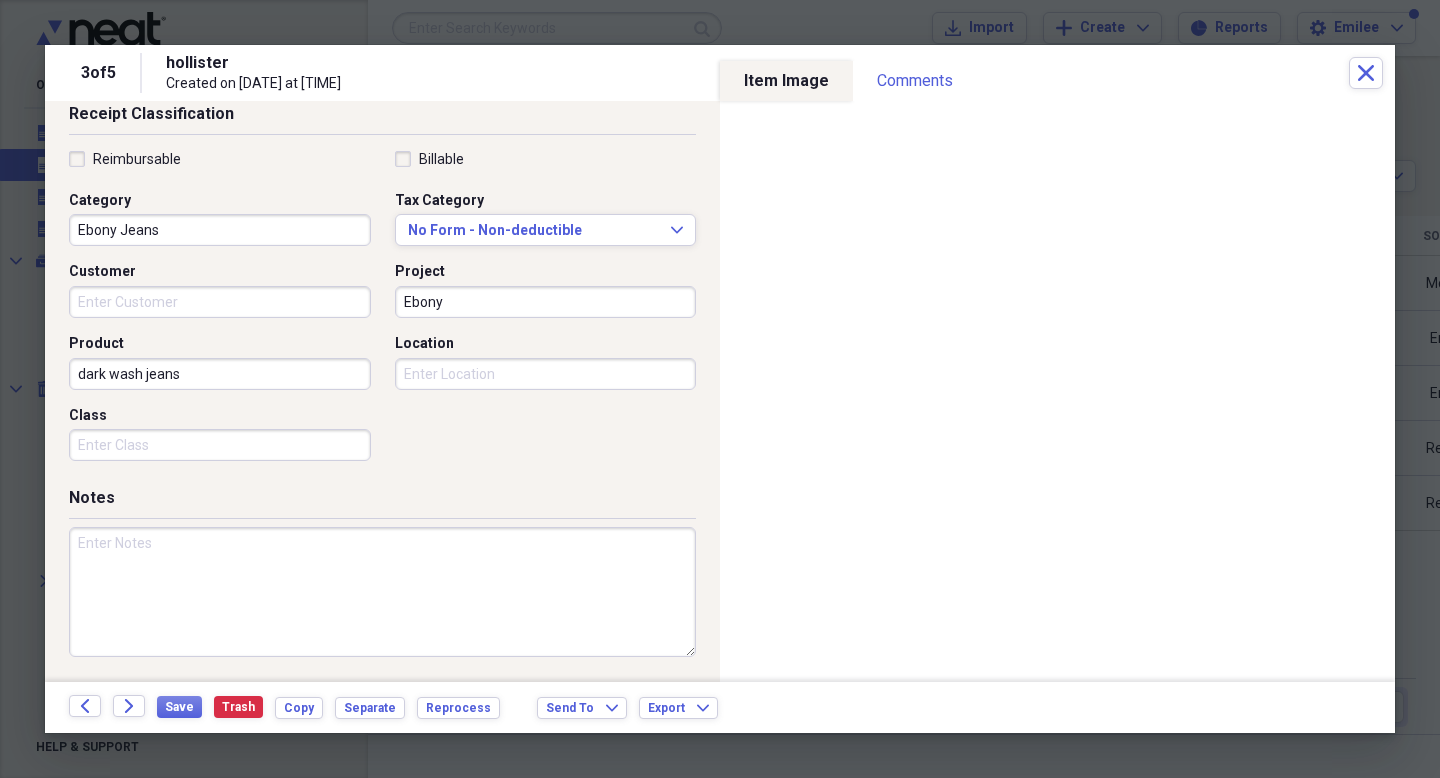 click at bounding box center (382, 592) 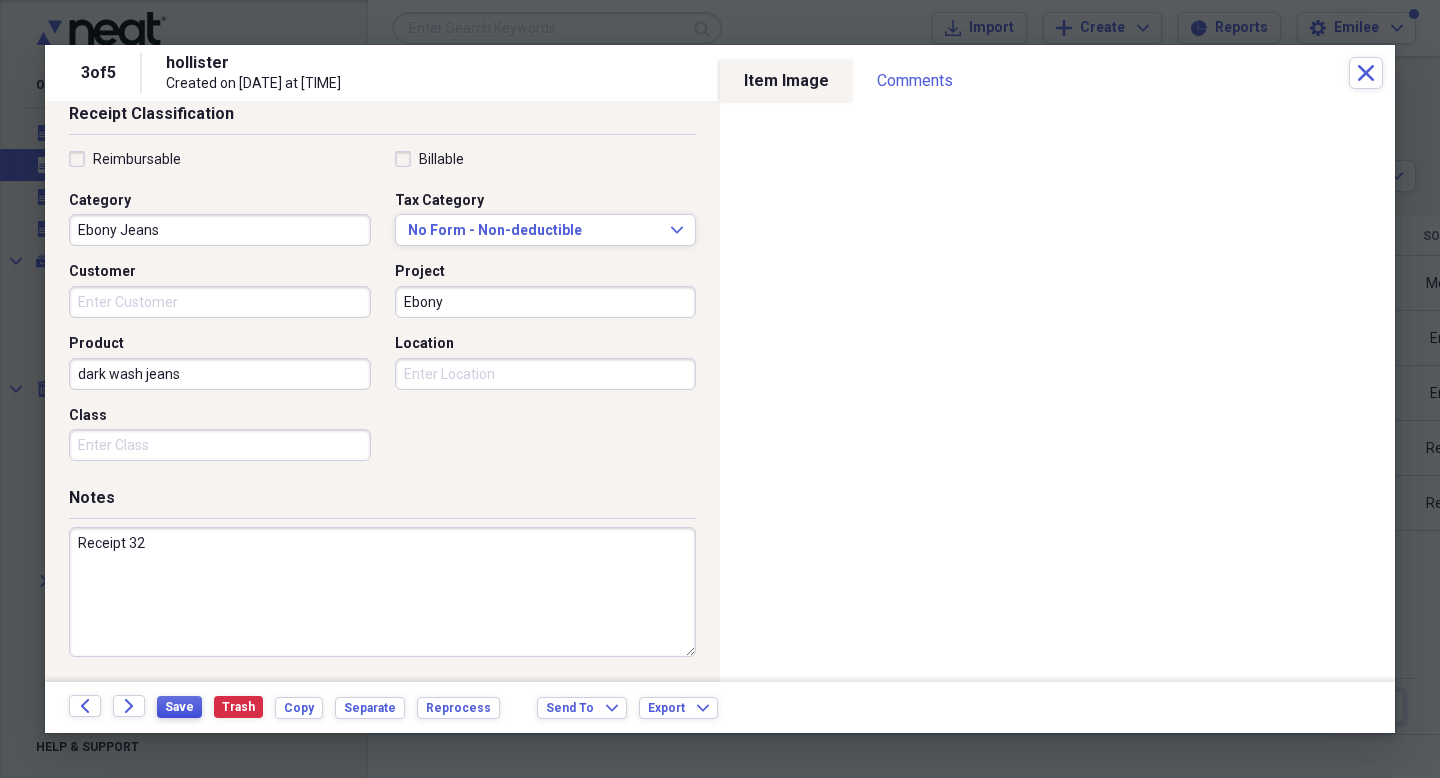 type on "Receipt 32" 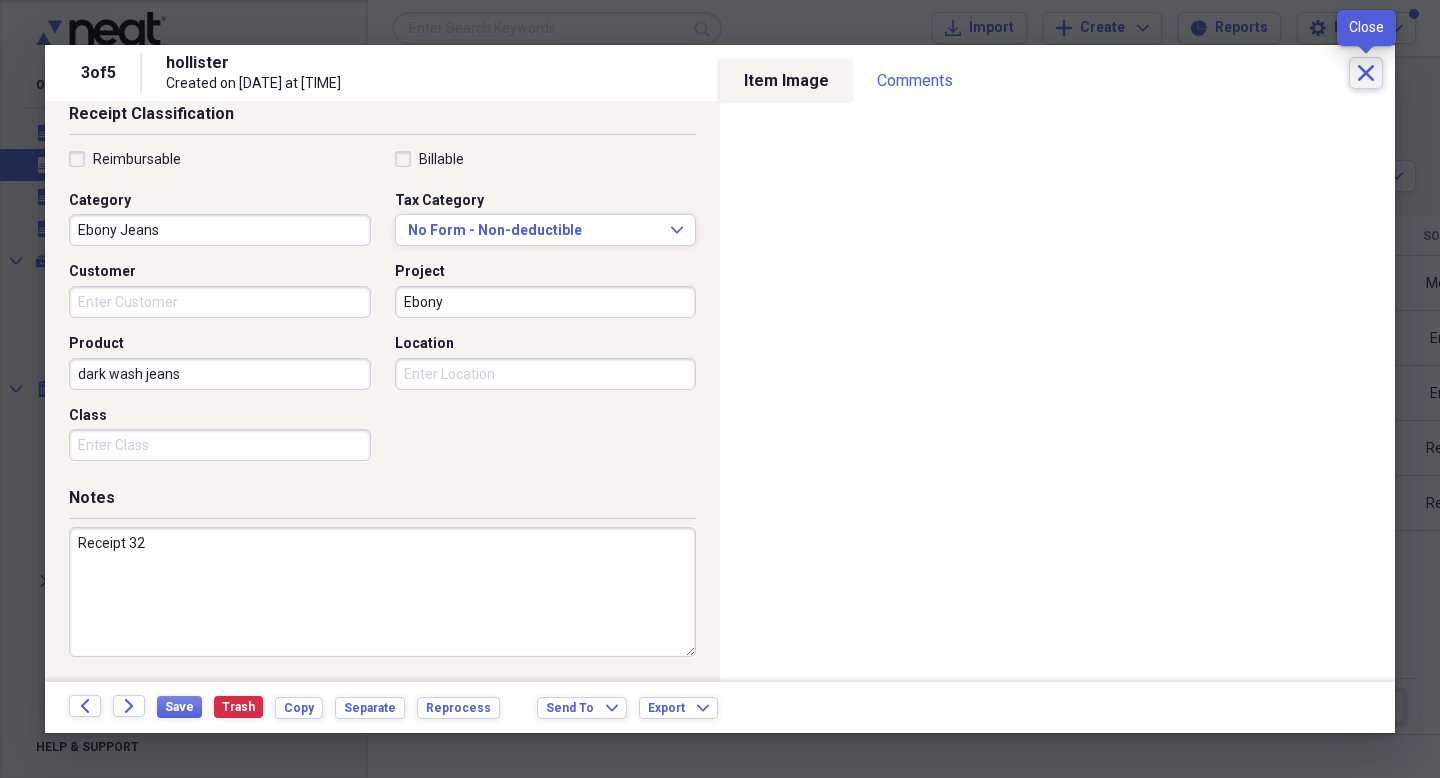 click on "Close" at bounding box center (1366, 73) 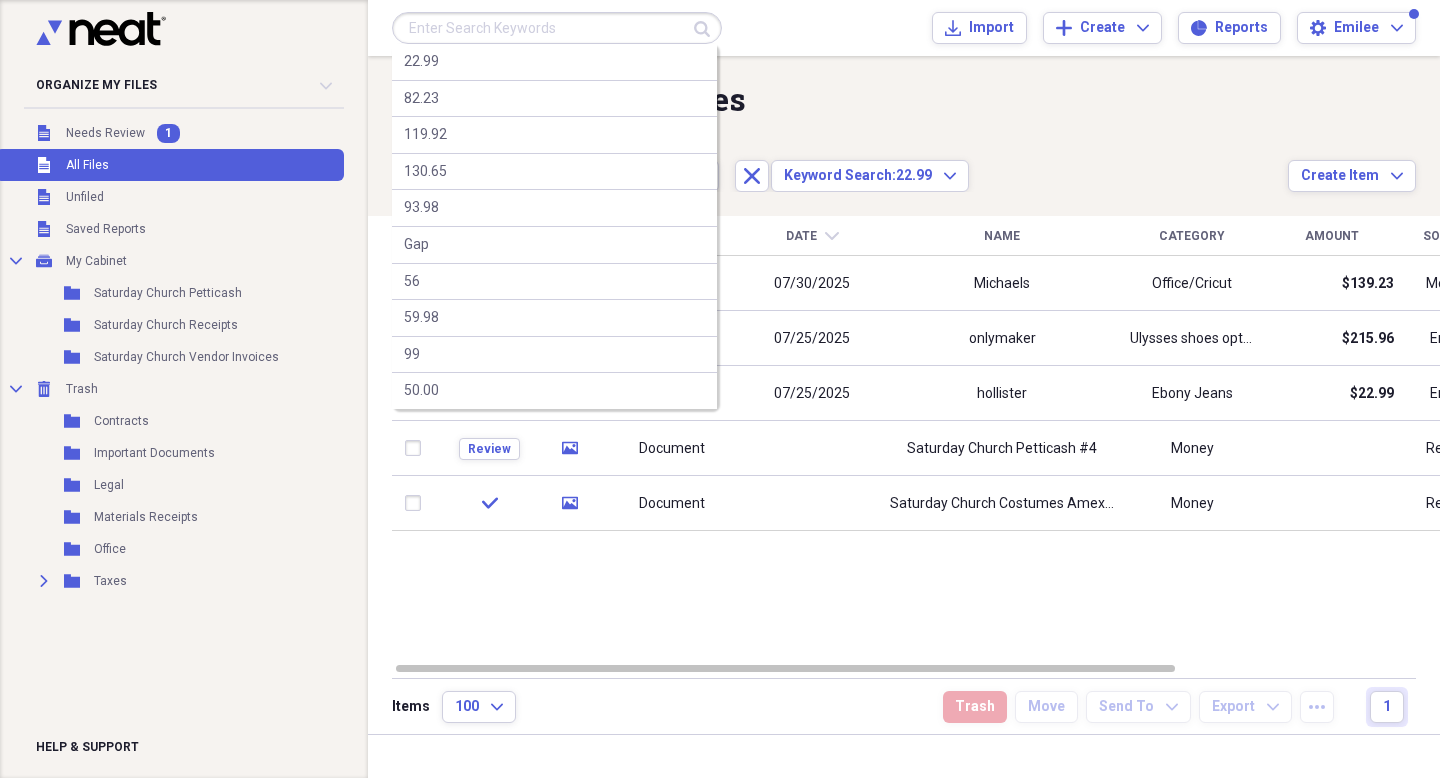 click at bounding box center (557, 28) 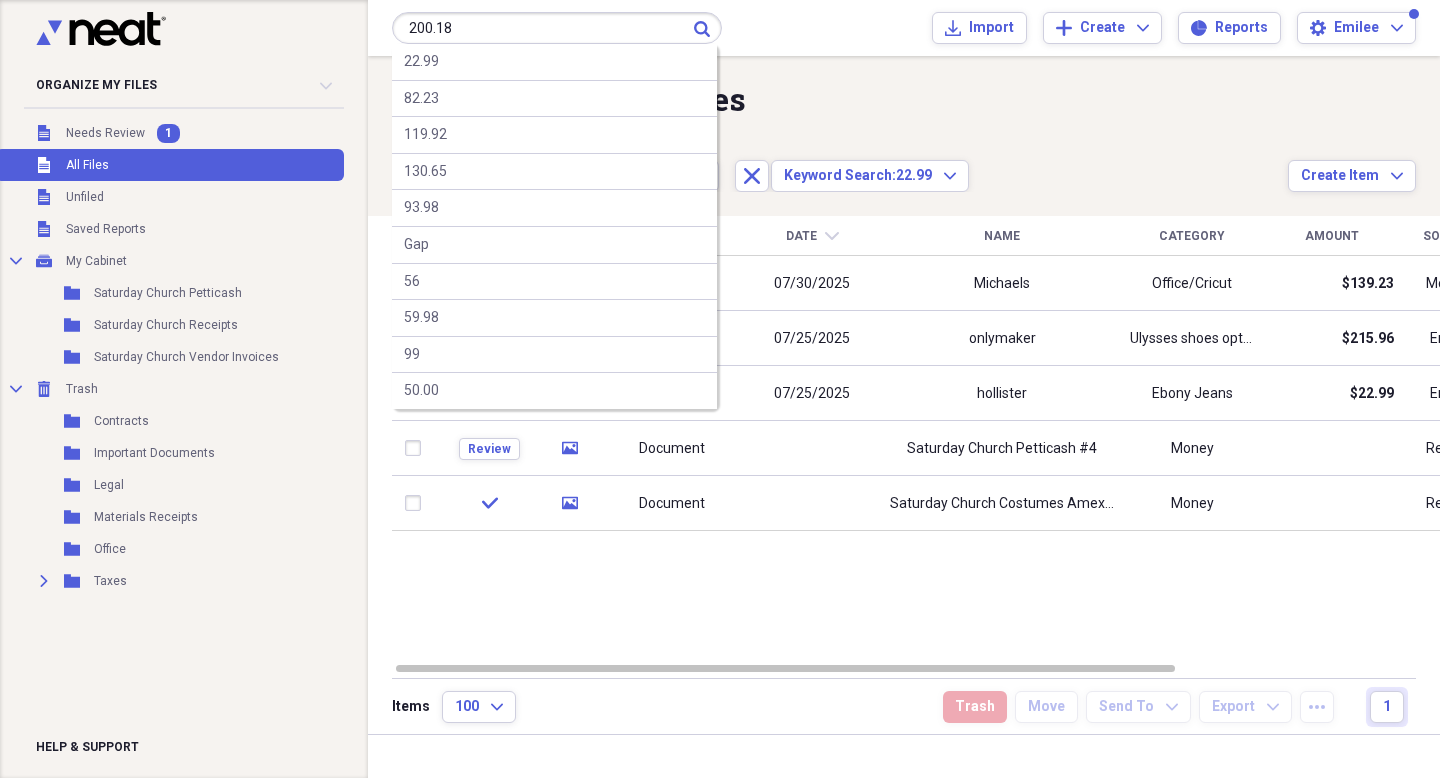 type on "200.18" 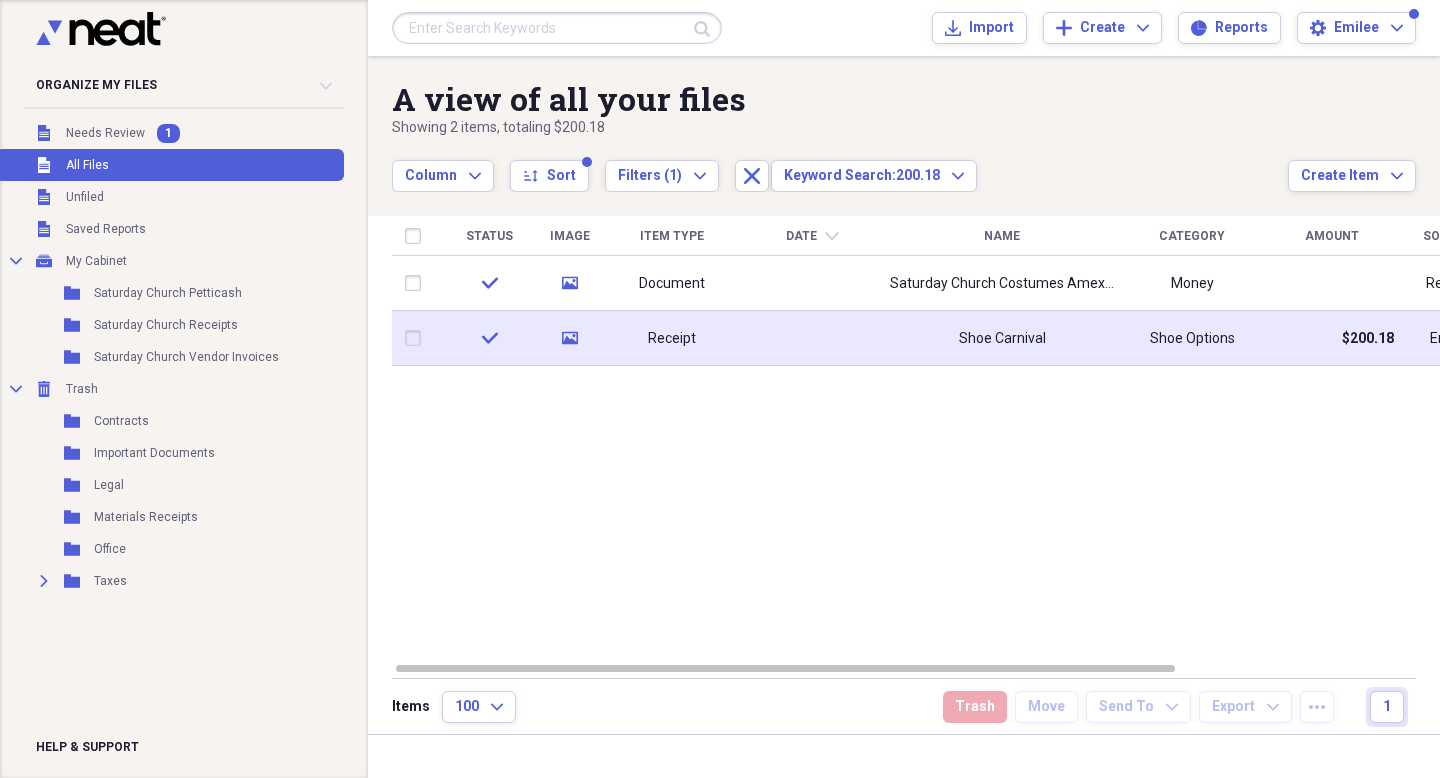 click on "Receipt" at bounding box center (672, 338) 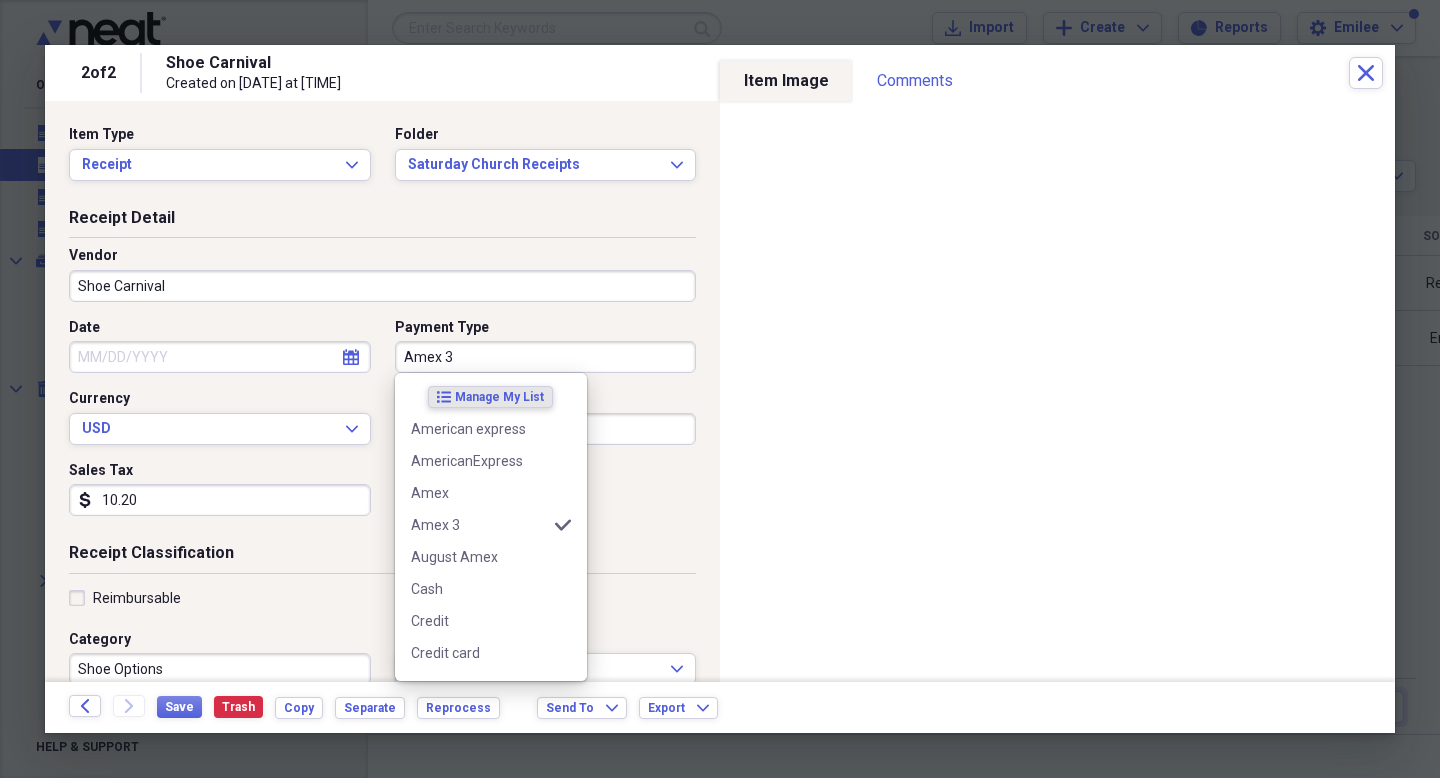 click on "Amex 3" at bounding box center (546, 357) 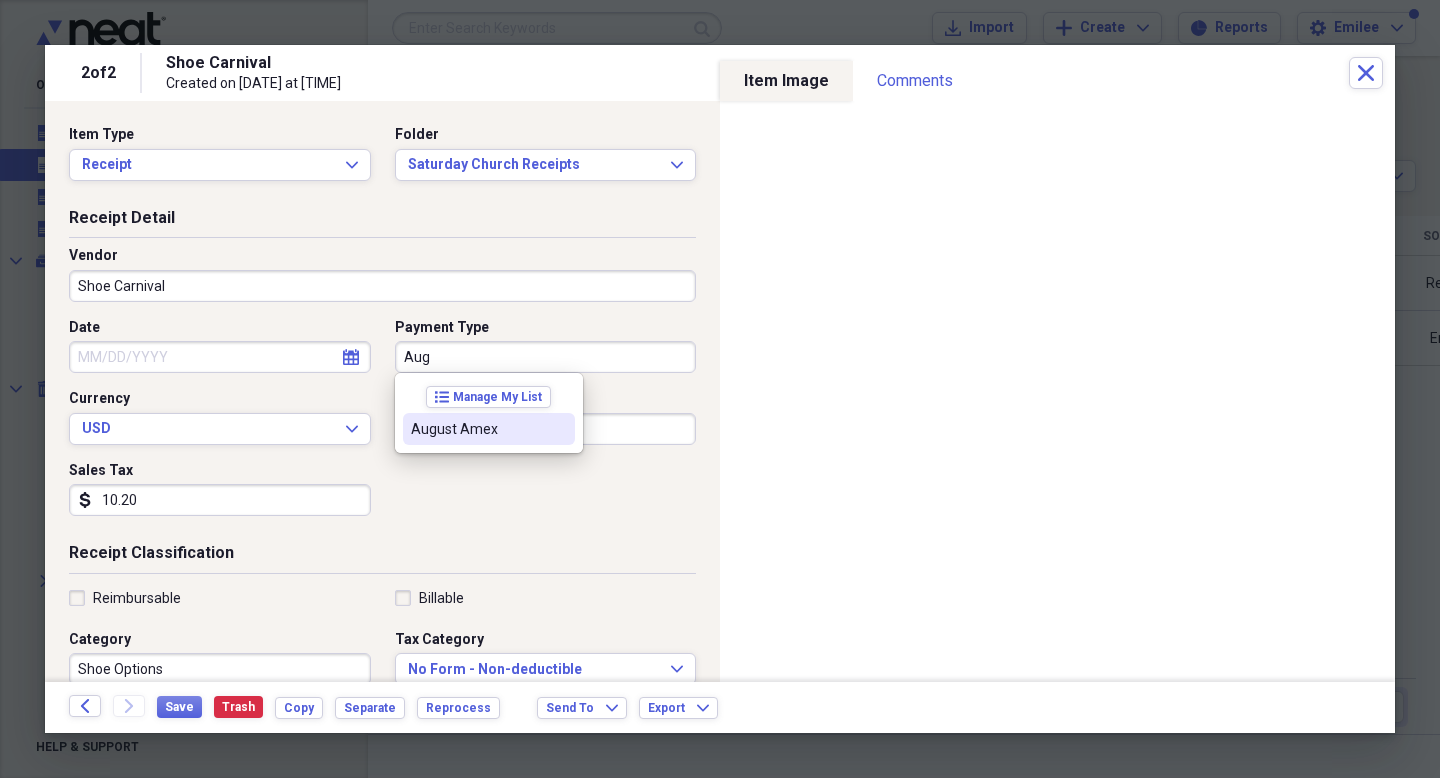 click on "August Amex" at bounding box center [477, 429] 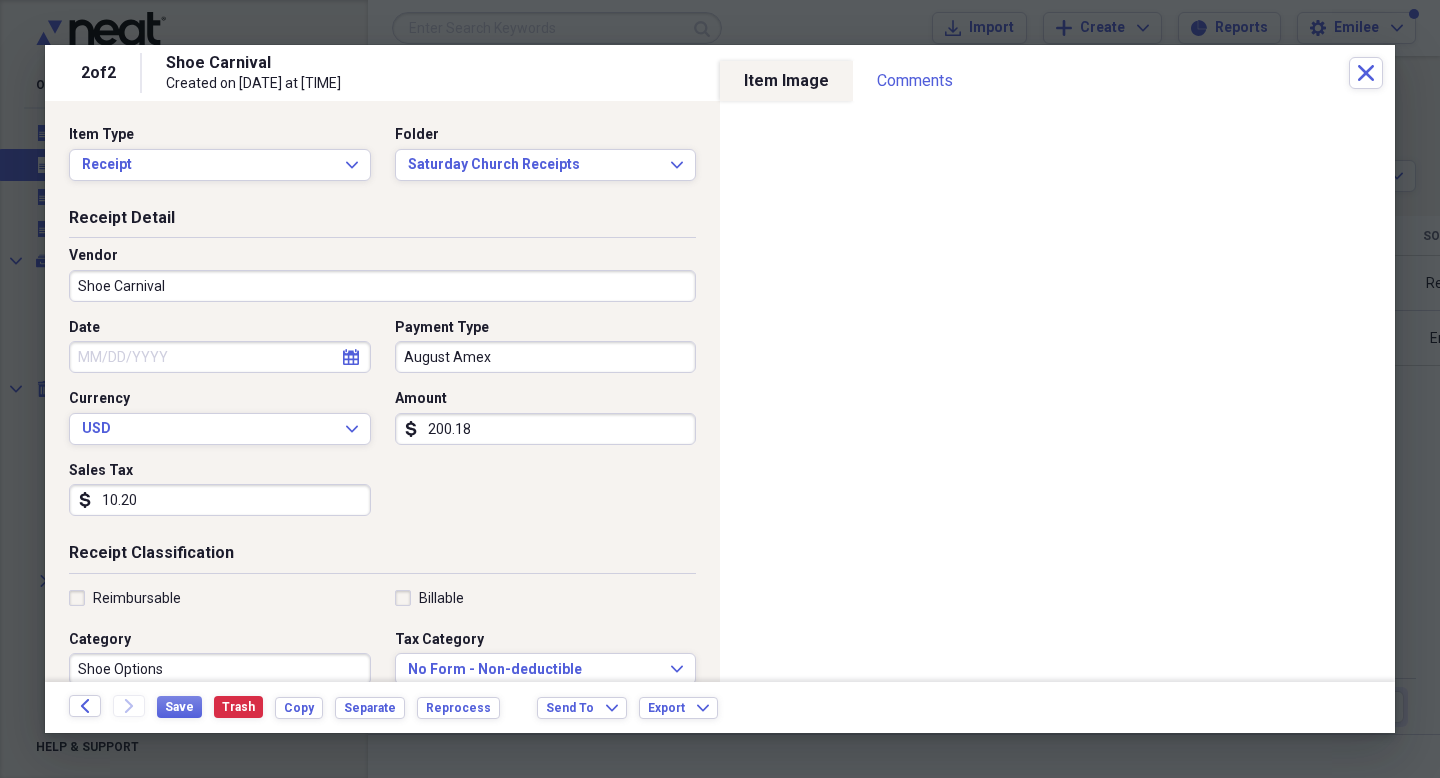 click on "Date calendar Calendar Payment Type August Amex Currency USD Expand Amount dollar-sign 200.18 Sales Tax dollar-sign 10.20" at bounding box center [382, 425] 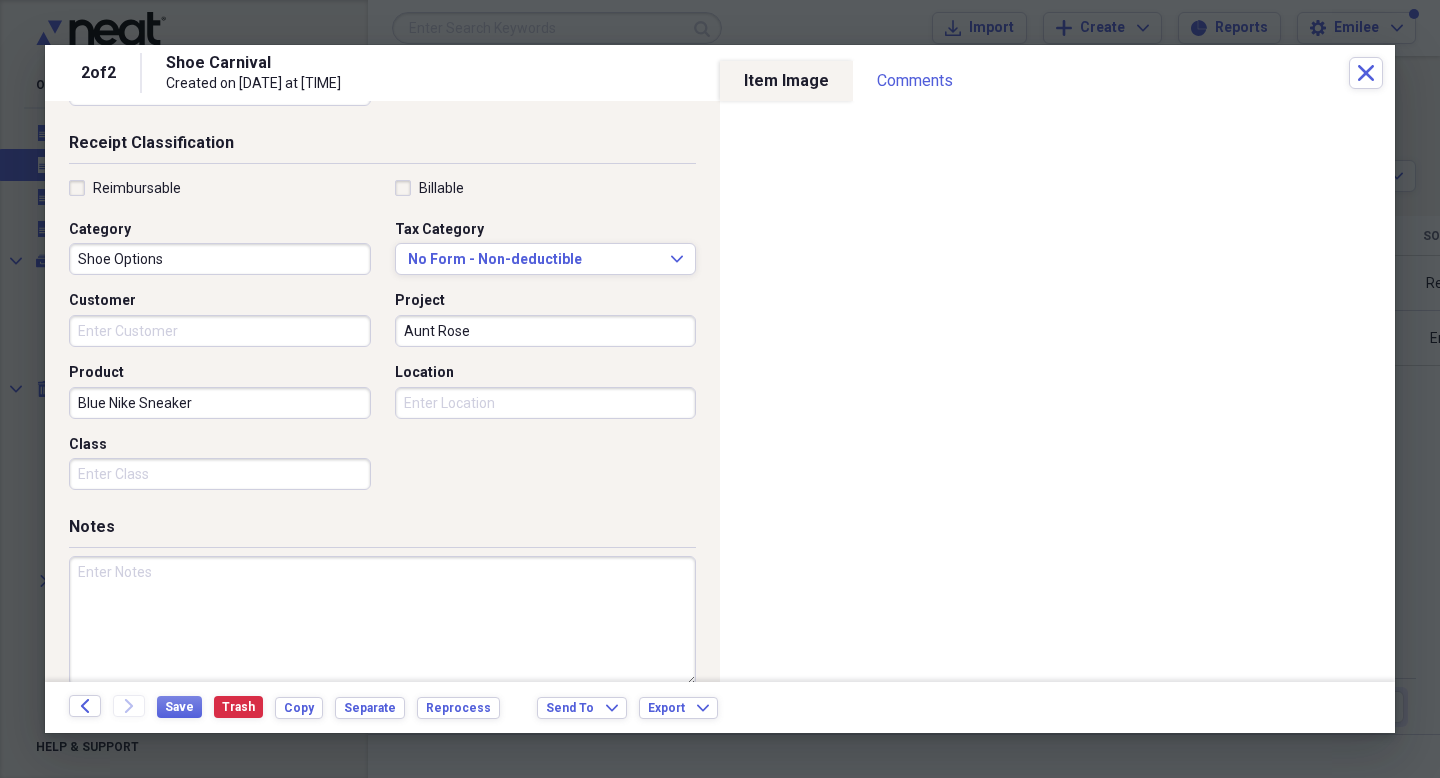 scroll, scrollTop: 413, scrollLeft: 0, axis: vertical 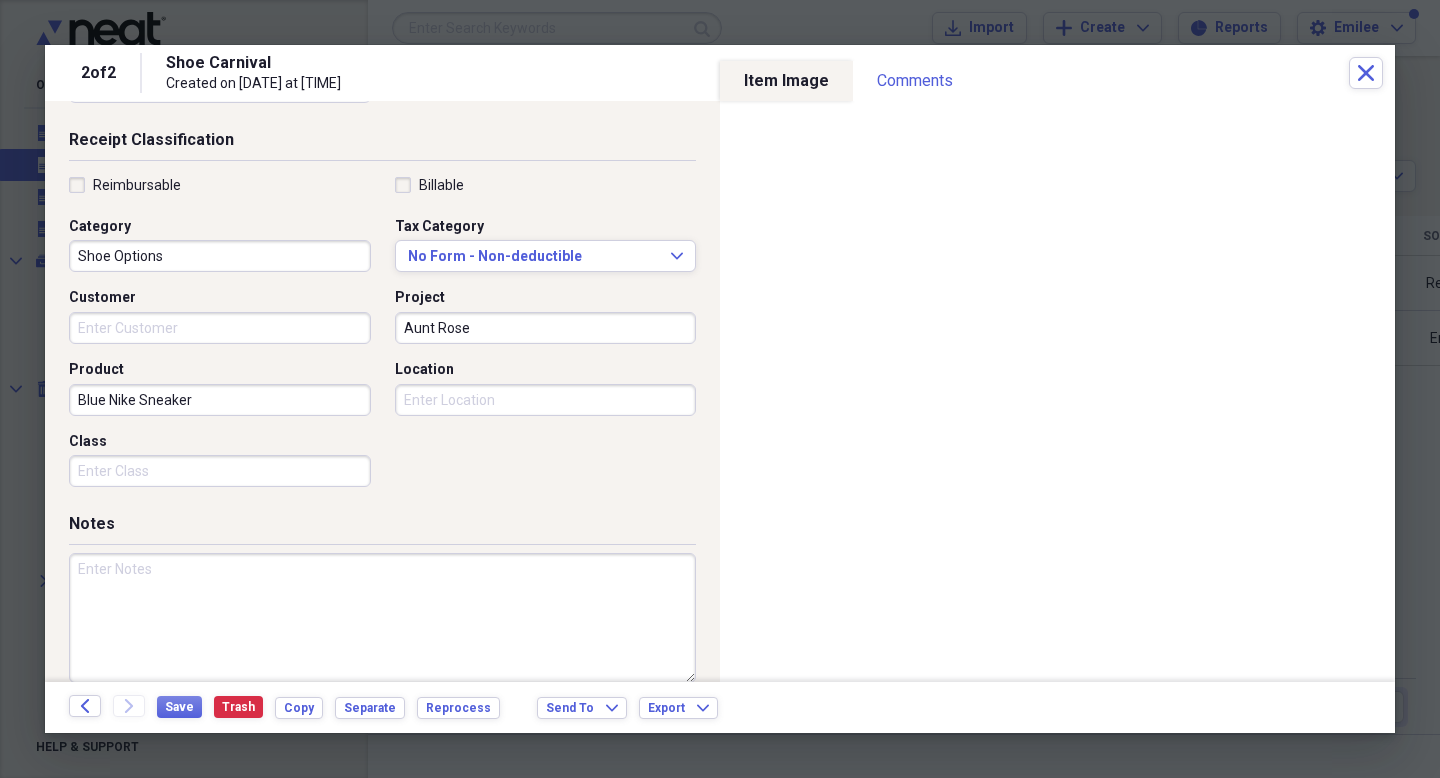 click at bounding box center (382, 618) 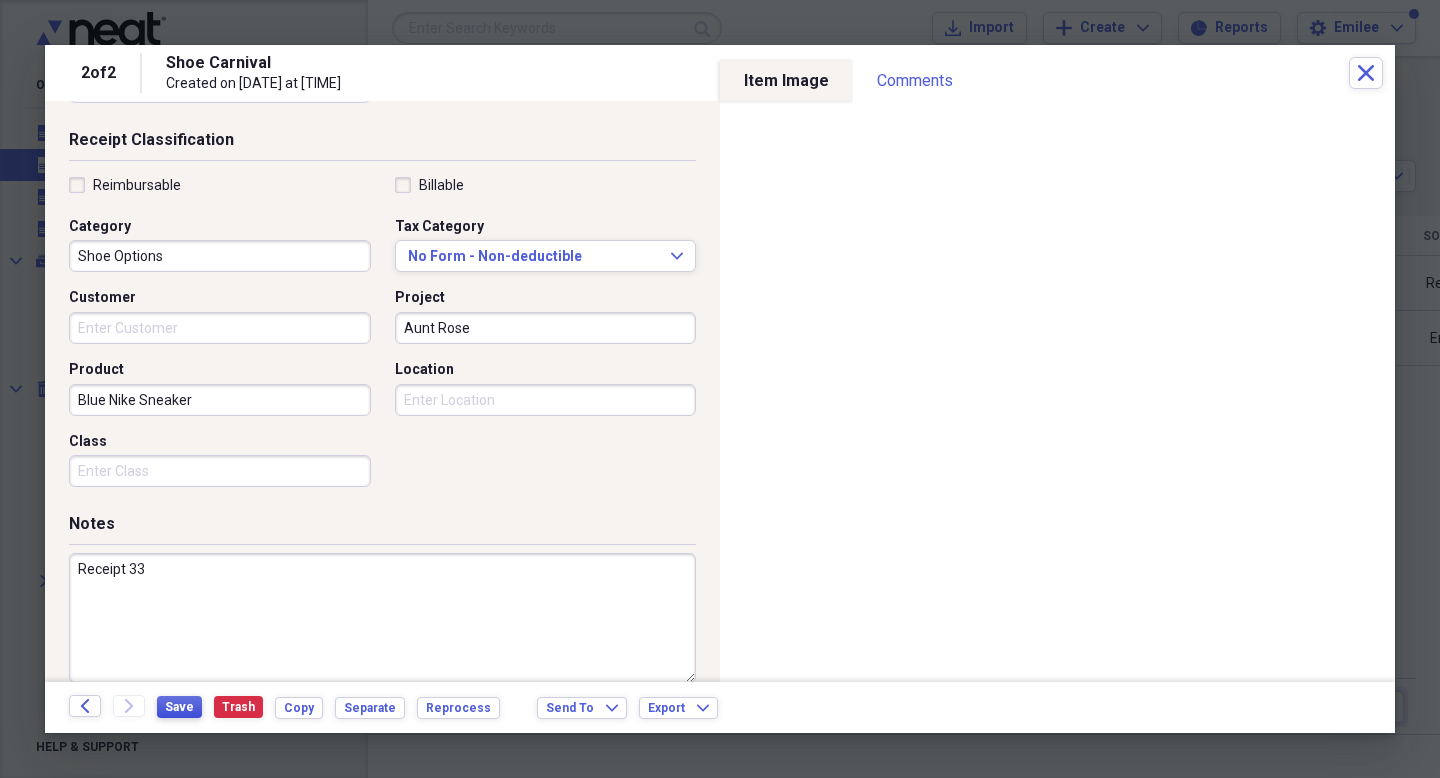 type on "Receipt 33" 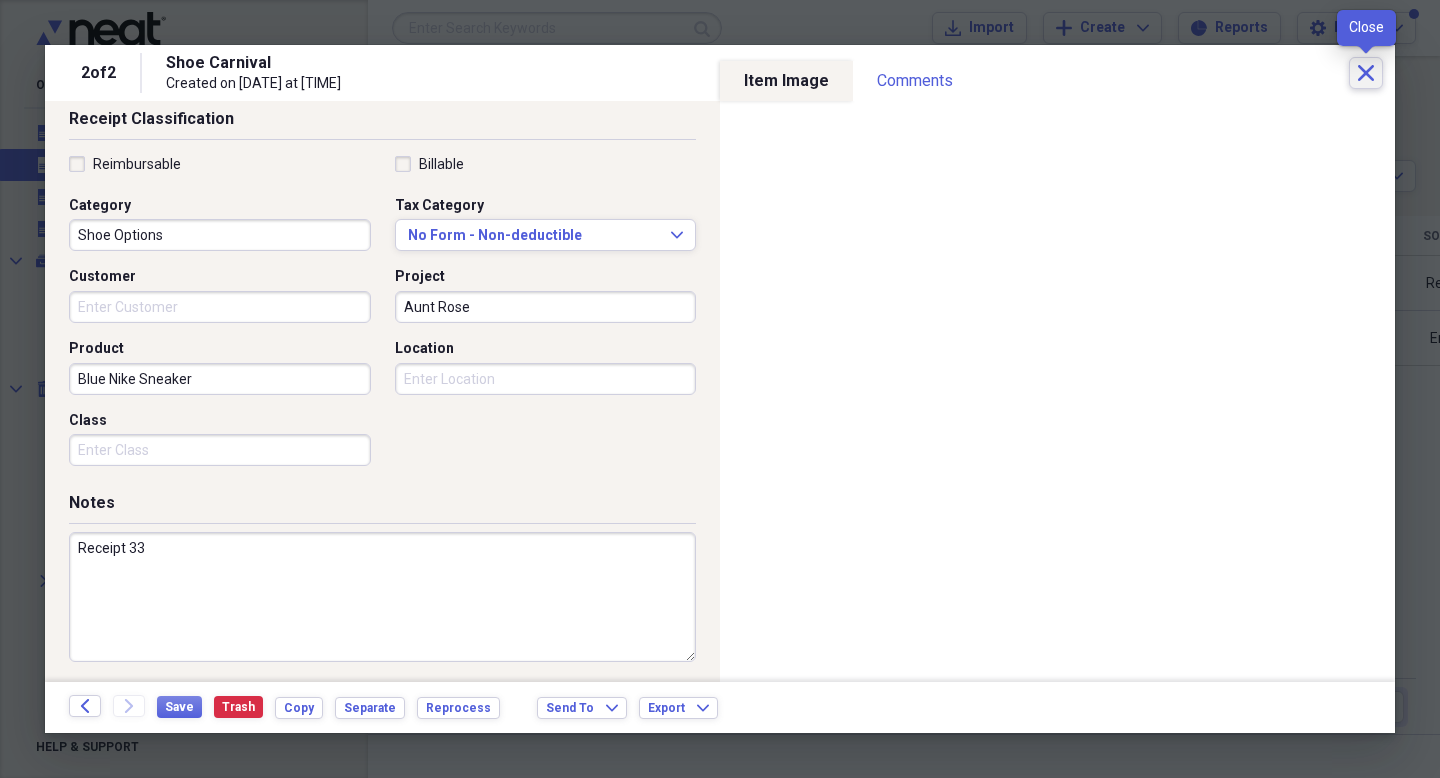 click on "Close" at bounding box center [1366, 73] 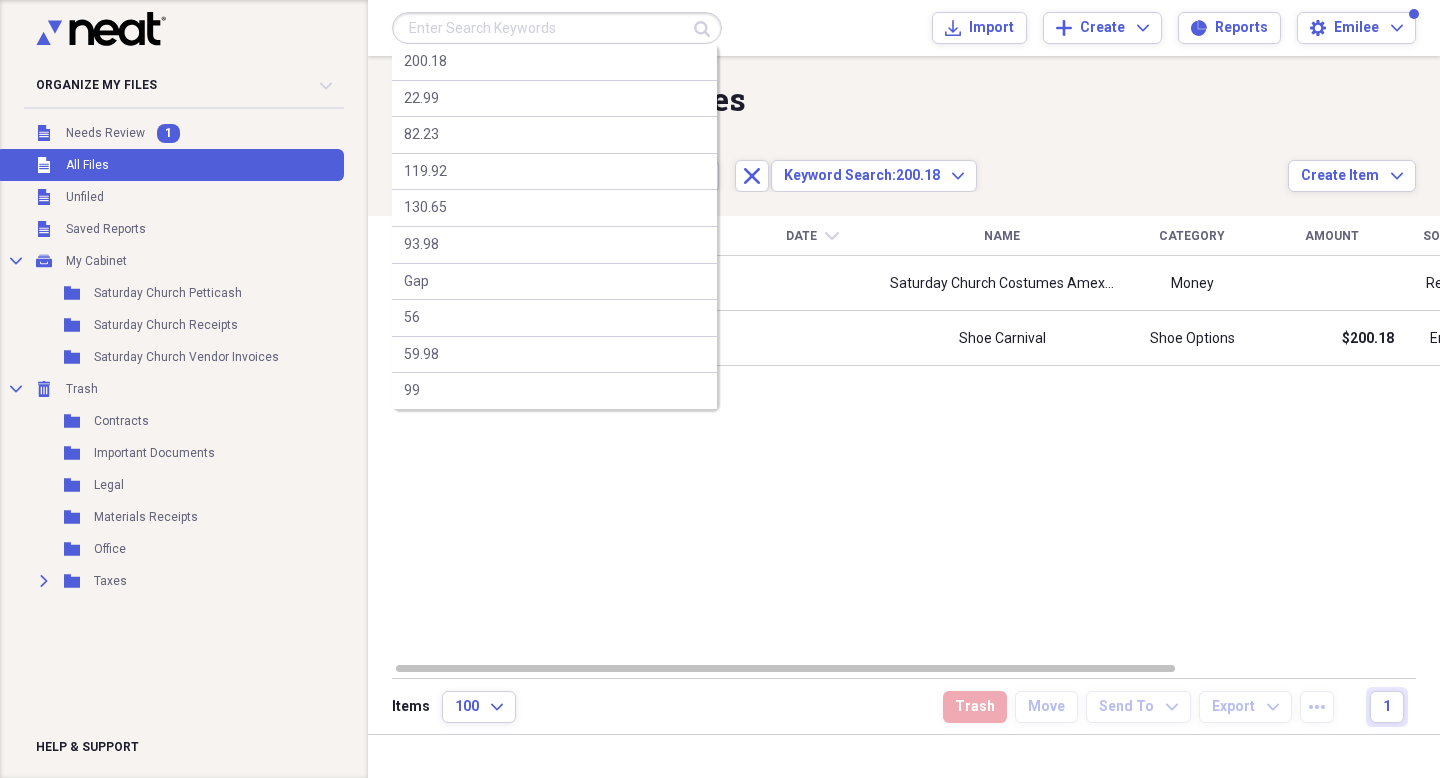click at bounding box center [557, 28] 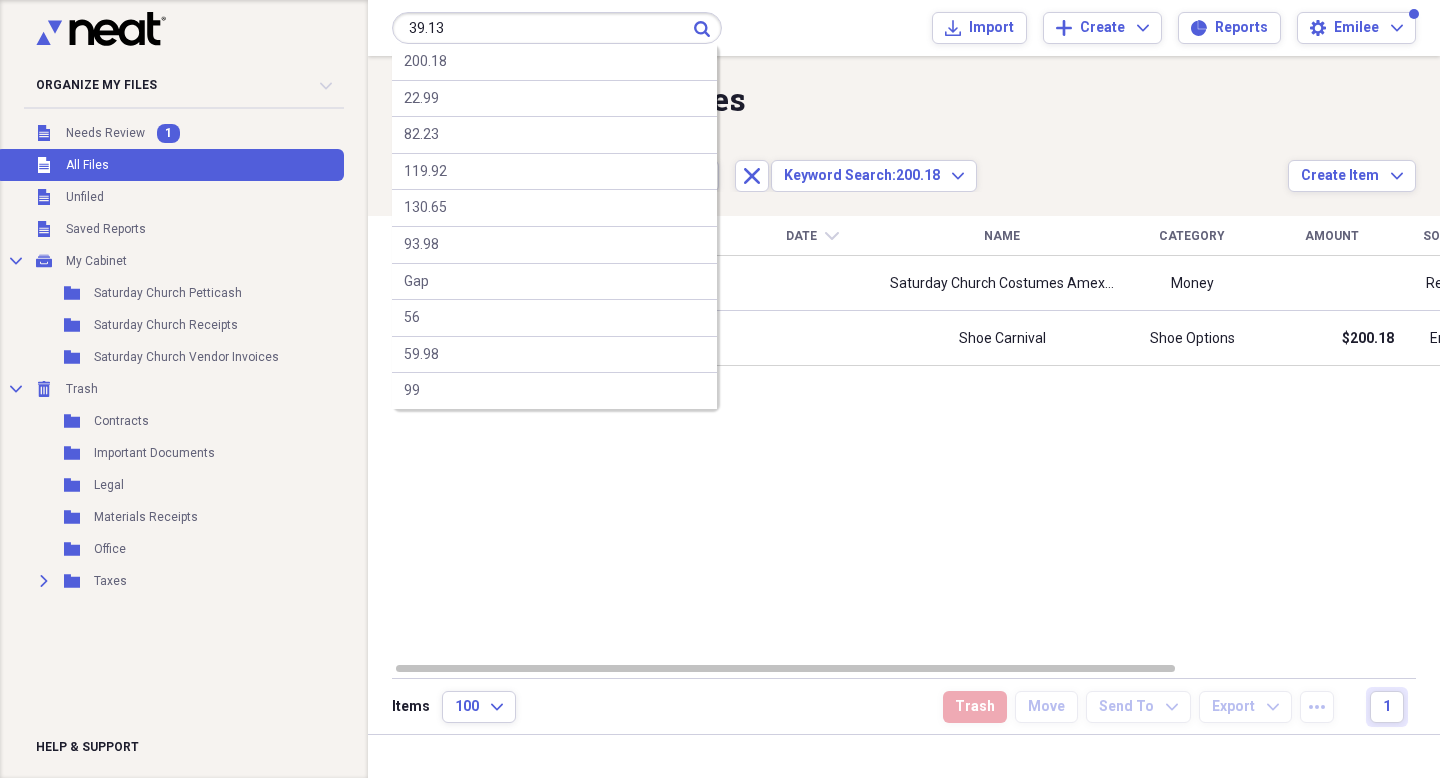 type on "39.13" 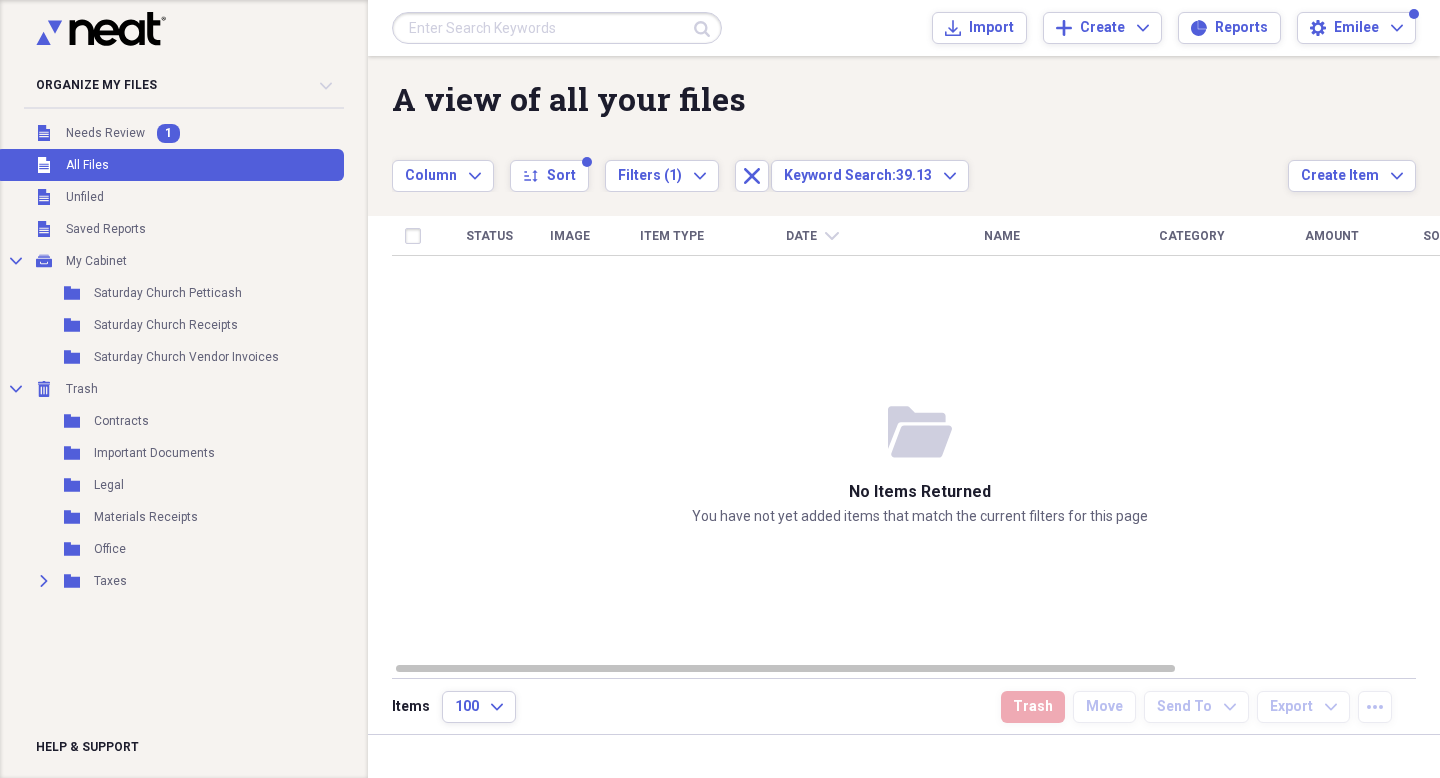 click at bounding box center [557, 28] 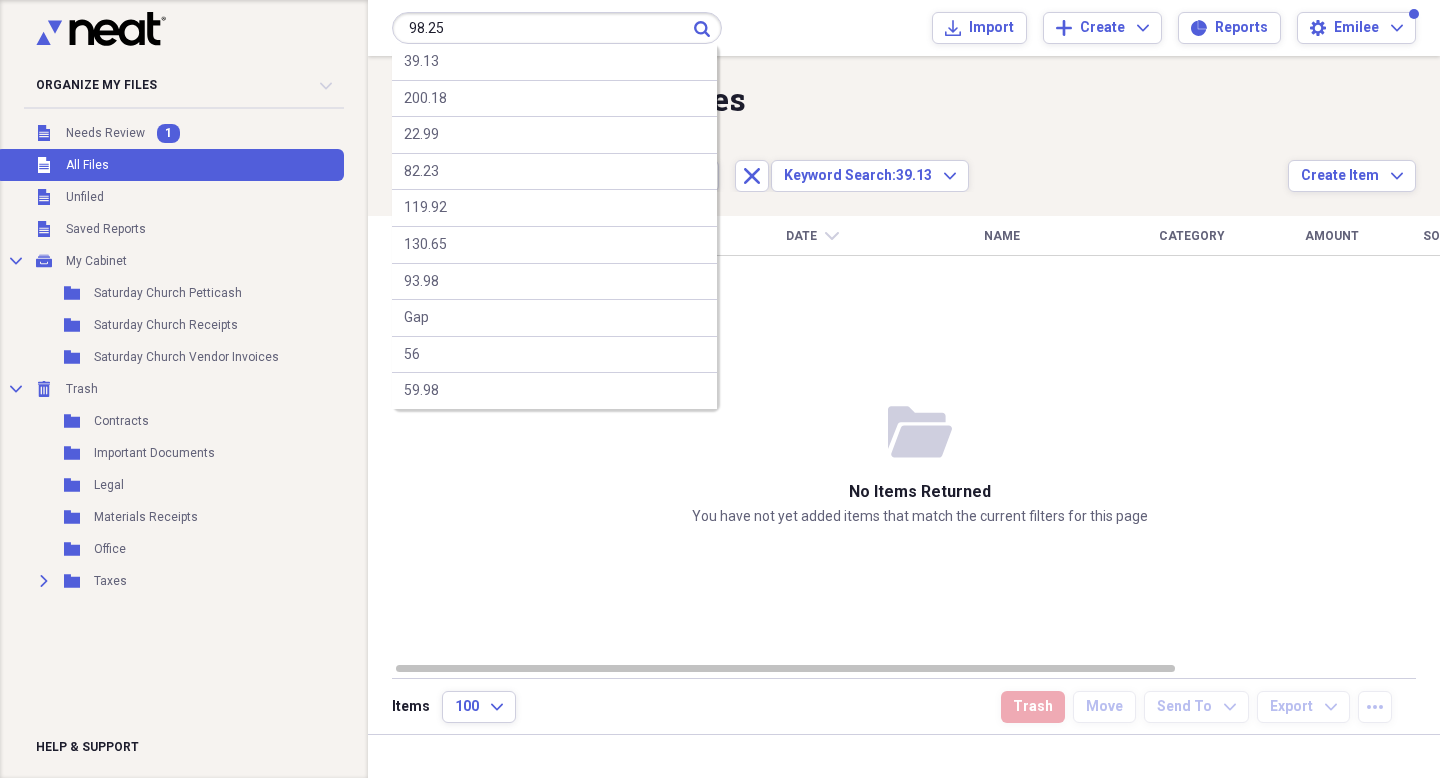 type on "98.25" 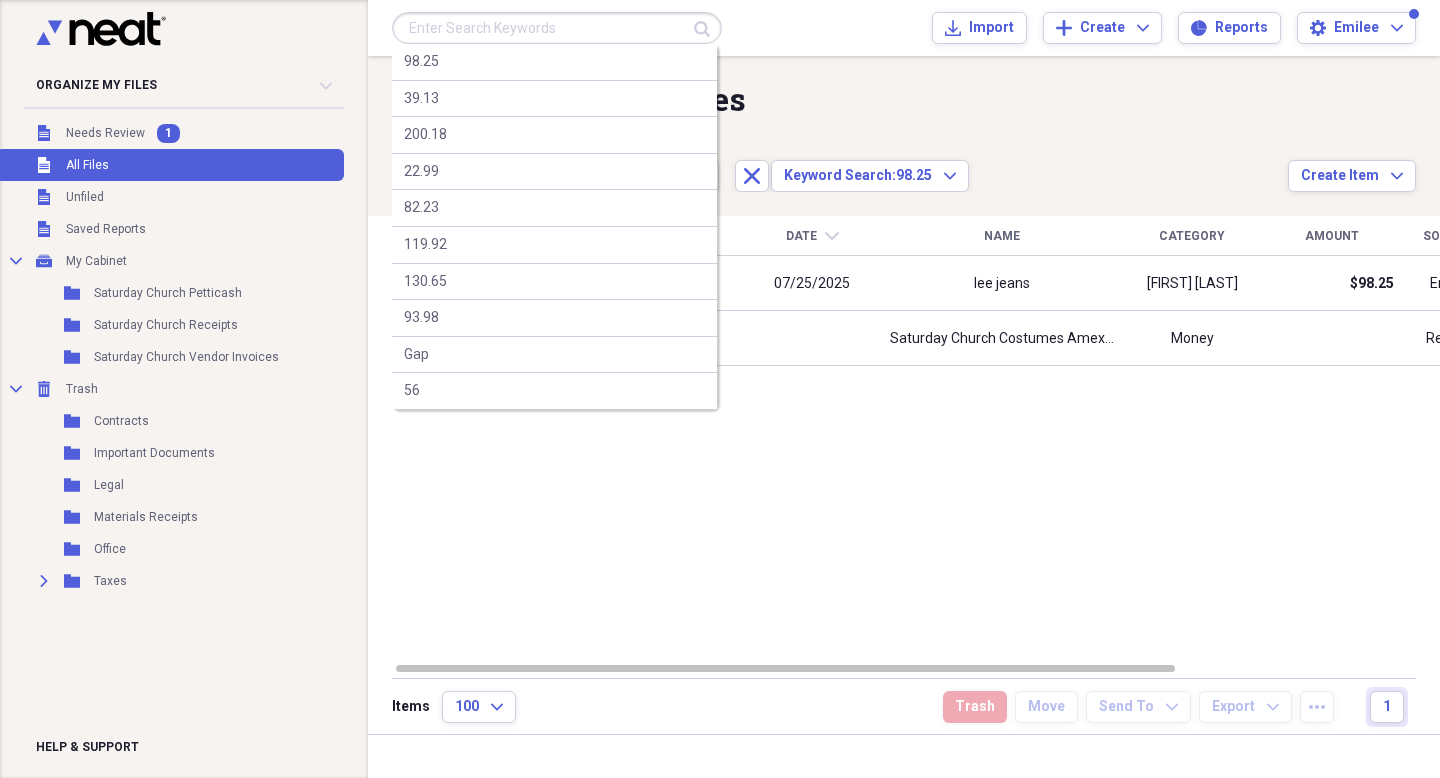 click at bounding box center (557, 28) 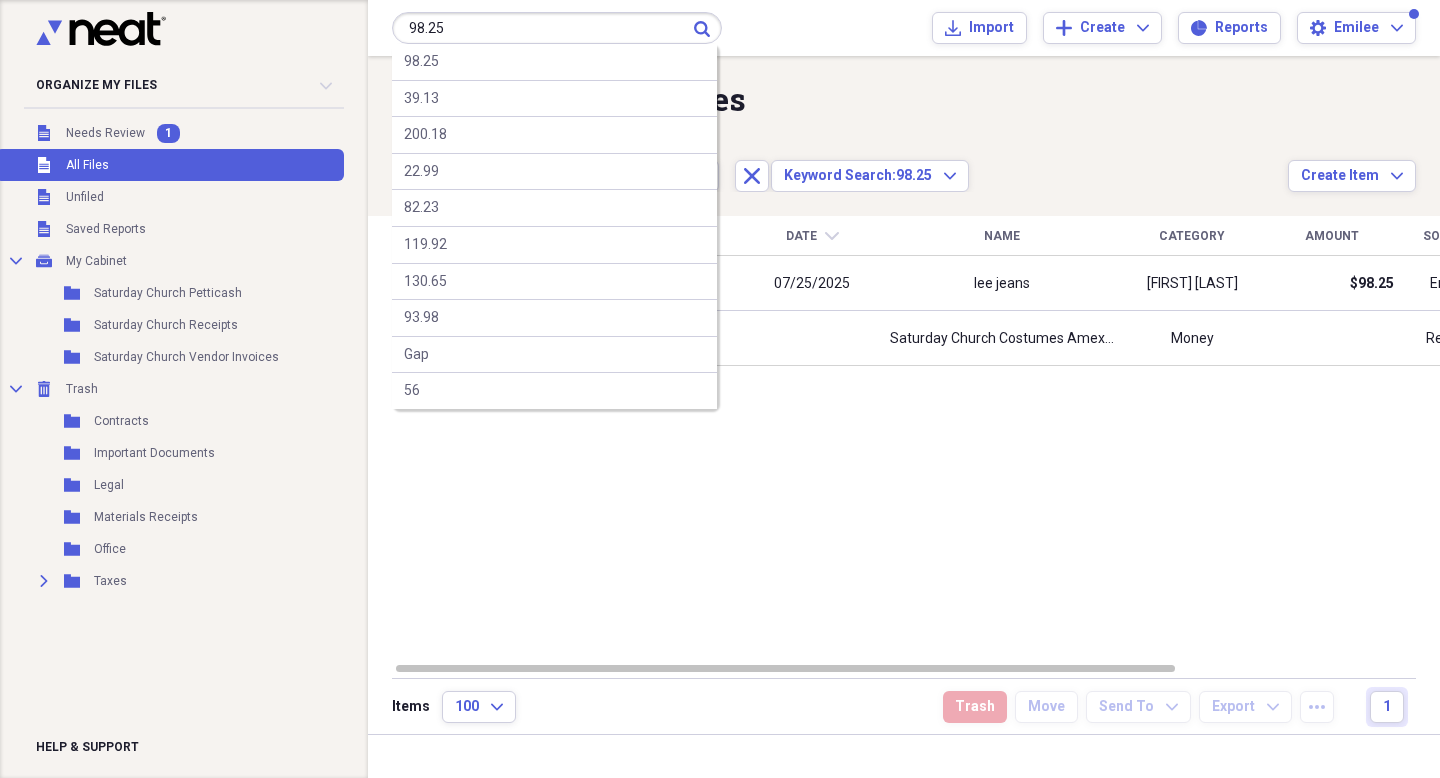 type on "98.25" 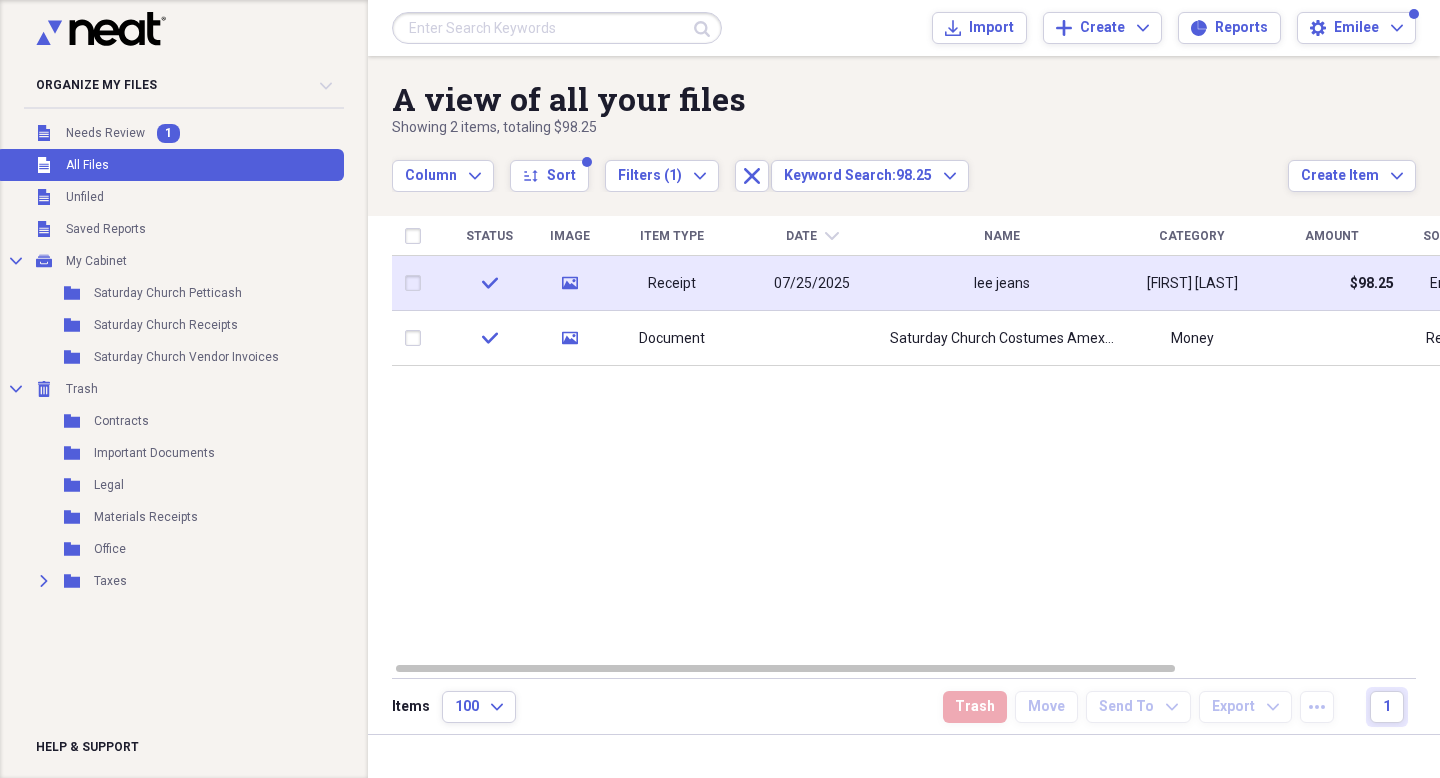 click on "Receipt" at bounding box center [672, 283] 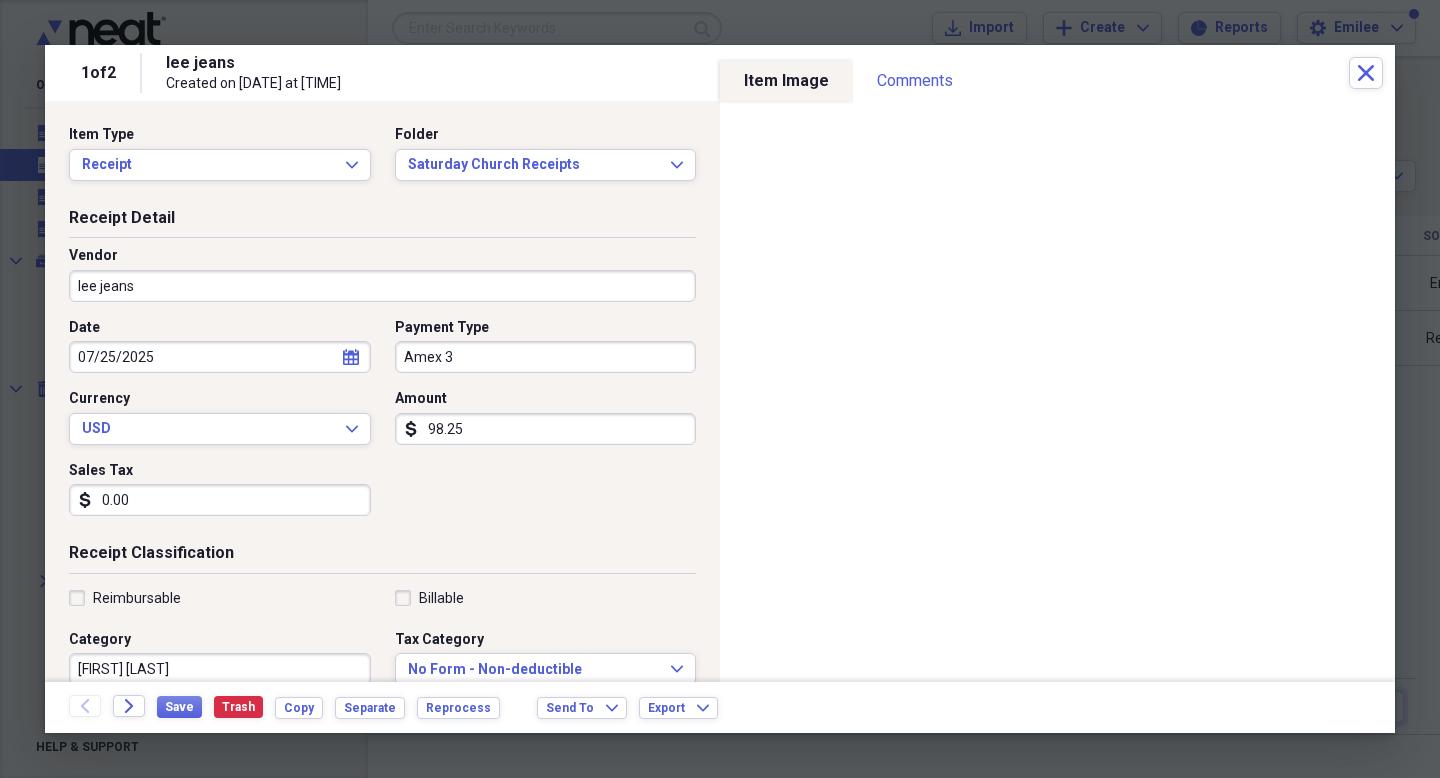 click on "Amex 3" at bounding box center [546, 357] 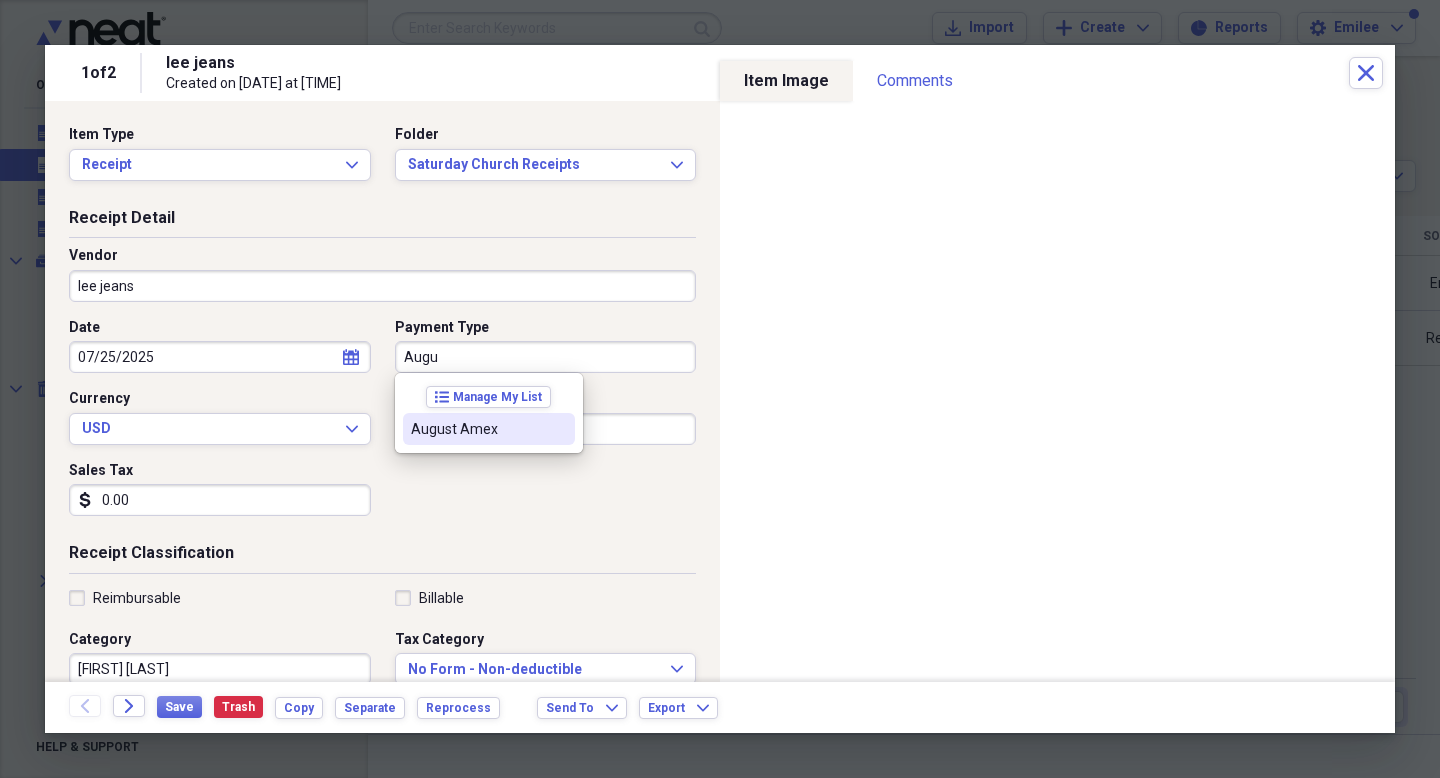 click on "August Amex" at bounding box center [477, 429] 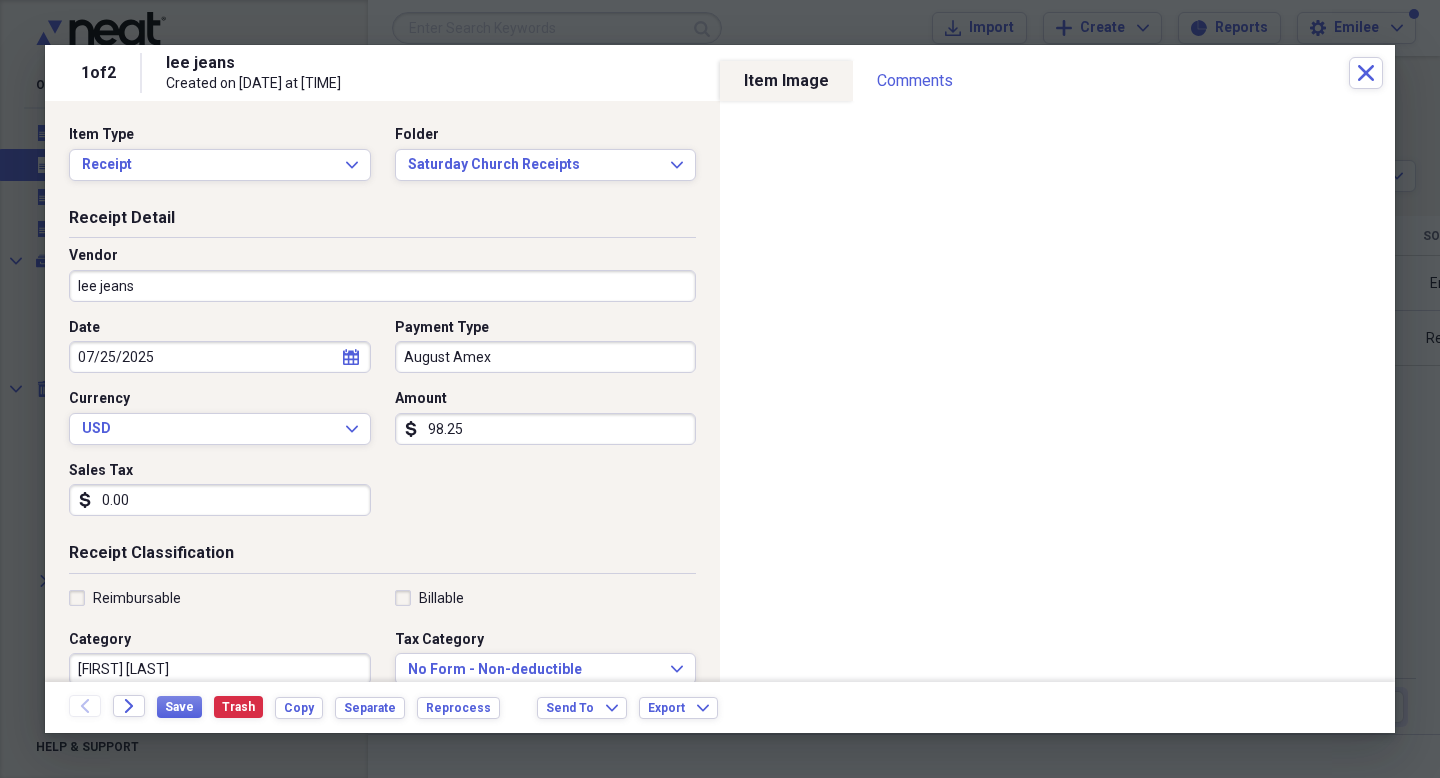 click on "Date [DATE] calendar Calendar Payment Type August Amex Currency USD Expand Amount dollar-sign 98.25 Sales Tax dollar-sign 0.00" at bounding box center (382, 425) 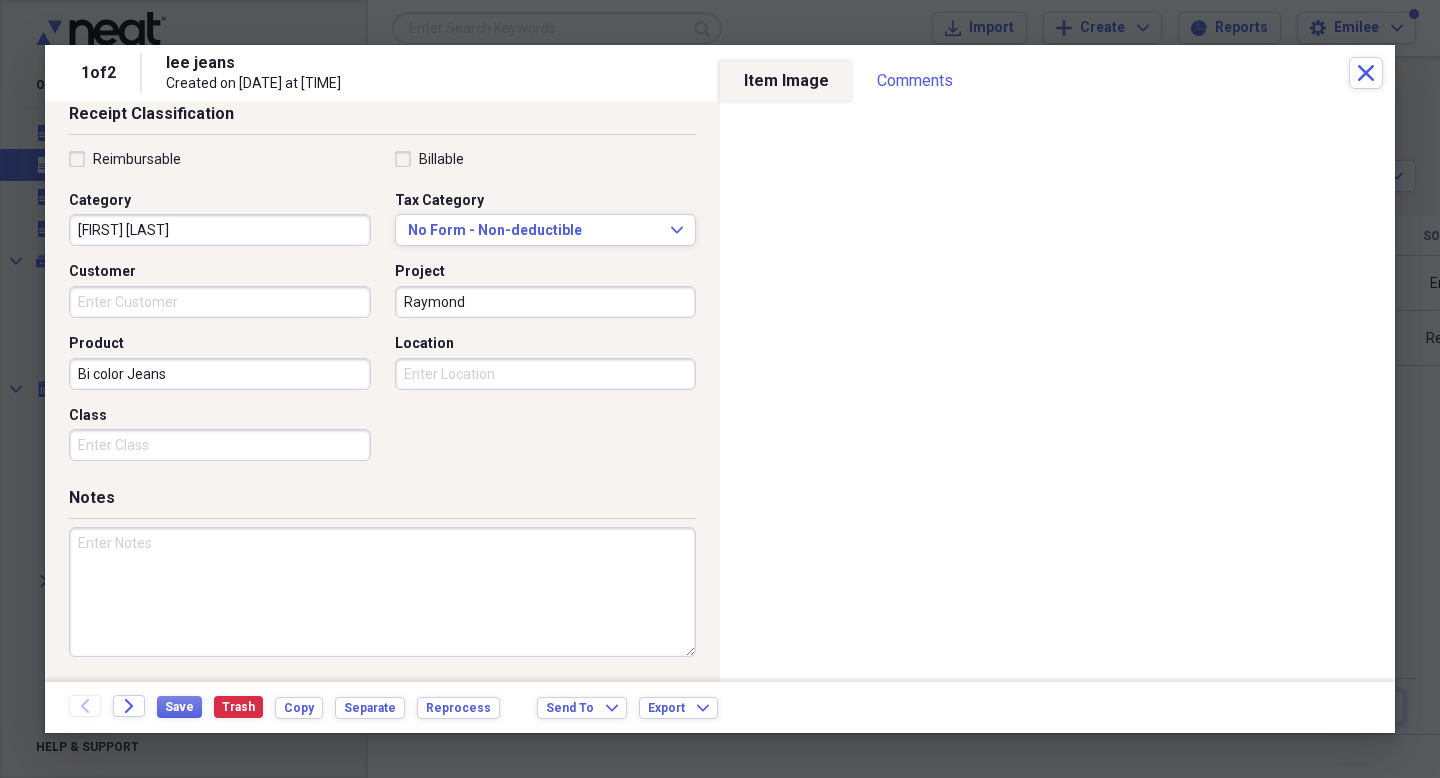 scroll, scrollTop: 439, scrollLeft: 0, axis: vertical 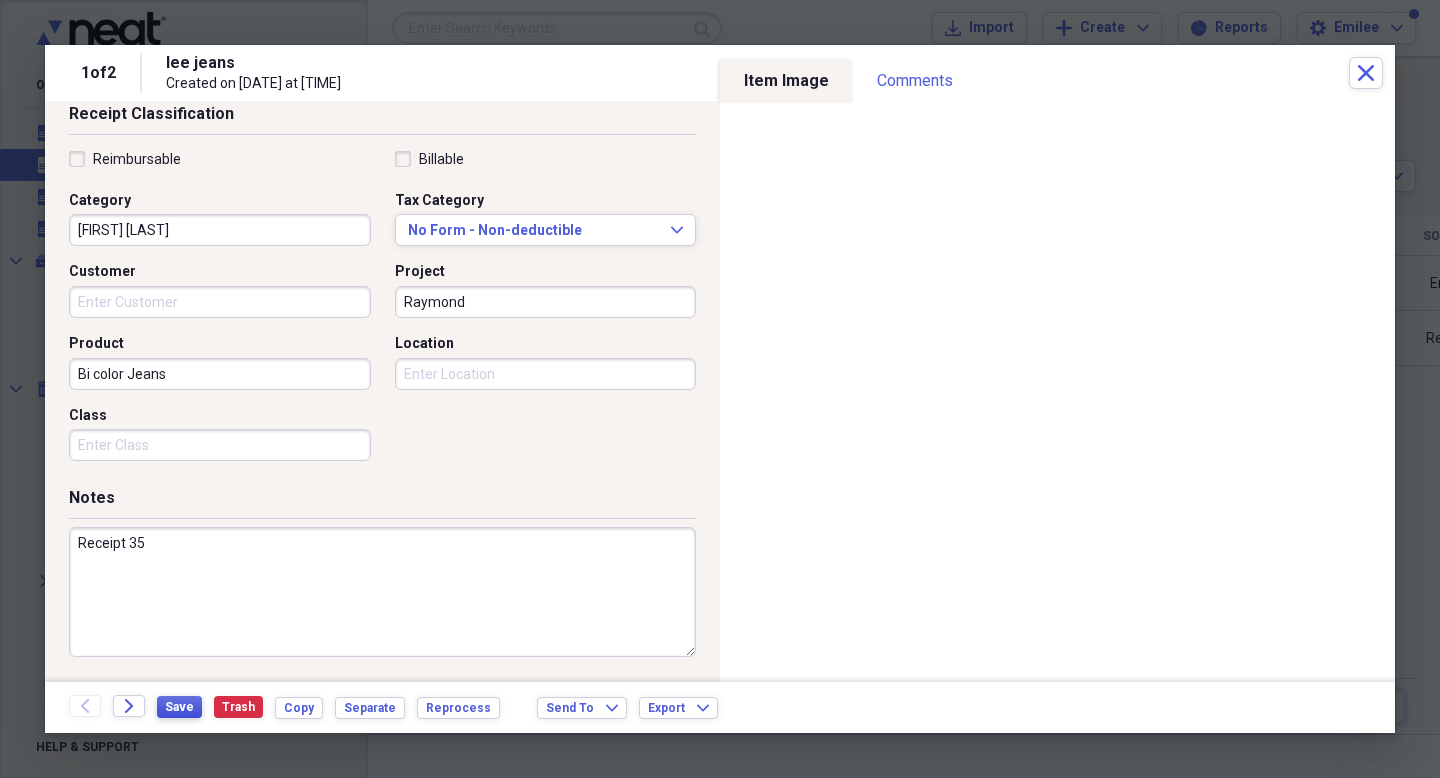 type on "Receipt 35" 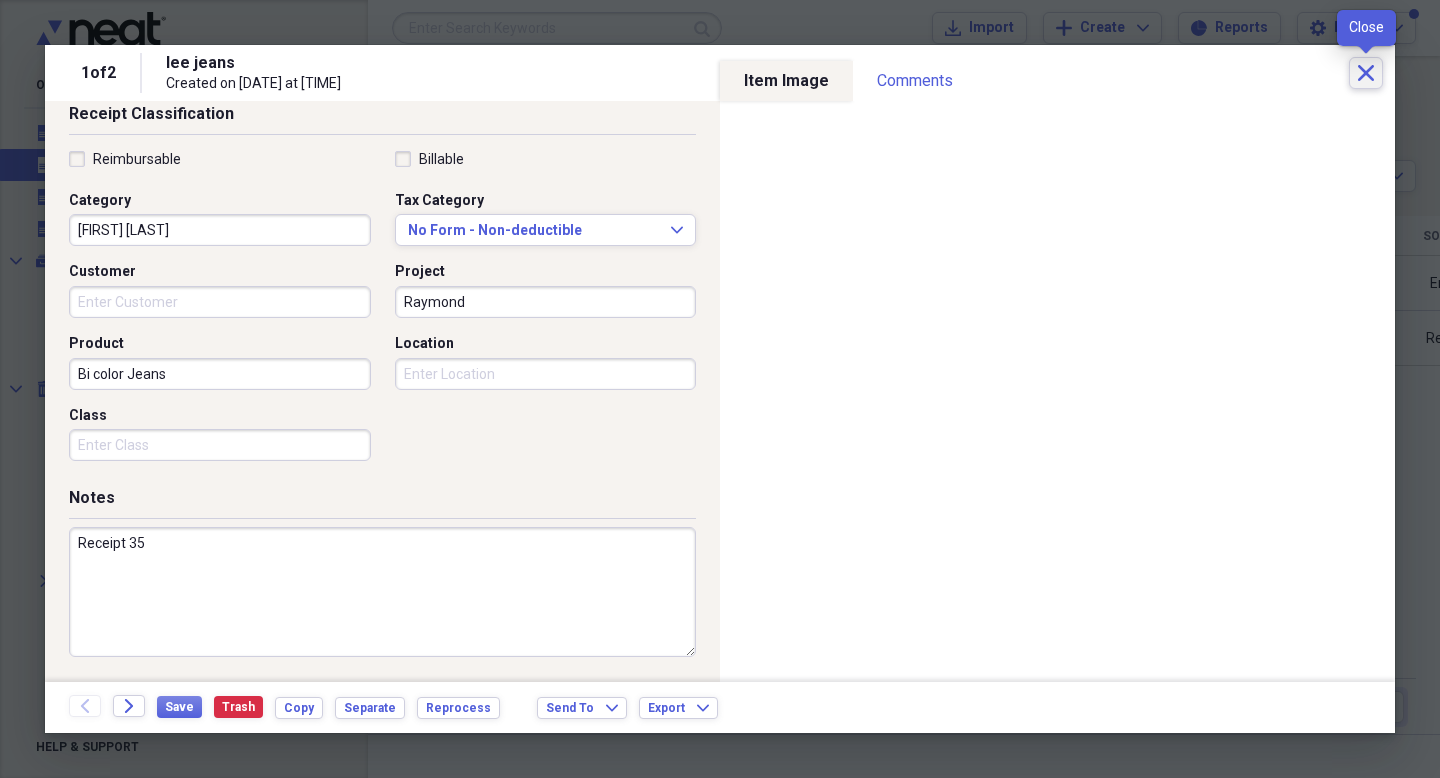 click on "Close" 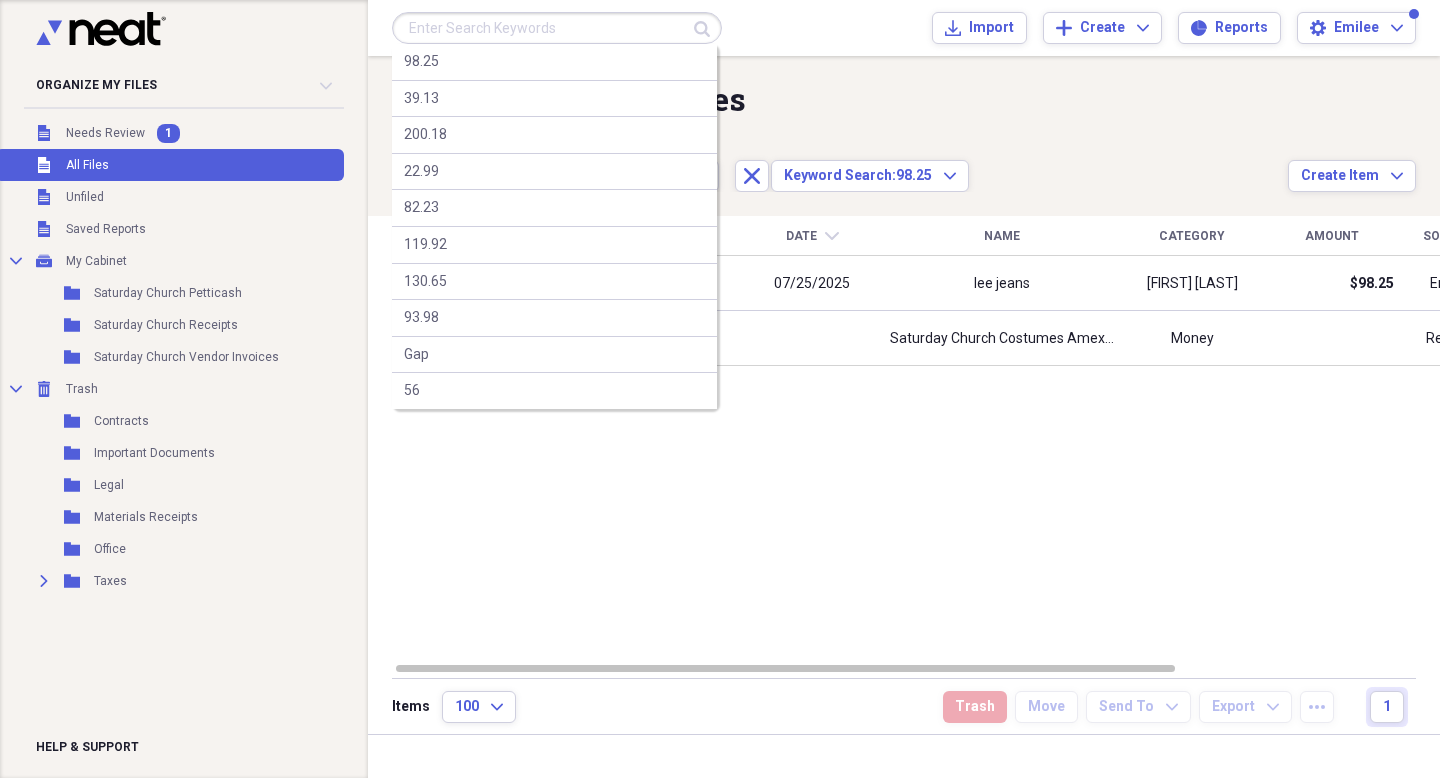 click at bounding box center (557, 28) 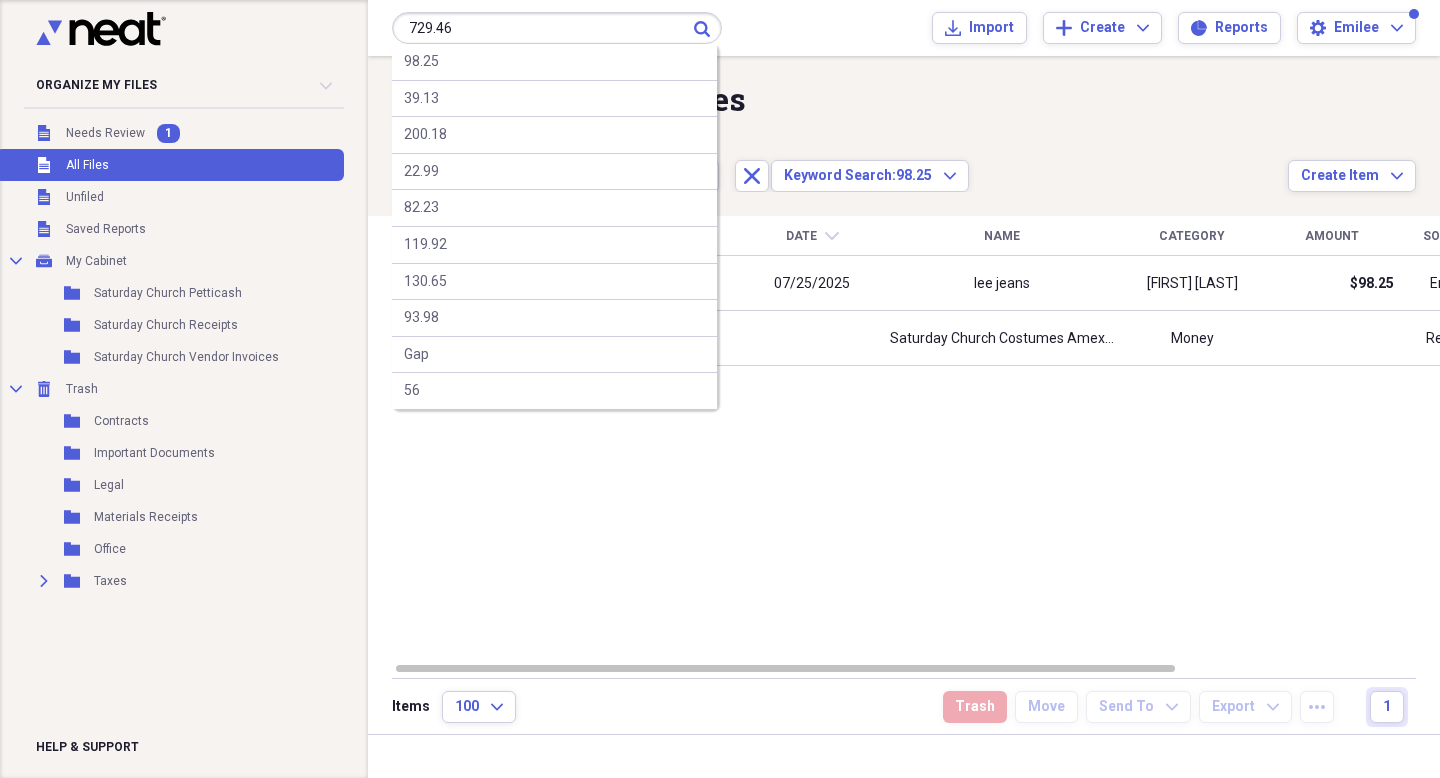 type on "729.46" 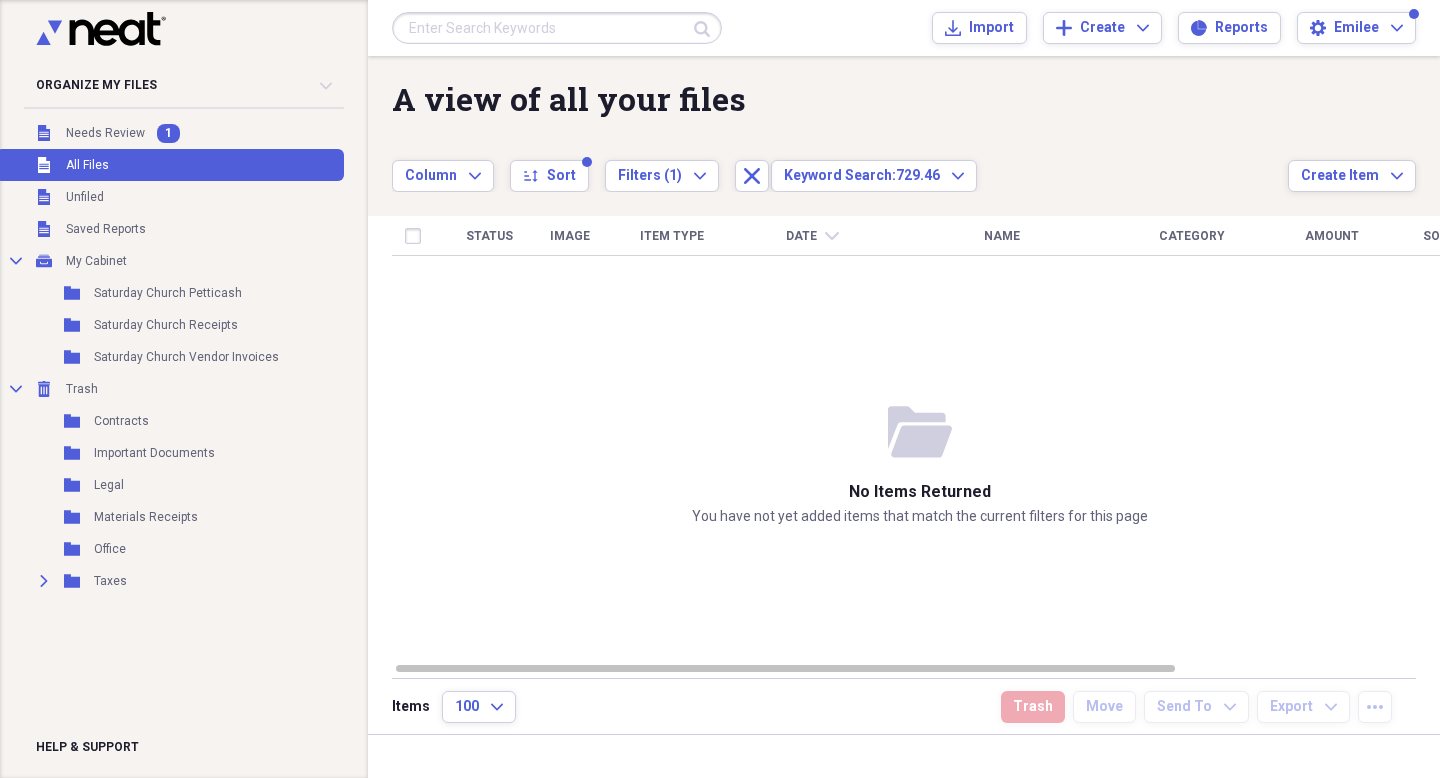 click on "Submit Import Import Add Create Expand Reports Reports Settings Emilee Expand" at bounding box center [904, 28] 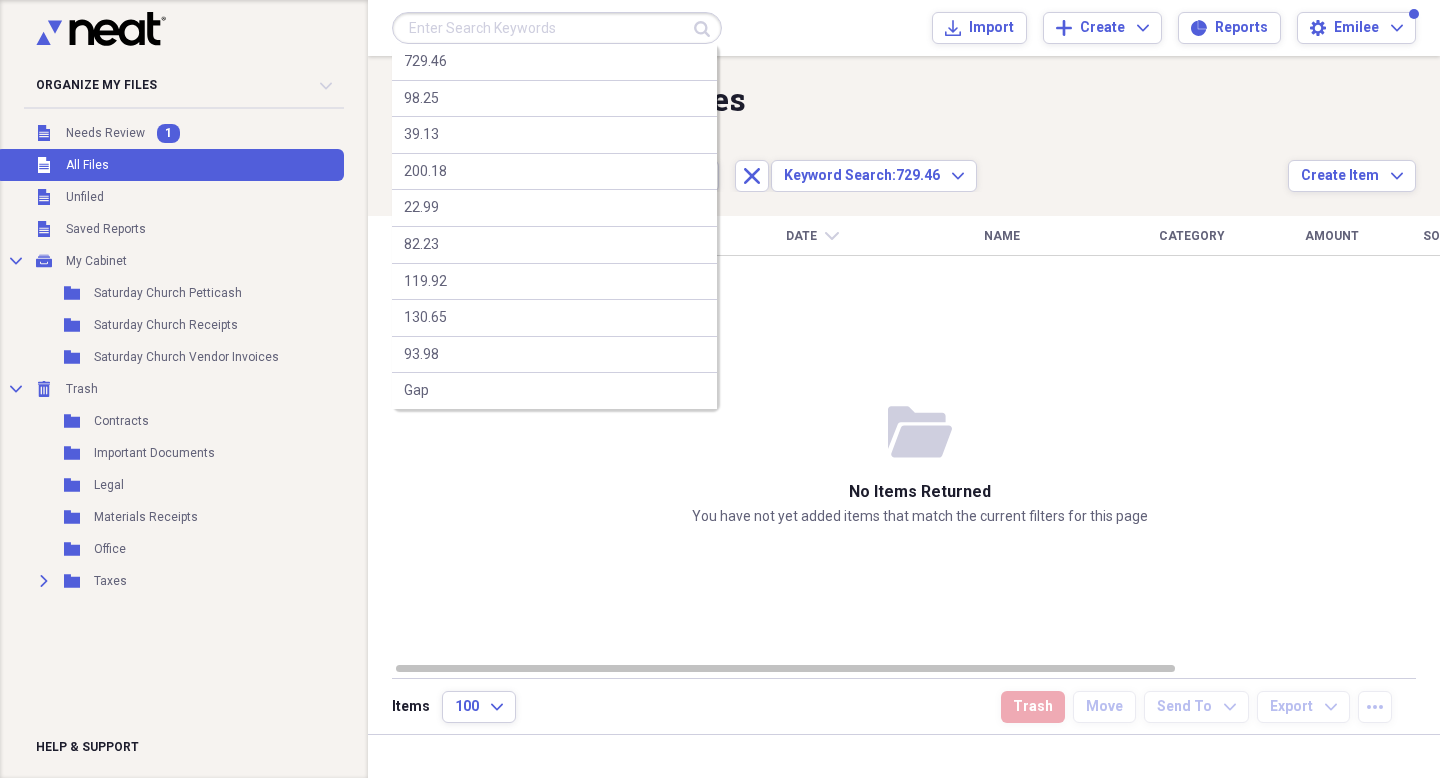 click at bounding box center [557, 28] 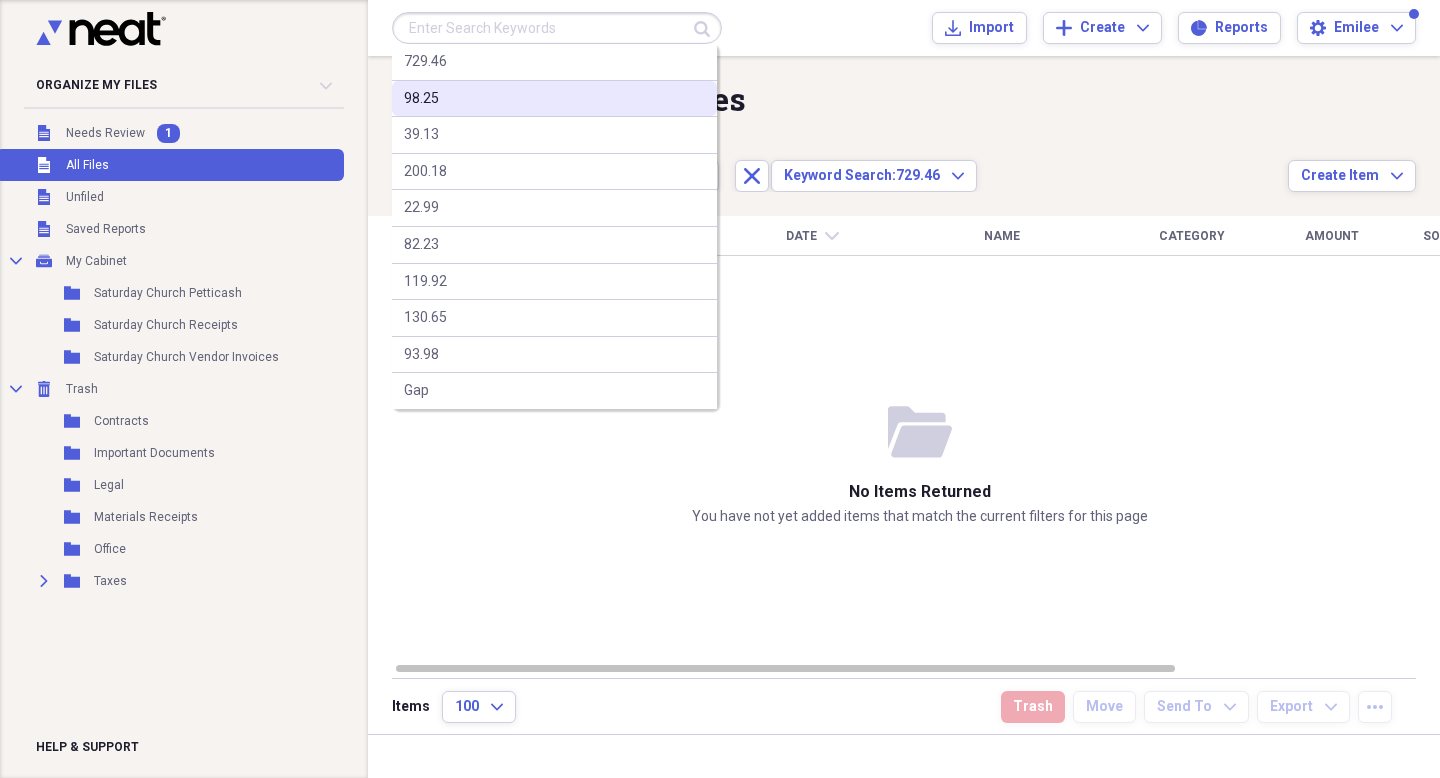 click on "98.25" at bounding box center (554, 99) 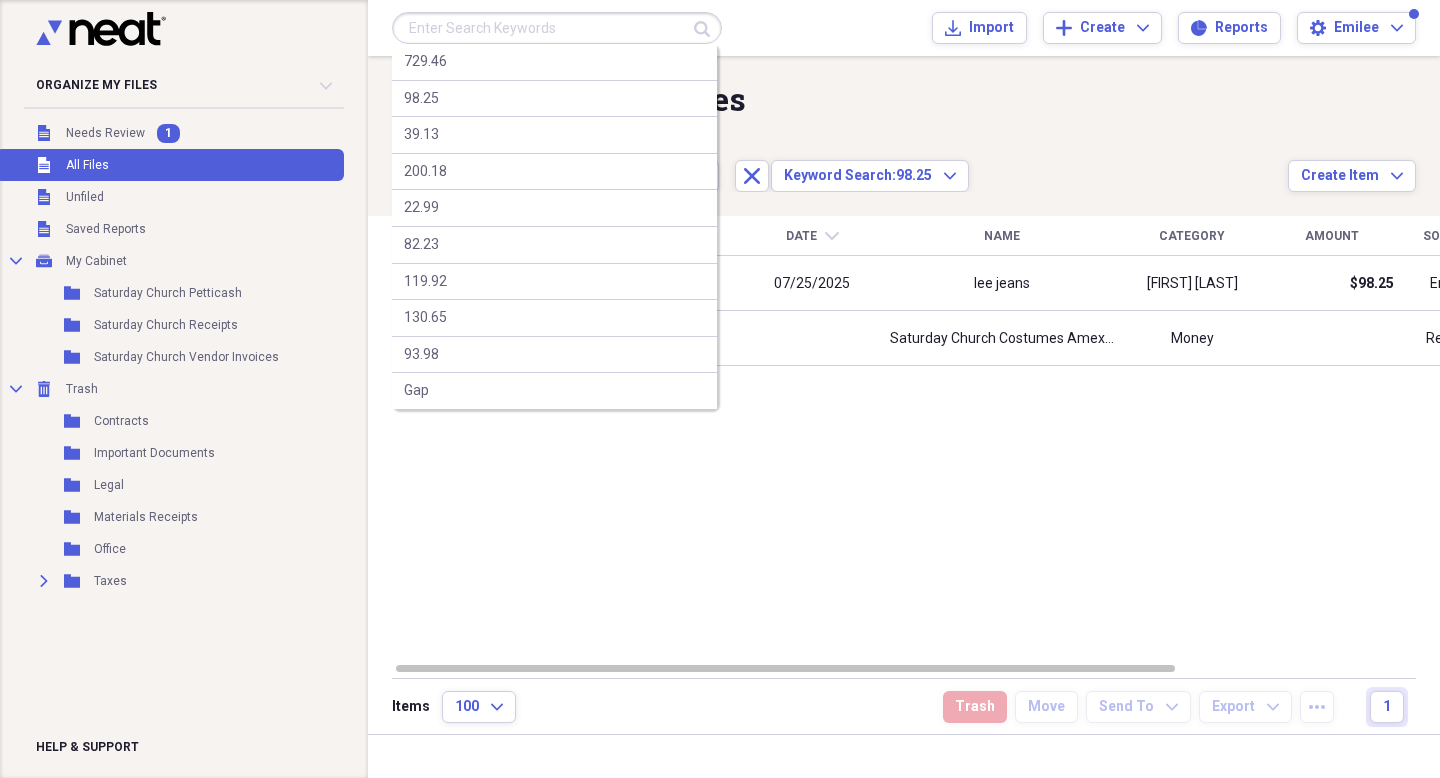 click at bounding box center [557, 28] 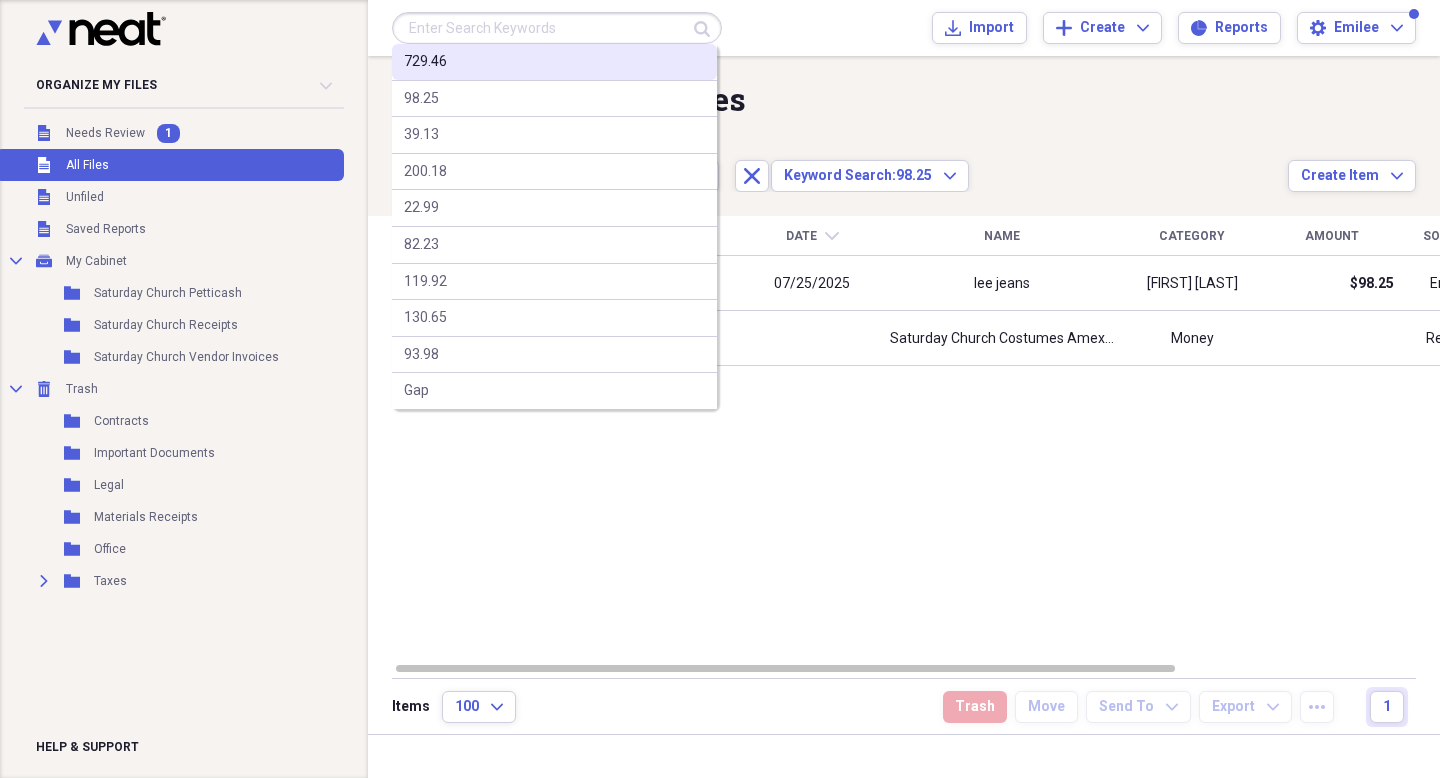 click on "729.46" at bounding box center (554, 62) 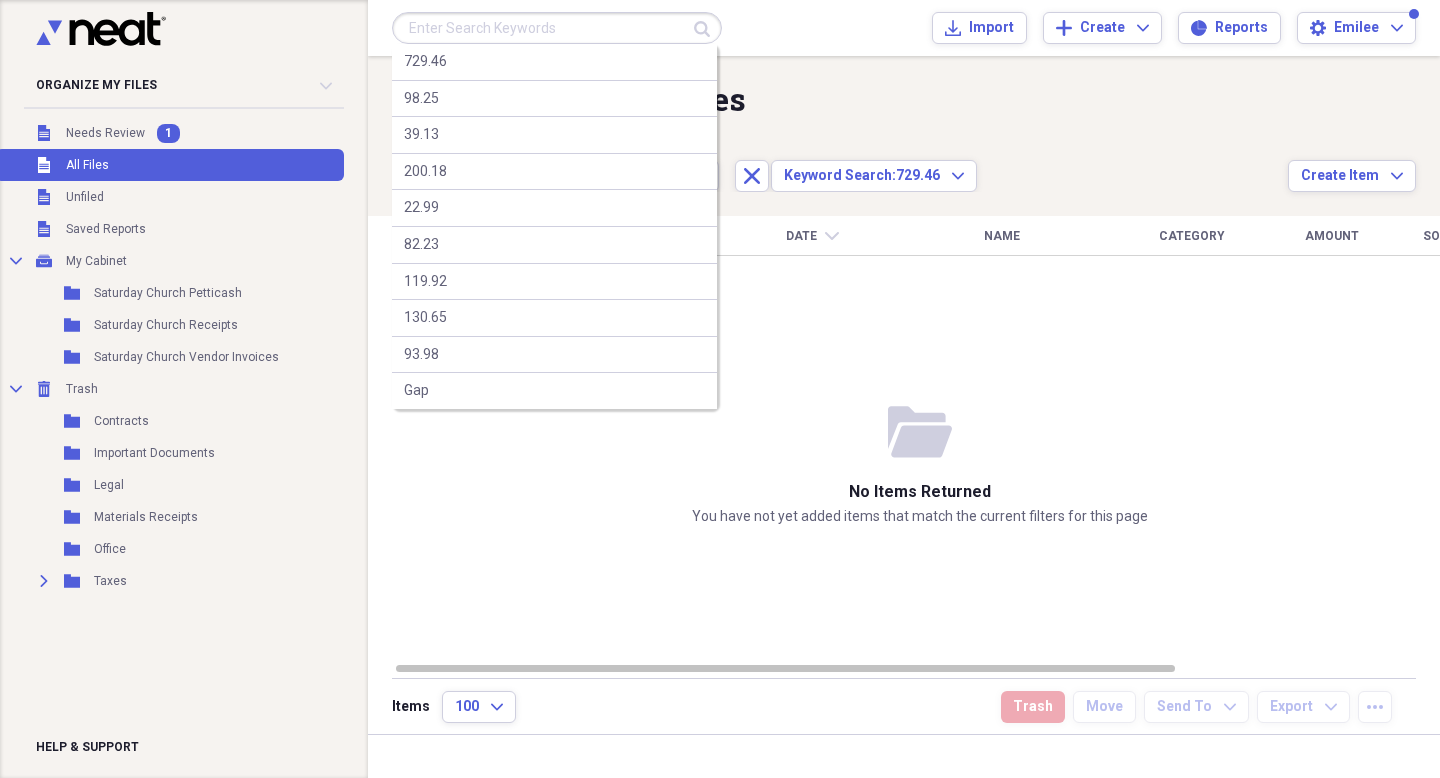 click at bounding box center (557, 28) 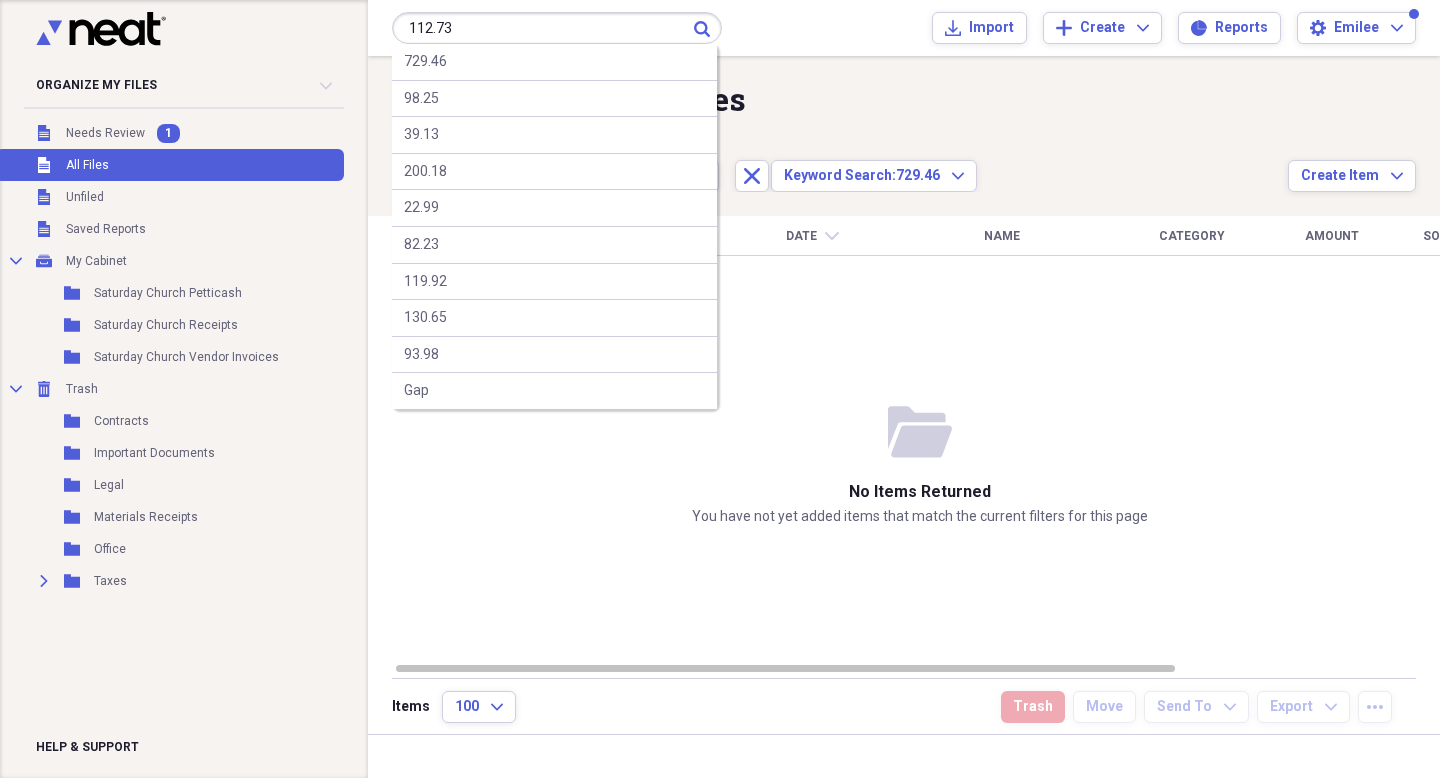 type on "112.73" 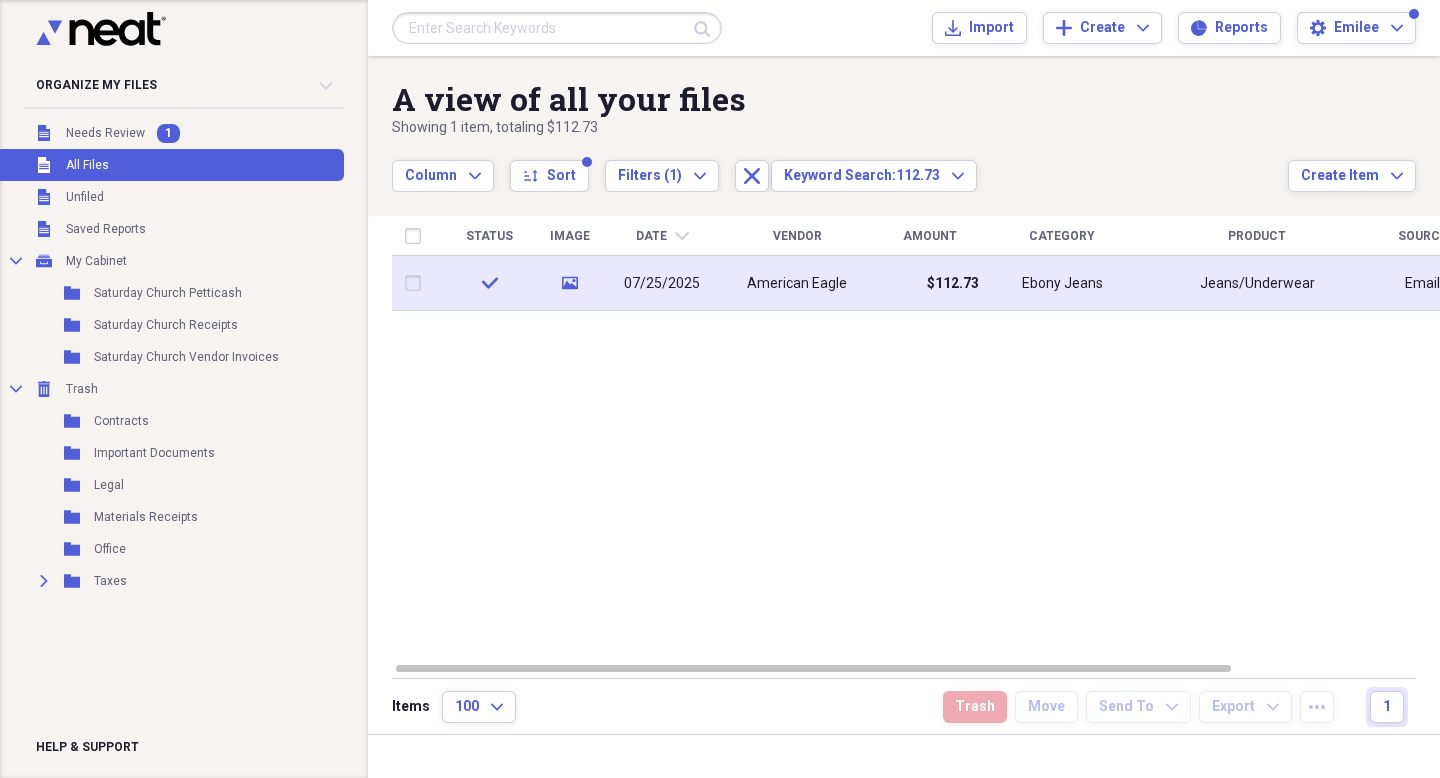 click on "American Eagle" at bounding box center [797, 283] 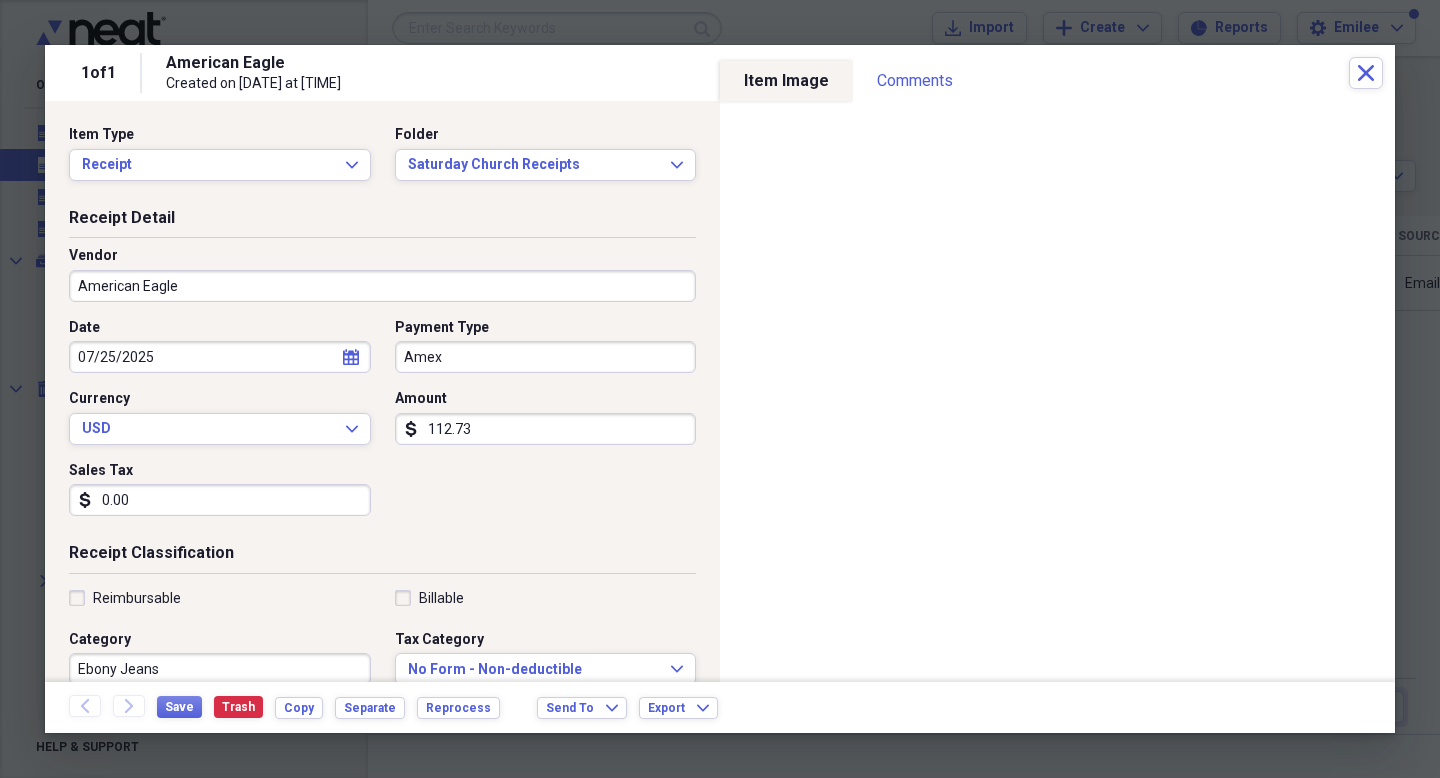 click on "Date [DATE] calendar Calendar Payment Type Amex Currency USD Expand Amount dollar-sign 112.73 Sales Tax dollar-sign 0.00" at bounding box center (382, 425) 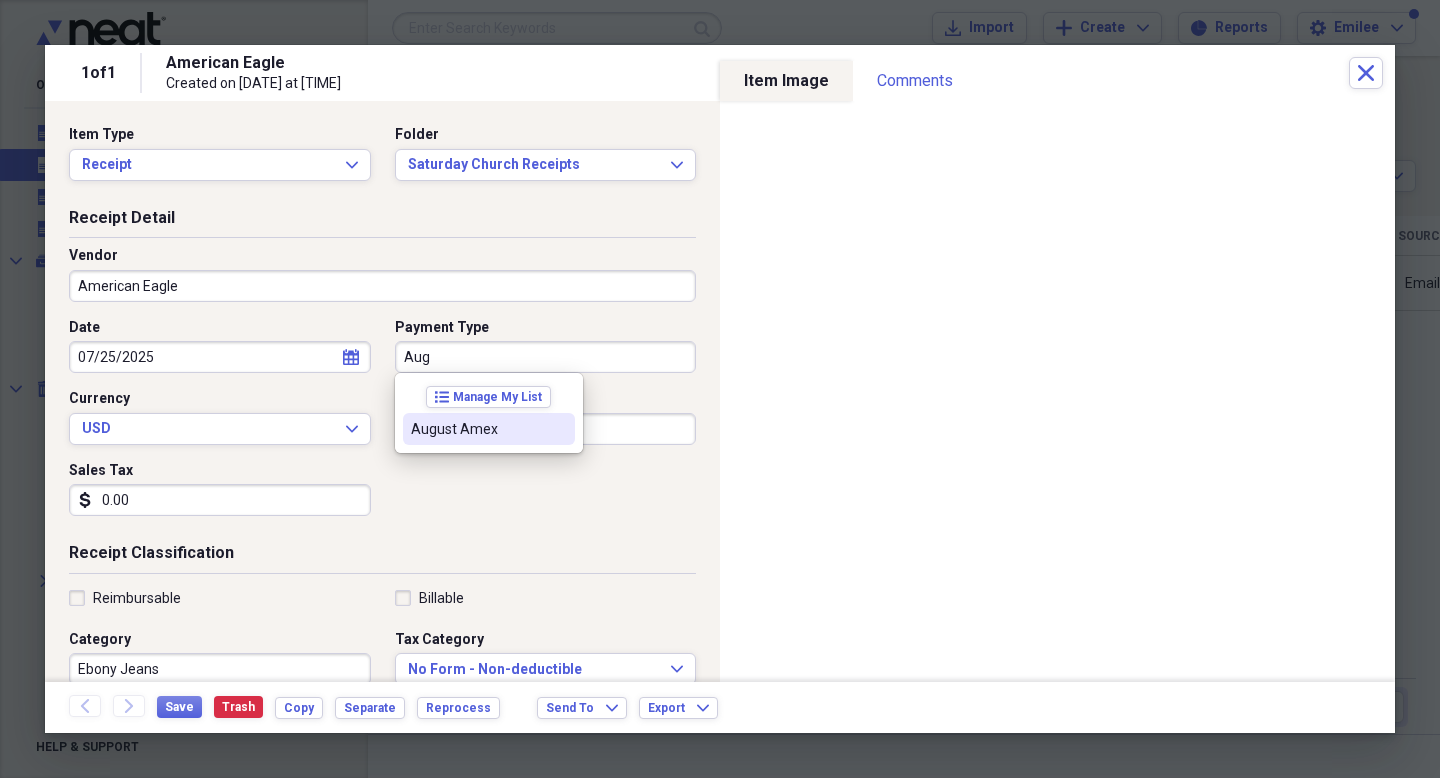 click on "August Amex" at bounding box center (477, 429) 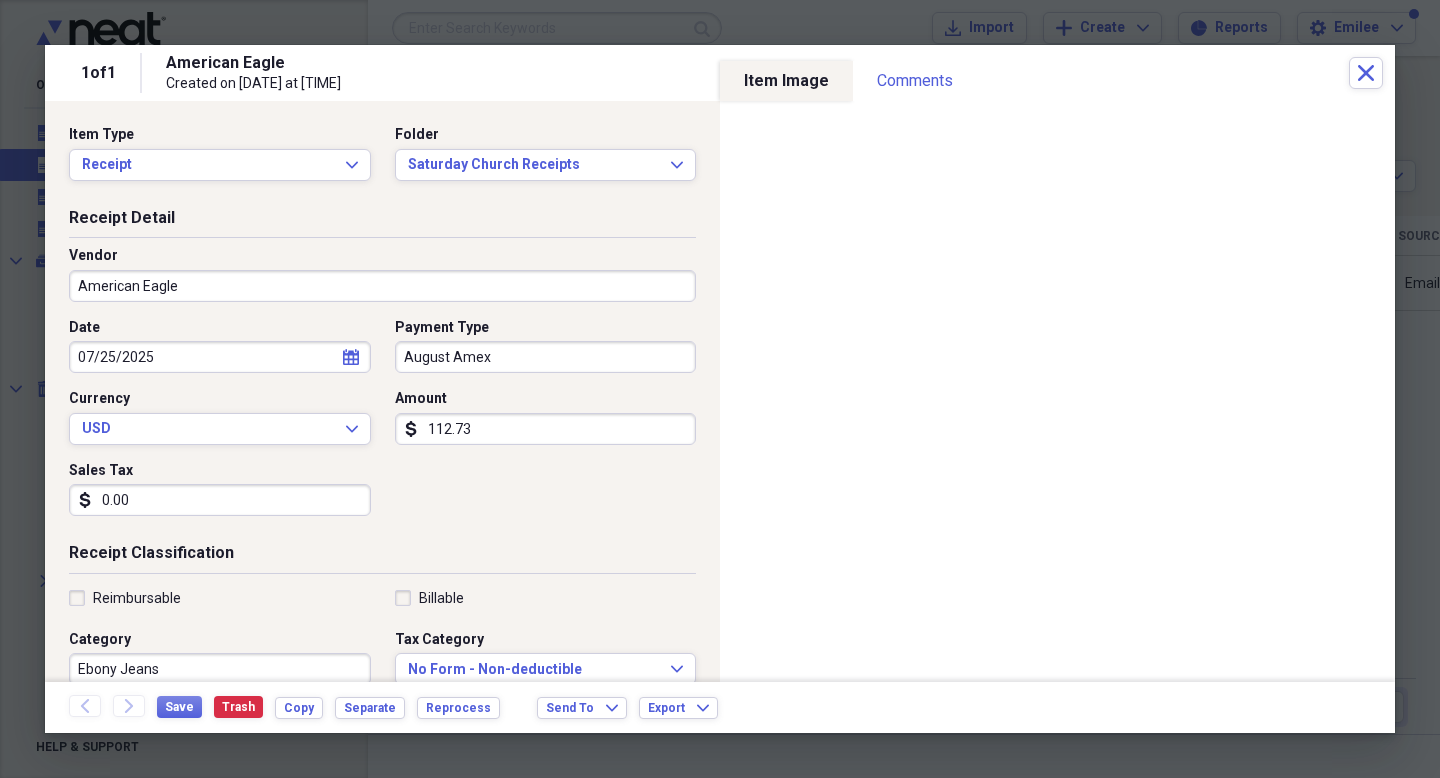 click on "Date [DATE] calendar Calendar Payment Type August Amex Currency USD Expand Amount dollar-sign 112.73 Sales Tax dollar-sign 0.00" at bounding box center [382, 425] 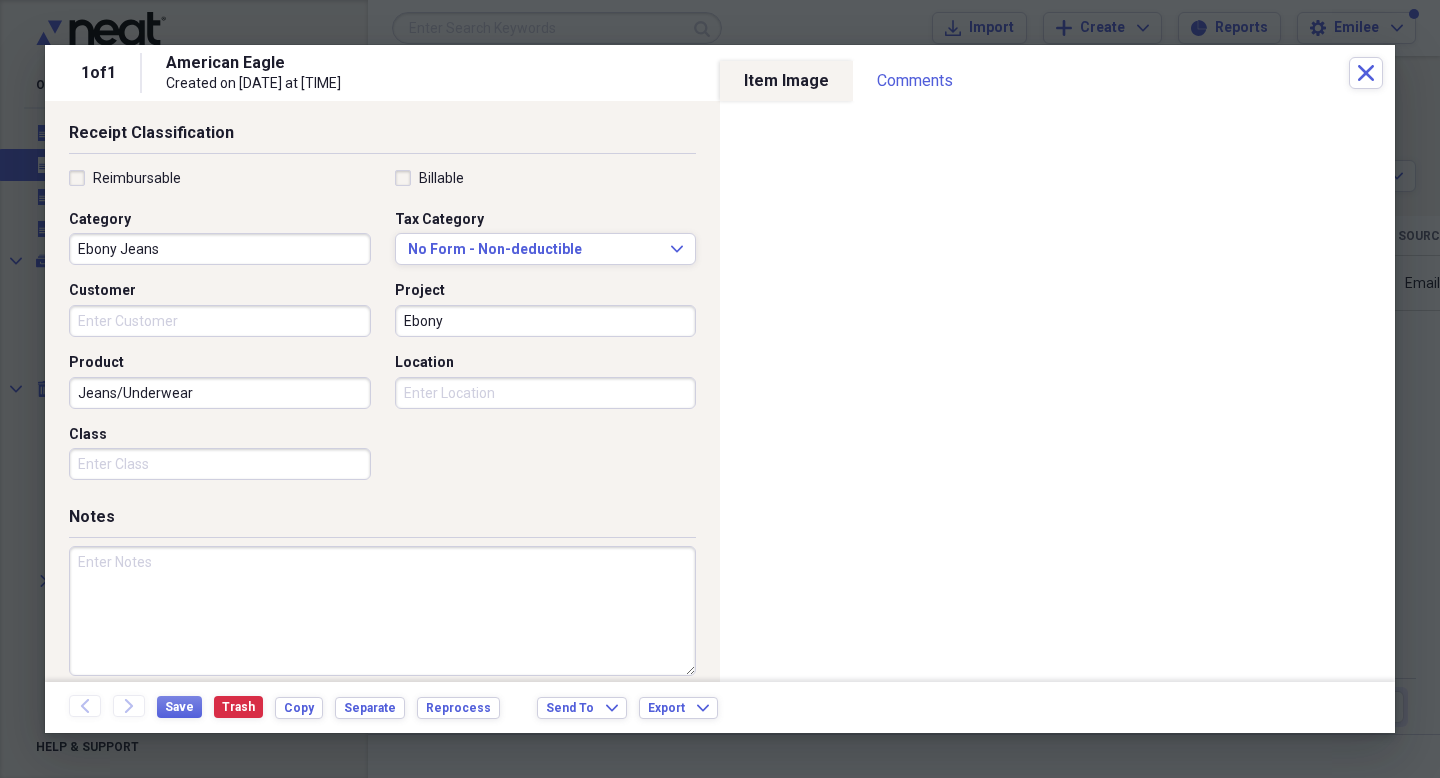 scroll, scrollTop: 439, scrollLeft: 0, axis: vertical 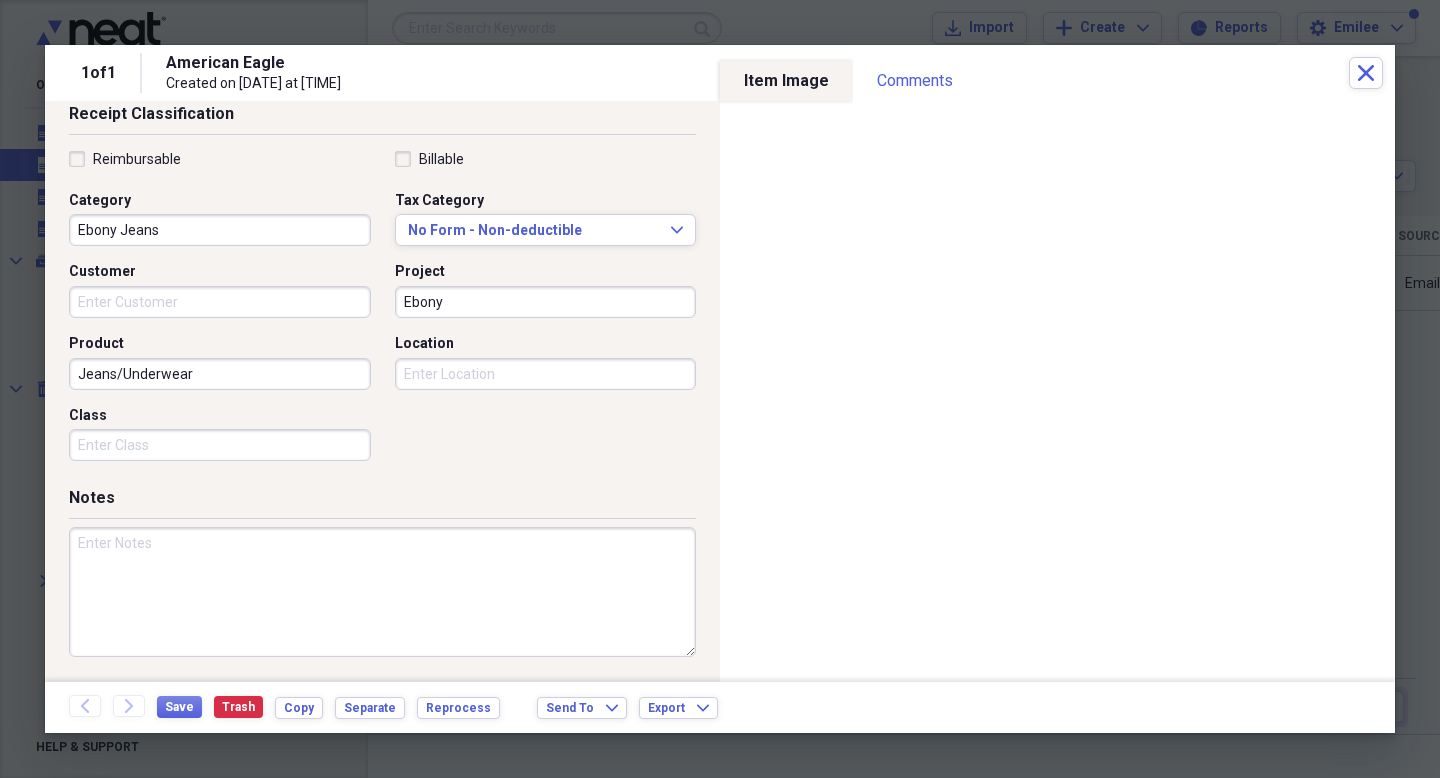 click at bounding box center [382, 592] 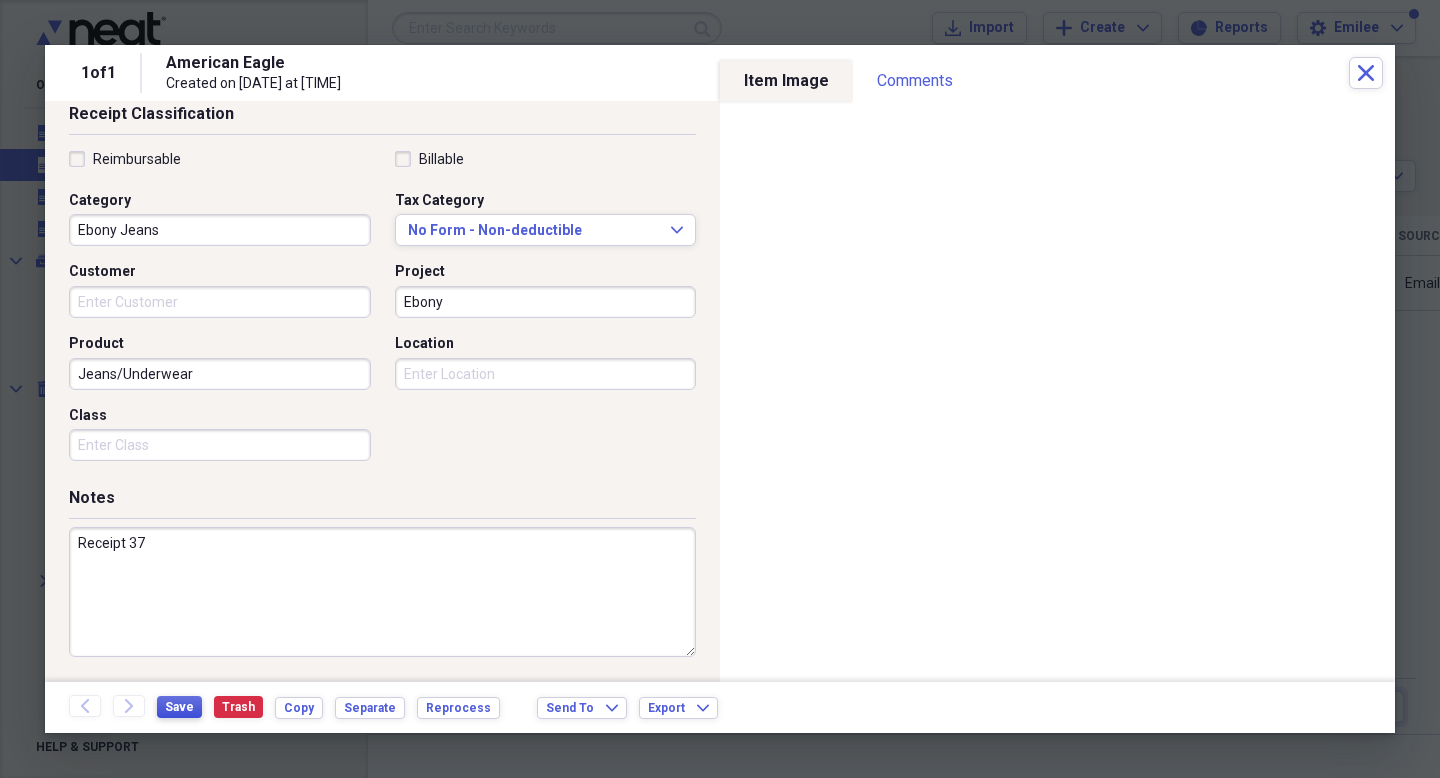 type on "Receipt 37" 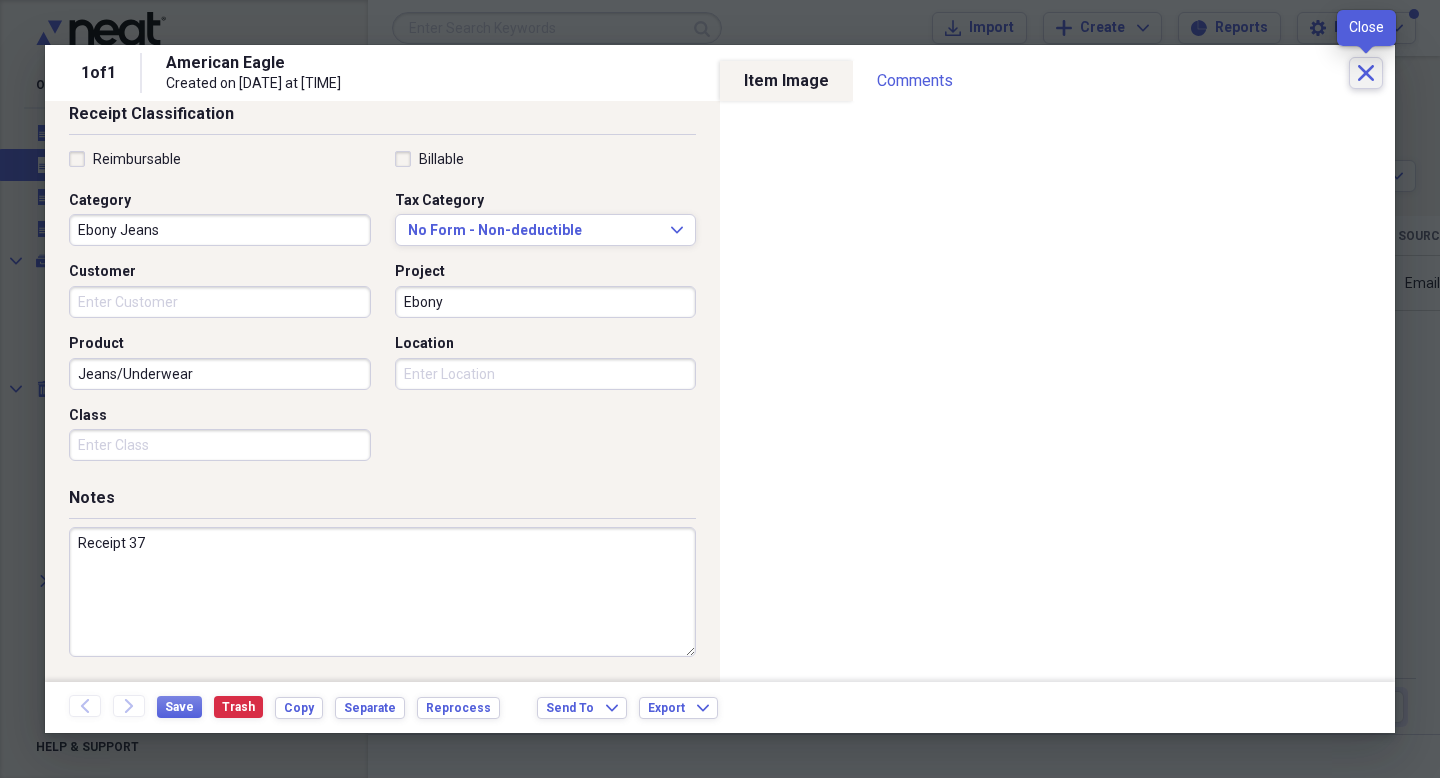 click on "Close" at bounding box center [1366, 73] 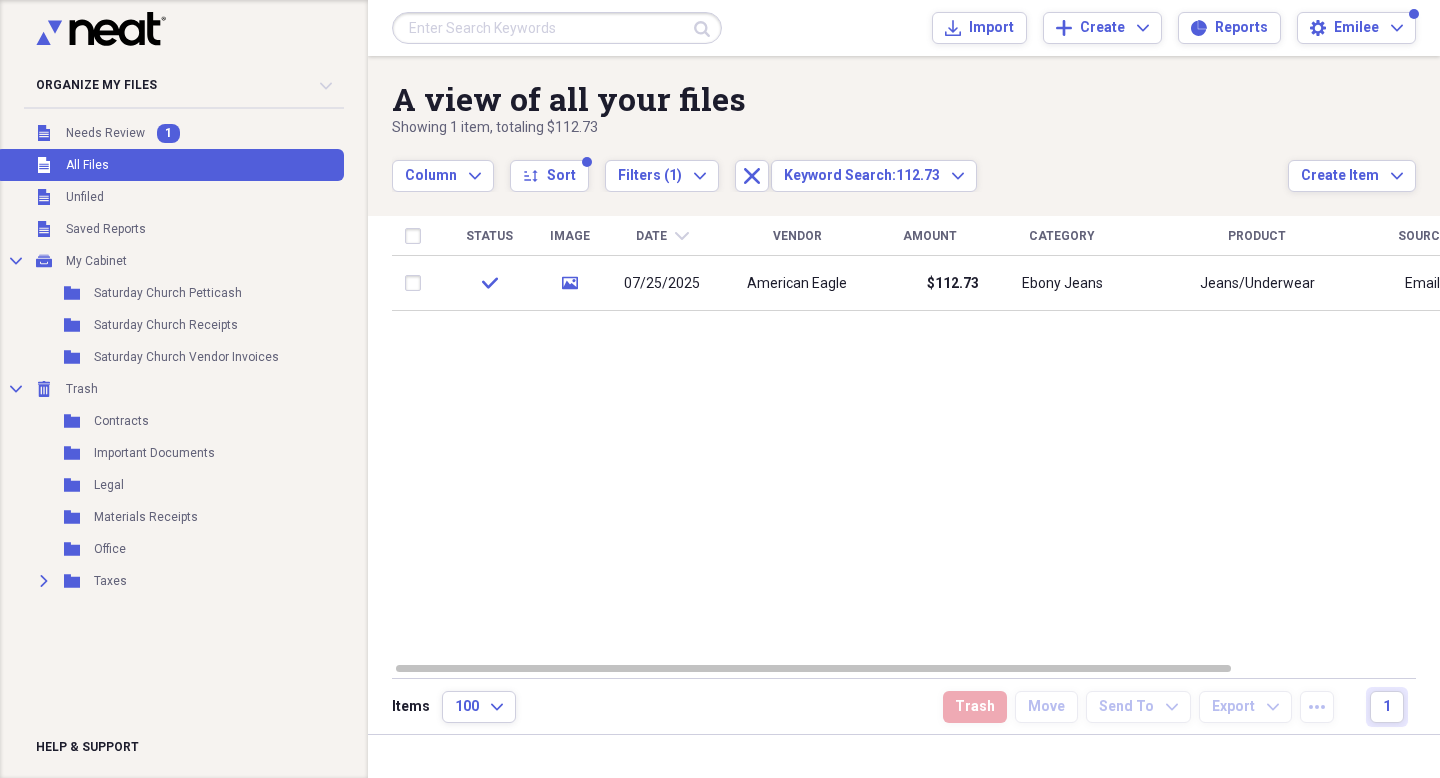click at bounding box center [557, 28] 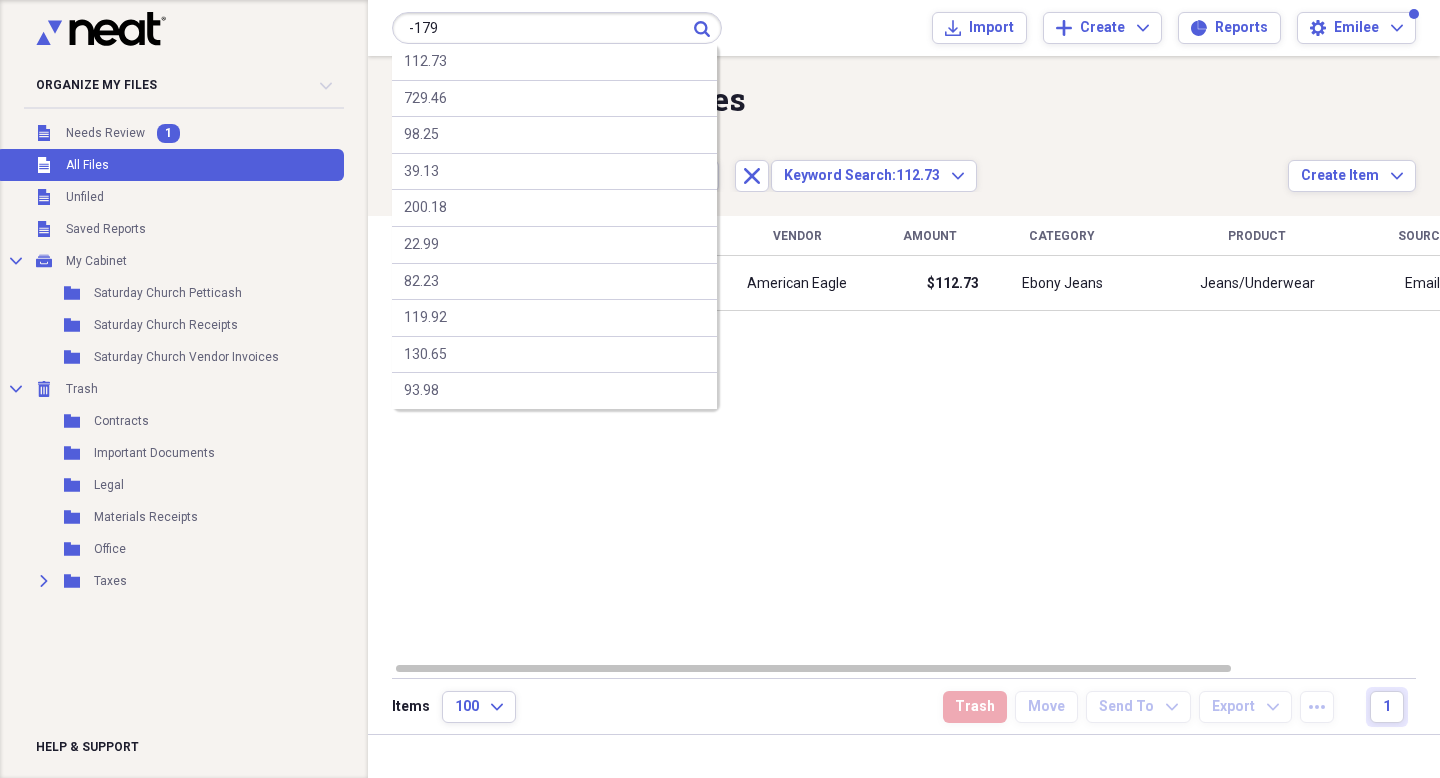 type on "-179" 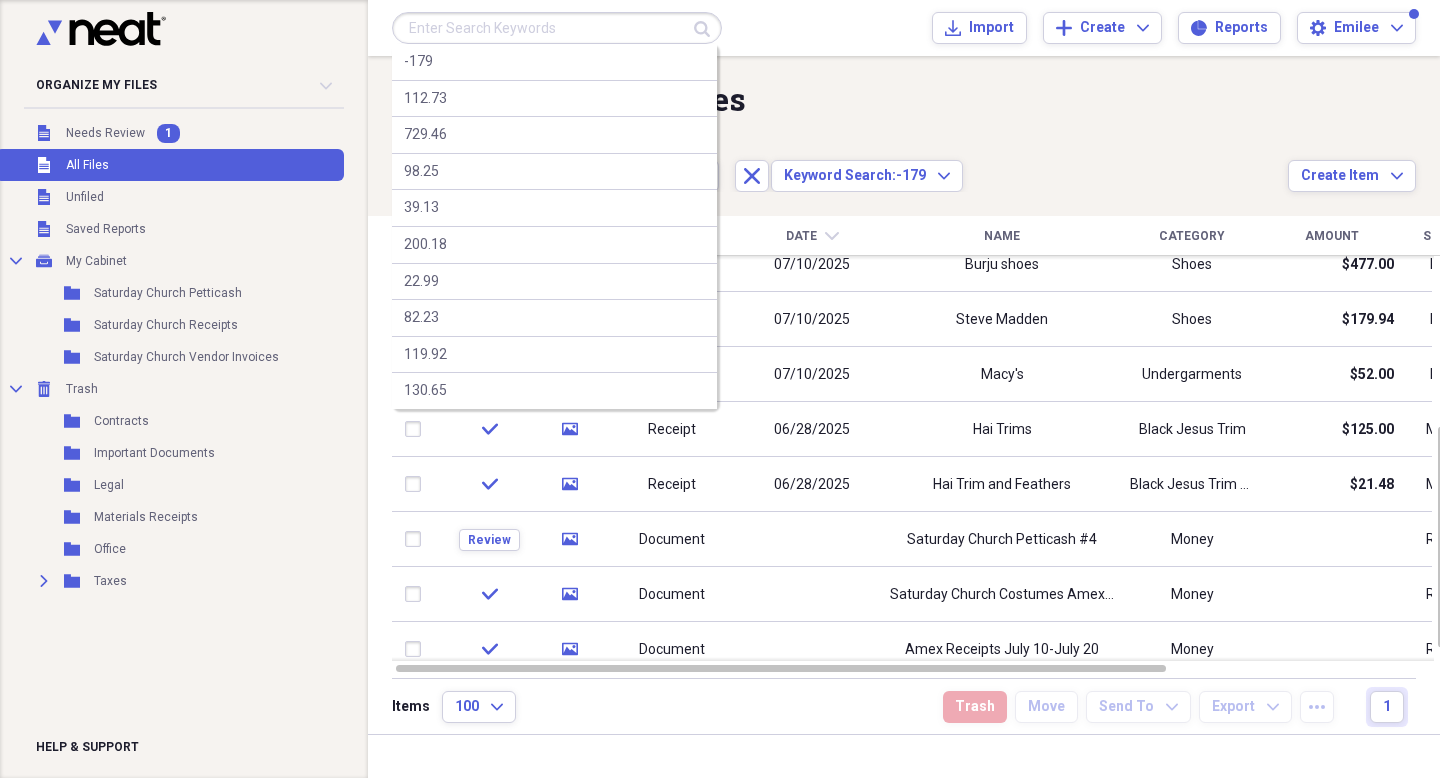 click at bounding box center (557, 28) 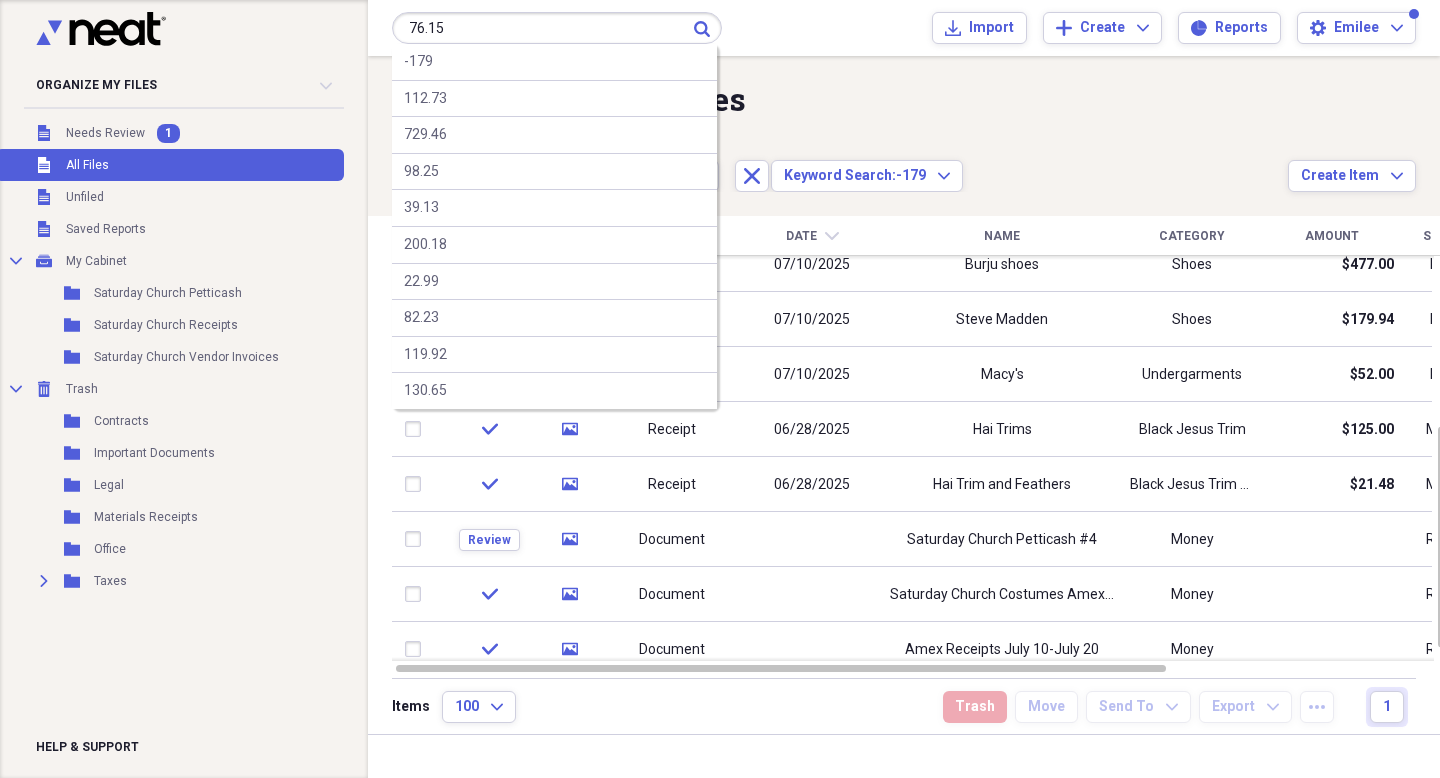 type on "76.15" 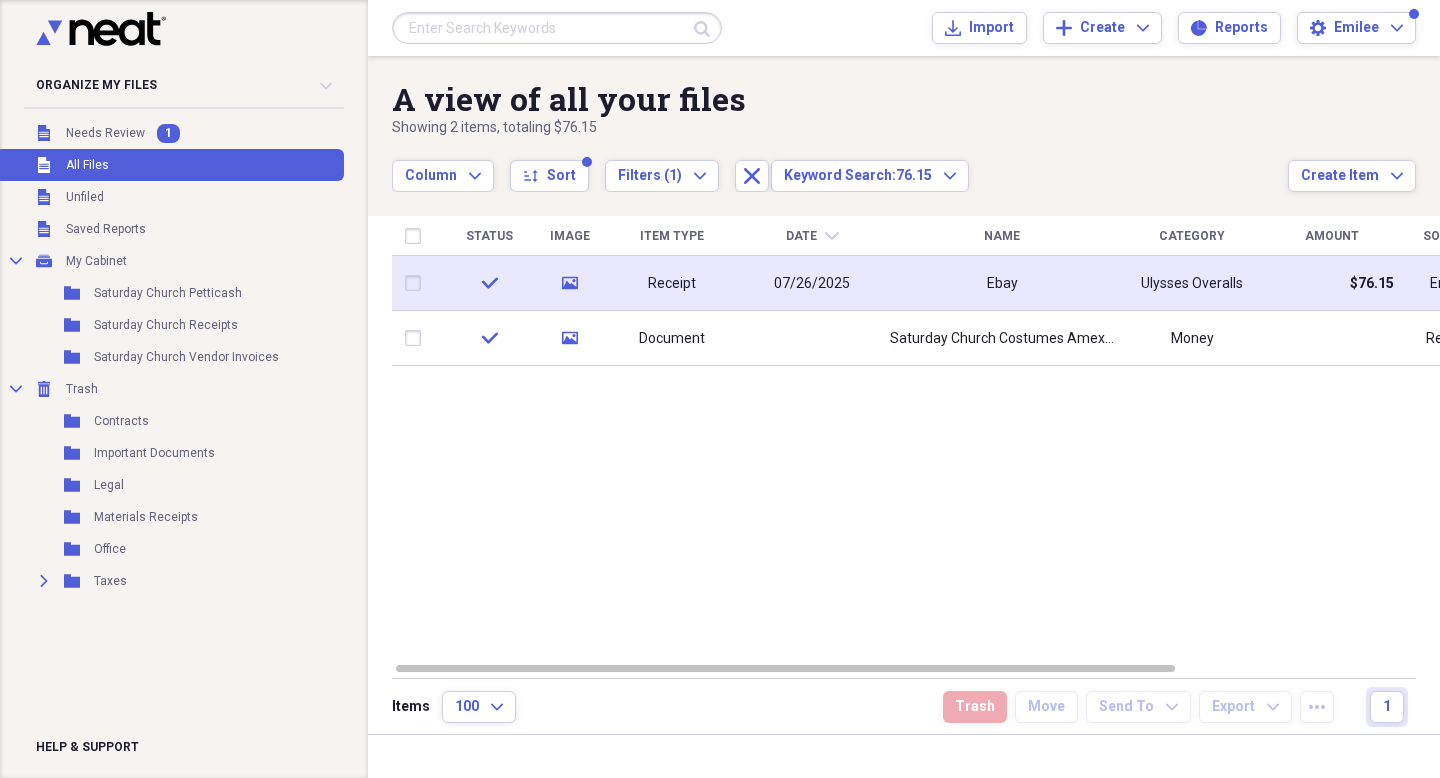 click on "07/26/2025" at bounding box center (812, 283) 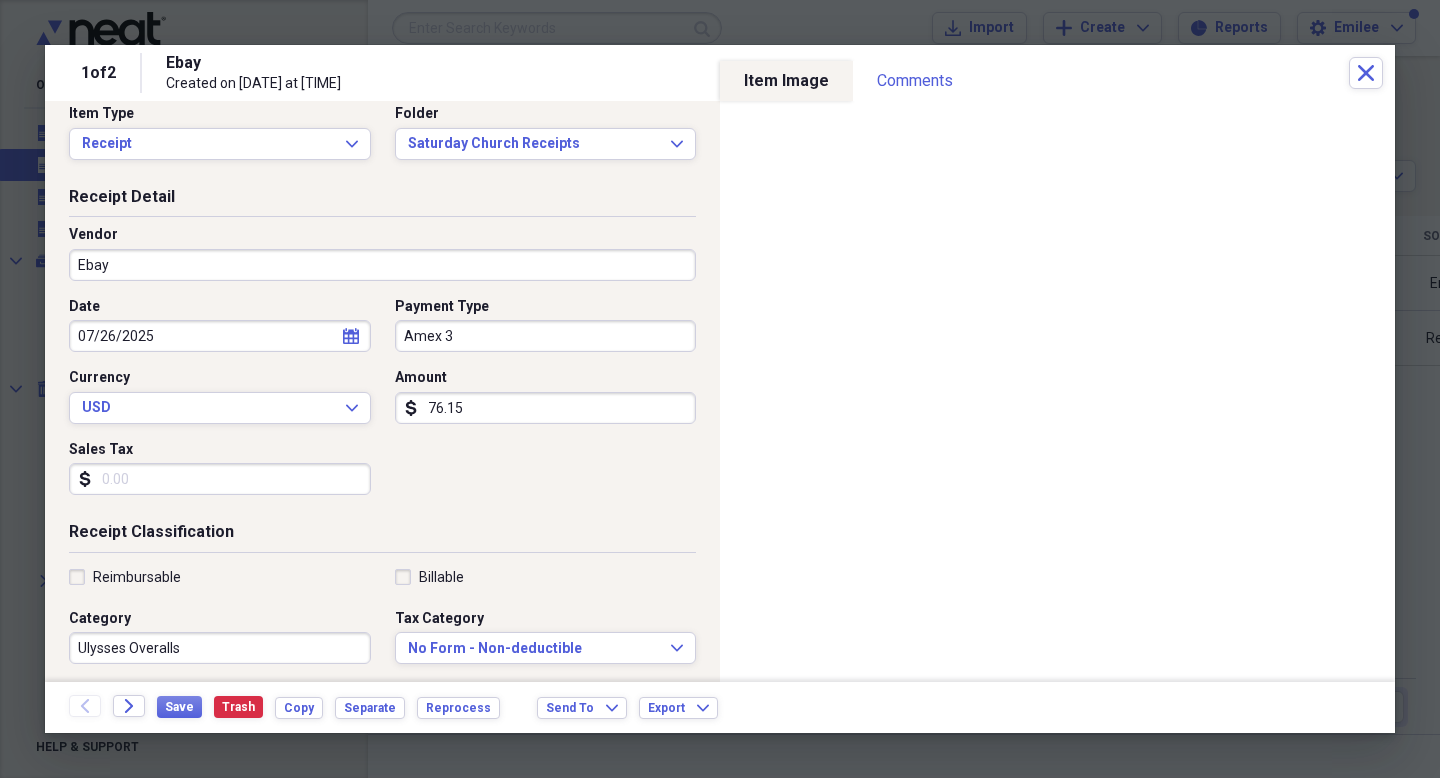 scroll, scrollTop: 26, scrollLeft: 0, axis: vertical 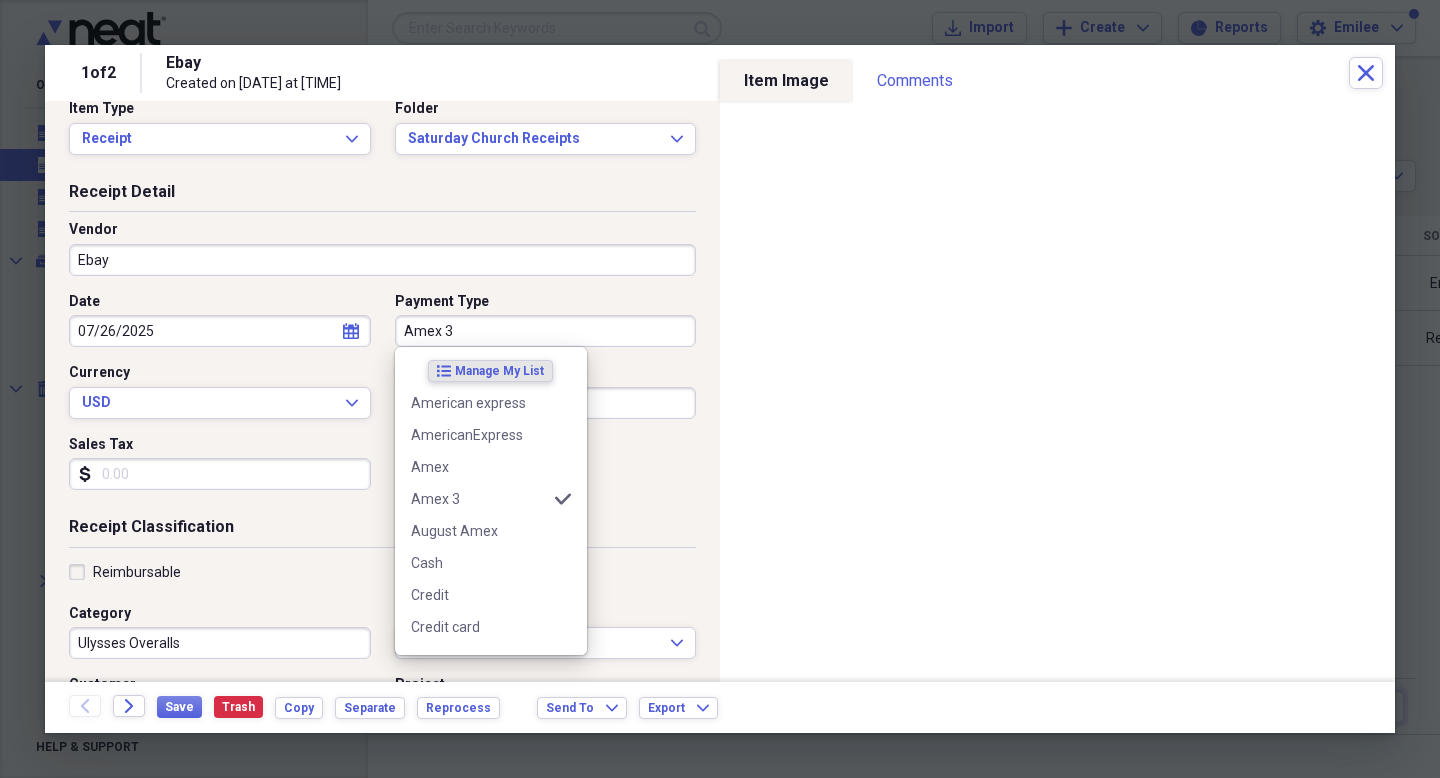 click on "Amex 3" at bounding box center [546, 331] 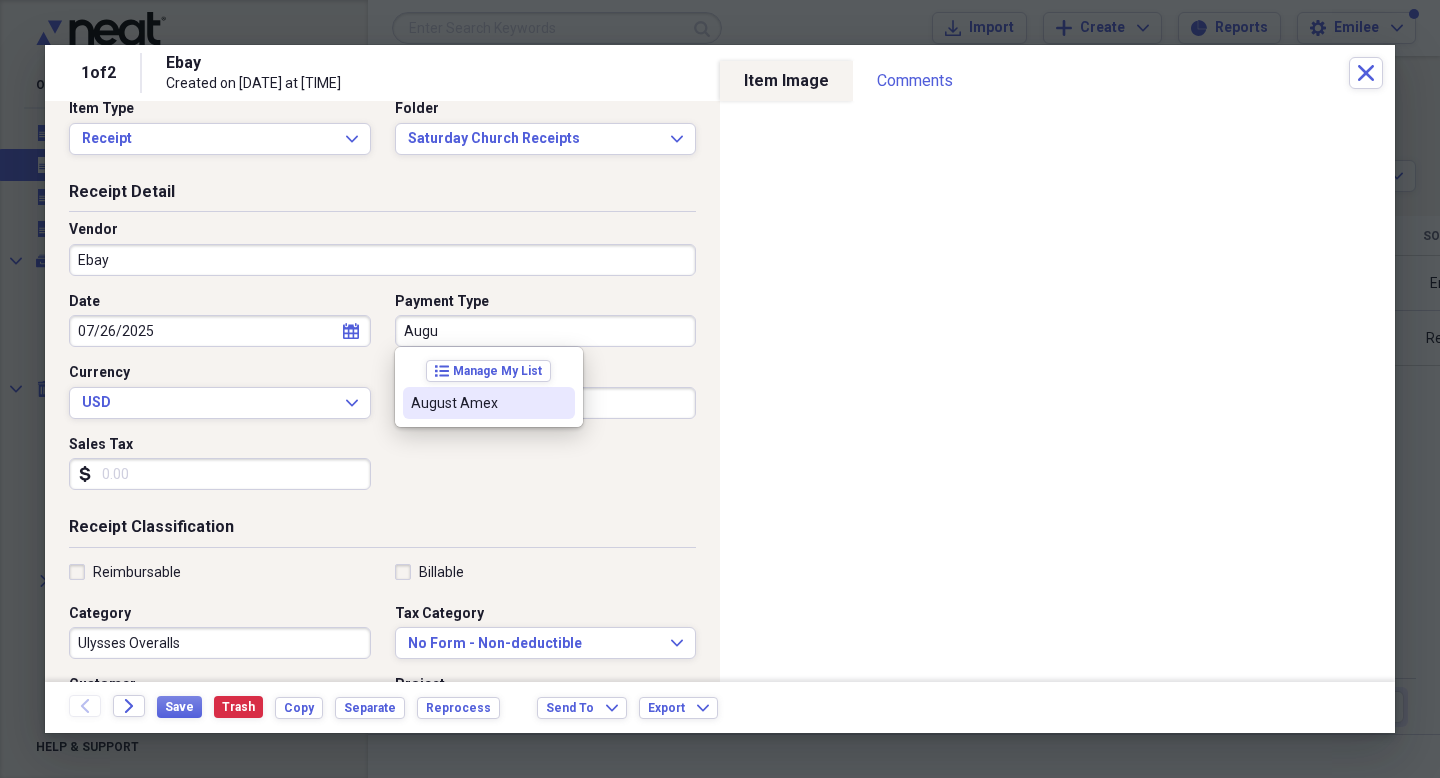 click on "August Amex" at bounding box center [477, 403] 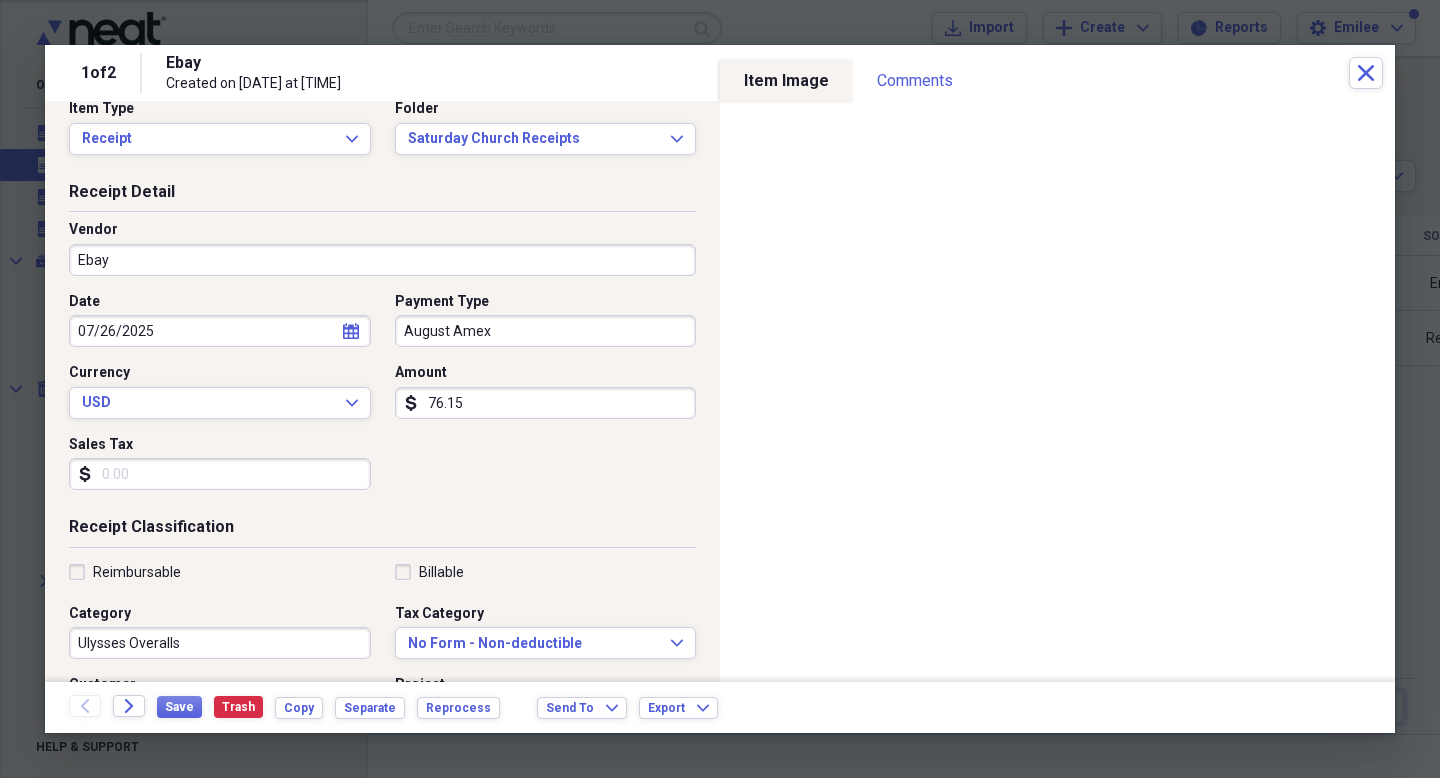 click on "Date [DATE] calendar Calendar Payment Type August Amex Currency USD Expand Amount dollar-sign 76.15 Sales Tax dollar-sign" at bounding box center (382, 399) 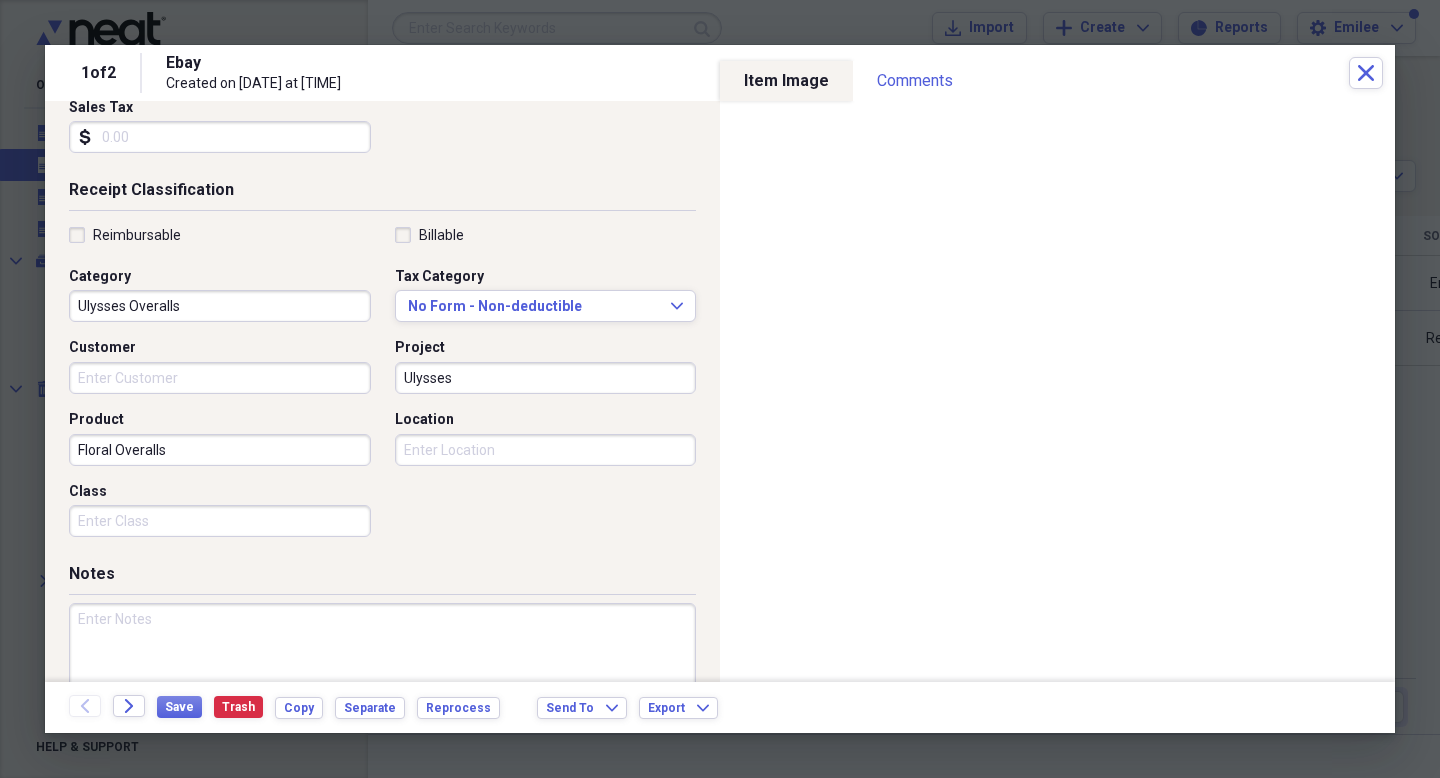 scroll, scrollTop: 439, scrollLeft: 0, axis: vertical 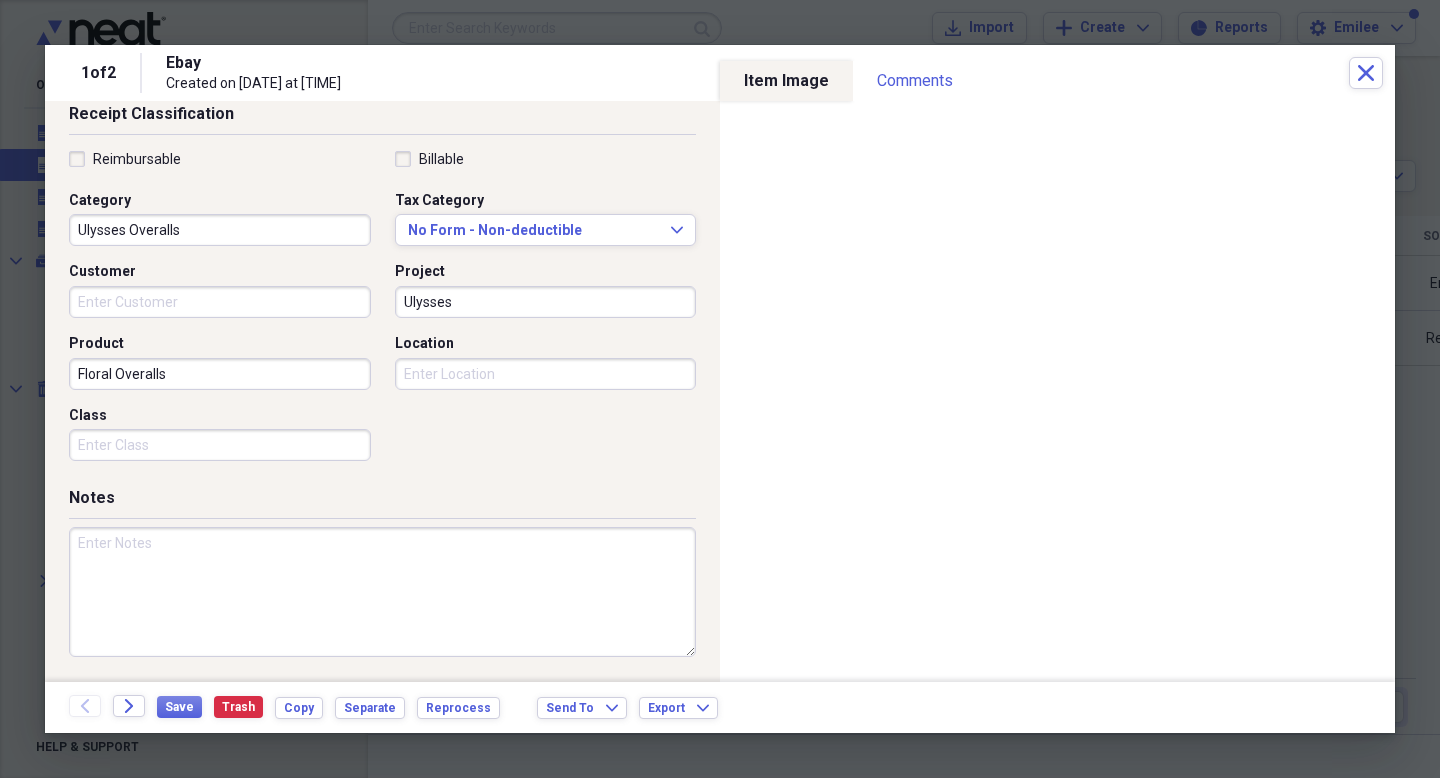 click at bounding box center [382, 592] 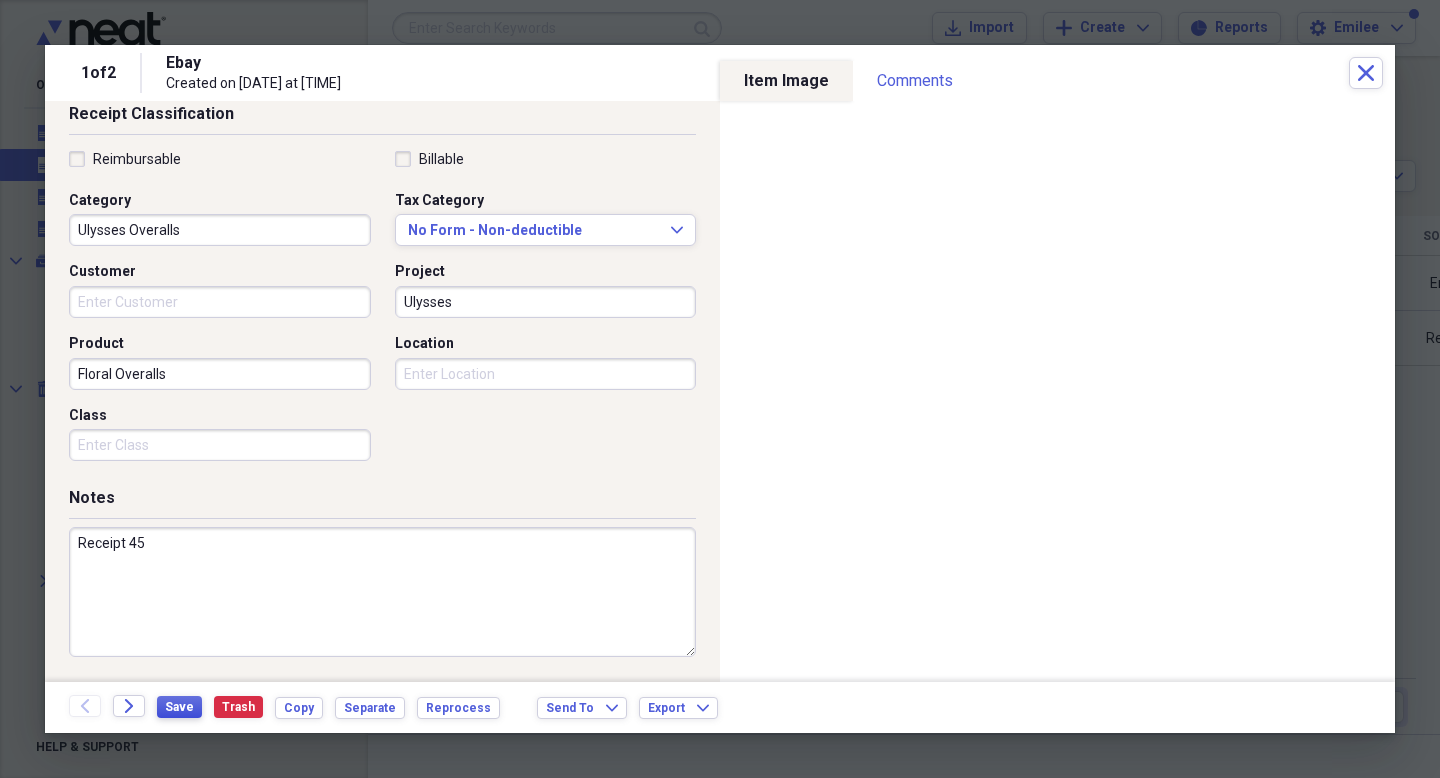 type on "Receipt 45" 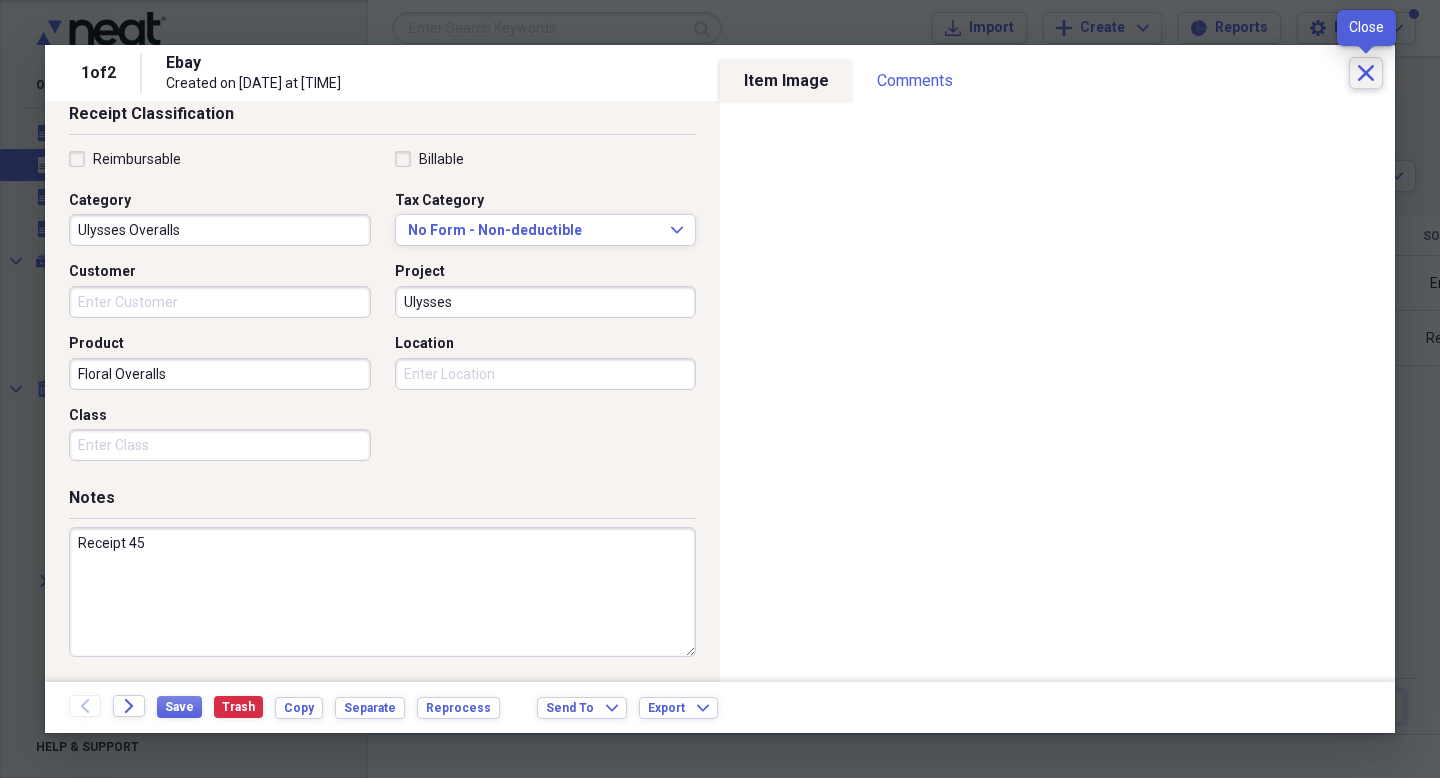 click on "Close" at bounding box center (1366, 73) 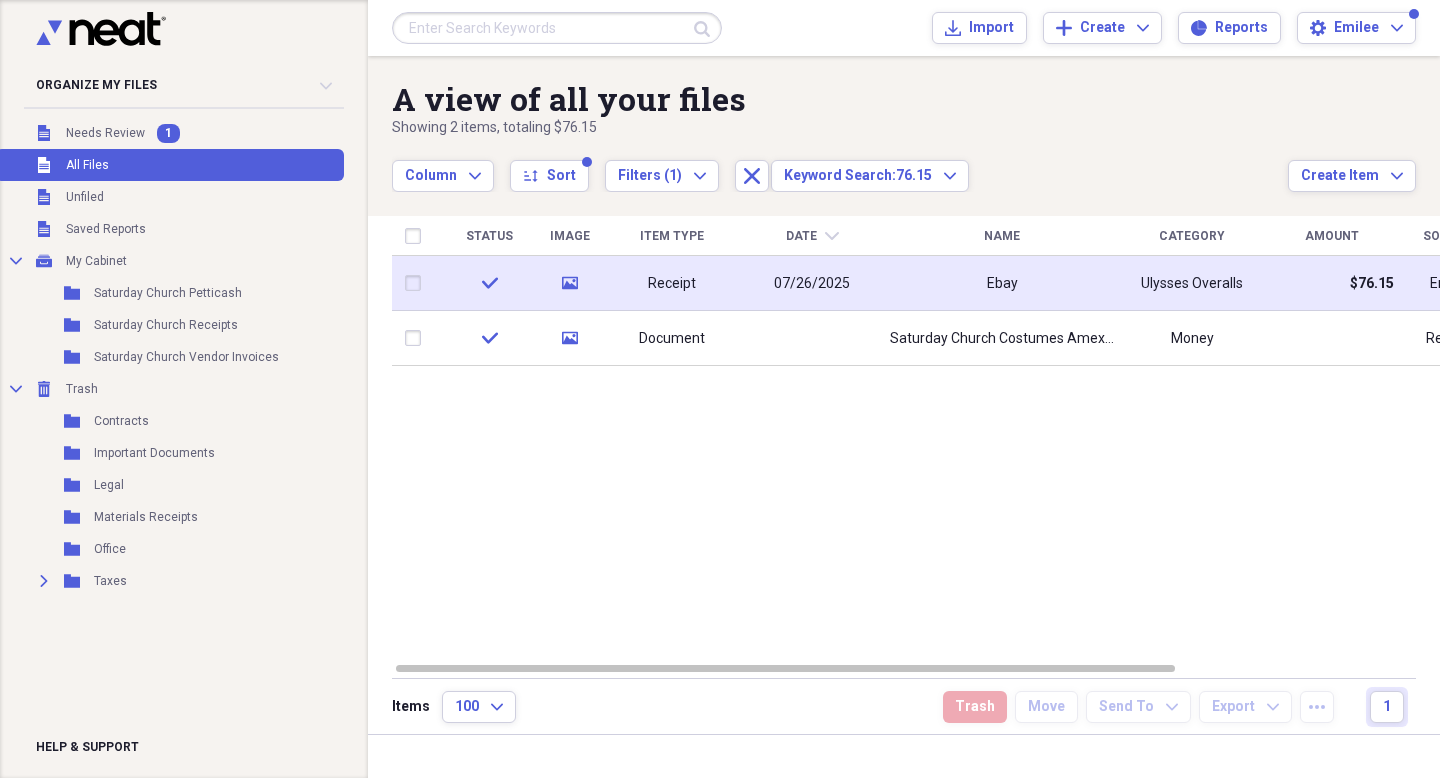 click on "Ebay" at bounding box center [1002, 283] 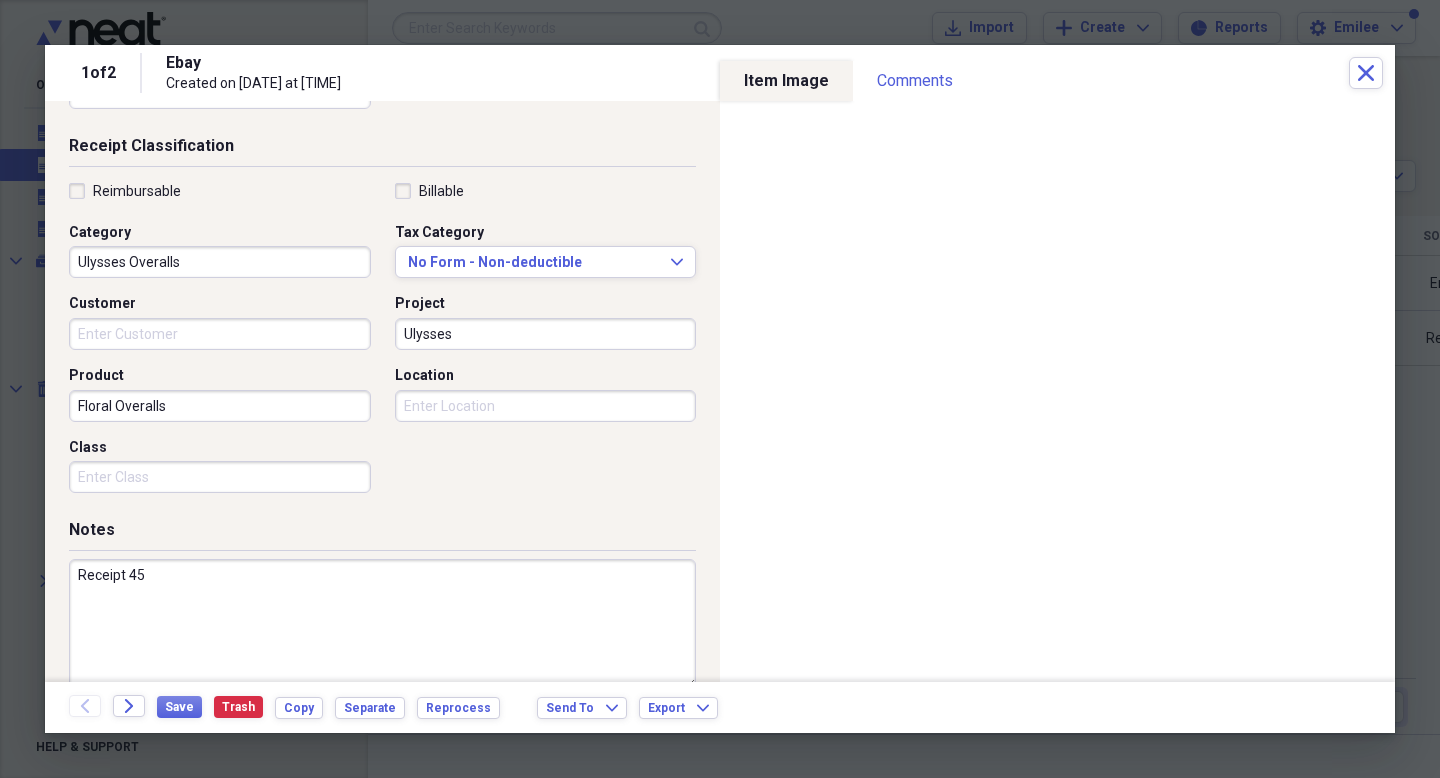 scroll, scrollTop: 439, scrollLeft: 0, axis: vertical 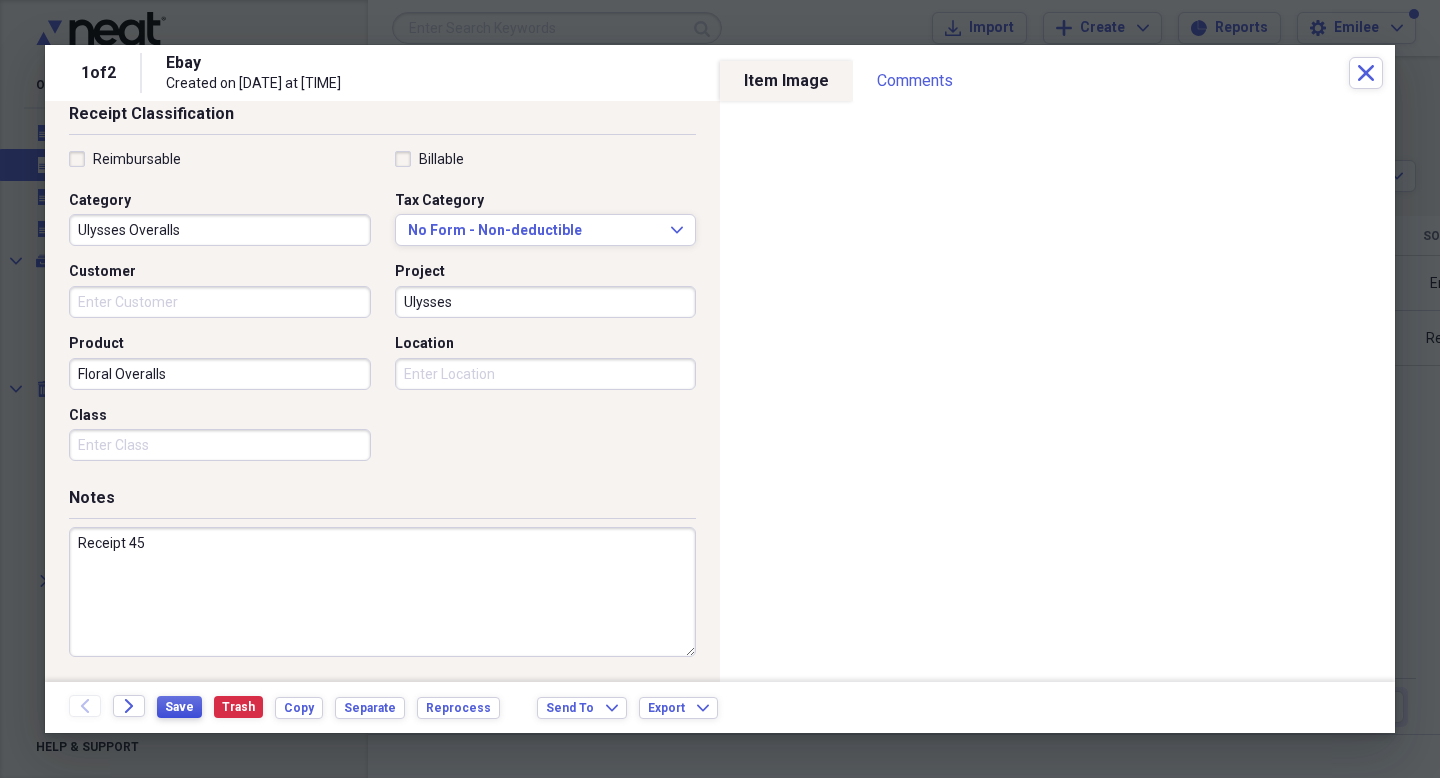 click on "Save" at bounding box center [179, 707] 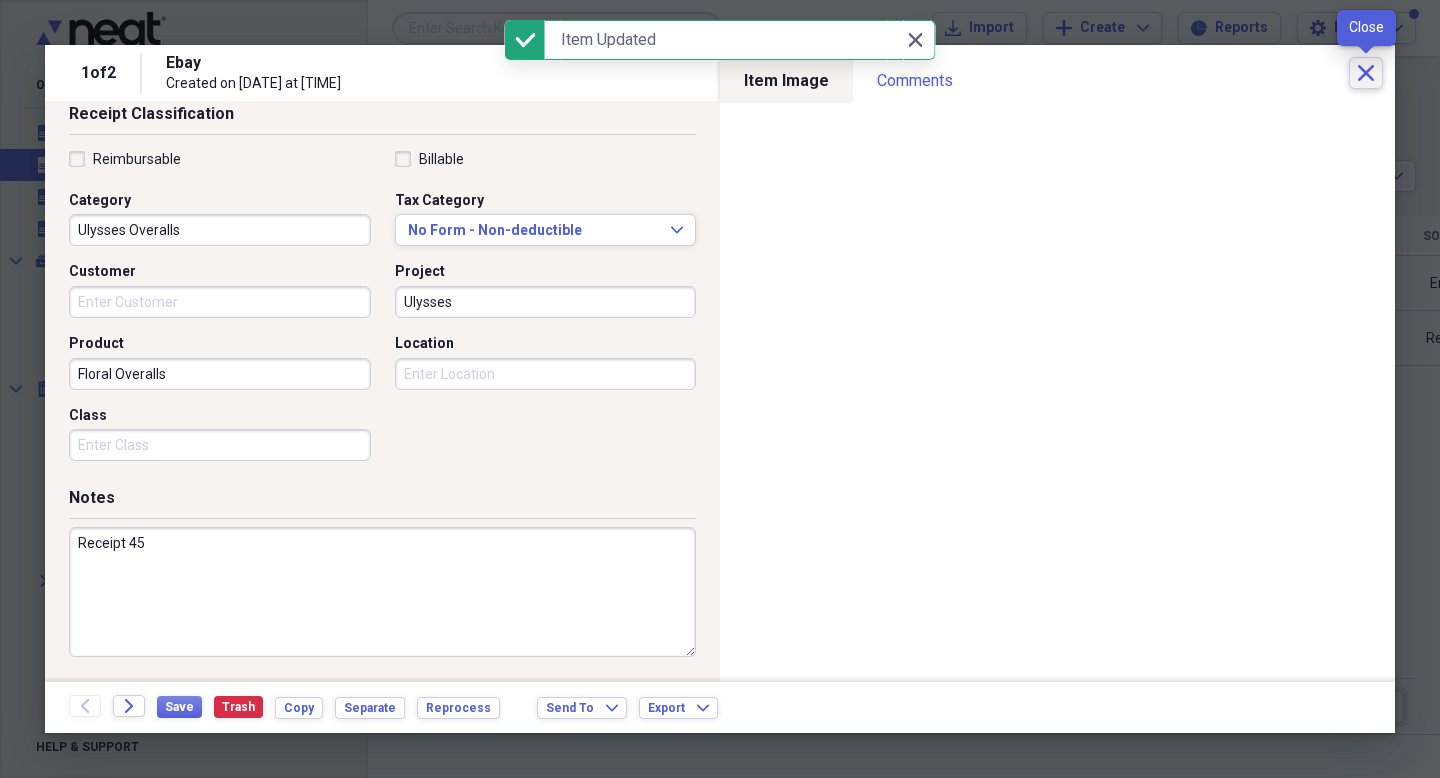 click on "Close" 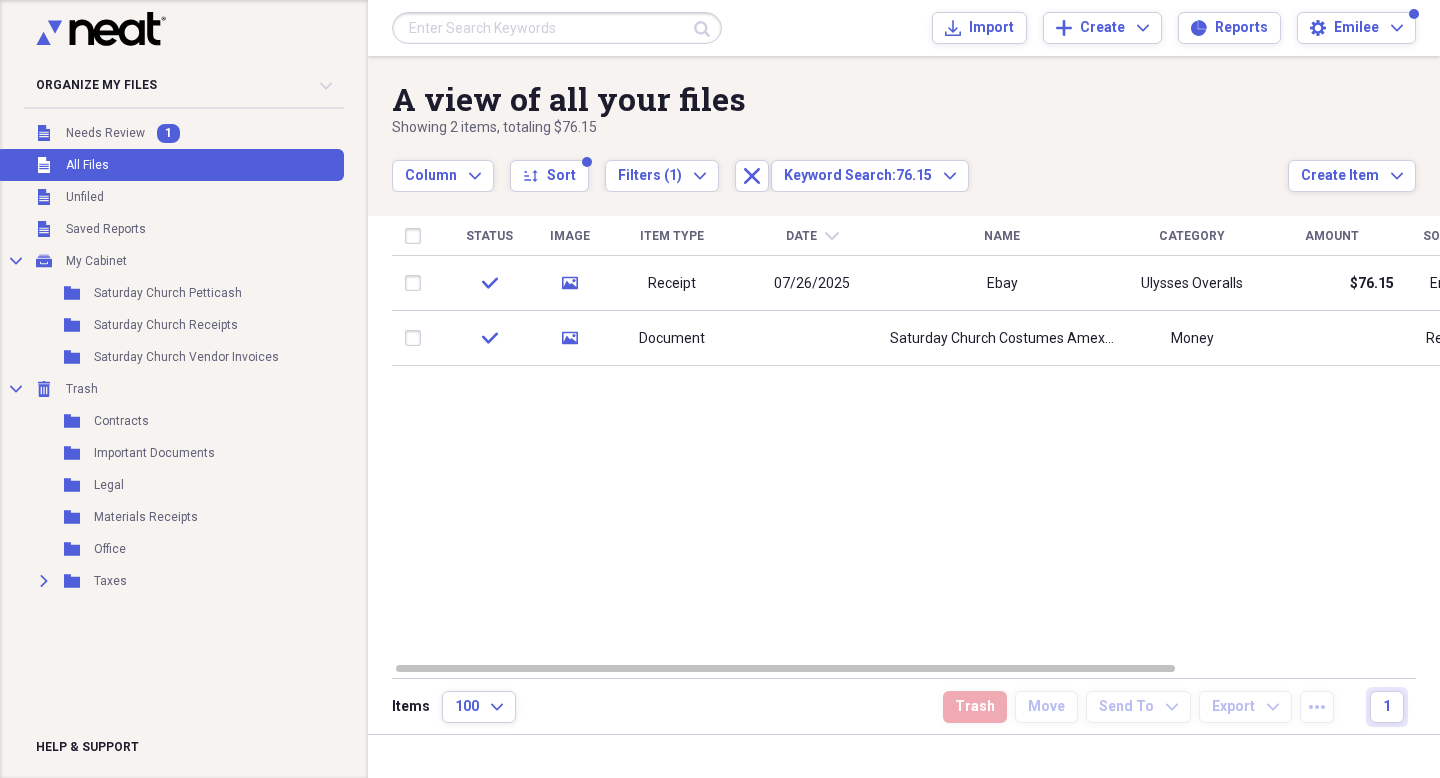 click at bounding box center (557, 28) 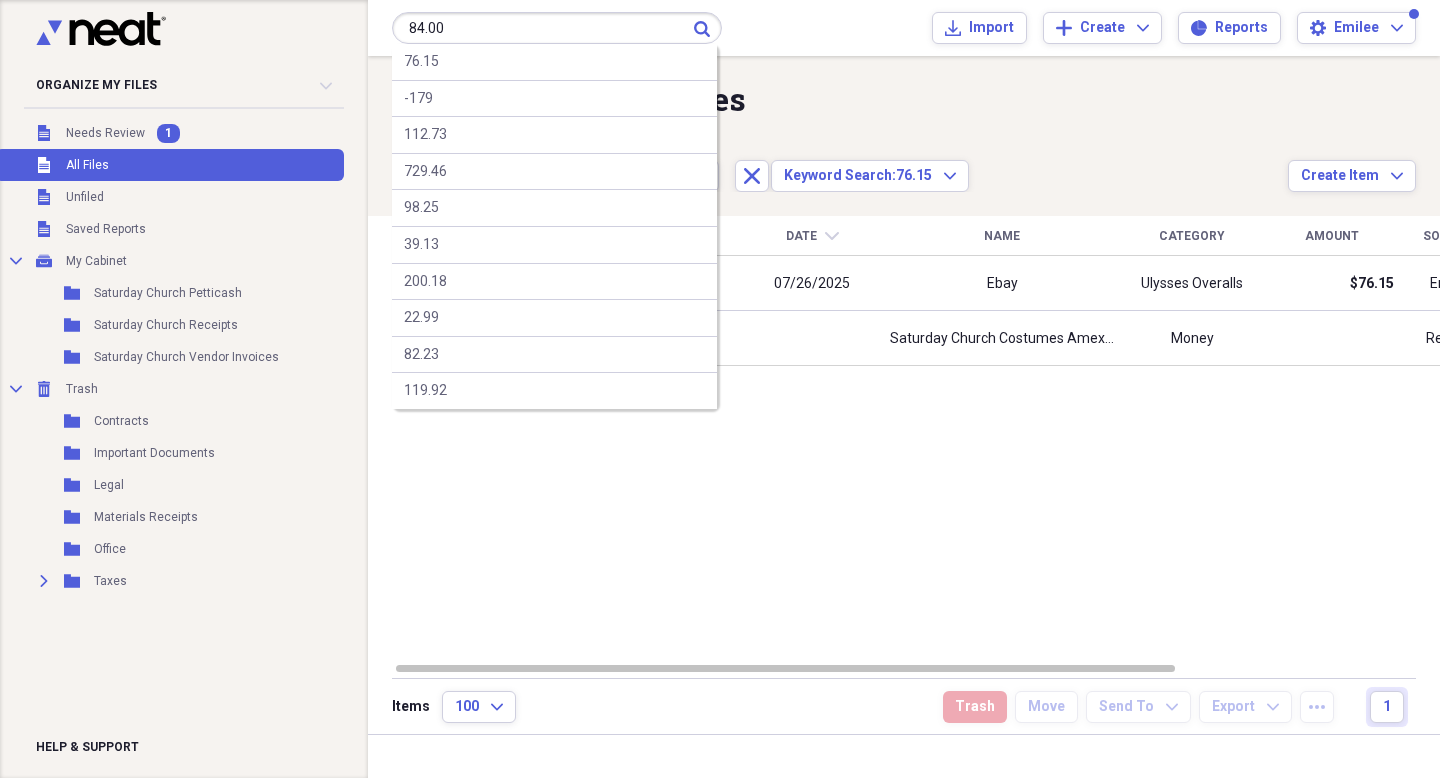 type on "84.00" 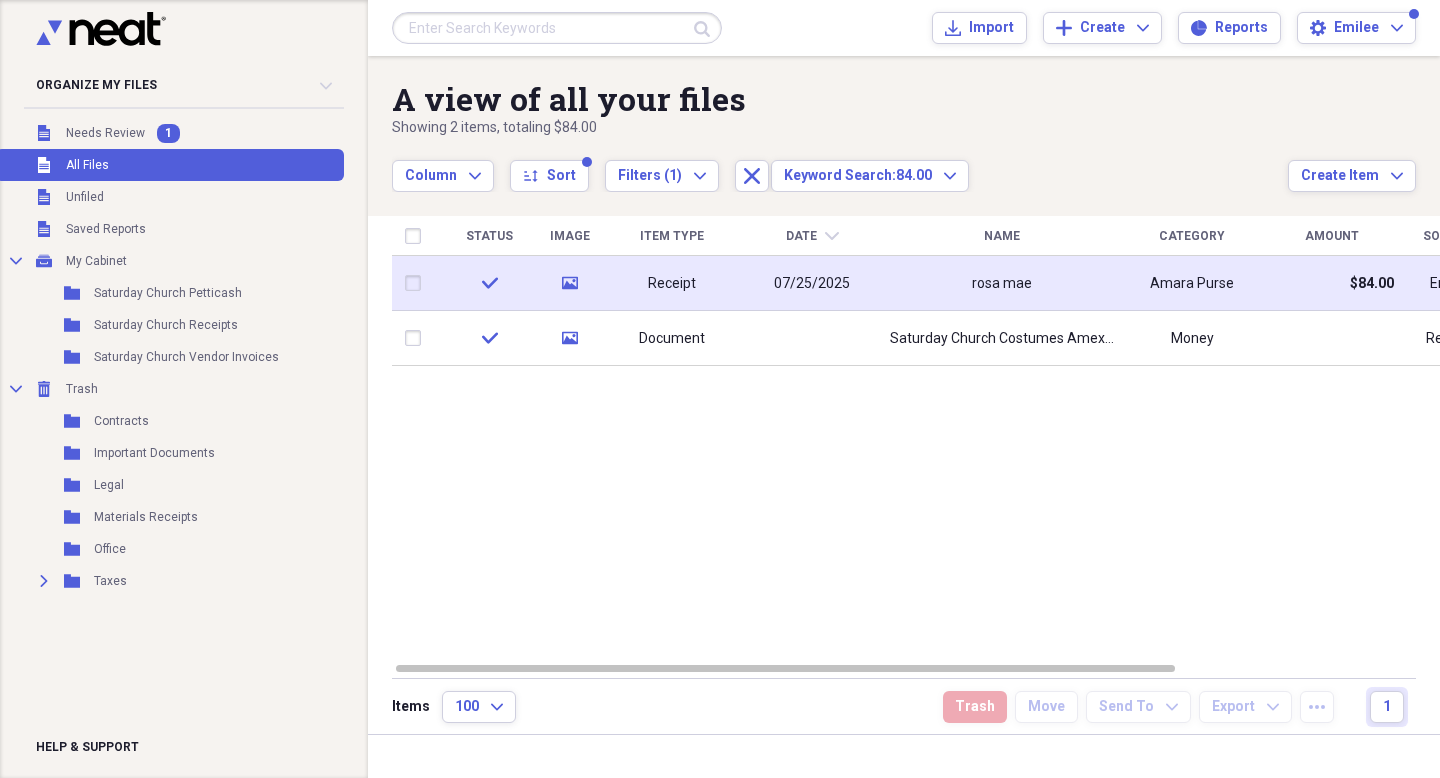 click on "Receipt" at bounding box center [672, 283] 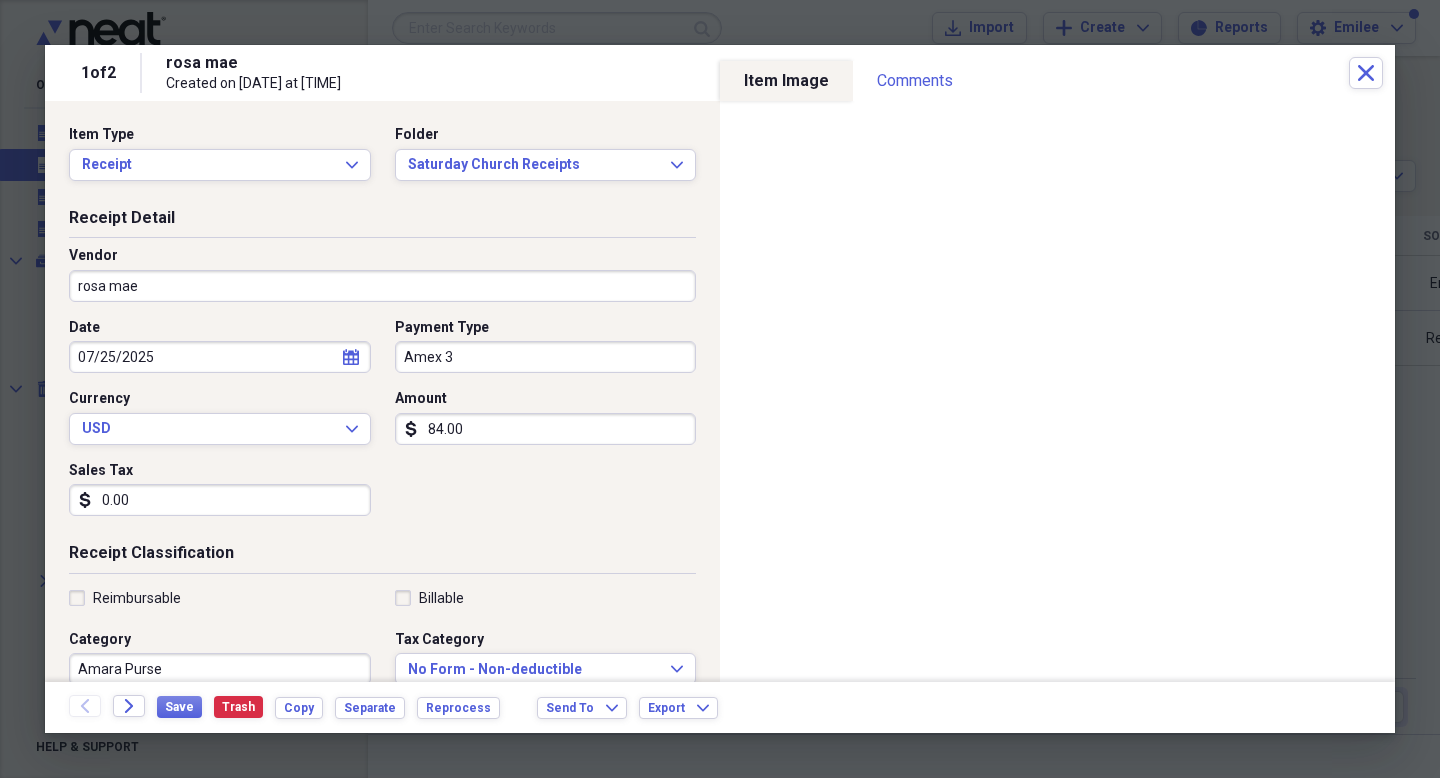 click on "Amex 3" at bounding box center [546, 357] 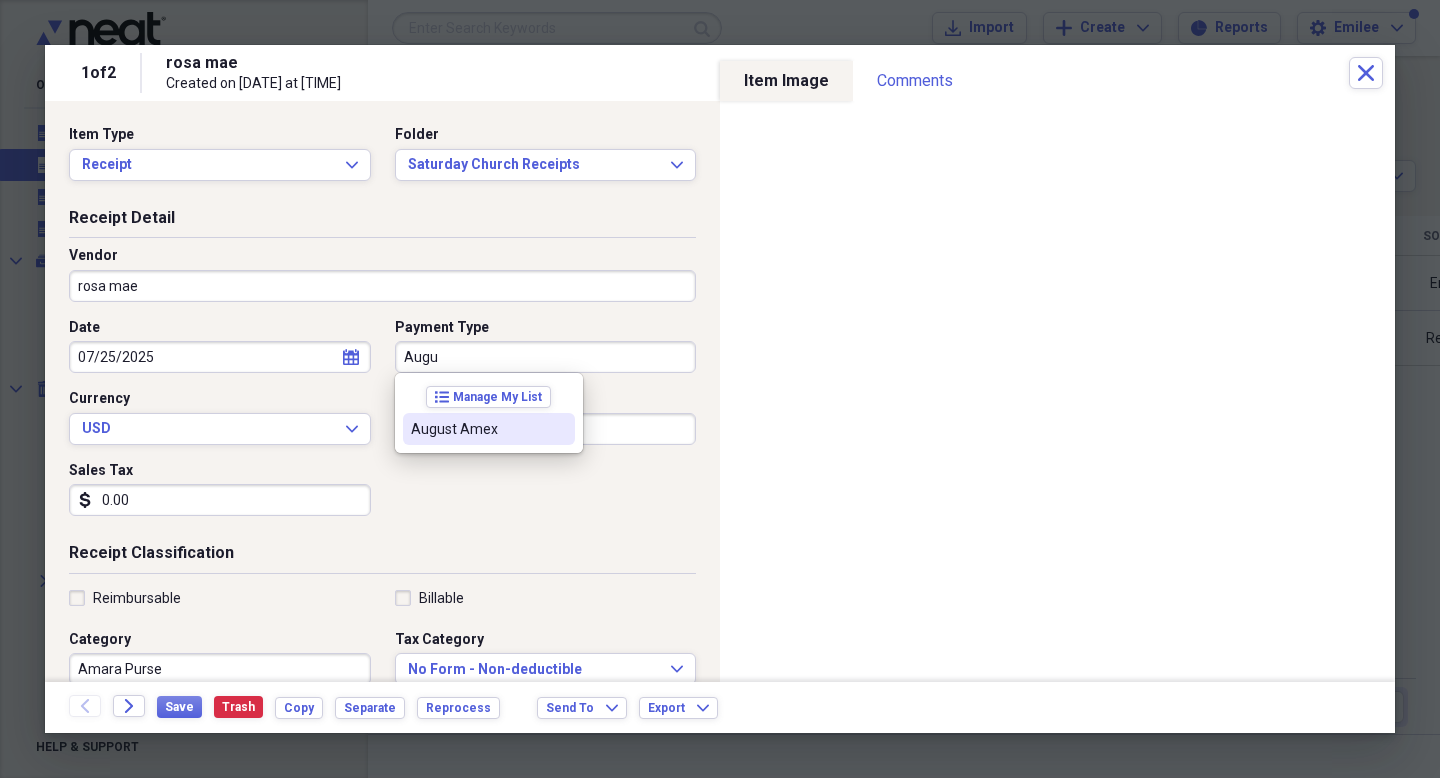 click on "August Amex" at bounding box center [477, 429] 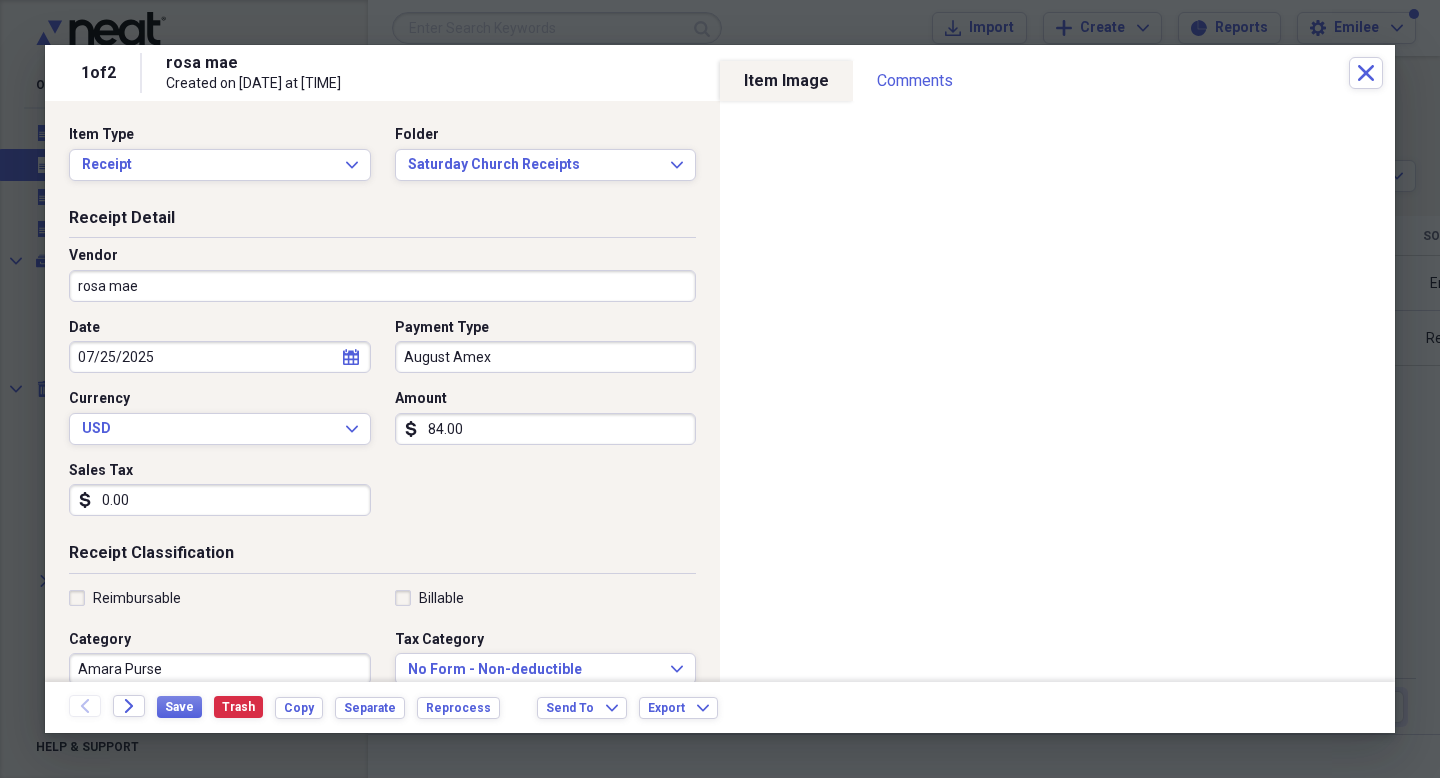 click on "Date [DATE] calendar Calendar Payment Type August Amex Currency USD Expand Amount dollar-sign 84.00 Sales Tax dollar-sign 0.00" at bounding box center (382, 425) 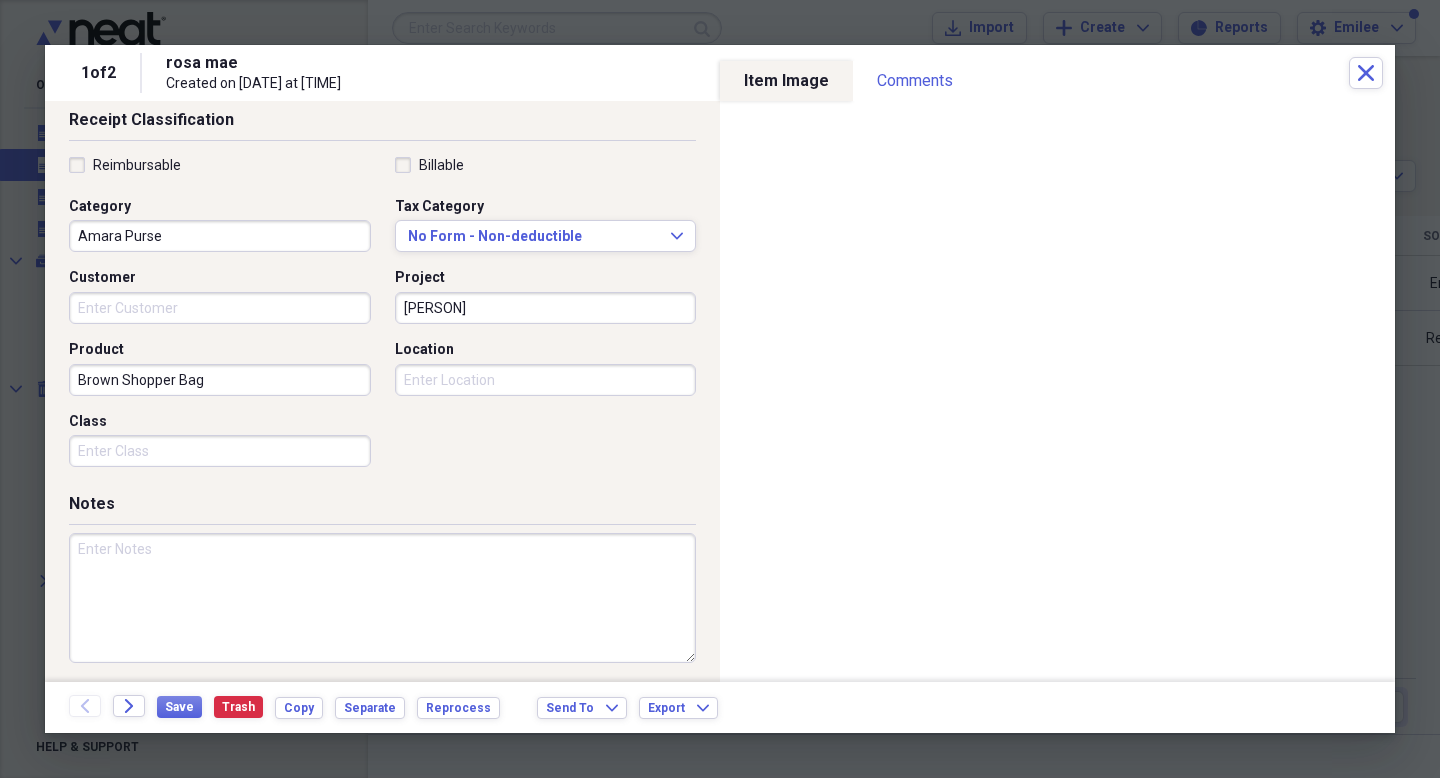 scroll, scrollTop: 429, scrollLeft: 0, axis: vertical 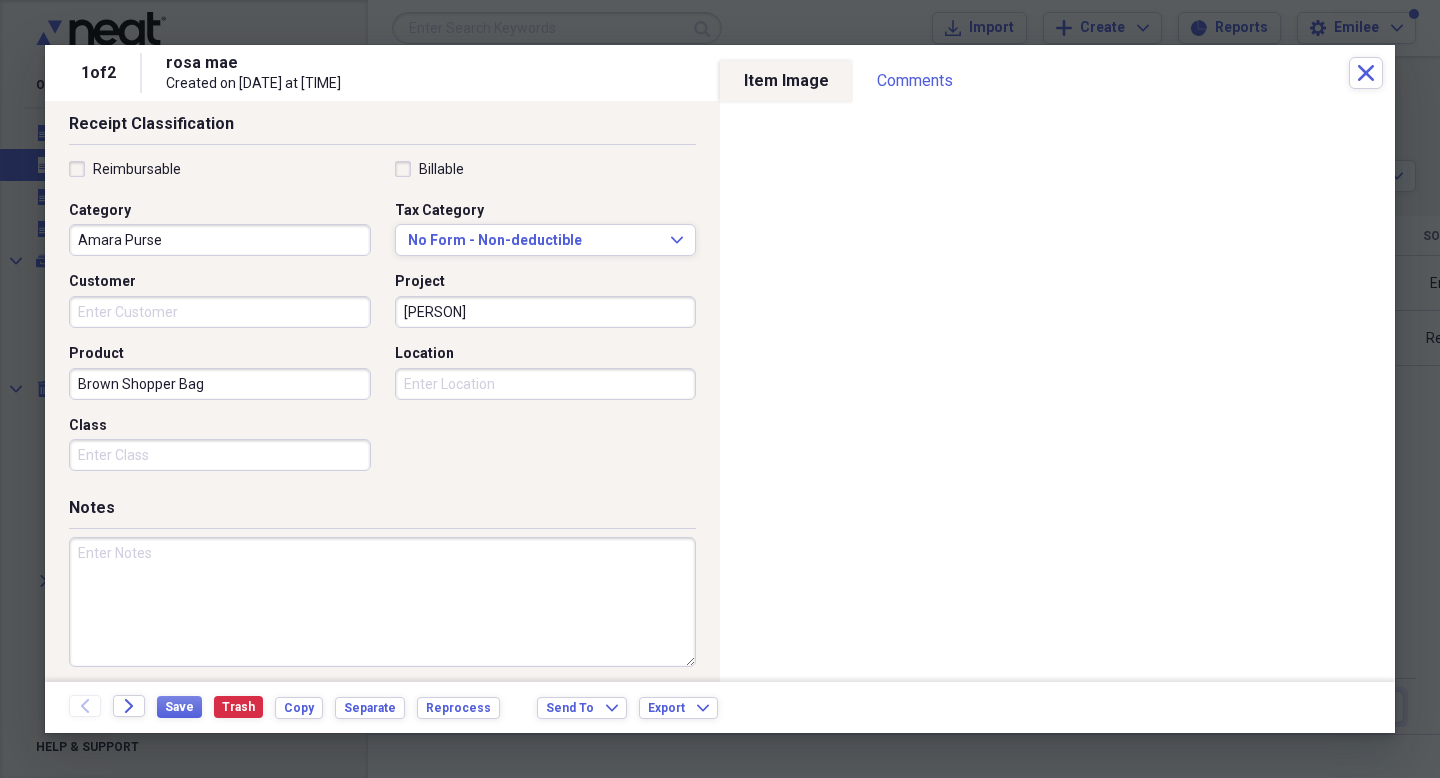 click at bounding box center [382, 602] 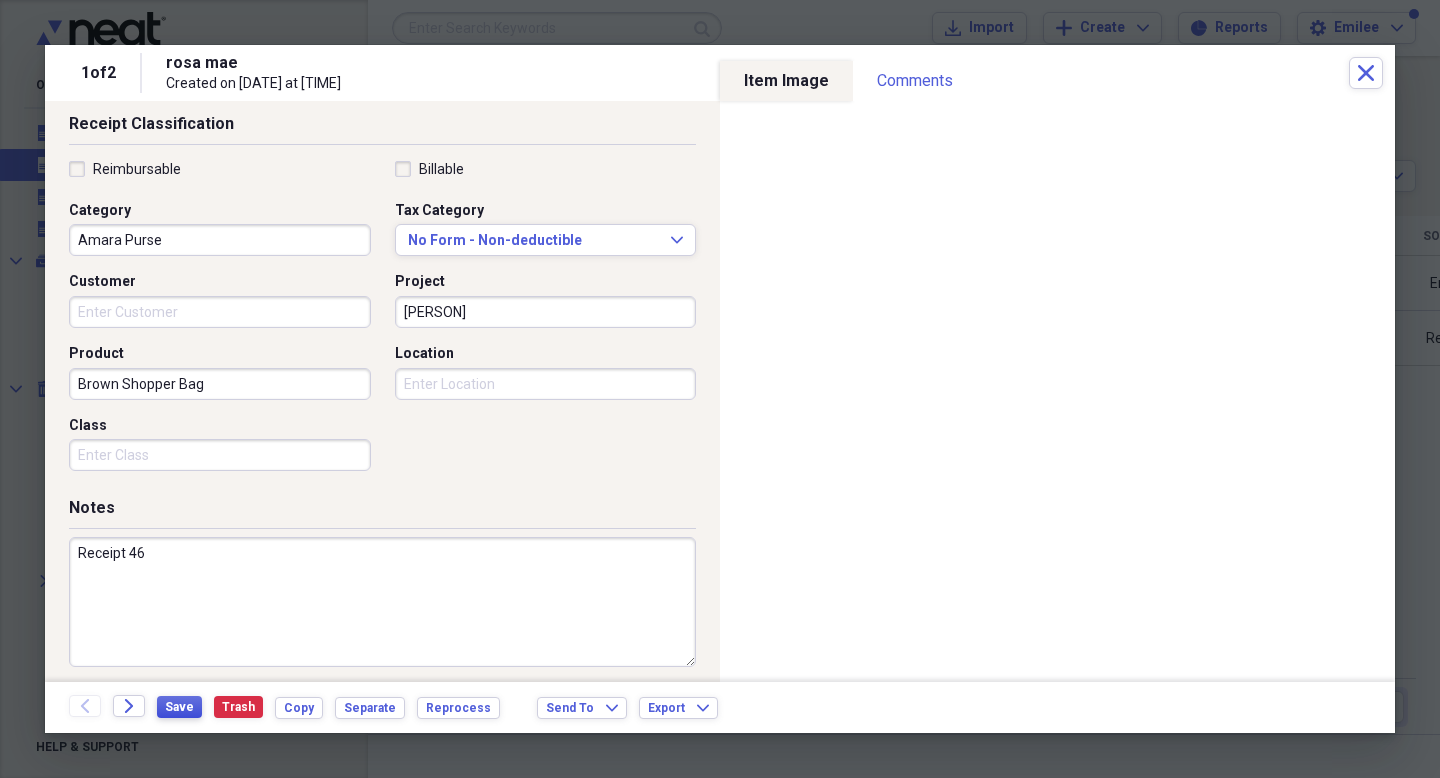 type on "Receipt 46" 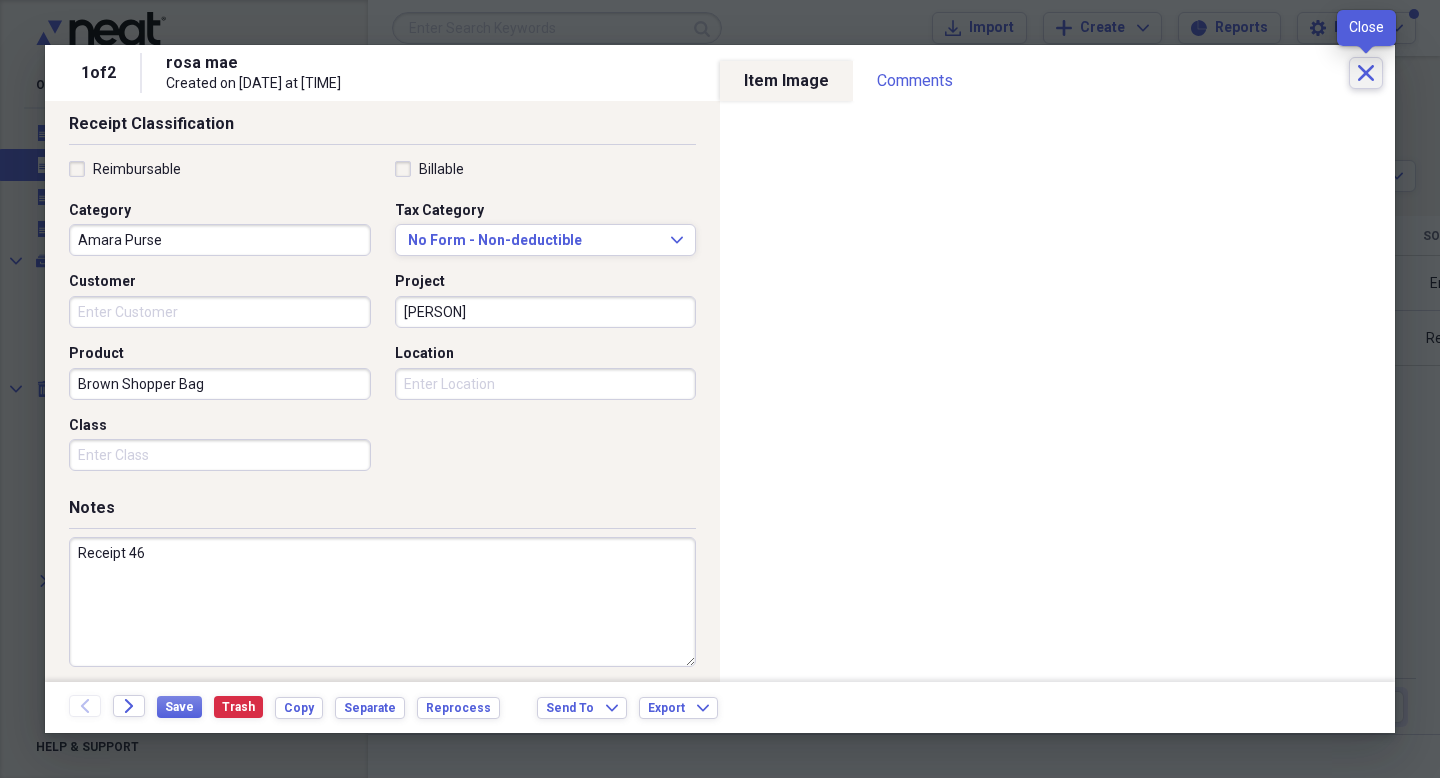 click on "Close" at bounding box center [1366, 73] 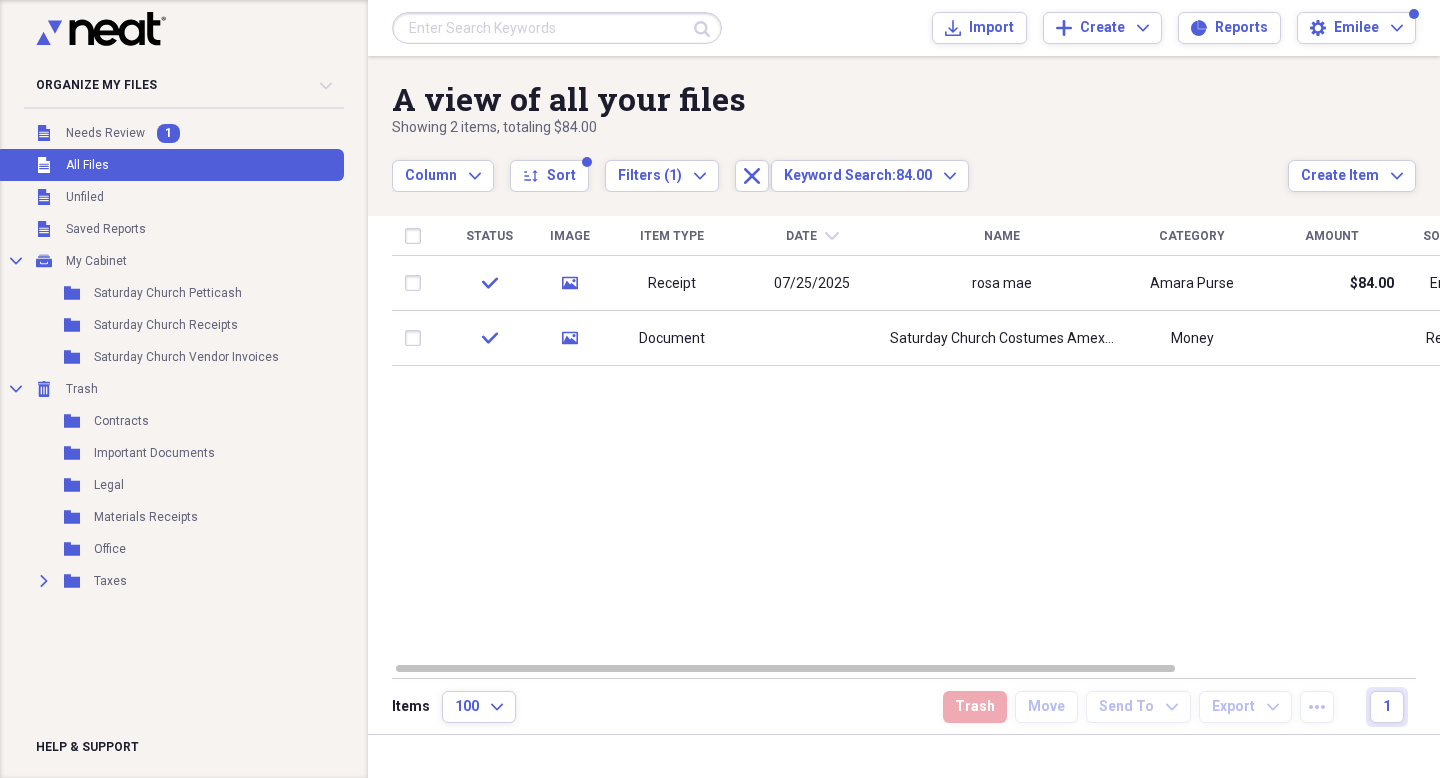 click at bounding box center (557, 28) 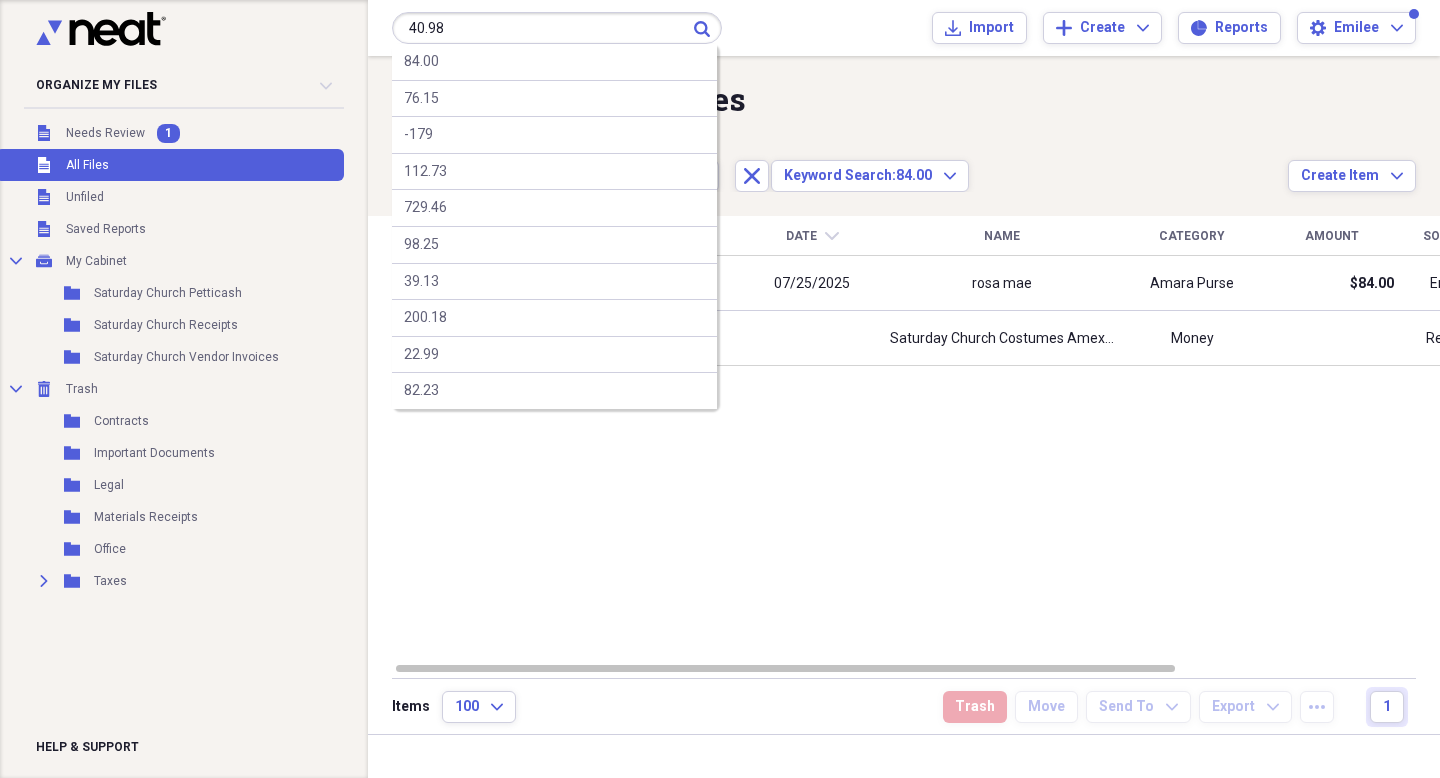 type on "40.98" 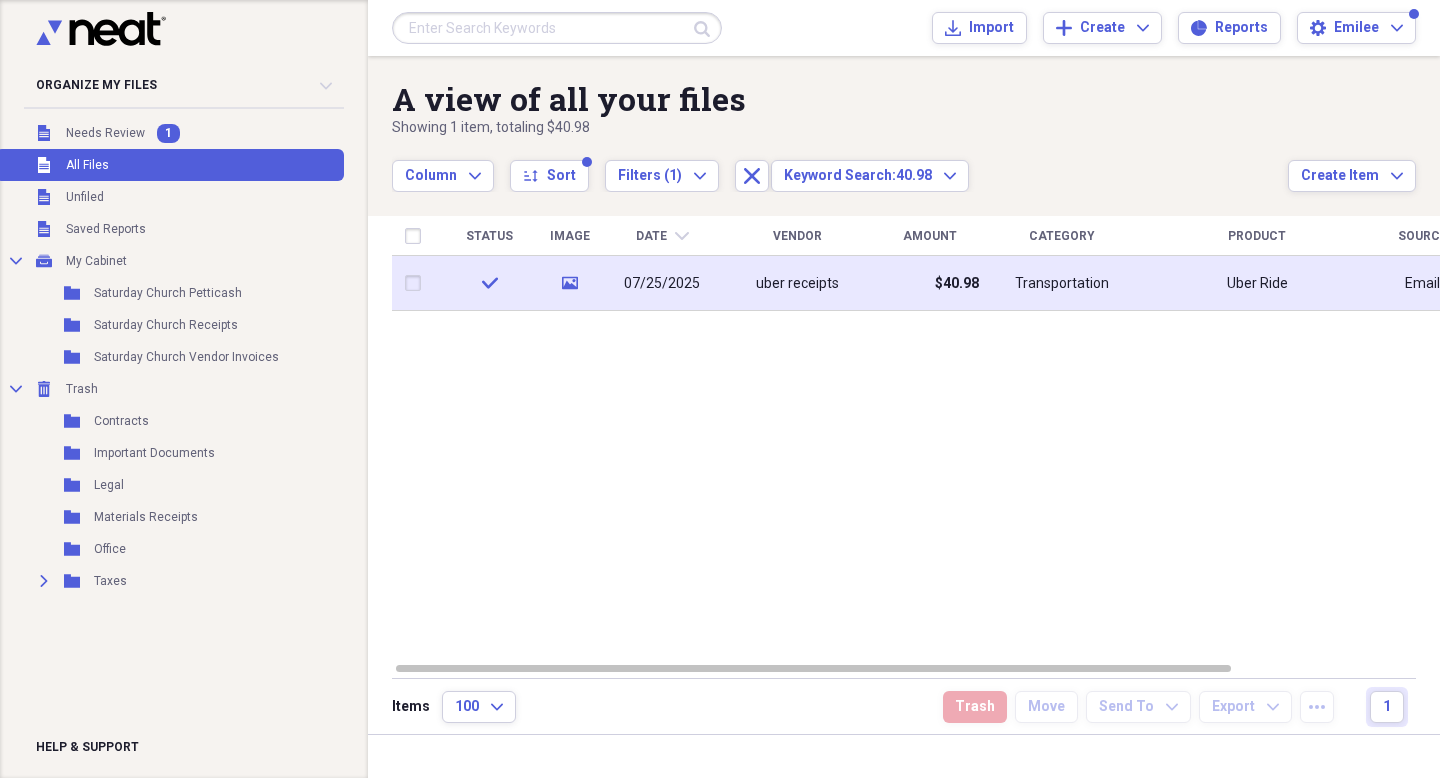 click on "07/25/2025" at bounding box center [662, 284] 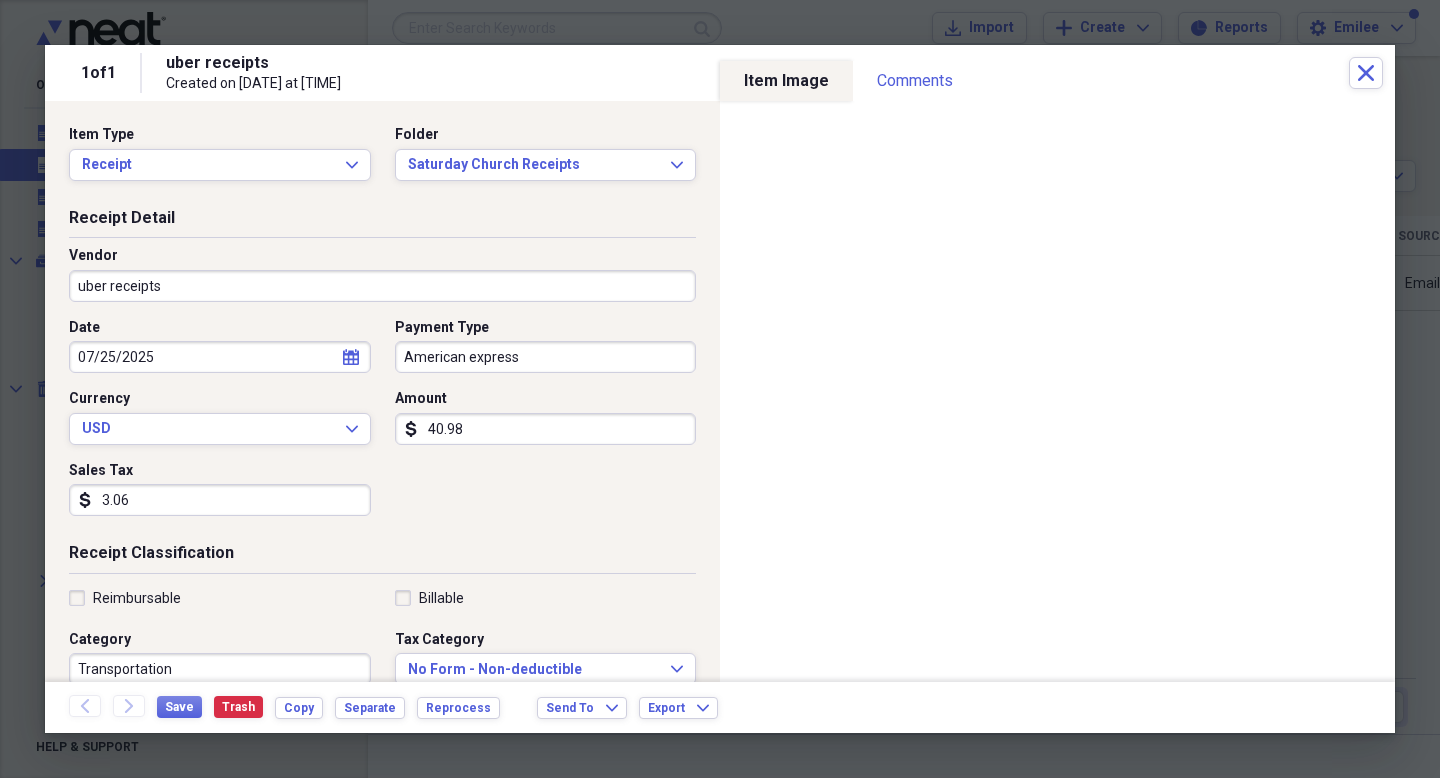 click on "American express" at bounding box center [546, 357] 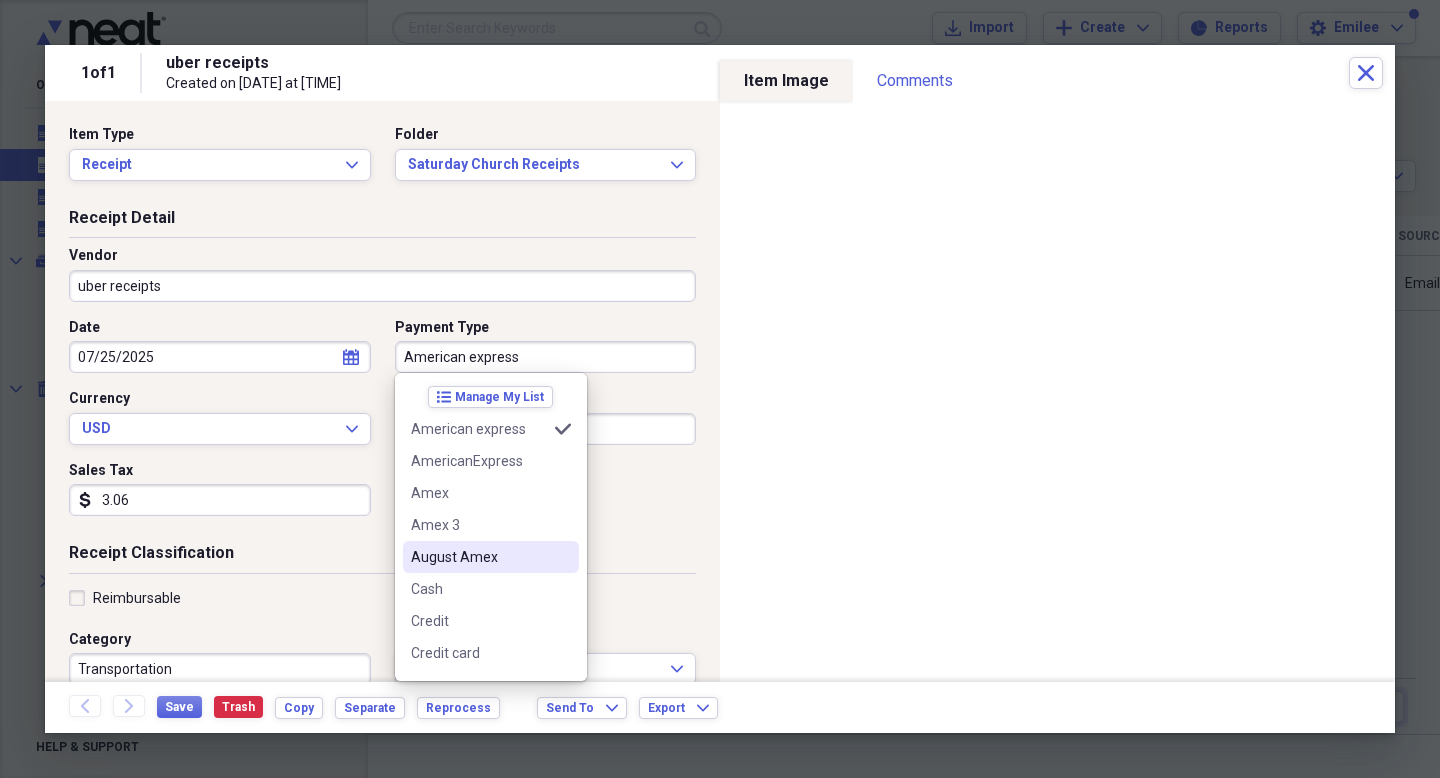 click on "August Amex" at bounding box center [479, 557] 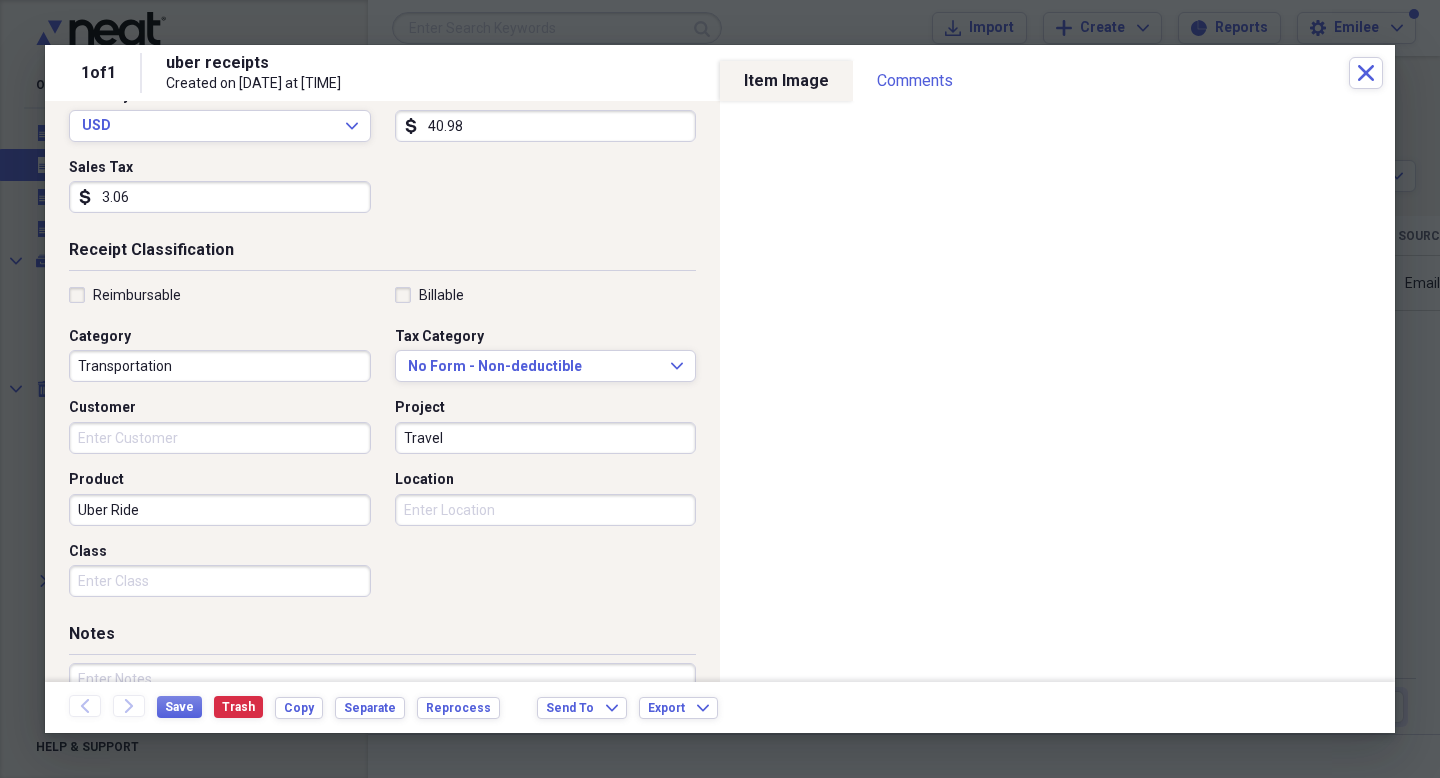 scroll, scrollTop: 439, scrollLeft: 0, axis: vertical 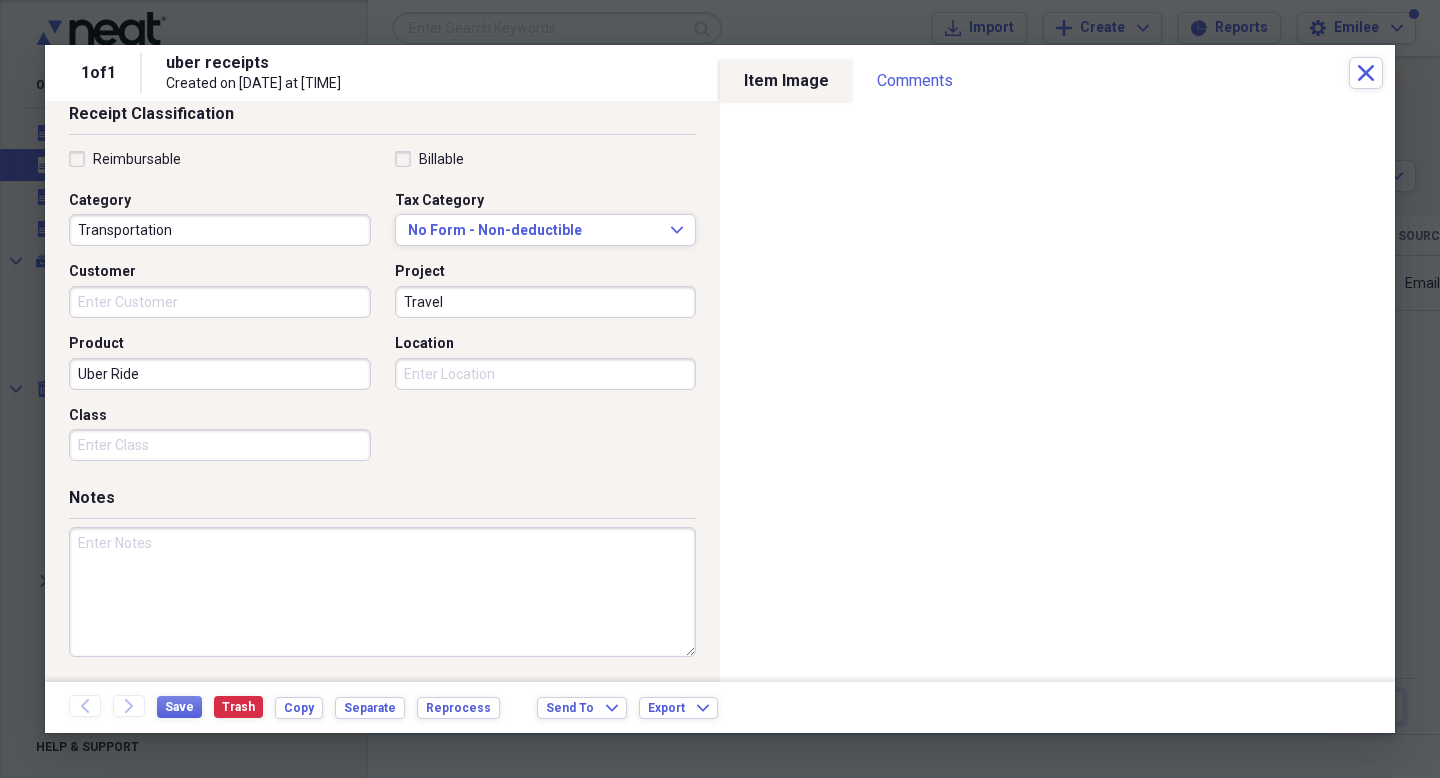 click on "Notes" at bounding box center [382, 584] 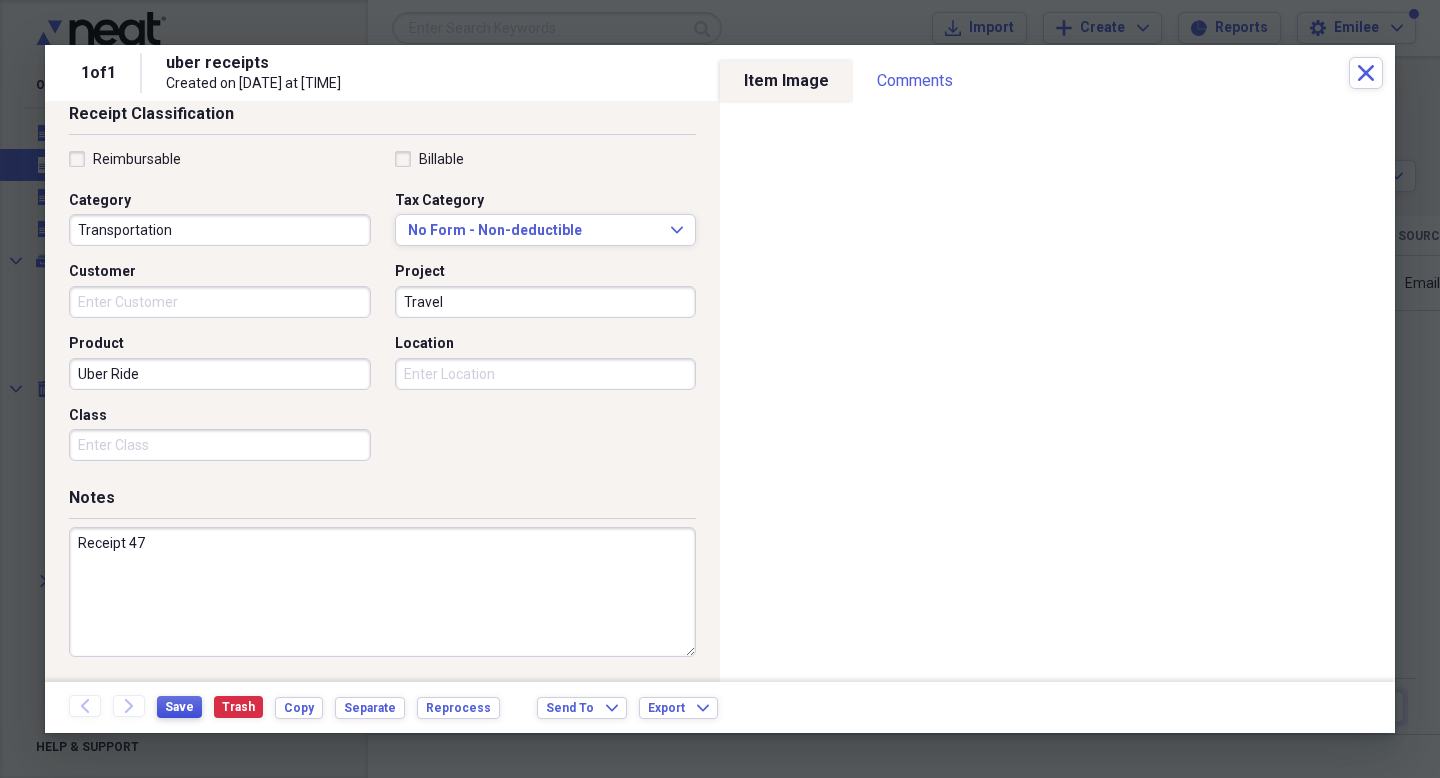 type on "Receipt 47" 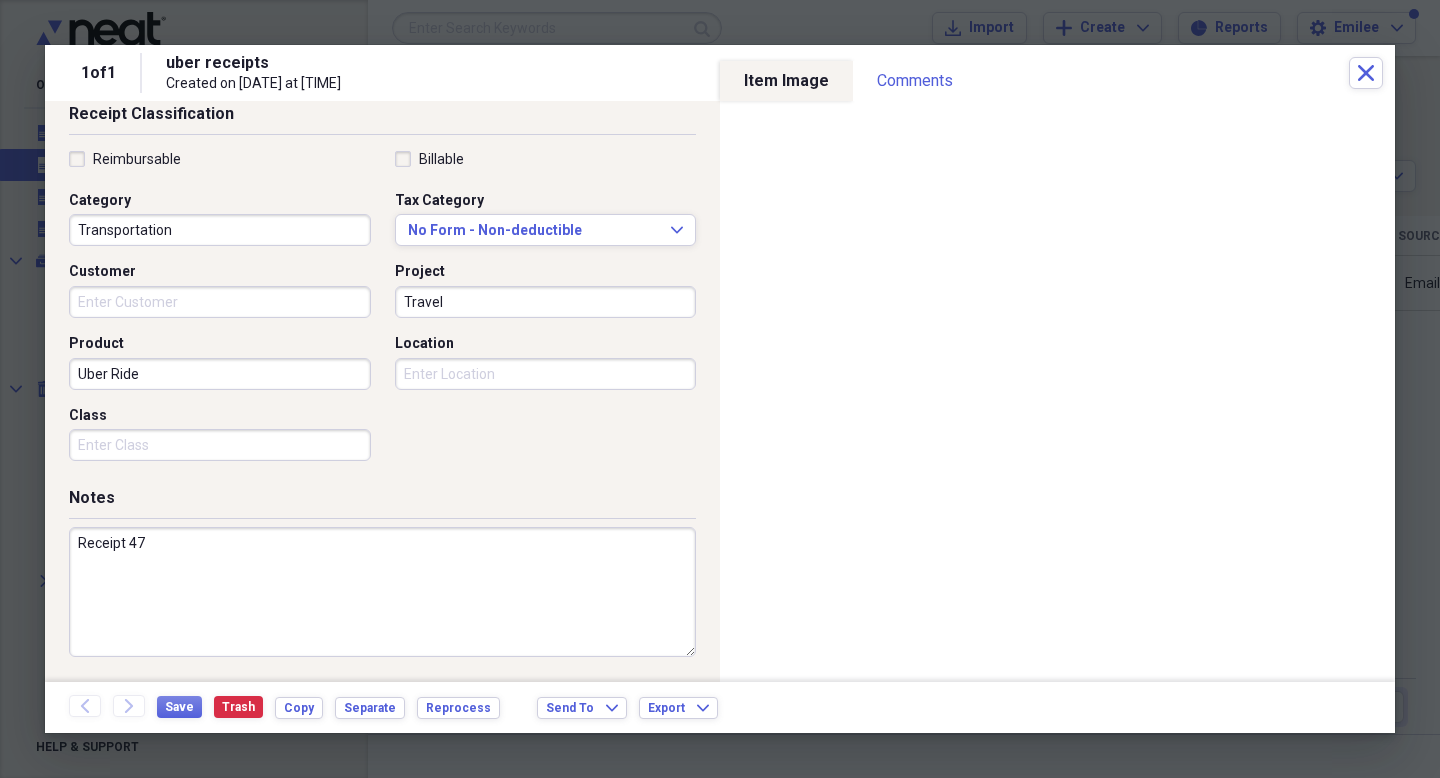 click on "Back Forward Save Trash Copy Separate Reprocess Send To Expand Export Expand" at bounding box center [720, 707] 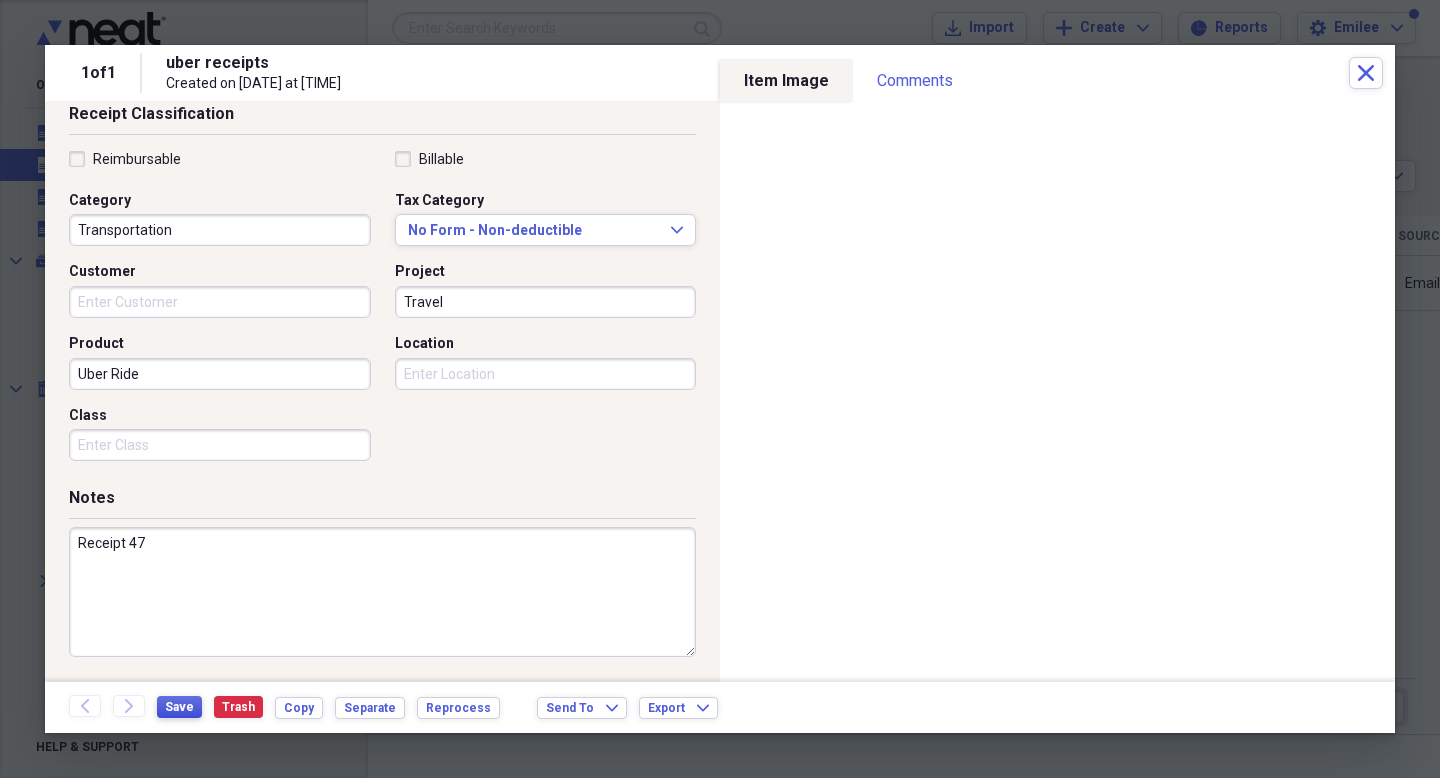 click on "Save" at bounding box center [179, 707] 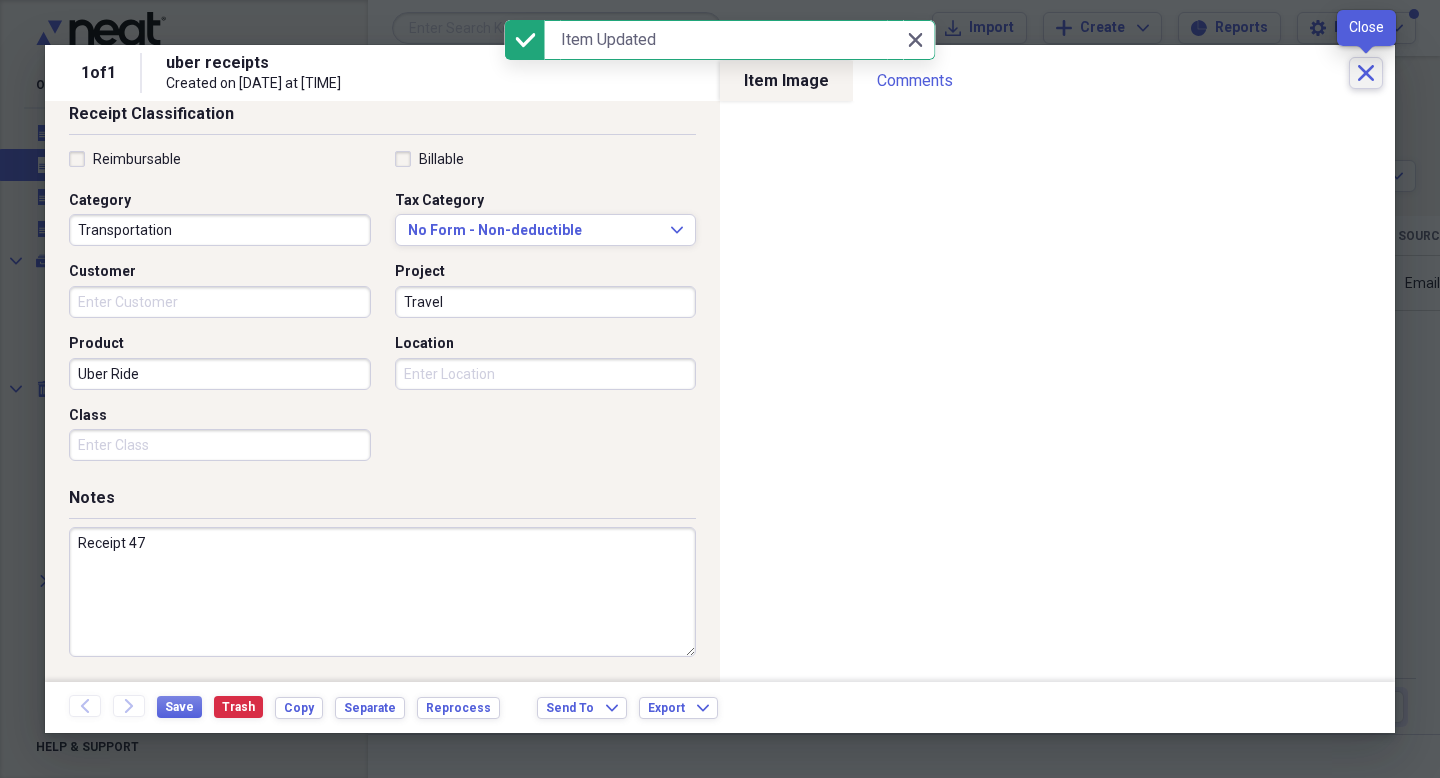 click 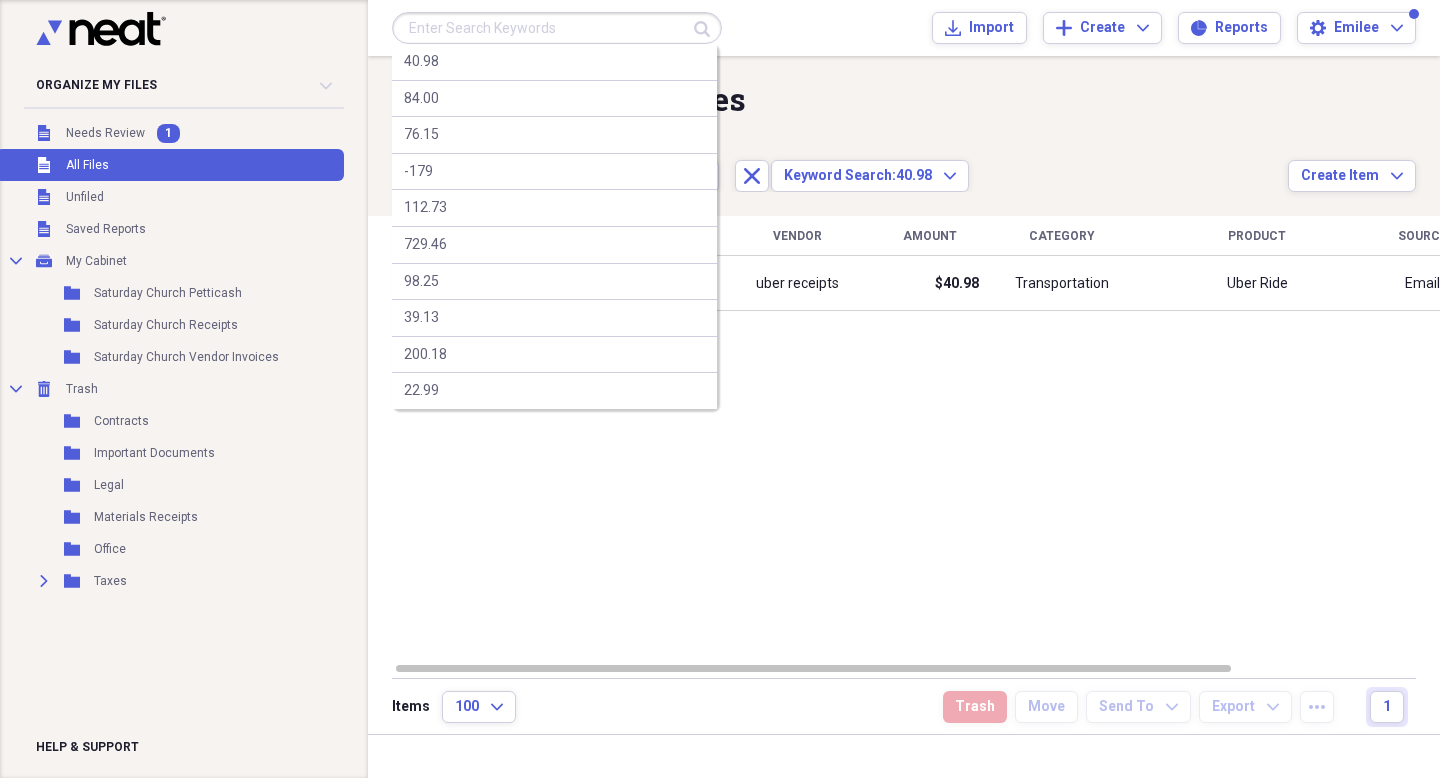 click at bounding box center (557, 28) 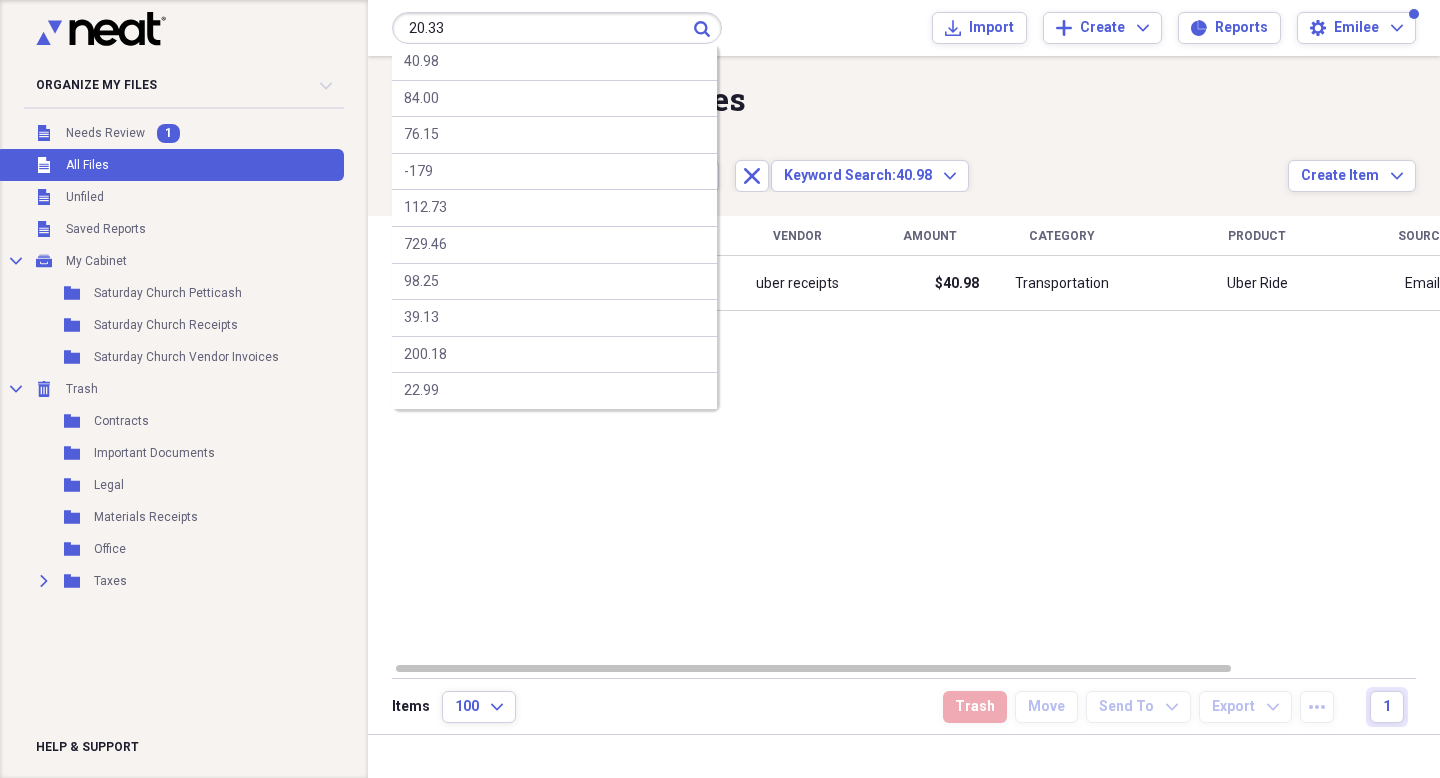 type on "20.33" 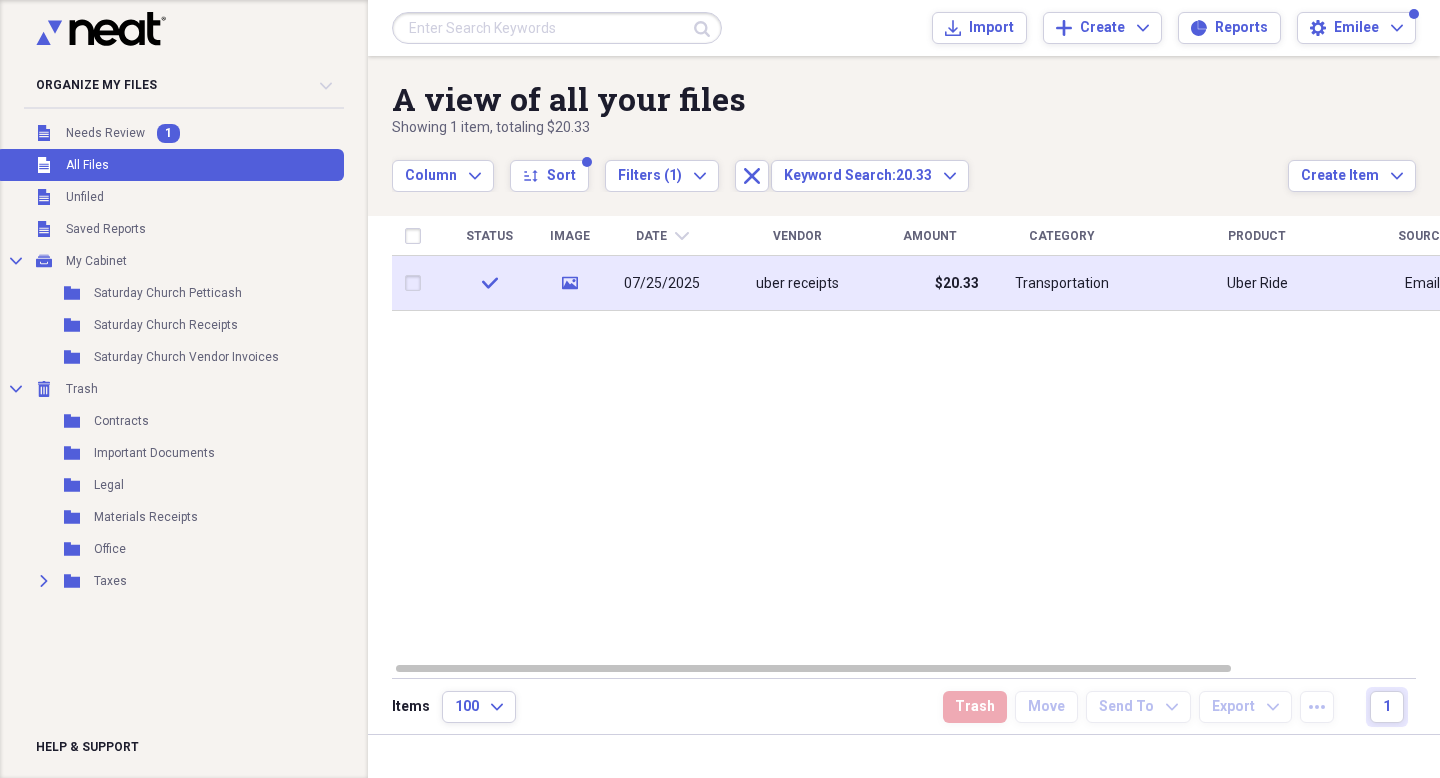 click on "07/25/2025" at bounding box center [662, 283] 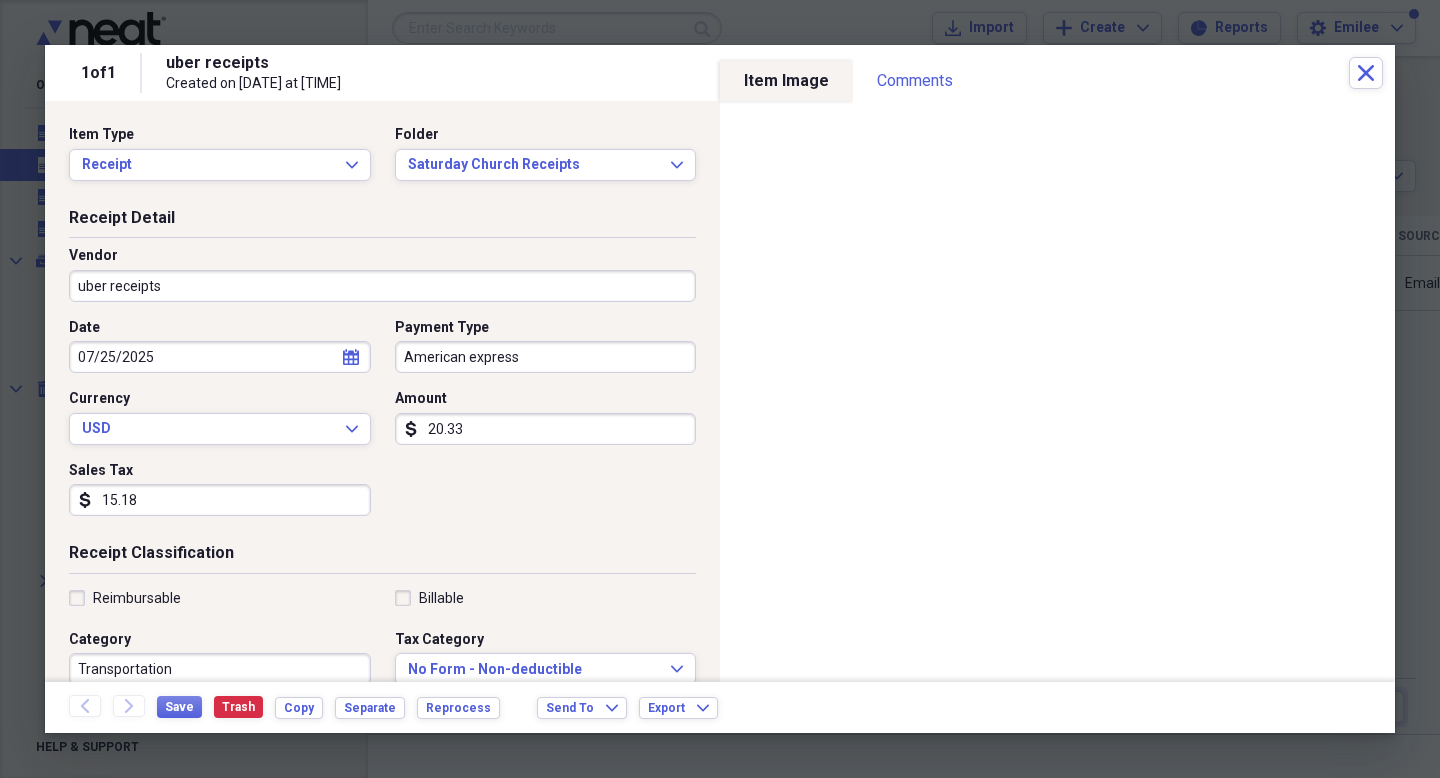 scroll, scrollTop: 1, scrollLeft: 0, axis: vertical 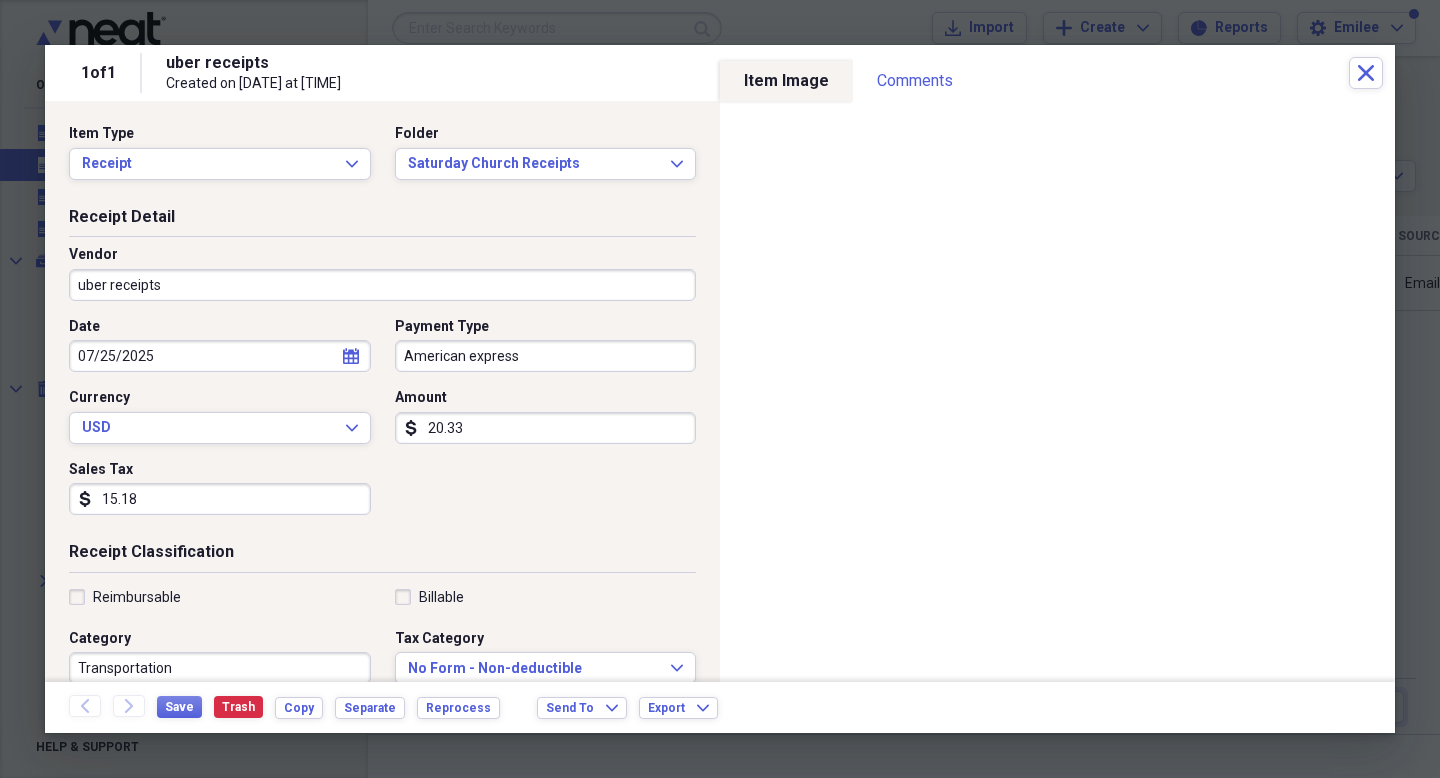 click on "American express" at bounding box center (546, 356) 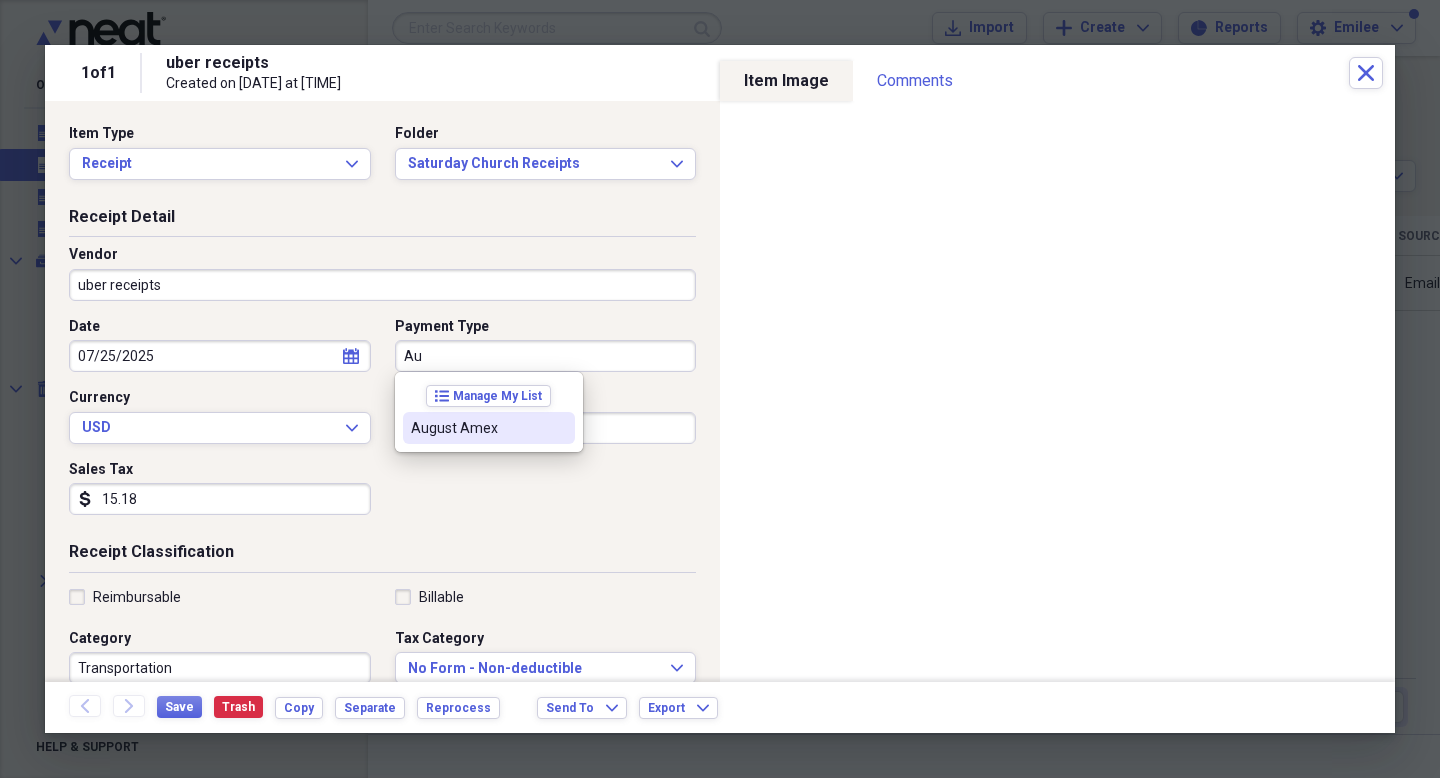 click on "August Amex" at bounding box center [489, 428] 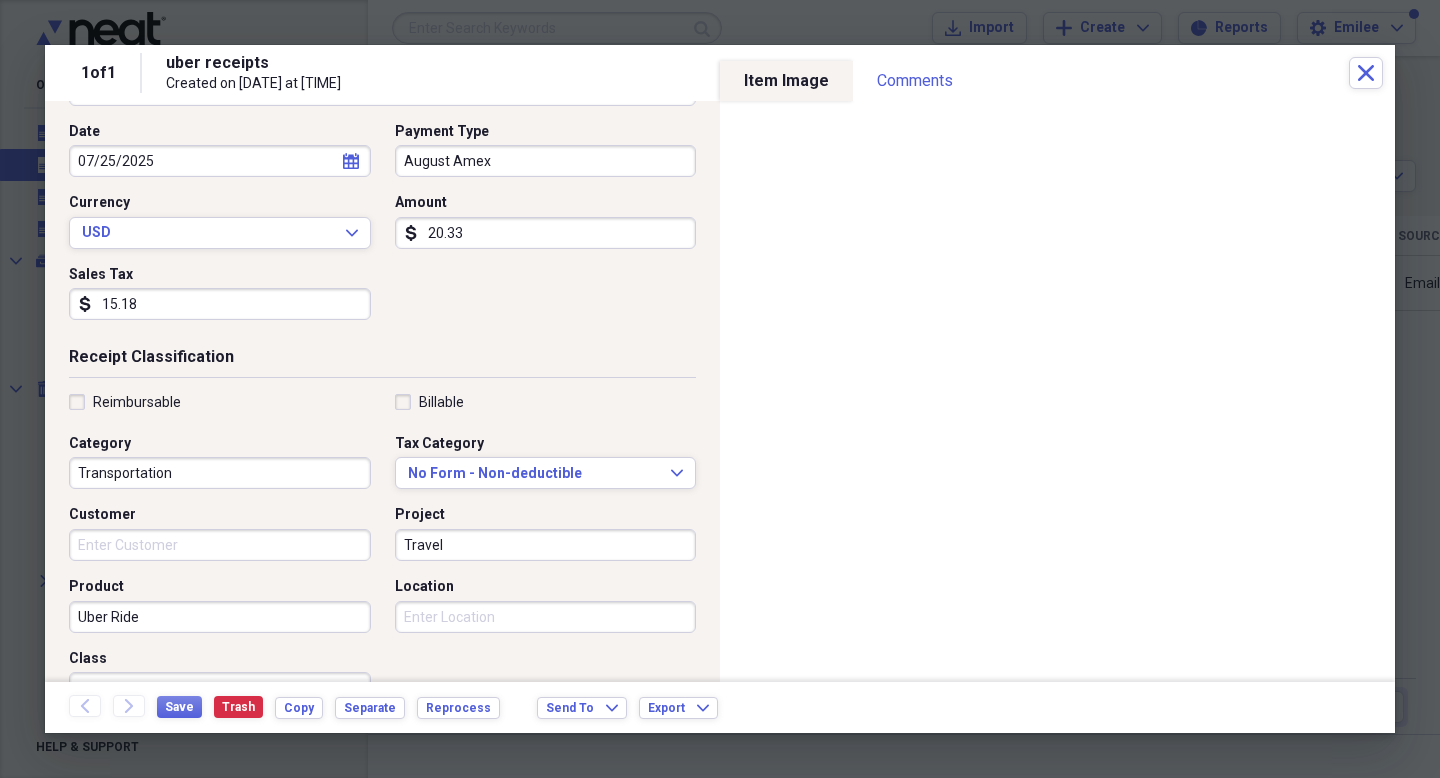 scroll, scrollTop: 431, scrollLeft: 0, axis: vertical 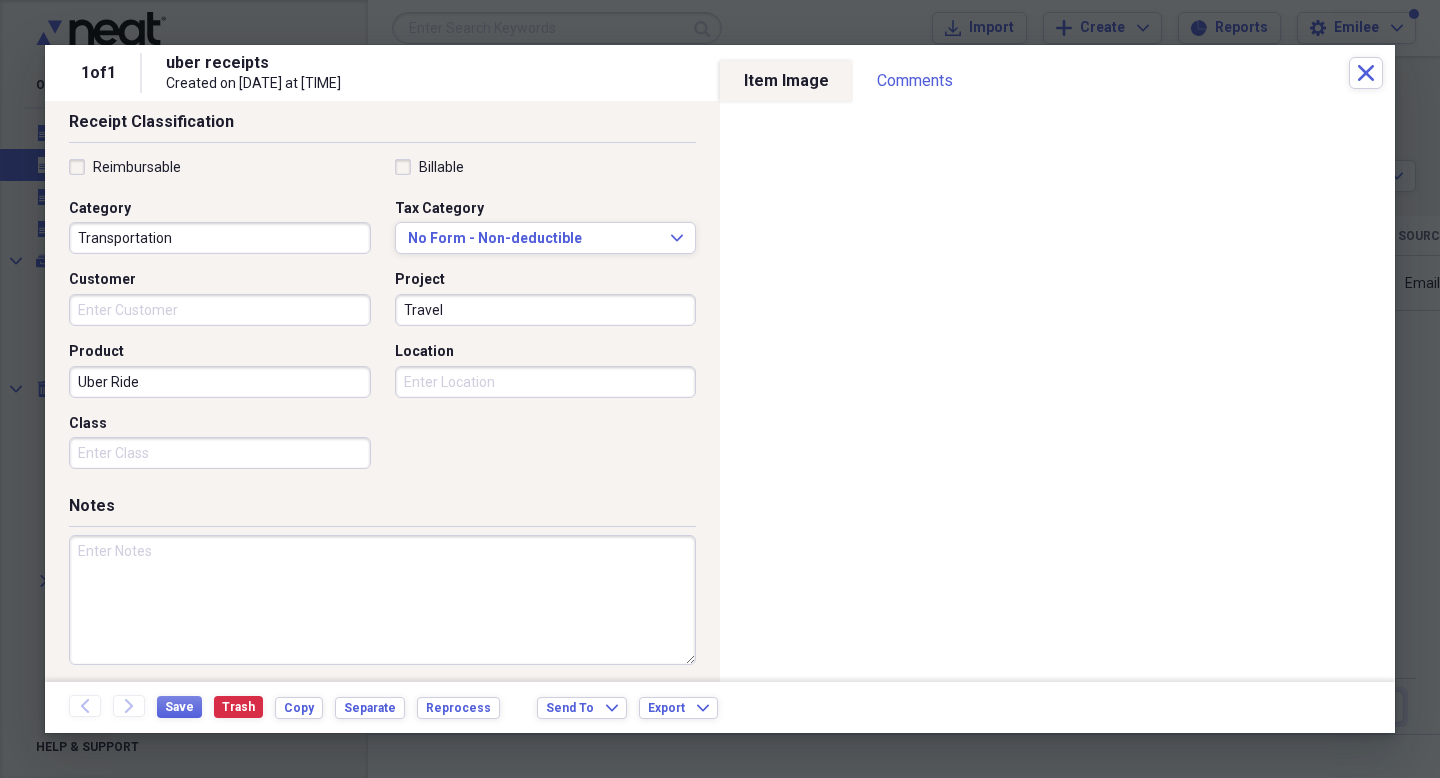 click at bounding box center (382, 600) 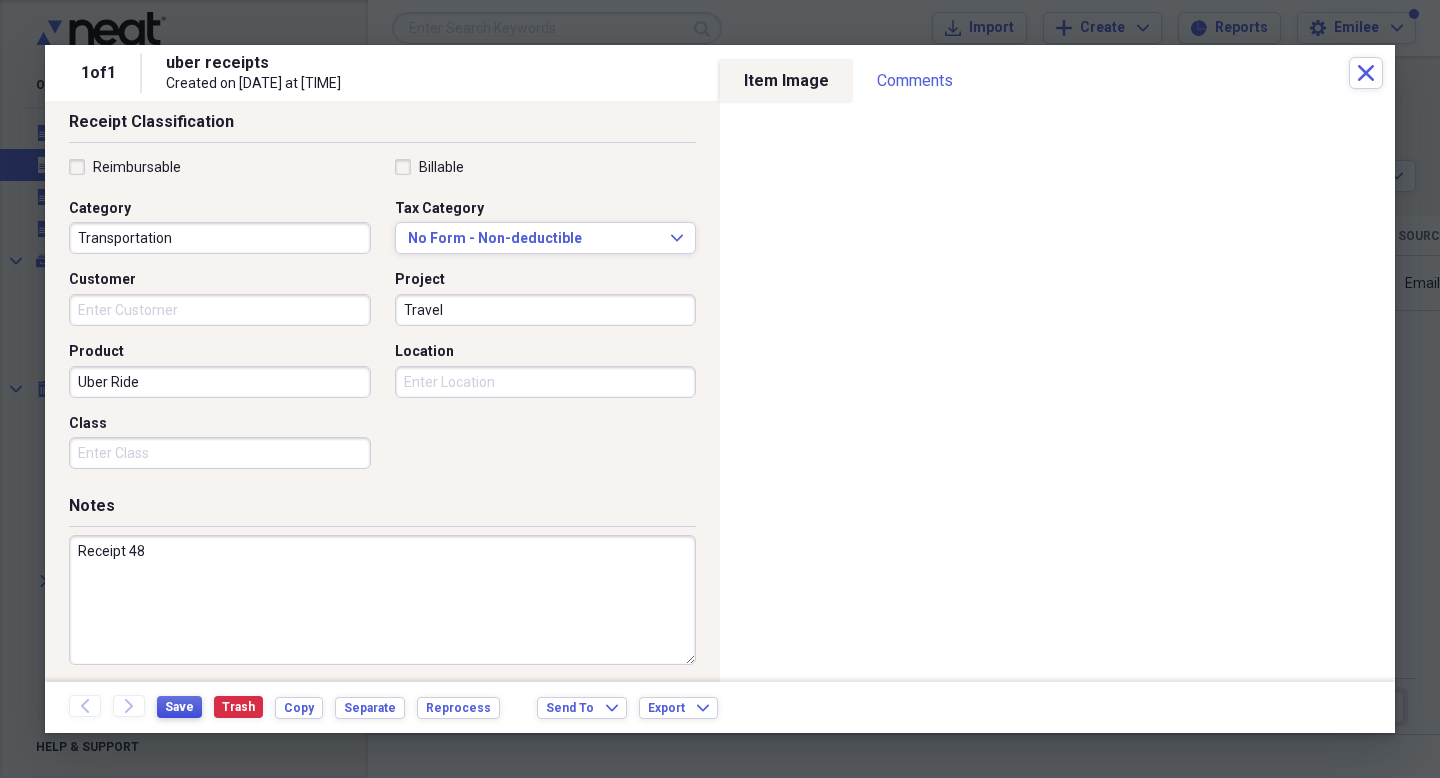 type on "Receipt 48" 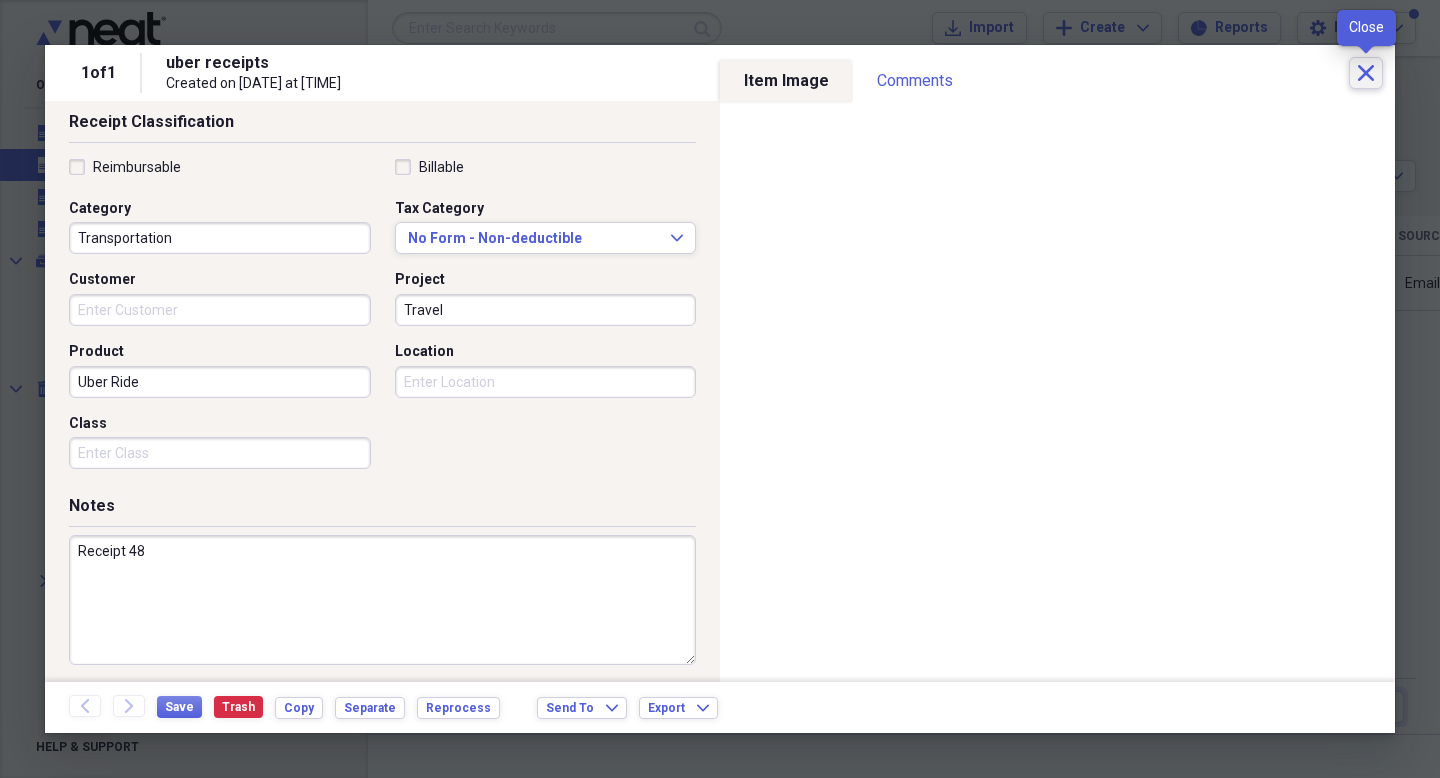 click on "Close" at bounding box center (1366, 73) 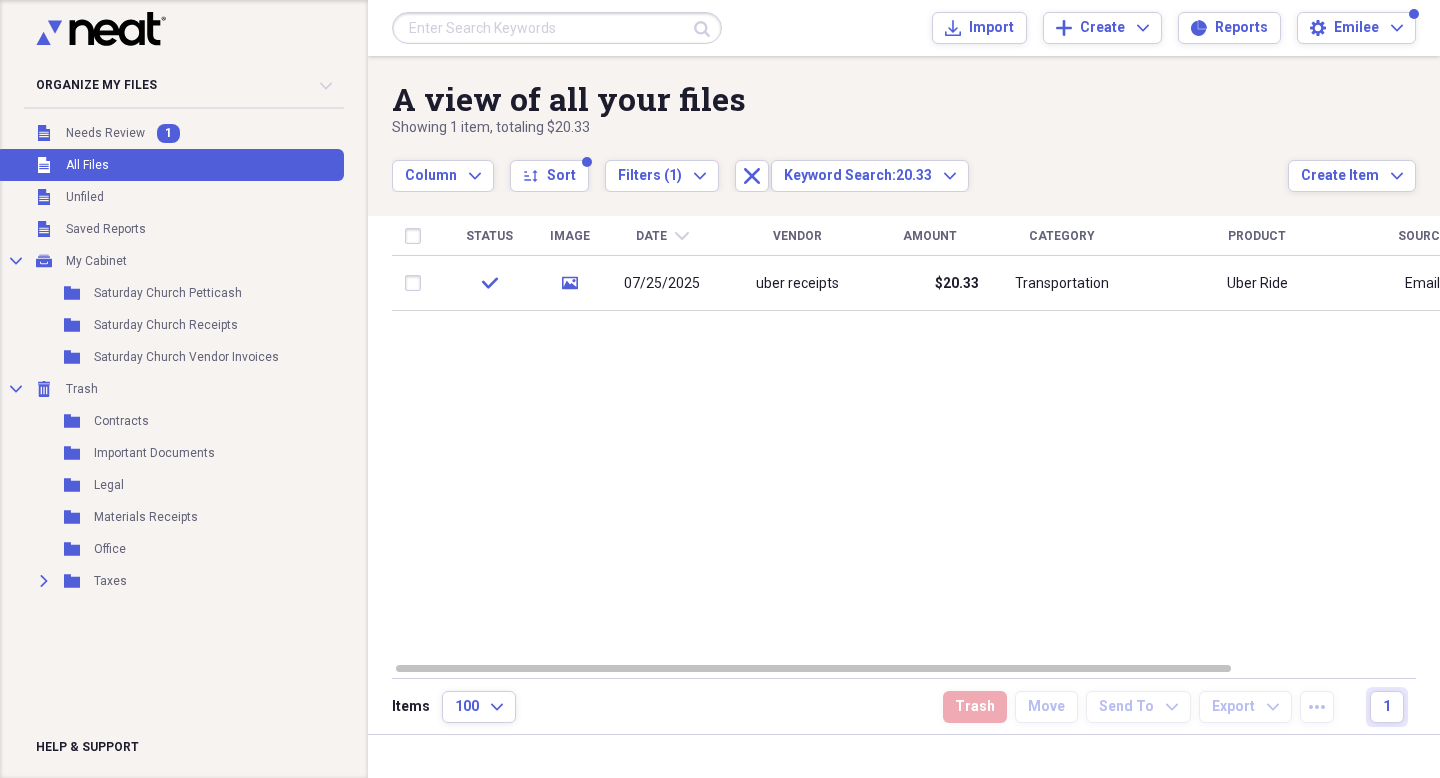 click at bounding box center [557, 28] 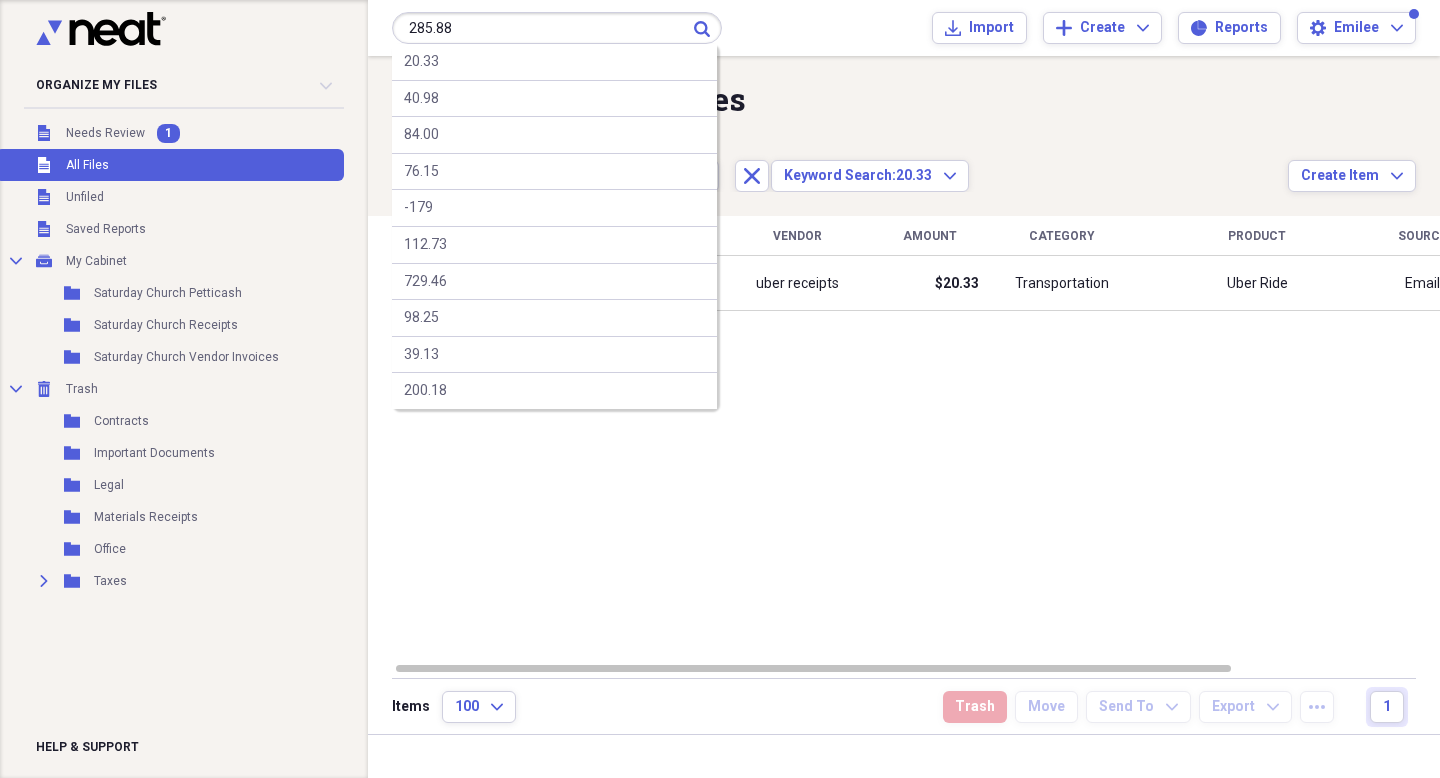 type on "285.88" 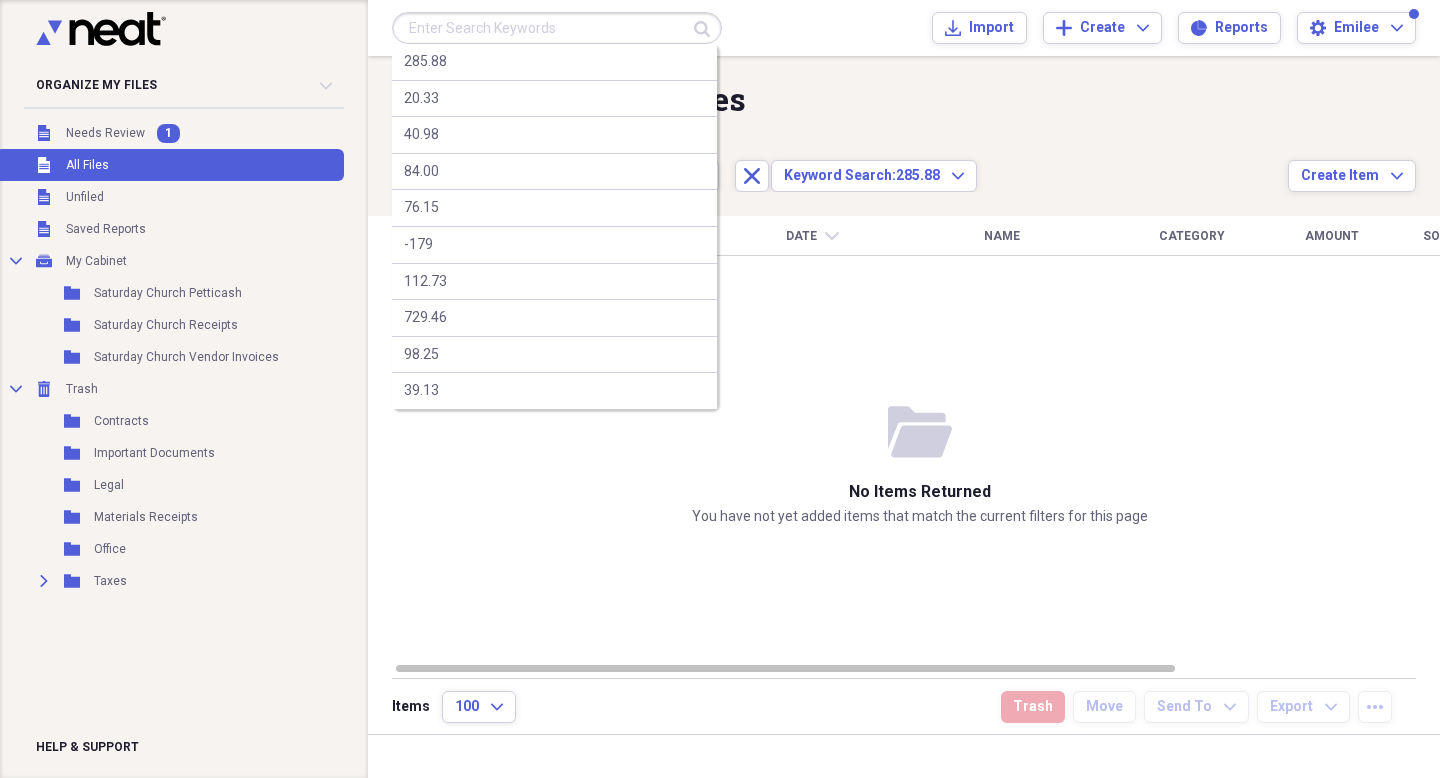 click at bounding box center [557, 28] 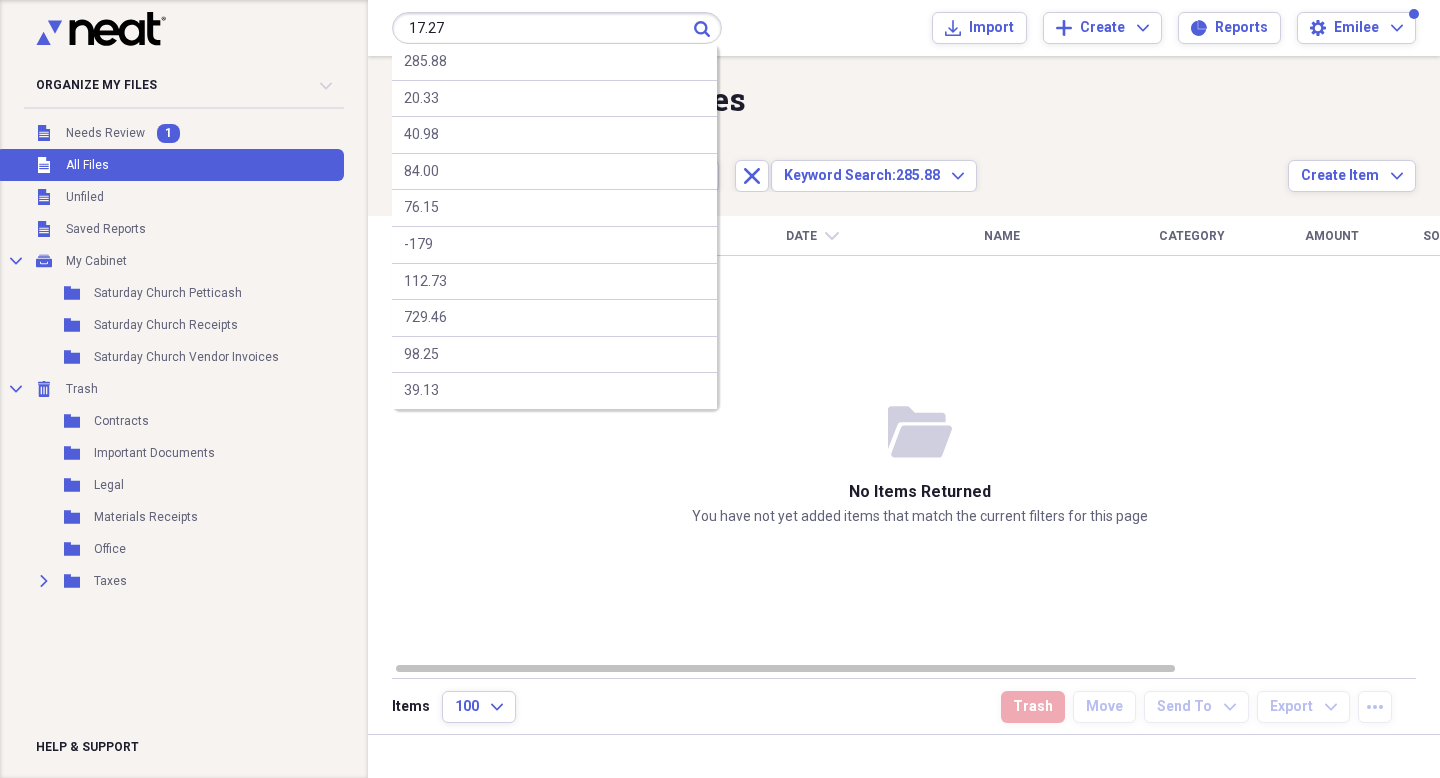 type on "17.27" 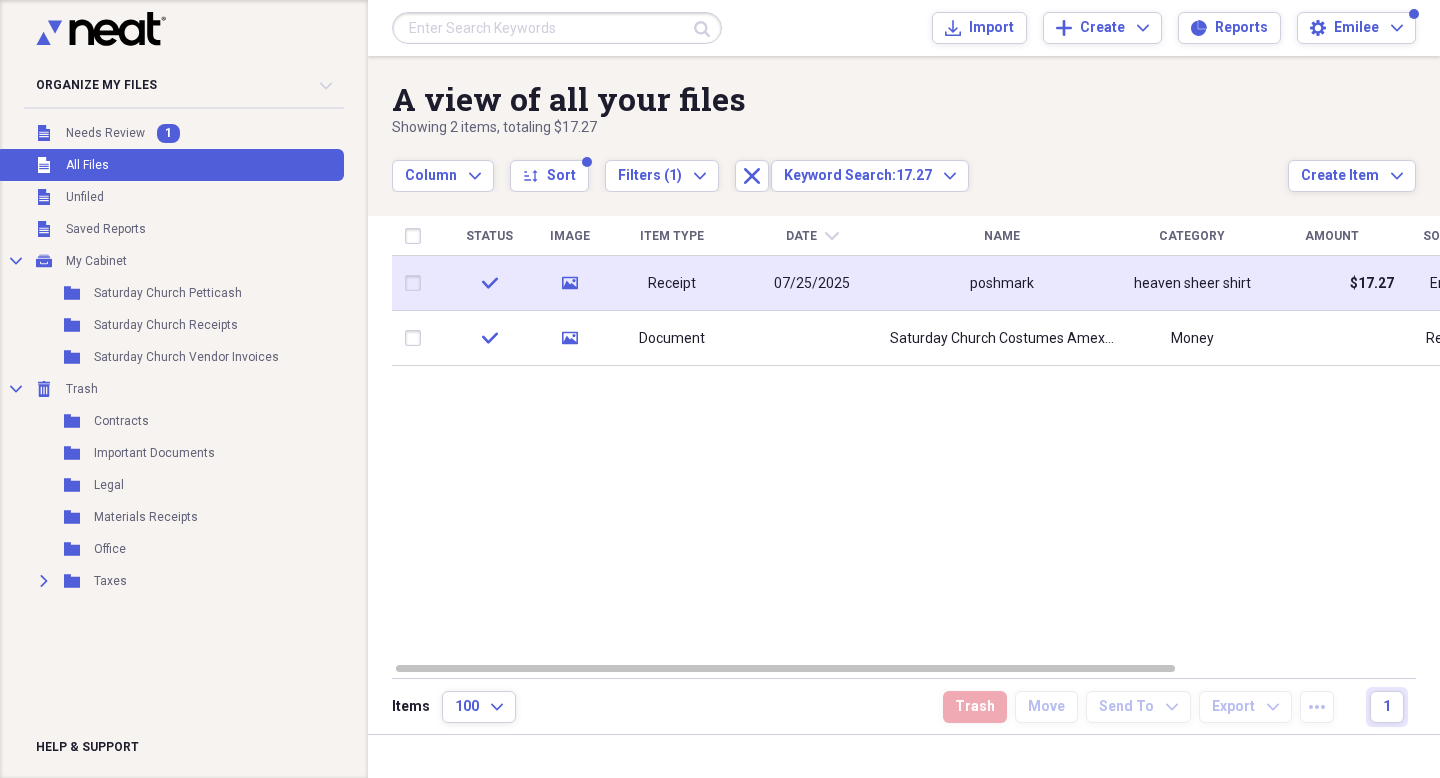 click on "heaven sheer shirt" at bounding box center [1192, 284] 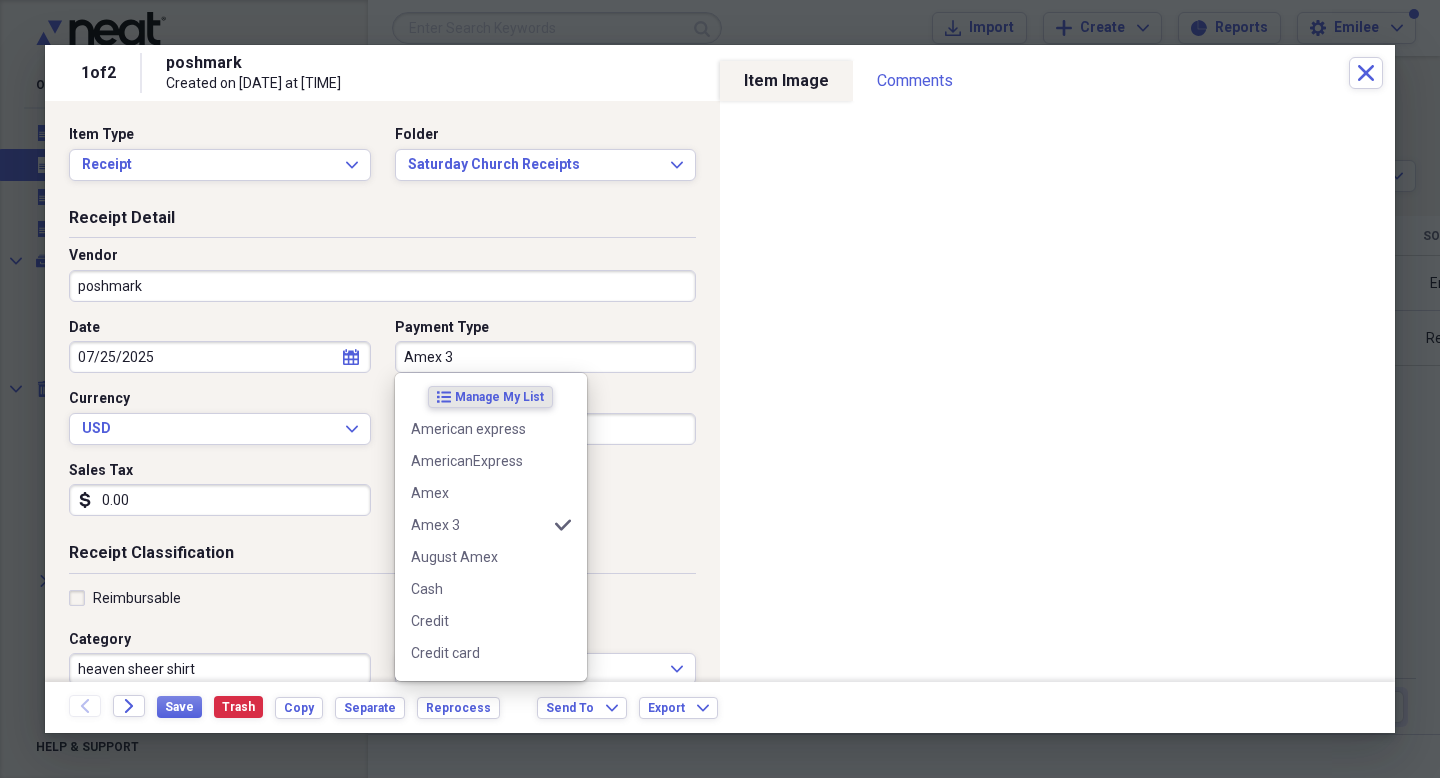 click on "Amex 3" at bounding box center (546, 357) 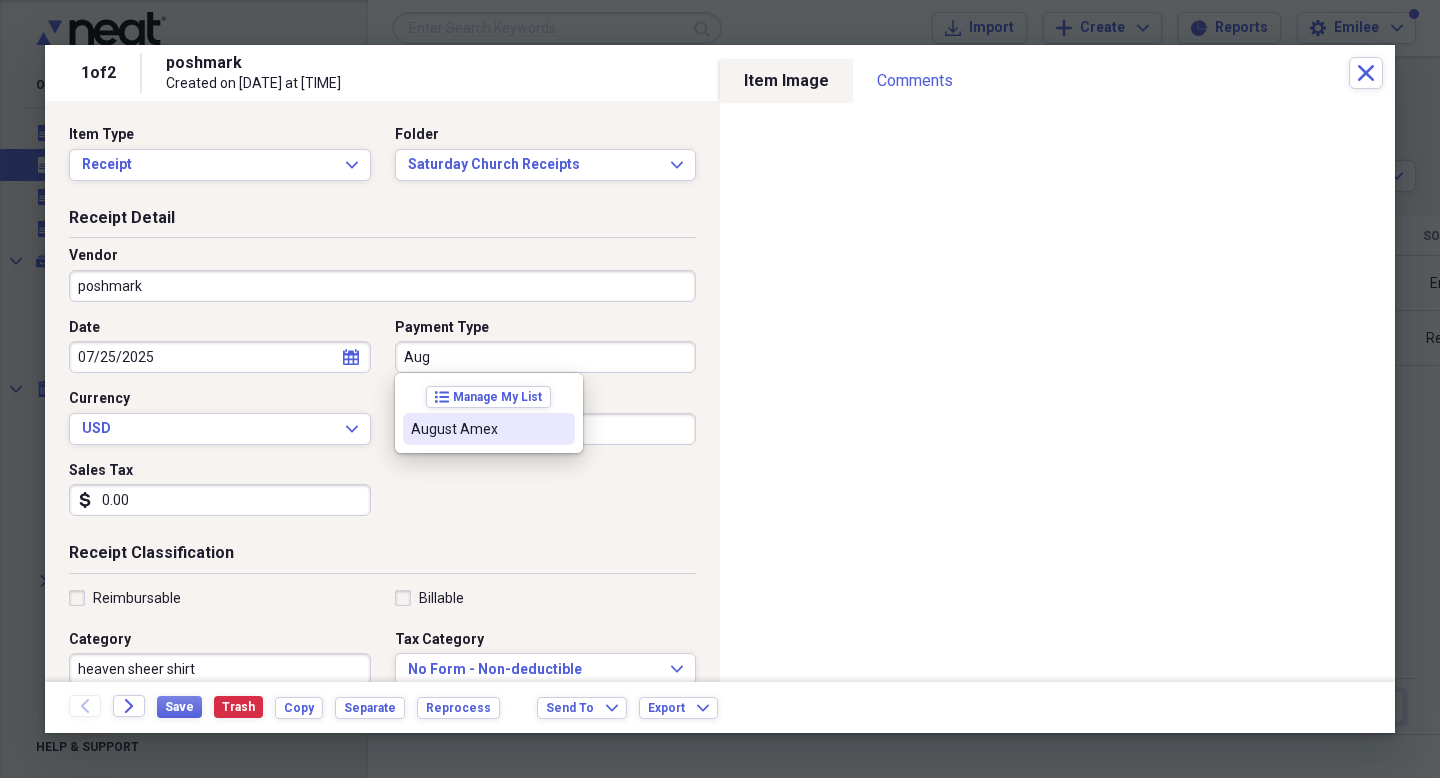 click on "August Amex" at bounding box center (477, 429) 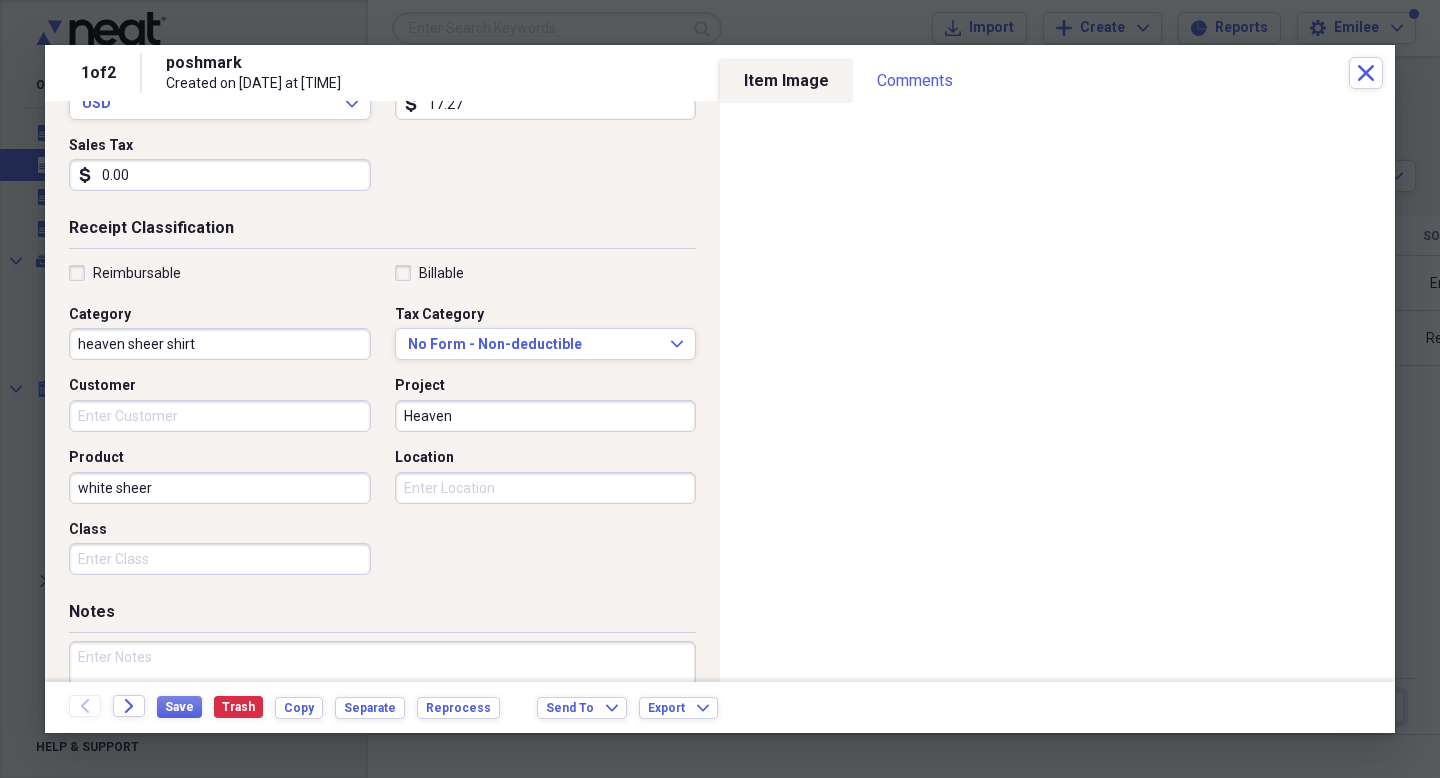 scroll, scrollTop: 439, scrollLeft: 0, axis: vertical 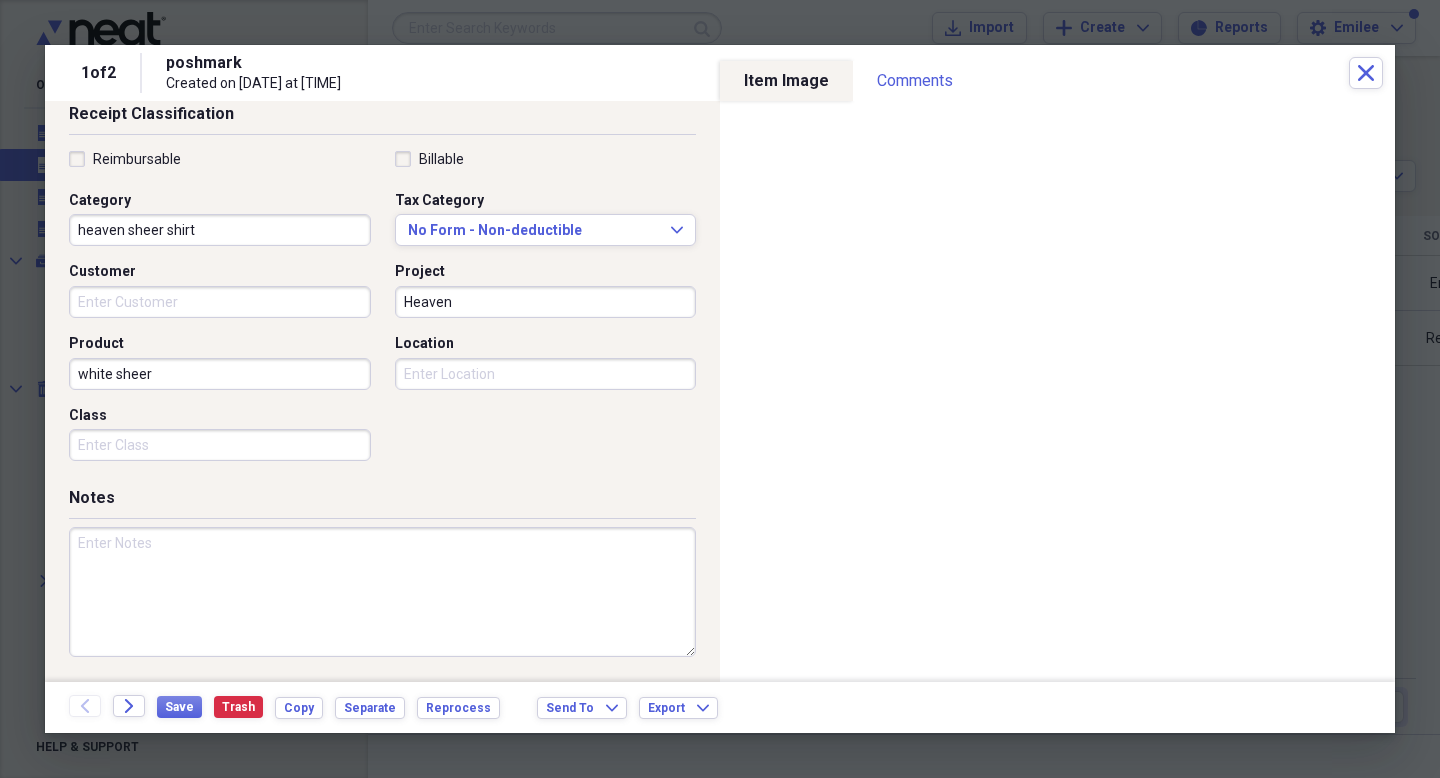 click at bounding box center [382, 592] 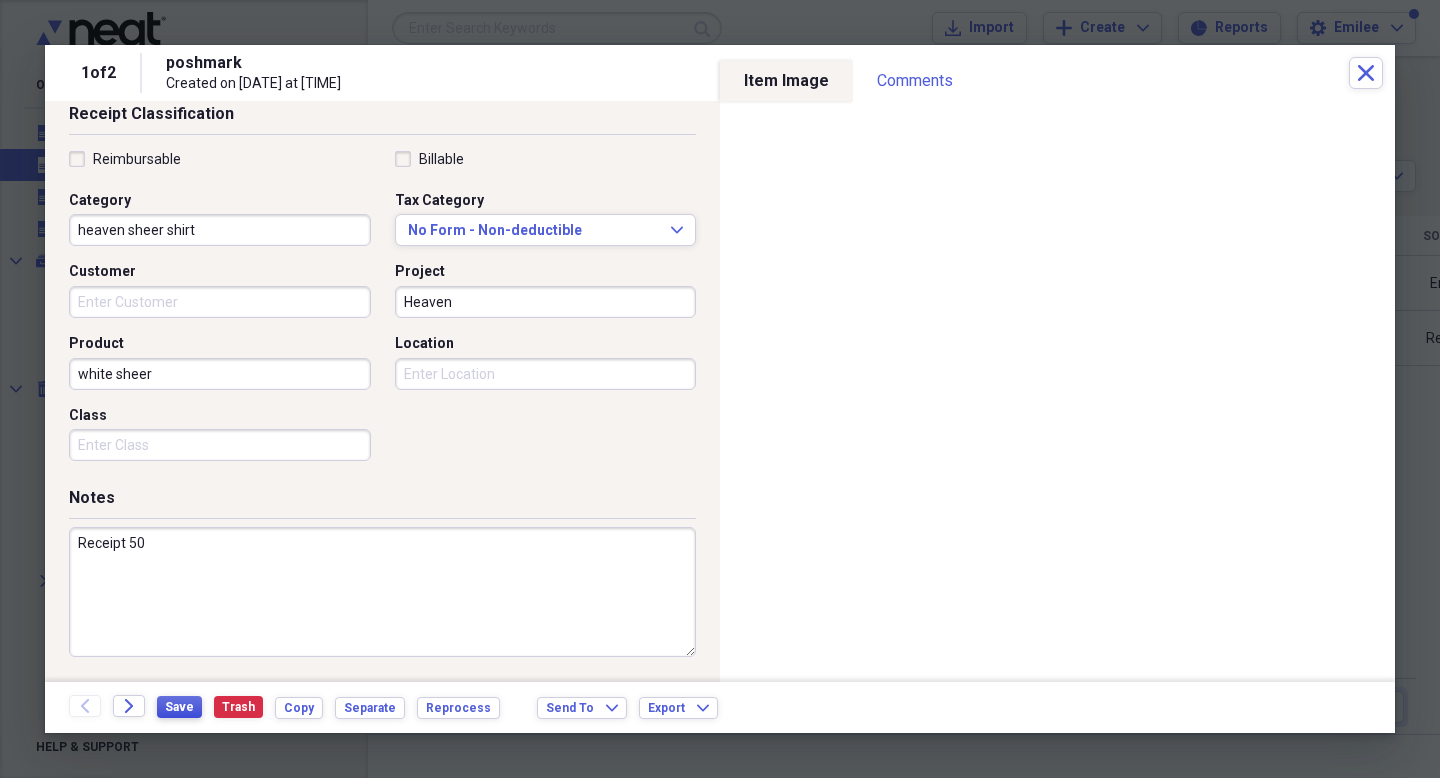 type on "Receipt 50" 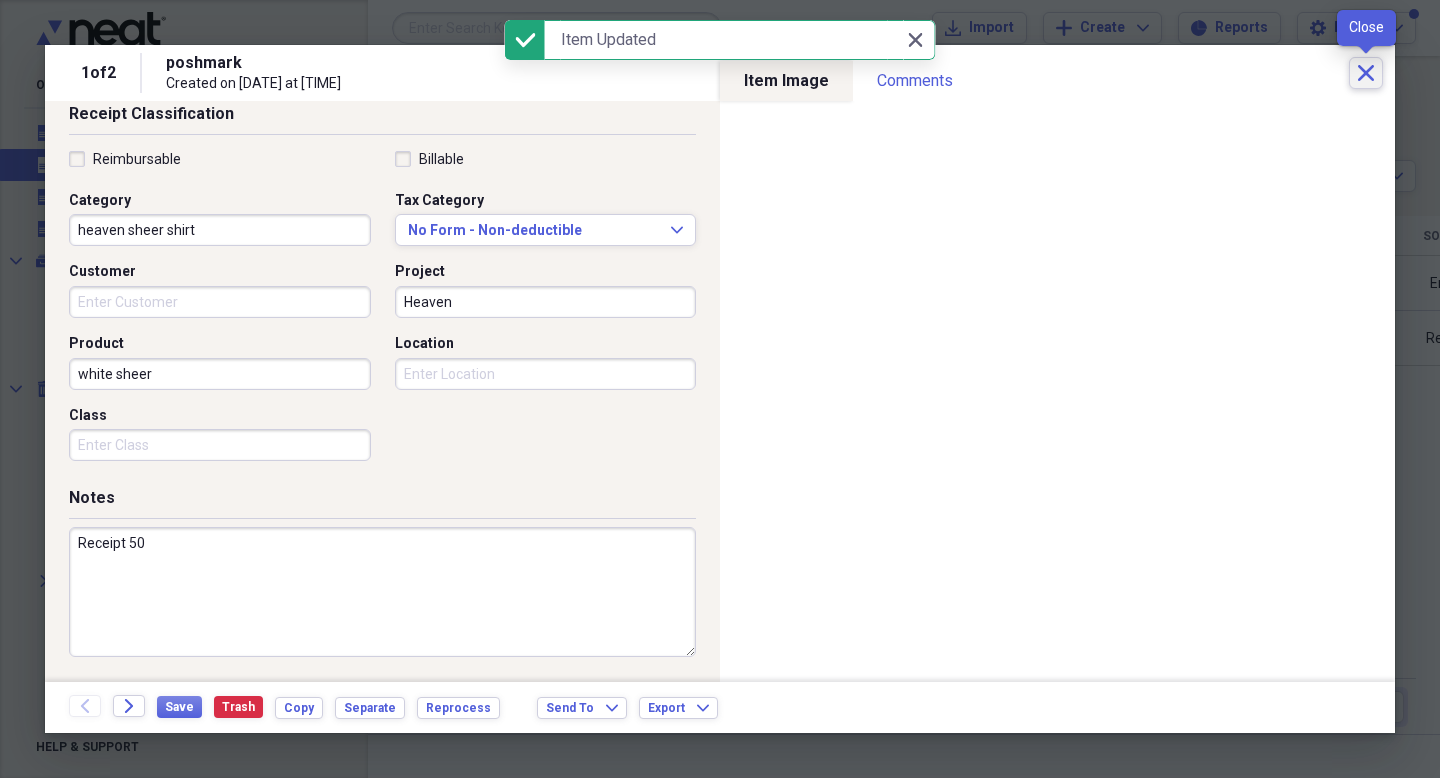 click on "Close" 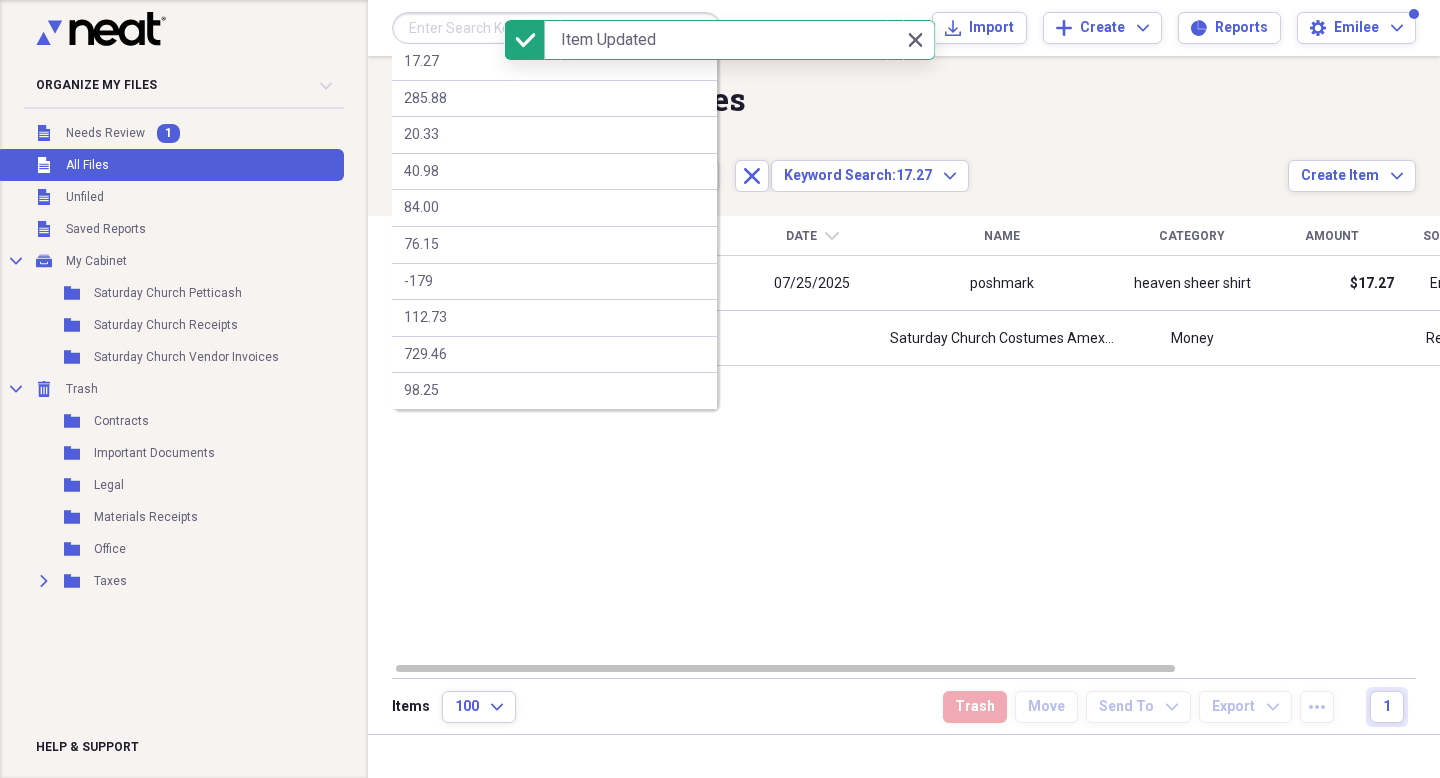 click at bounding box center [557, 28] 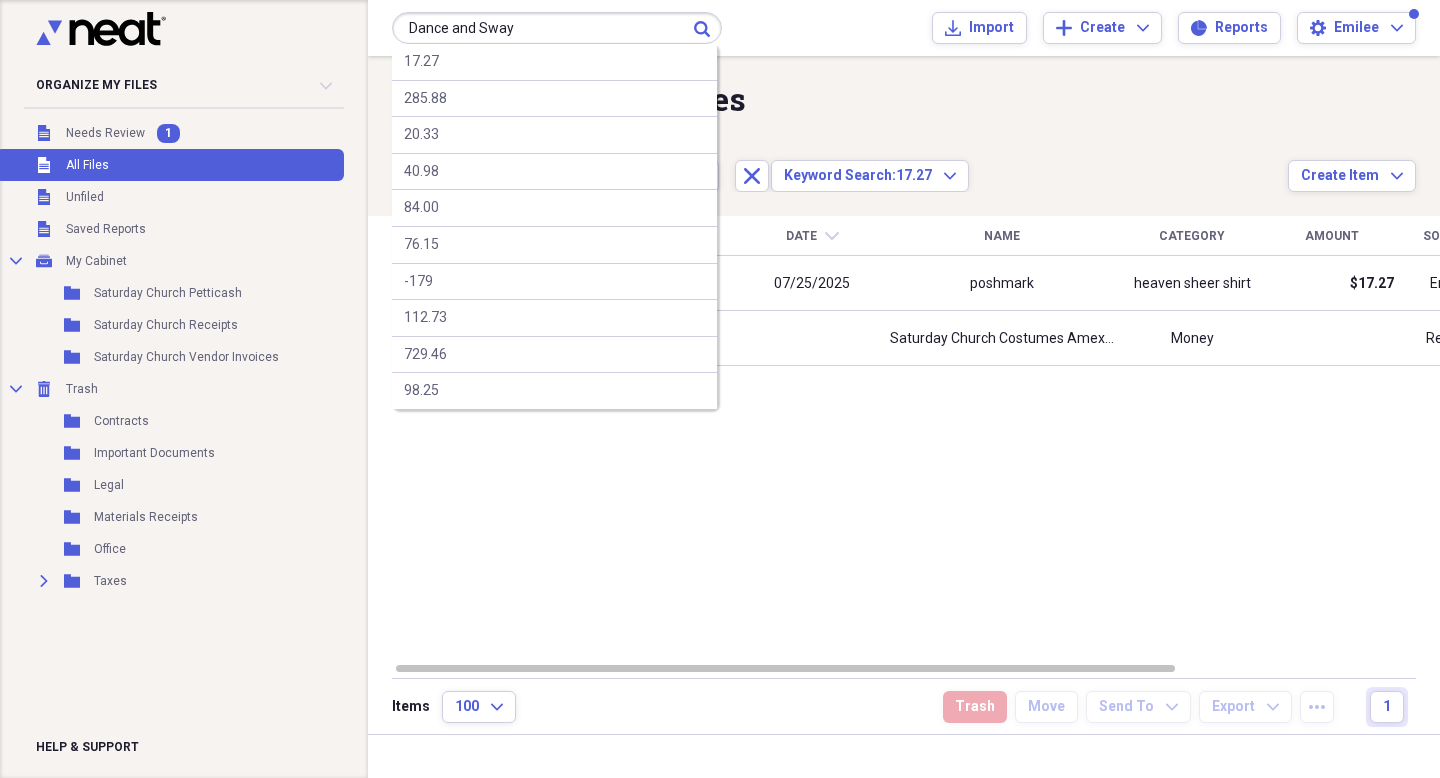 type on "Dance and Sway" 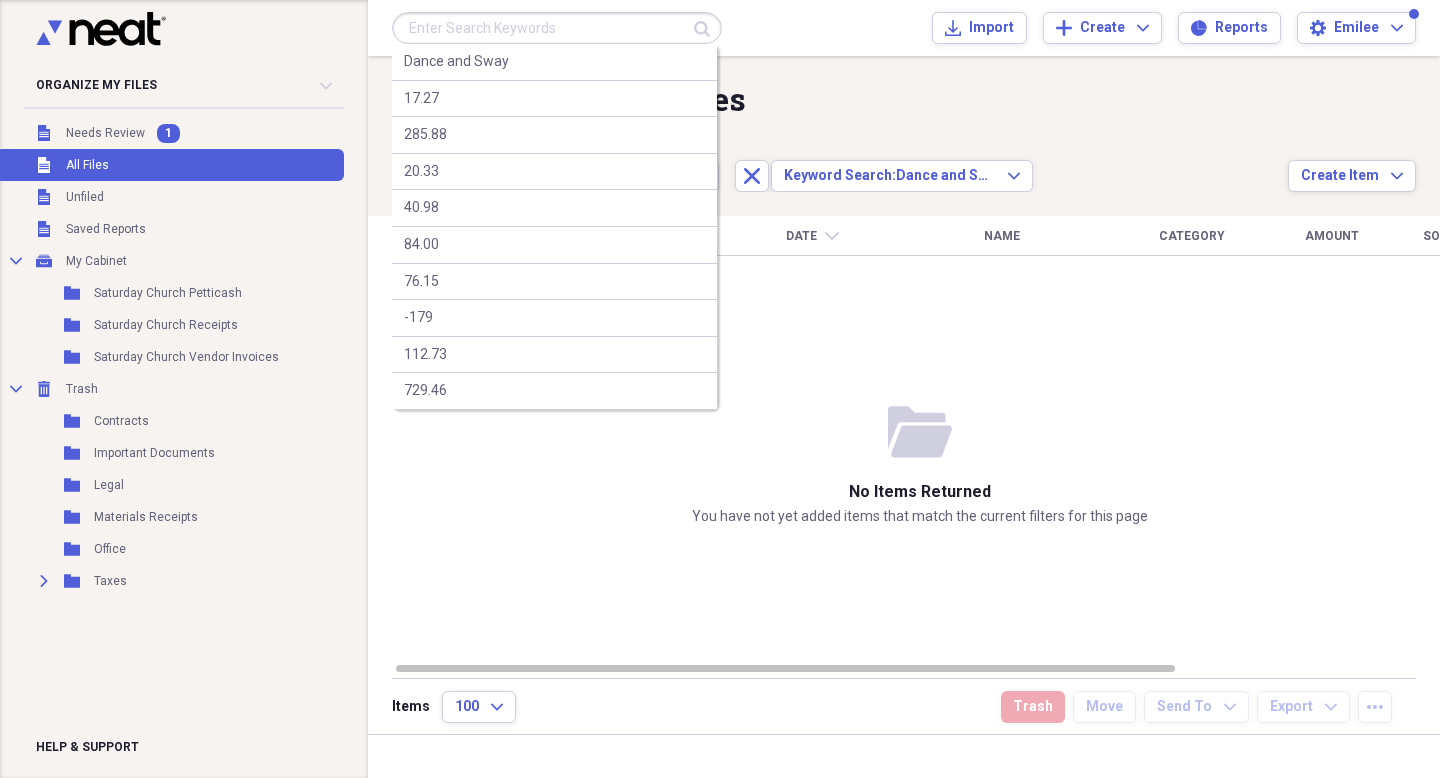 click at bounding box center (557, 28) 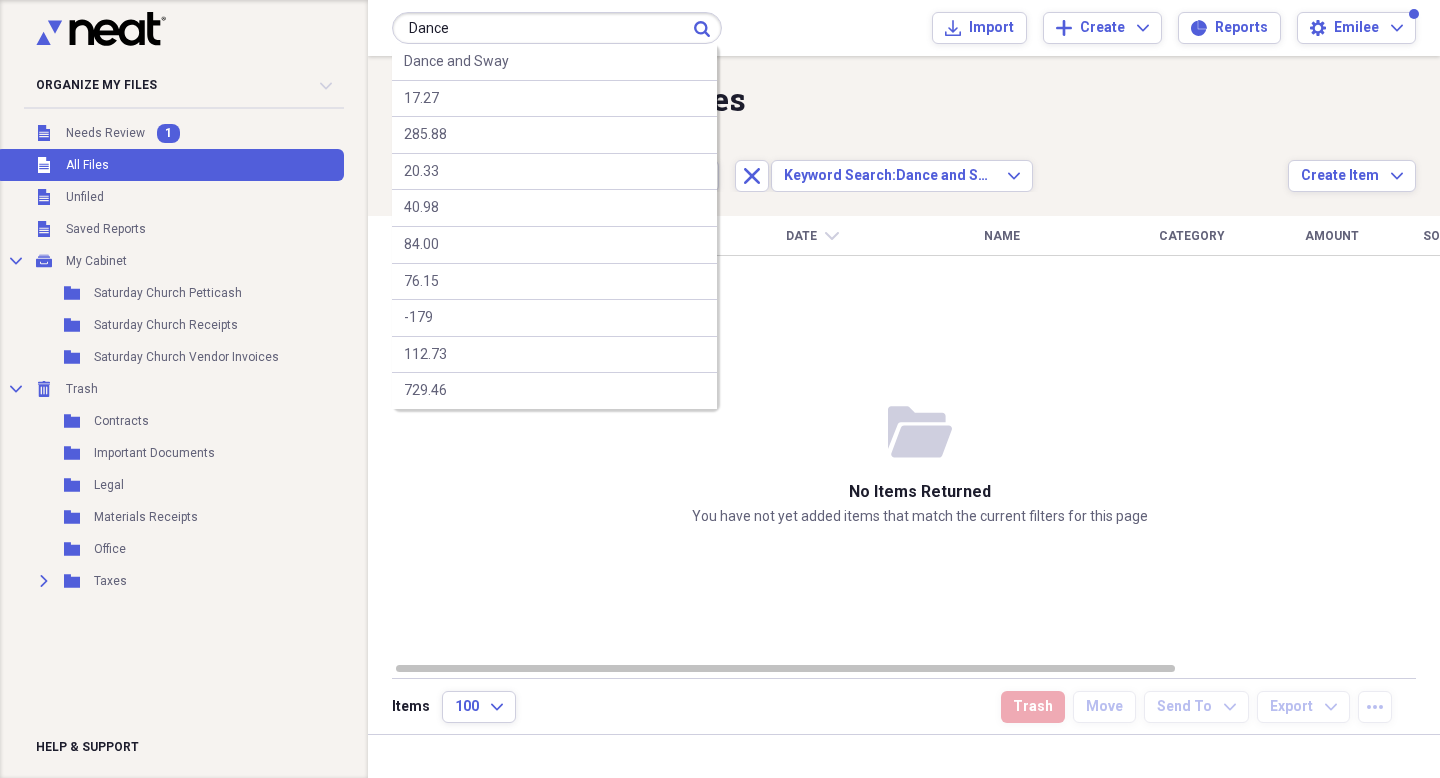 type on "Dance" 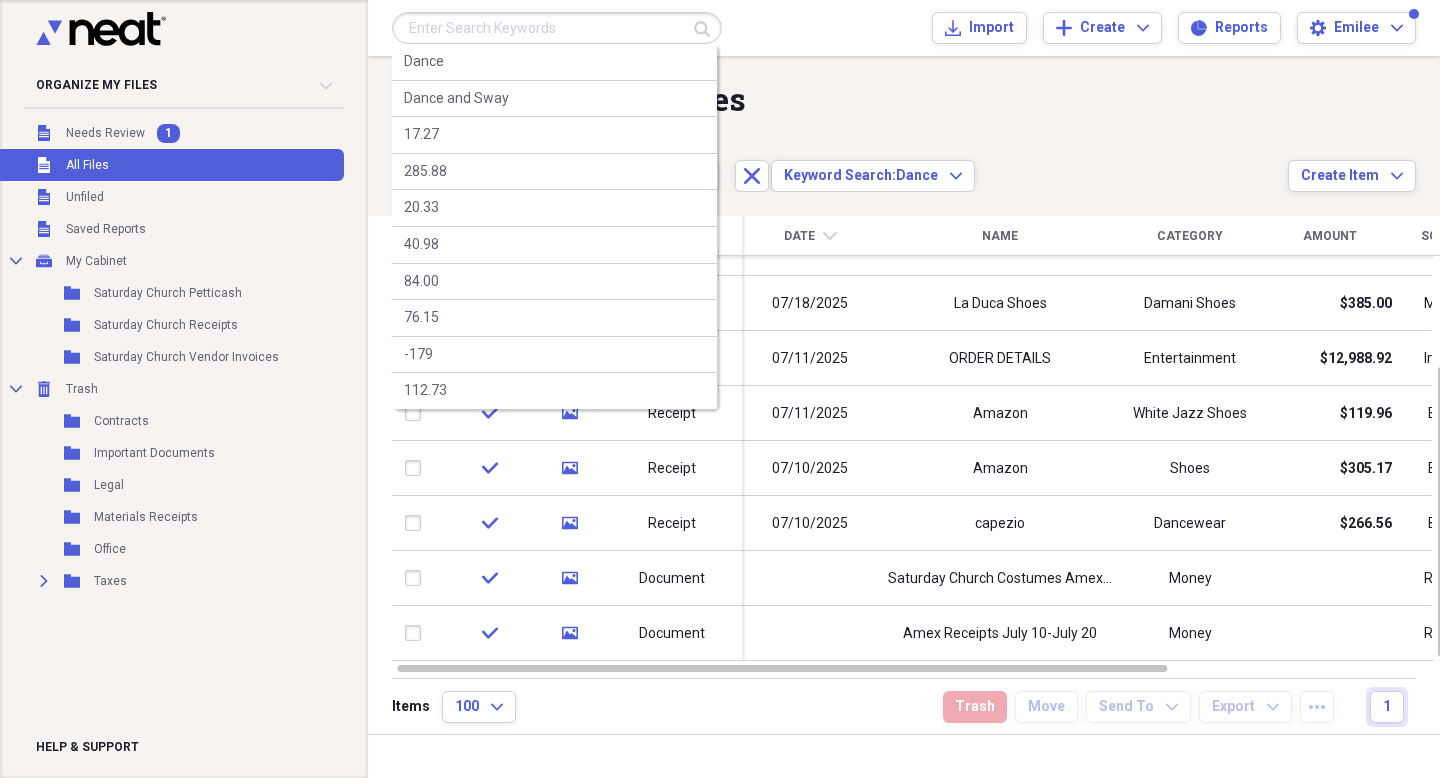 click at bounding box center (557, 28) 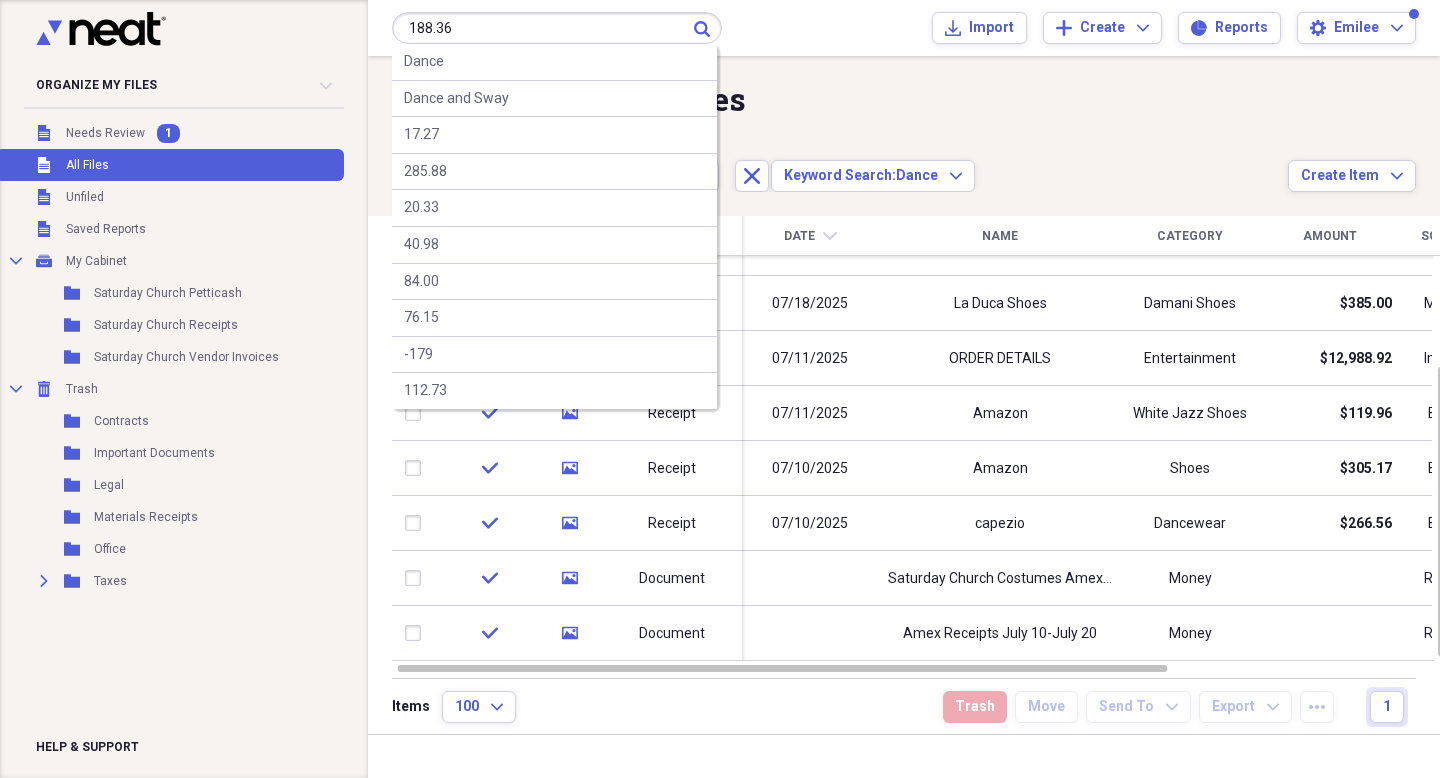 type on "188.36" 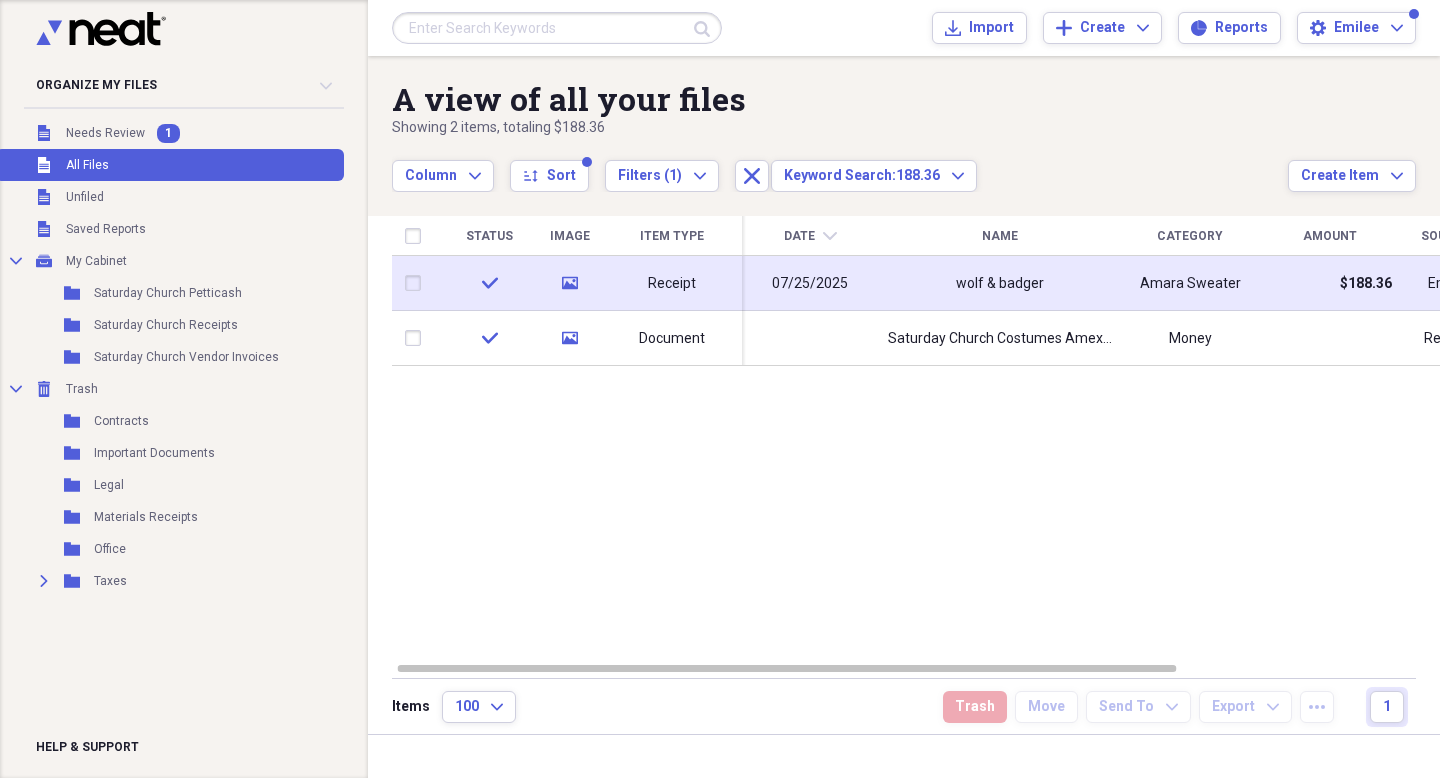 click on "wolf & badger" at bounding box center [1000, 283] 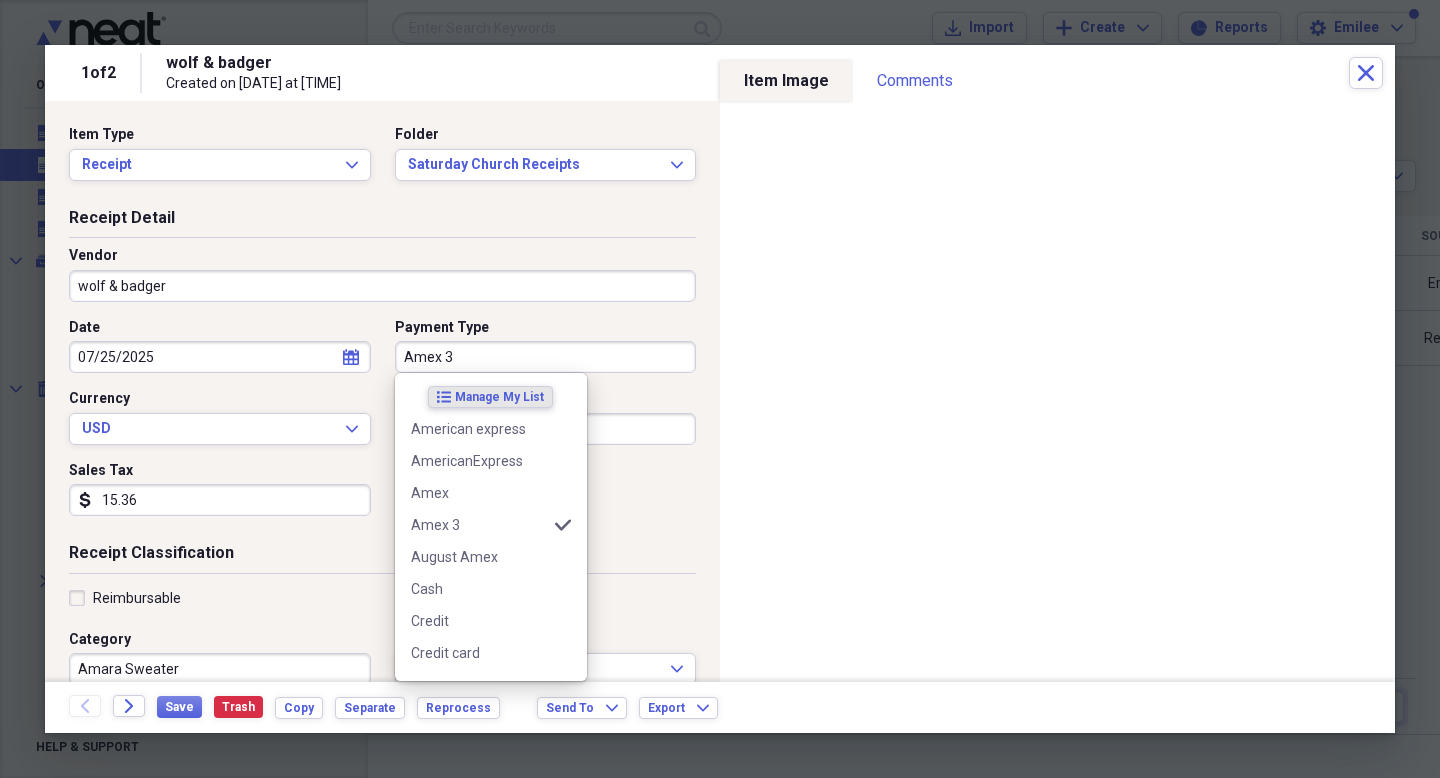 click on "Amex 3" at bounding box center (546, 357) 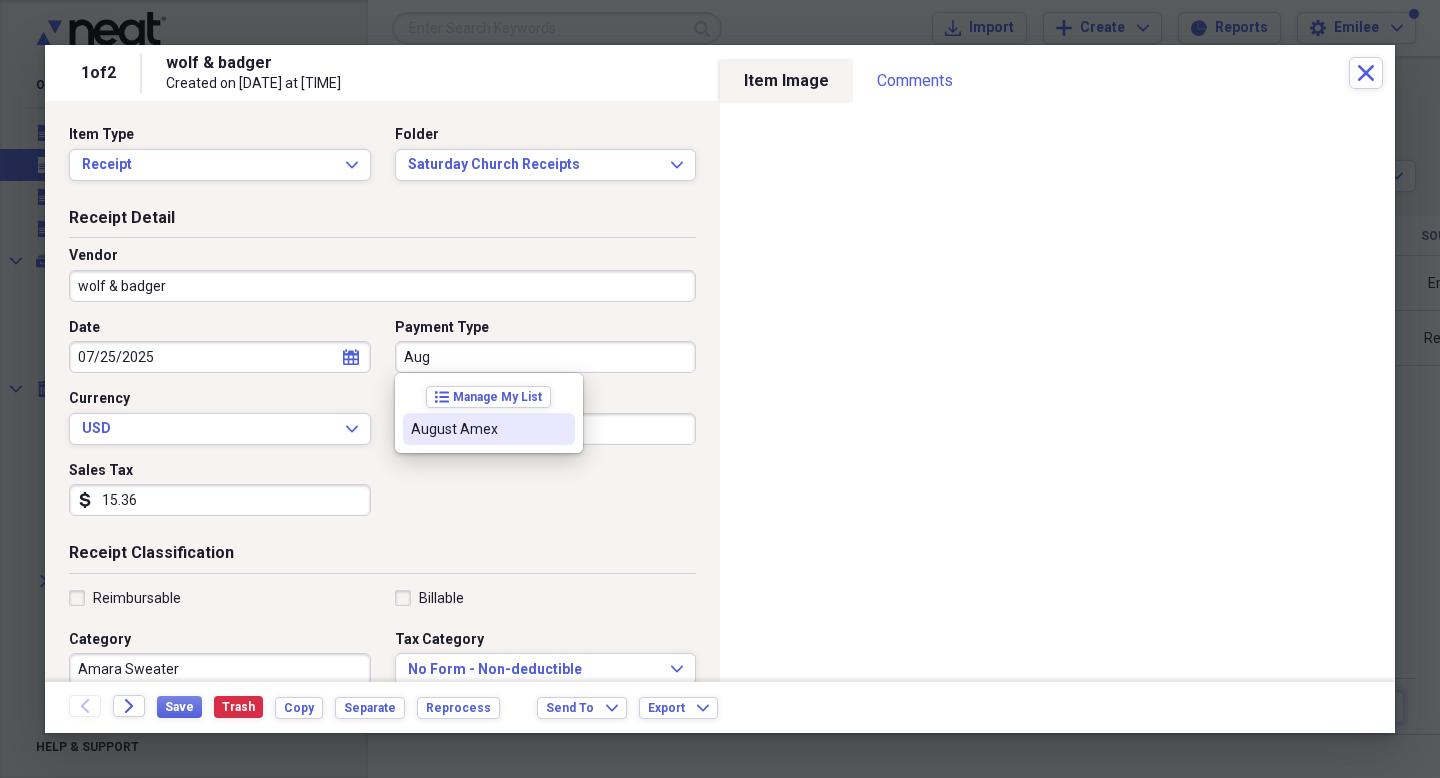 click on "August Amex" at bounding box center [477, 429] 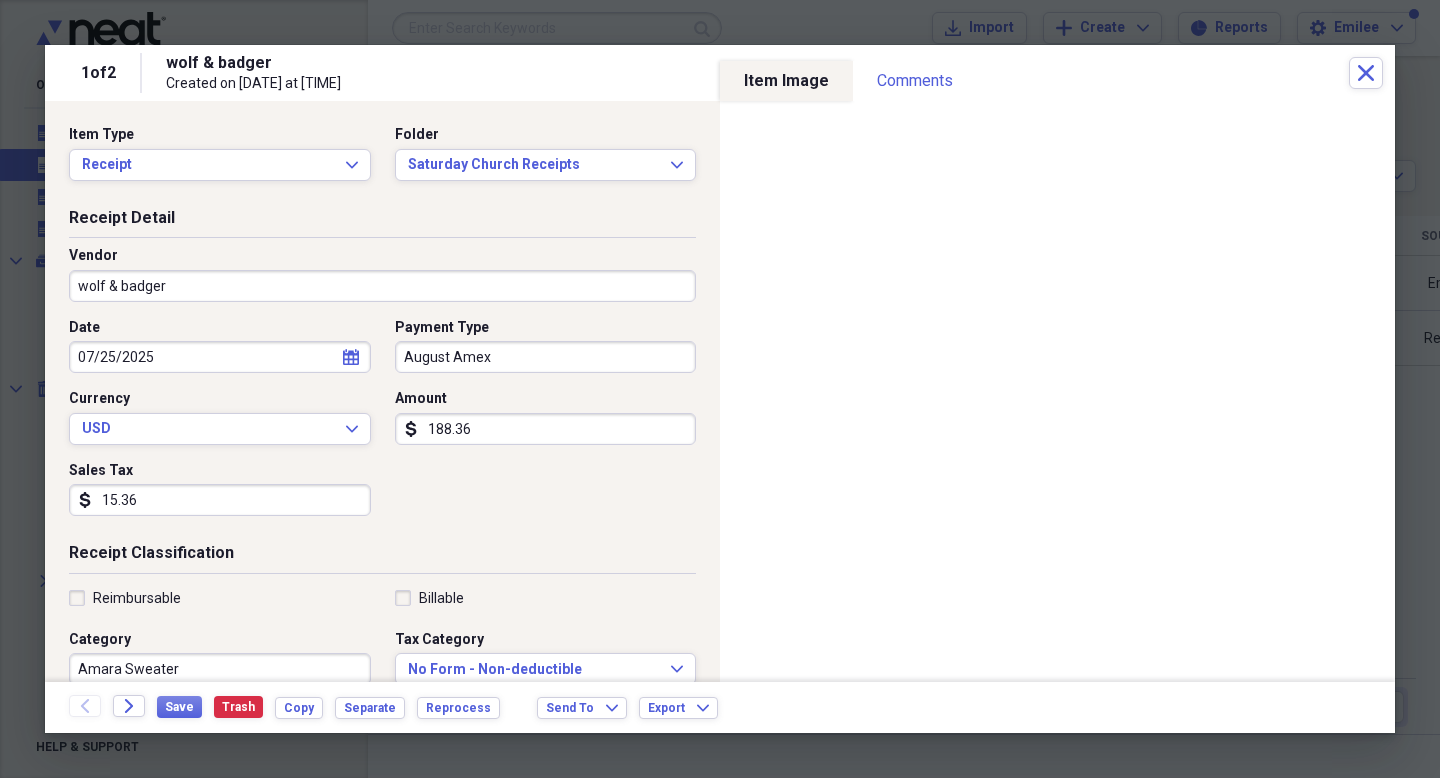 click on "Receipt Classification" at bounding box center [382, 557] 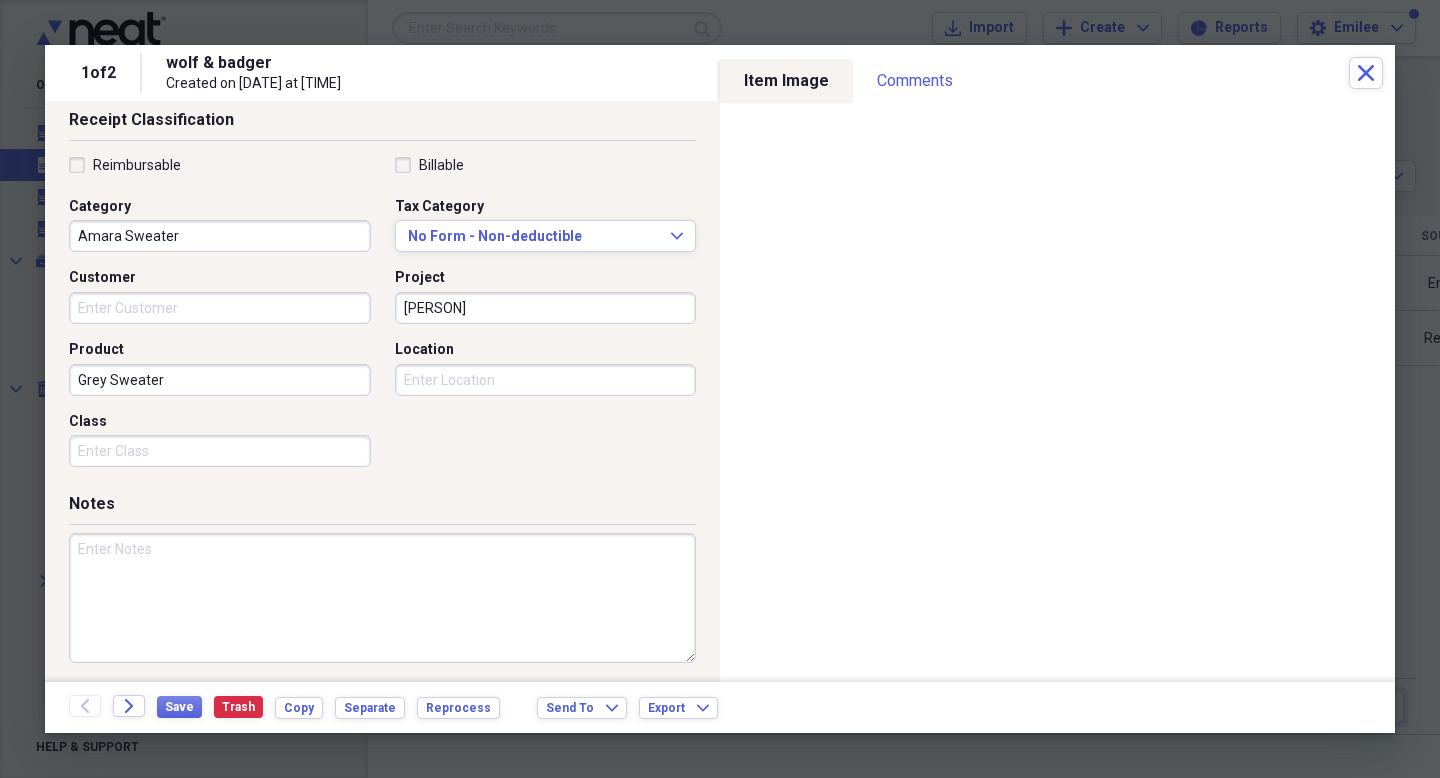 scroll, scrollTop: 439, scrollLeft: 0, axis: vertical 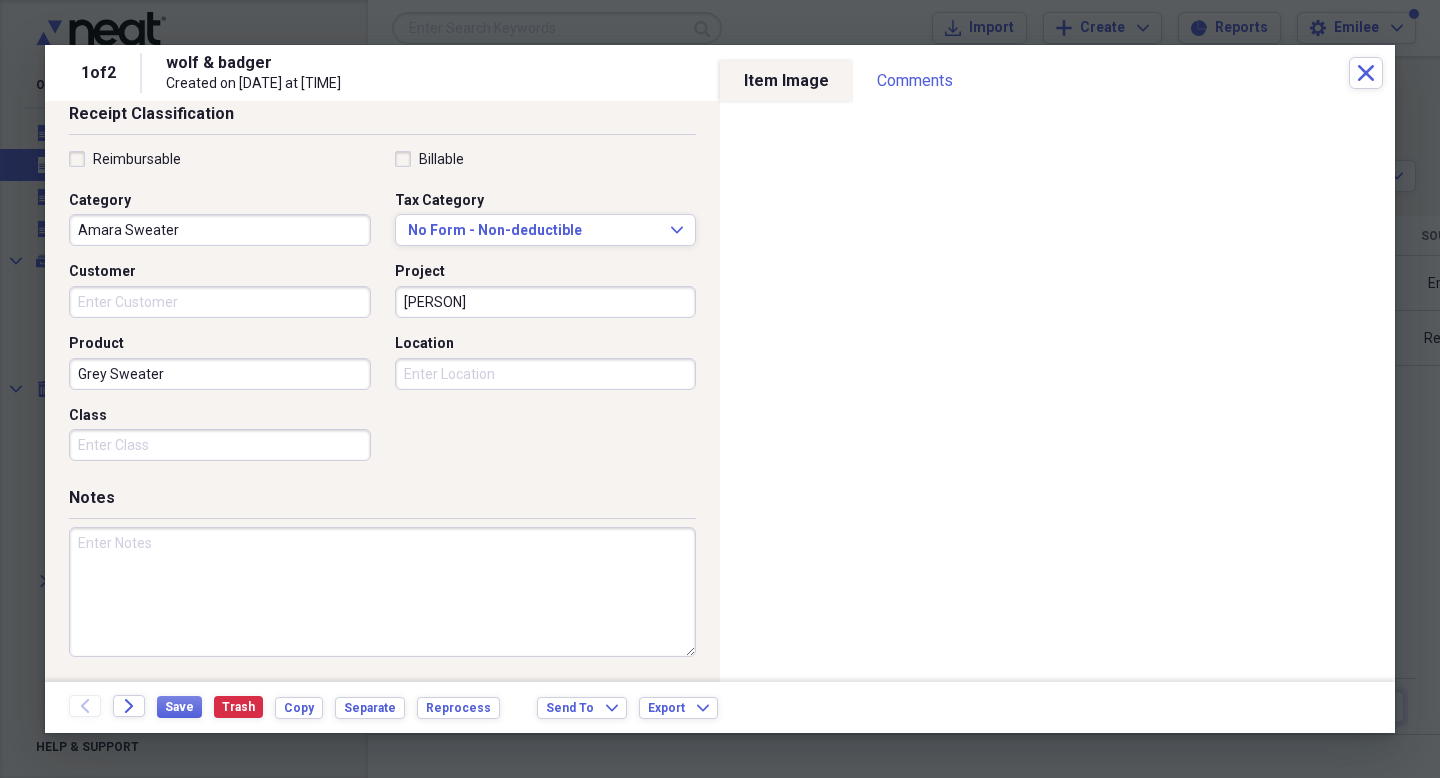 click at bounding box center [382, 592] 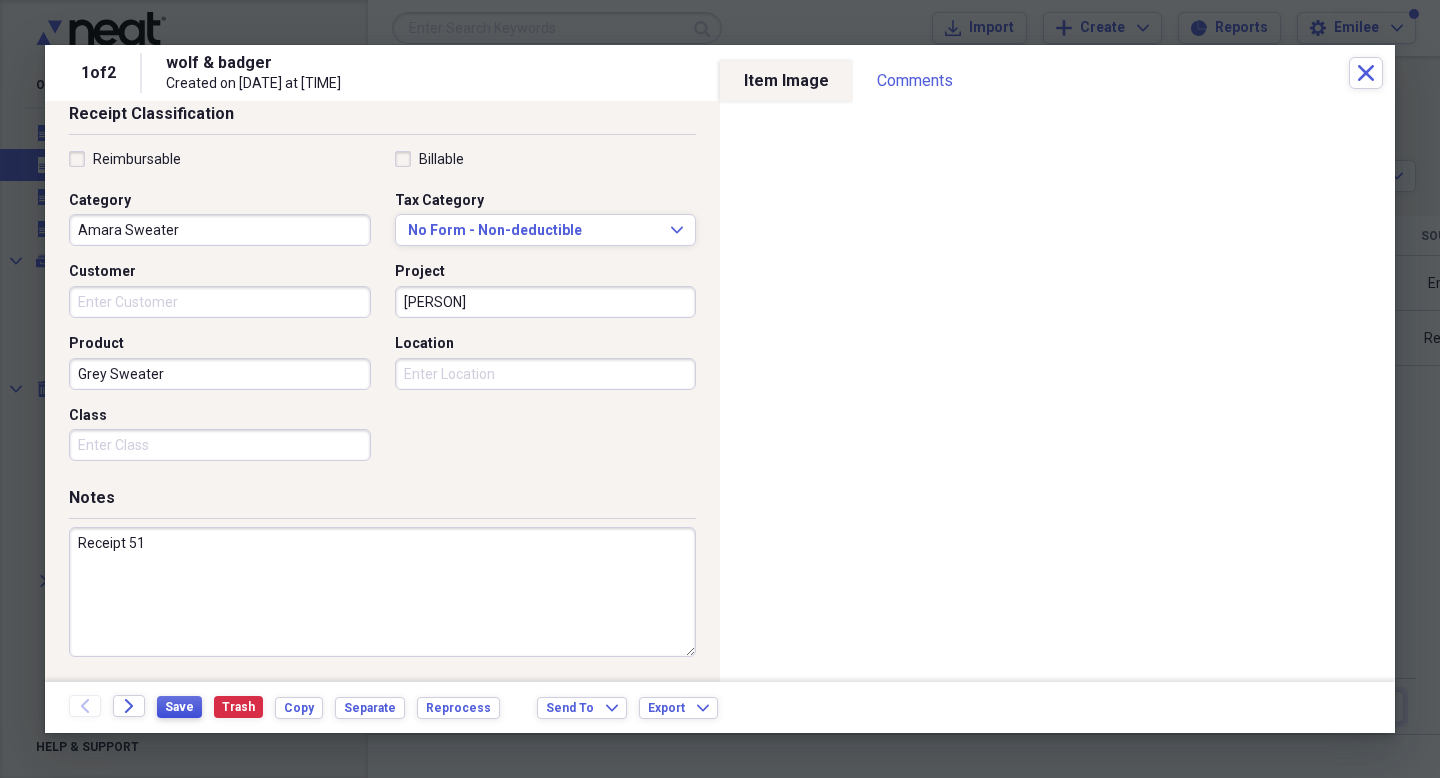 type on "Receipt 51" 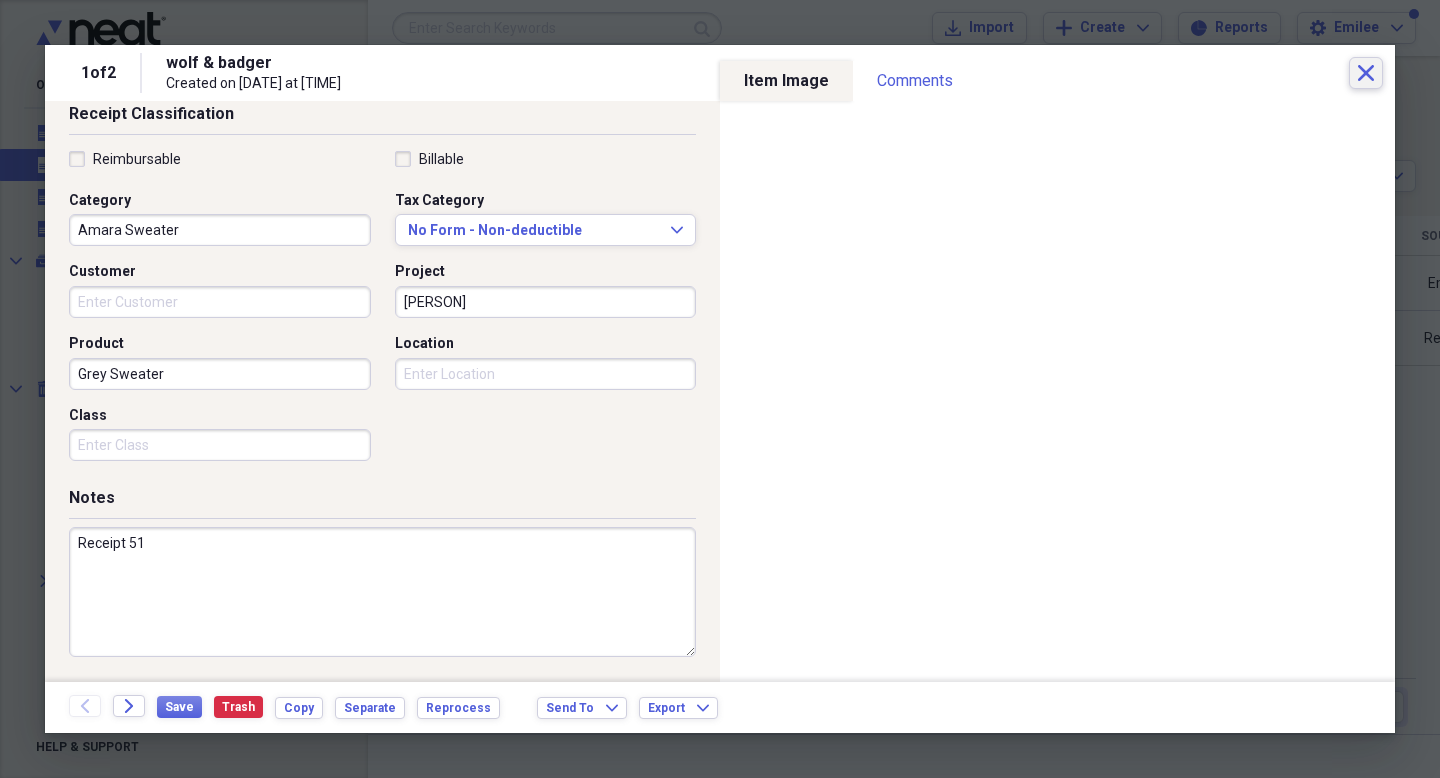 click on "Close" 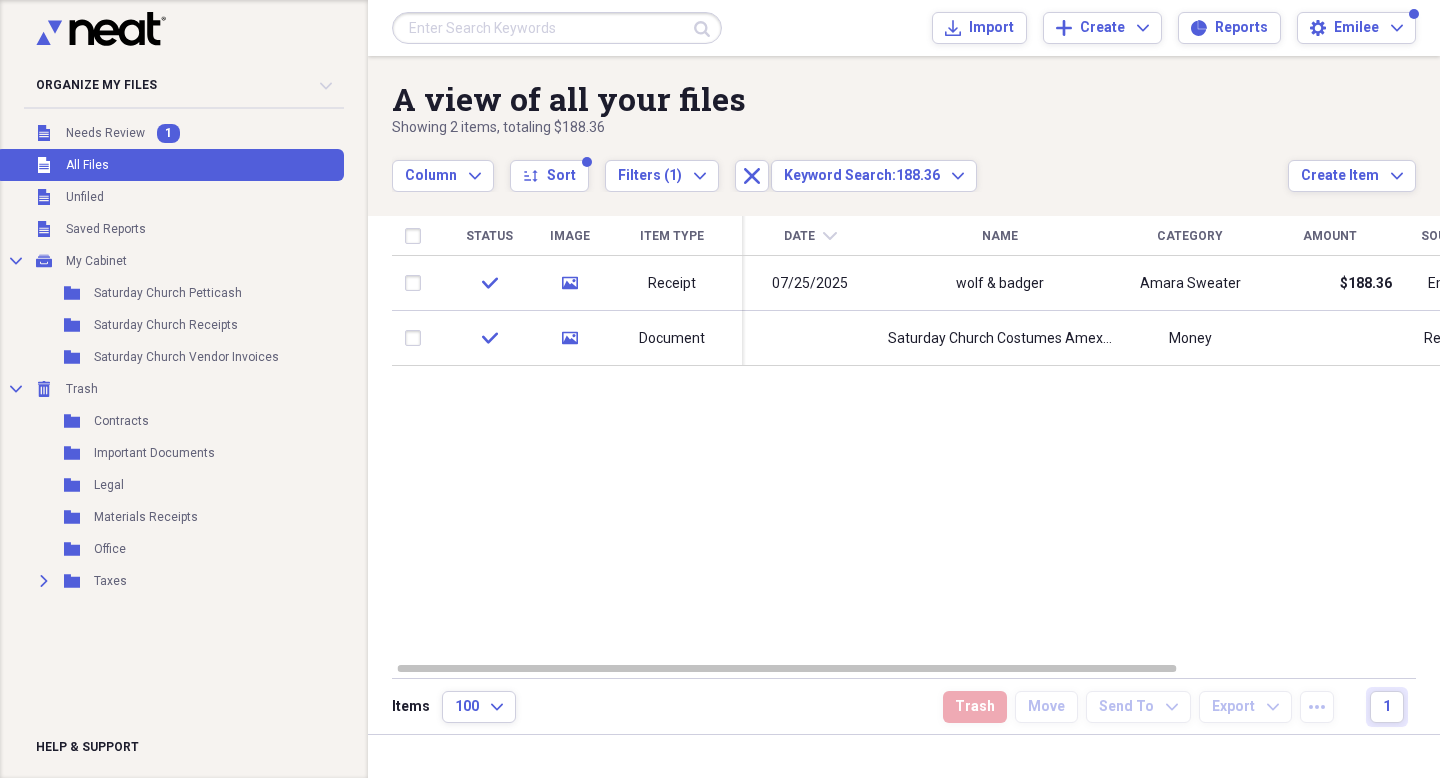 click at bounding box center (557, 28) 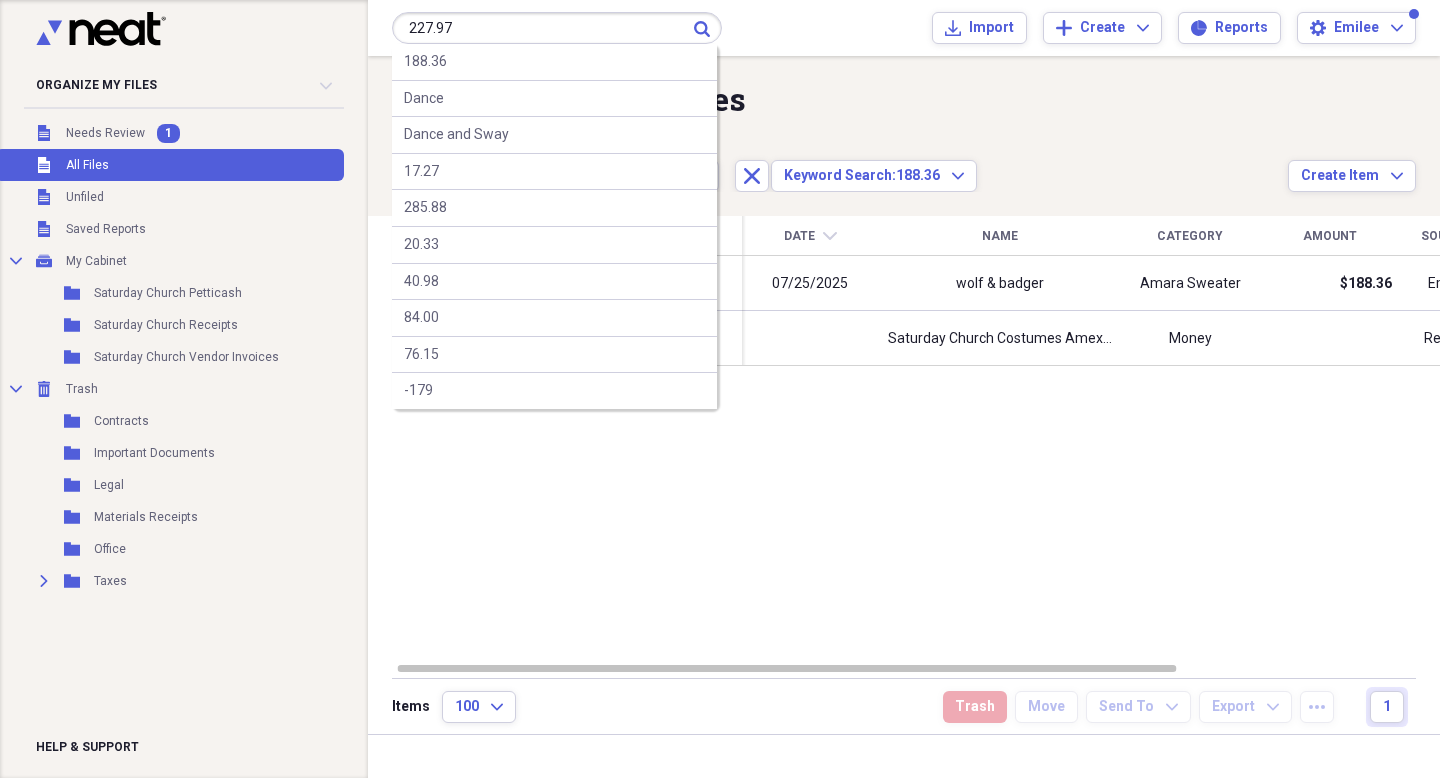 type on "227.97" 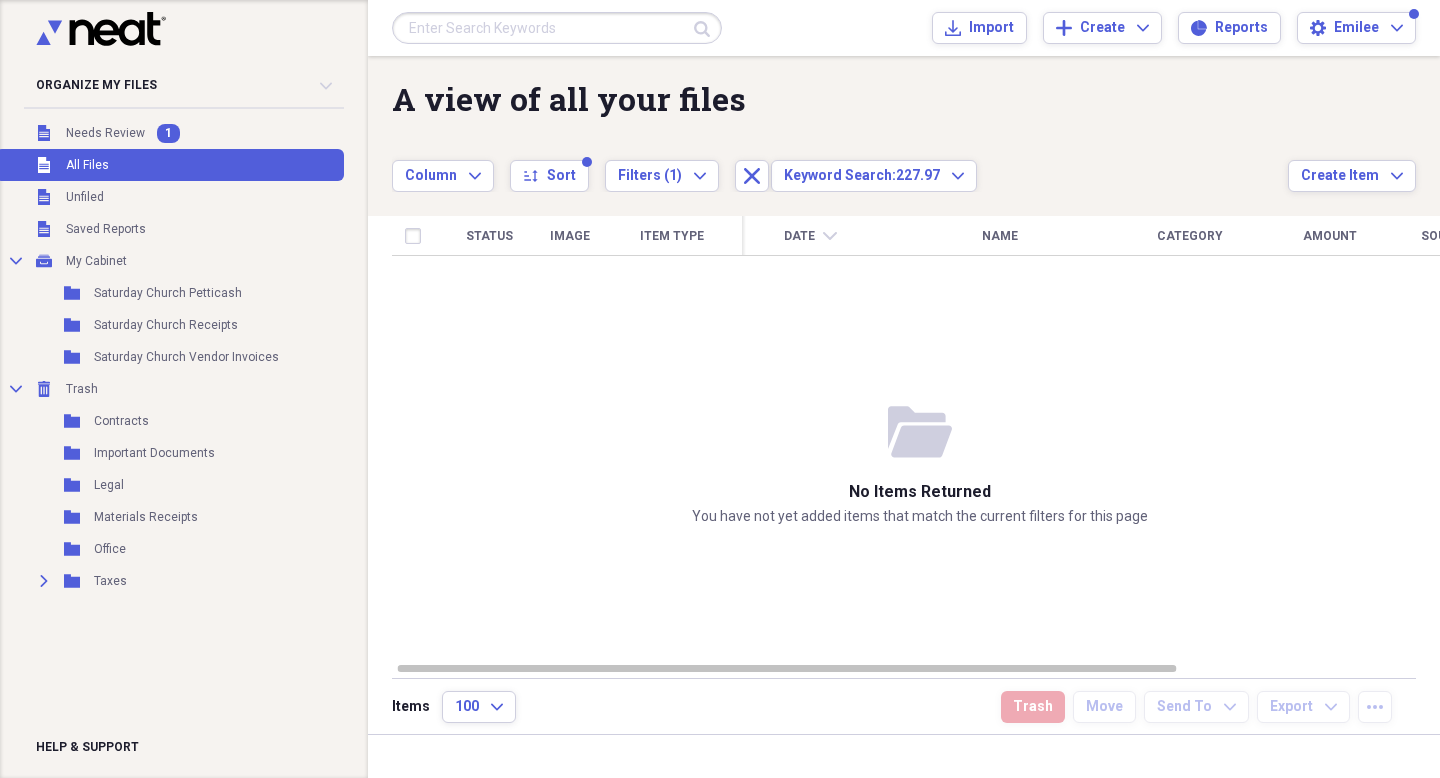 click at bounding box center (557, 28) 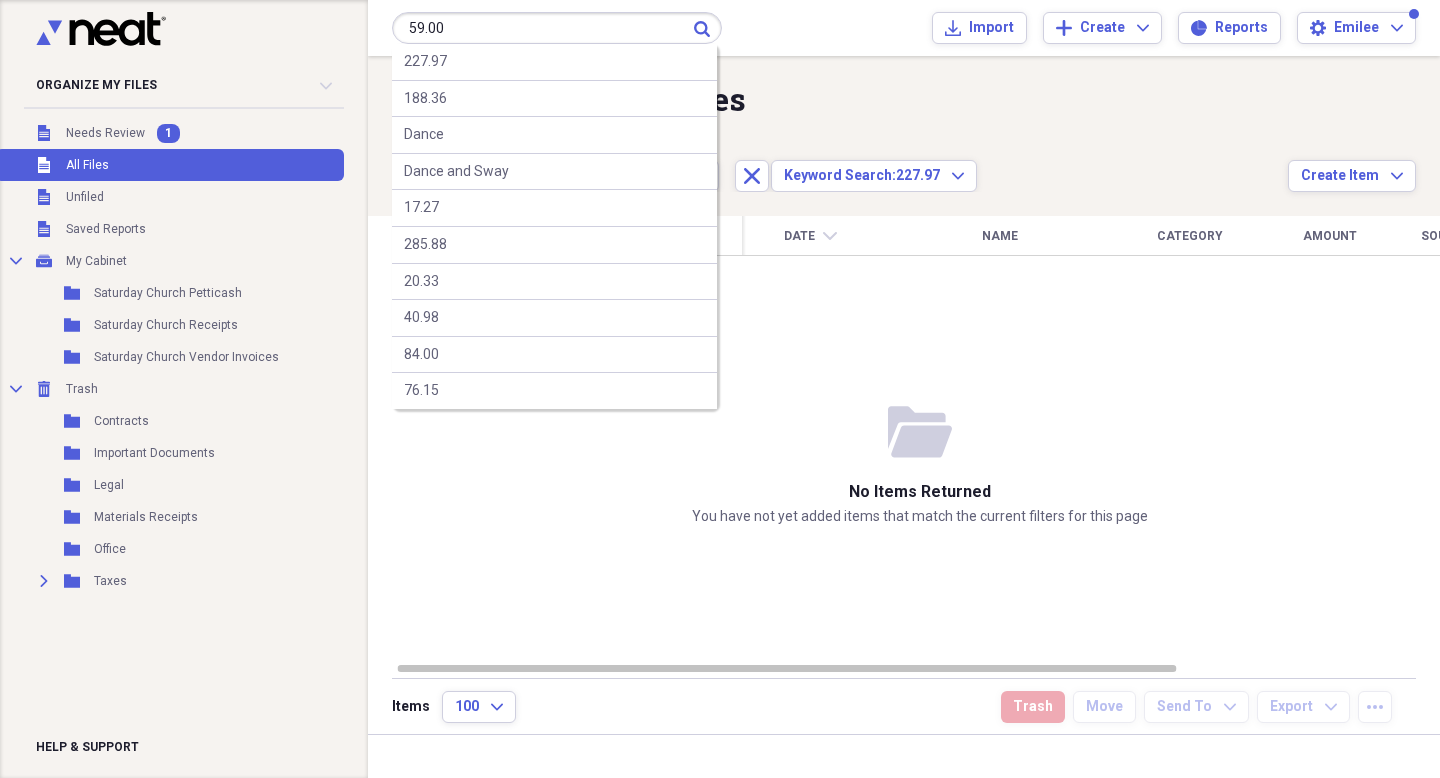 type on "59.00" 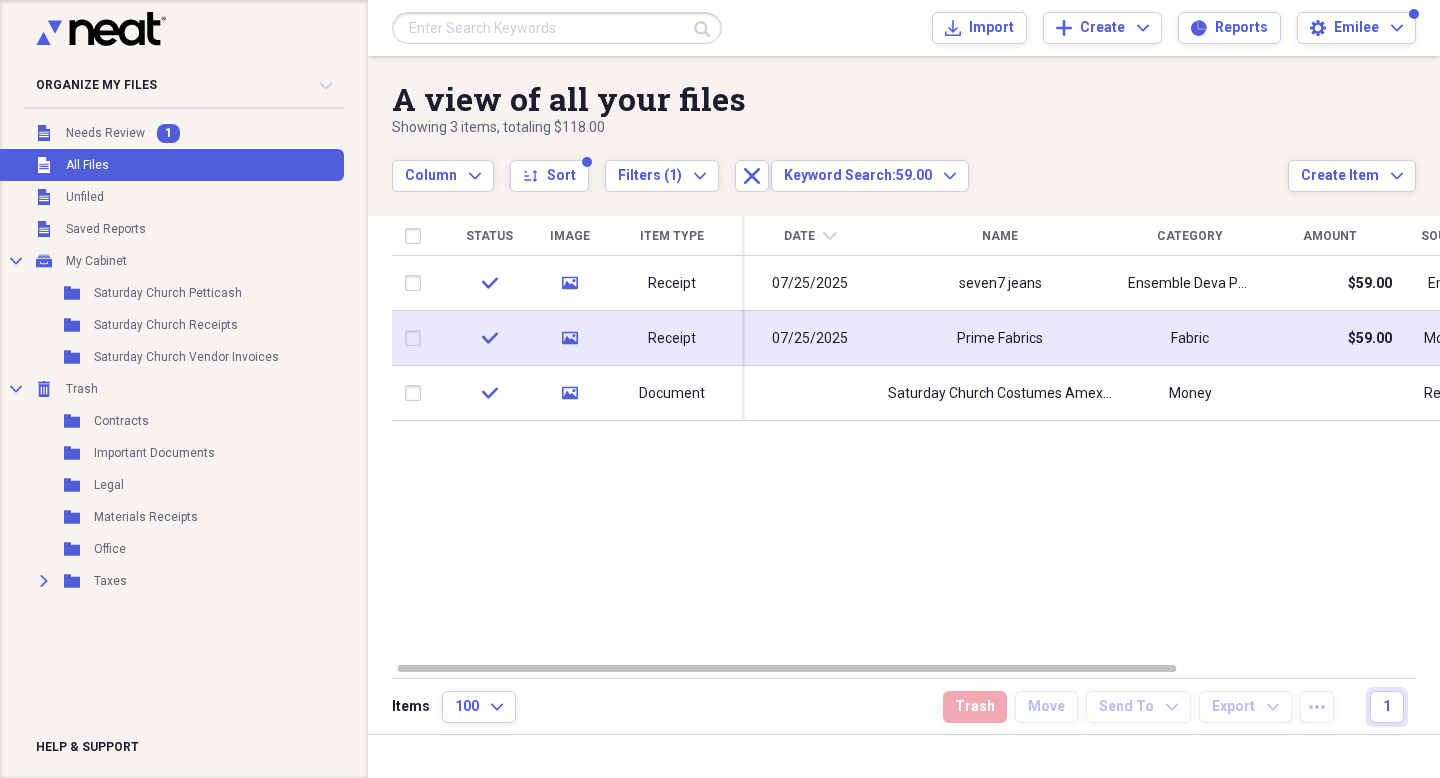 click on "Prime Fabrics" at bounding box center (1000, 338) 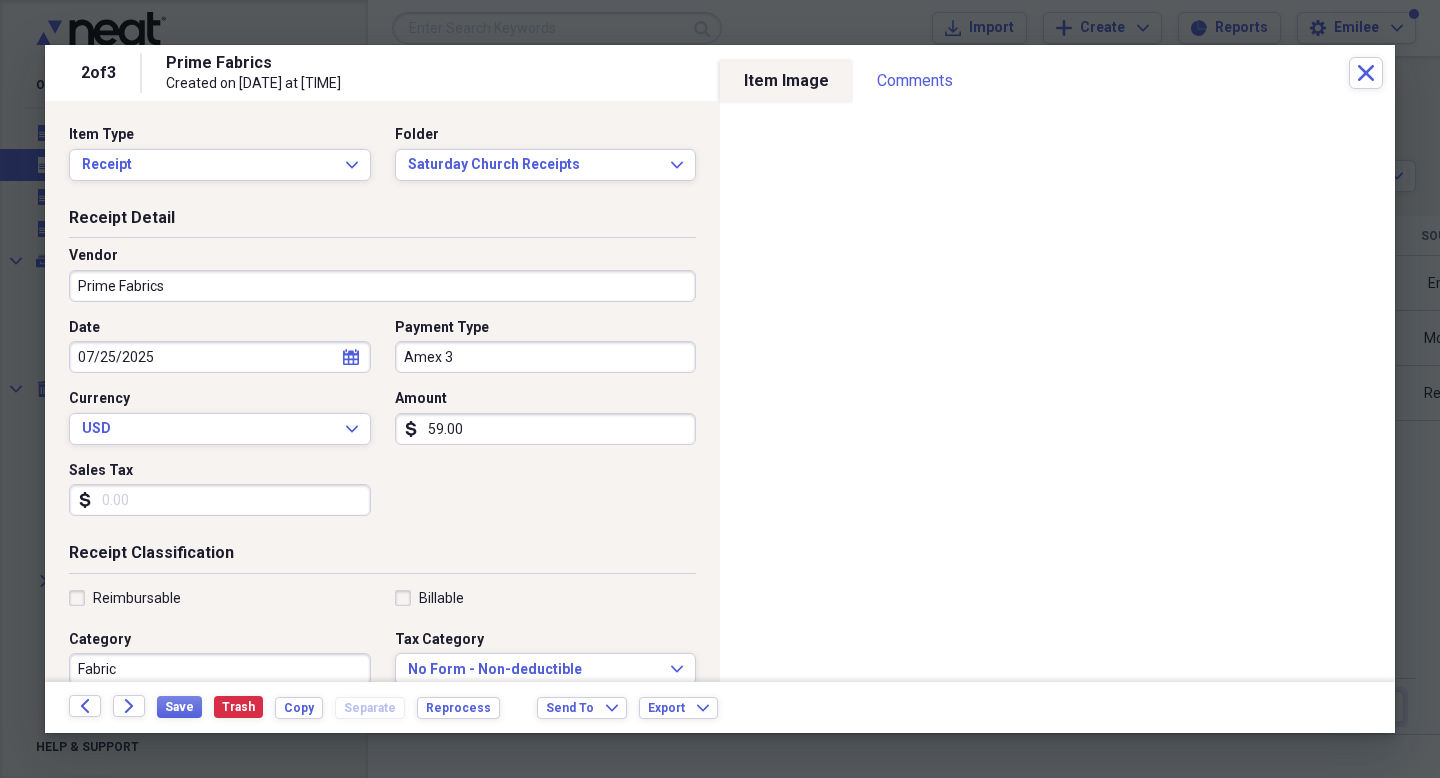 click on "Amex 3" at bounding box center (546, 357) 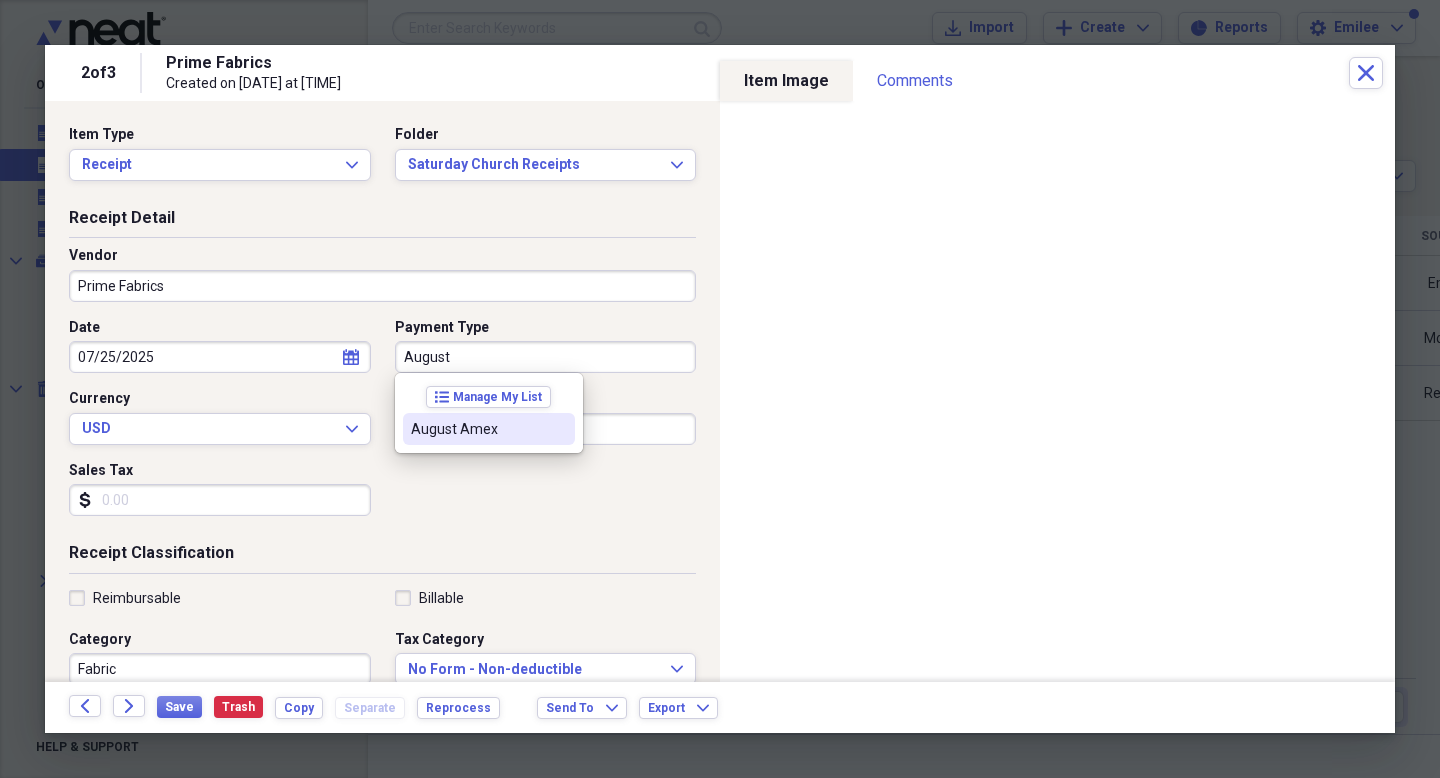 click on "August Amex" at bounding box center [489, 429] 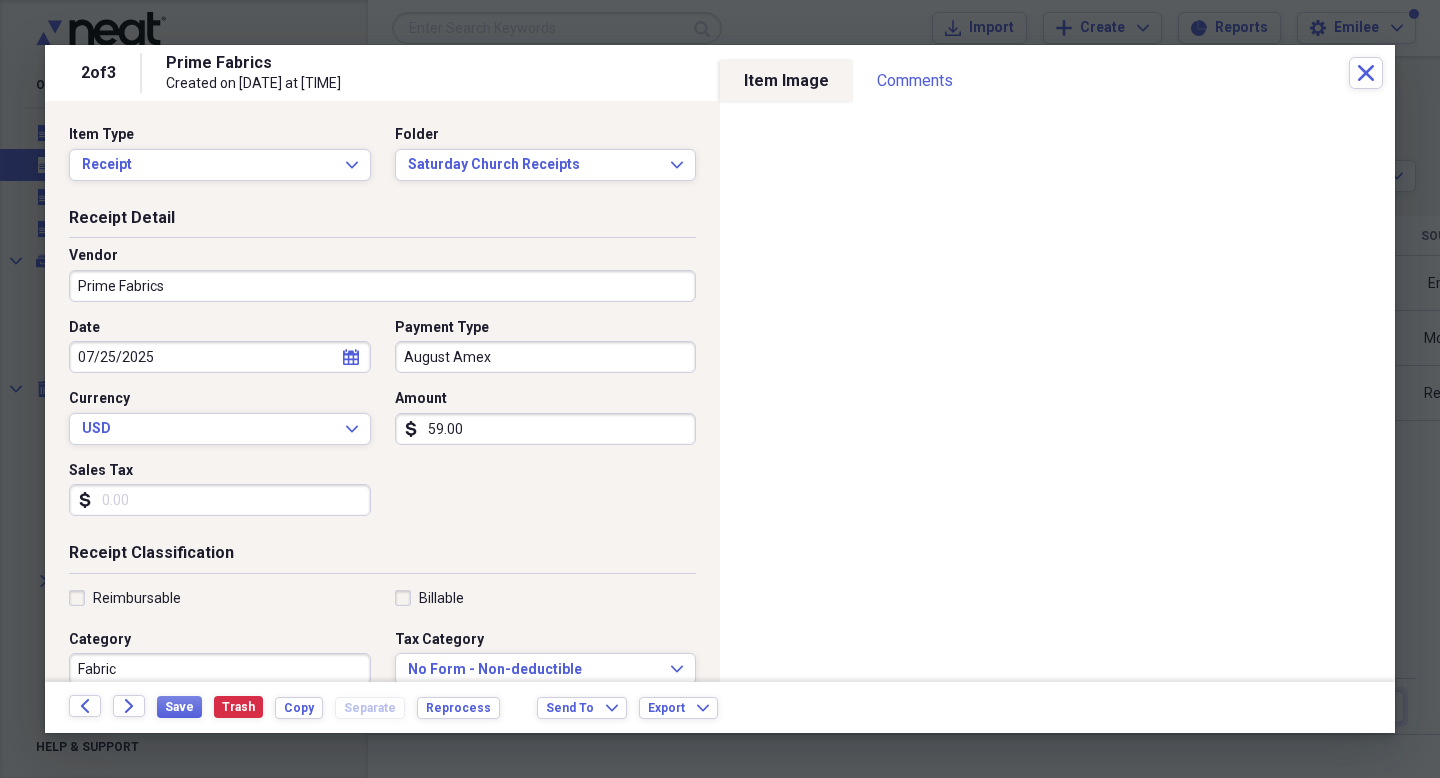 click on "Receipt Classification" at bounding box center [382, 557] 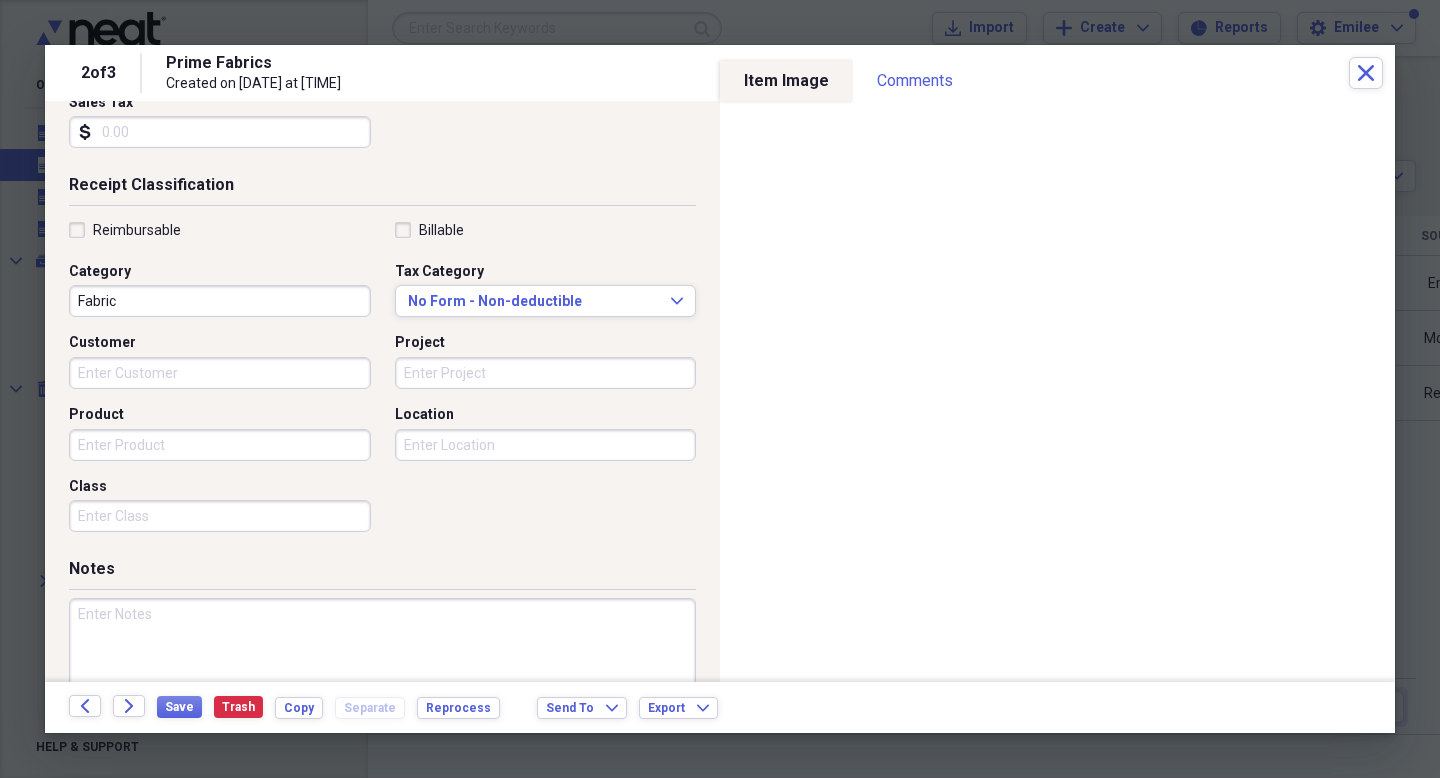 scroll, scrollTop: 389, scrollLeft: 0, axis: vertical 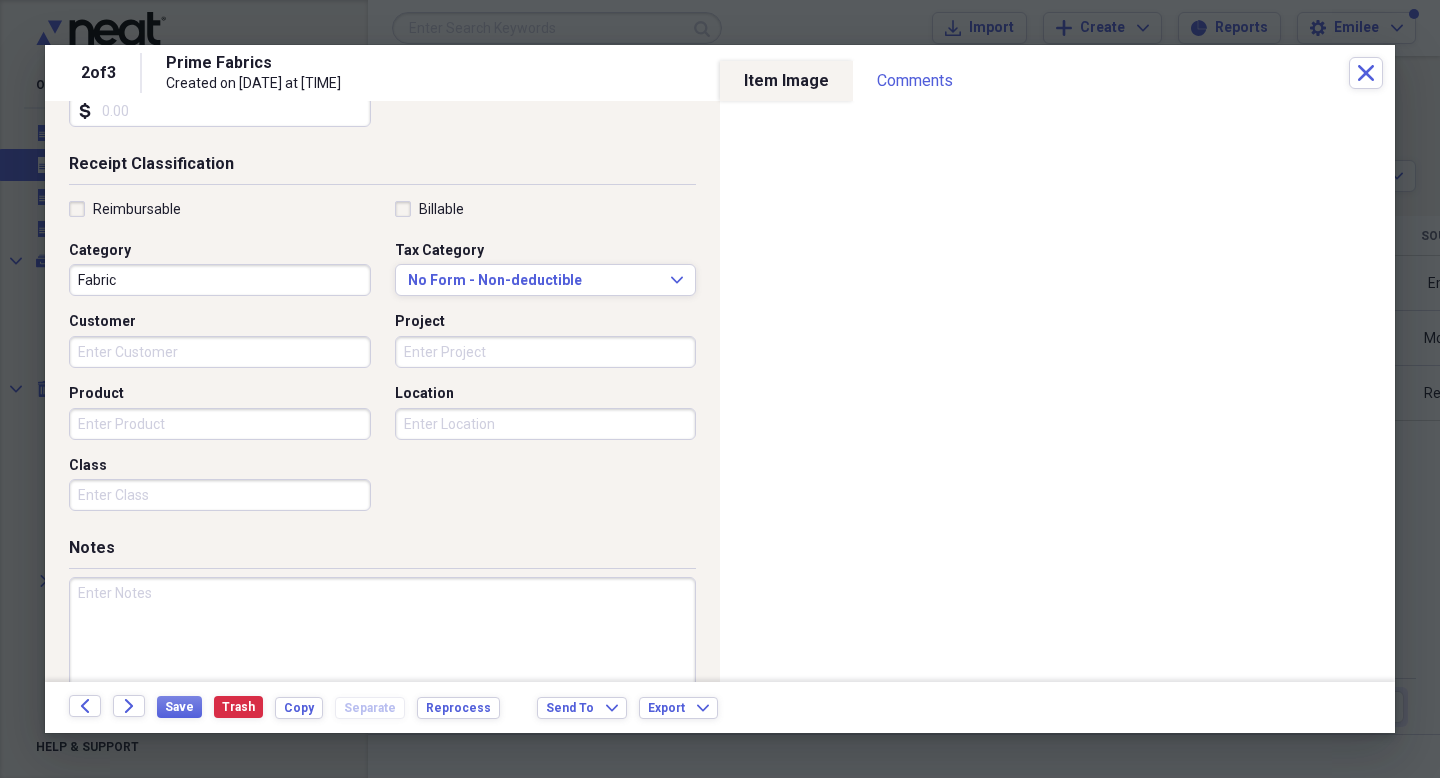 click at bounding box center (382, 642) 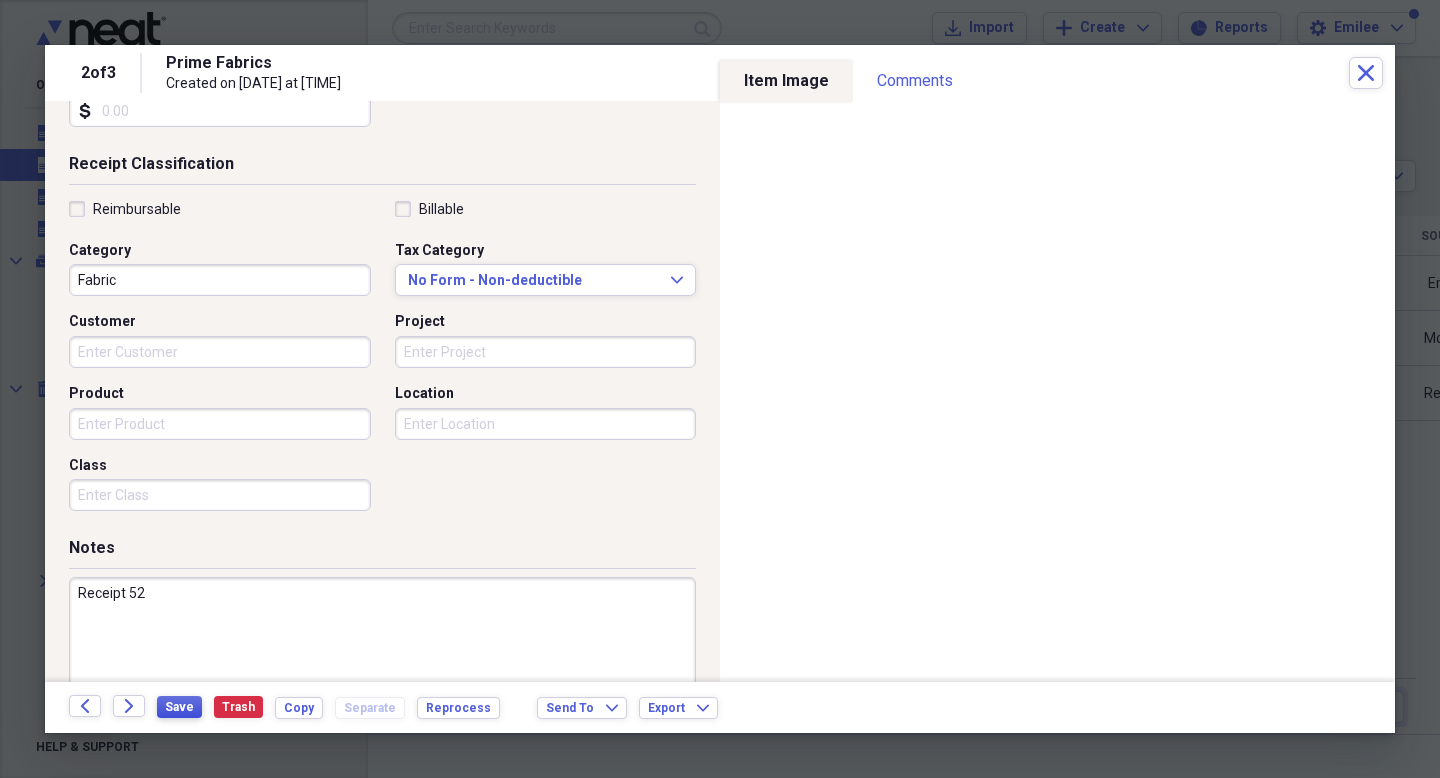 type on "Receipt 52" 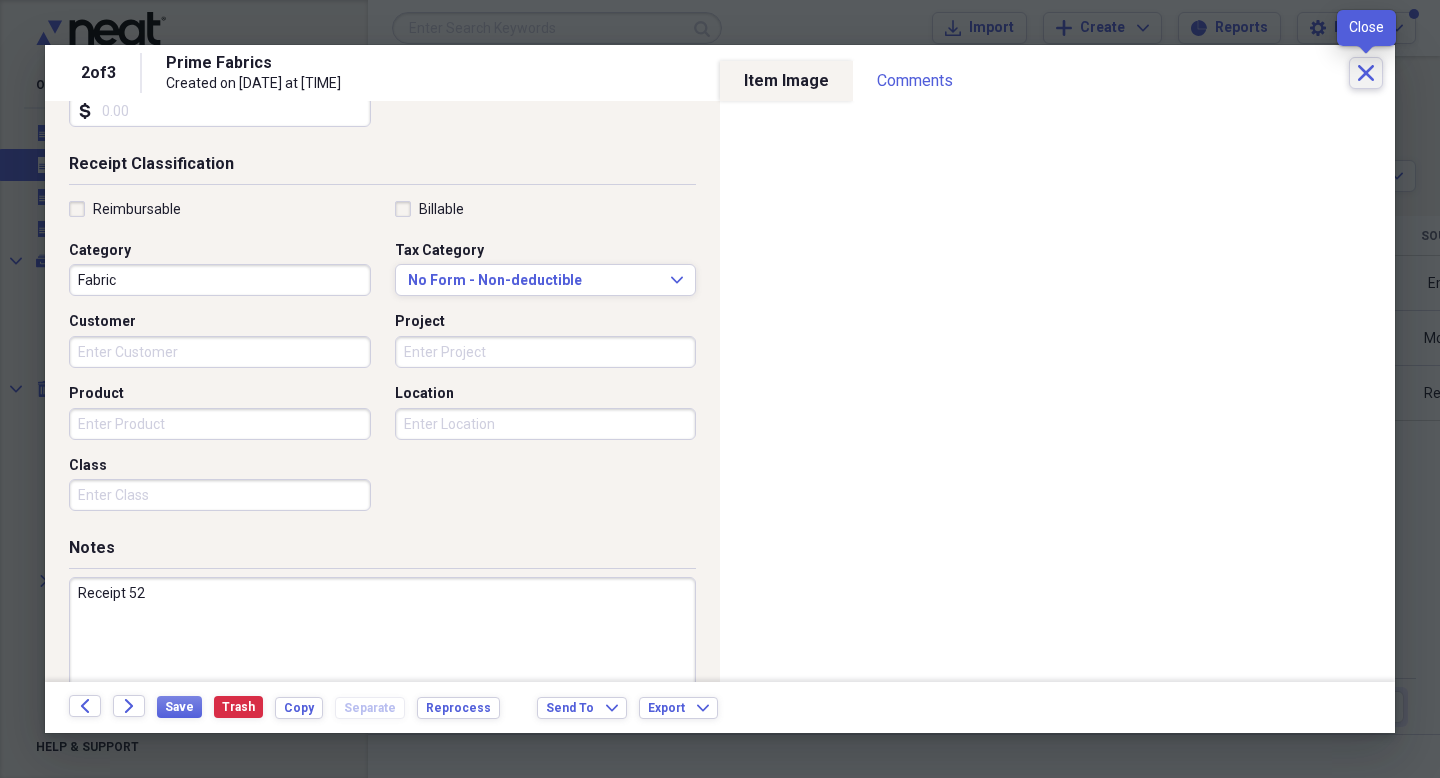click on "Close" at bounding box center (1366, 73) 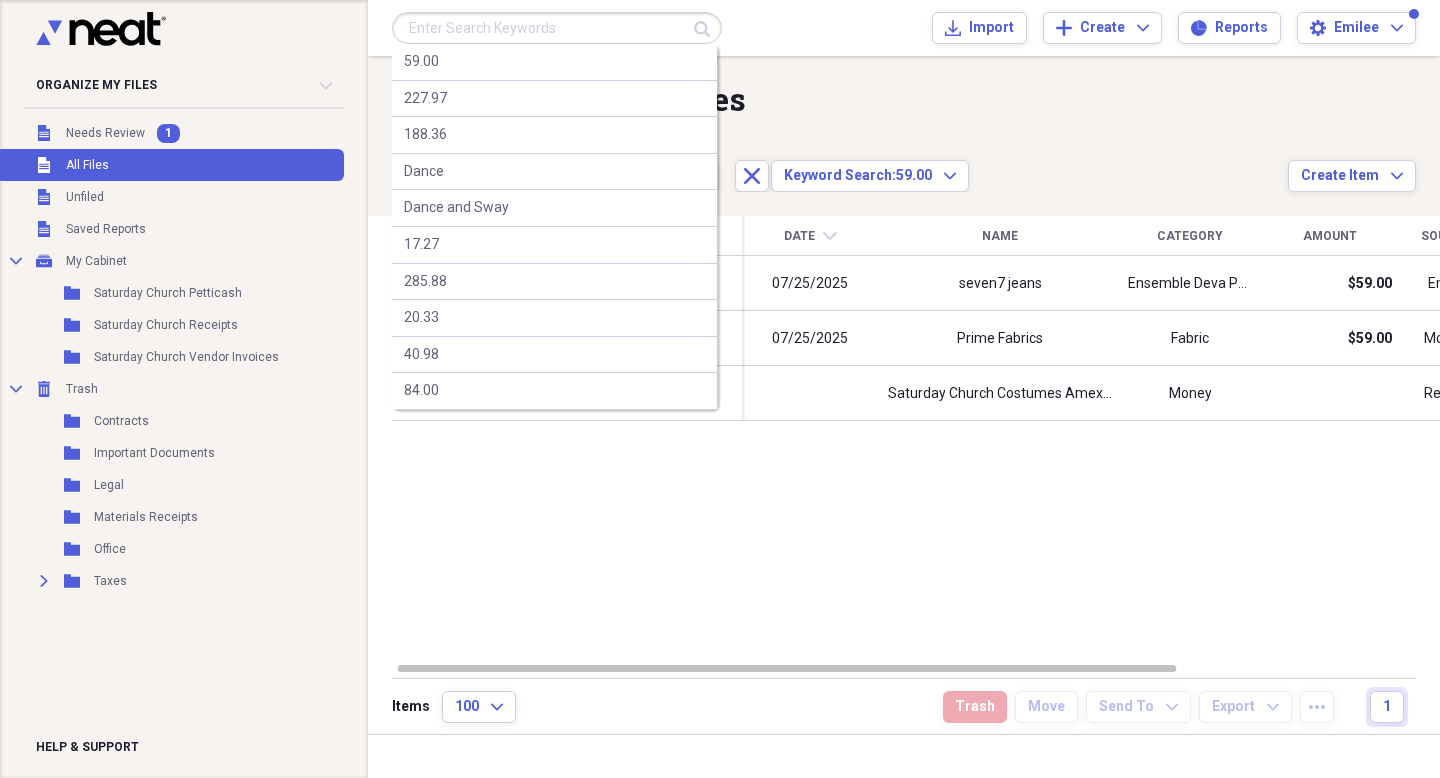 click at bounding box center [557, 28] 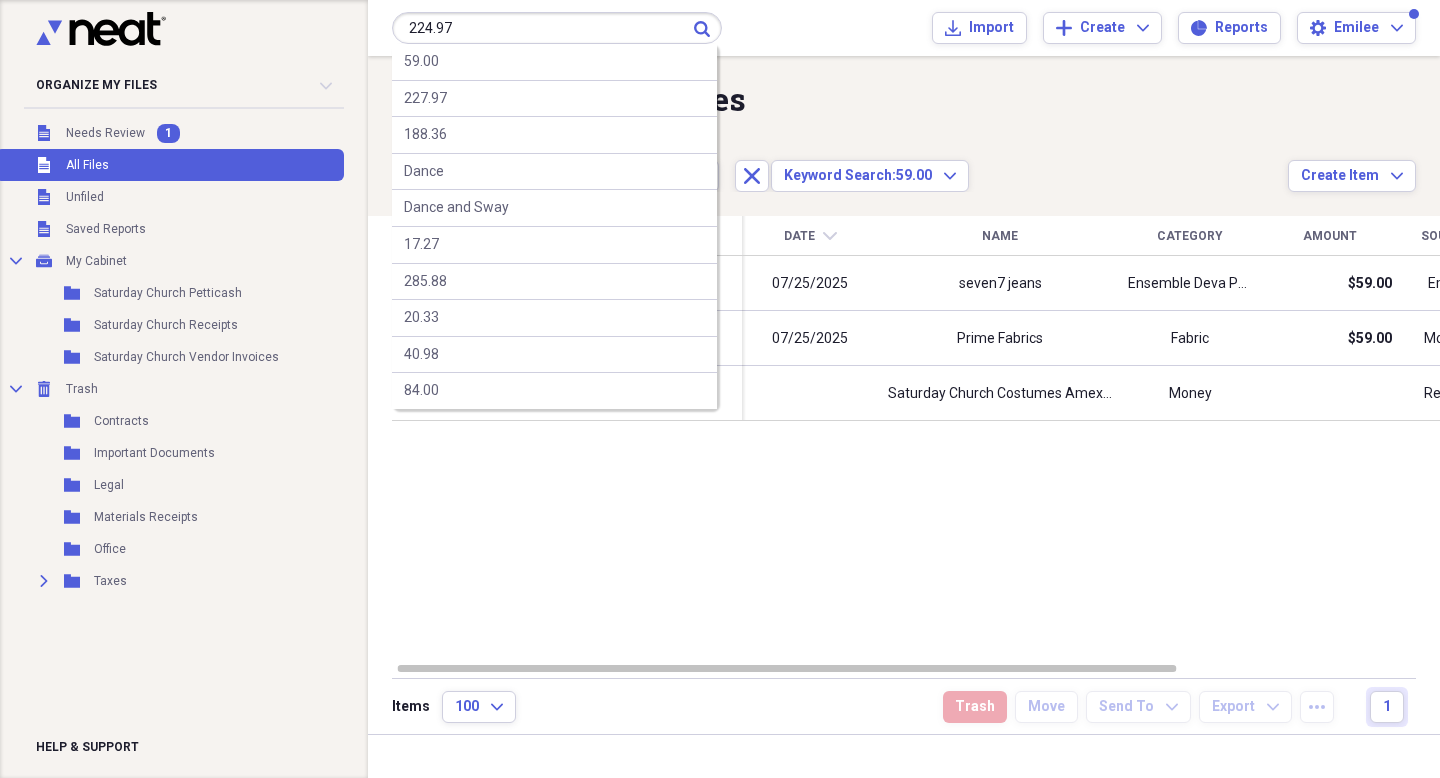 type on "224.97" 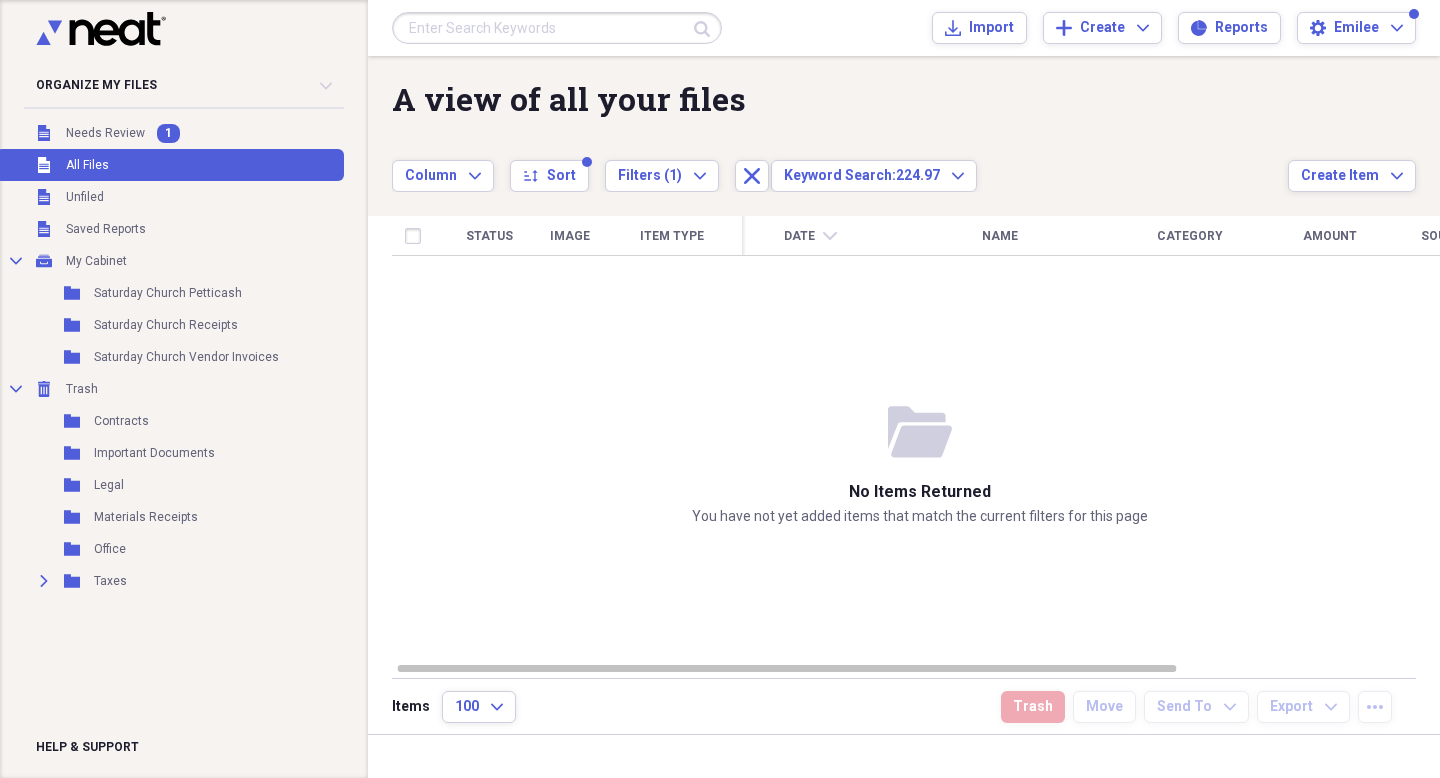 click at bounding box center [557, 28] 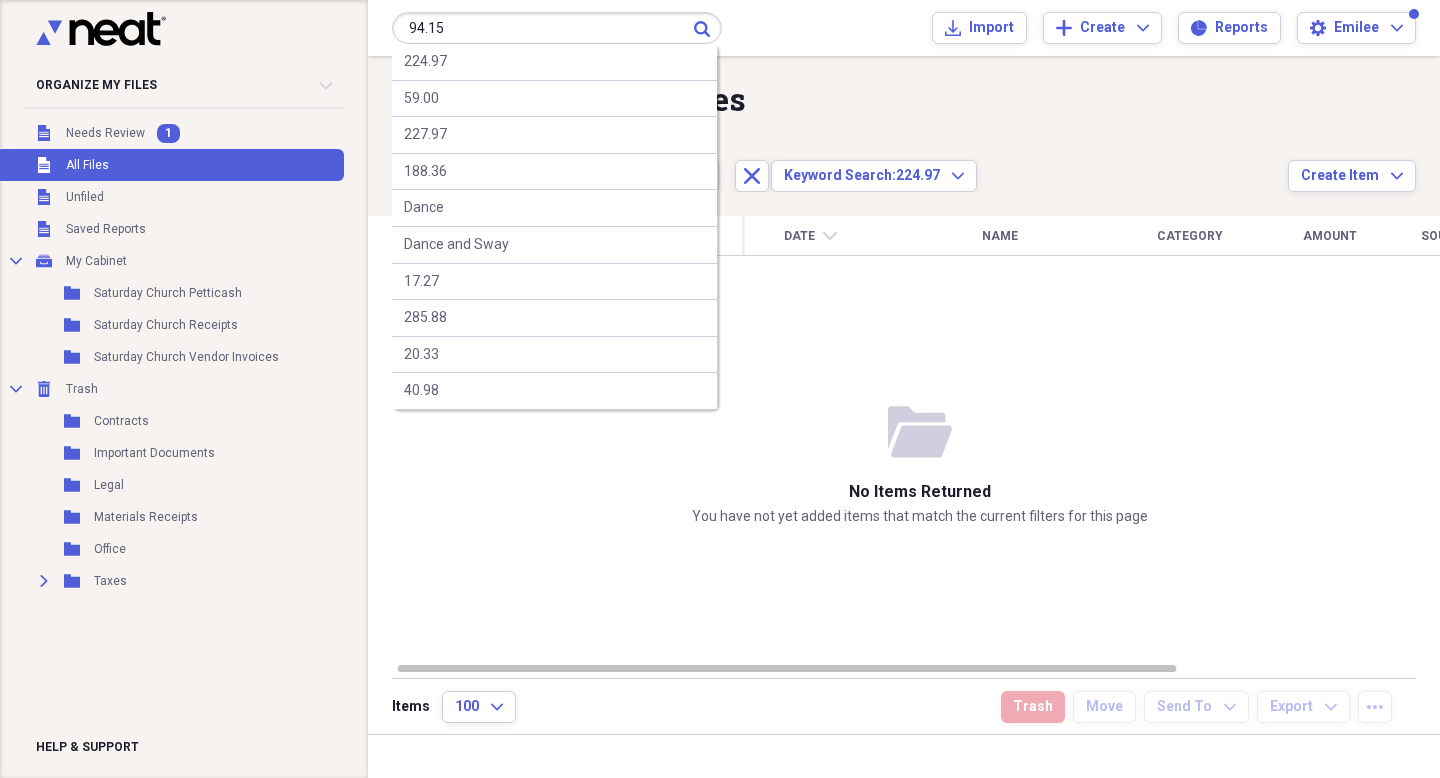 type on "94.15" 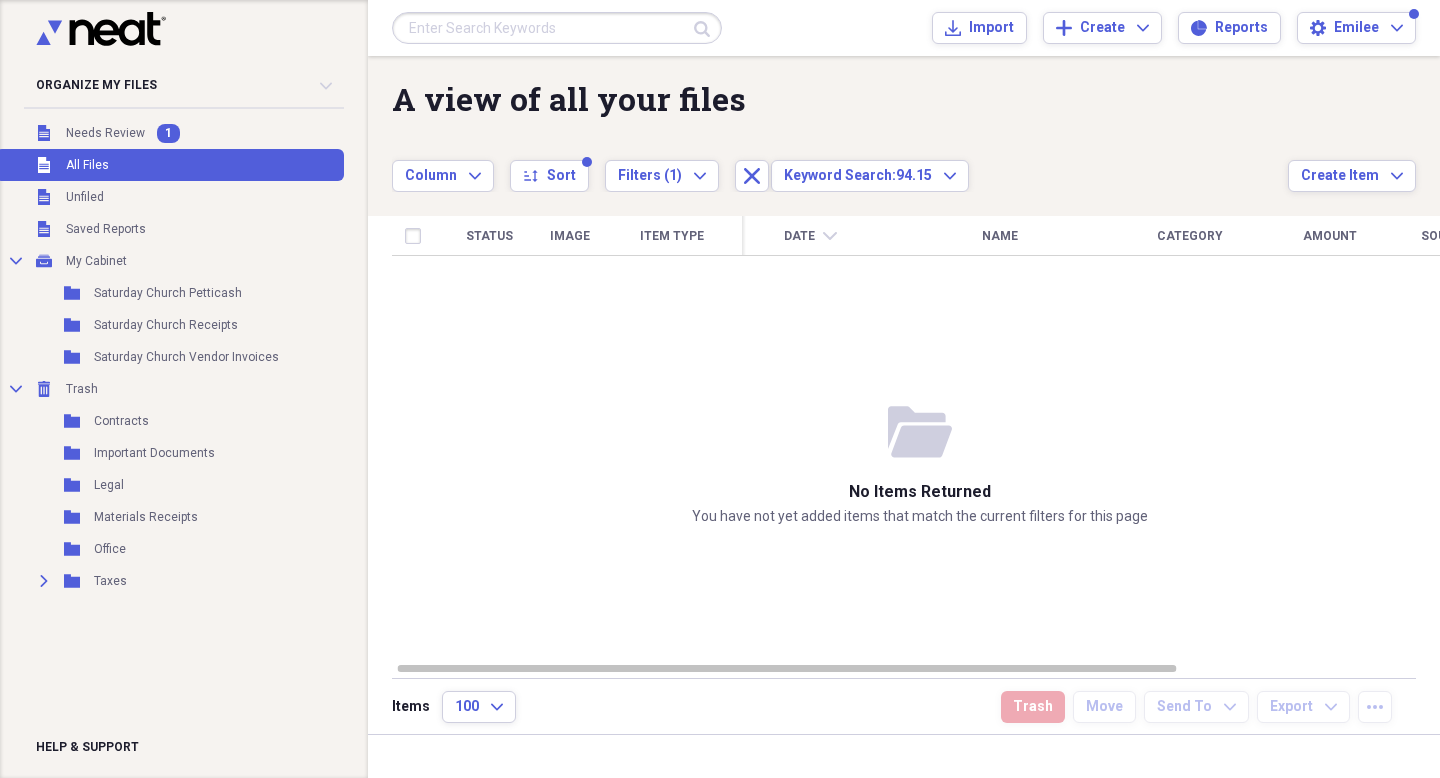 click at bounding box center [557, 28] 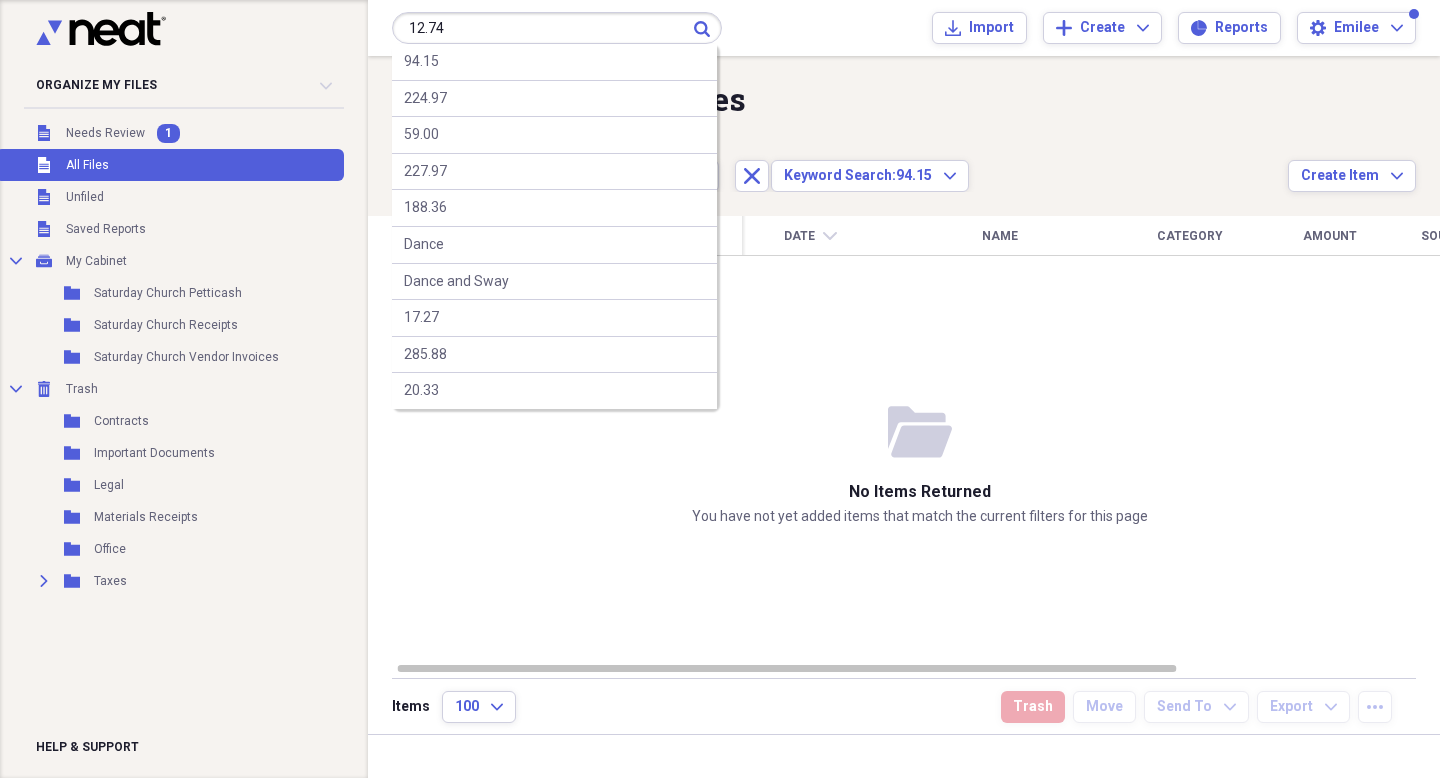 type on "12.74" 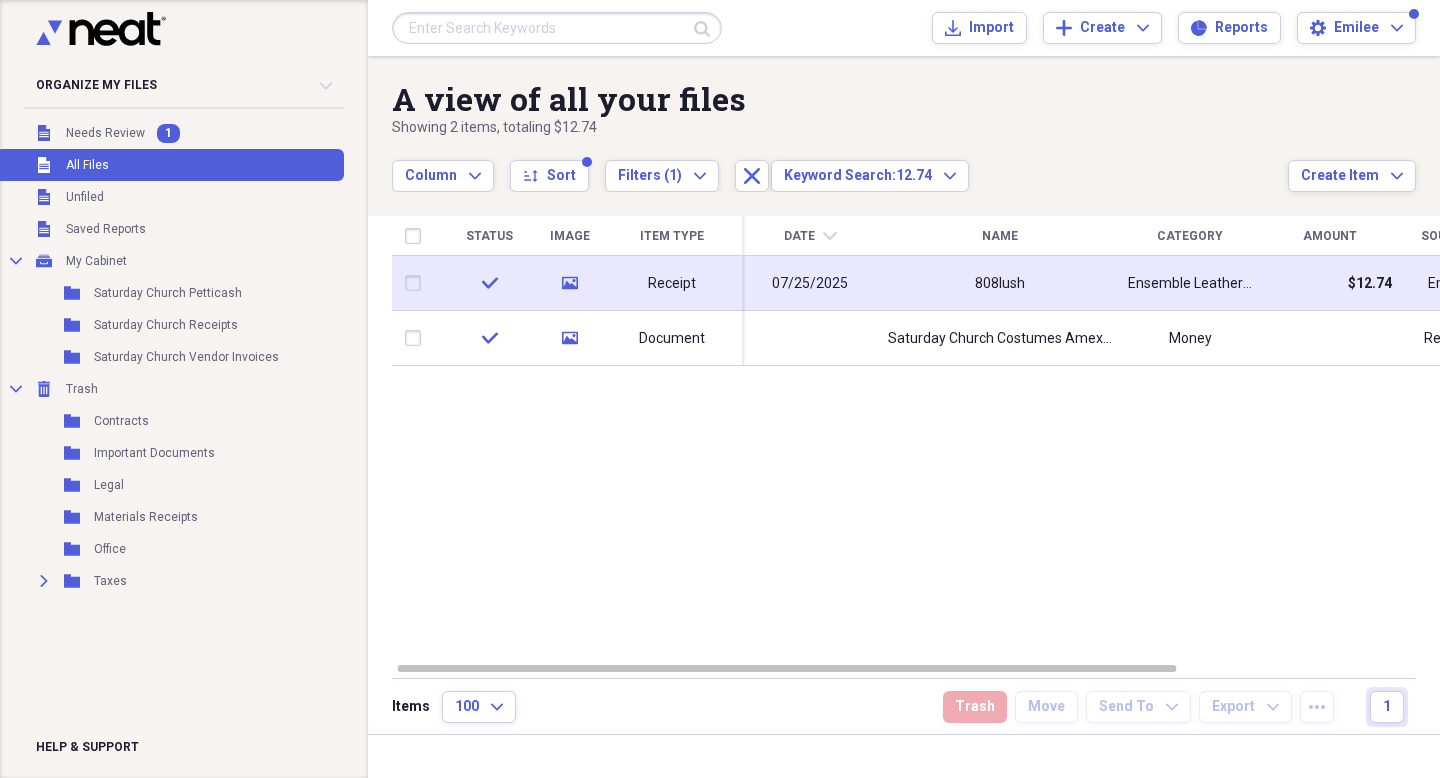 click on "808lush" at bounding box center (1000, 283) 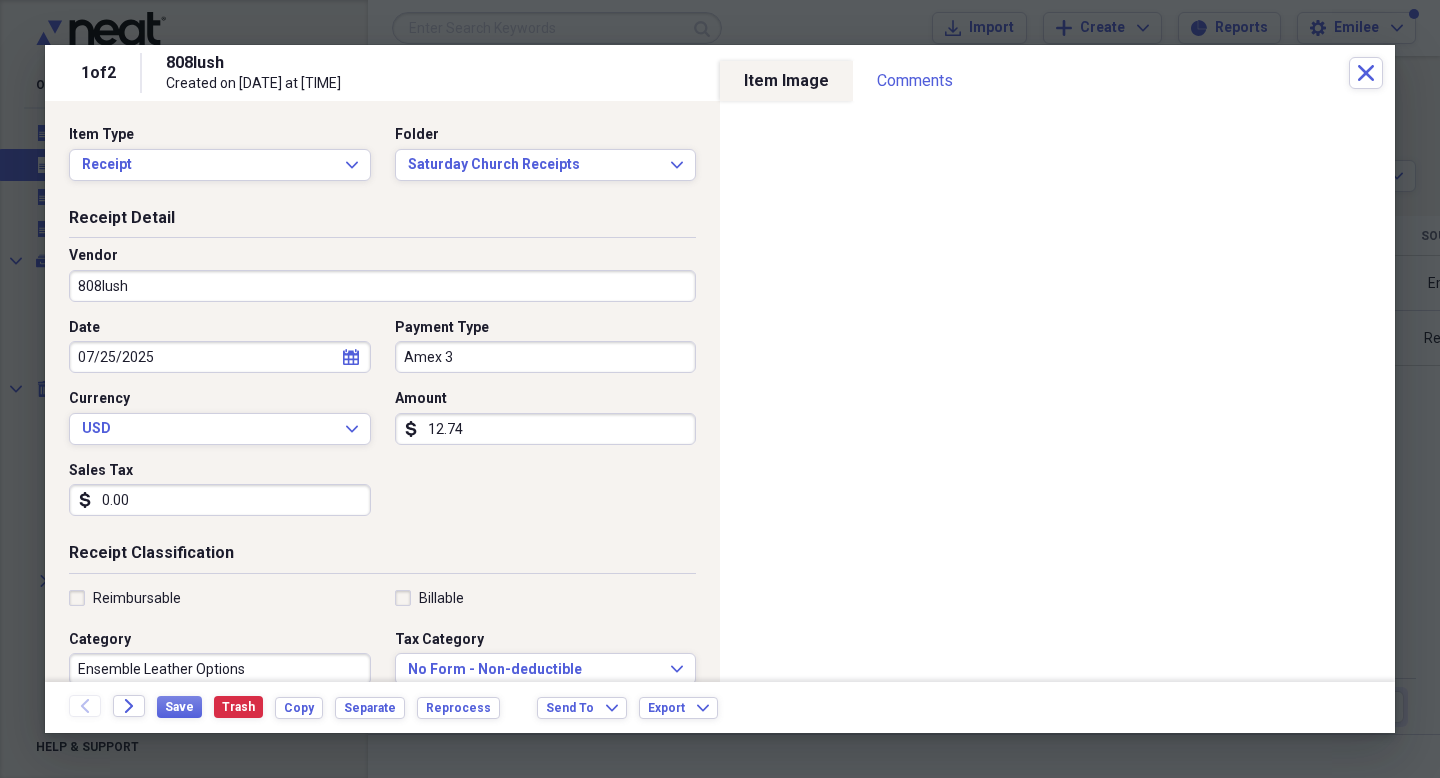 click on "Amex 3" at bounding box center (546, 357) 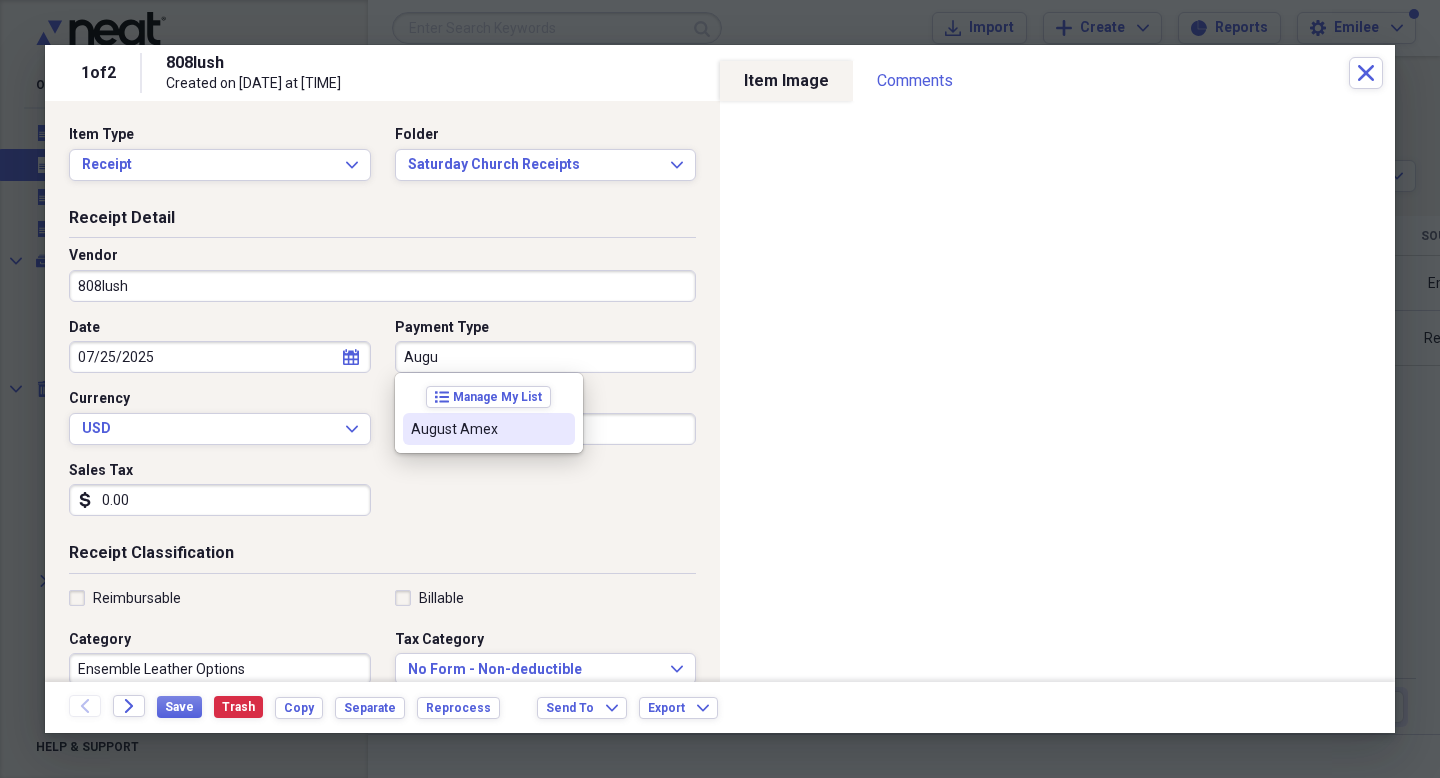 click on "August Amex" at bounding box center [489, 429] 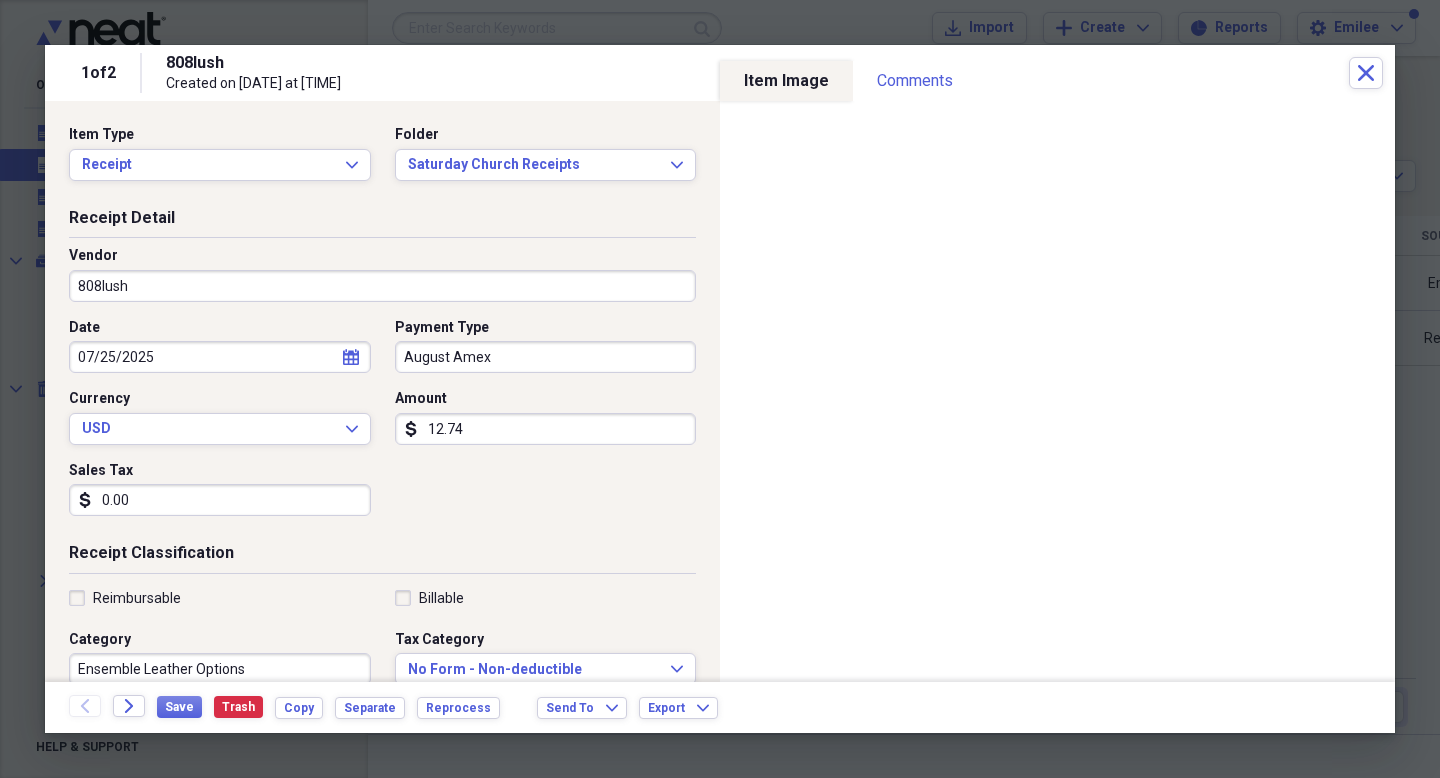 click on "Date [DATE] calendar Calendar Payment Type August Amex Currency USD Expand Amount dollar-sign 12.74 Sales Tax dollar-sign 0.00" at bounding box center (382, 425) 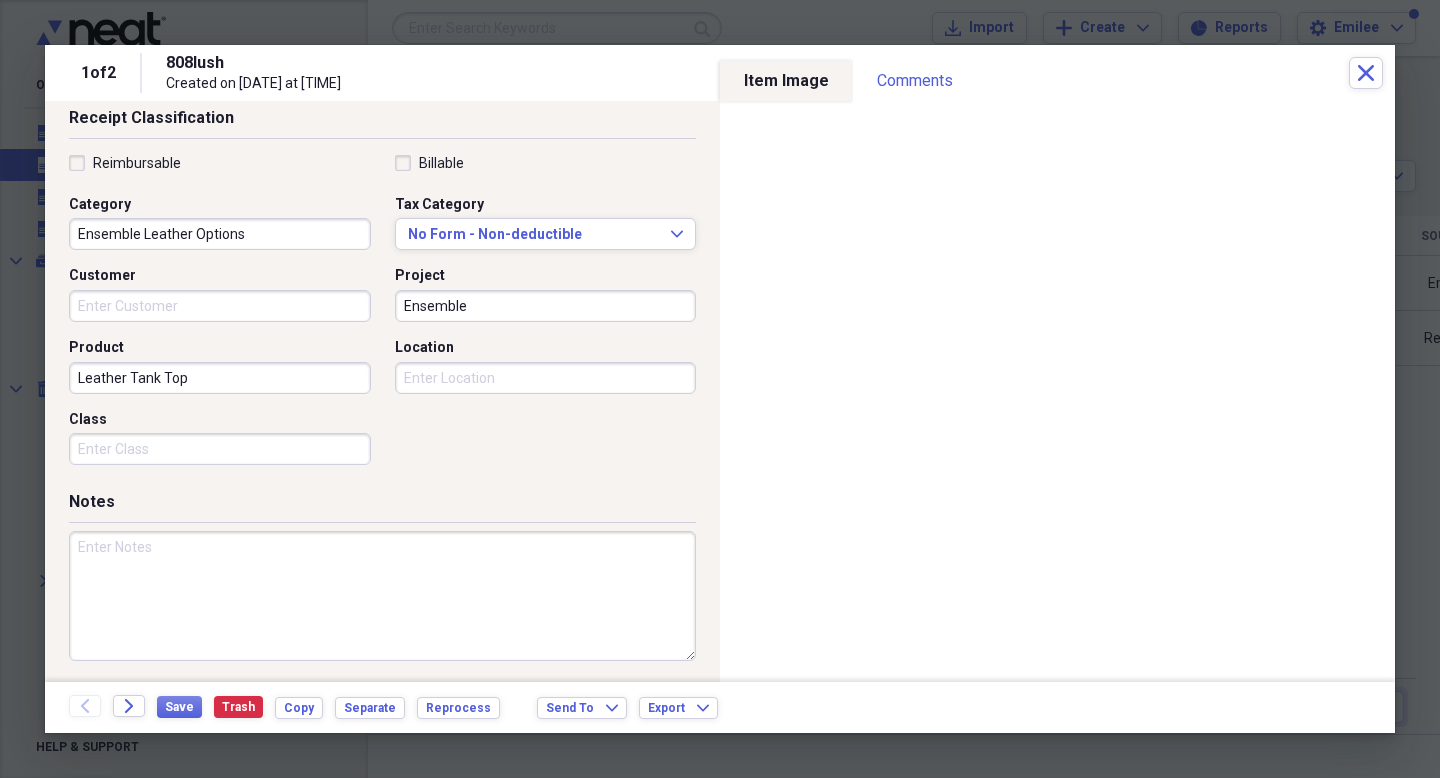 scroll, scrollTop: 439, scrollLeft: 0, axis: vertical 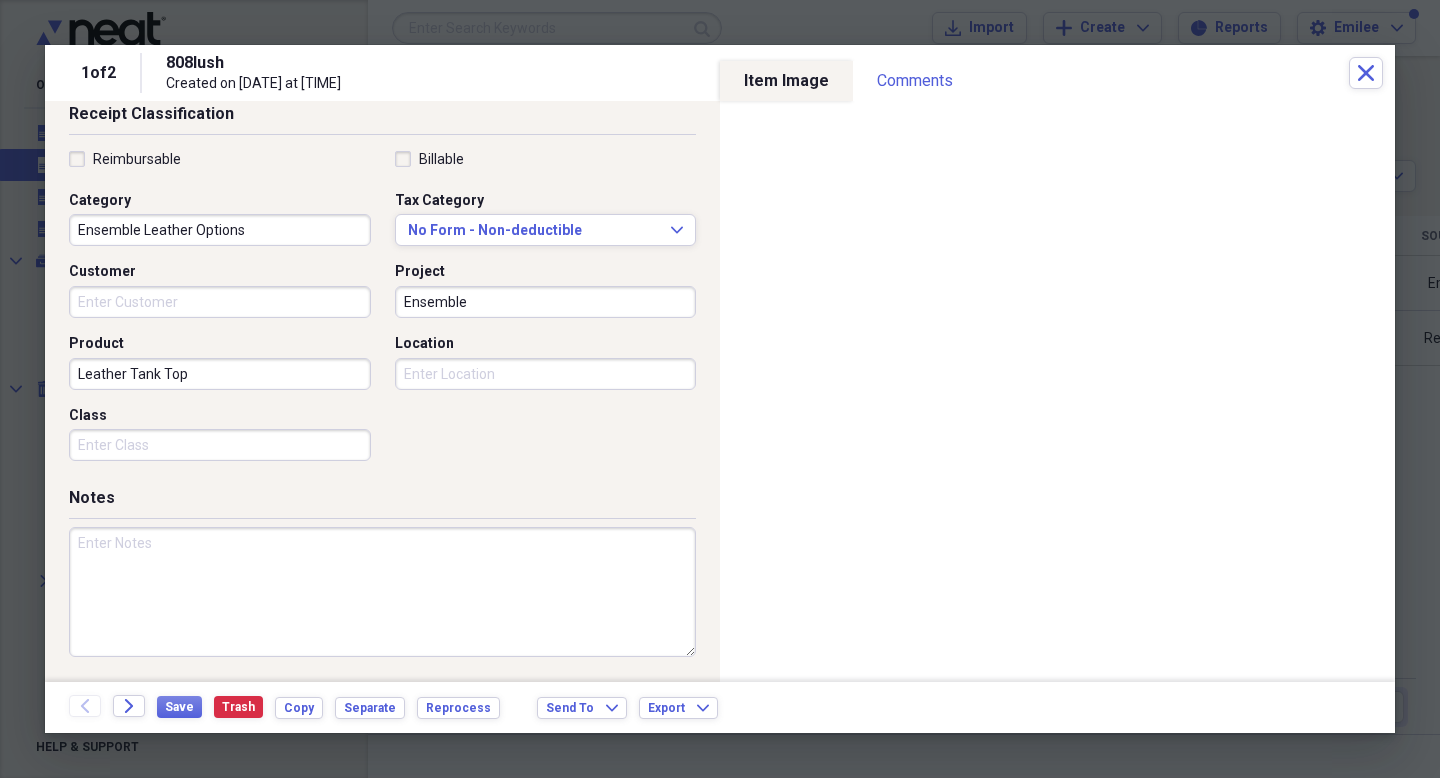 click at bounding box center (382, 592) 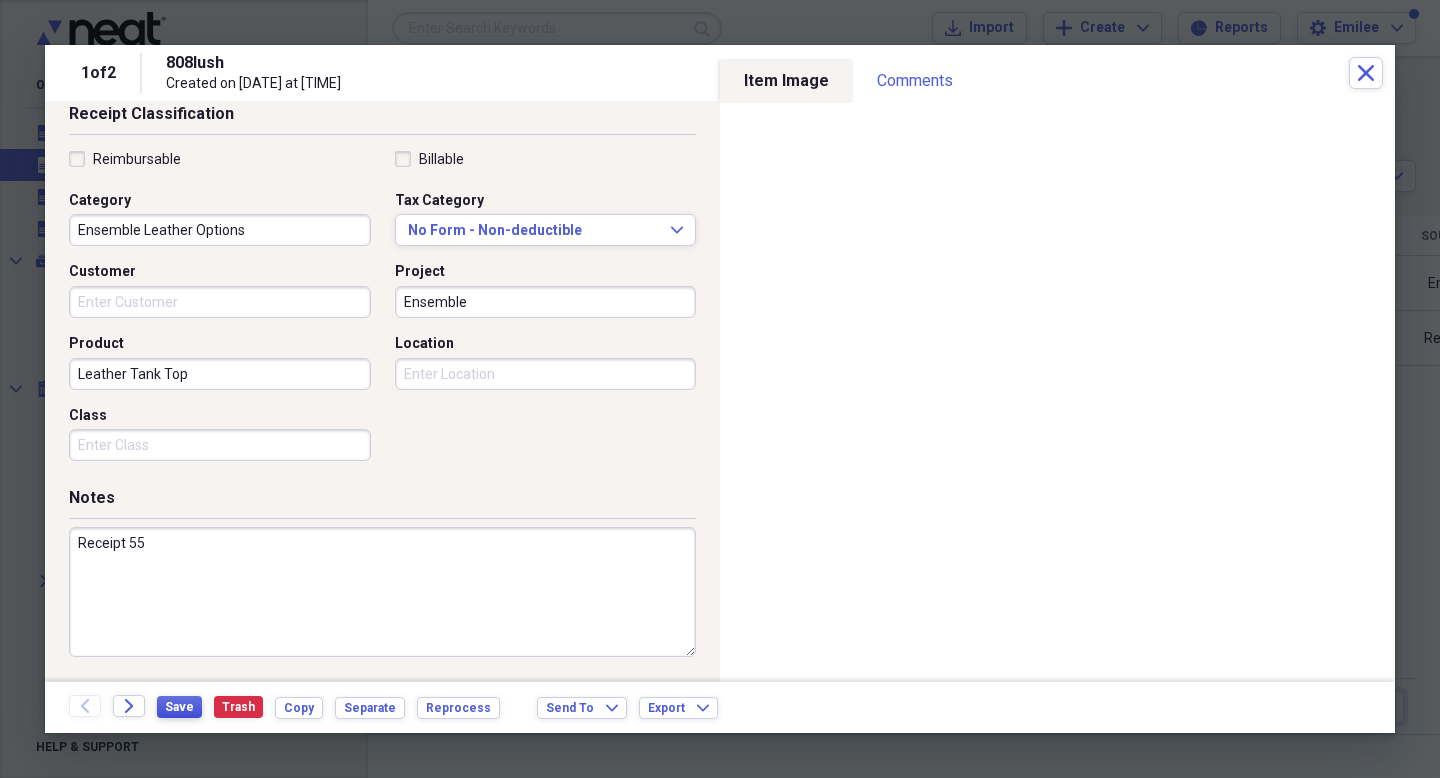type on "Receipt 55" 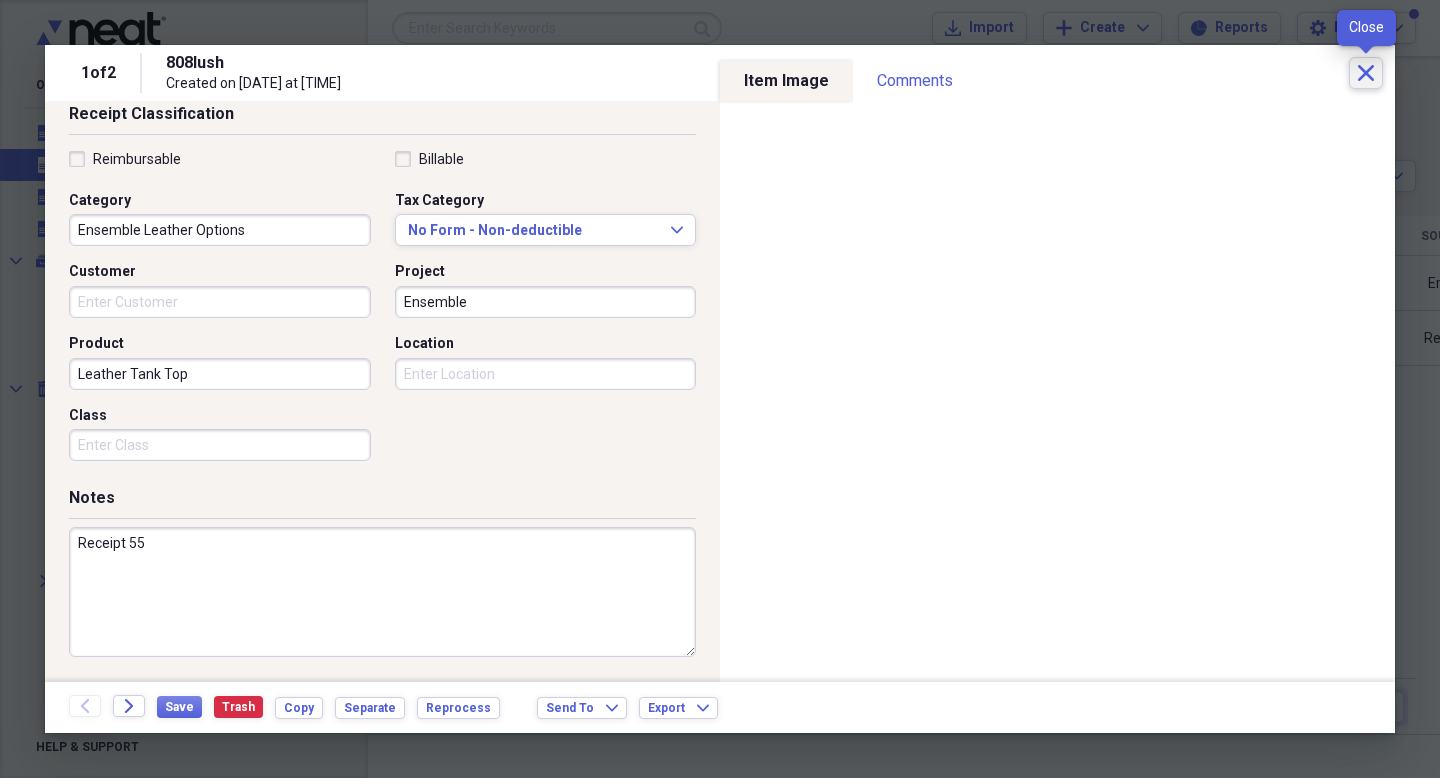 click on "Close" at bounding box center [1366, 73] 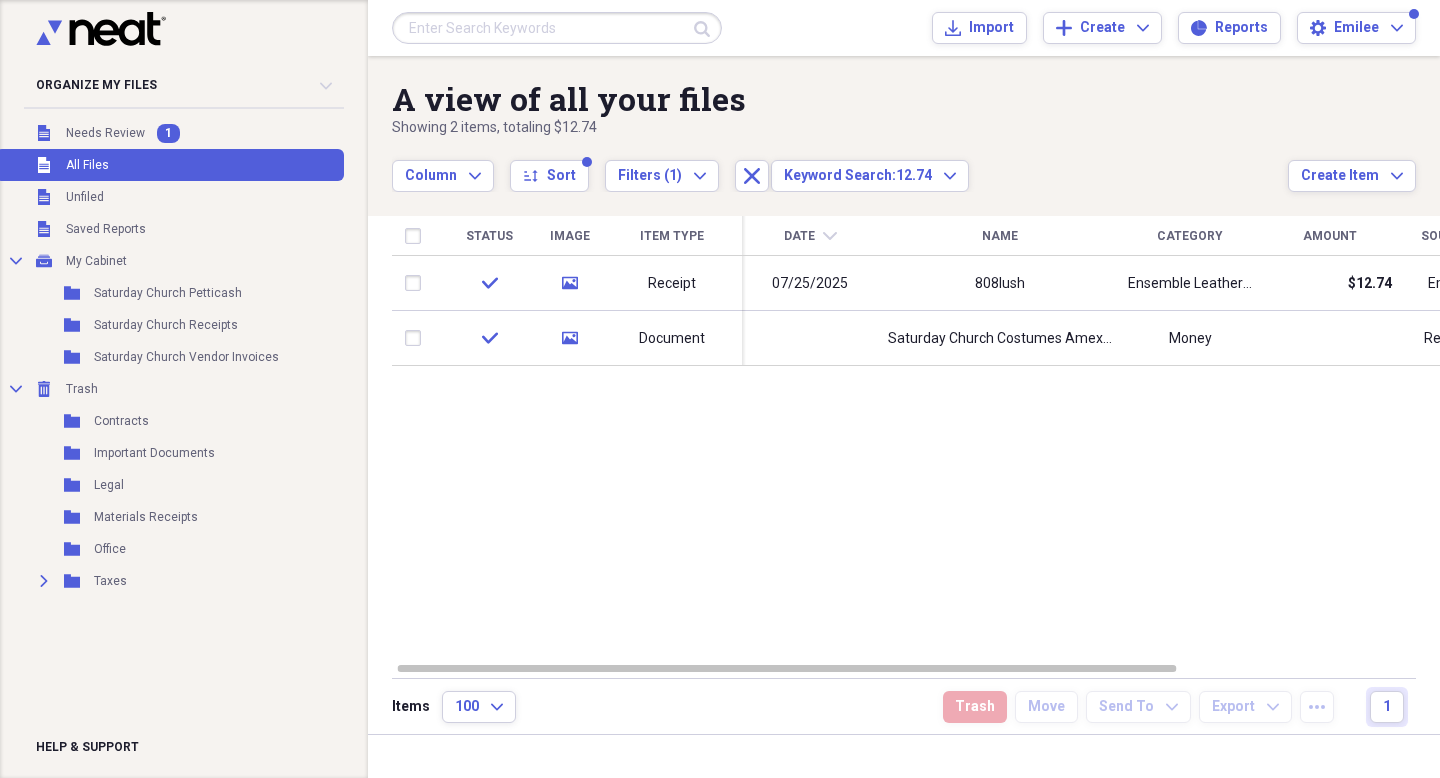 click at bounding box center [557, 28] 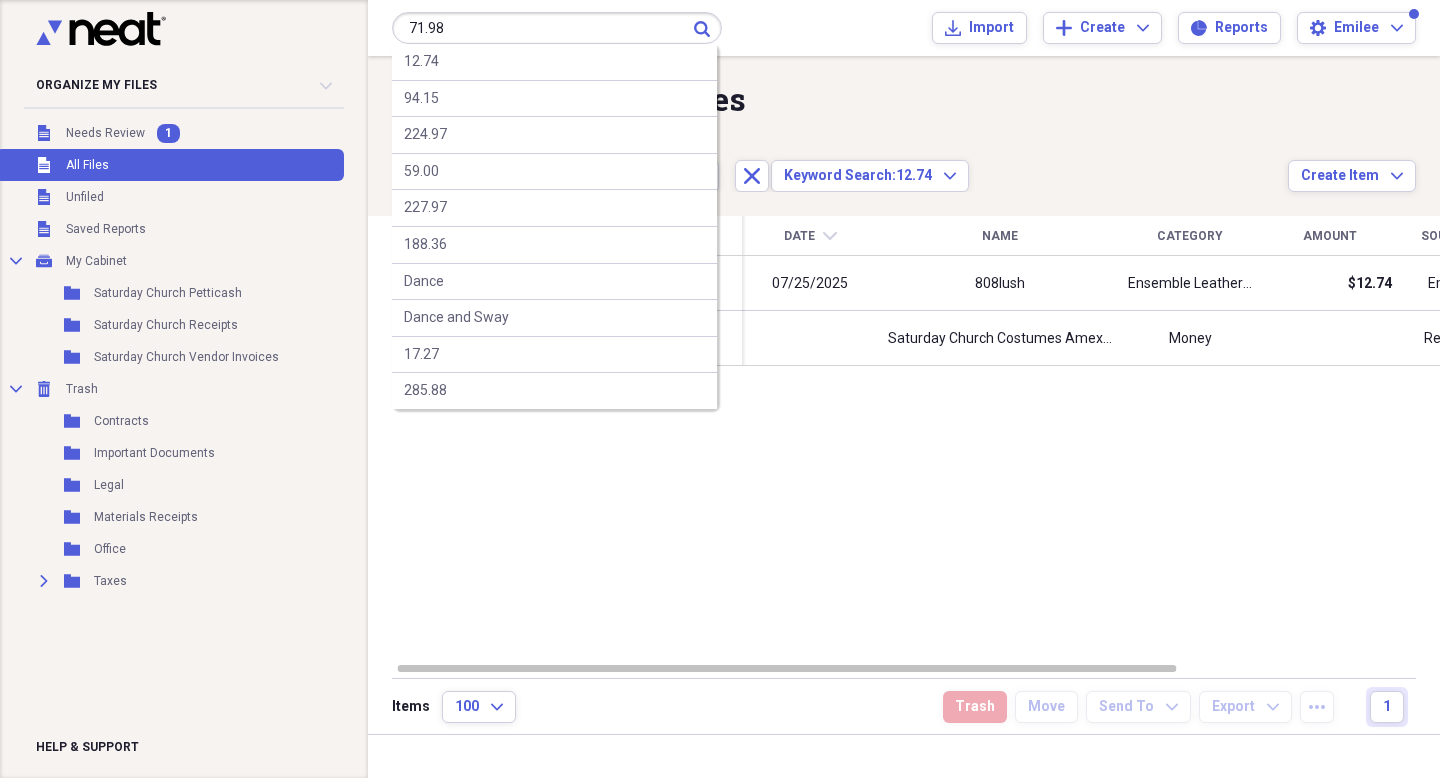 type on "71.98" 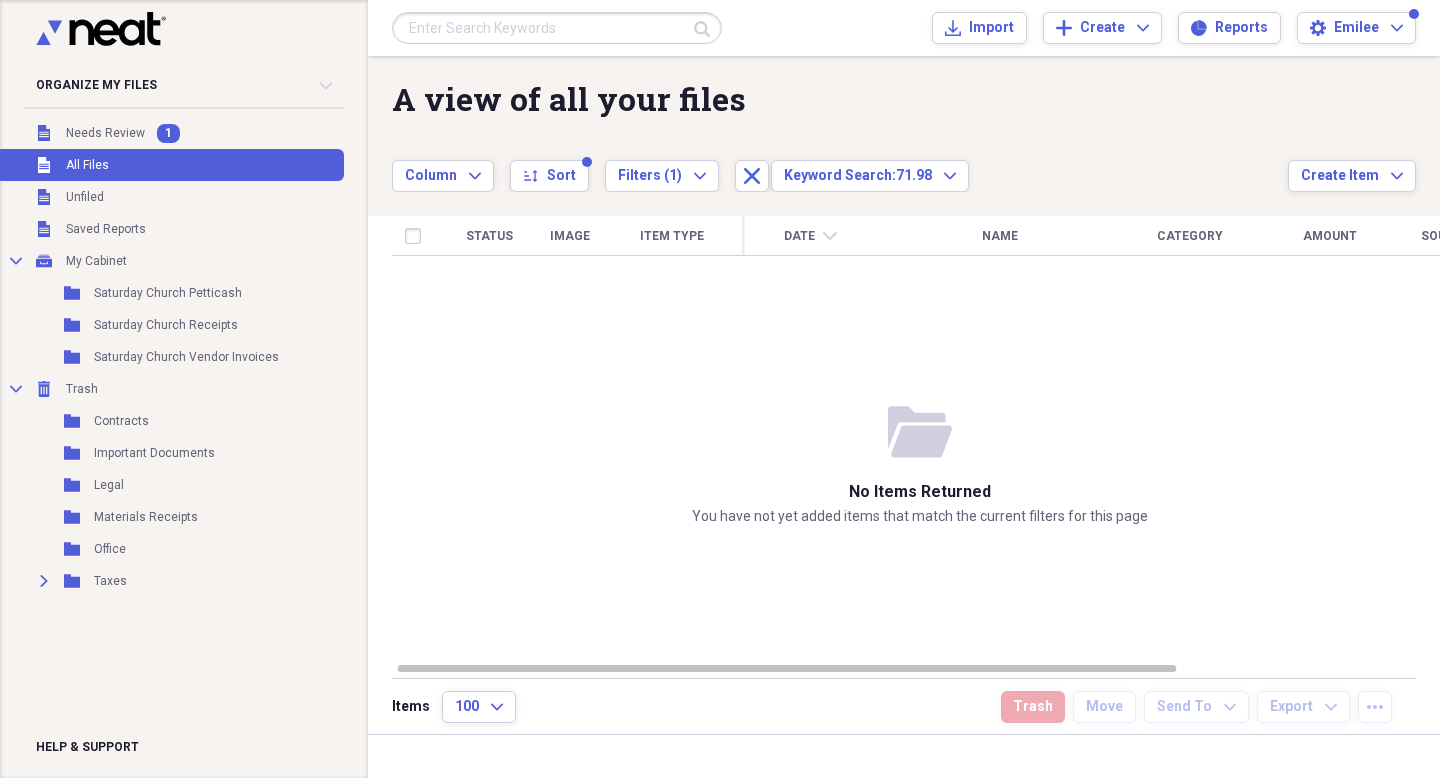 click at bounding box center (557, 28) 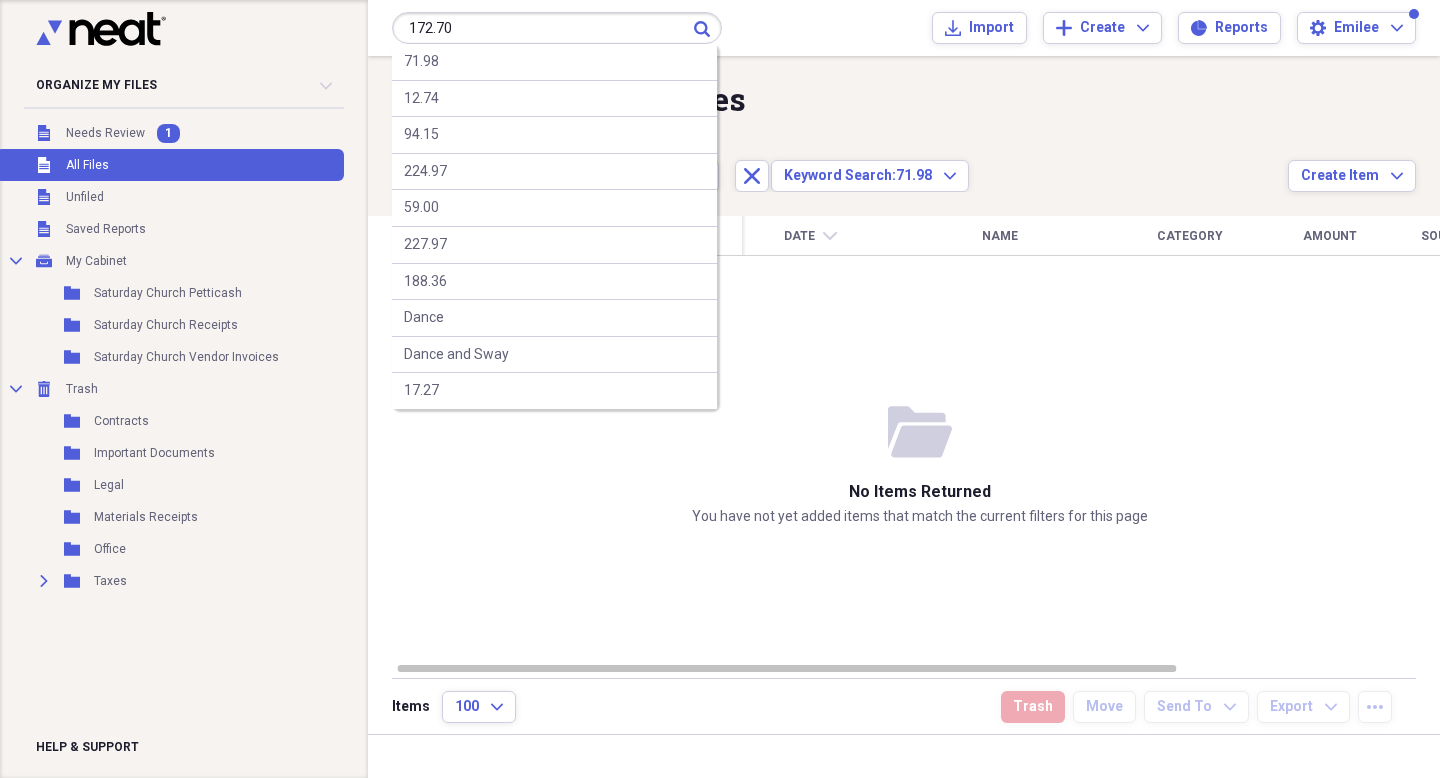 type on "172.70" 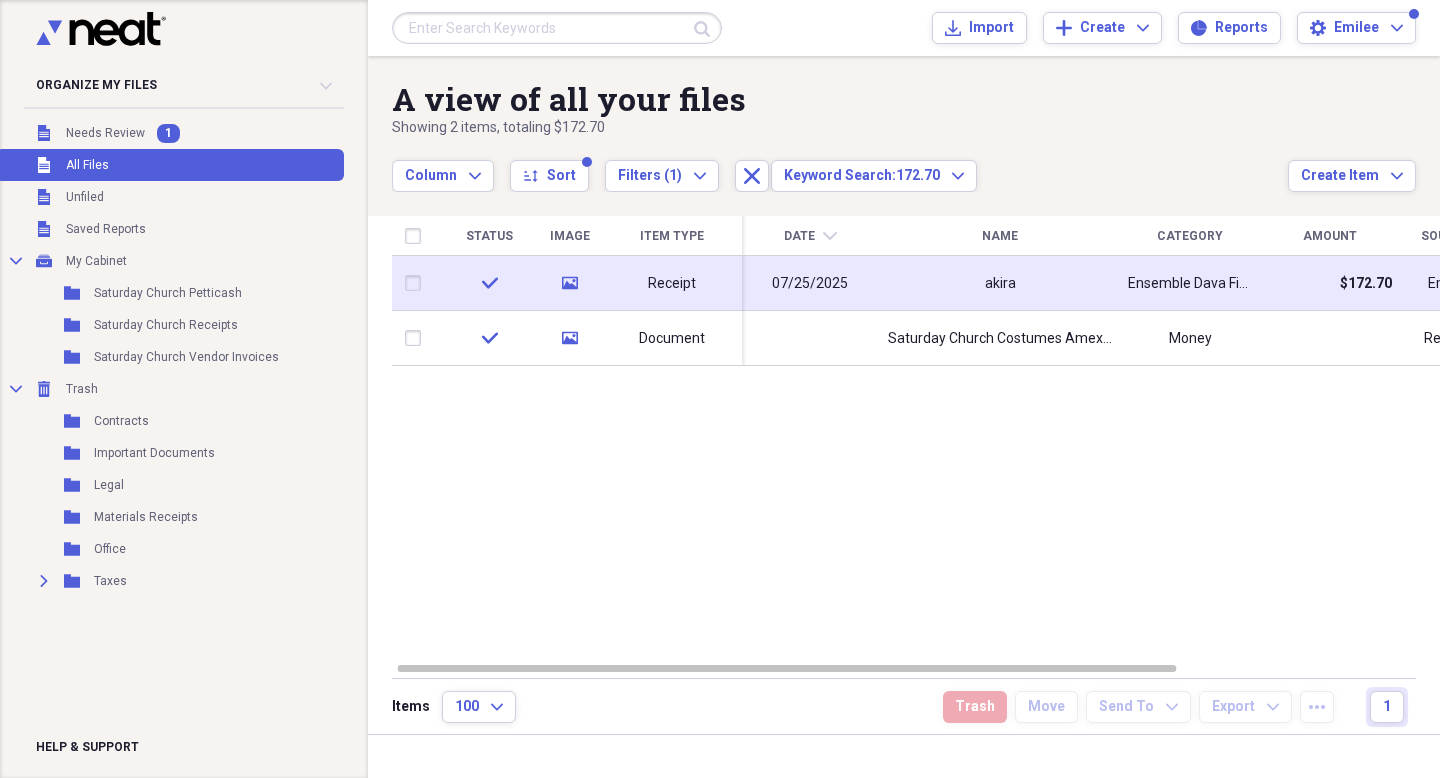 click on "07/25/2025" at bounding box center [810, 283] 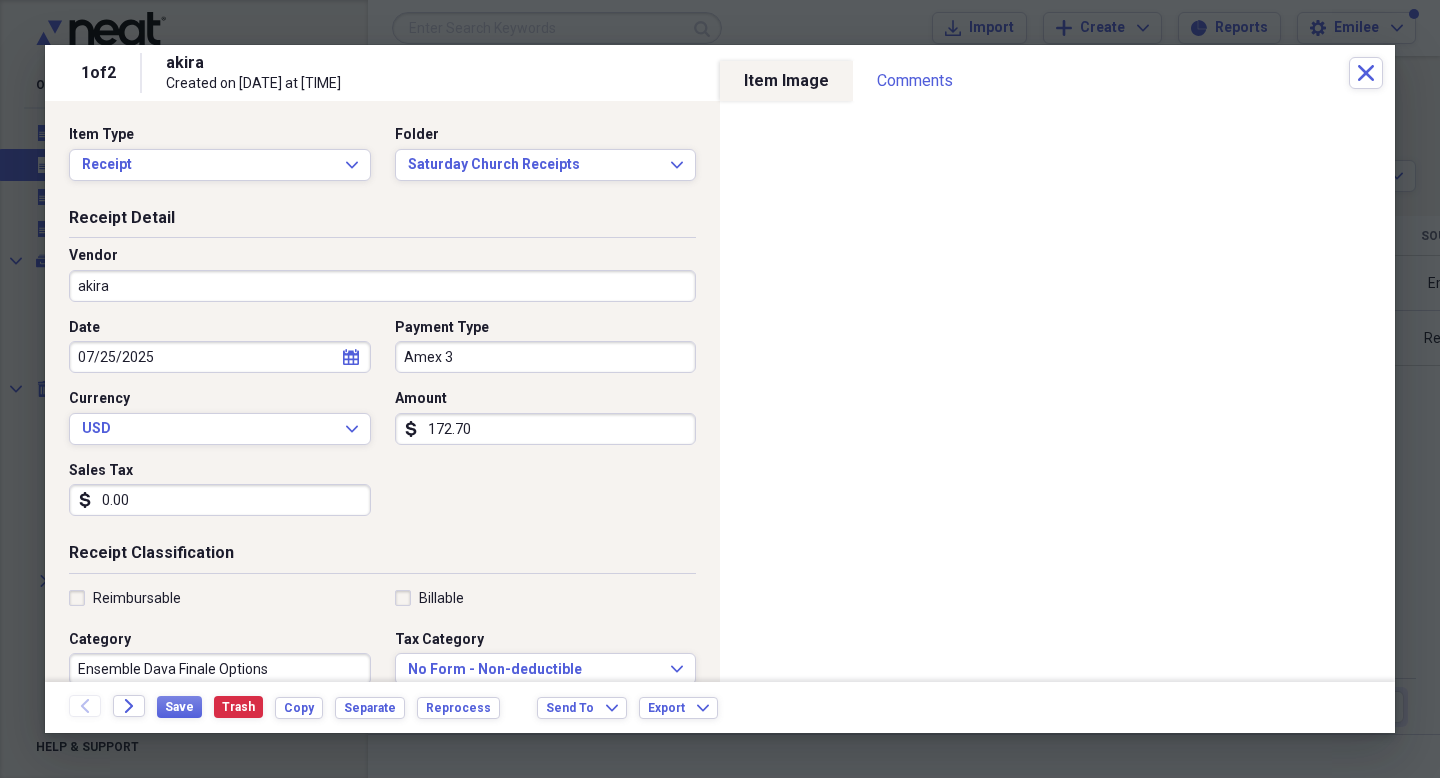 click on "Amex 3" at bounding box center (546, 357) 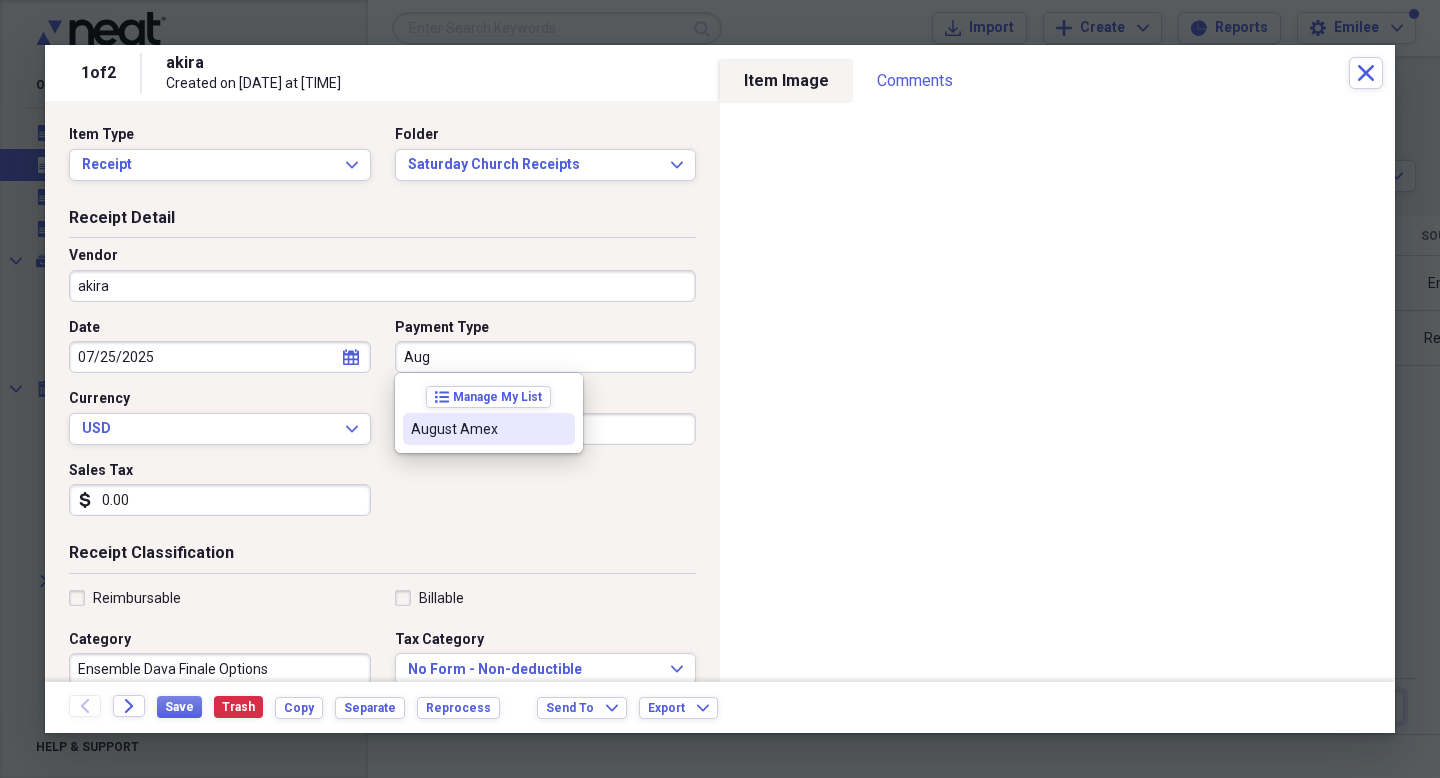 click on "August Amex" at bounding box center (477, 429) 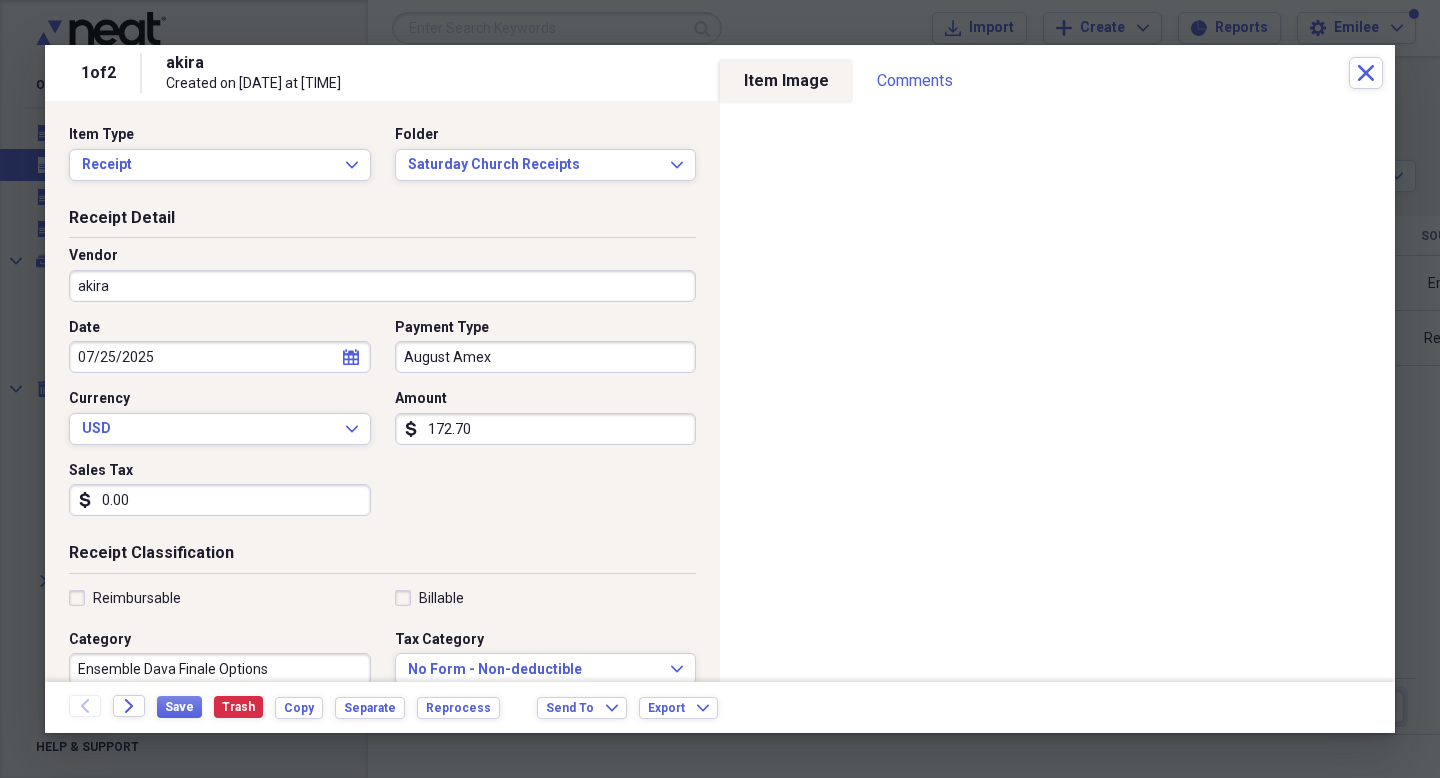 click on "Date [DATE] calendar Calendar Payment Type August Amex Currency USD Expand Amount dollar-sign 172.70 Sales Tax dollar-sign 0.00" at bounding box center (382, 425) 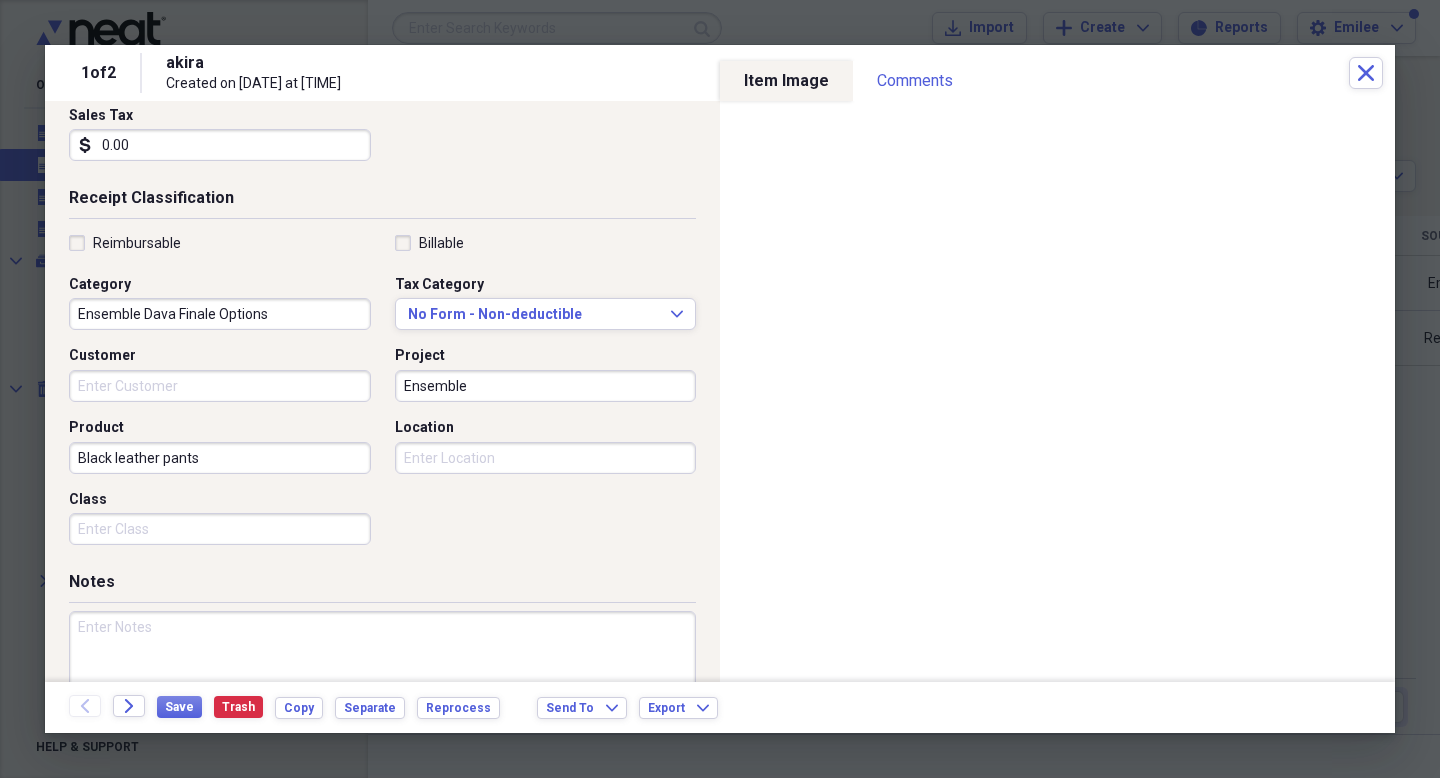 scroll, scrollTop: 439, scrollLeft: 0, axis: vertical 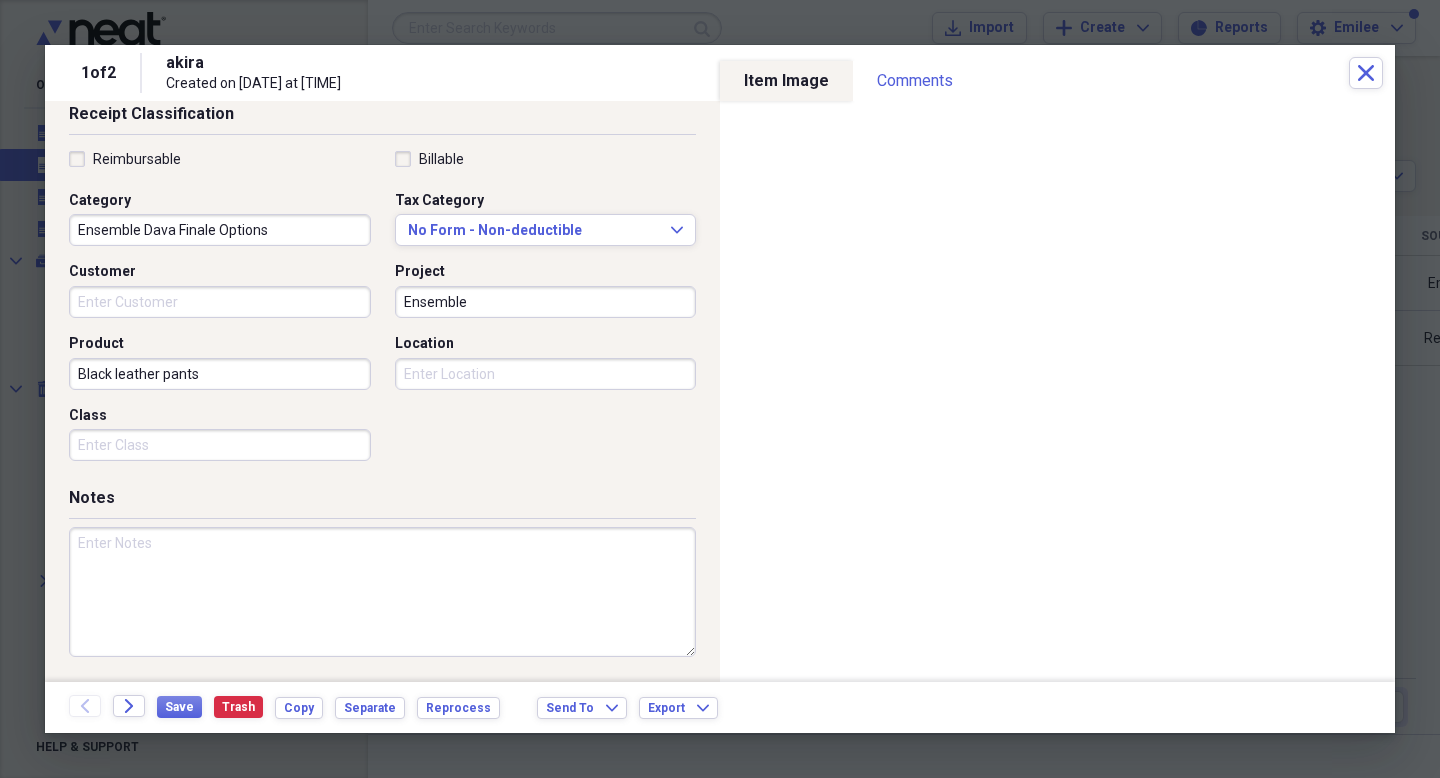 click at bounding box center (382, 592) 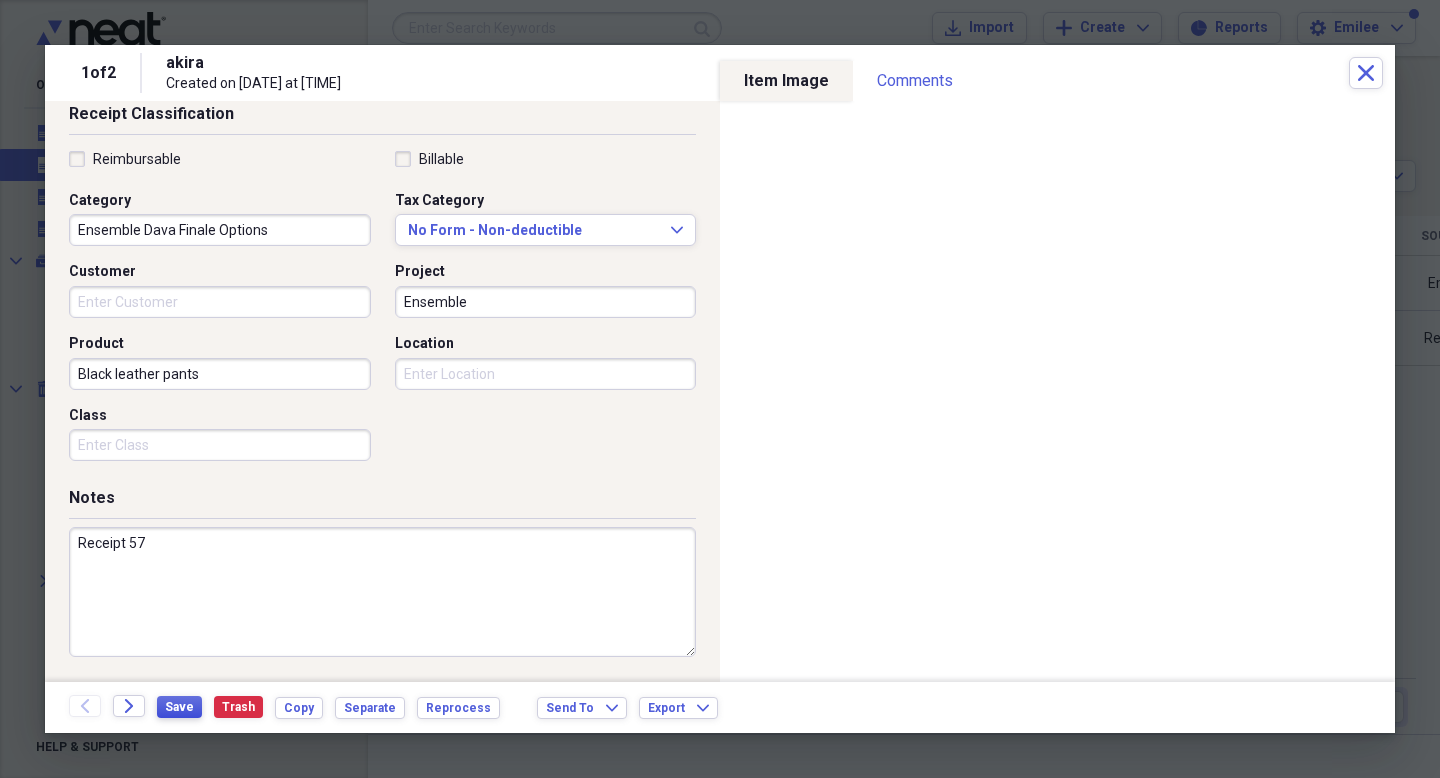 type on "Receipt 57" 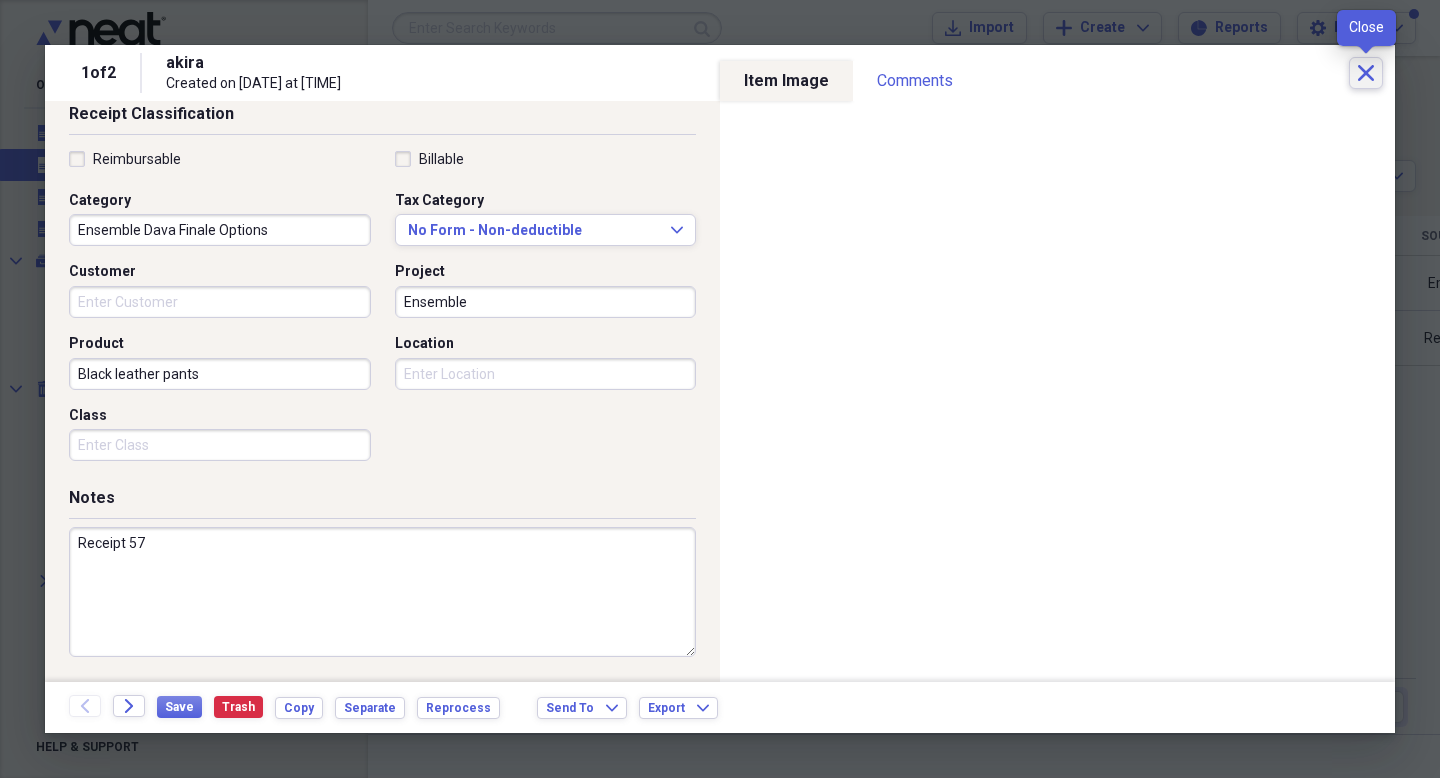 click on "Close" at bounding box center [1366, 73] 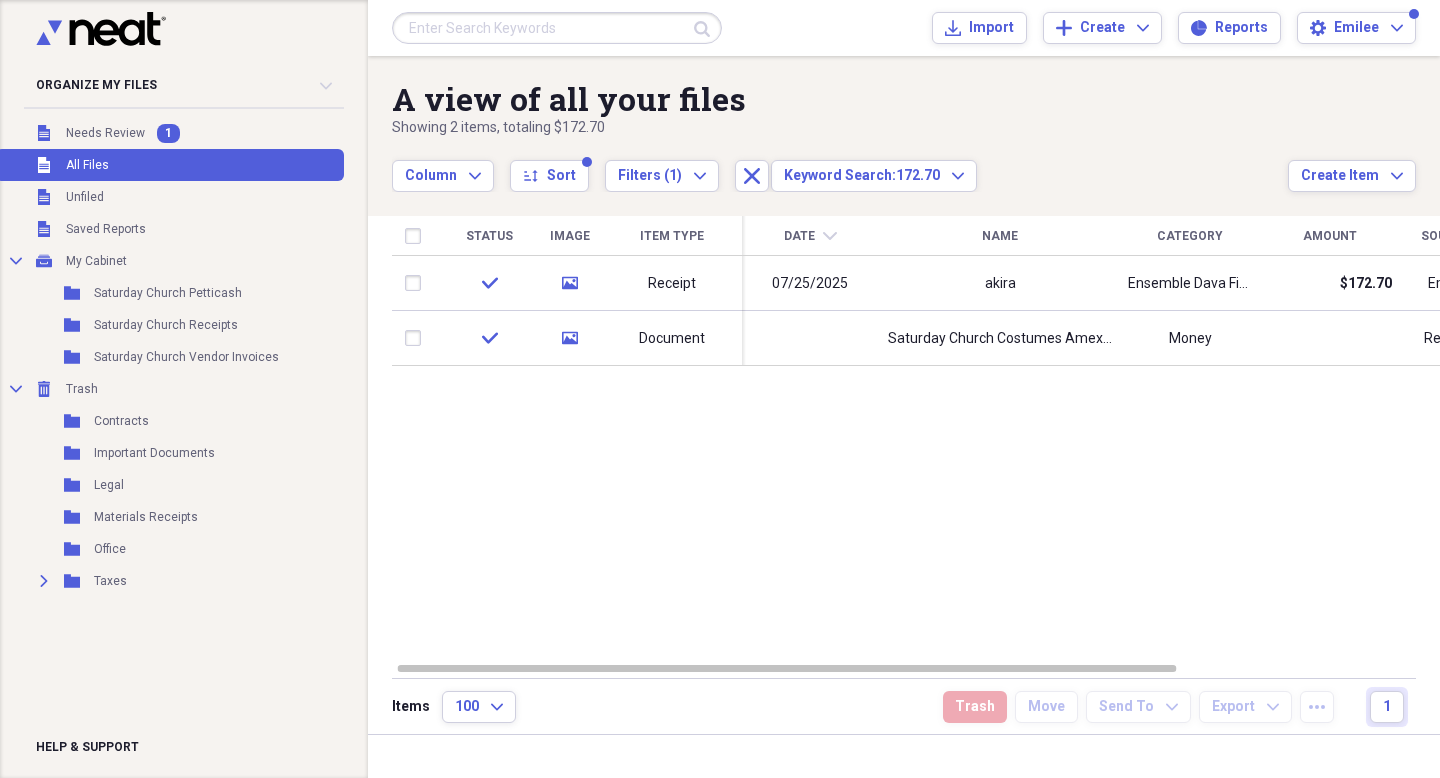 click at bounding box center (557, 28) 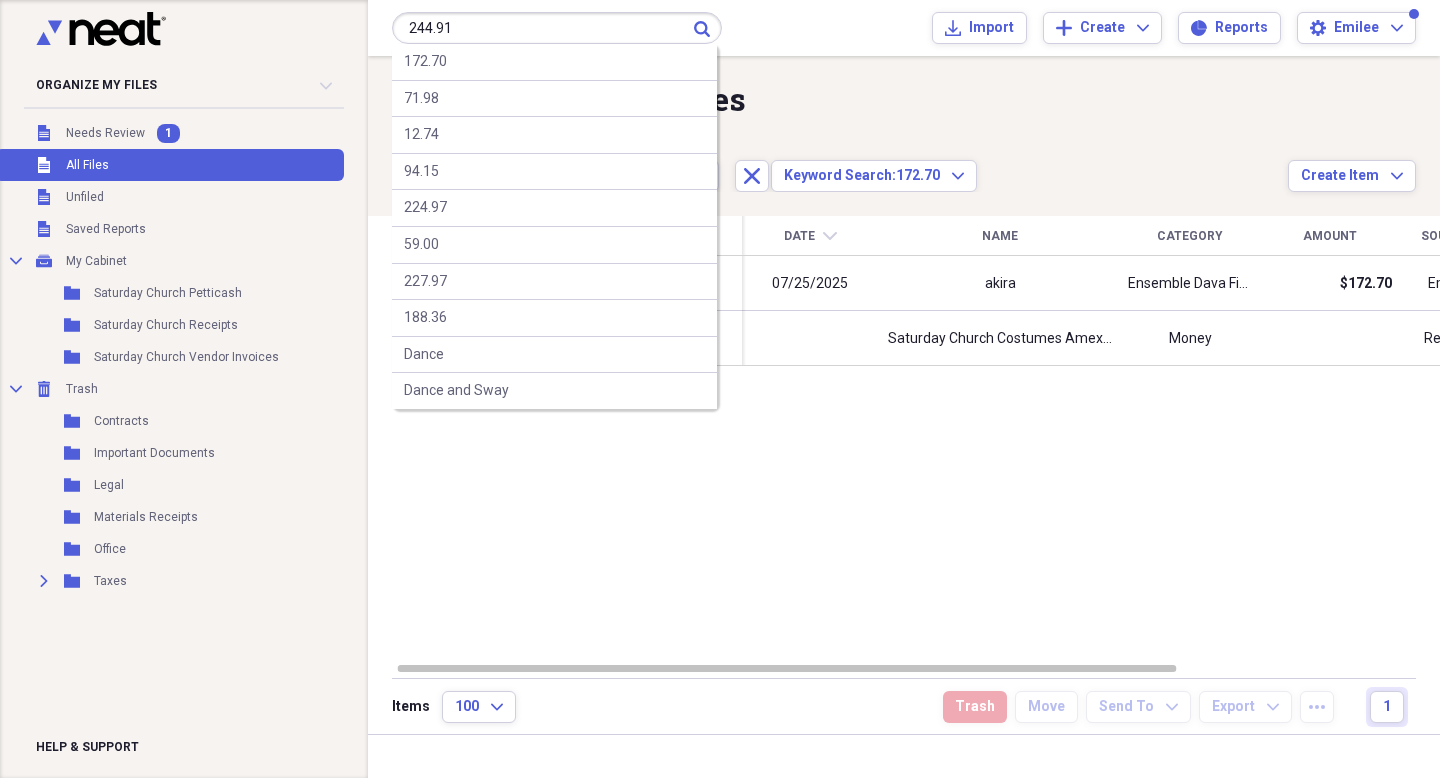 type on "244.91" 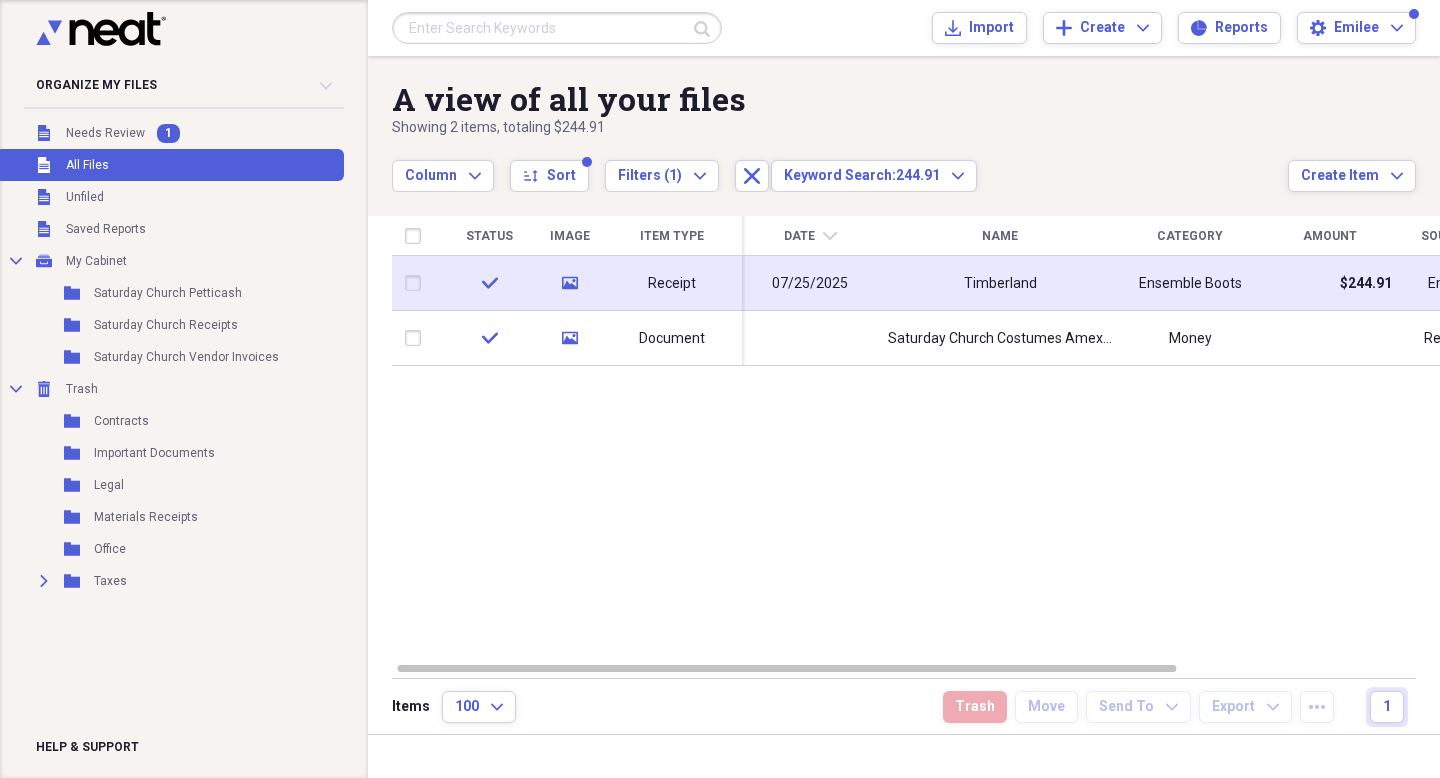 click on "Timberland" at bounding box center (1000, 283) 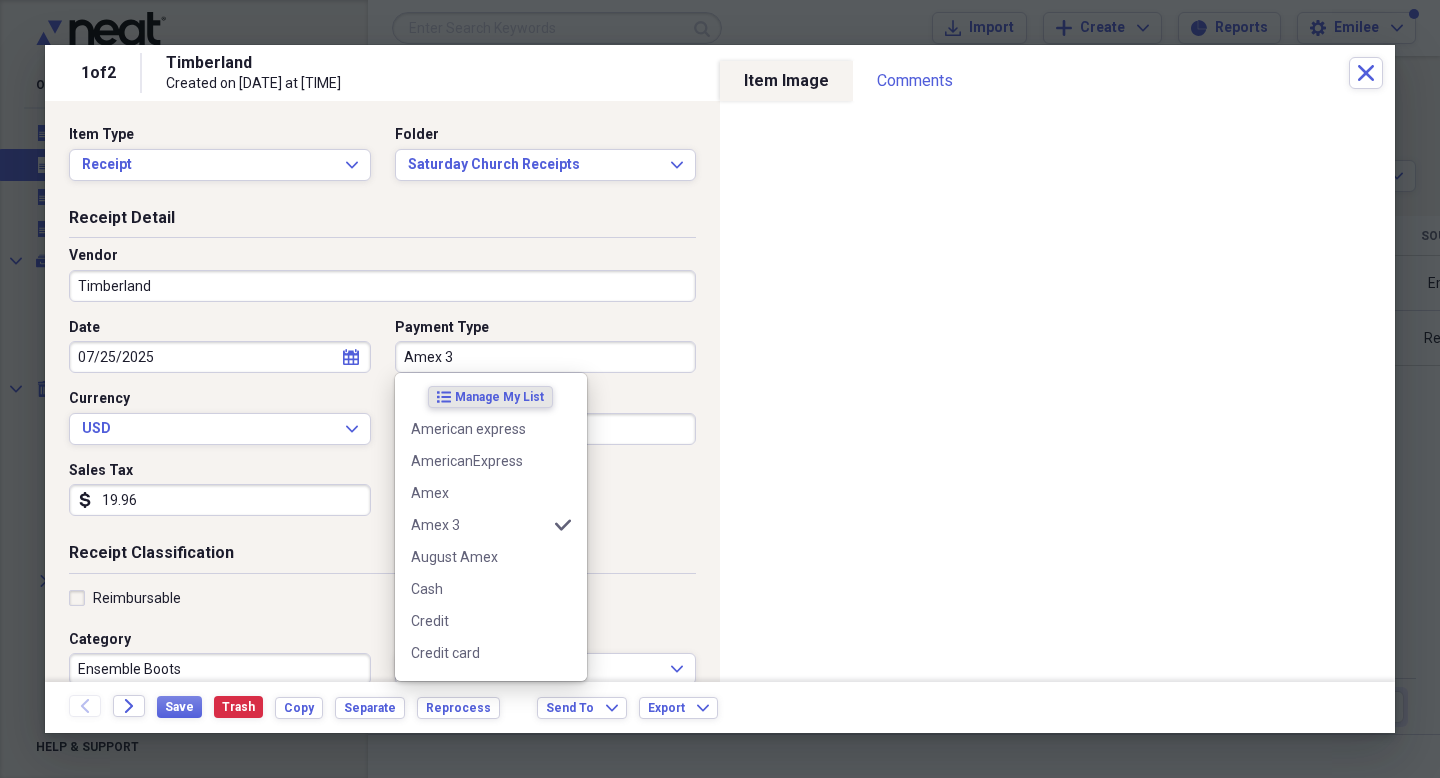 click on "Amex 3" at bounding box center (546, 357) 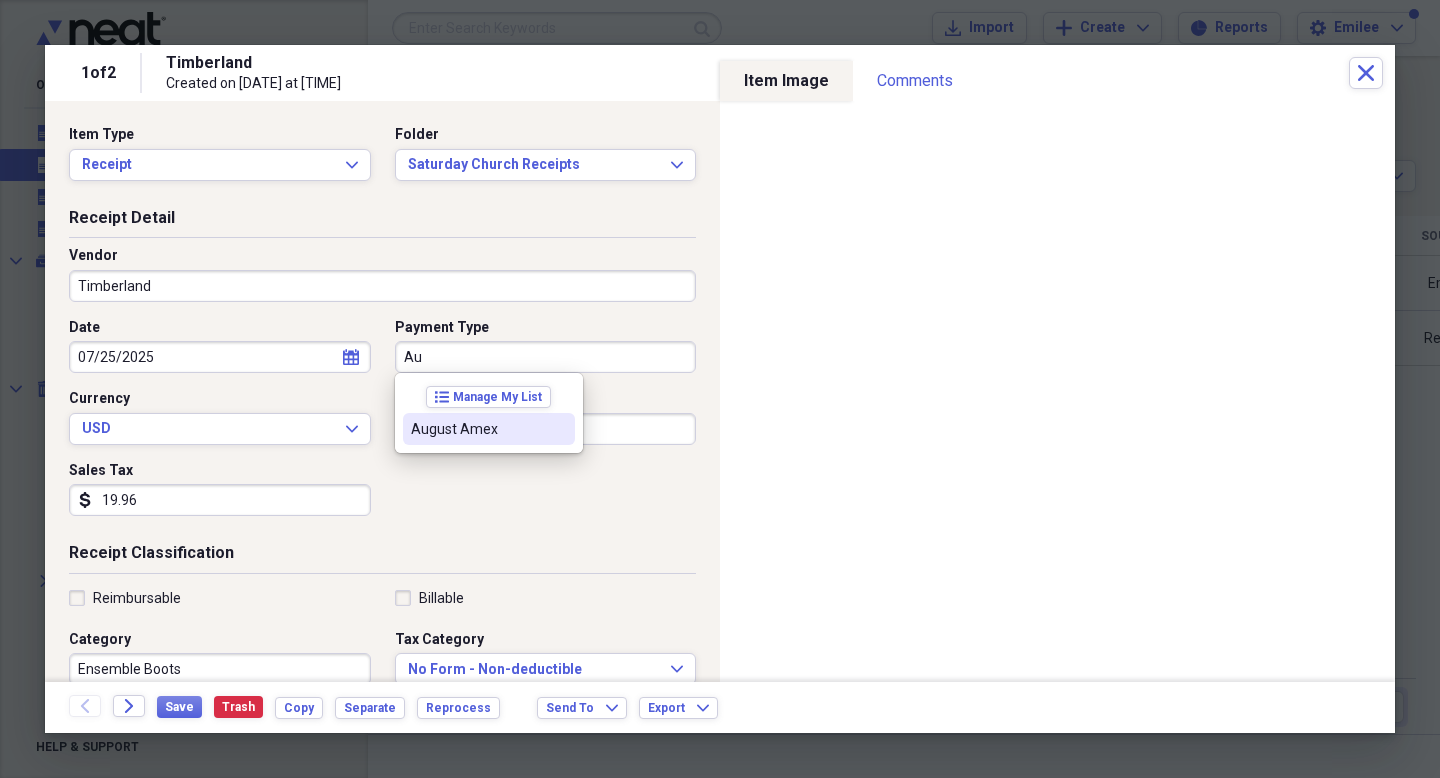 click on "August Amex" at bounding box center (477, 429) 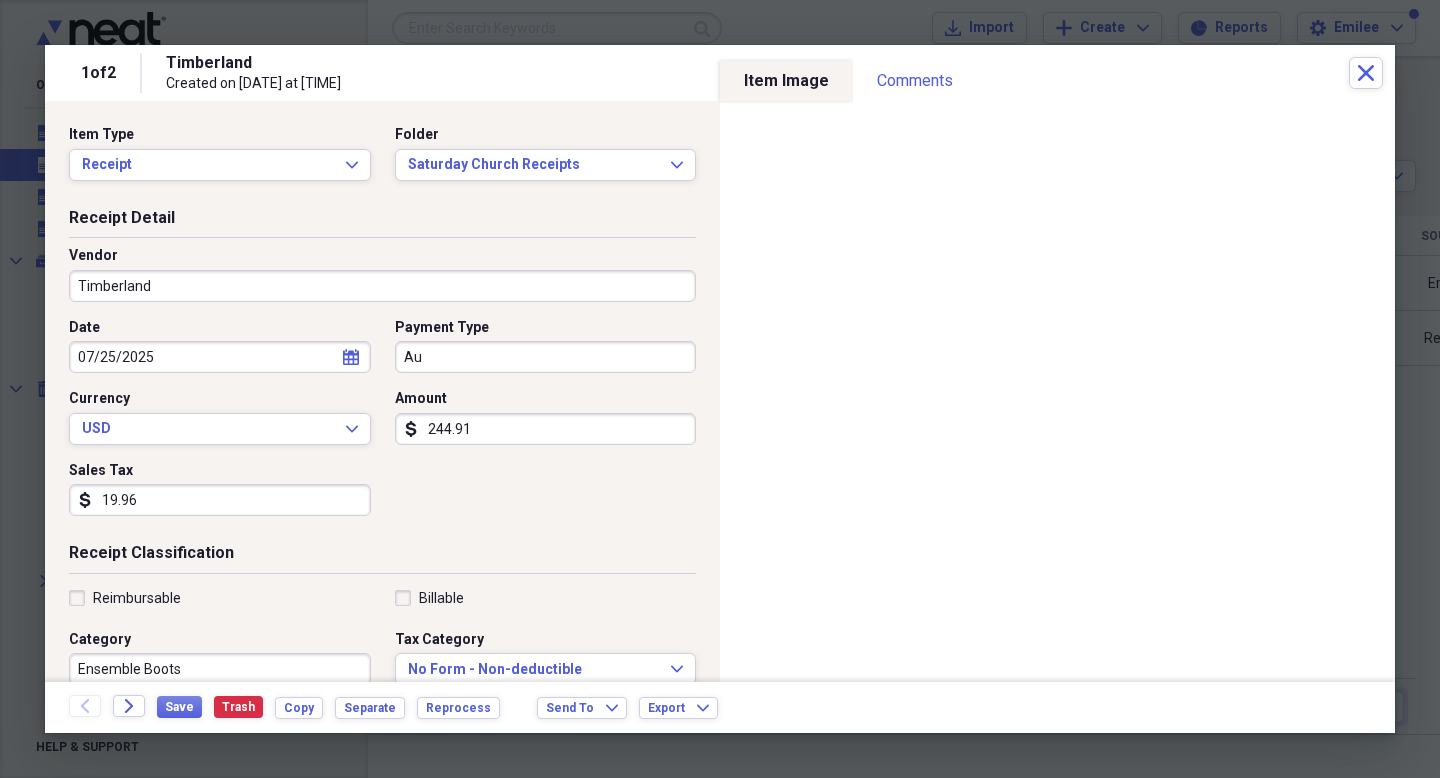 type on "August Amex" 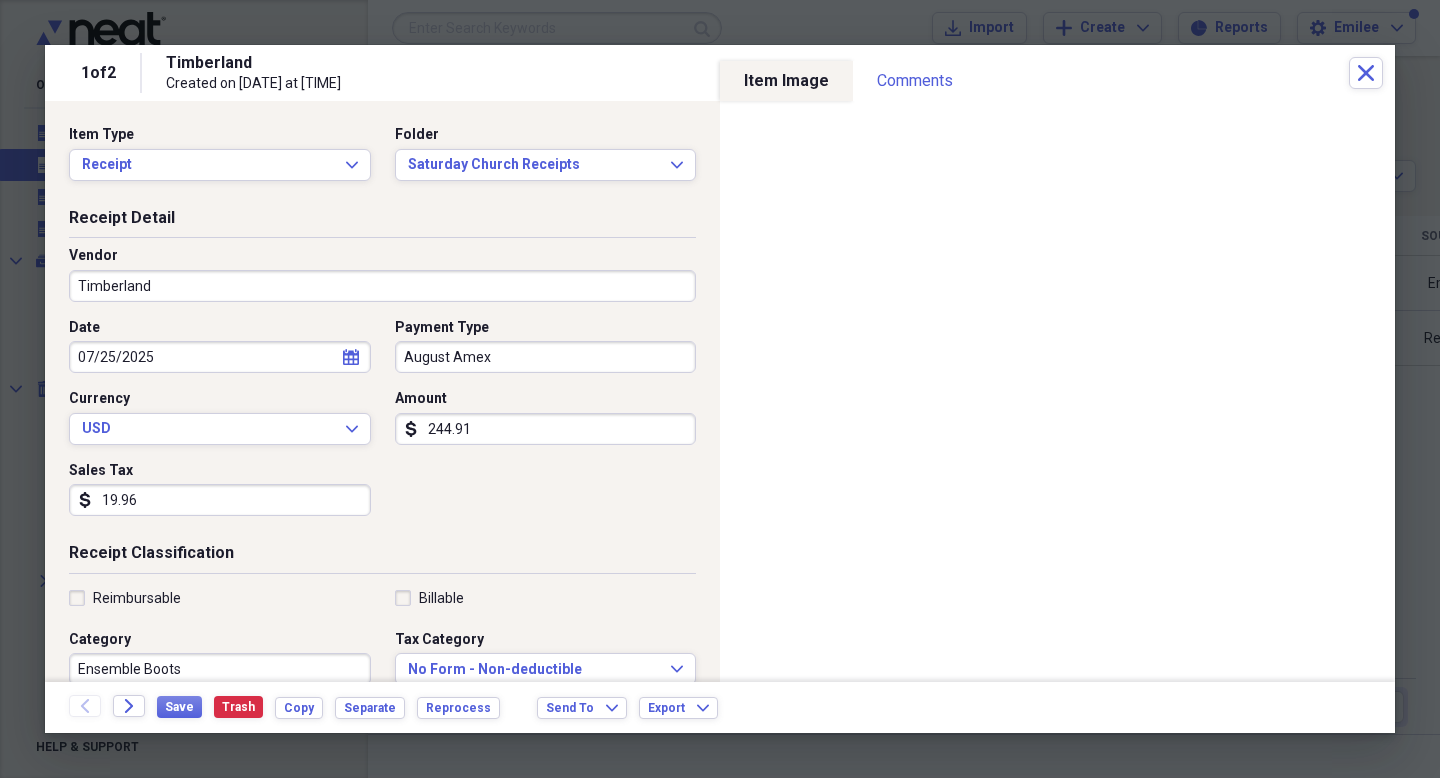 click on "Receipt Detail Vendor Timberland Date [DATE] calendar Calendar Payment Type August Amex Currency USD Expand Amount dollar-sign 244.91 Sales Tax dollar-sign 19.96" at bounding box center (382, 375) 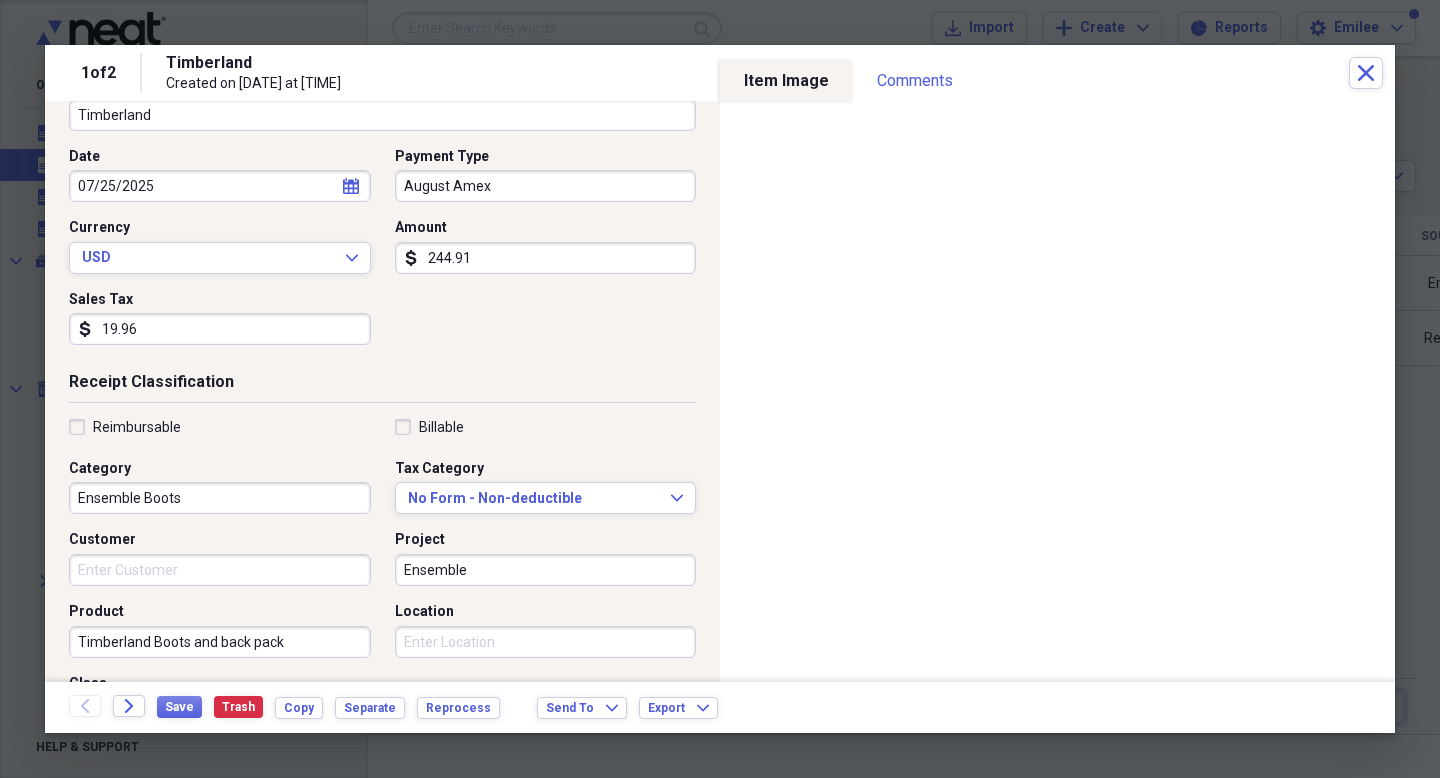 scroll, scrollTop: 439, scrollLeft: 0, axis: vertical 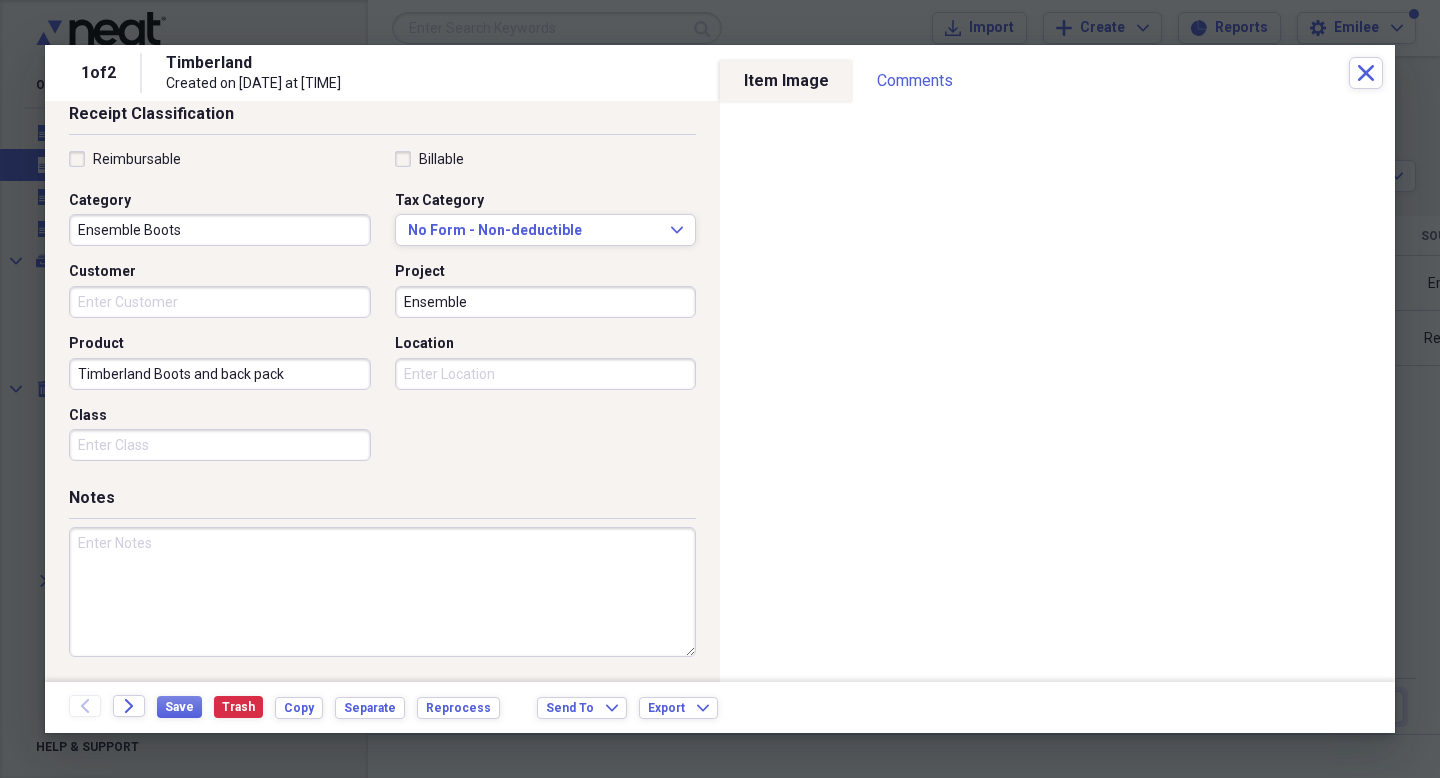click at bounding box center (382, 592) 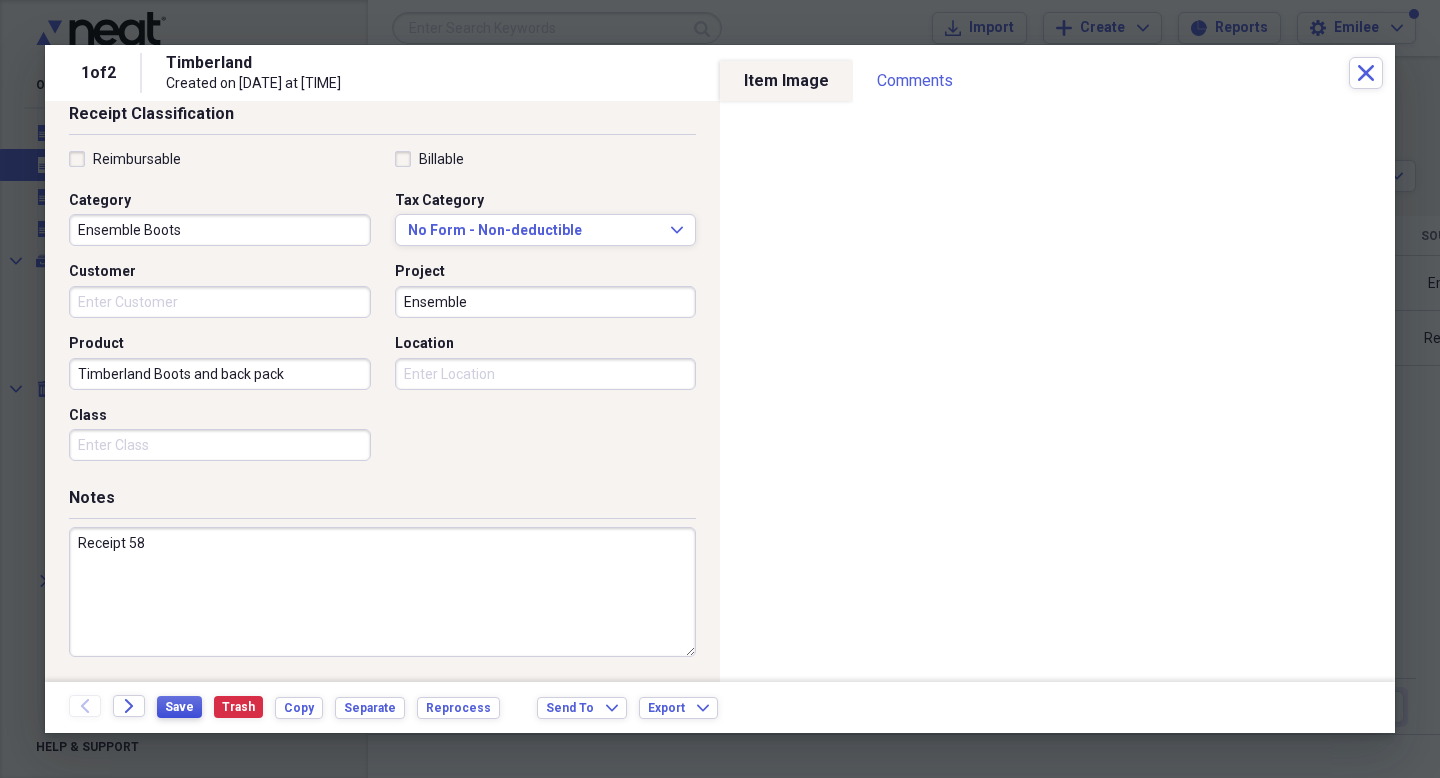 type on "Receipt 58" 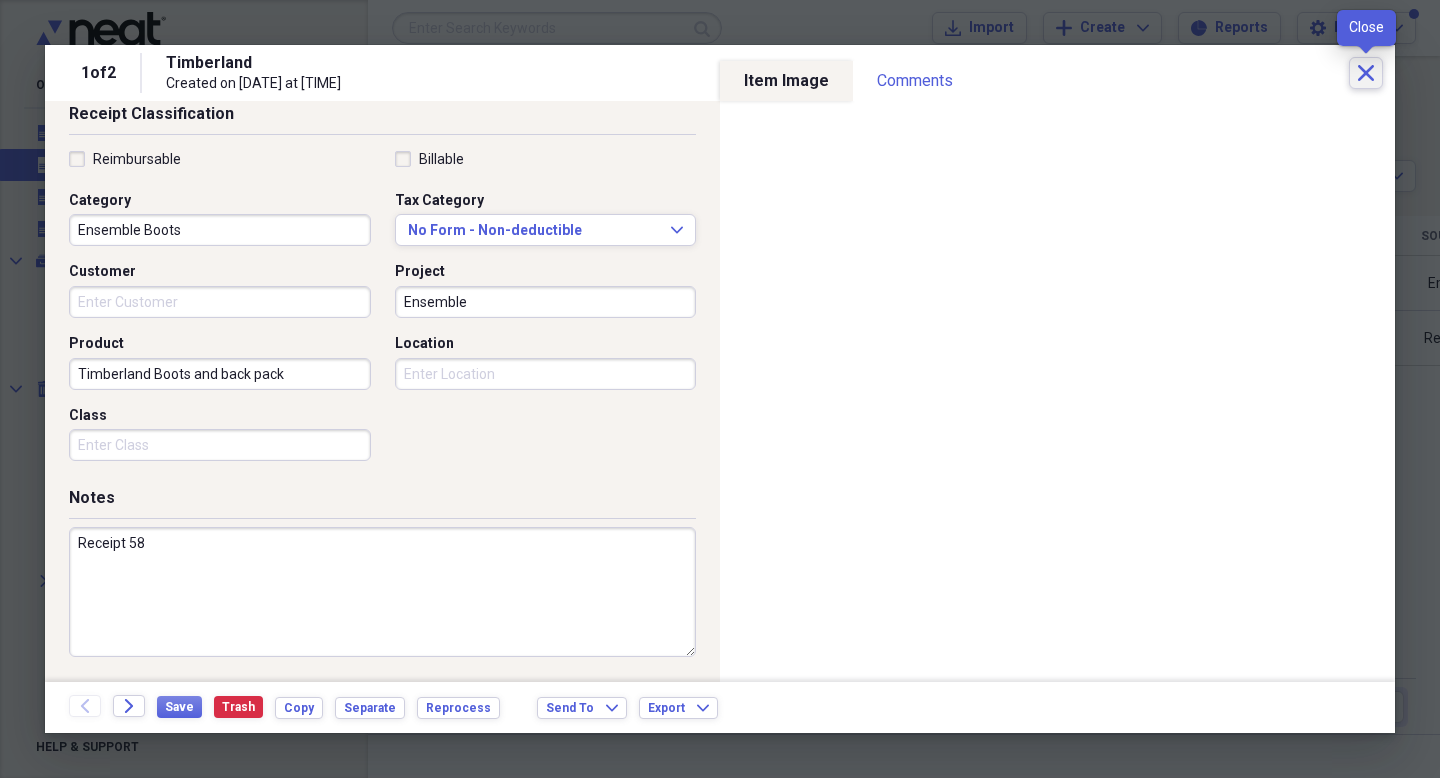 click on "Close" at bounding box center [1366, 73] 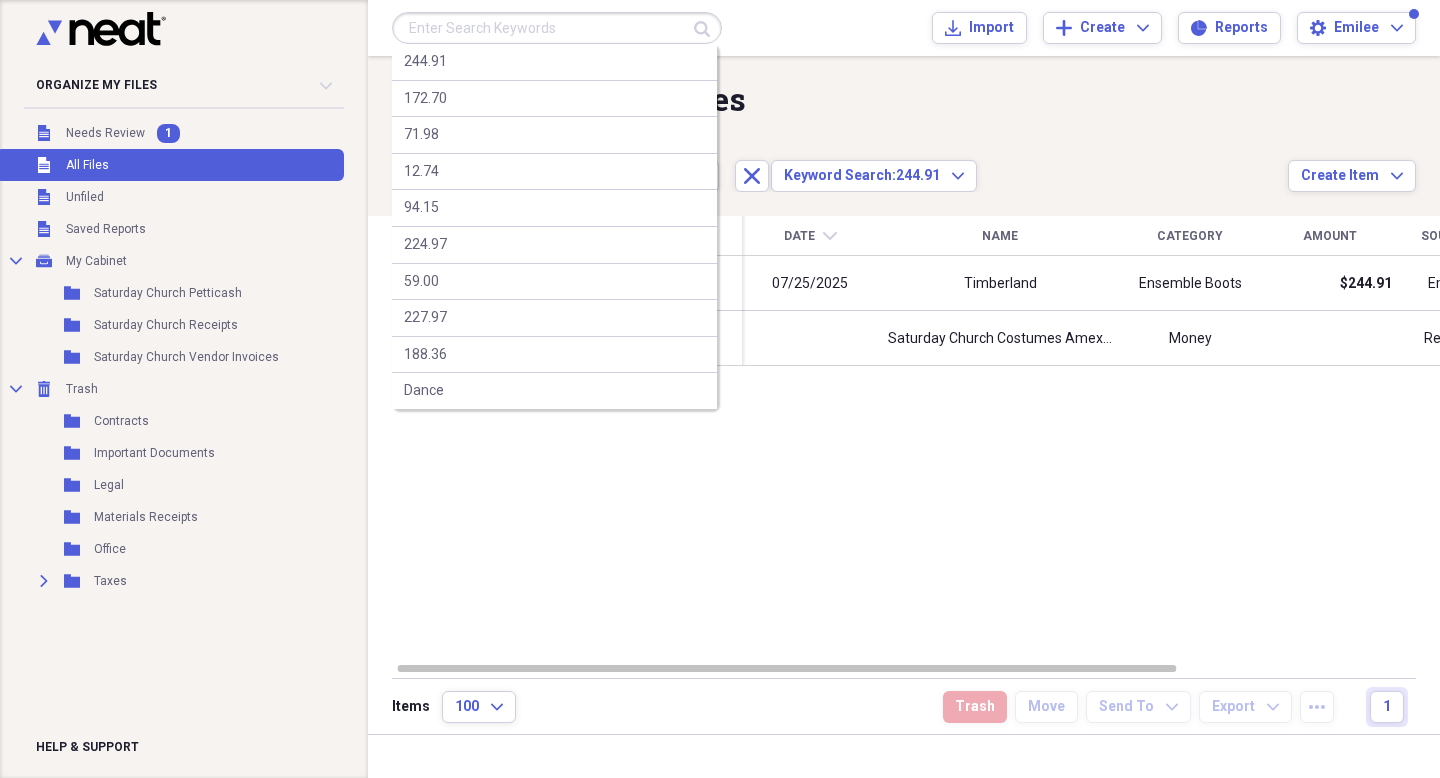 click at bounding box center [557, 28] 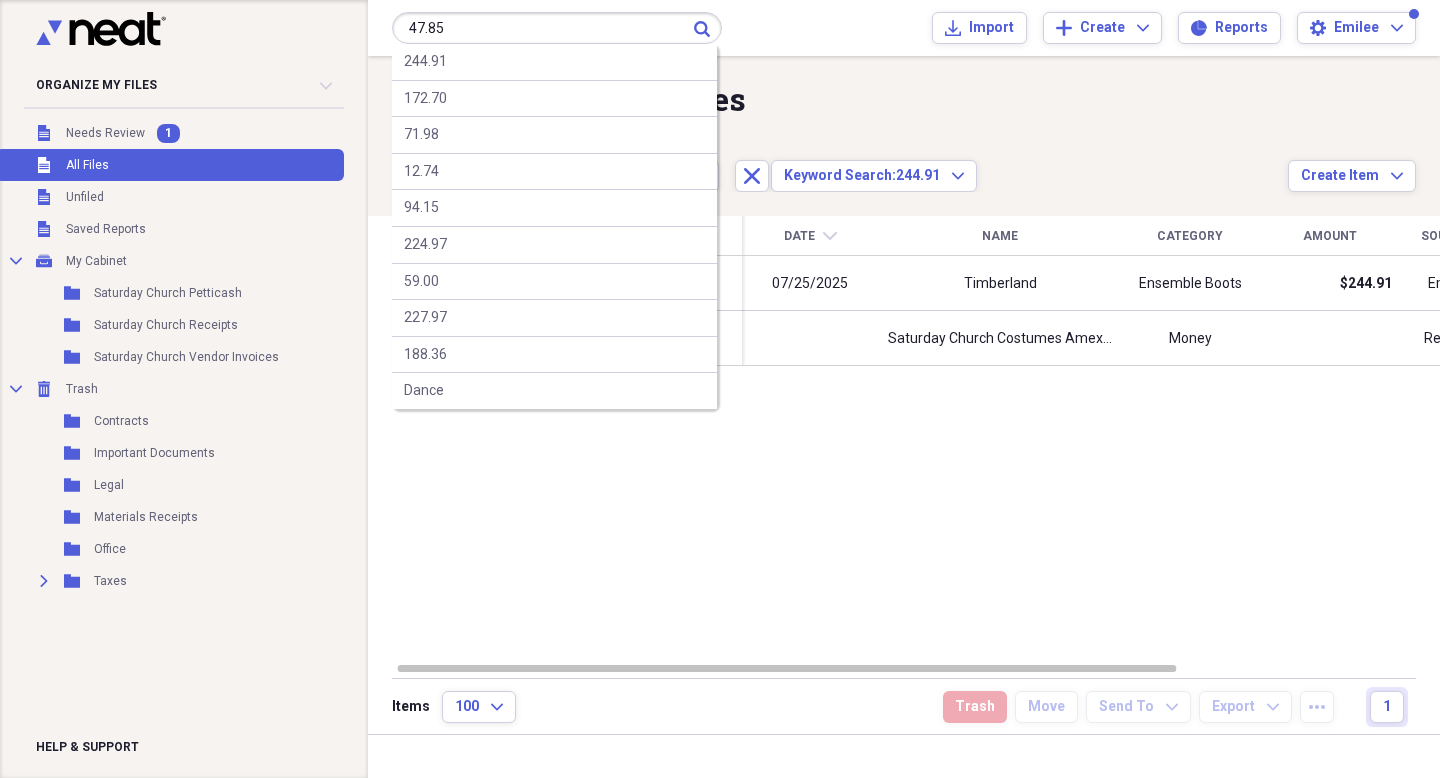 type on "47.85" 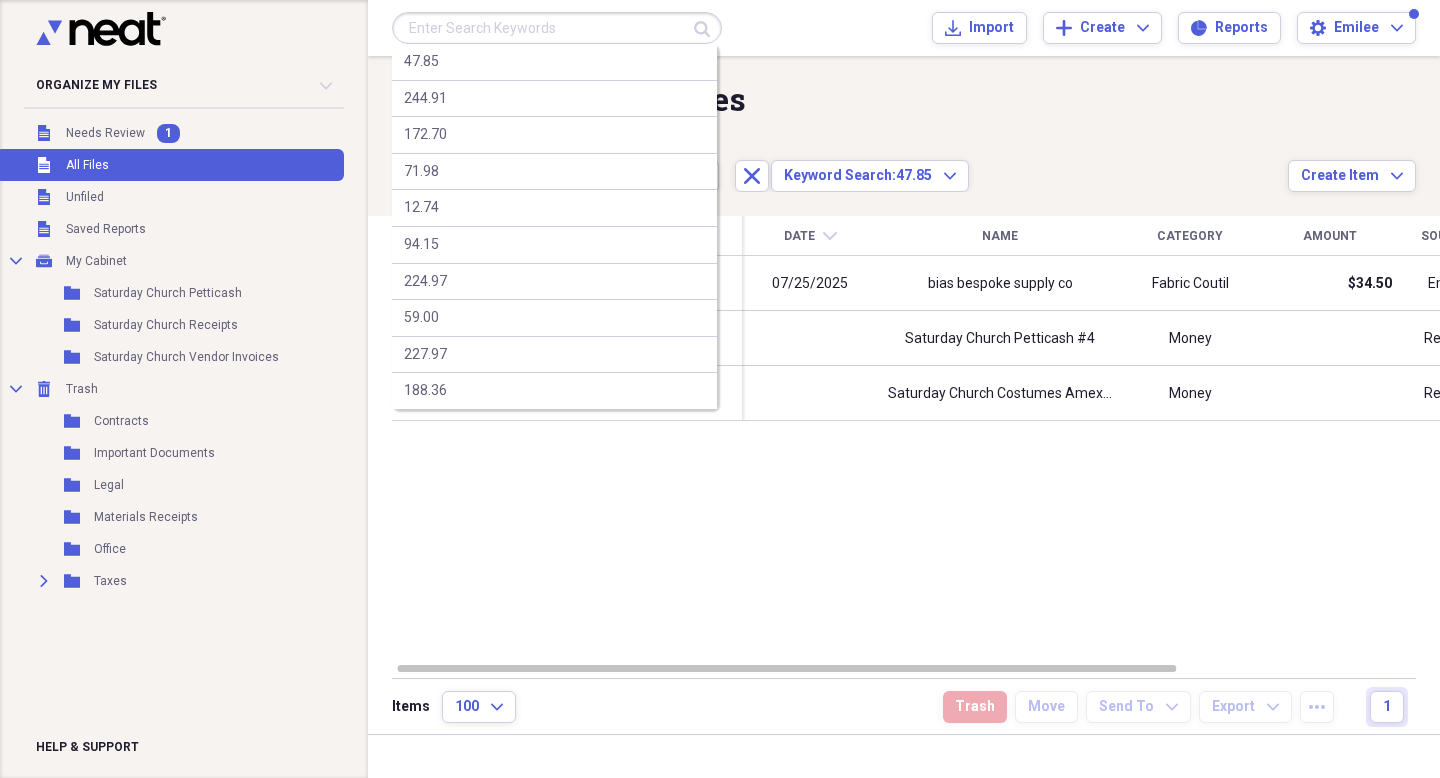 click at bounding box center (557, 28) 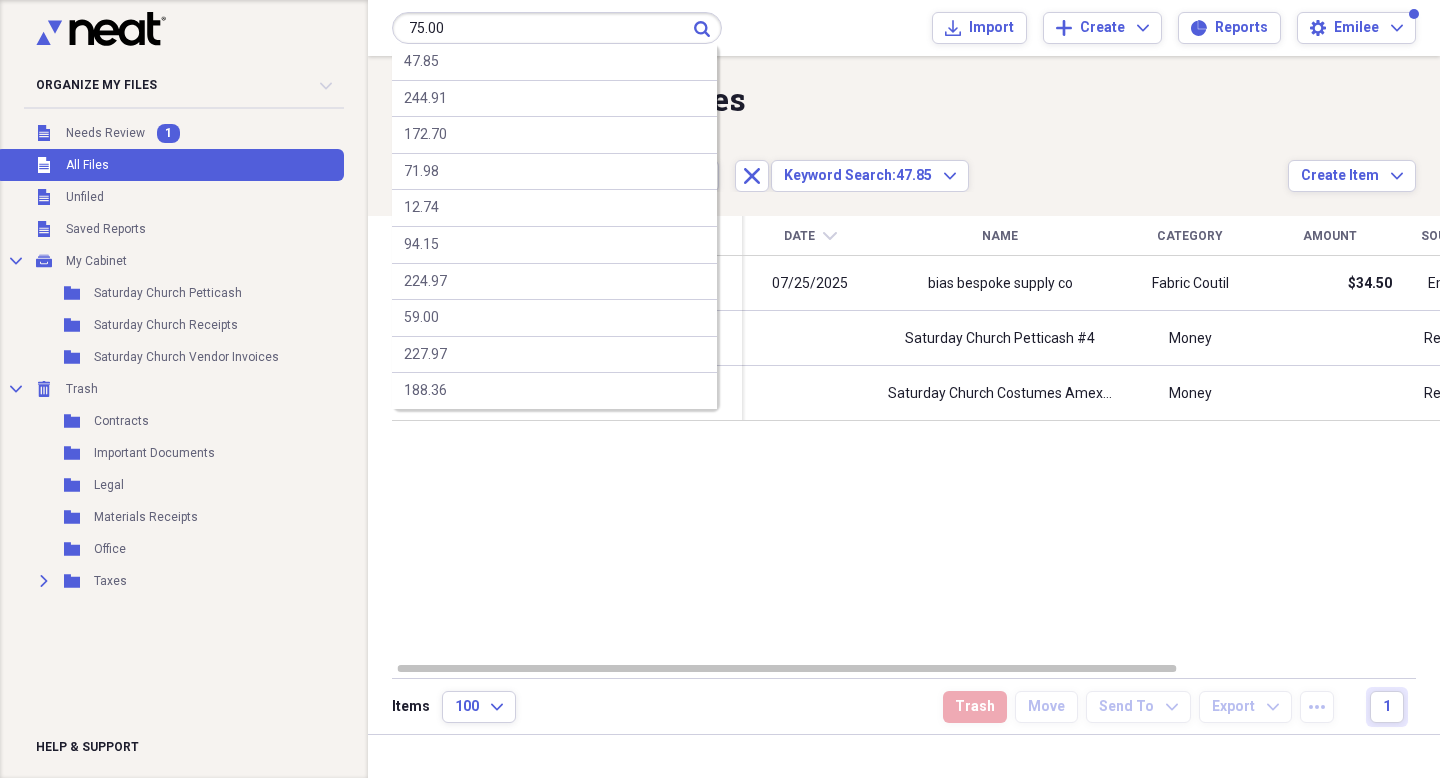 type on "75.00" 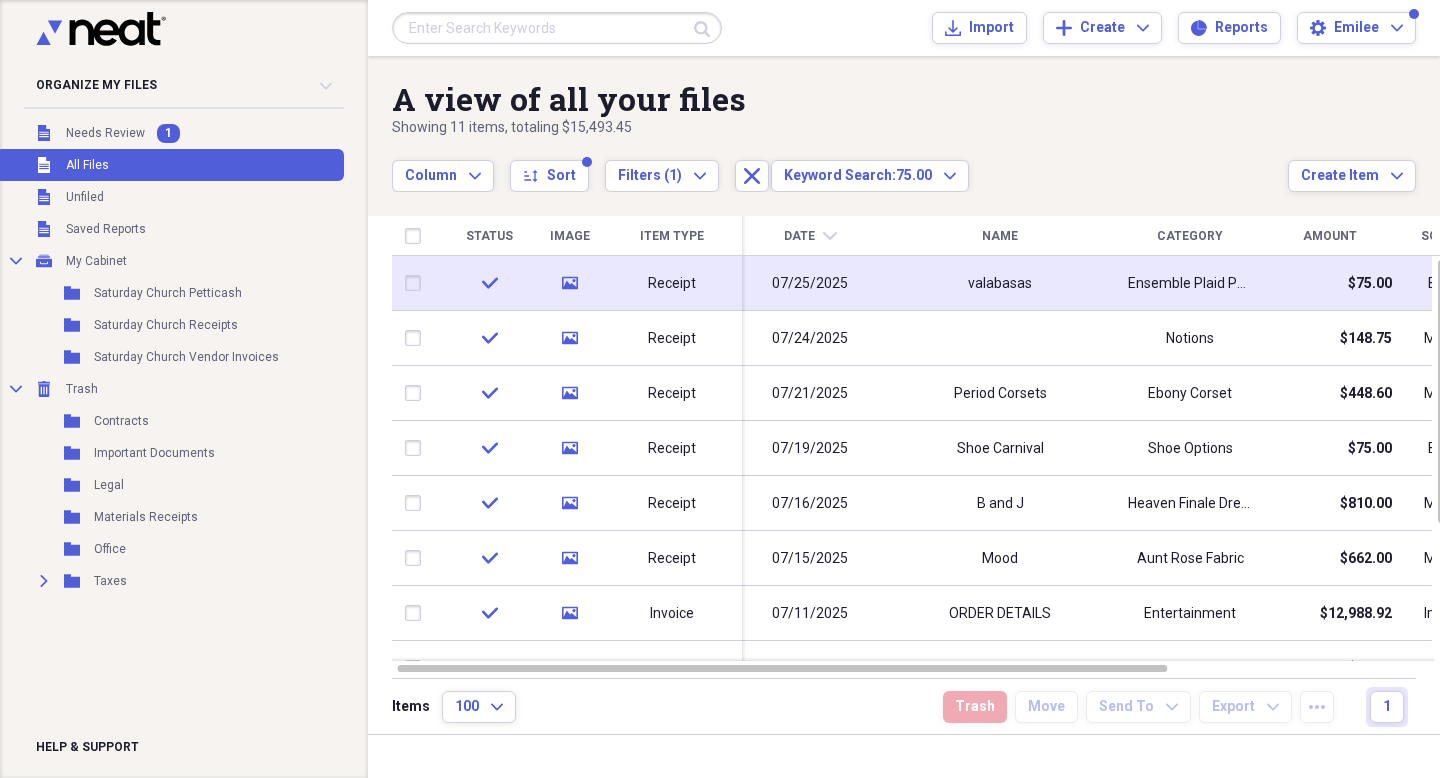click on "valabasas" at bounding box center (1000, 283) 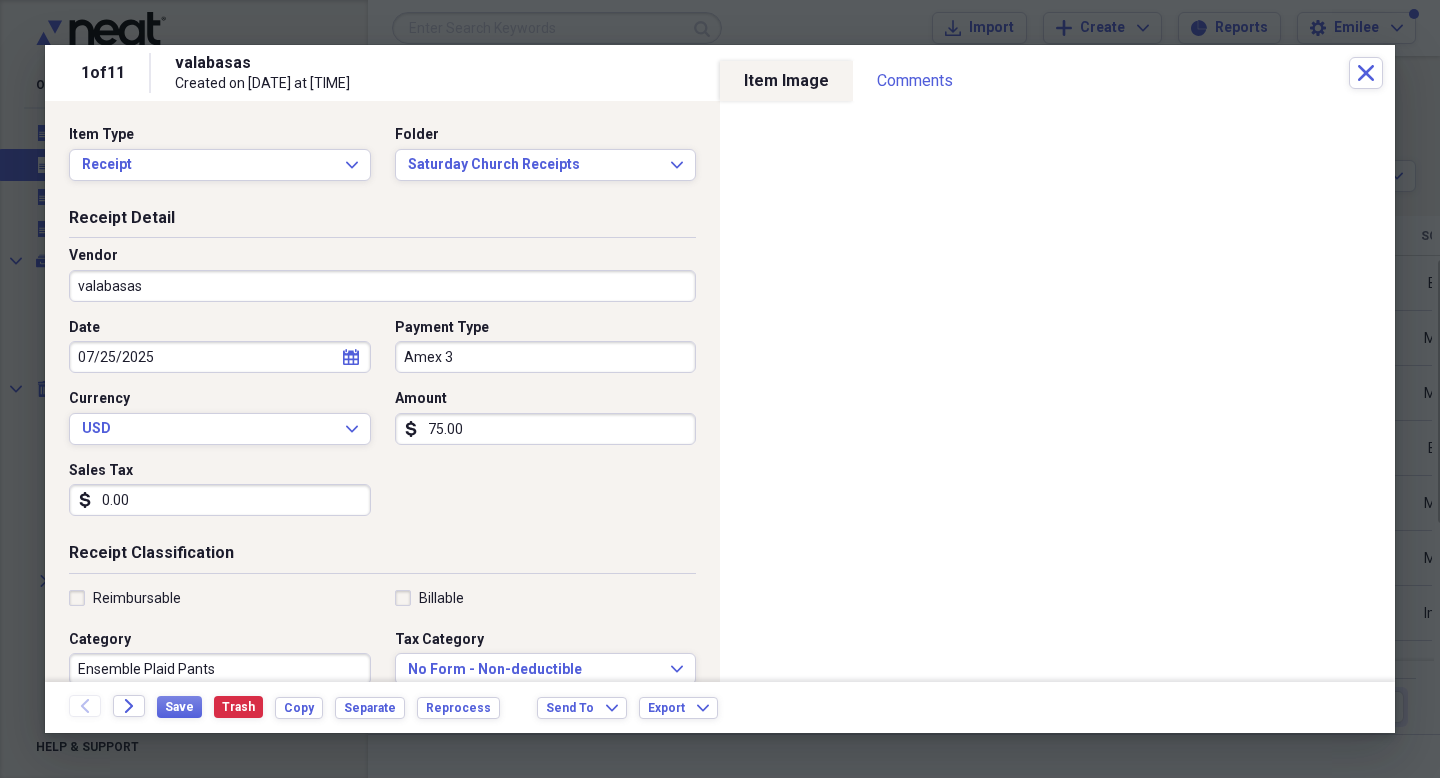 scroll, scrollTop: 6, scrollLeft: 0, axis: vertical 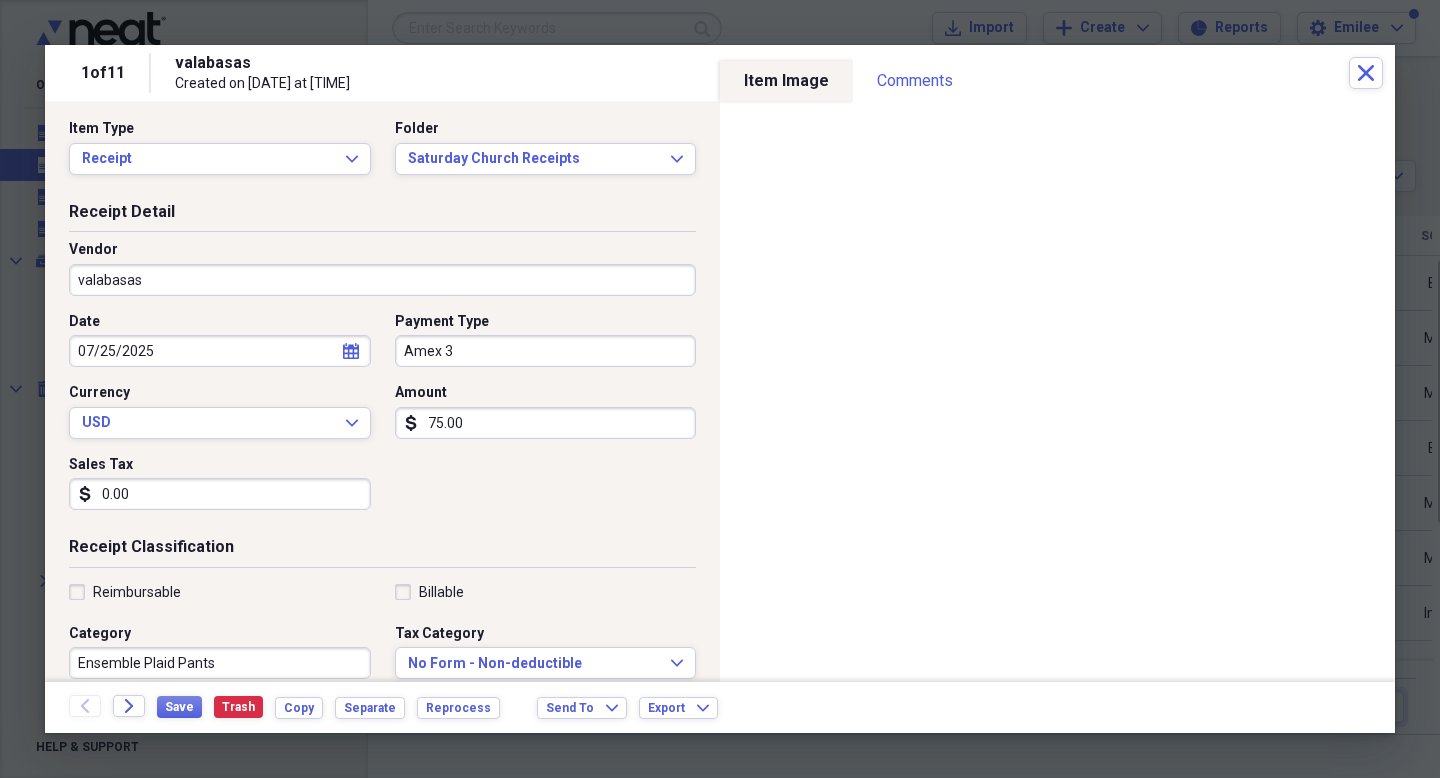 click on "Amex 3" at bounding box center (546, 351) 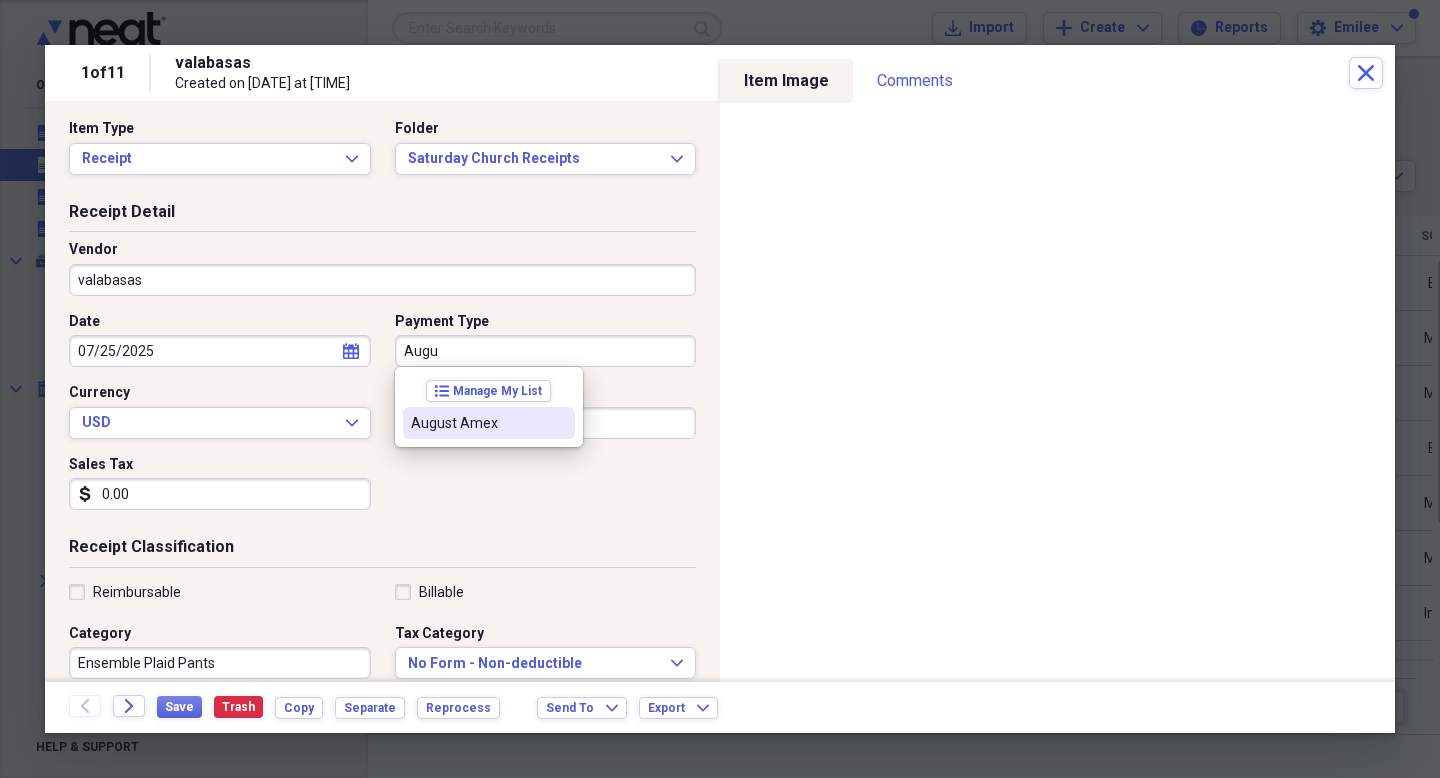 click on "August Amex" at bounding box center (477, 423) 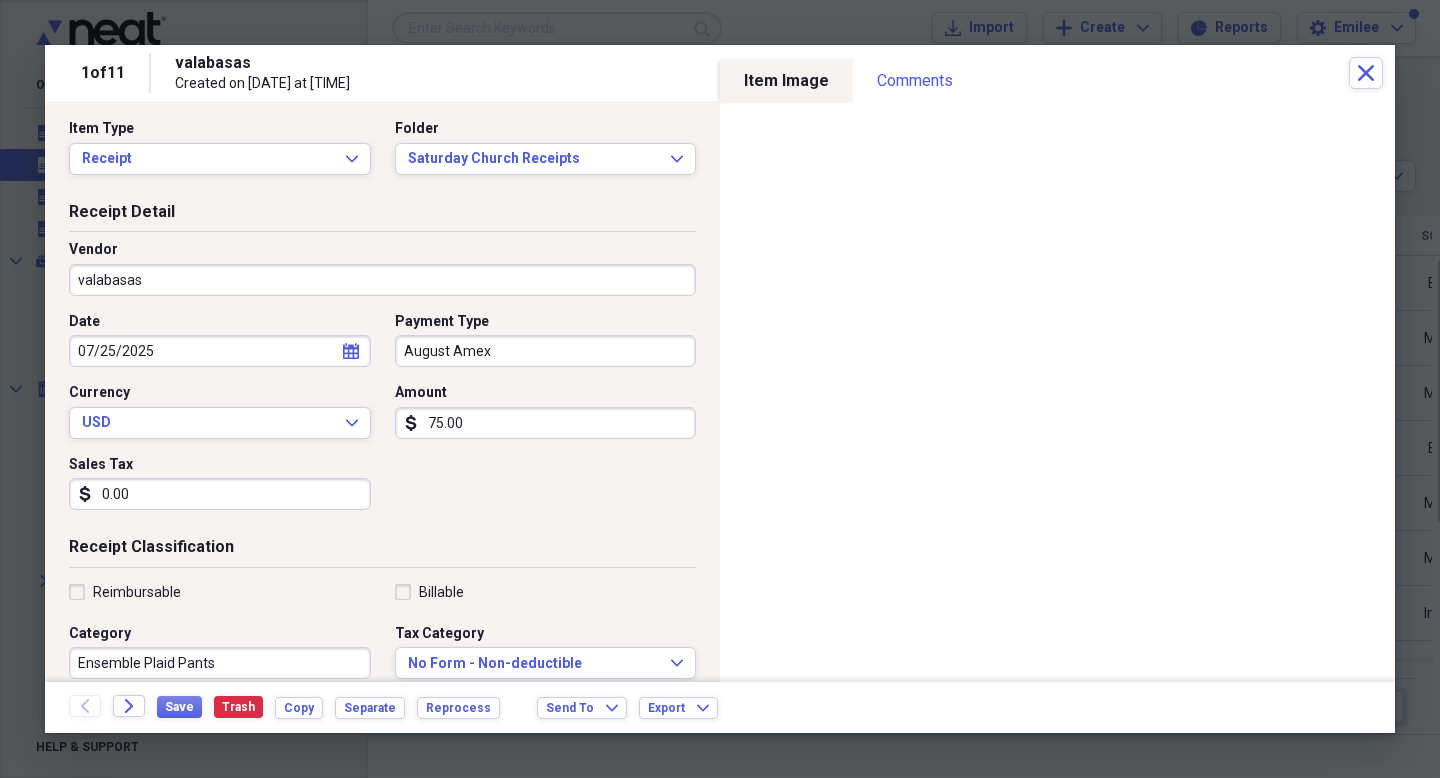 click on "Date [DATE] calendar Calendar Payment Type August Amex Currency USD Expand Amount dollar-sign 75.00 Sales Tax dollar-sign 0.00" at bounding box center [382, 419] 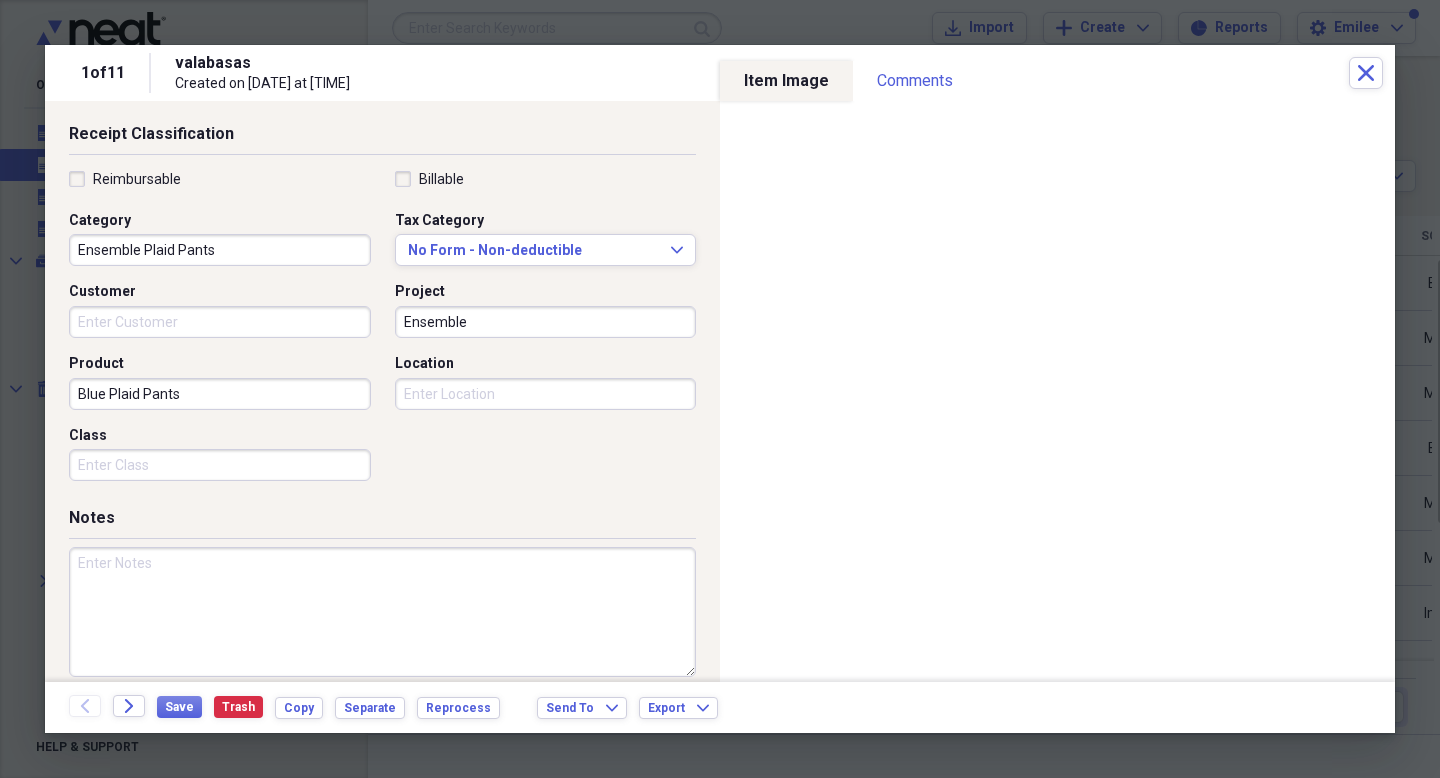 scroll, scrollTop: 439, scrollLeft: 0, axis: vertical 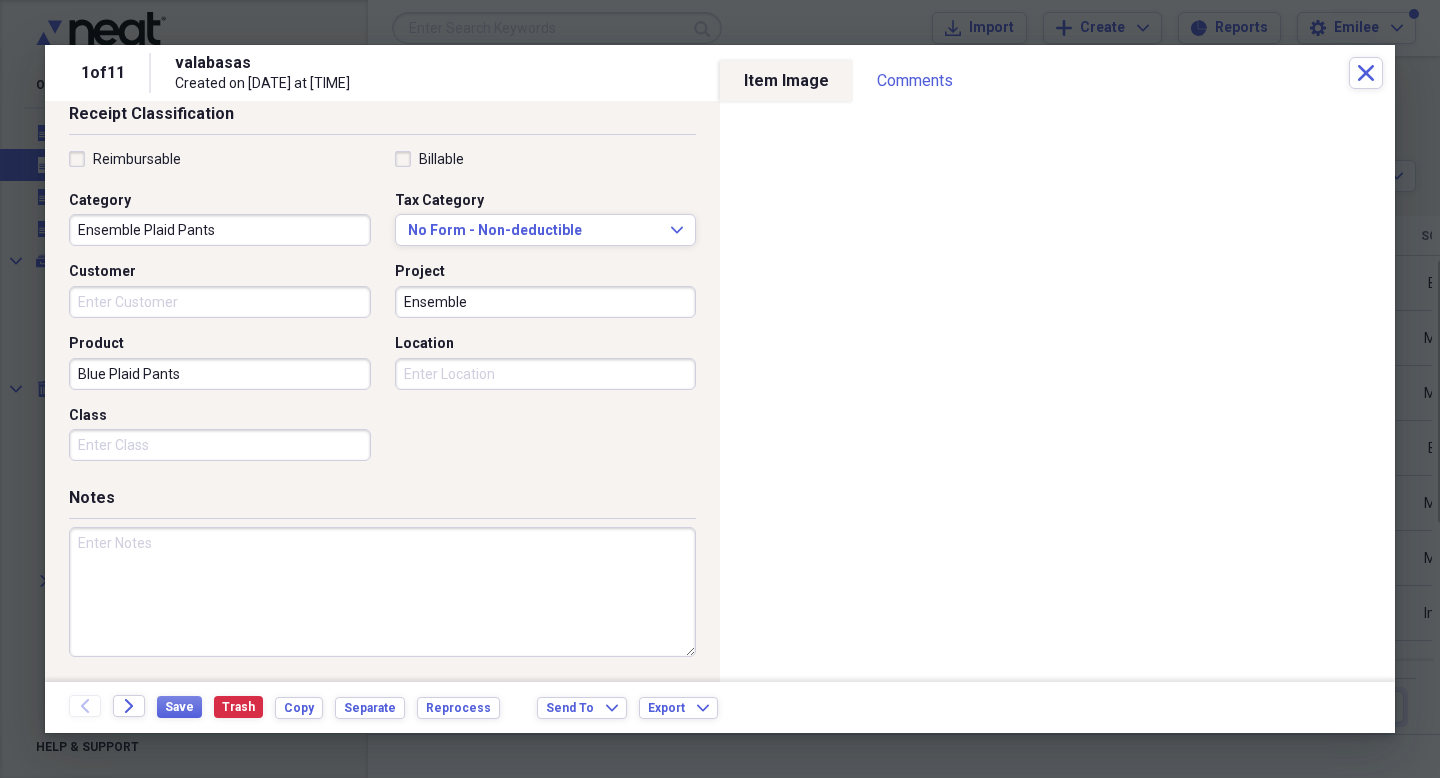 click at bounding box center (382, 592) 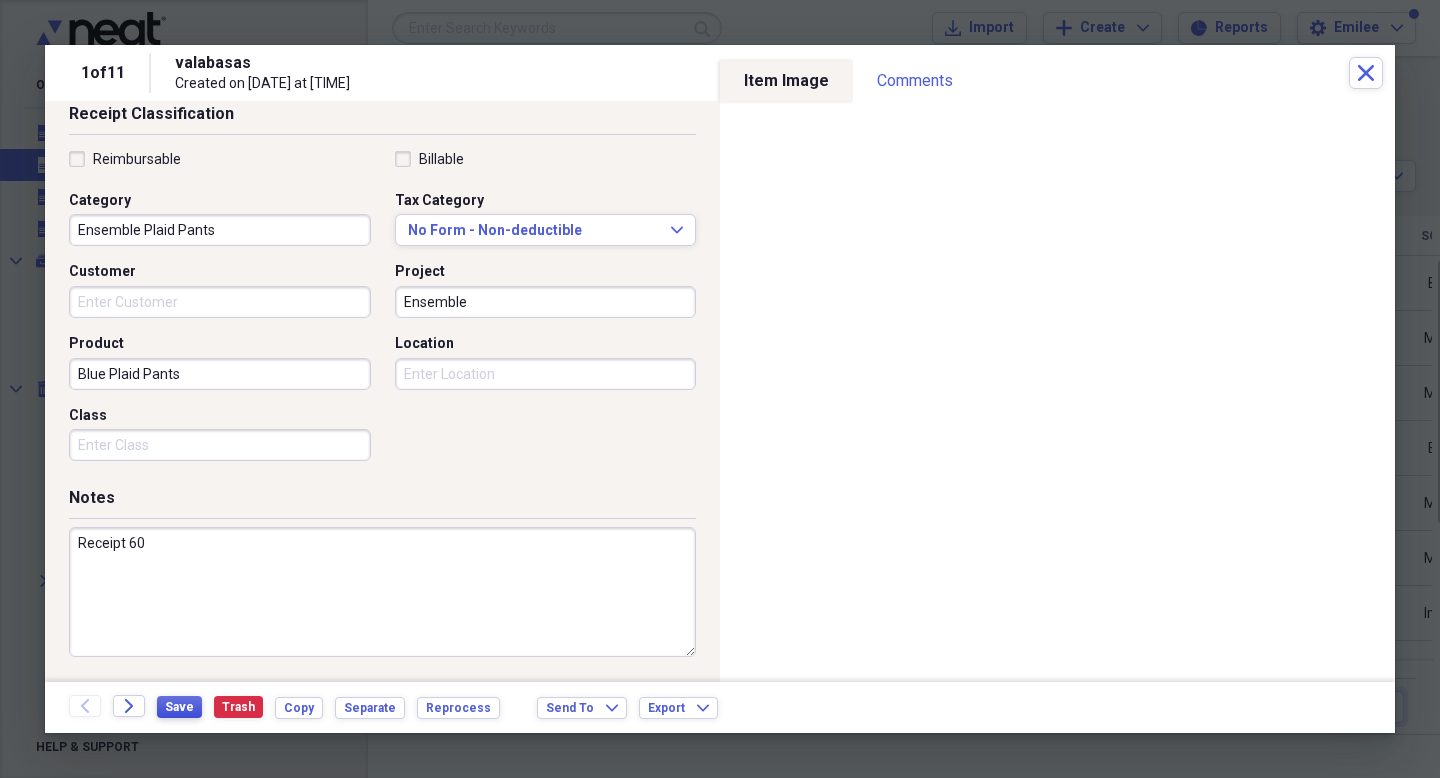 type on "Receipt 60" 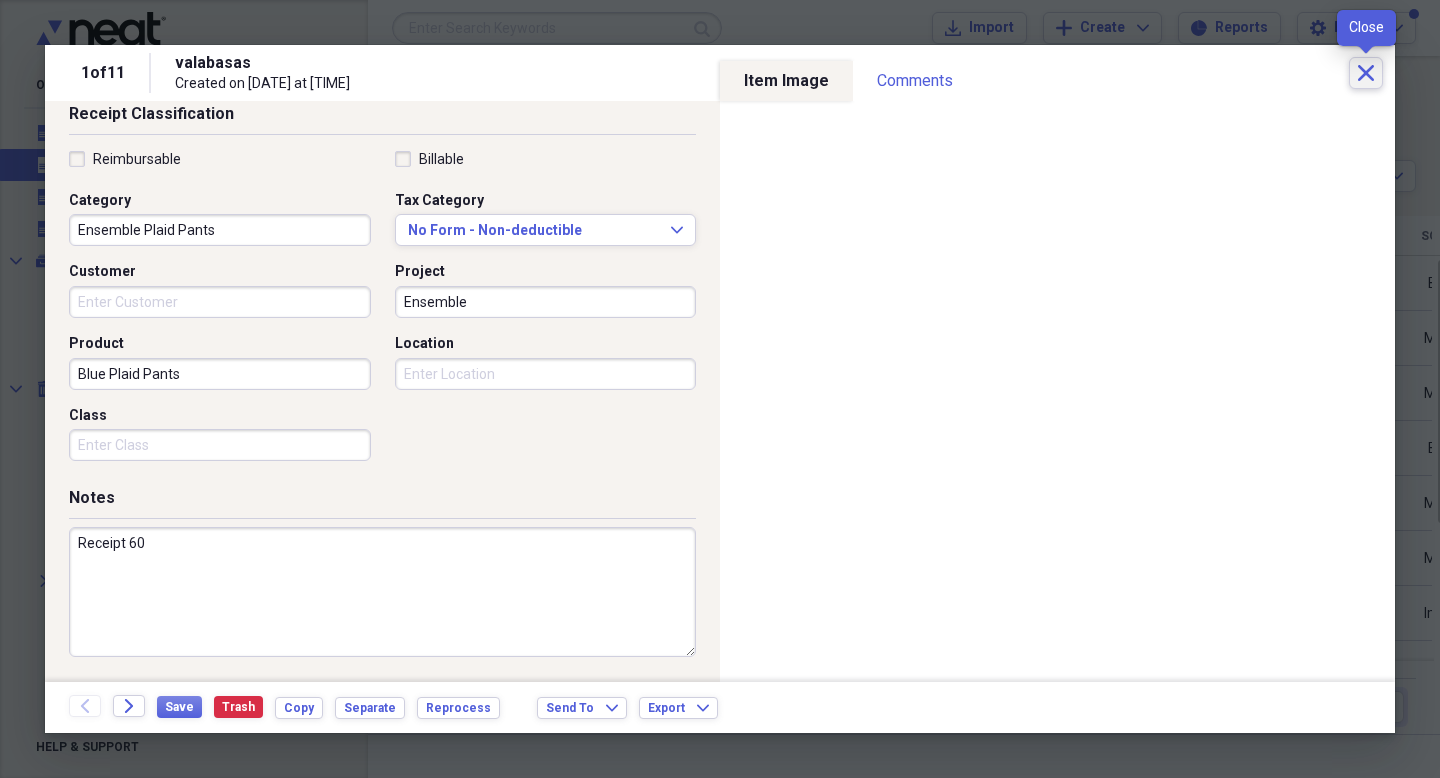 click on "Close" 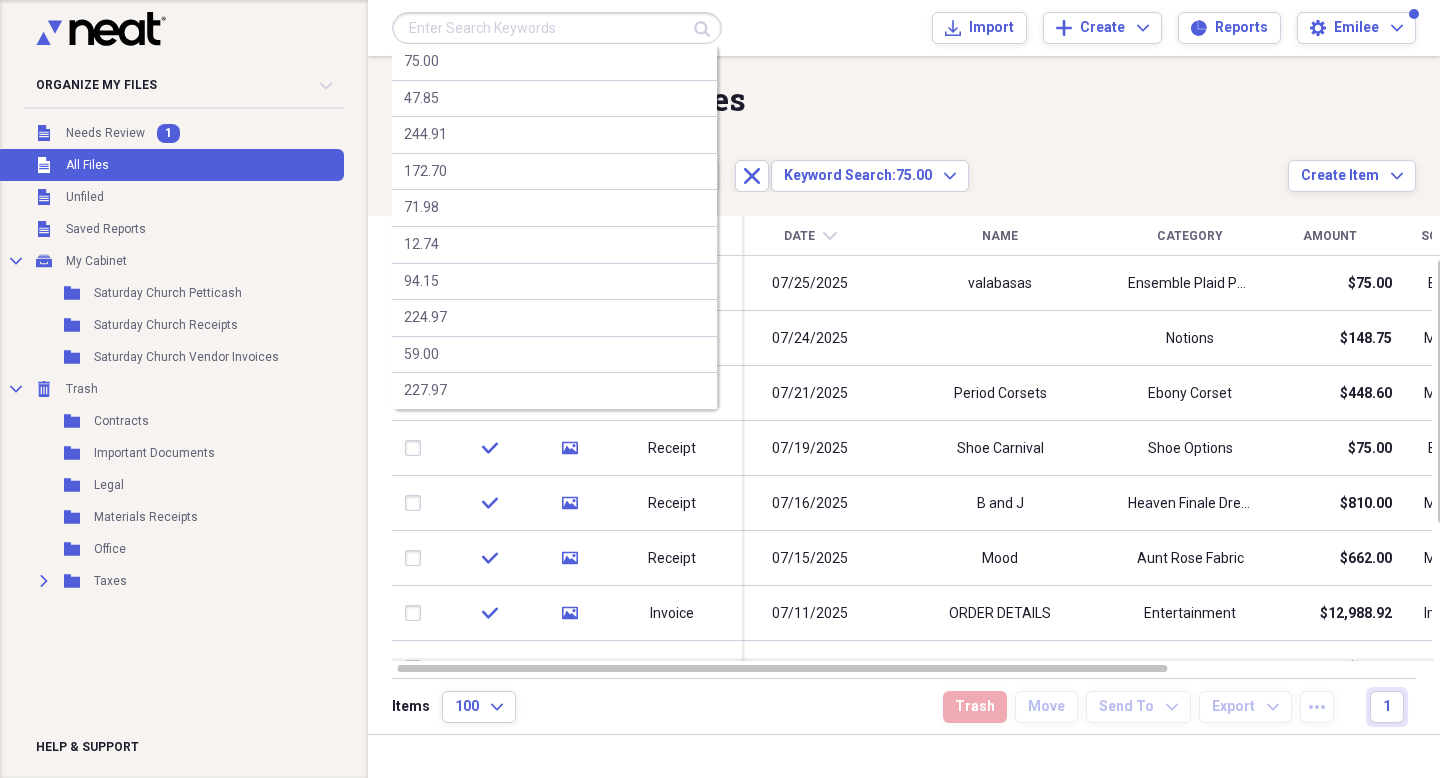 click at bounding box center [557, 28] 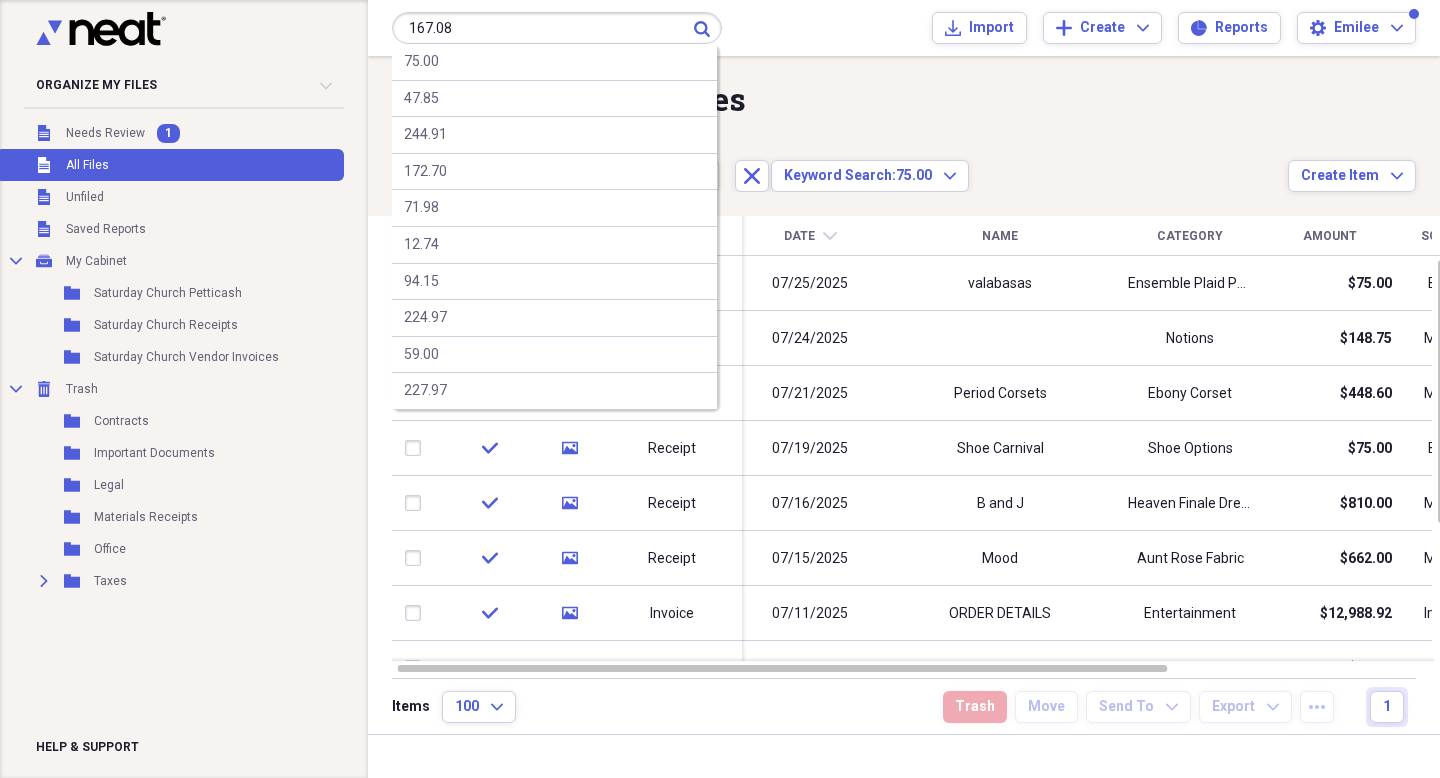 type on "167.08" 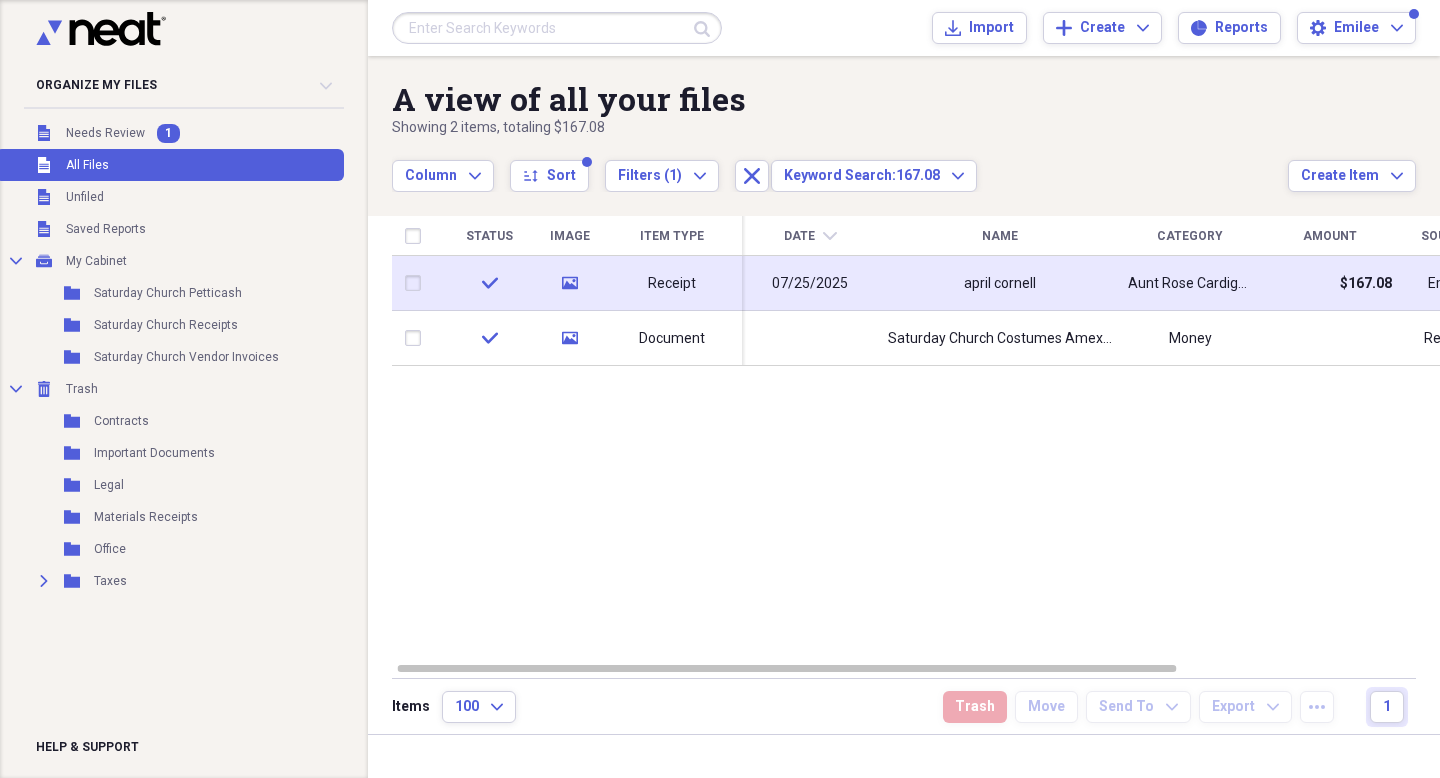 click on "Receipt" at bounding box center [672, 283] 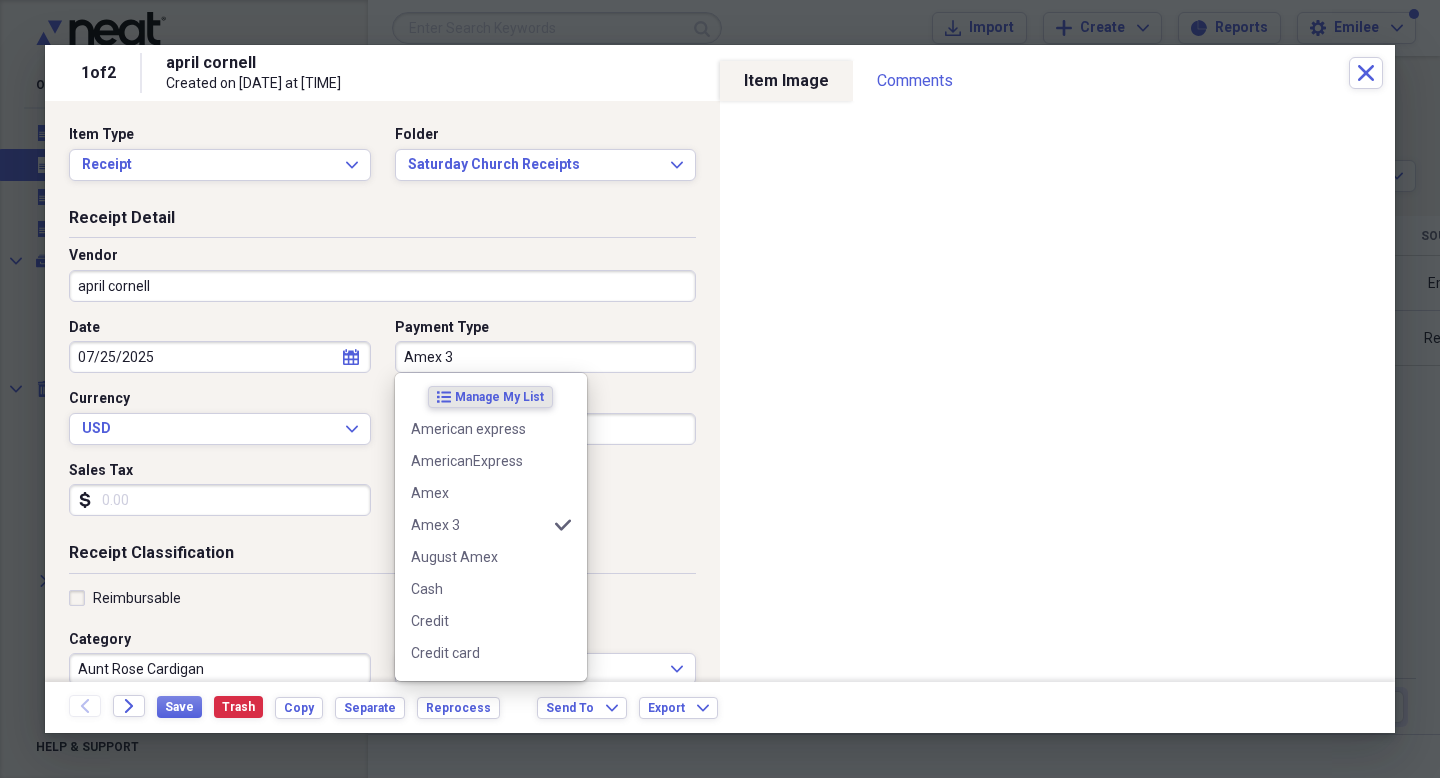 click on "Amex 3" at bounding box center (546, 357) 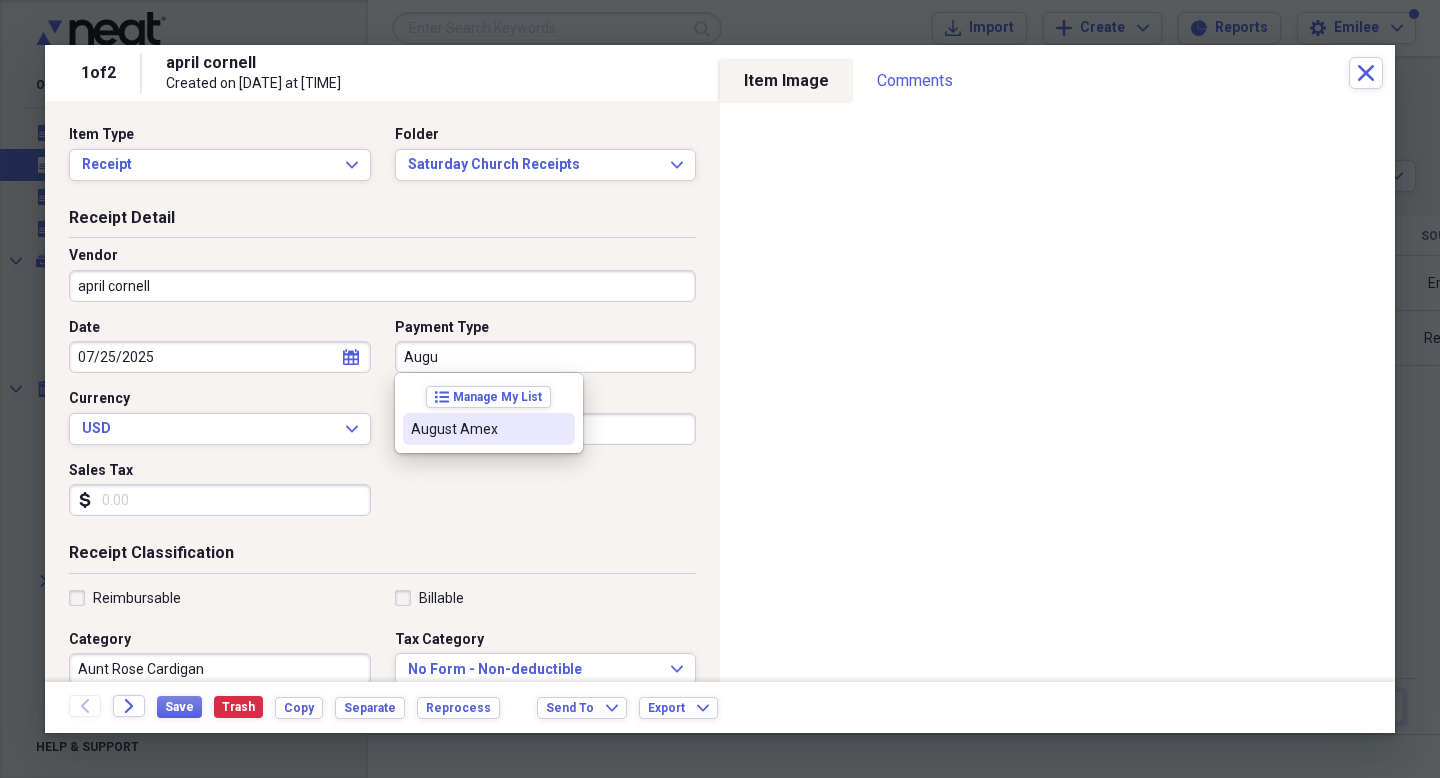 click on "August Amex" at bounding box center [477, 429] 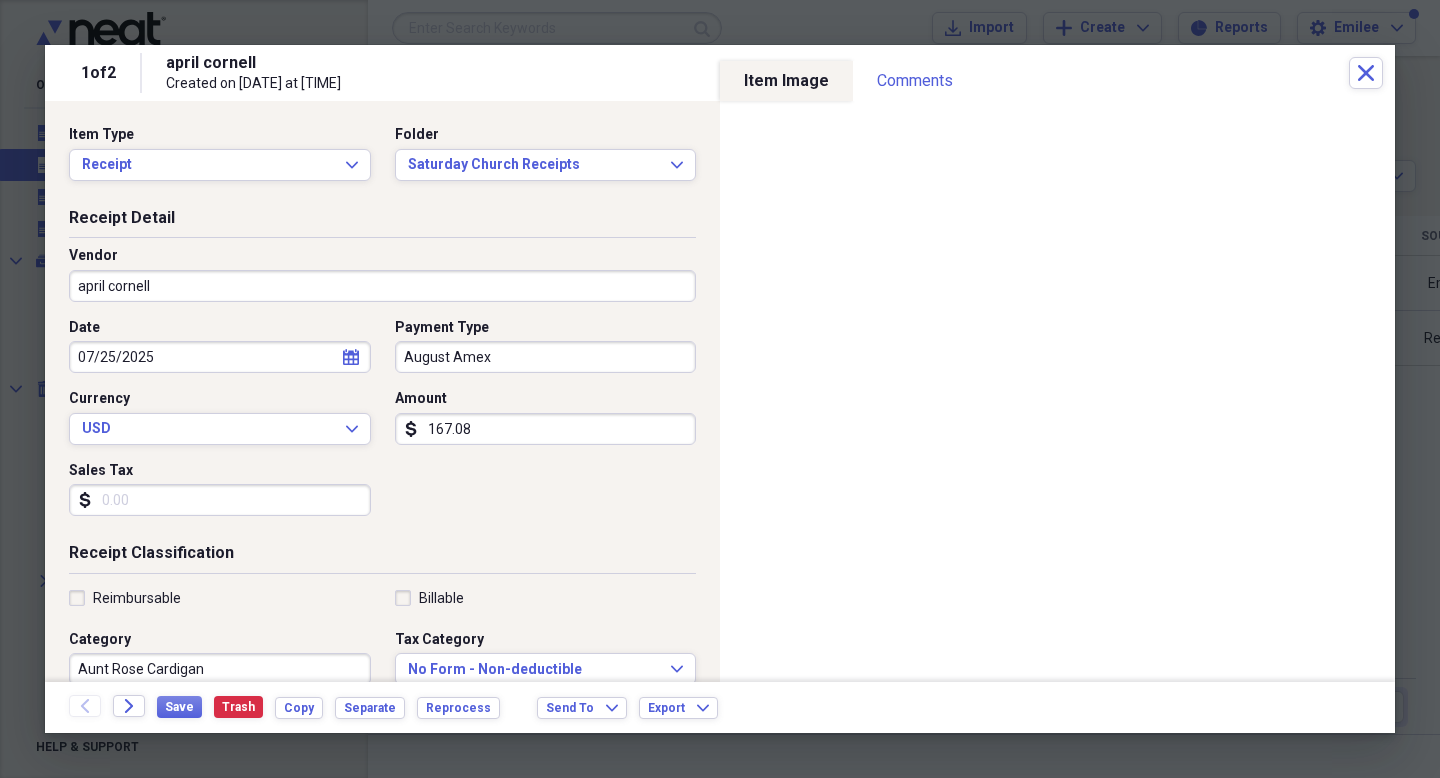 click on "Receipt Classification" at bounding box center [382, 557] 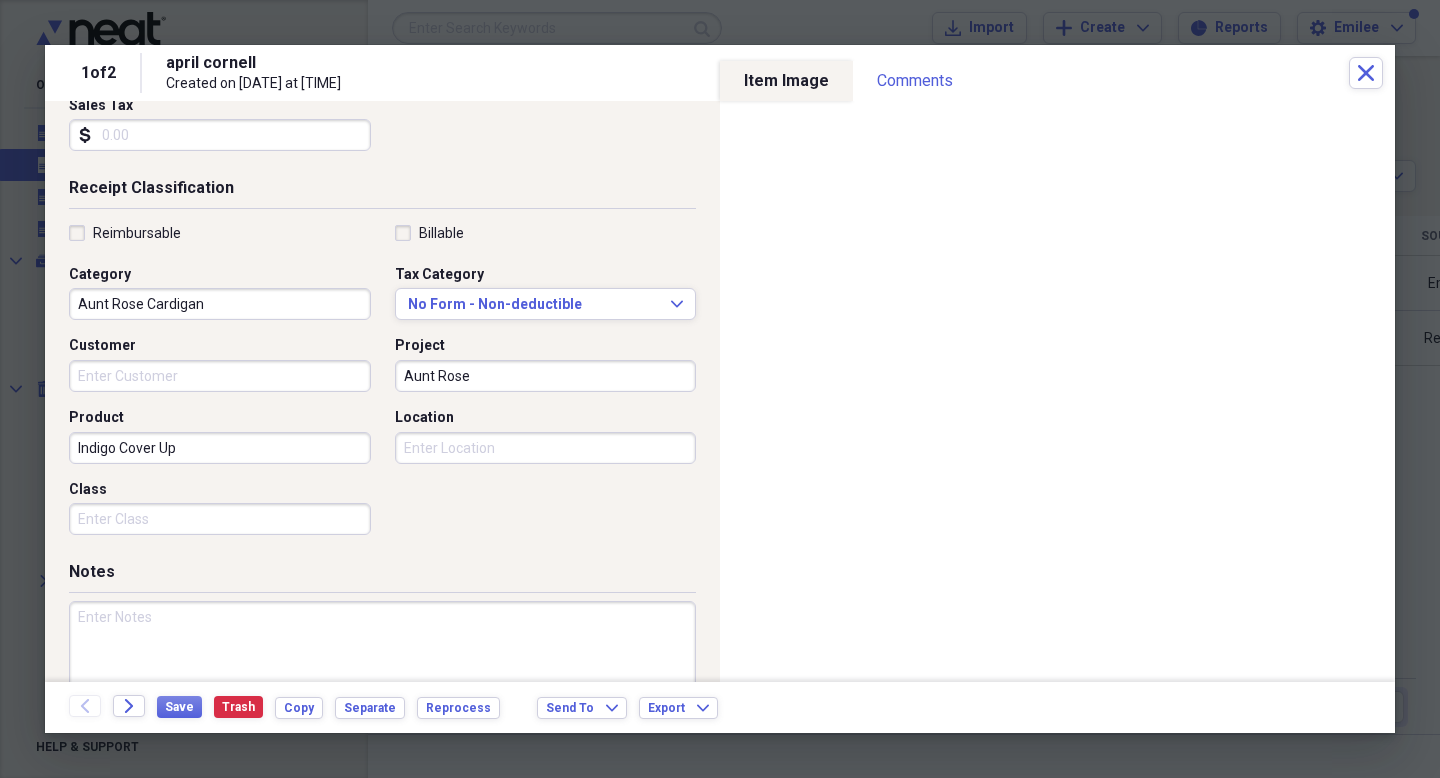 scroll, scrollTop: 439, scrollLeft: 0, axis: vertical 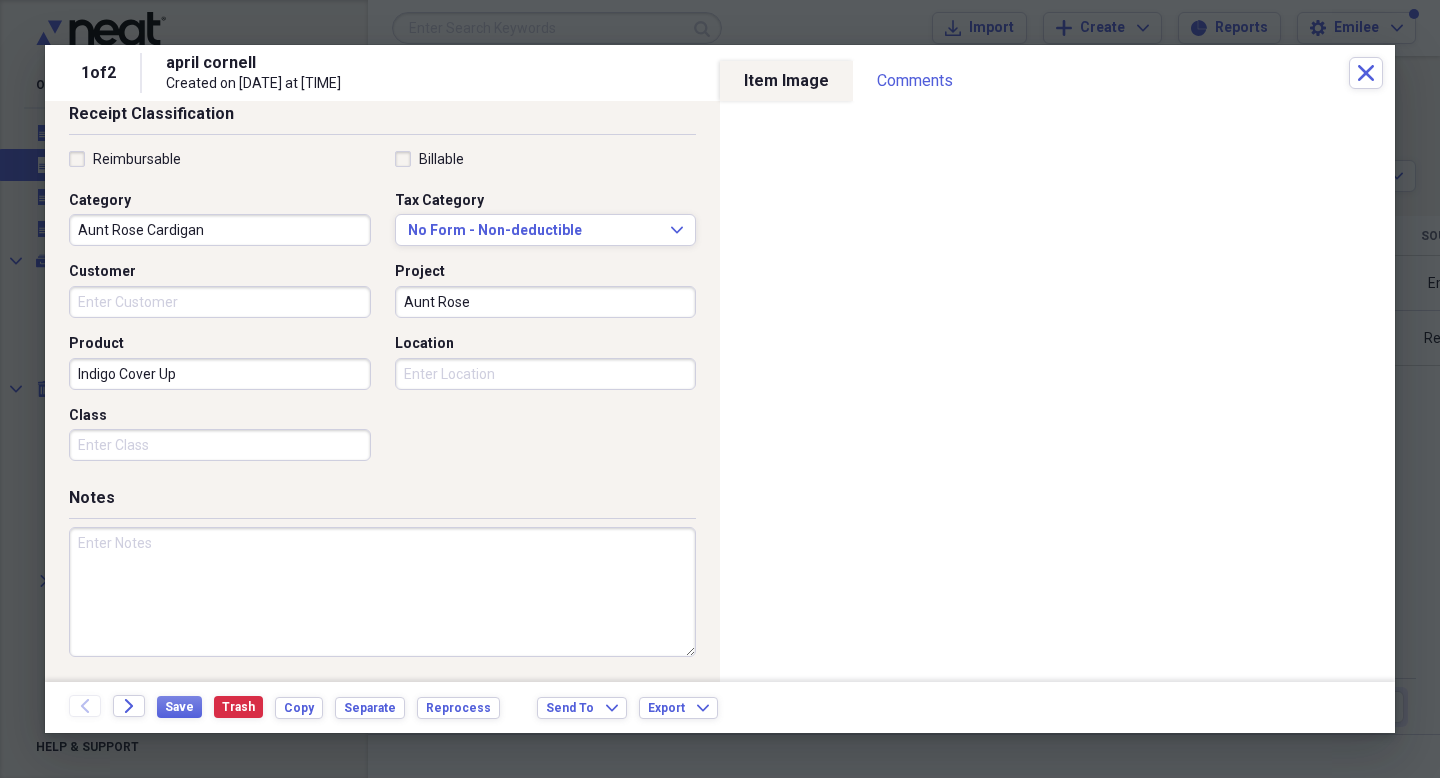 click at bounding box center [382, 592] 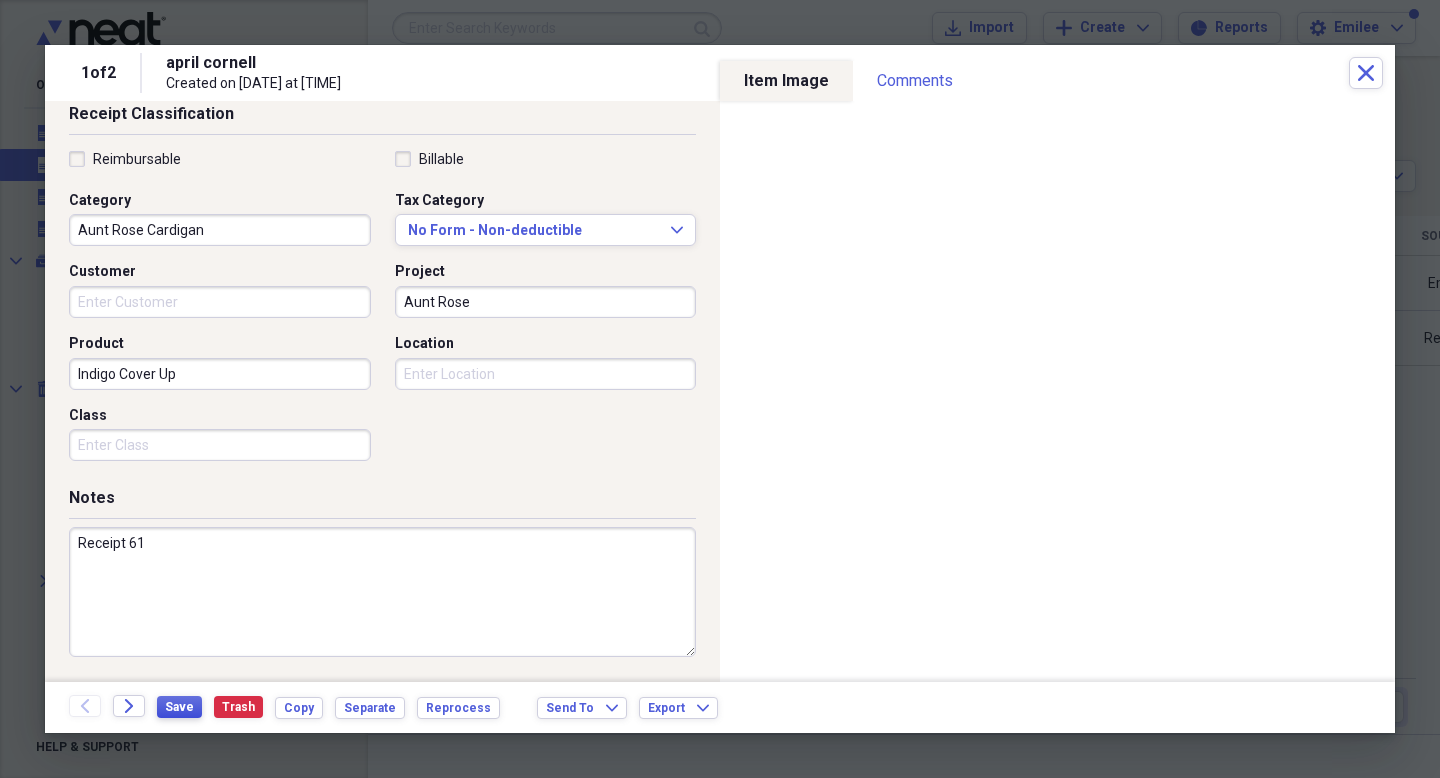 type on "Receipt 61" 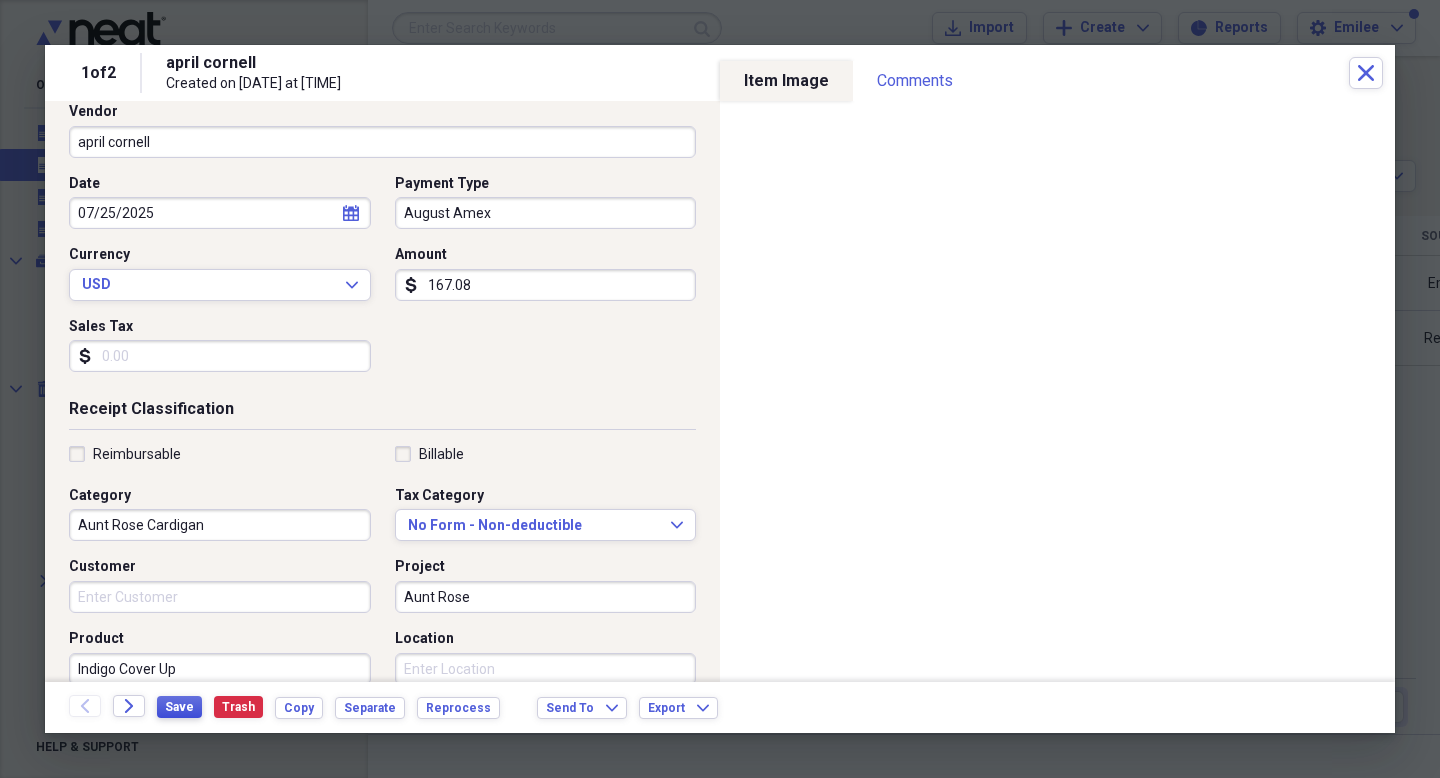 scroll, scrollTop: 439, scrollLeft: 0, axis: vertical 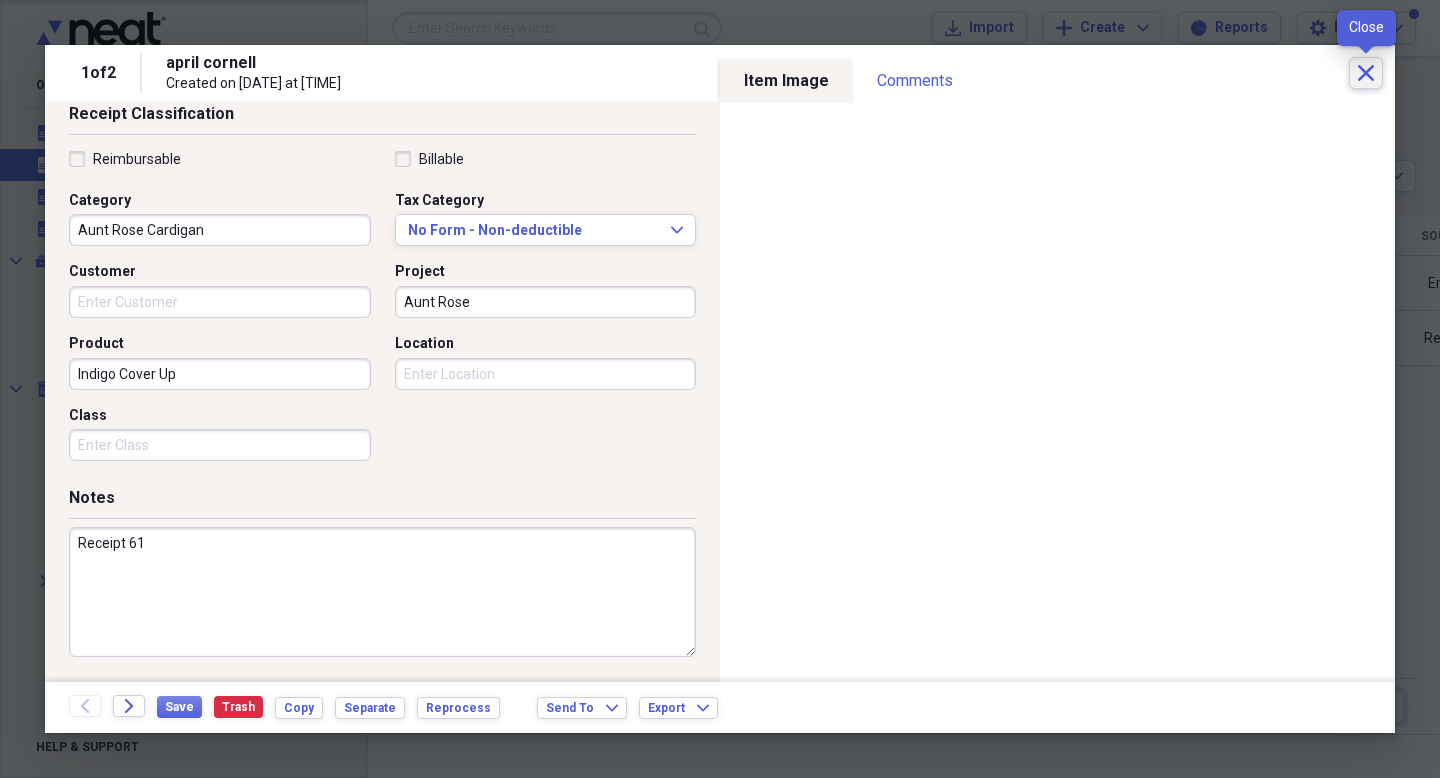 click on "Close" at bounding box center (1366, 73) 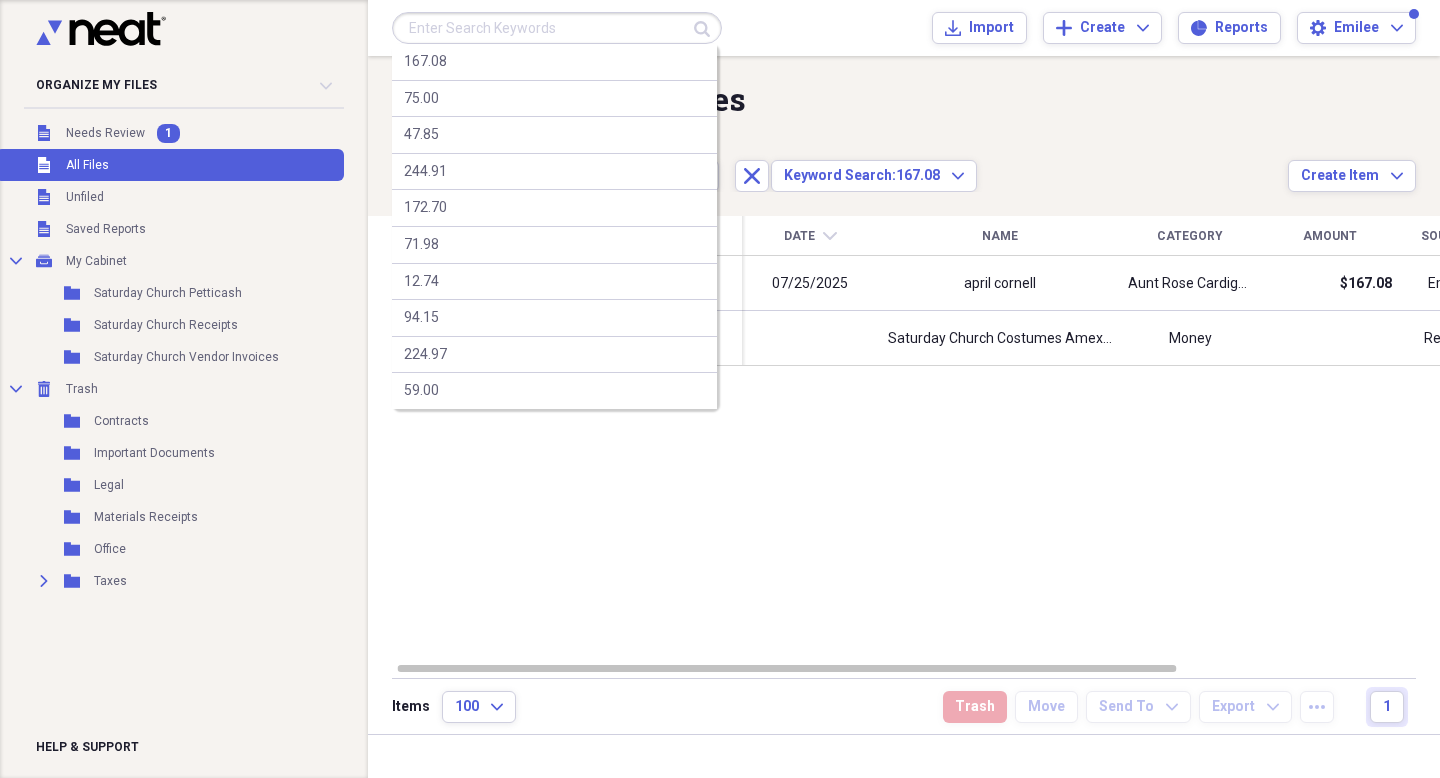 click at bounding box center [557, 28] 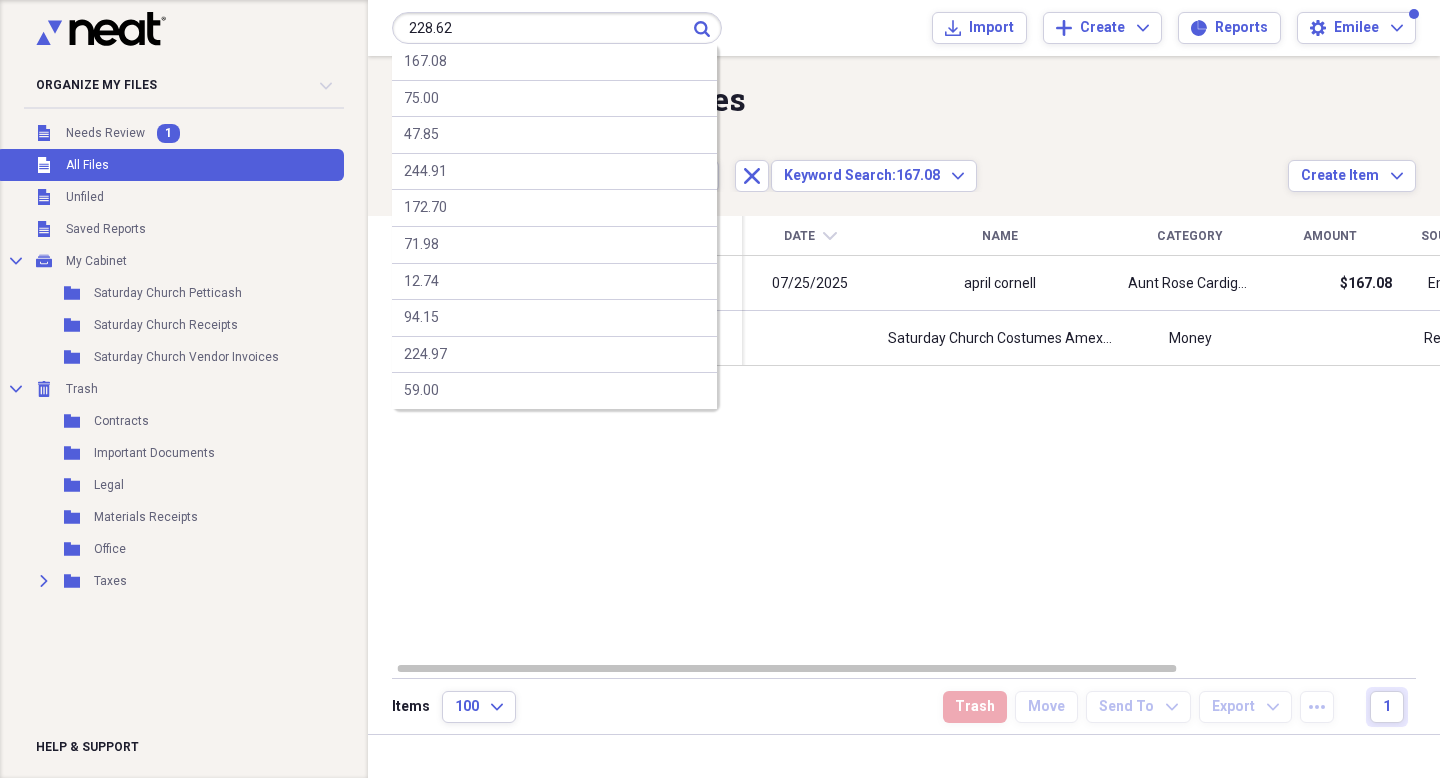 type on "228.62" 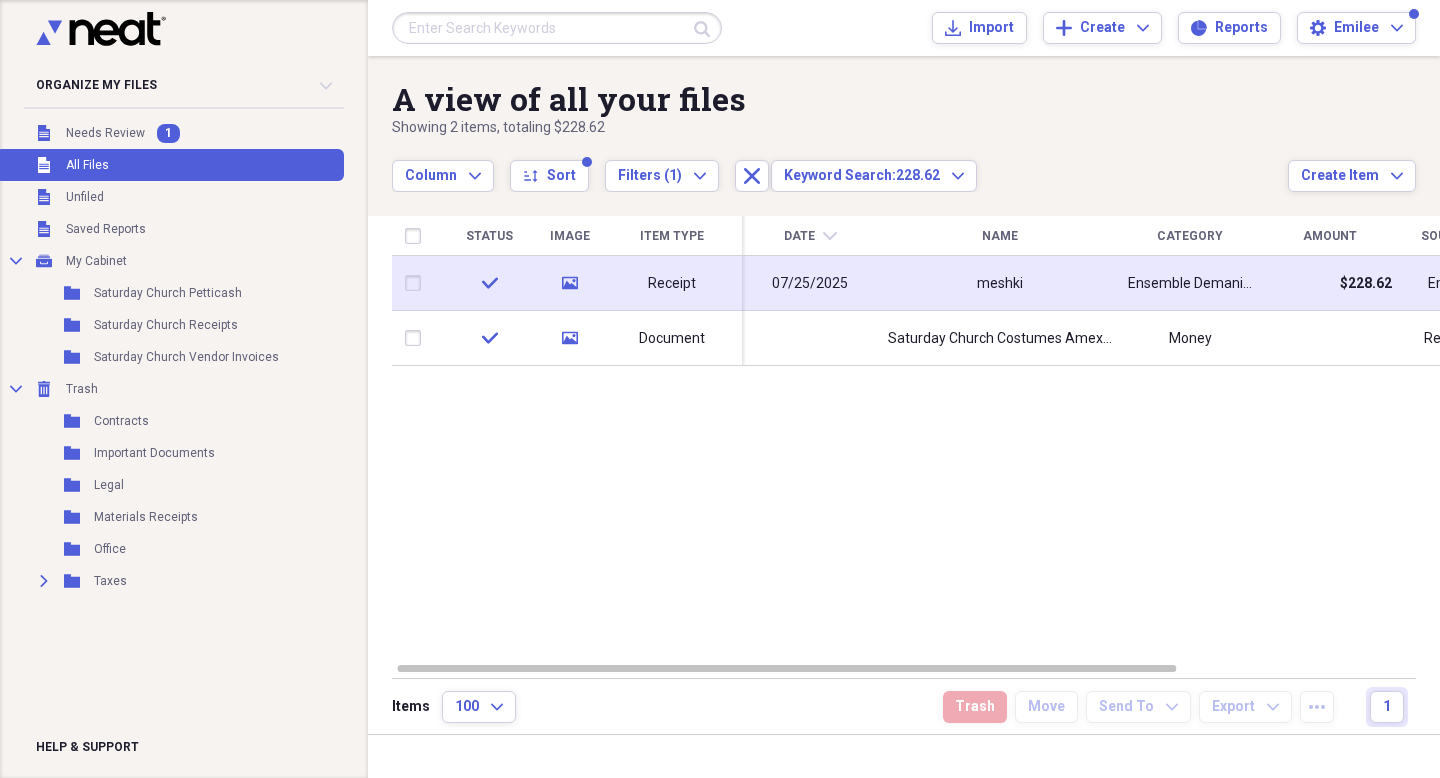 click on "meshki" at bounding box center [1000, 283] 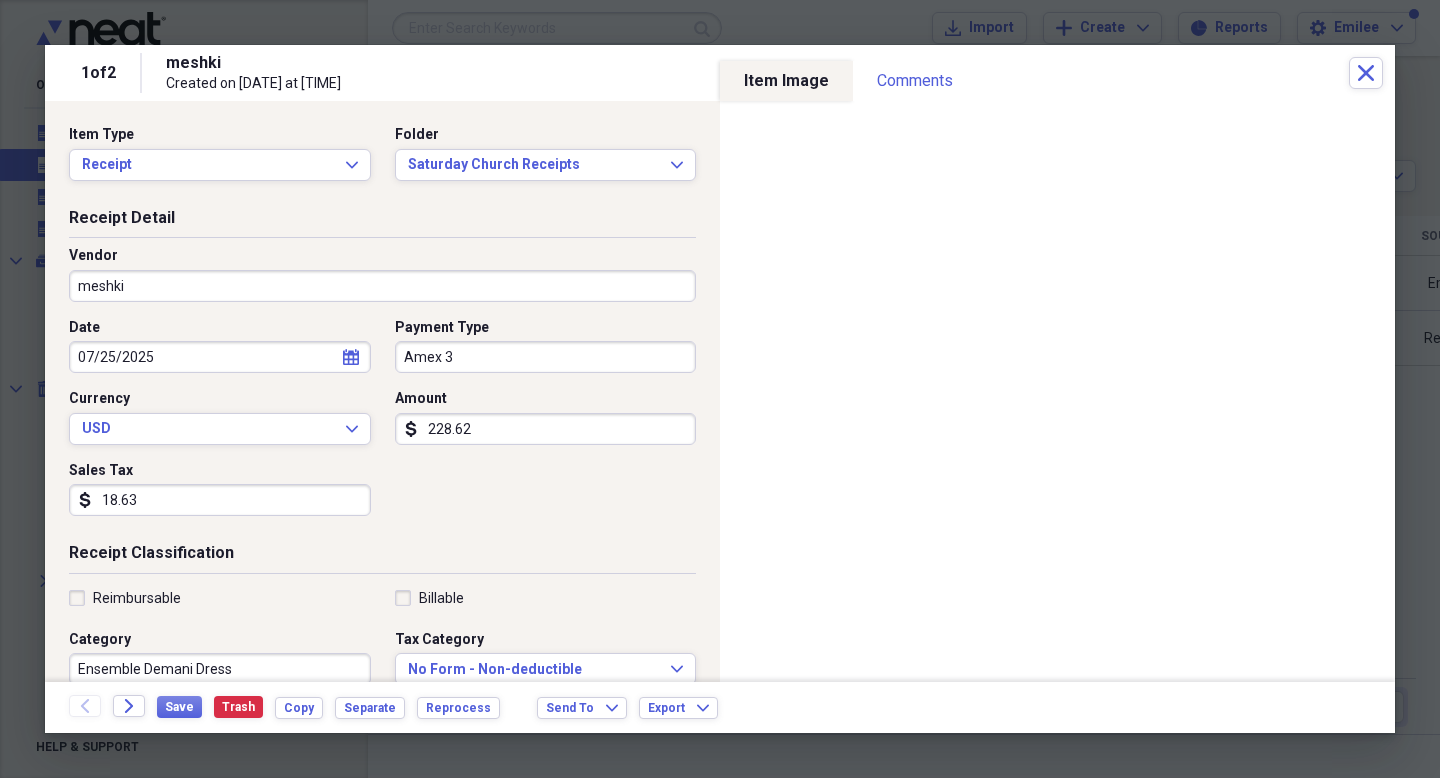 click on "Amex 3" at bounding box center (546, 357) 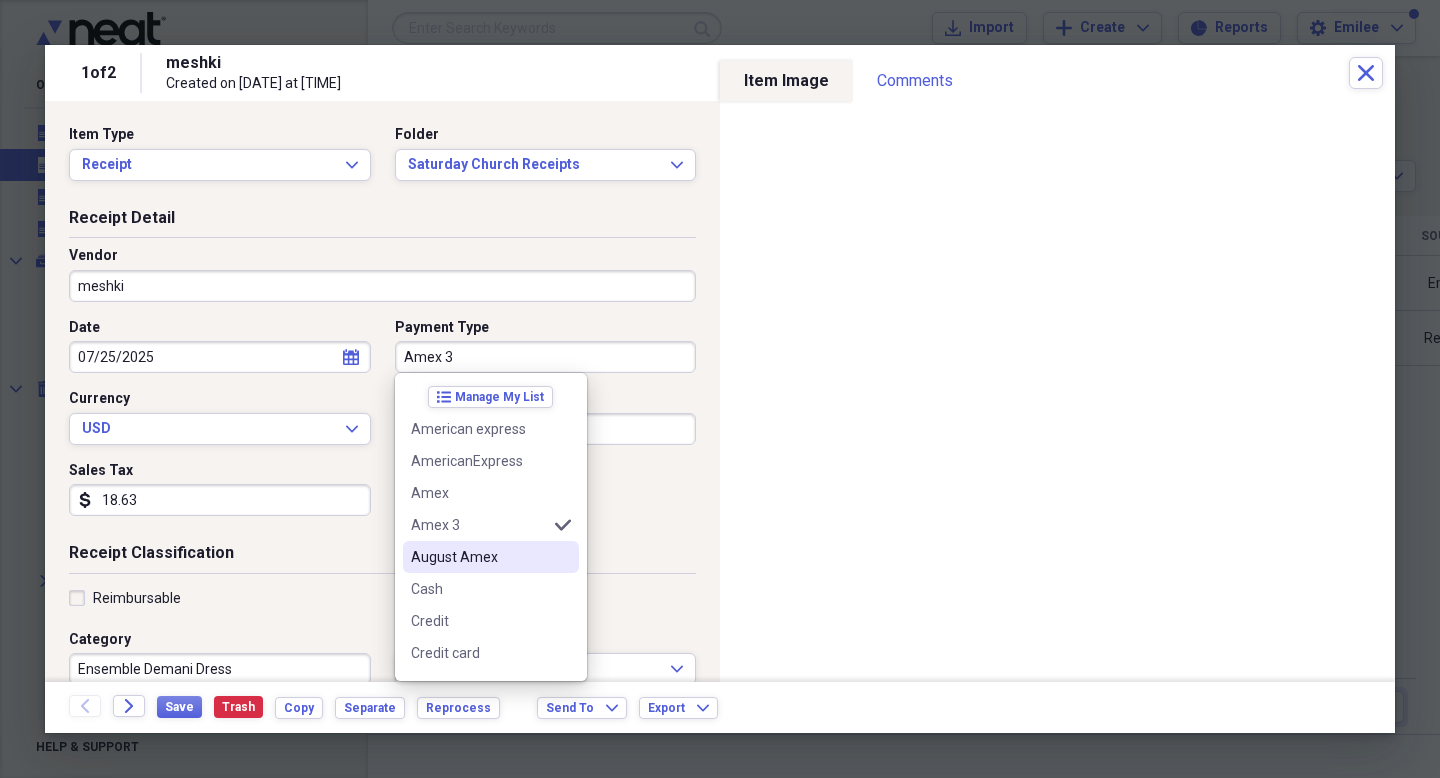 click on "August Amex" at bounding box center (479, 557) 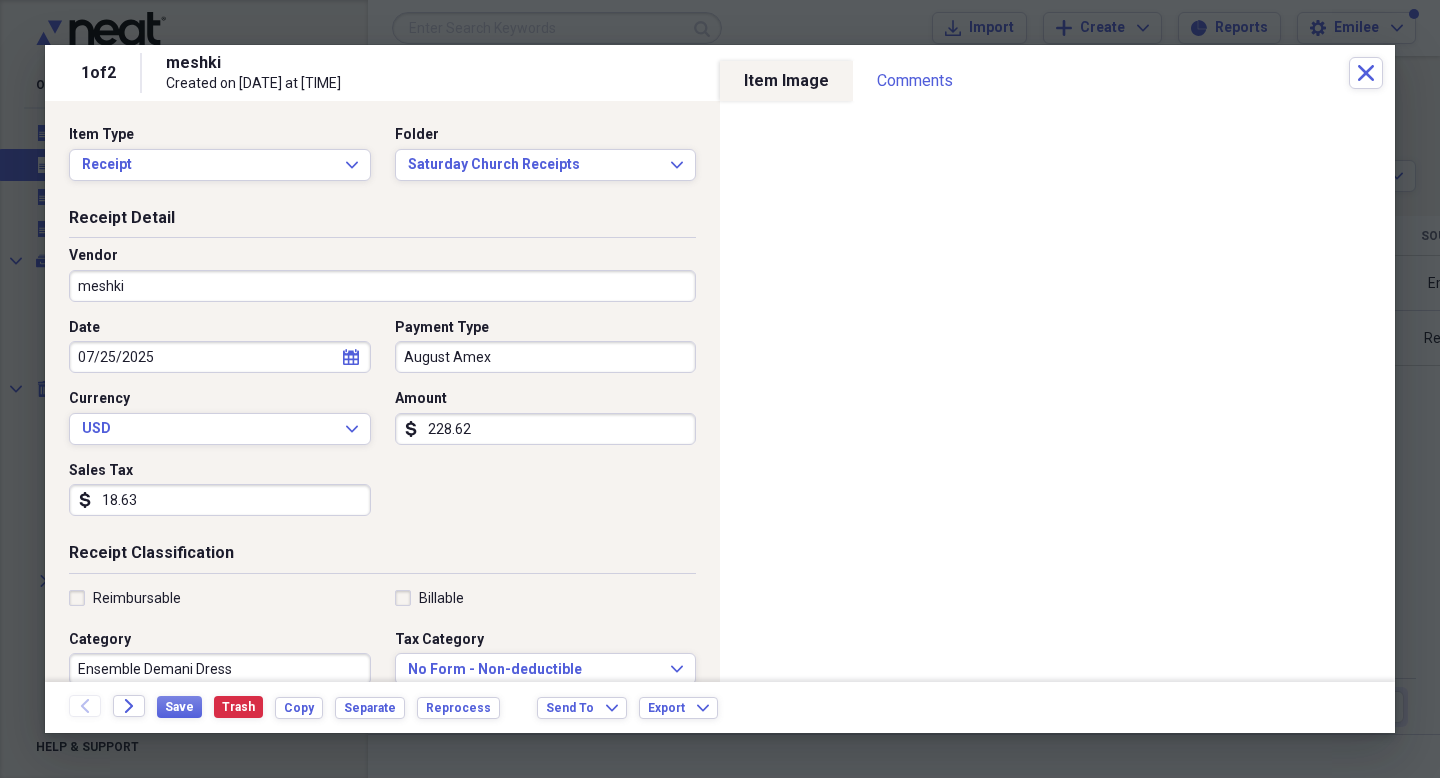 click on "Billable" at bounding box center [546, 598] 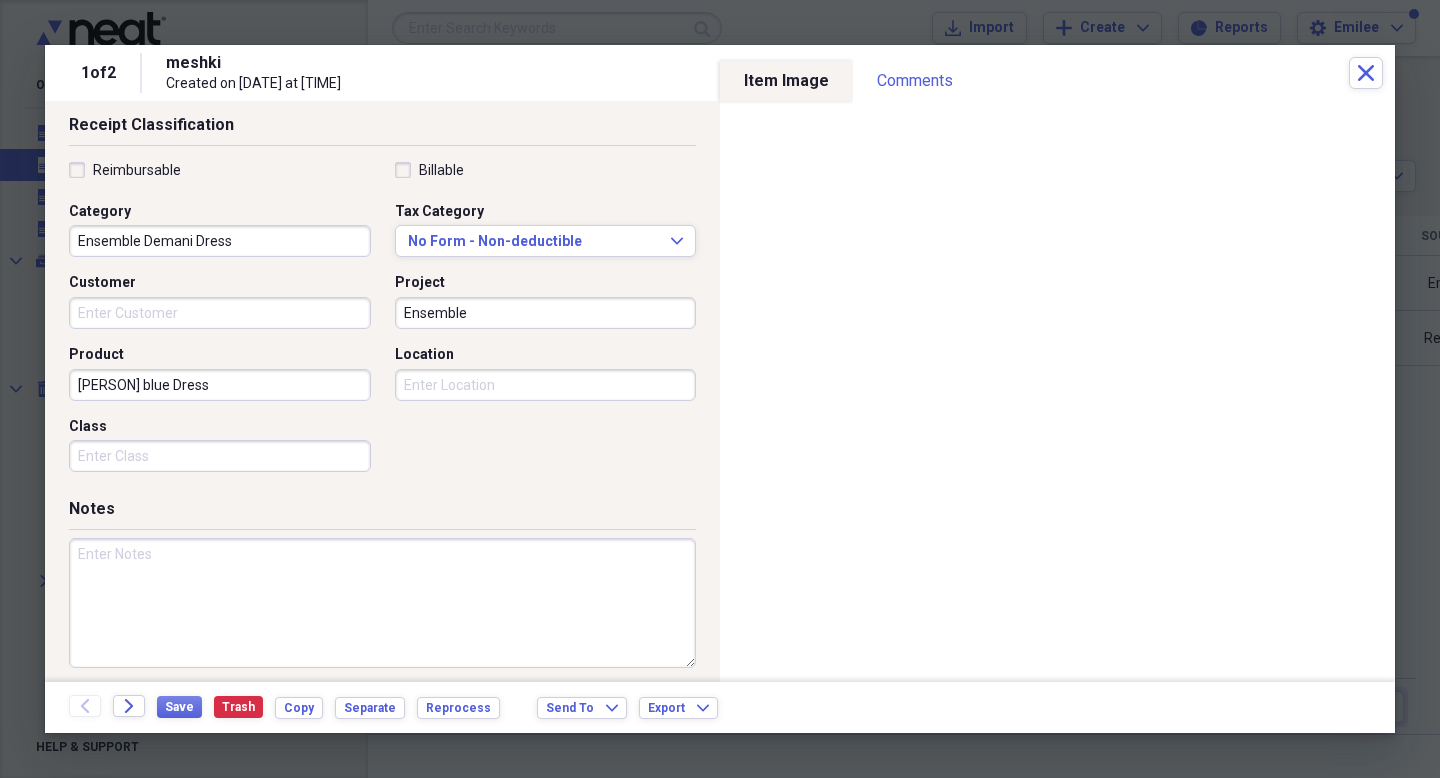 scroll, scrollTop: 439, scrollLeft: 0, axis: vertical 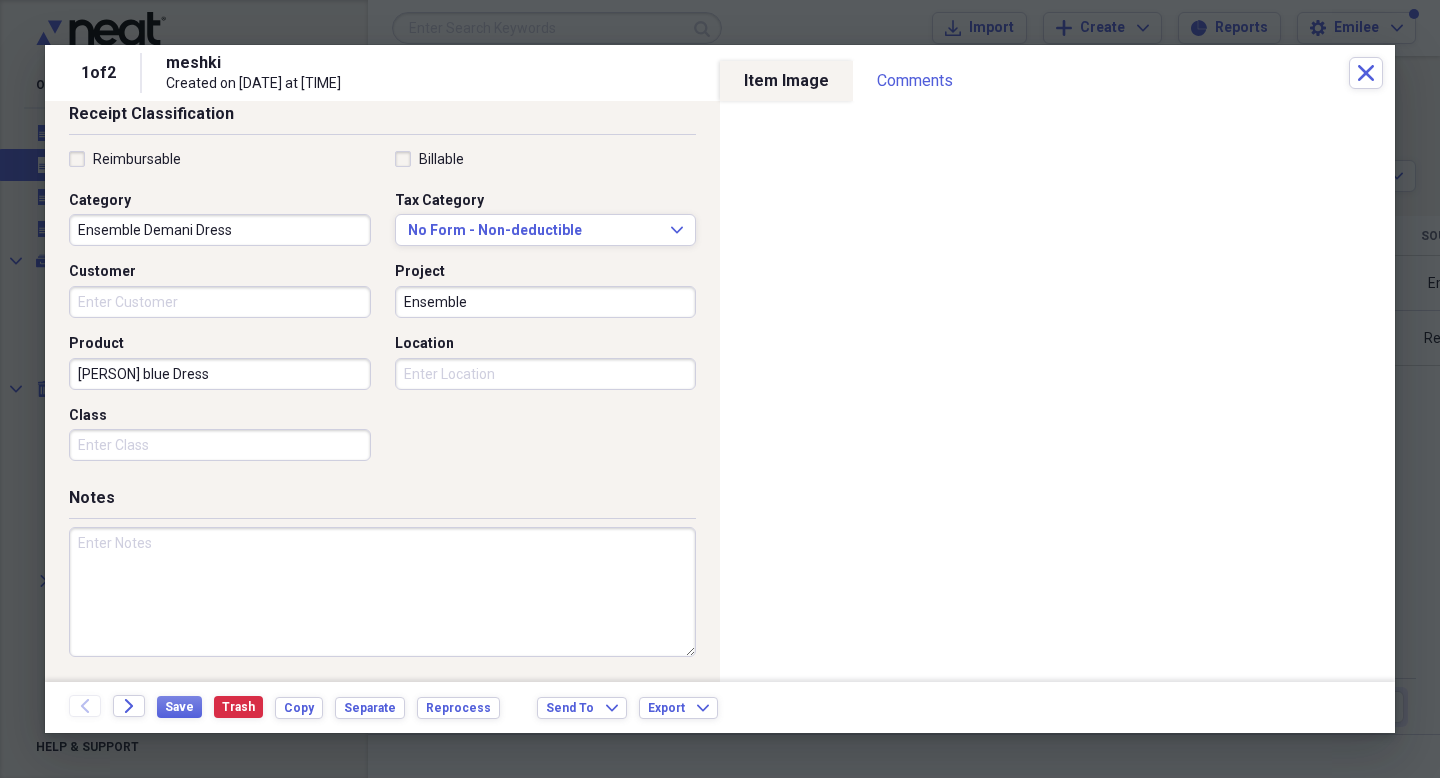 click at bounding box center (382, 592) 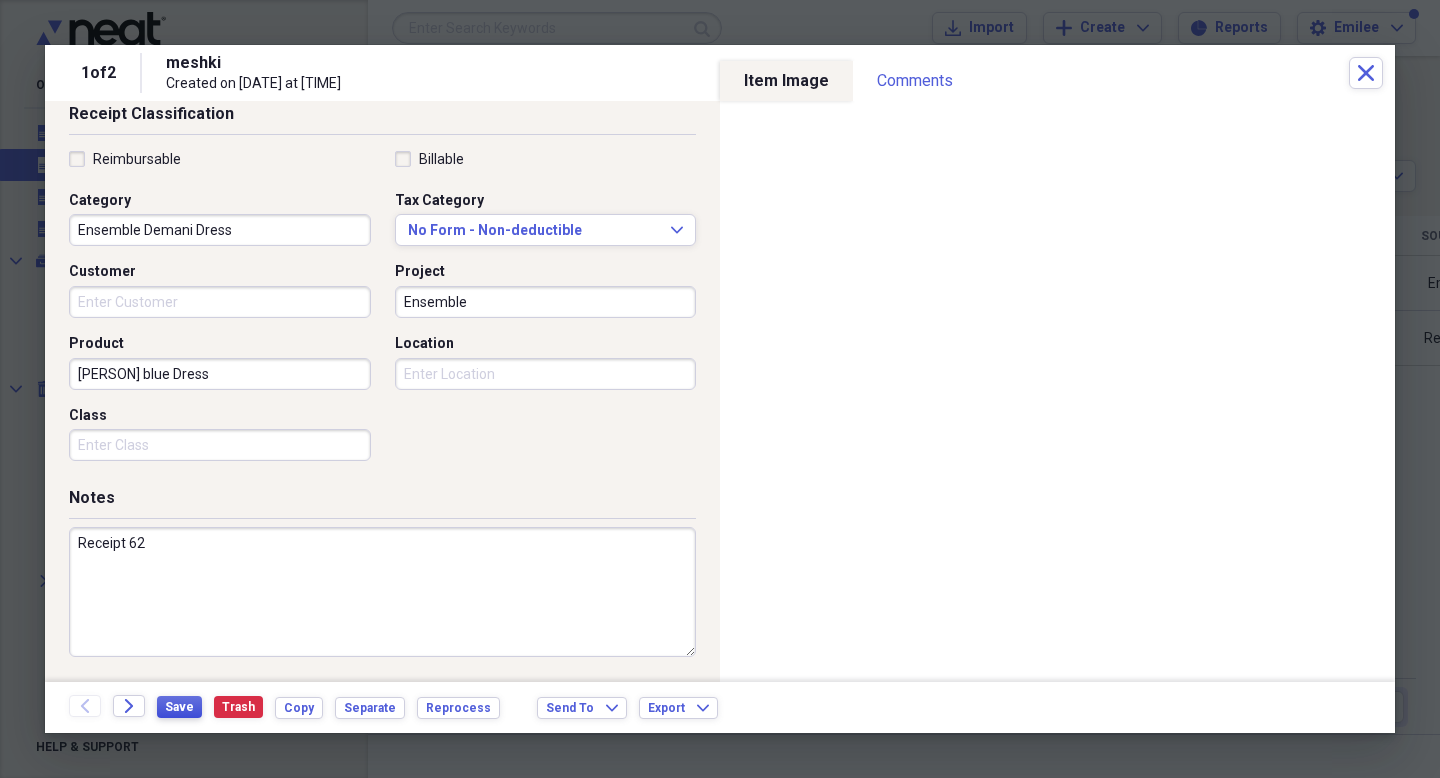 type on "Receipt 62" 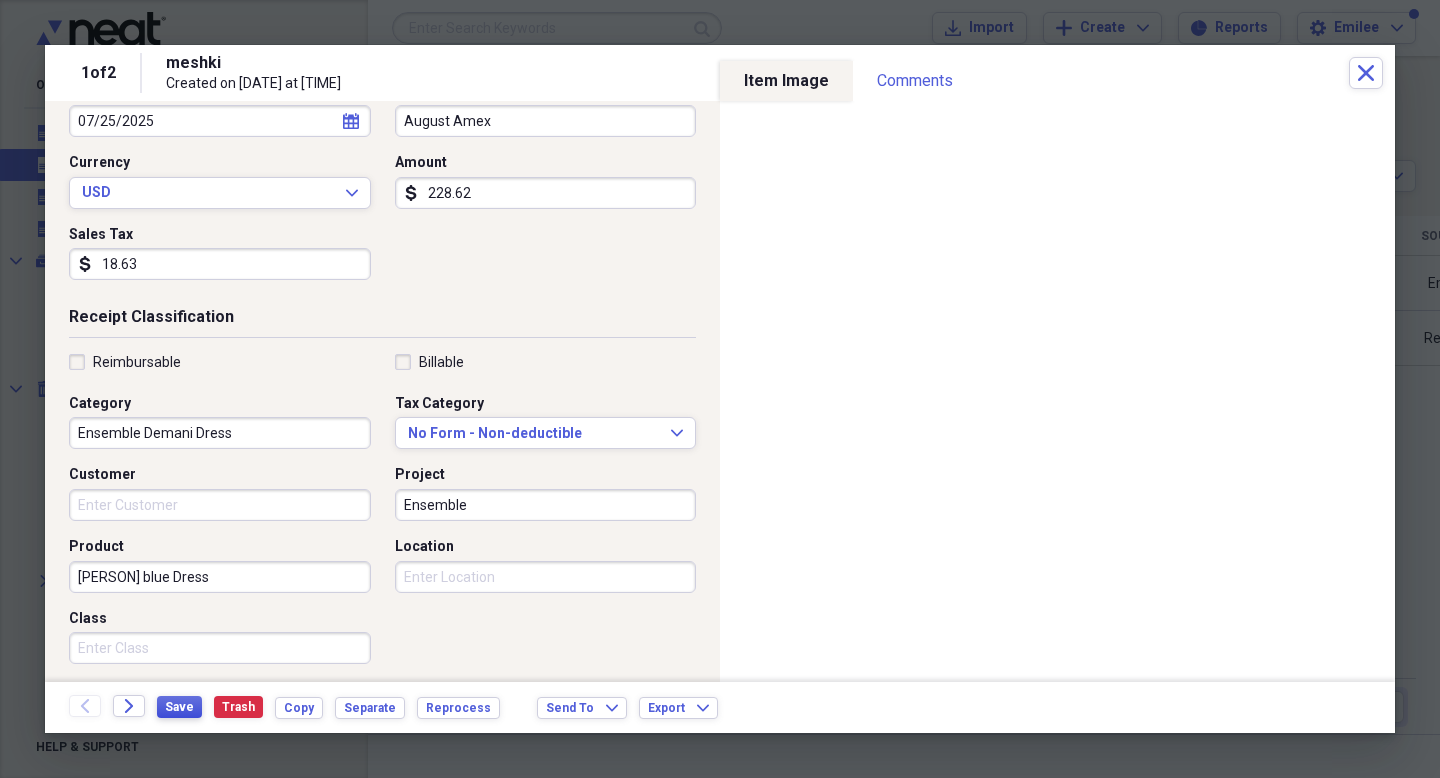 scroll, scrollTop: 439, scrollLeft: 0, axis: vertical 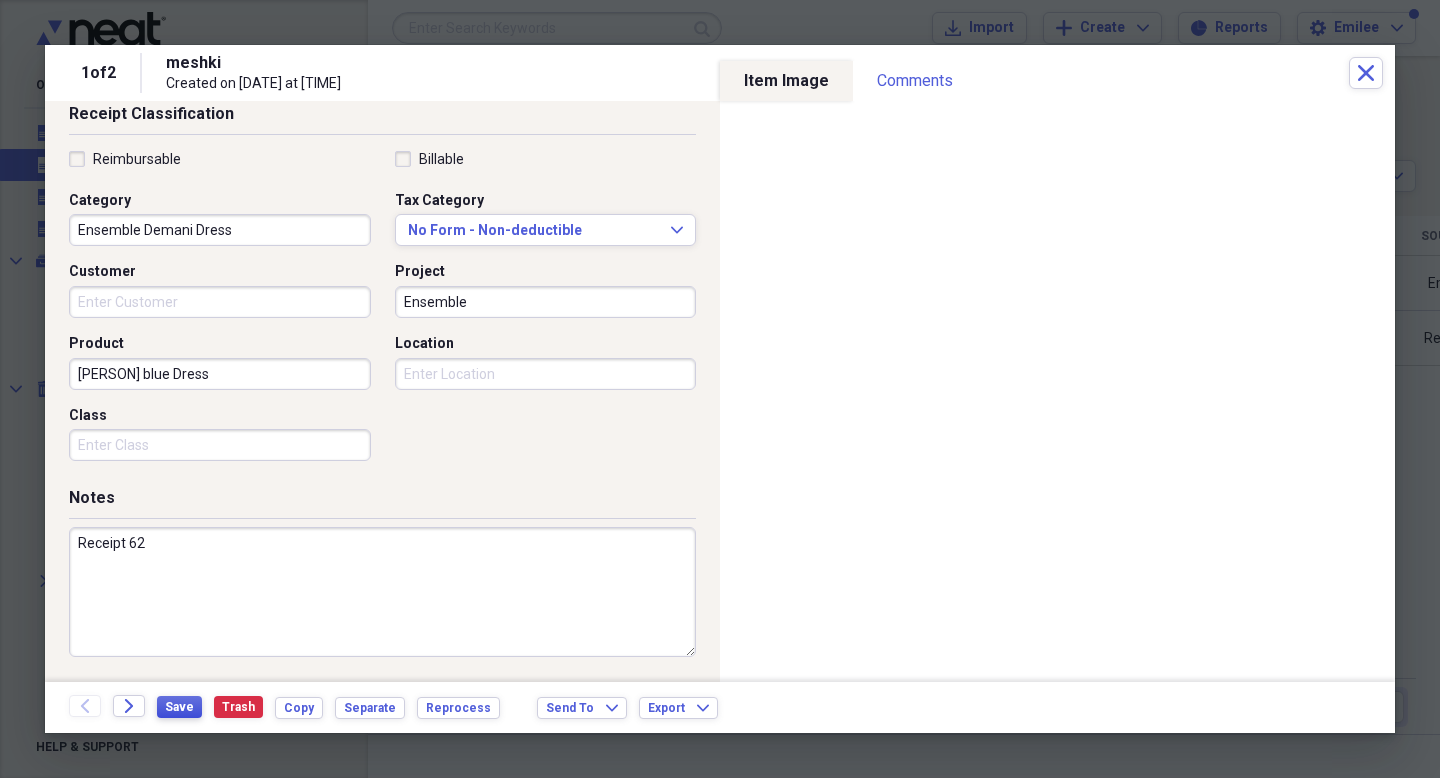 click on "Save" at bounding box center (179, 707) 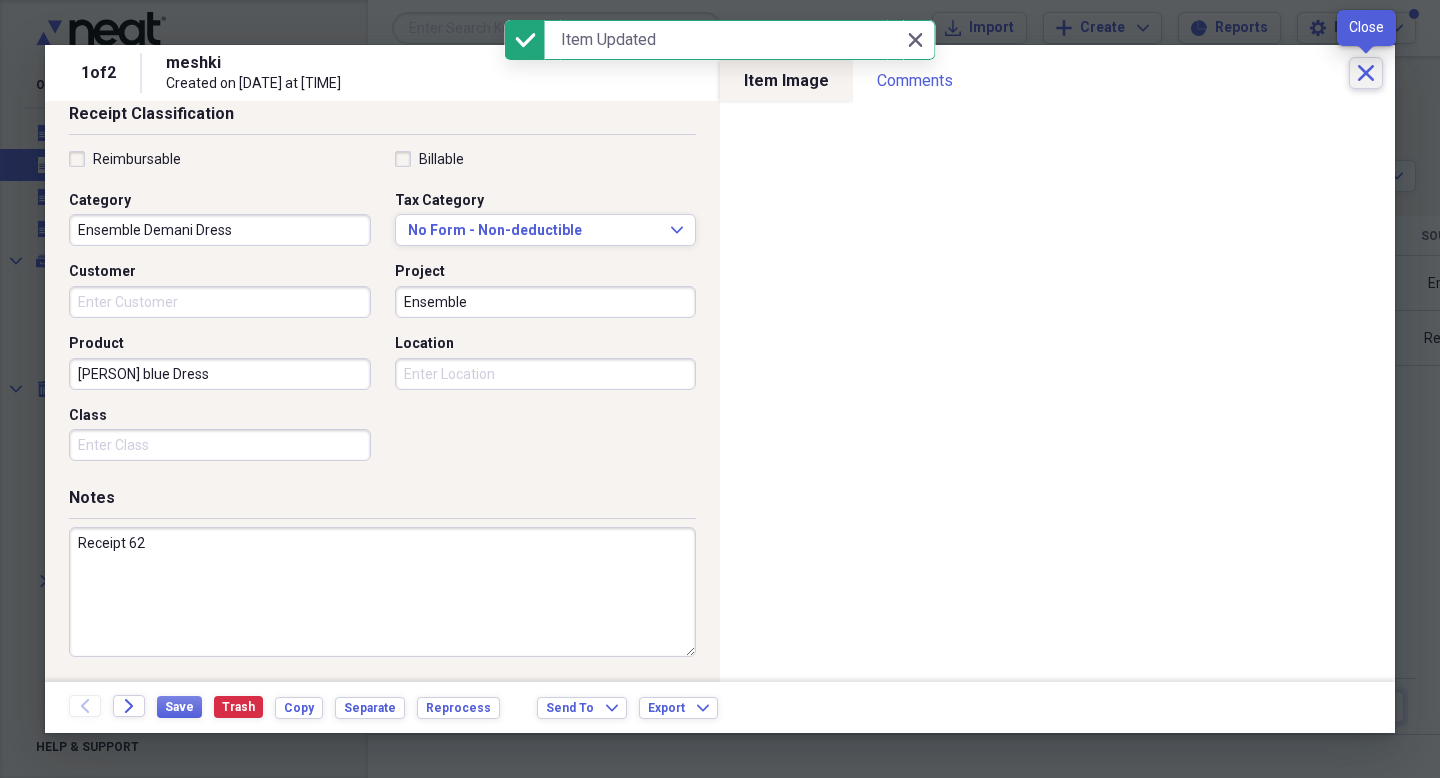 click on "Close" 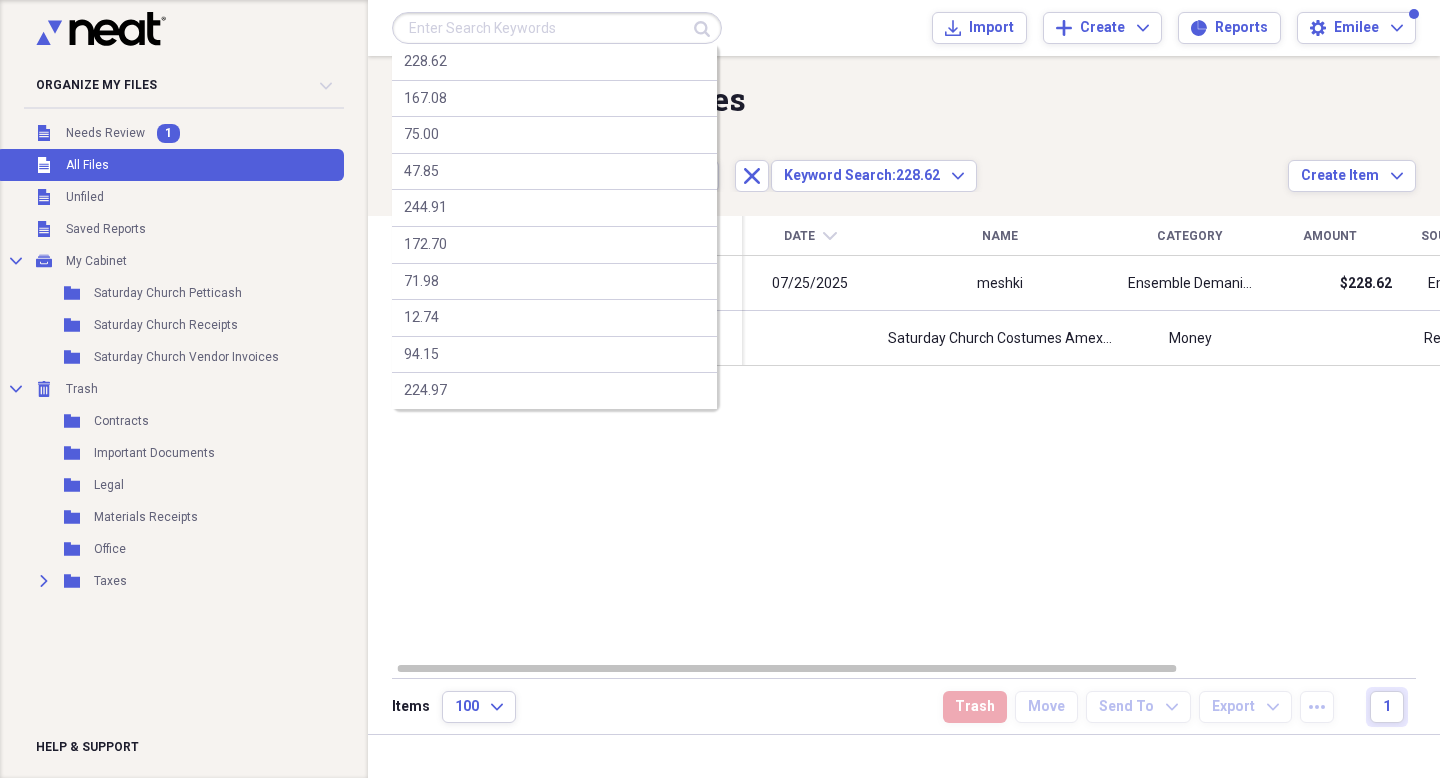 click at bounding box center (557, 28) 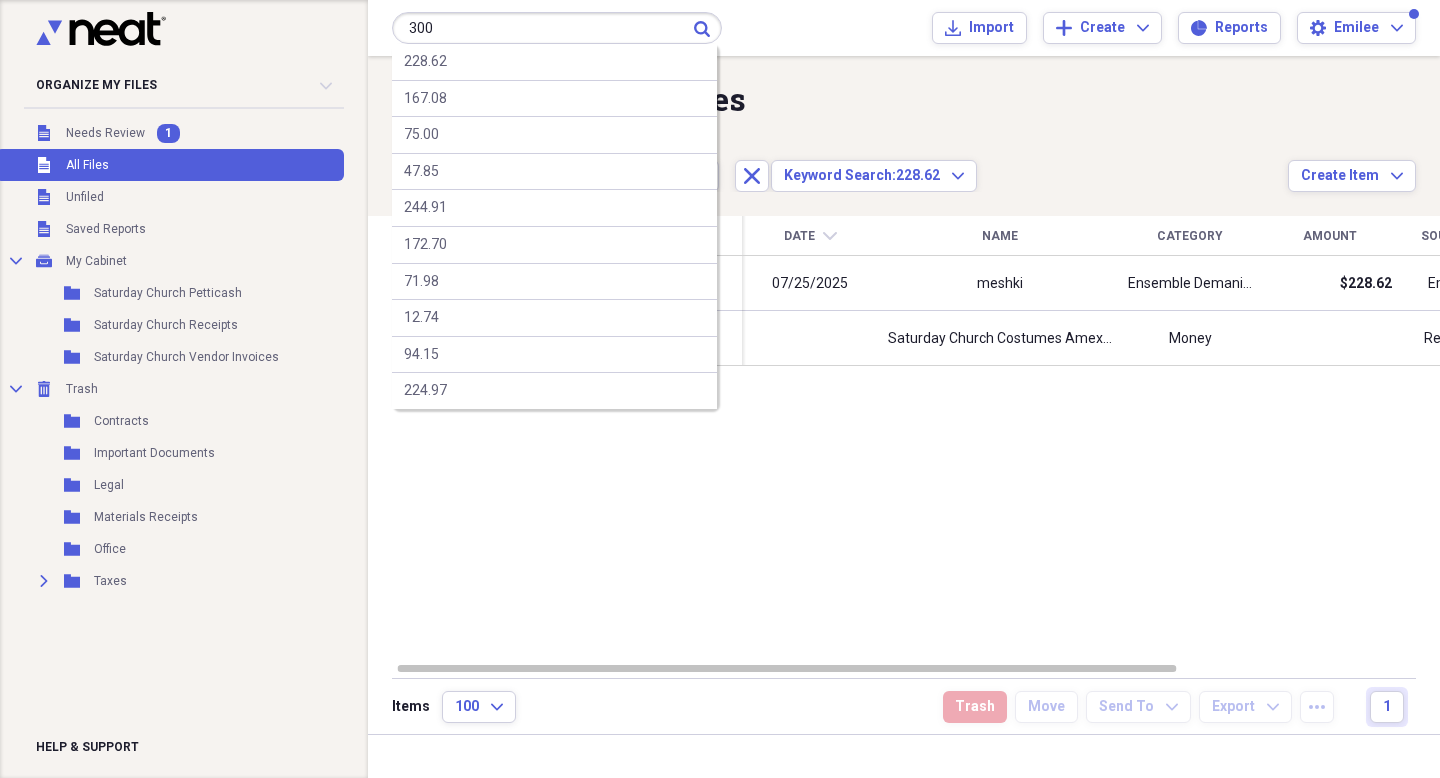 type on "300" 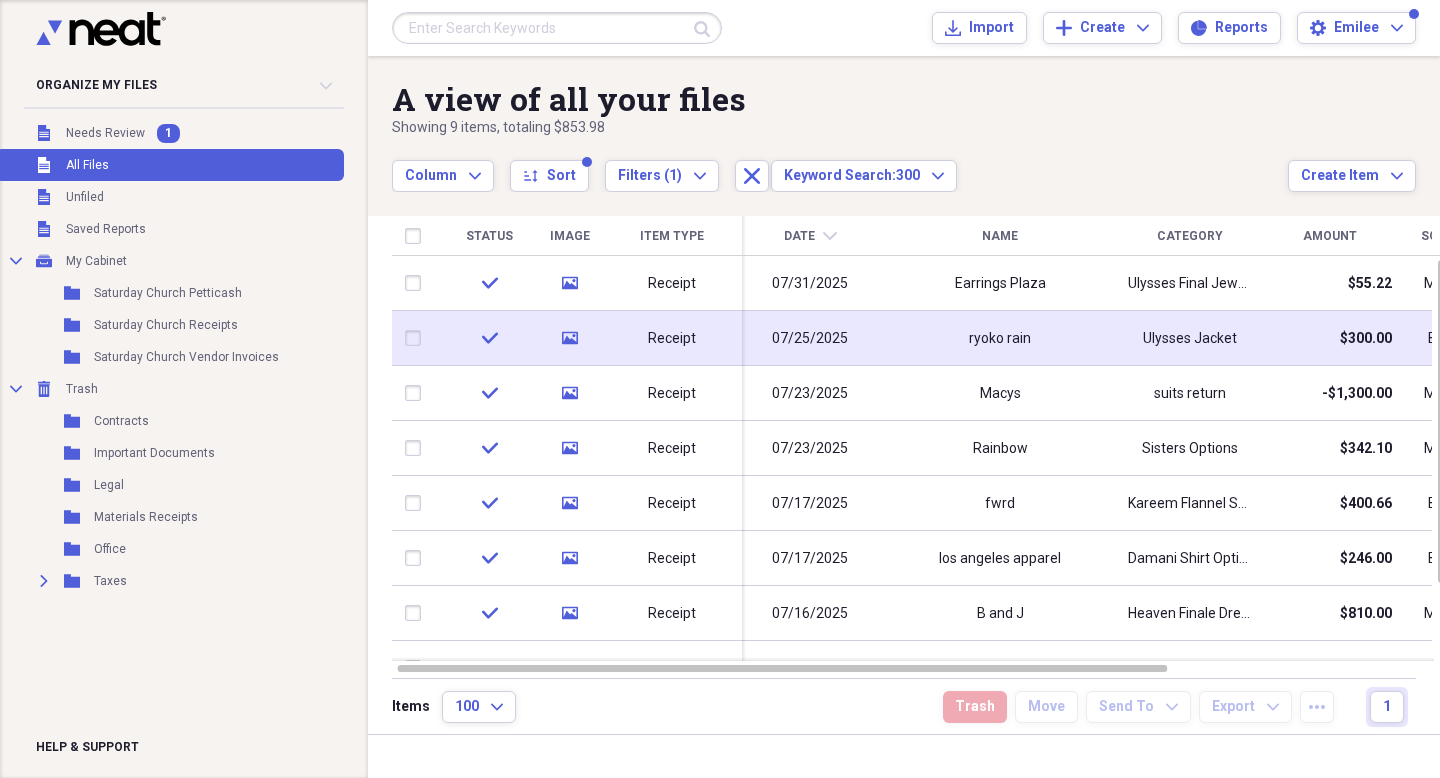 click on "ryoko rain" at bounding box center (1000, 338) 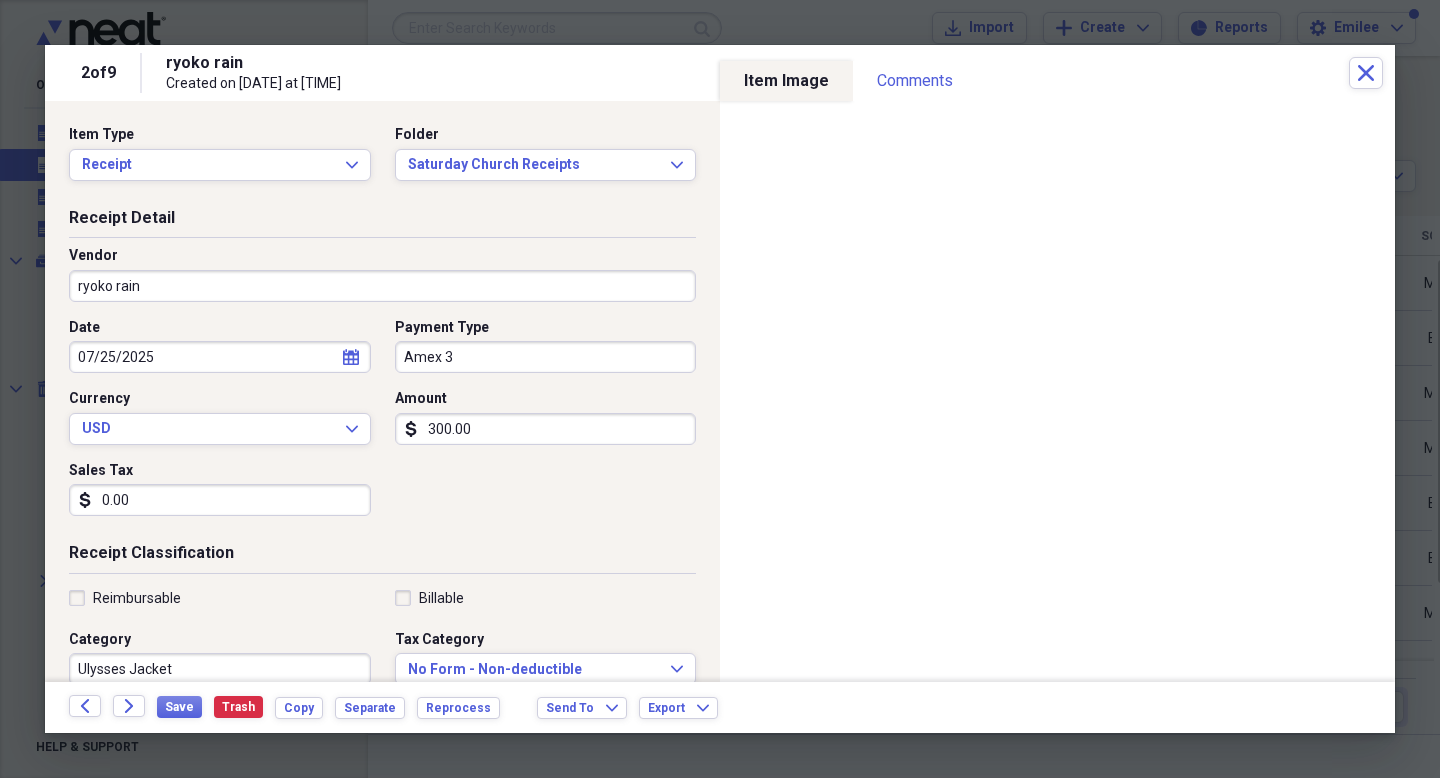 click on "Amex 3" at bounding box center [546, 357] 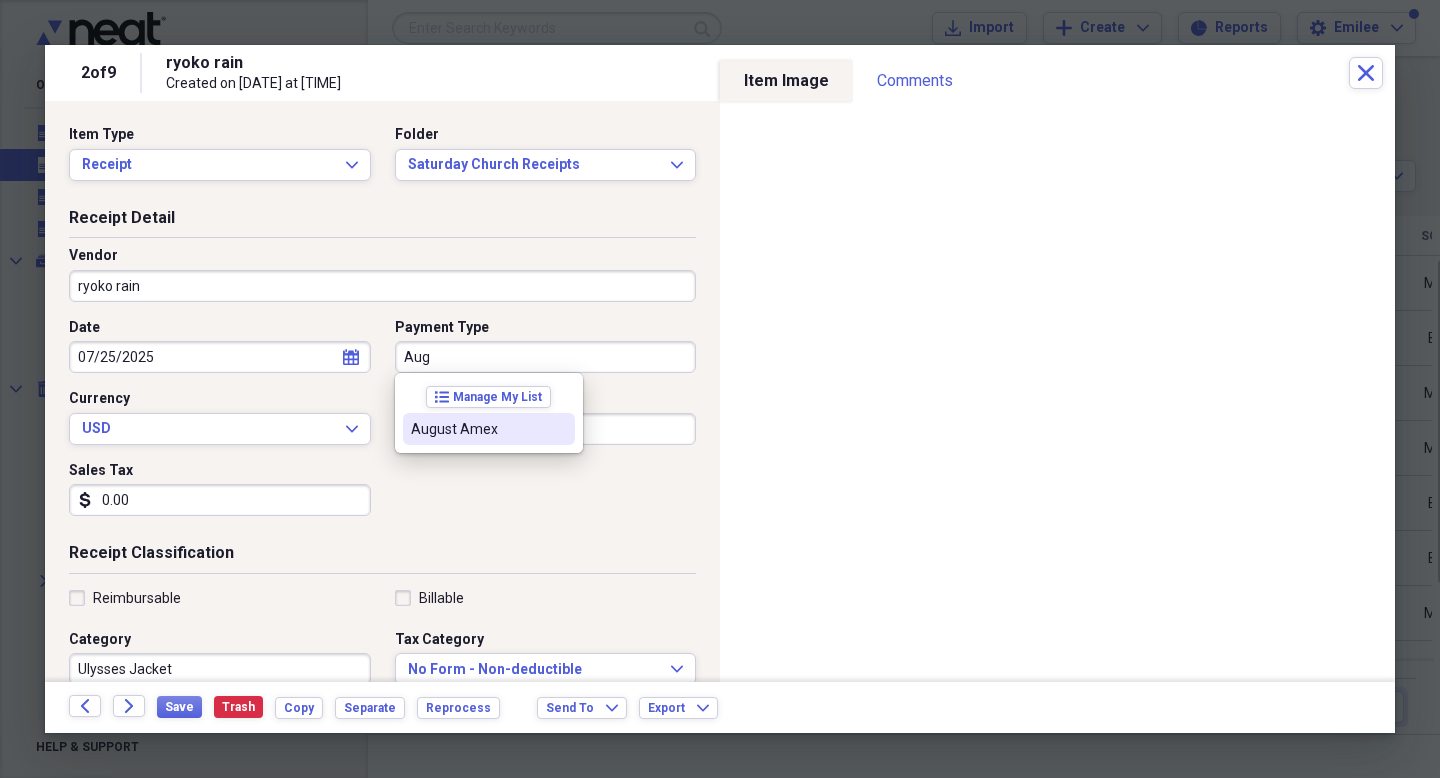 click on "August Amex" at bounding box center [477, 429] 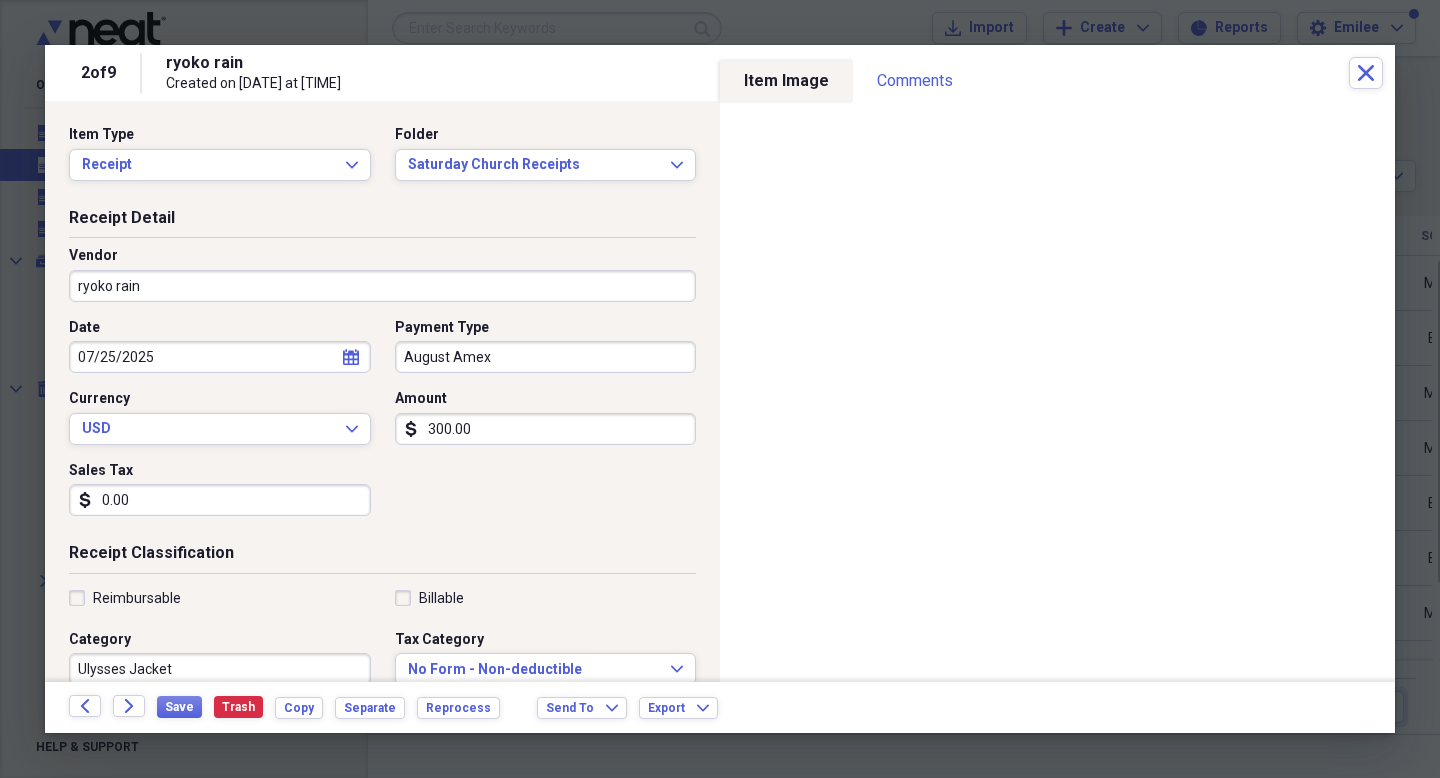 click on "Date [DATE] calendar Calendar Payment Type August Amex Currency USD Expand Amount dollar-sign 300.00 Sales Tax dollar-sign 0.00" at bounding box center (382, 425) 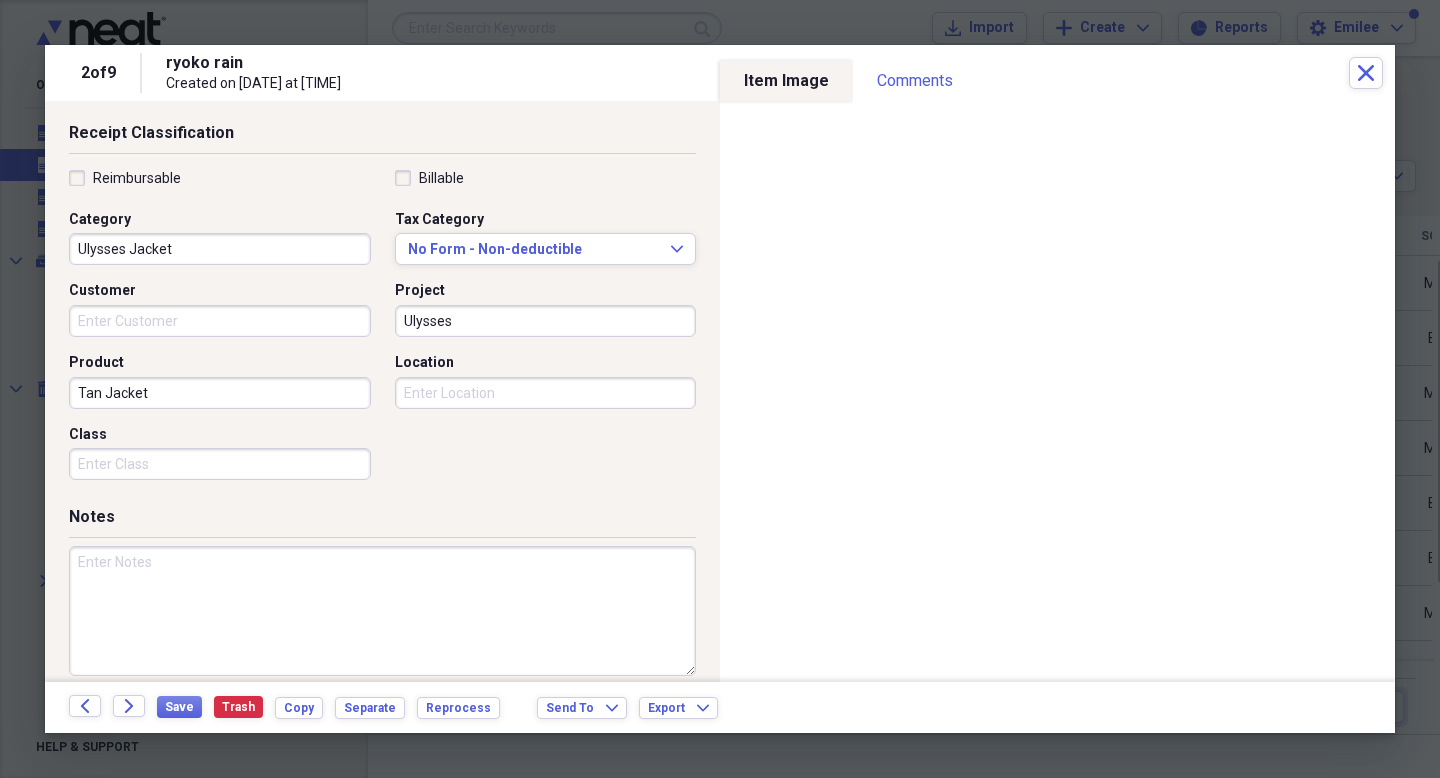 scroll, scrollTop: 439, scrollLeft: 0, axis: vertical 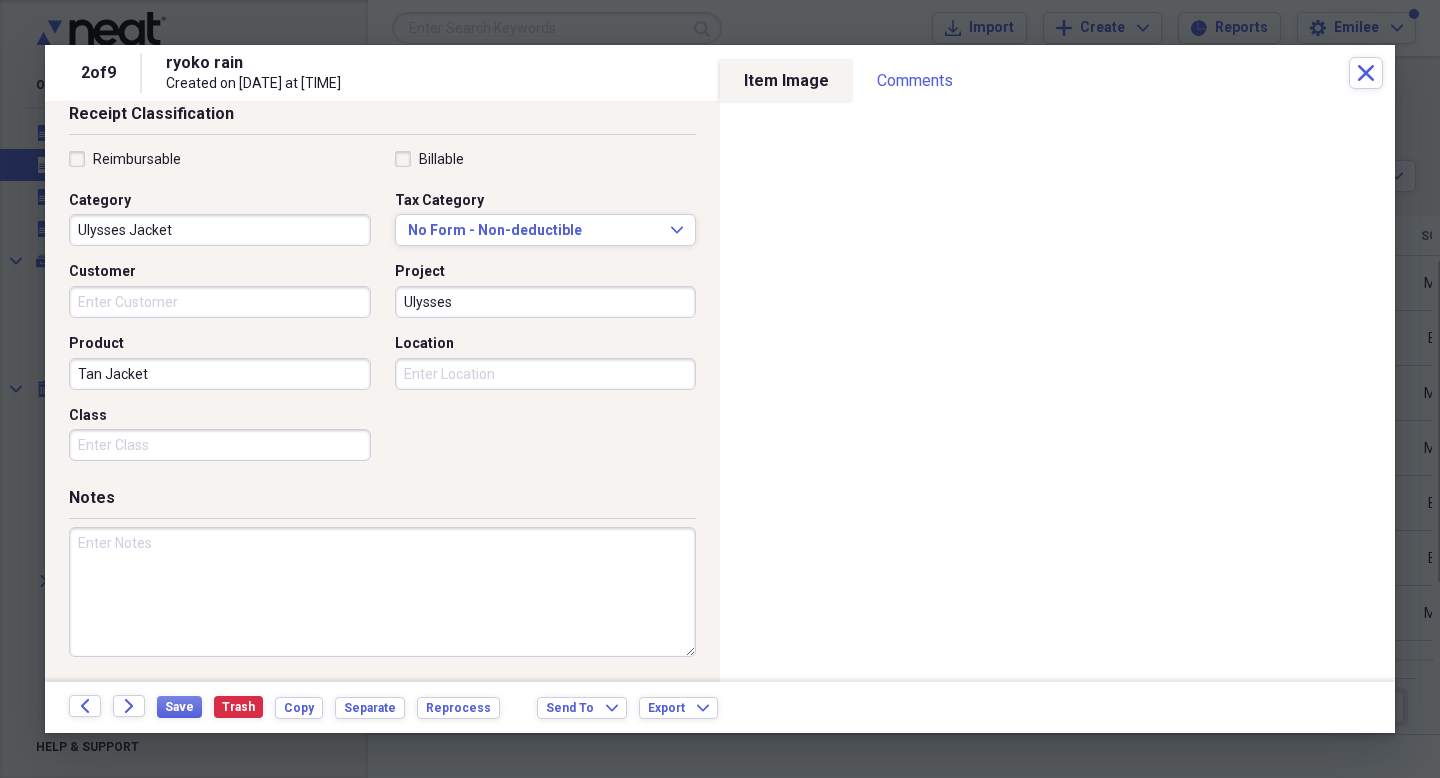 click at bounding box center [382, 592] 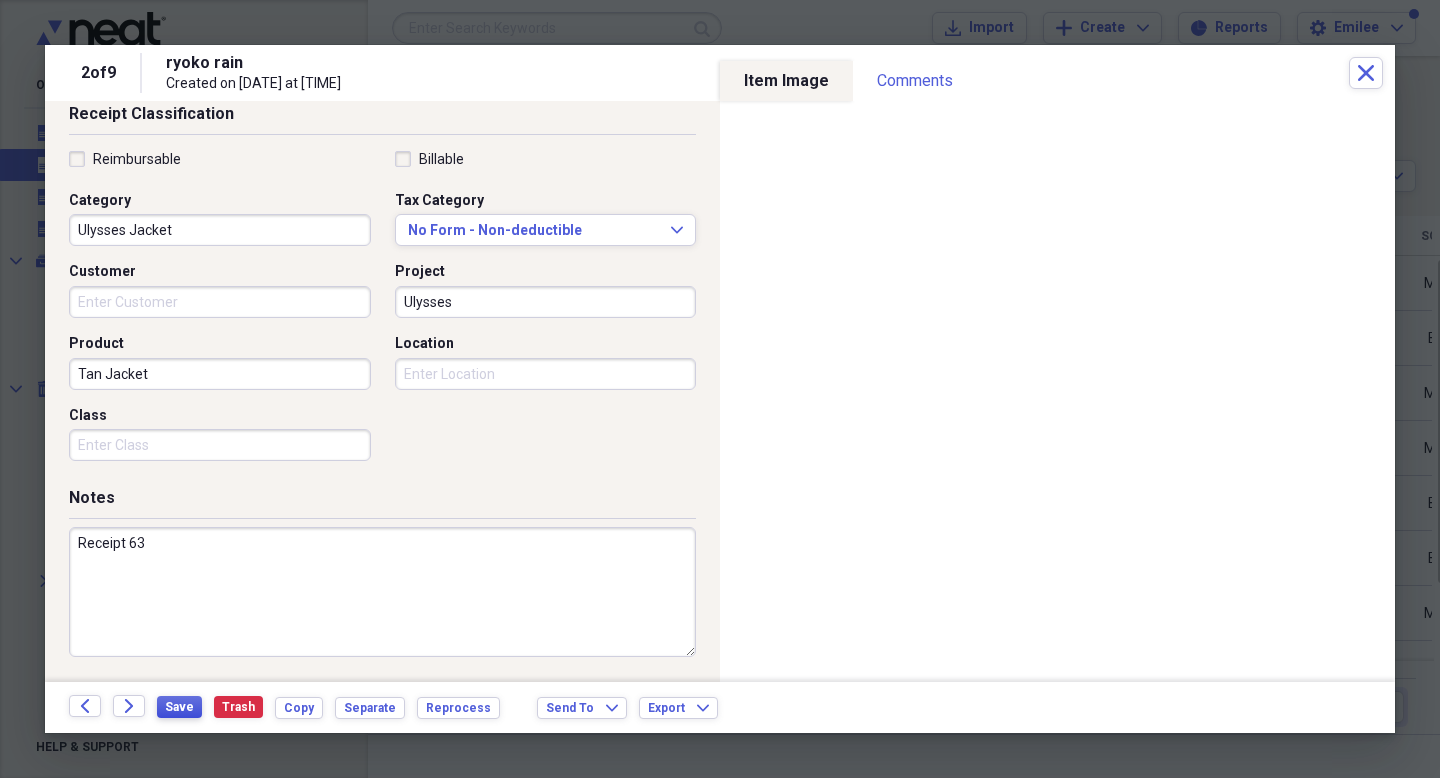 type on "Receipt 63" 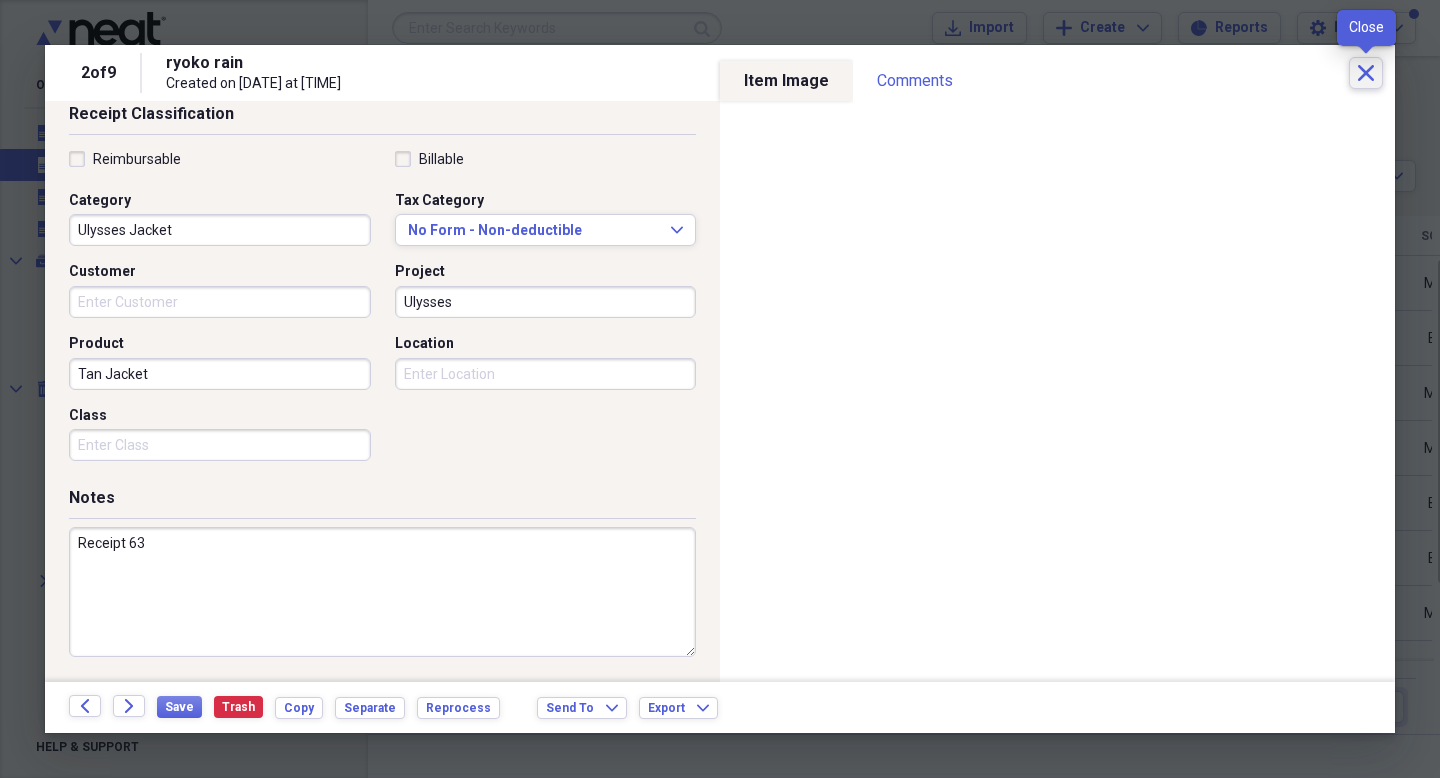click 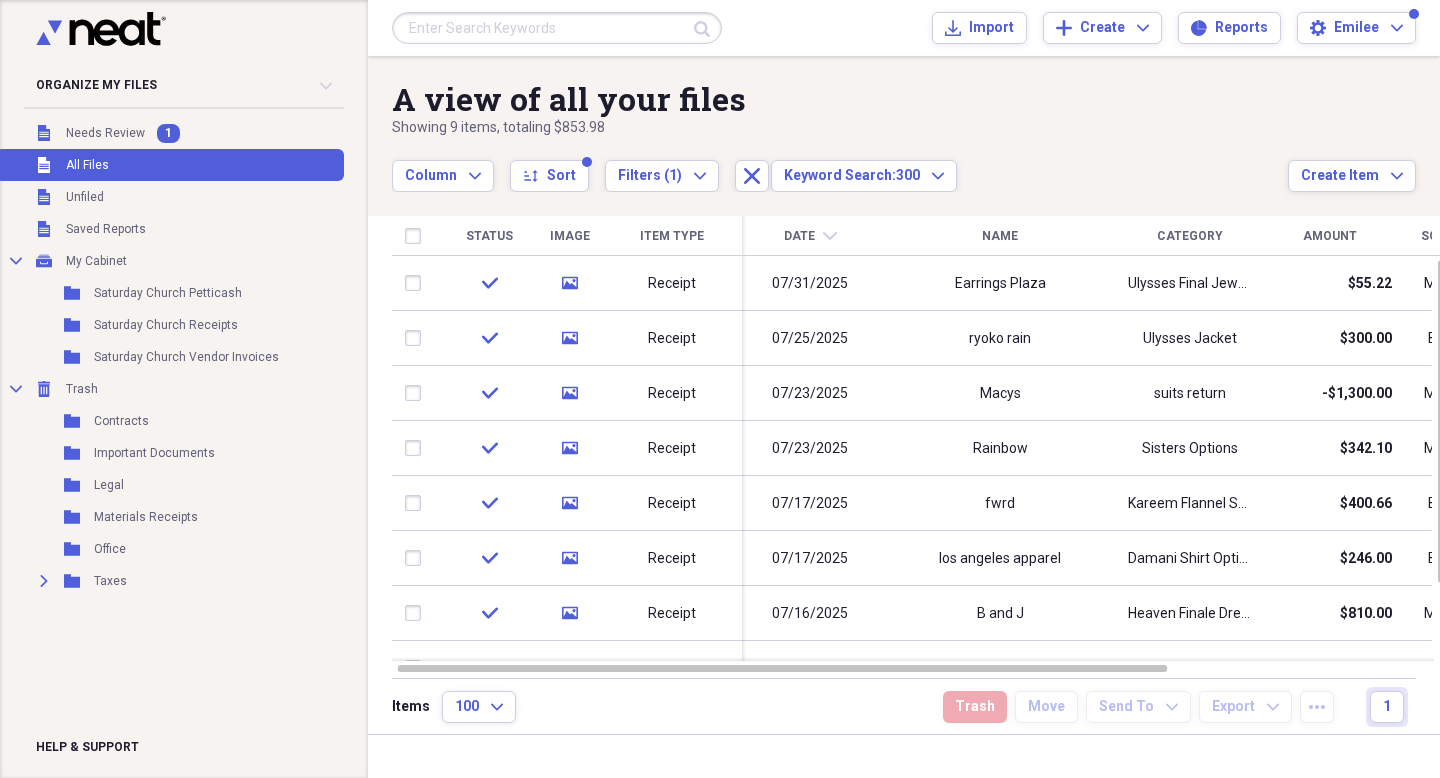 click at bounding box center [557, 28] 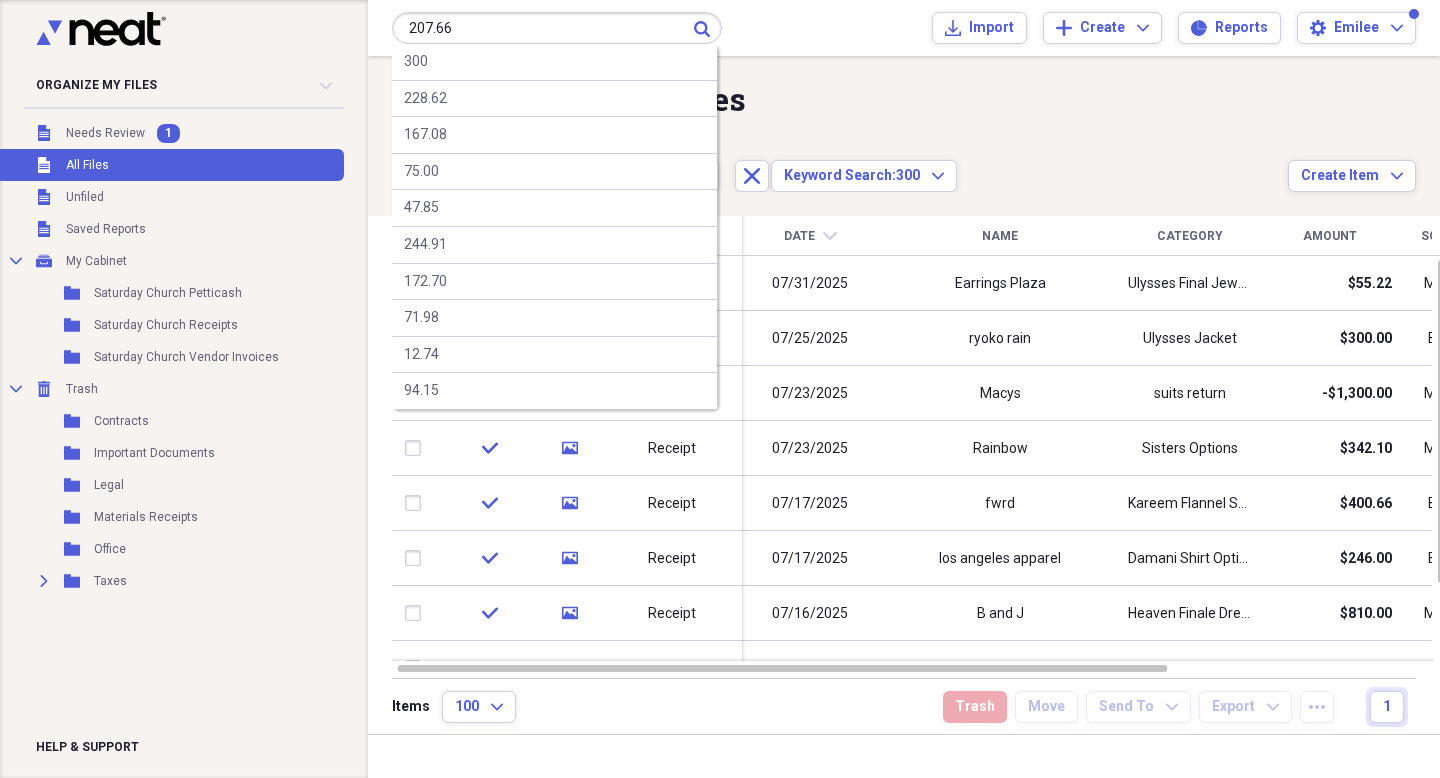 type on "207.66" 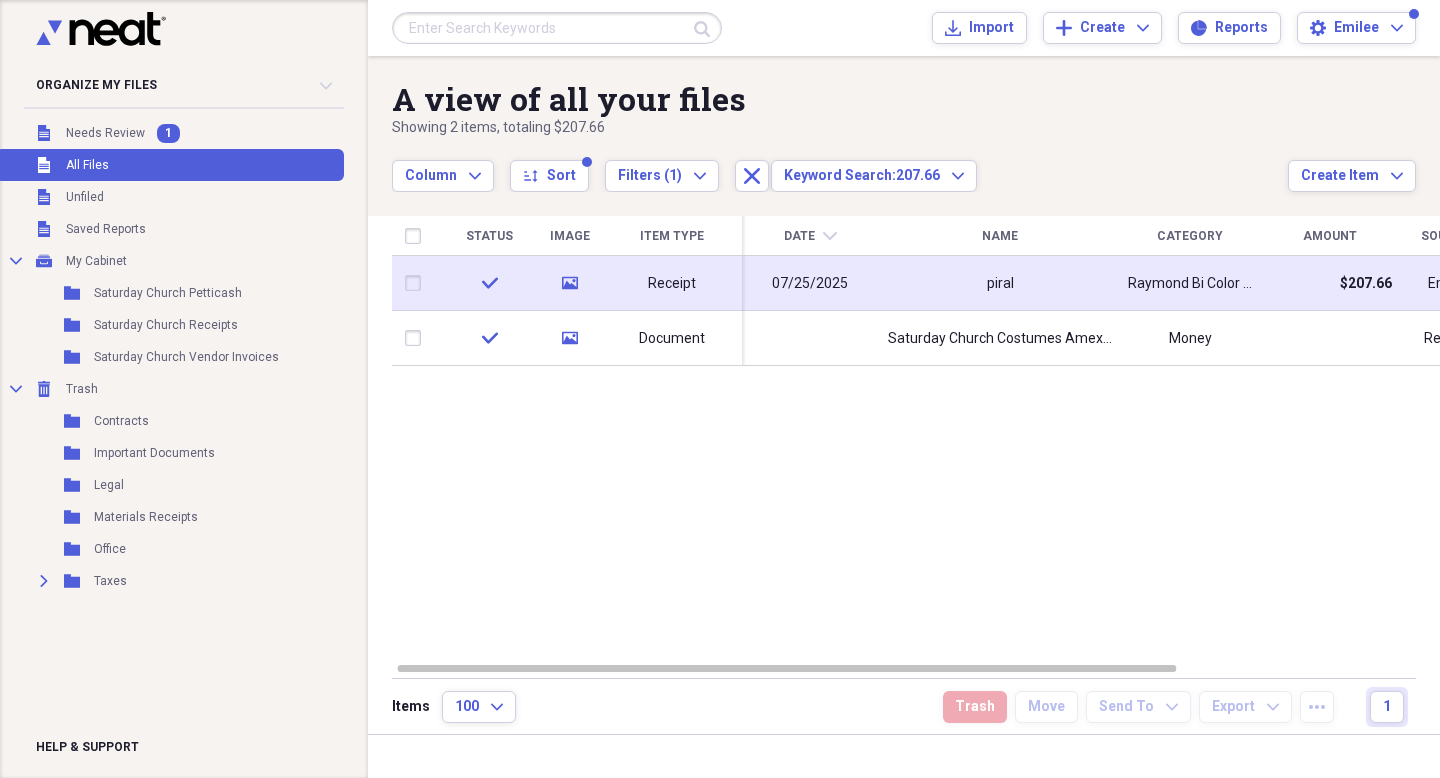 click on "07/25/2025" at bounding box center (810, 284) 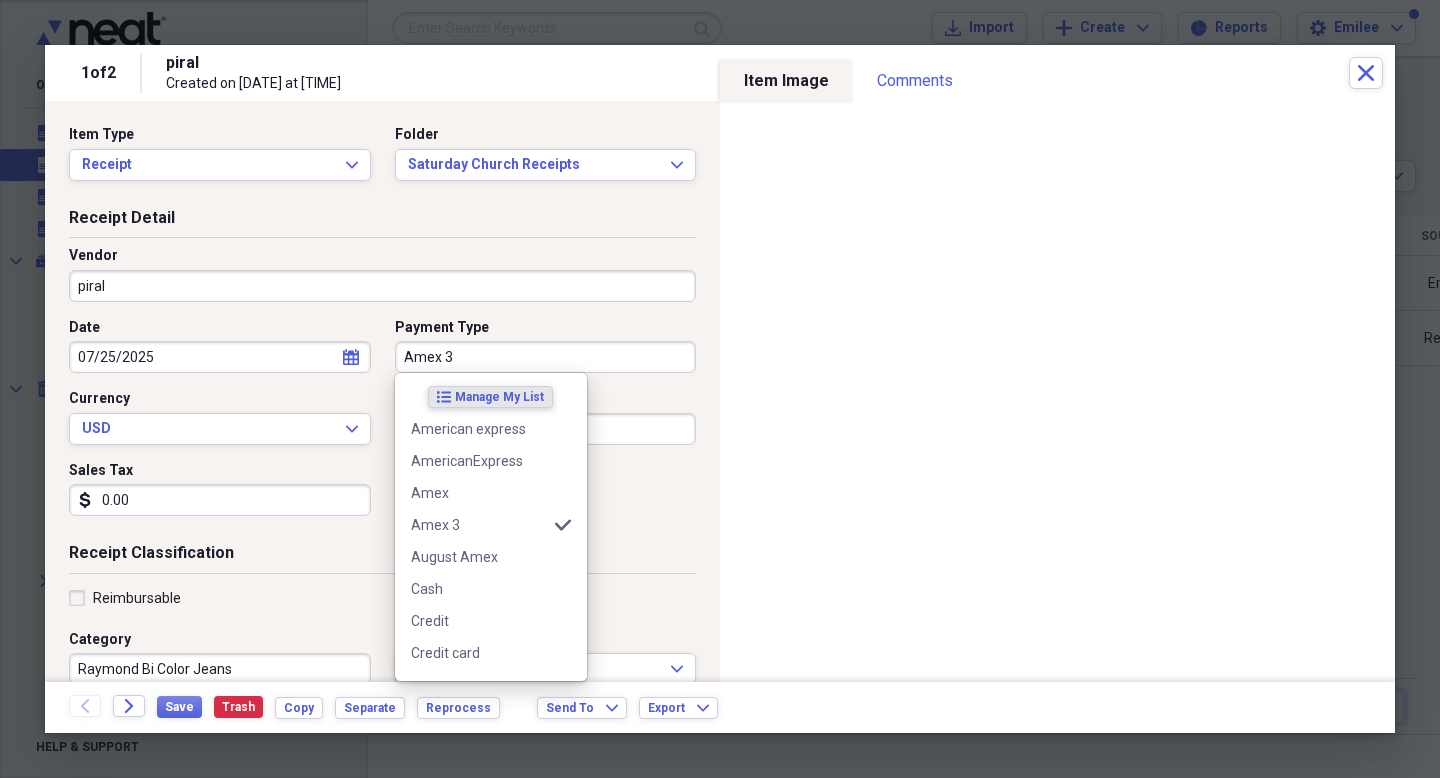 click on "Amex 3" at bounding box center [546, 357] 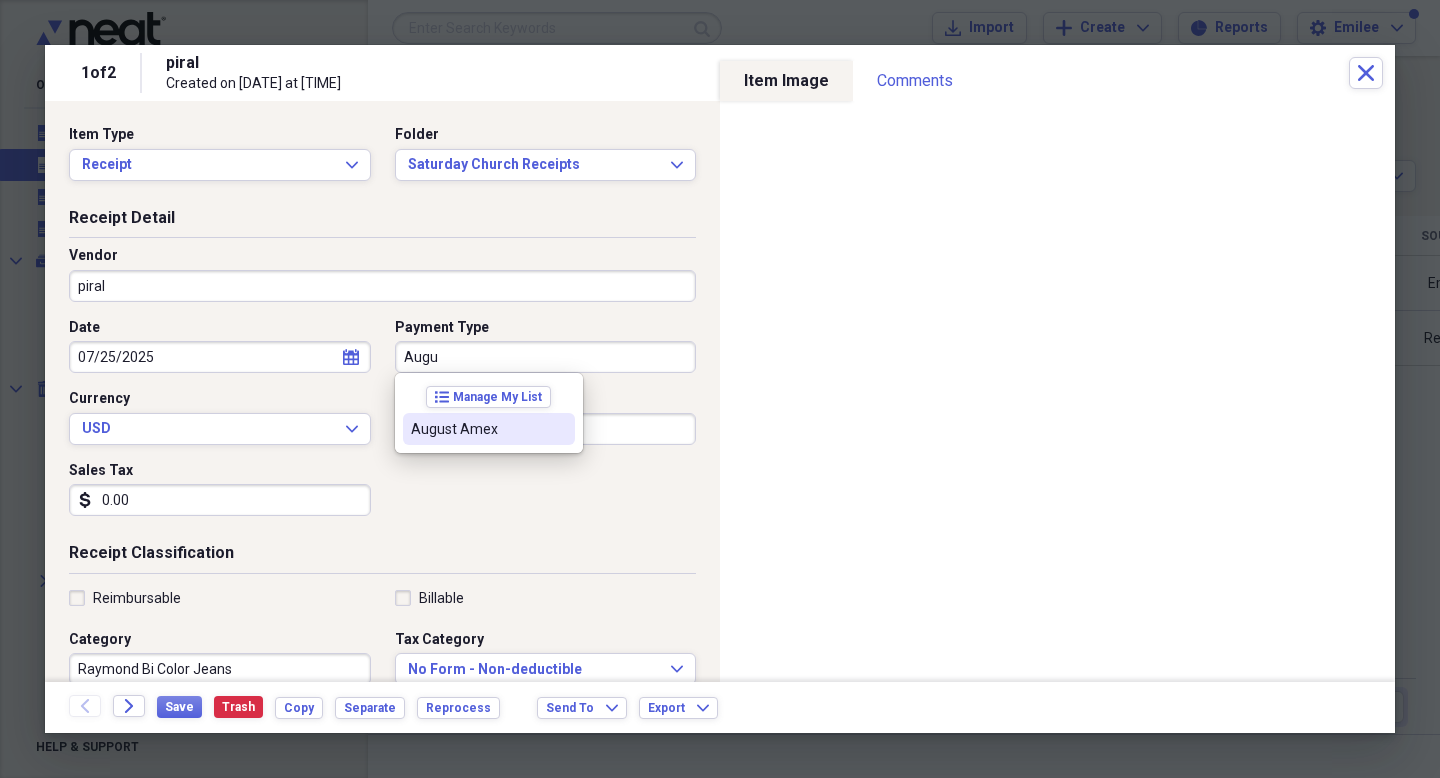 click on "August Amex" at bounding box center (477, 429) 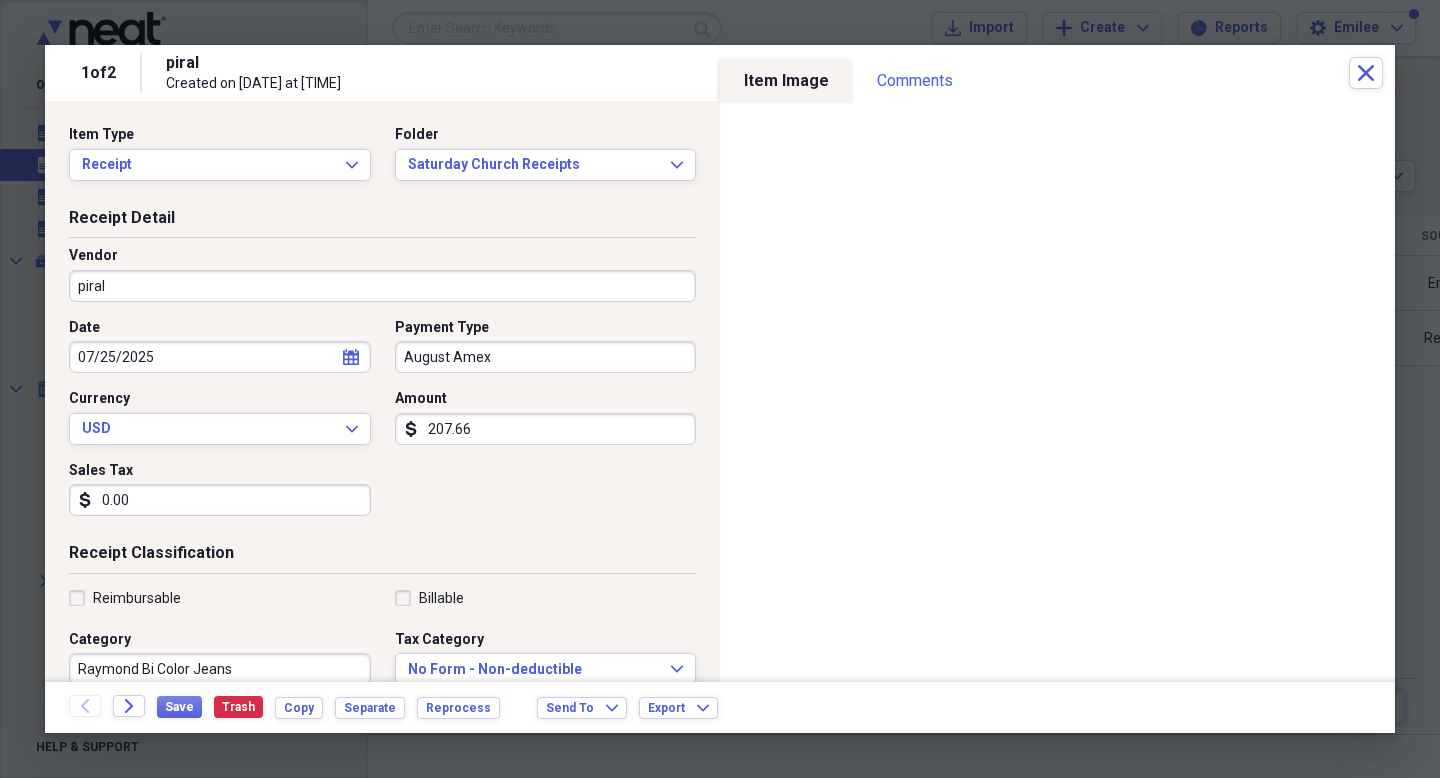 click on "Date [DATE] calendar Calendar Payment Type August Amex Currency USD Expand Amount dollar-sign 207.66 Sales Tax dollar-sign 0.00" at bounding box center (382, 425) 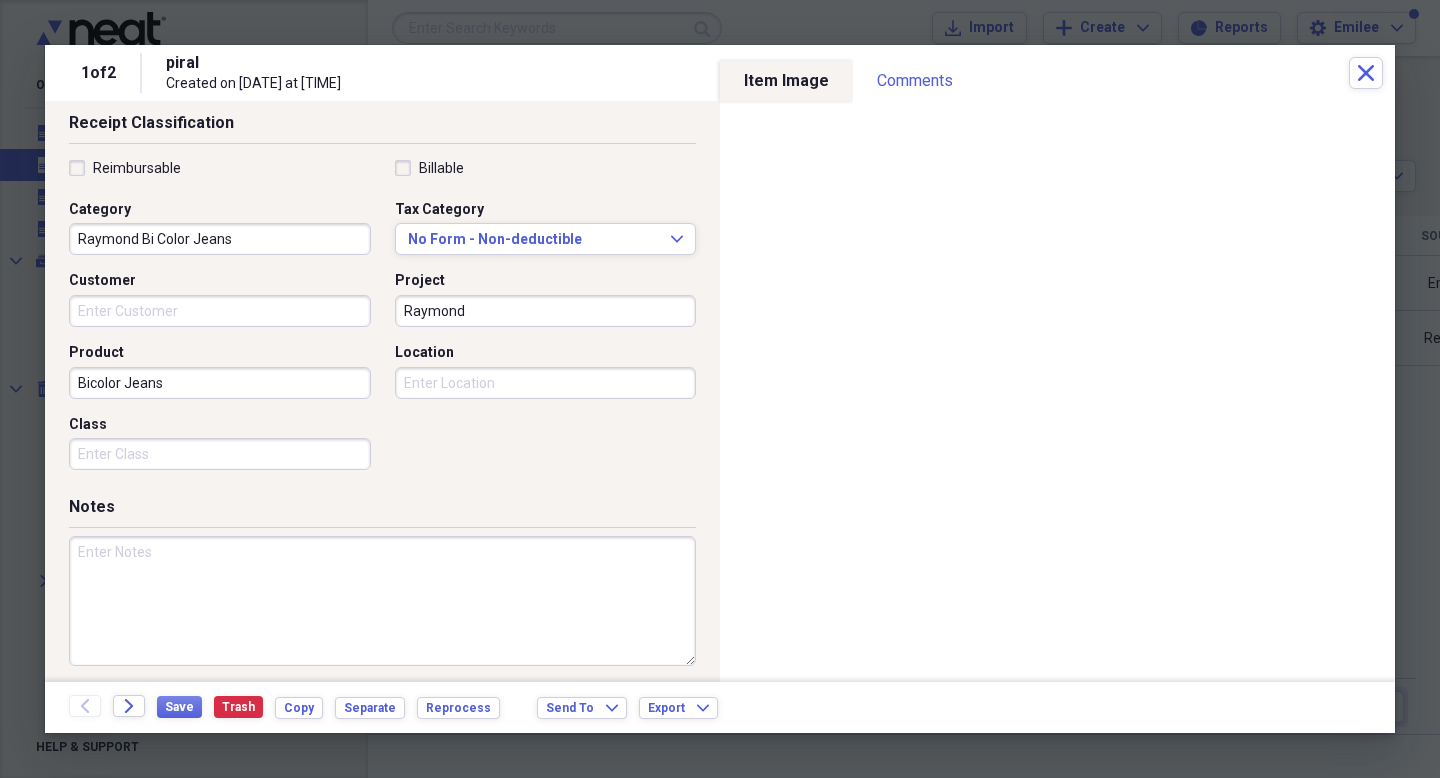 scroll, scrollTop: 439, scrollLeft: 0, axis: vertical 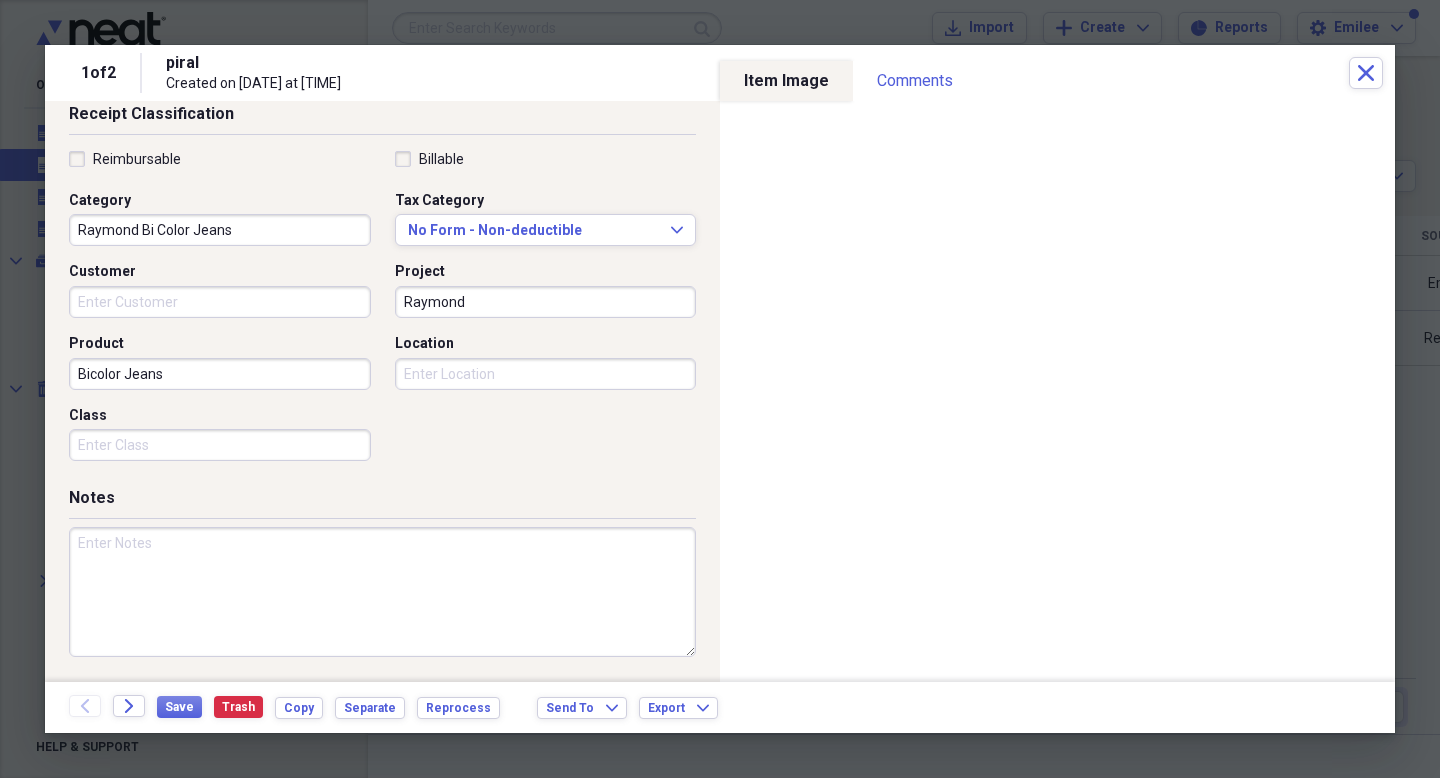 click on "Notes" at bounding box center (382, 584) 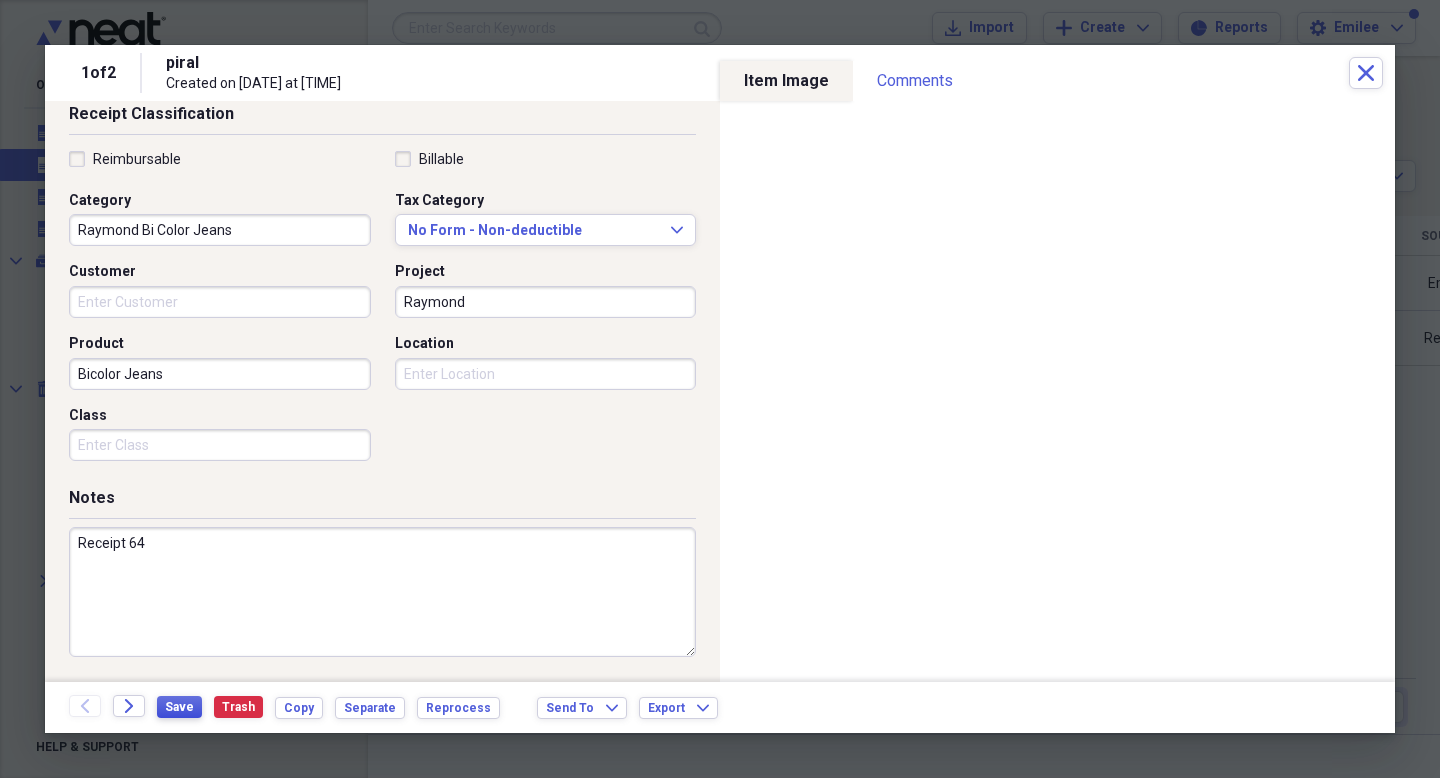 type on "Receipt 64" 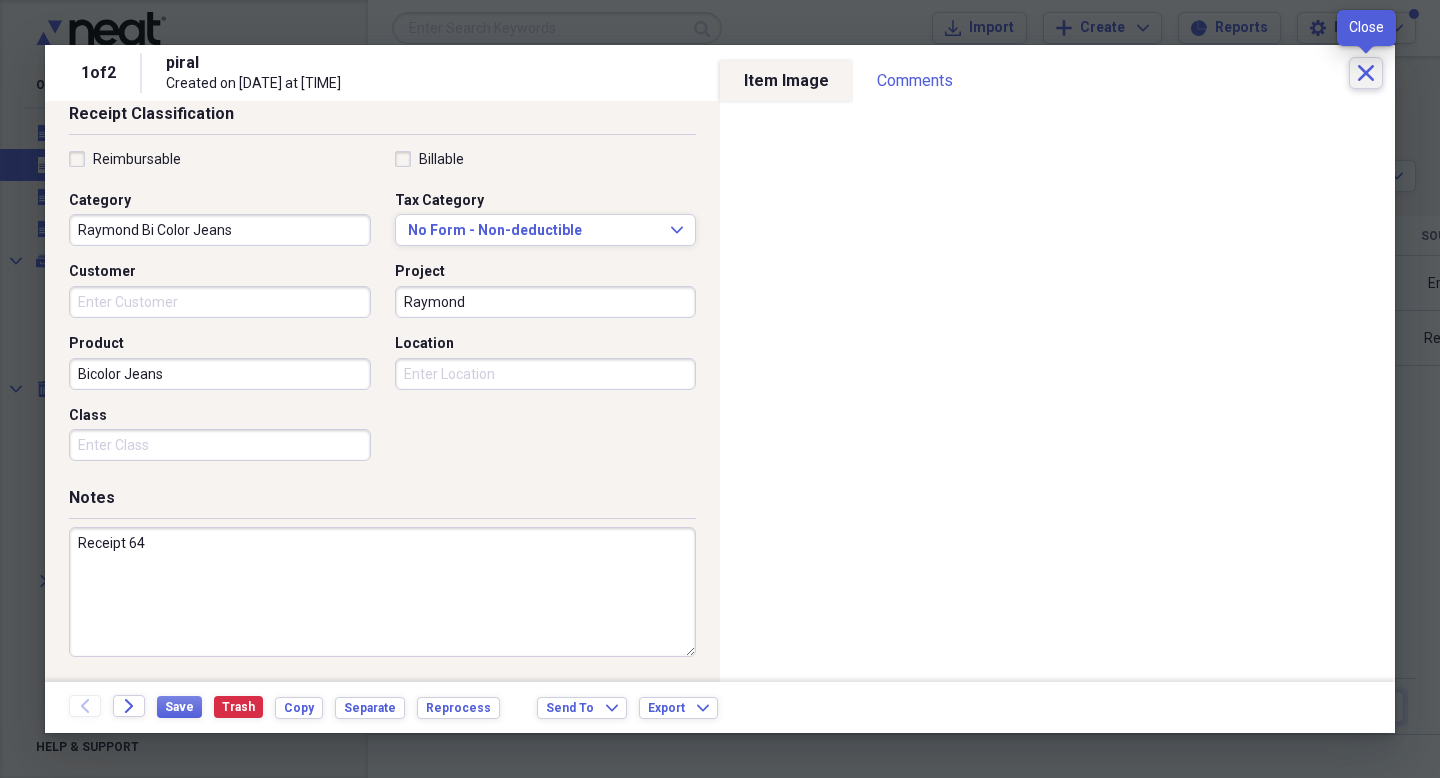 click 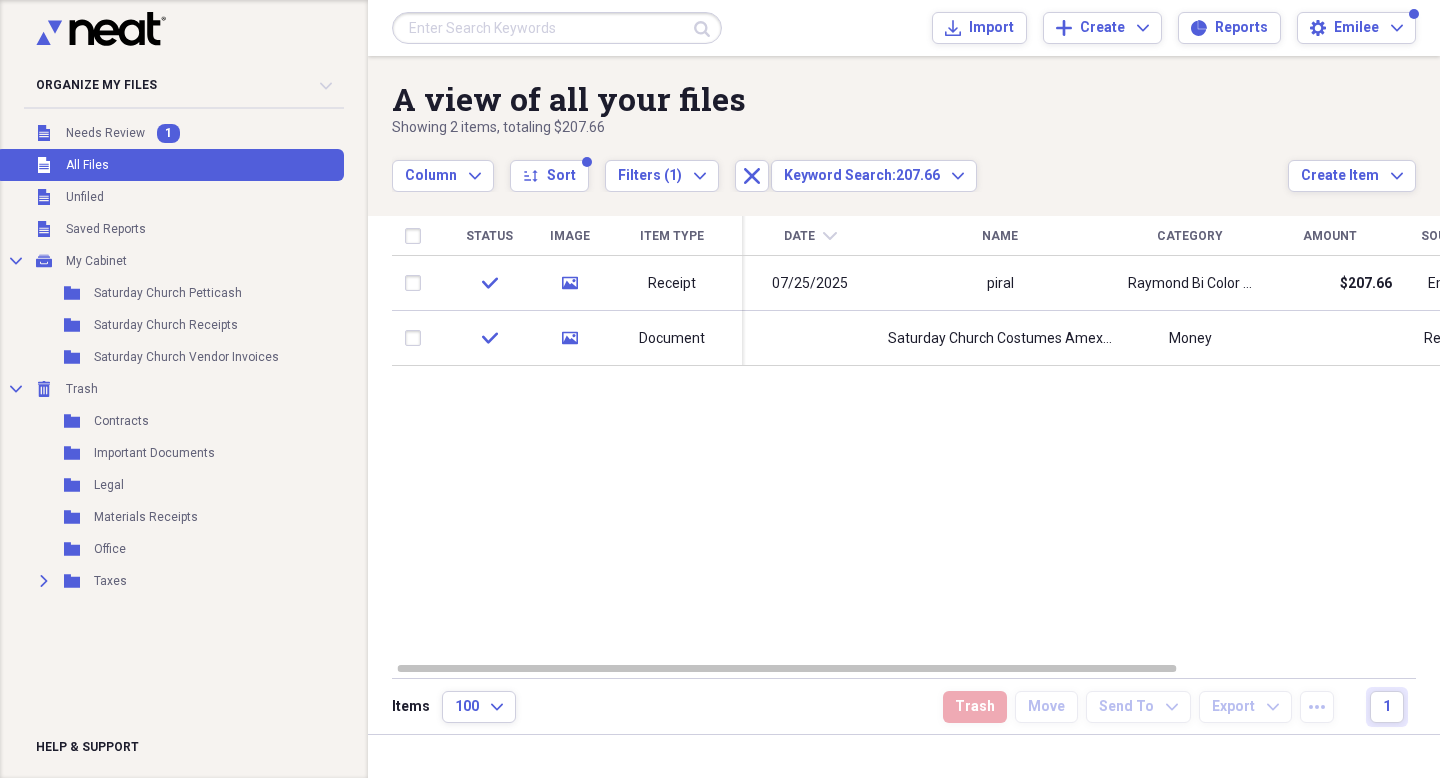 click at bounding box center (557, 28) 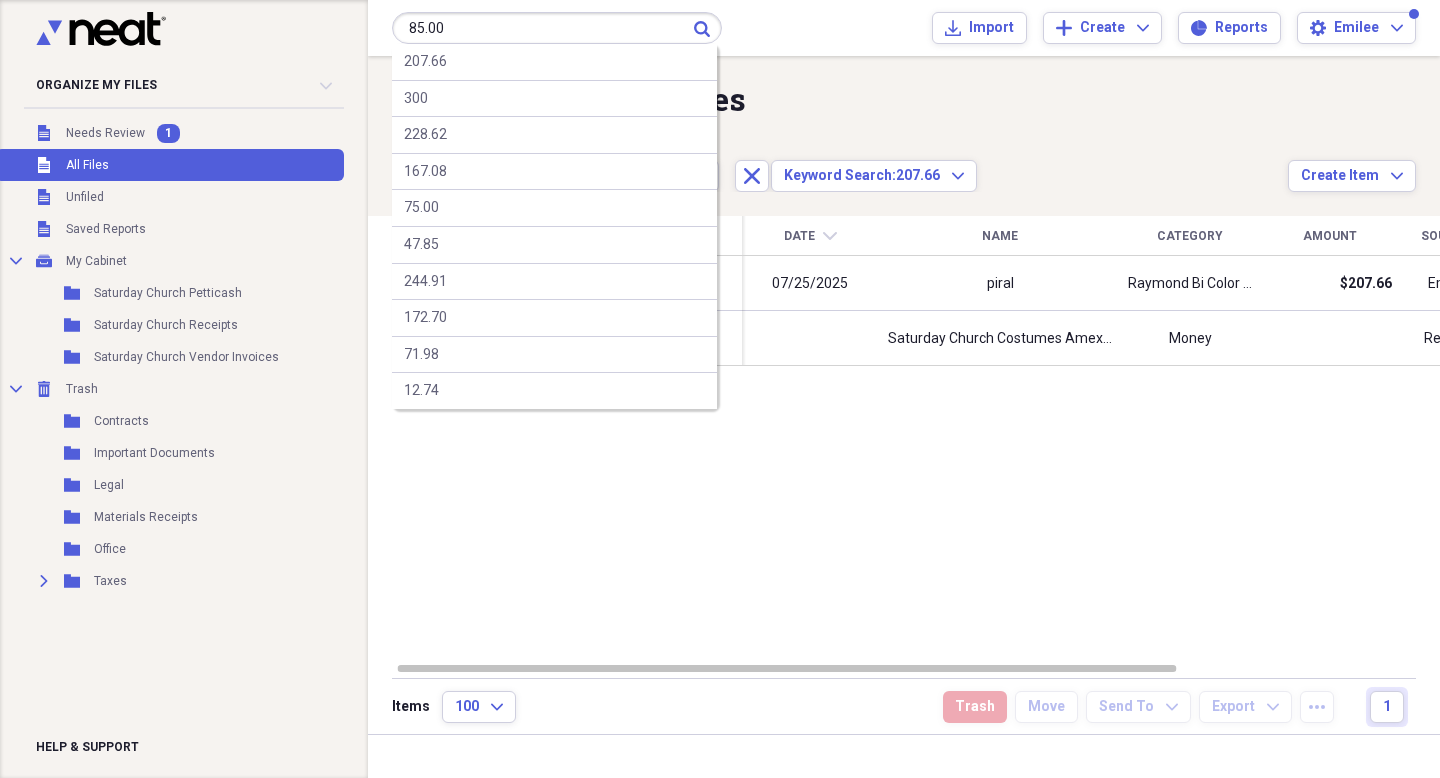 type on "85.00" 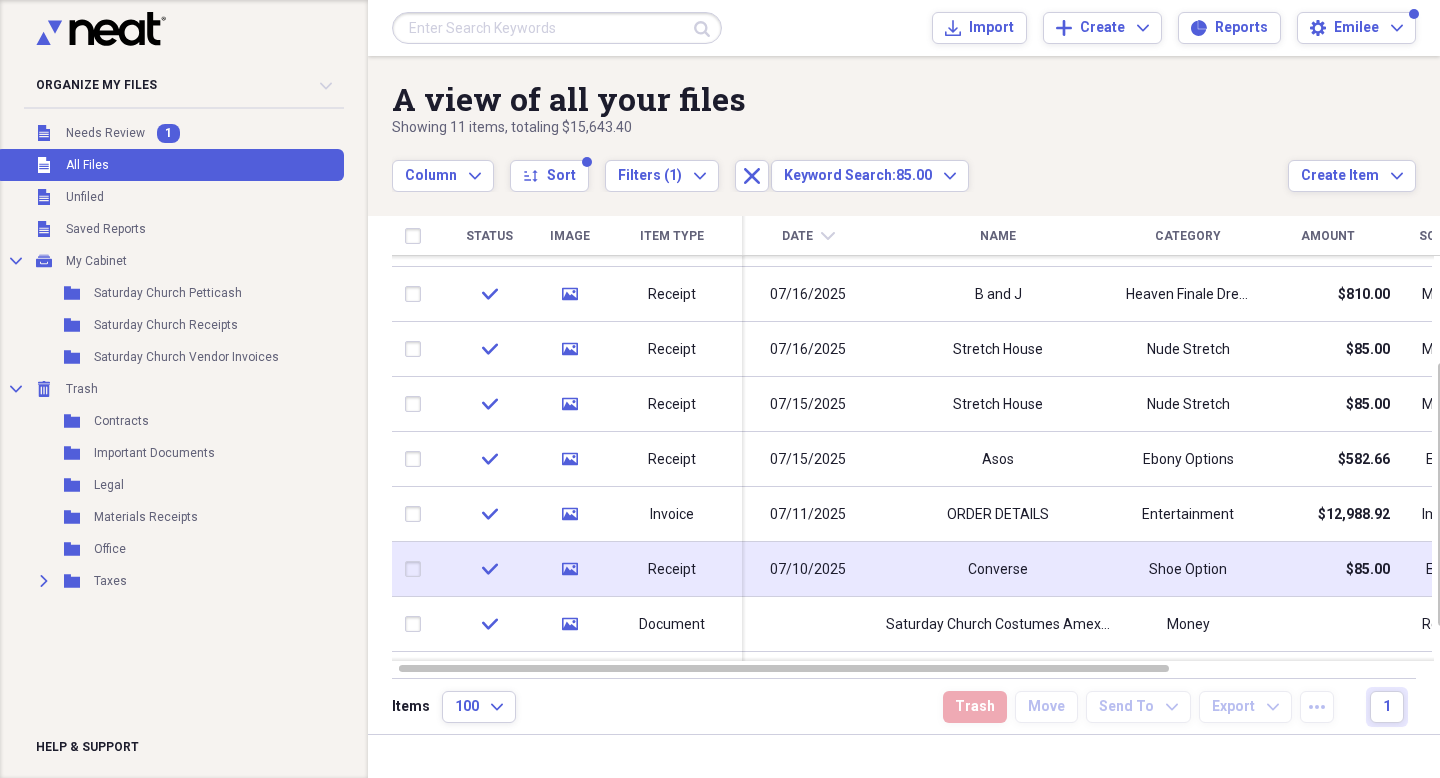 click on "$85.00" at bounding box center (1328, 569) 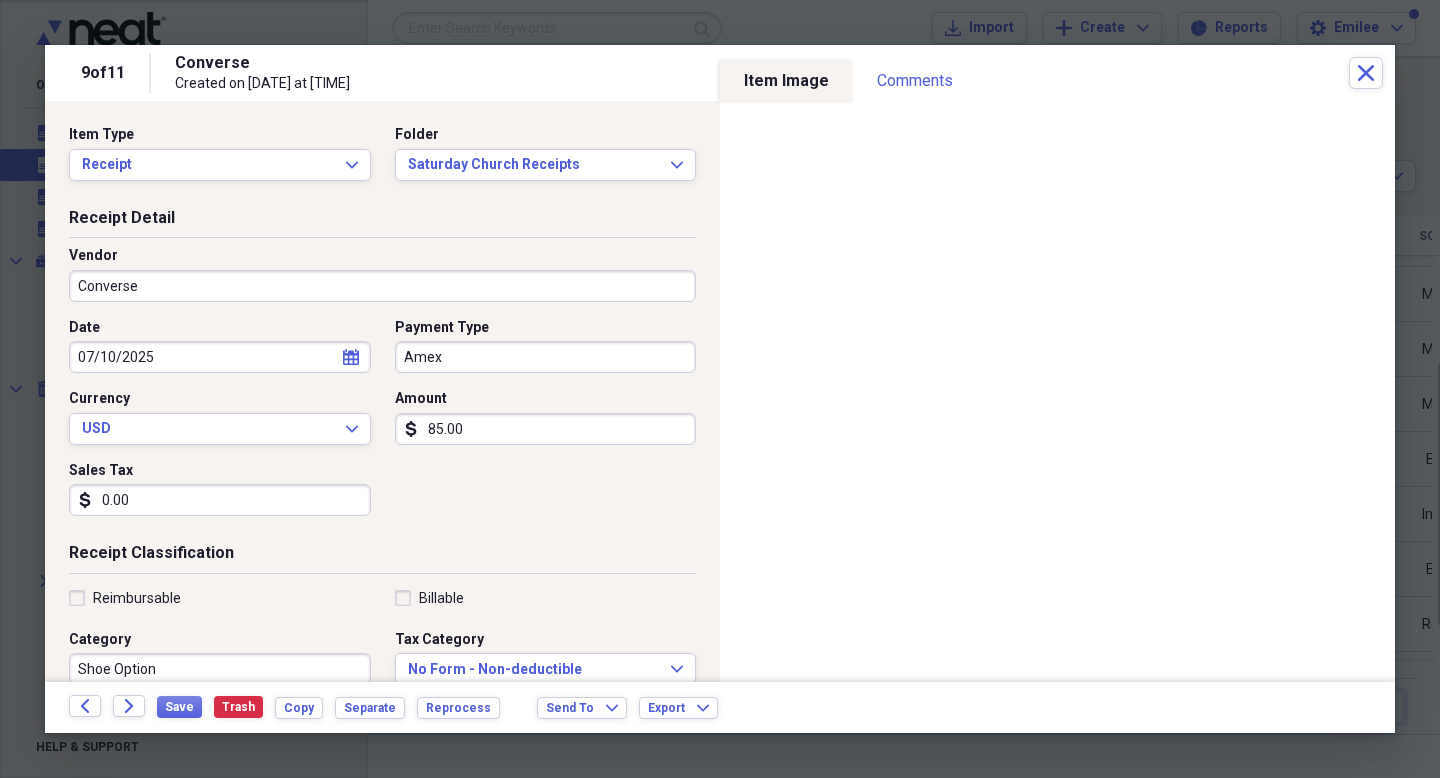 click on "Amex" at bounding box center [546, 357] 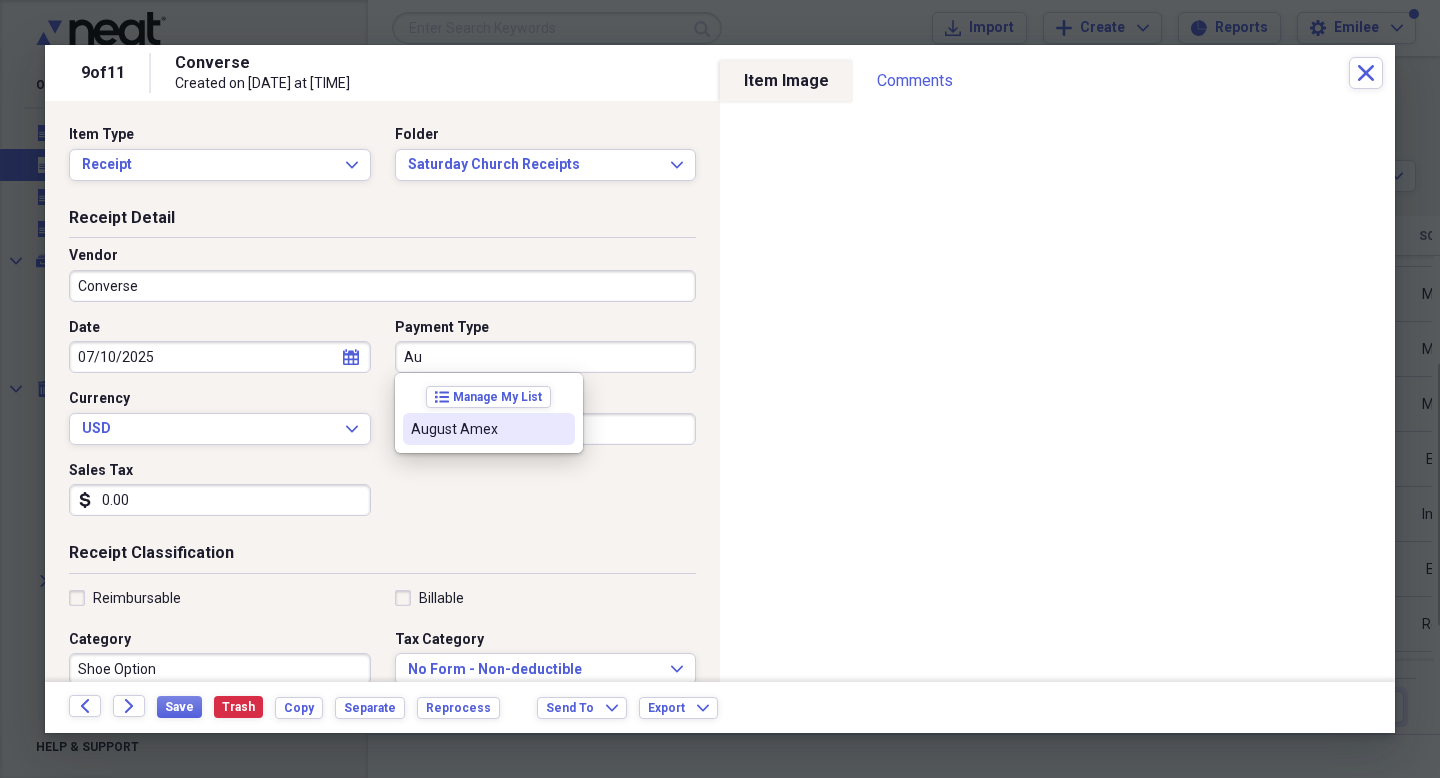 click on "August Amex" at bounding box center [477, 429] 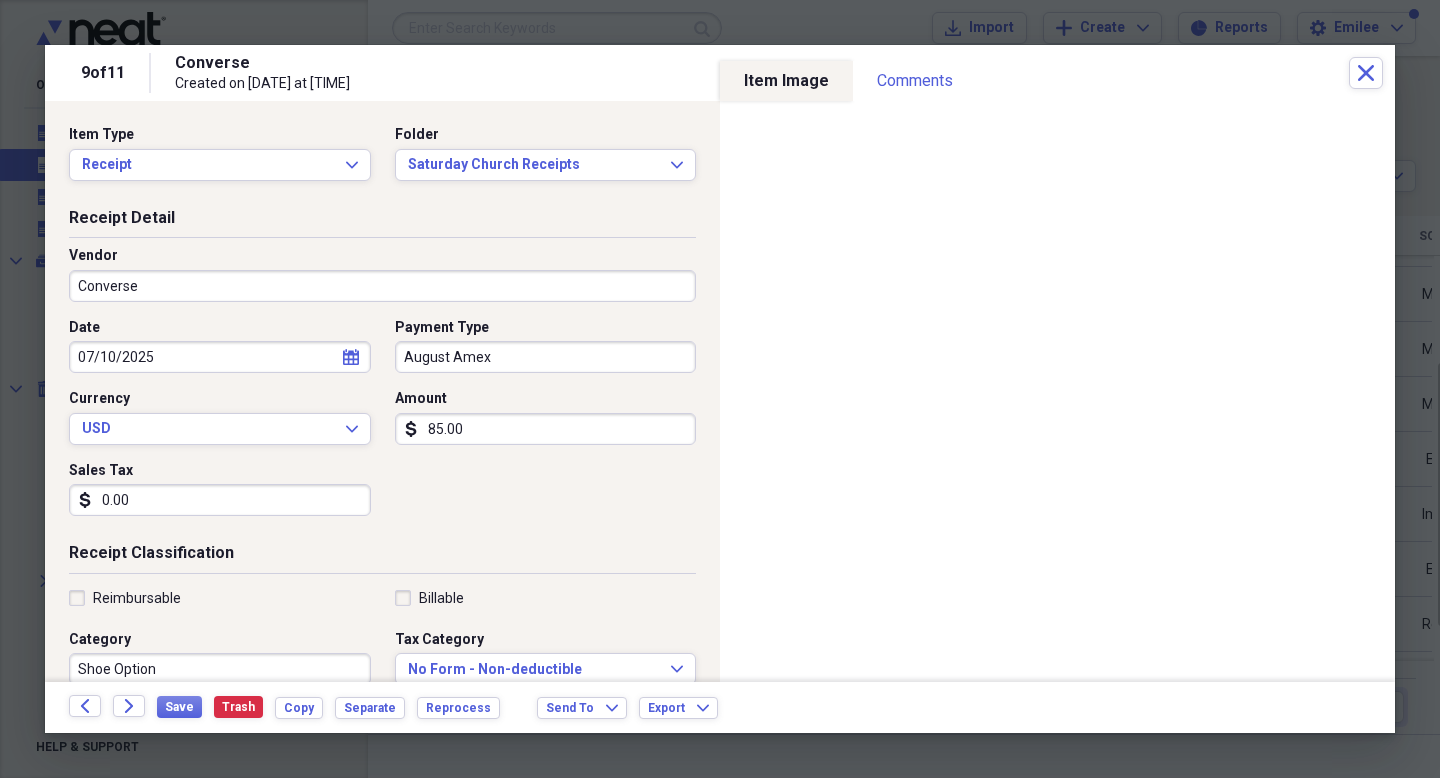 click on "Date [DATE] calendar Calendar Payment Type August Amex Currency USD Expand Amount dollar-sign 85.00 Sales Tax dollar-sign 0.00" at bounding box center (382, 425) 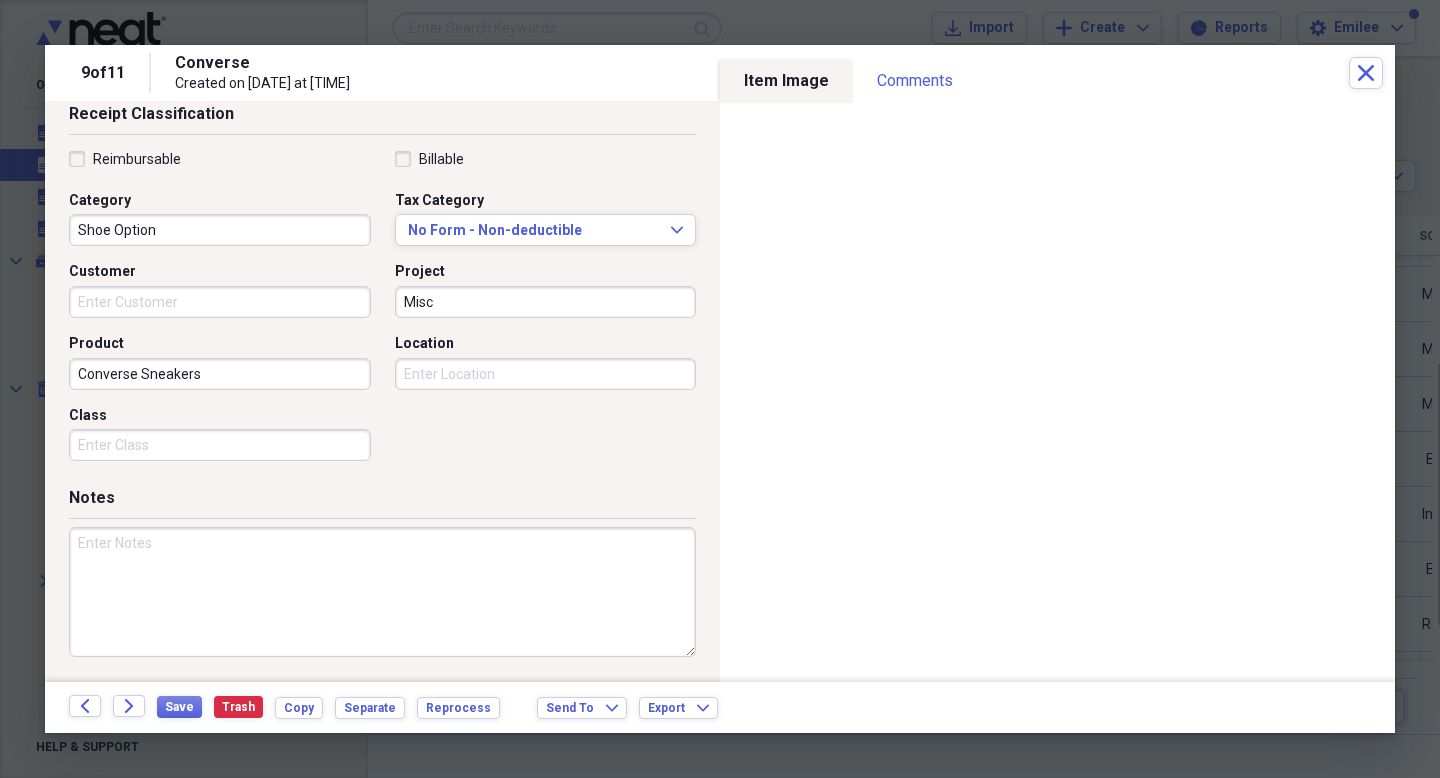 scroll, scrollTop: 439, scrollLeft: 0, axis: vertical 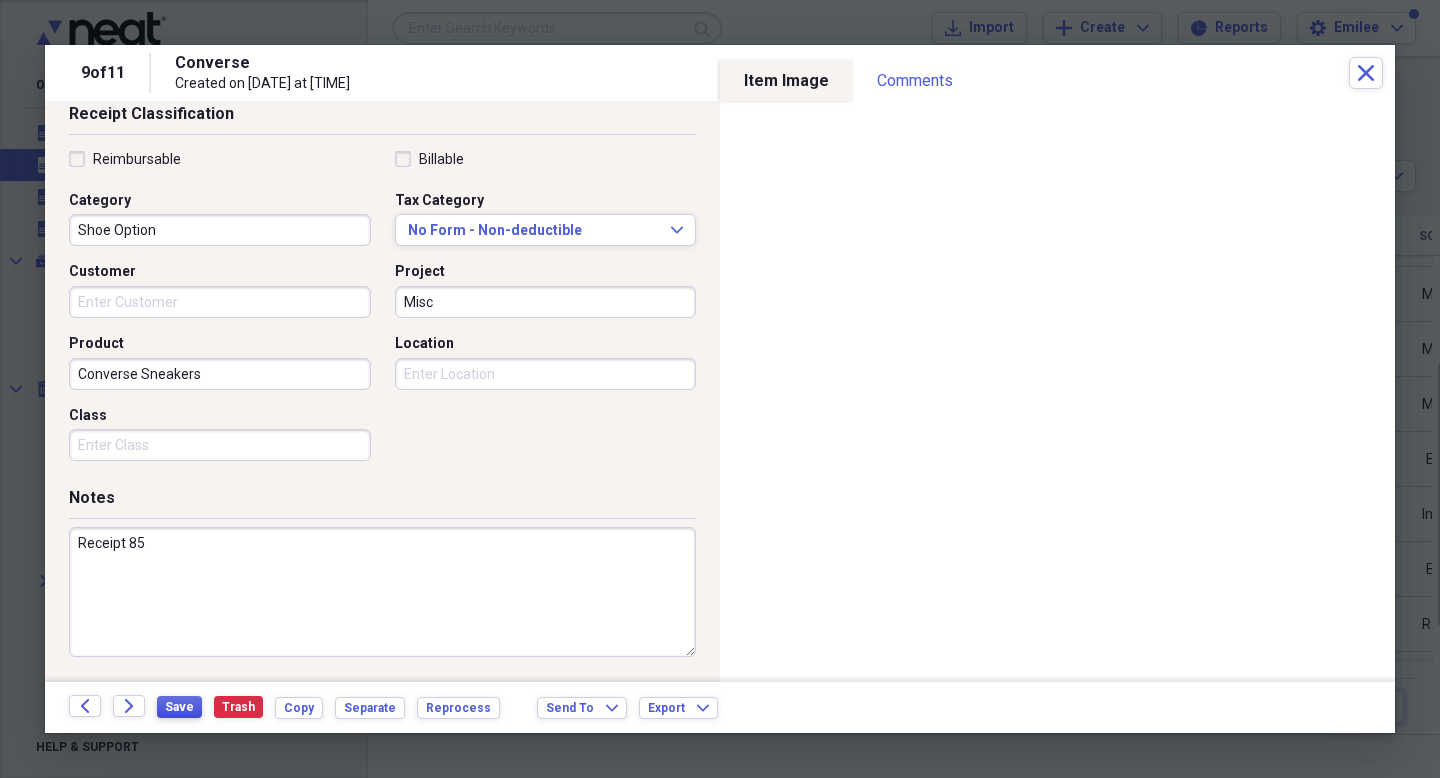 type on "Receipt 85" 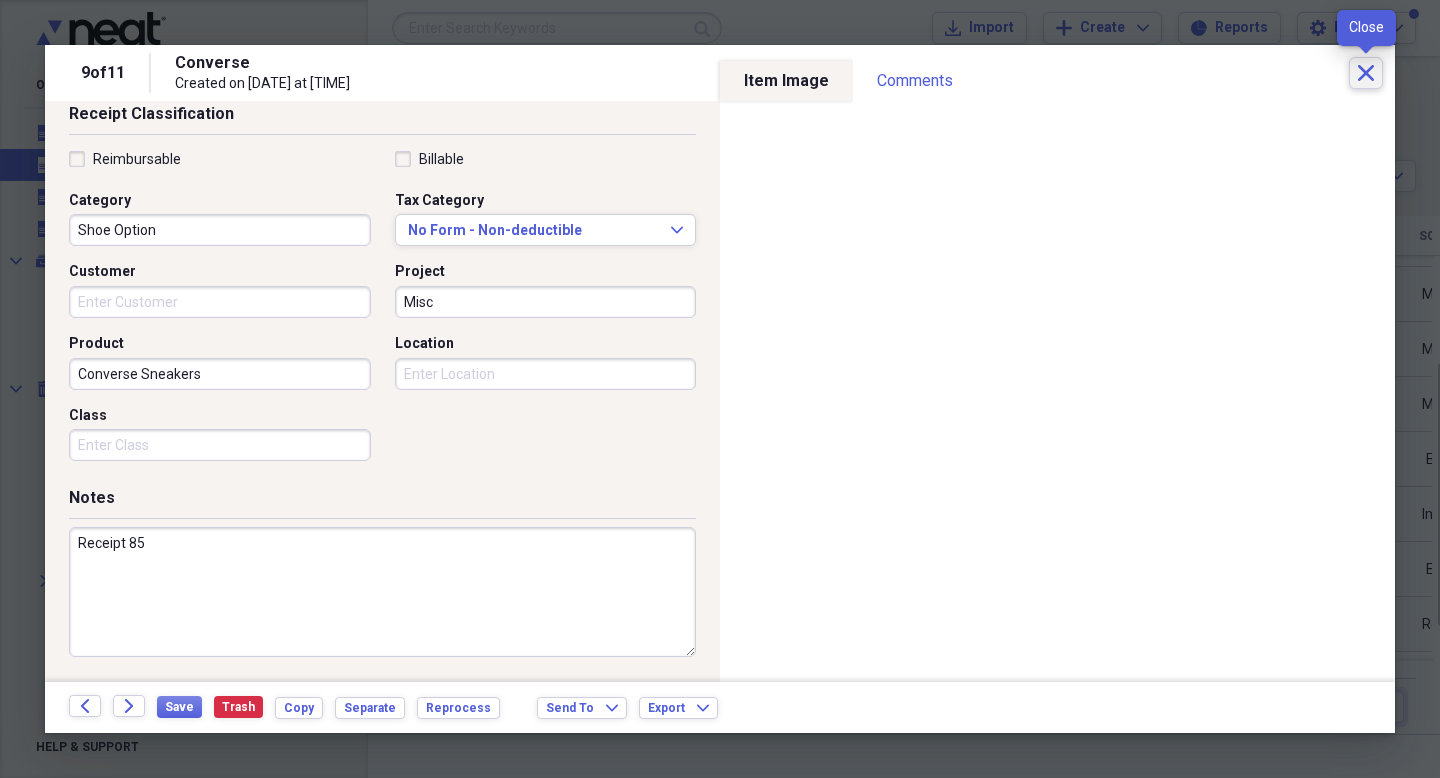 click 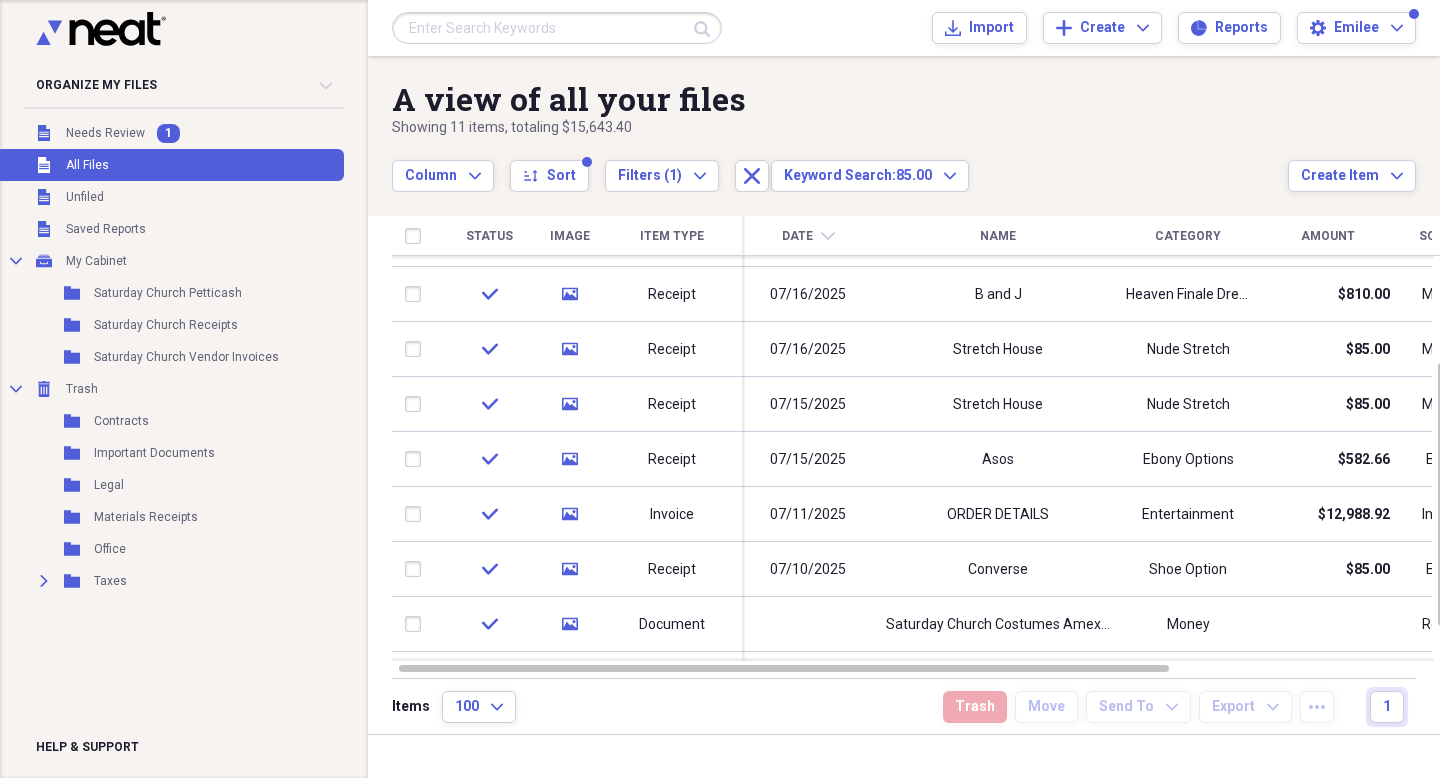click at bounding box center (557, 28) 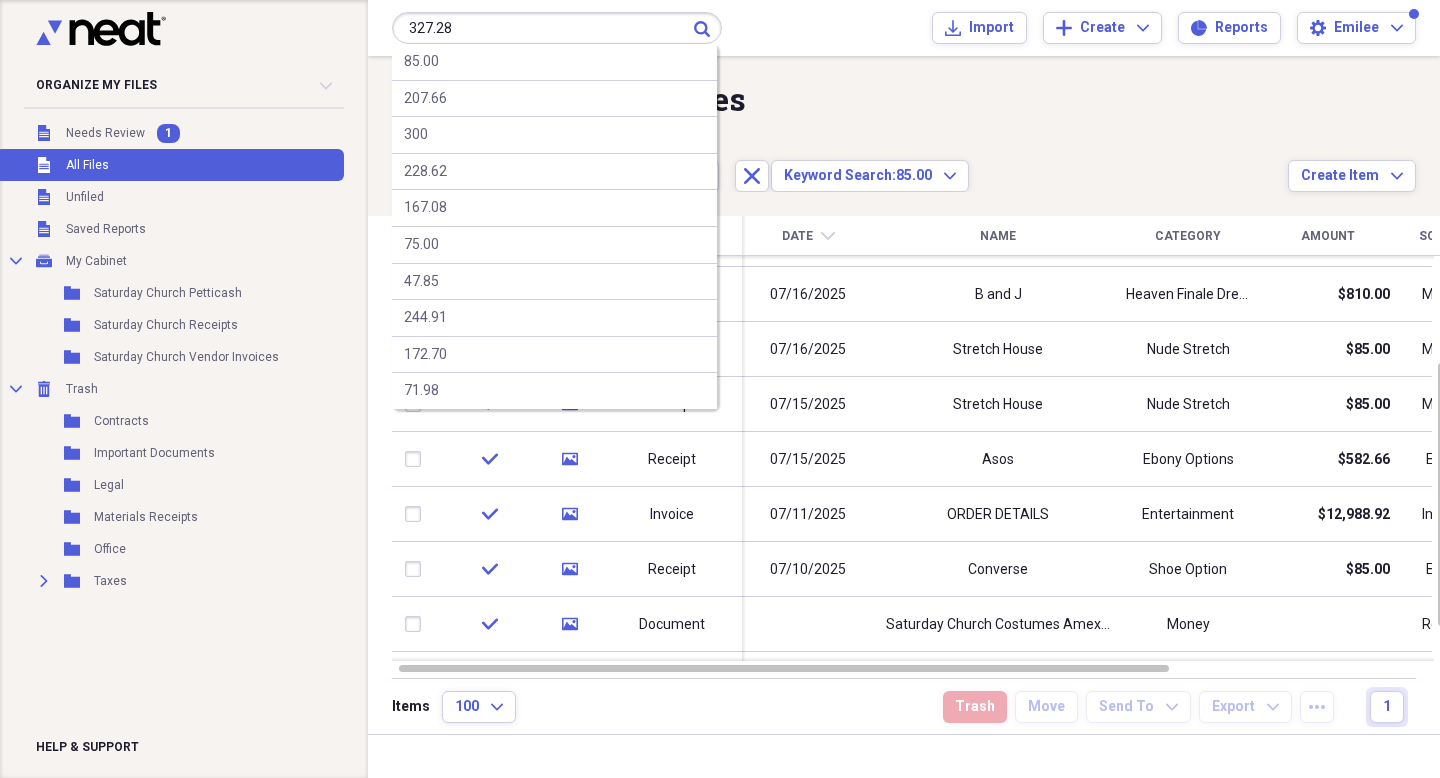 type on "327.28" 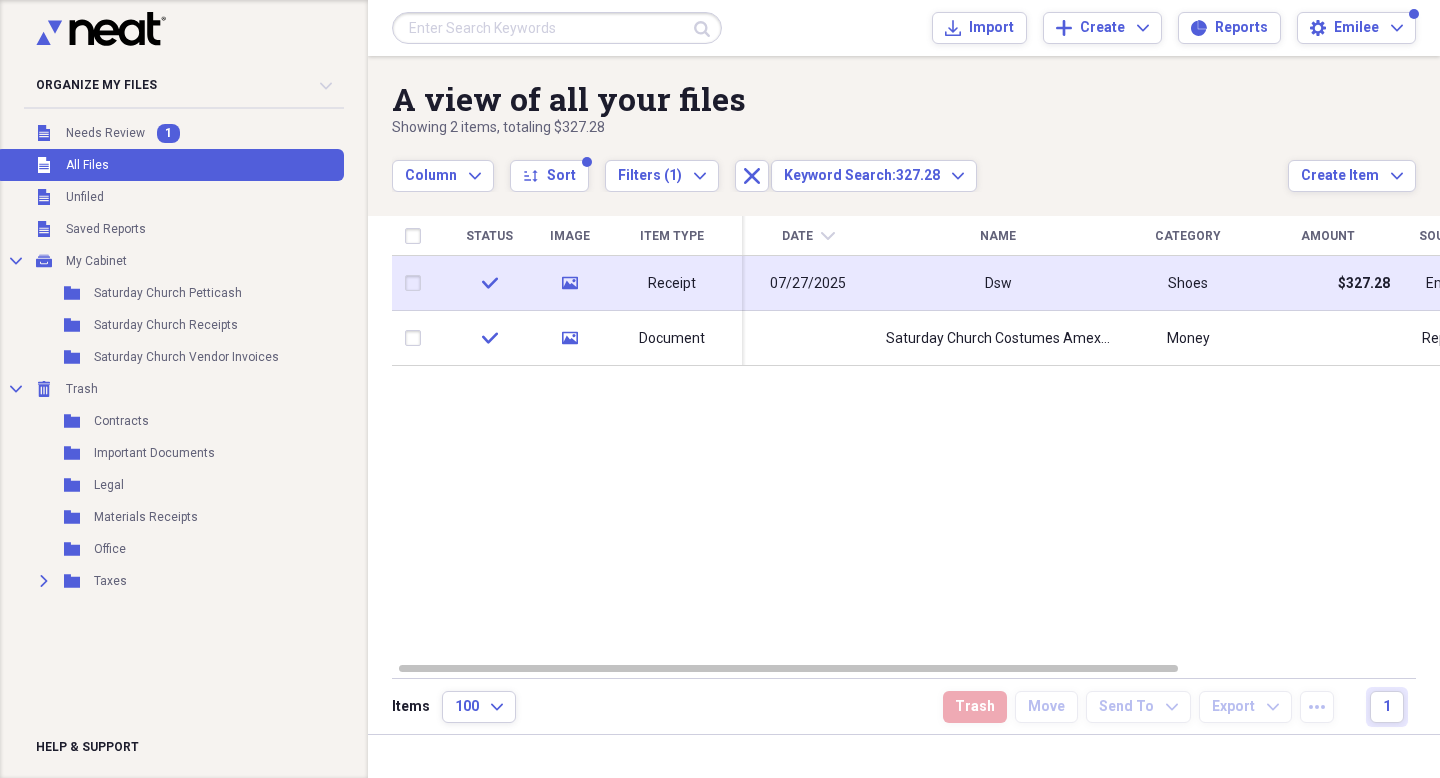 click on "07/27/2025" at bounding box center [808, 283] 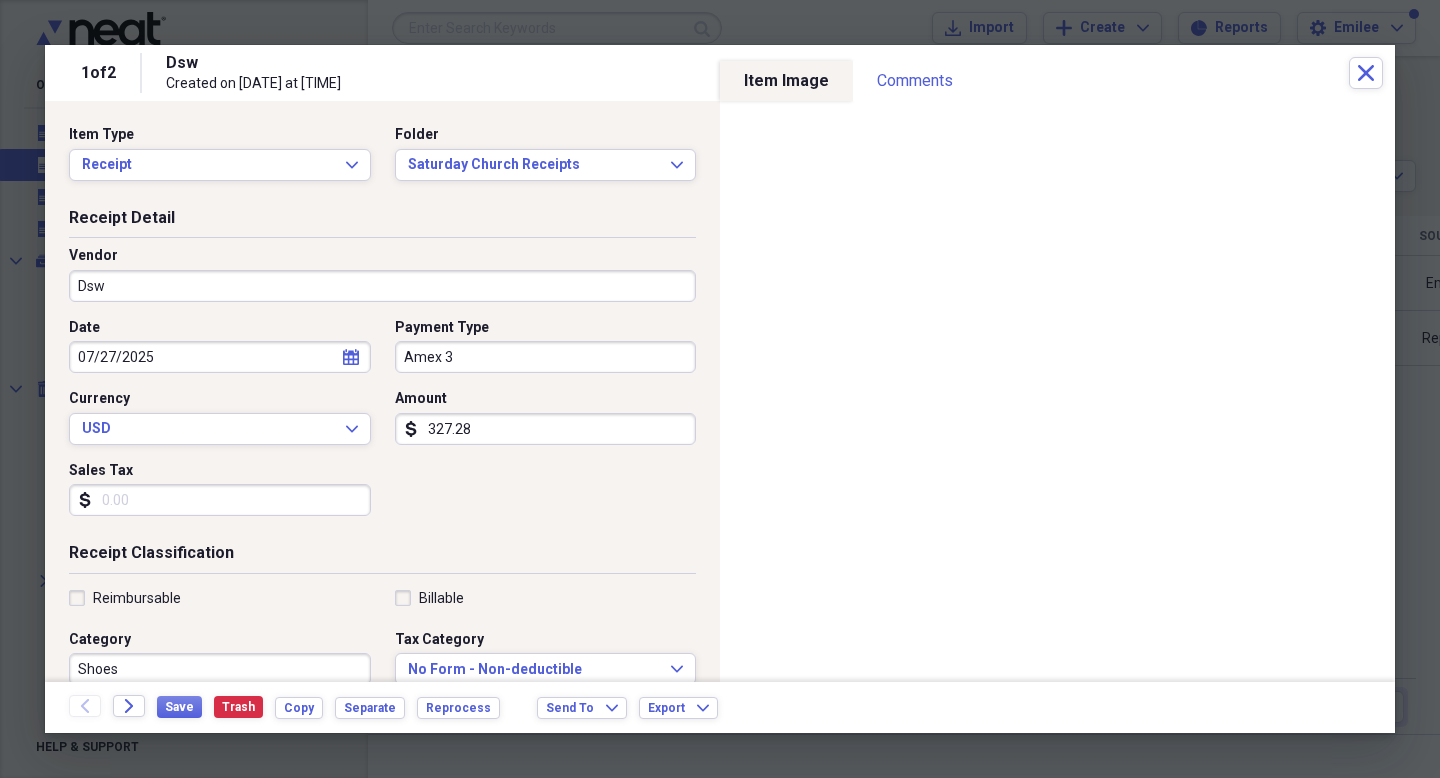 click on "Amex 3" at bounding box center (546, 357) 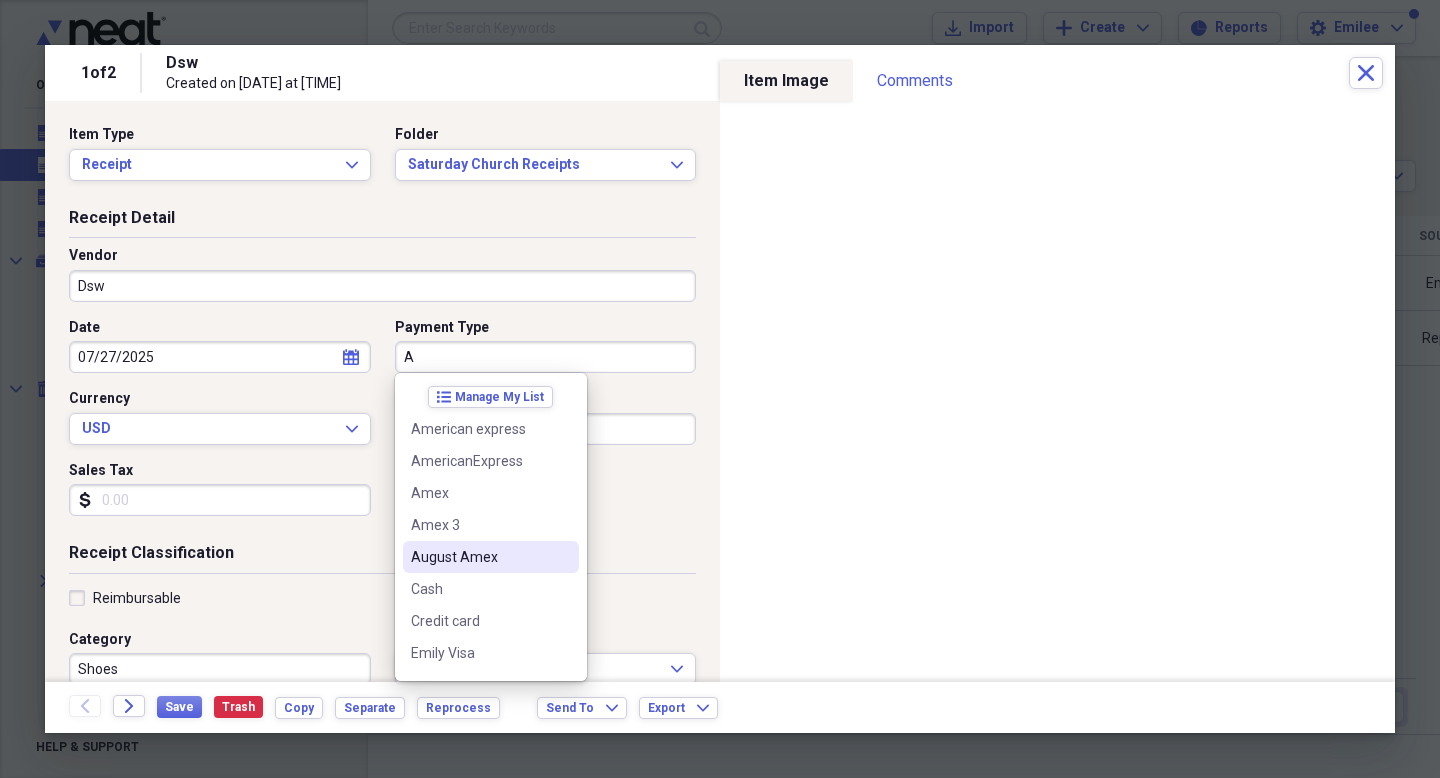 click on "August Amex" at bounding box center (479, 557) 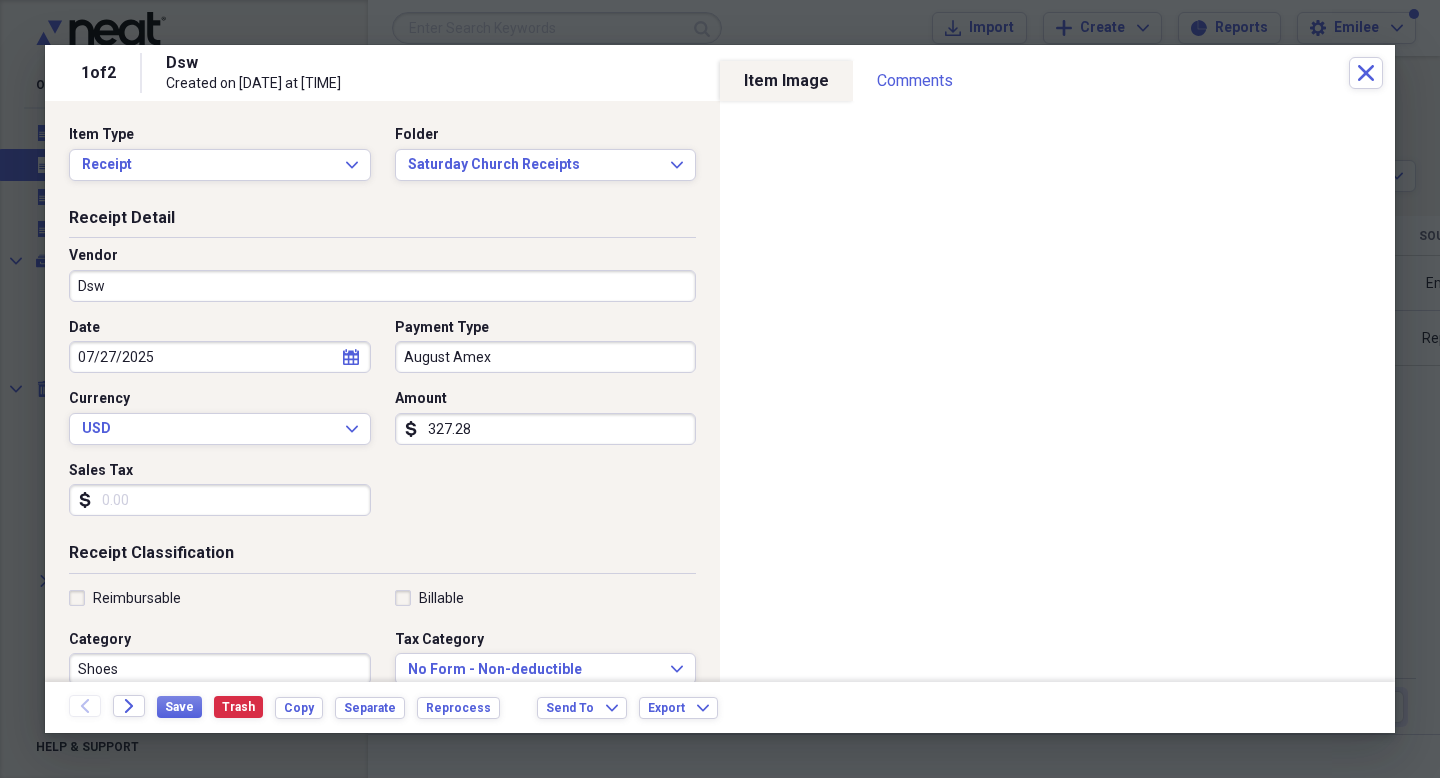 click on "Receipt Classification" at bounding box center (382, 557) 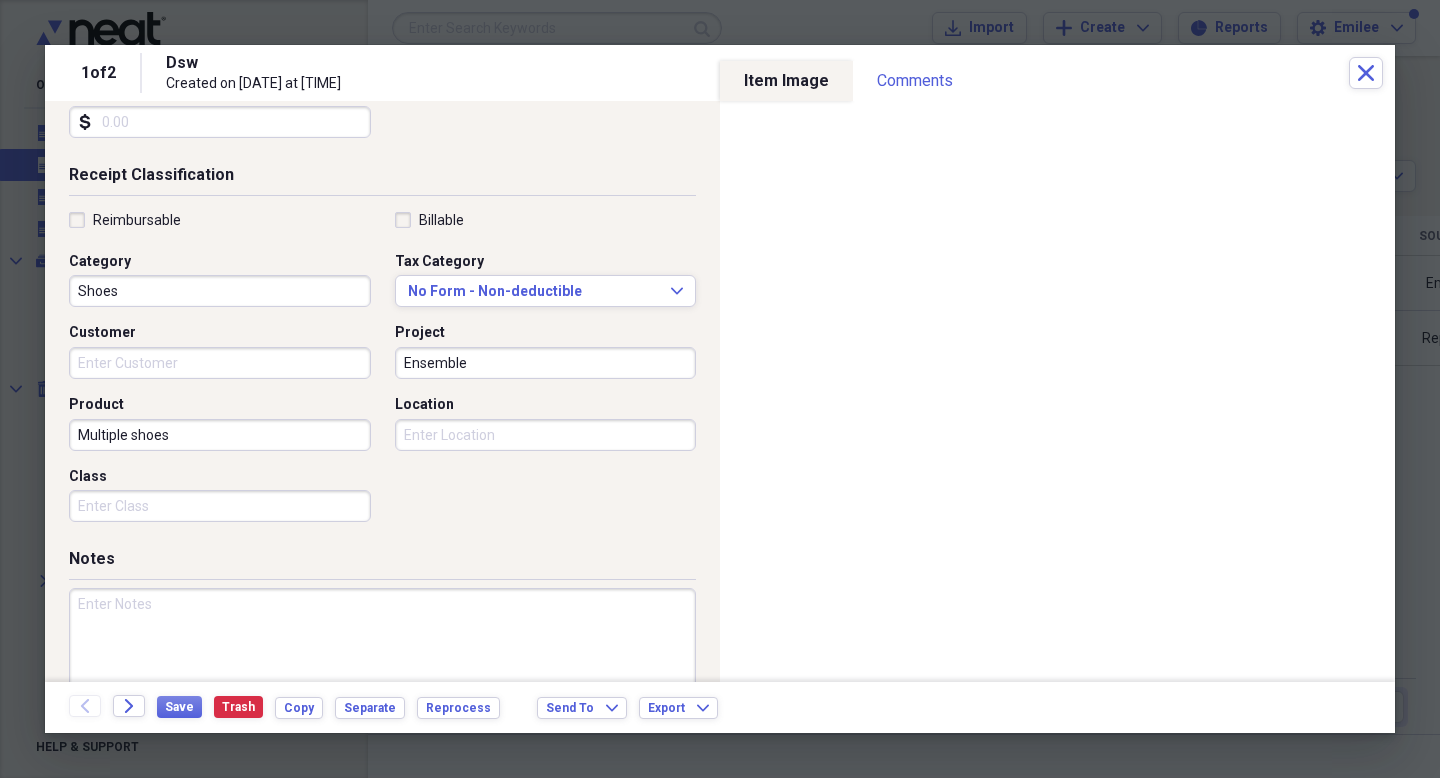 scroll, scrollTop: 379, scrollLeft: 0, axis: vertical 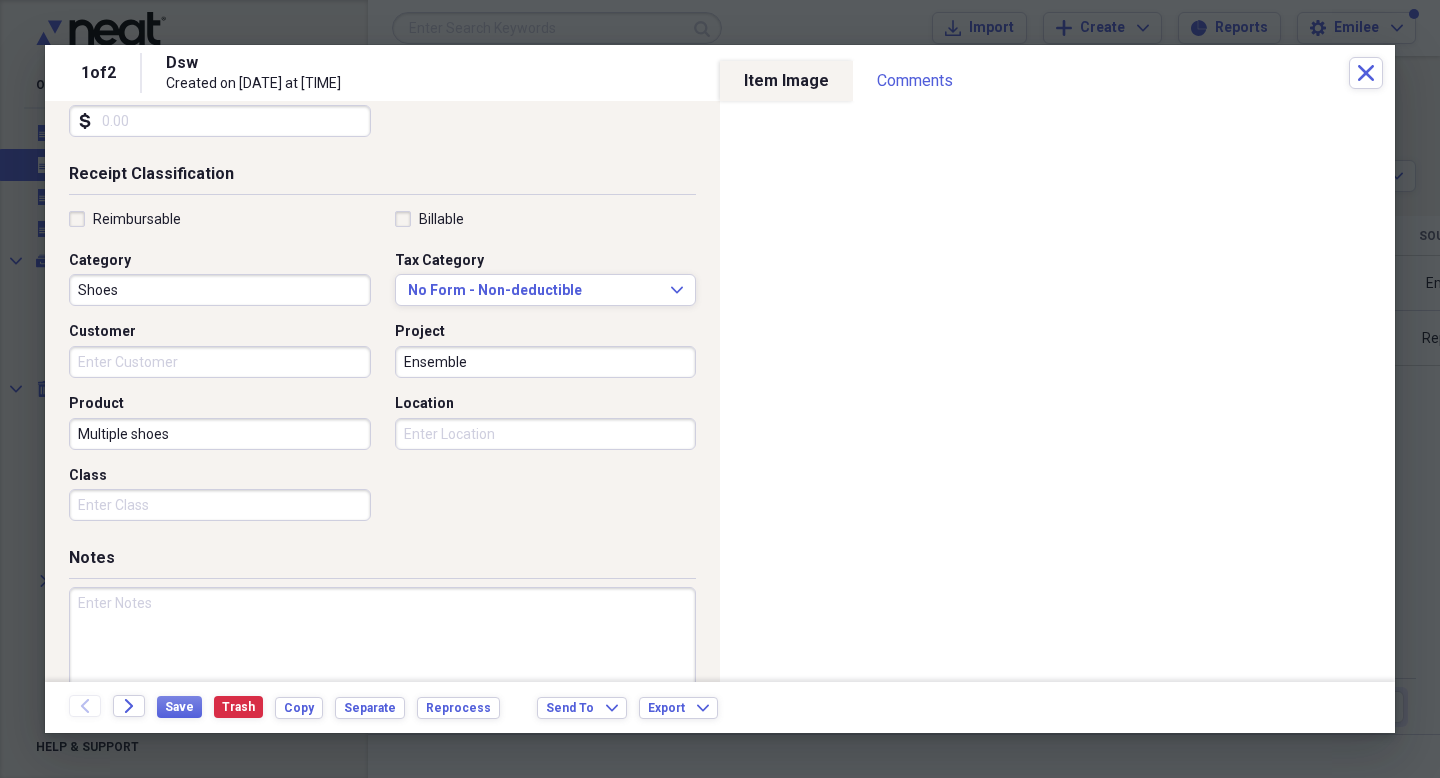 click at bounding box center [382, 652] 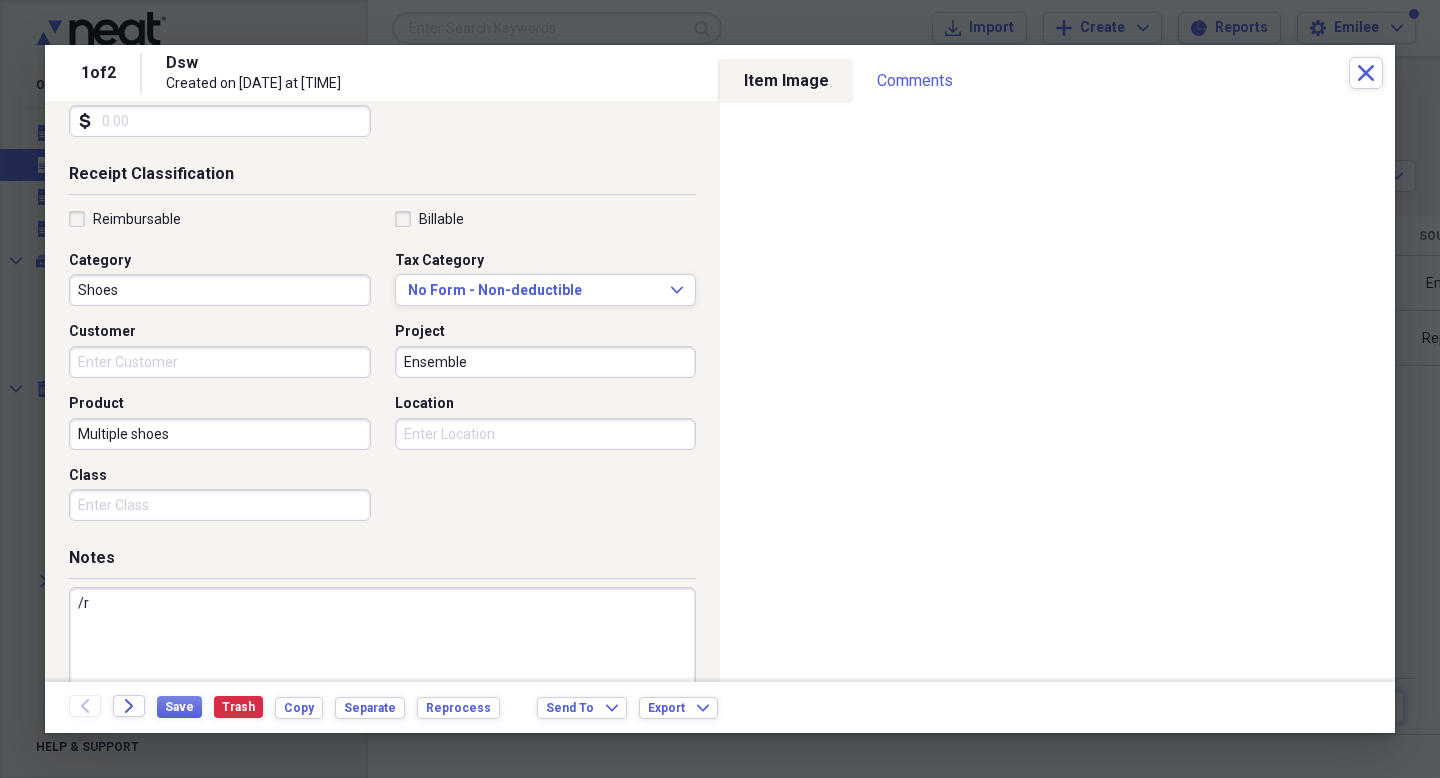 type on "/" 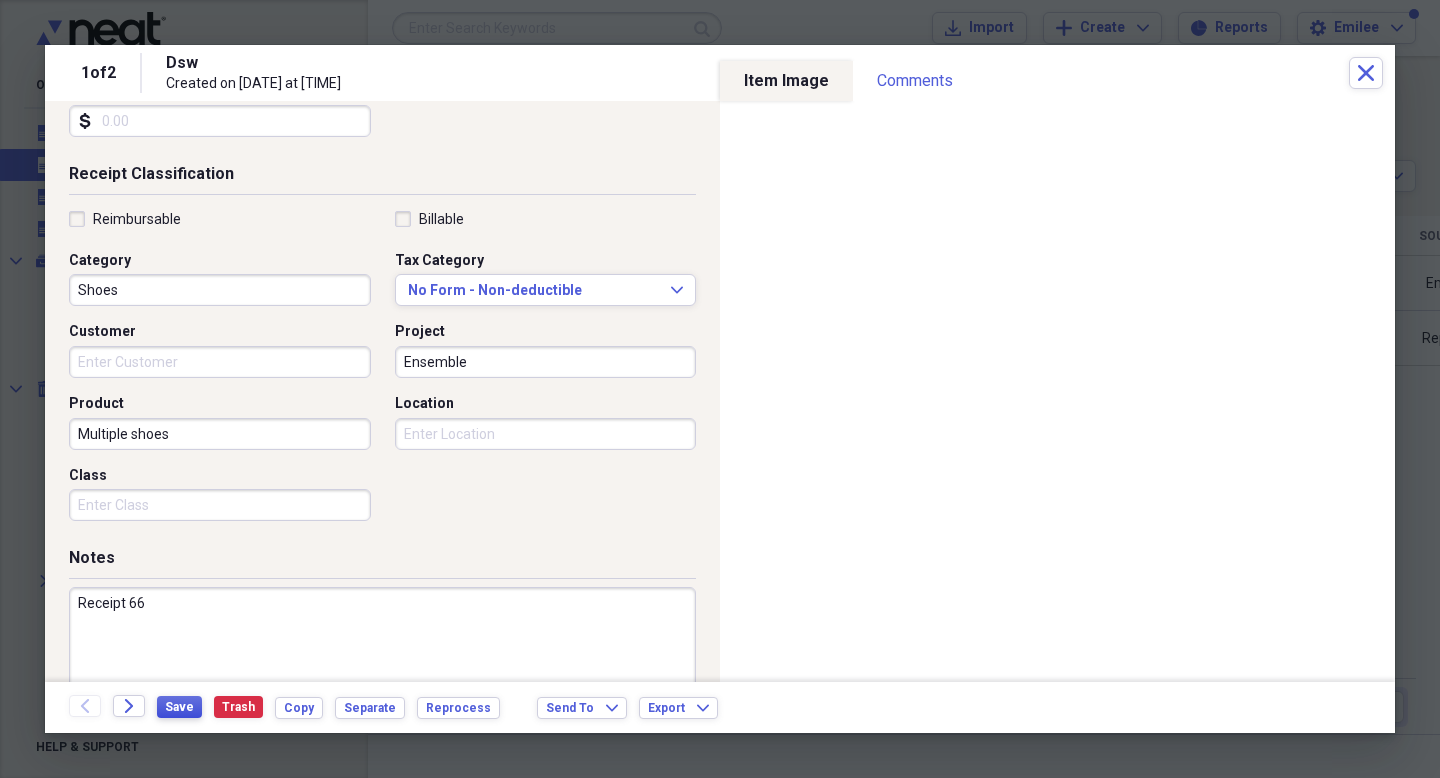 type on "Receipt 66" 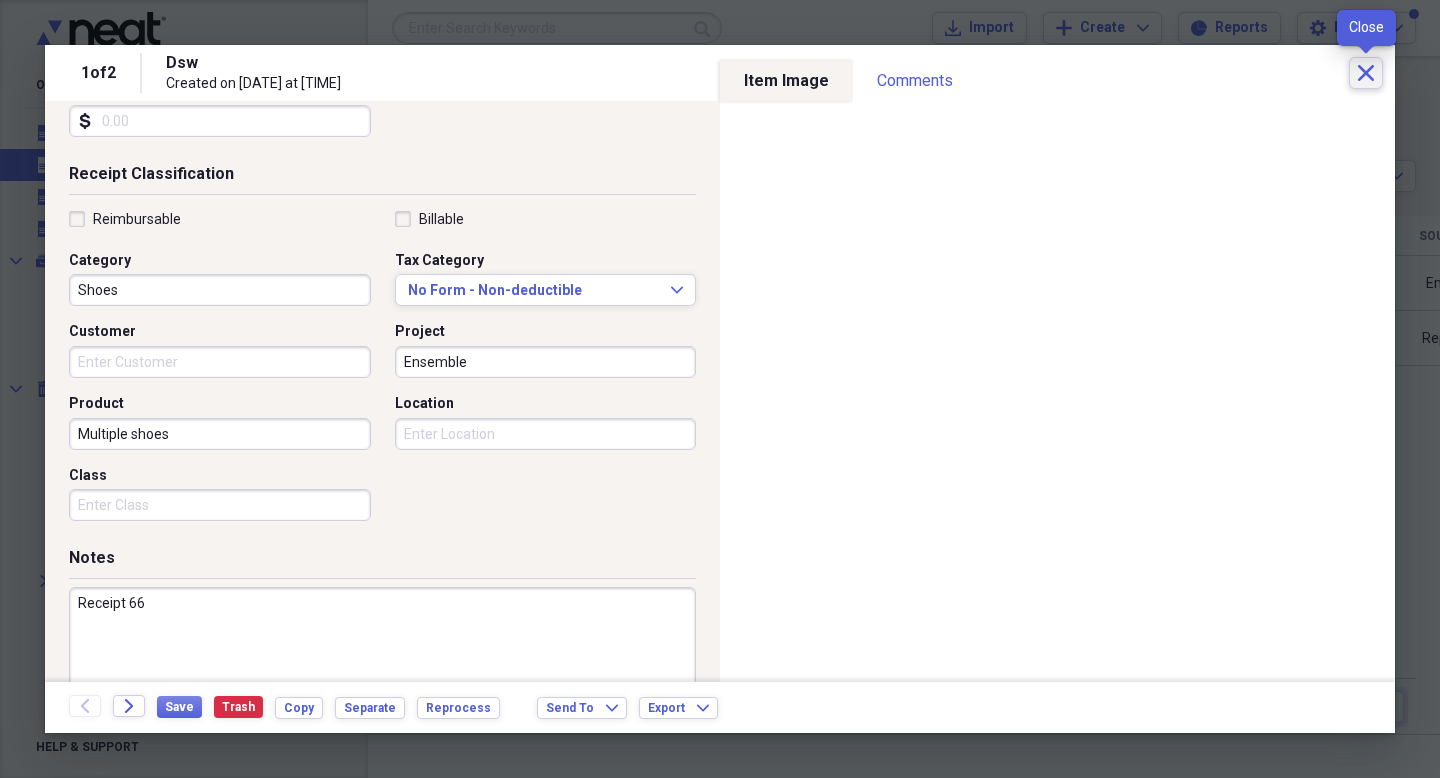 click on "Close" 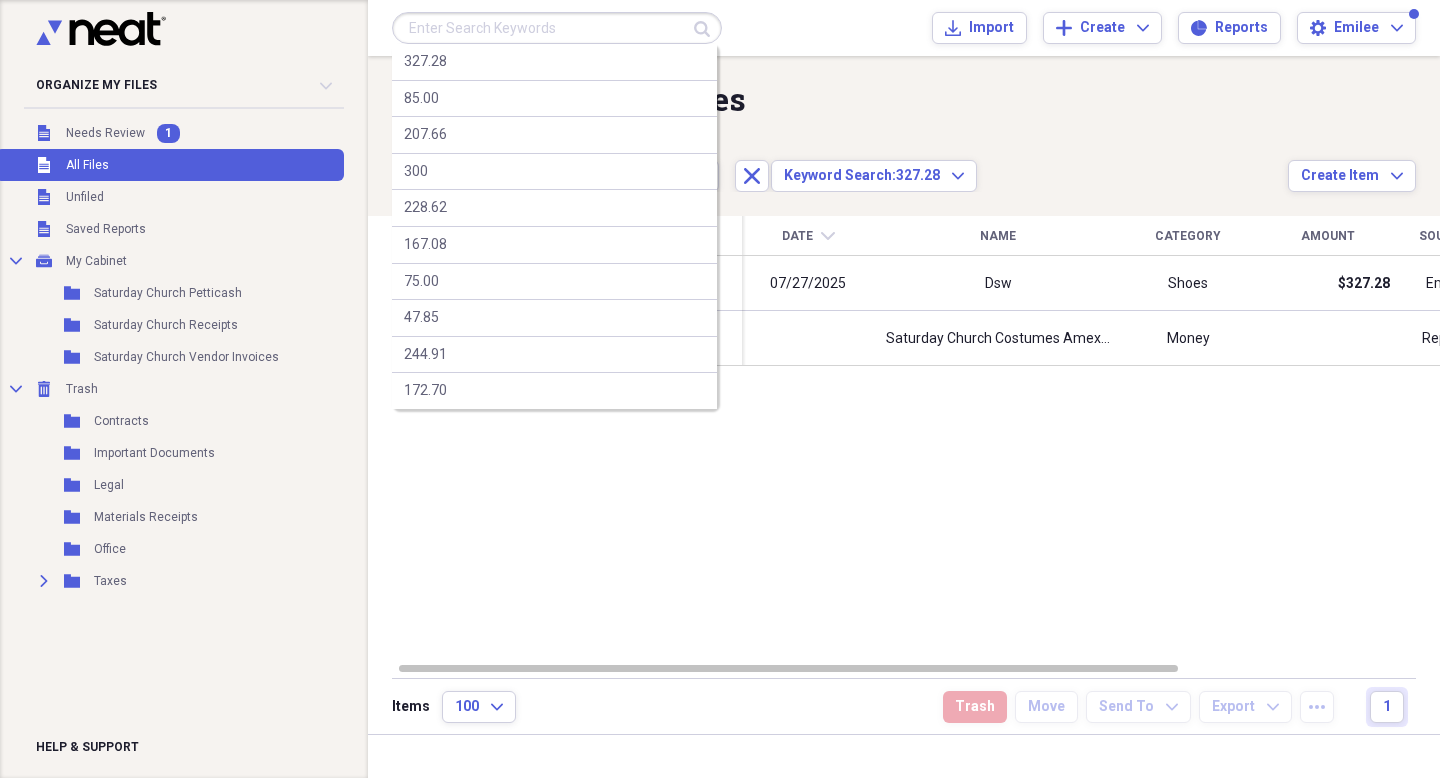 click at bounding box center [557, 28] 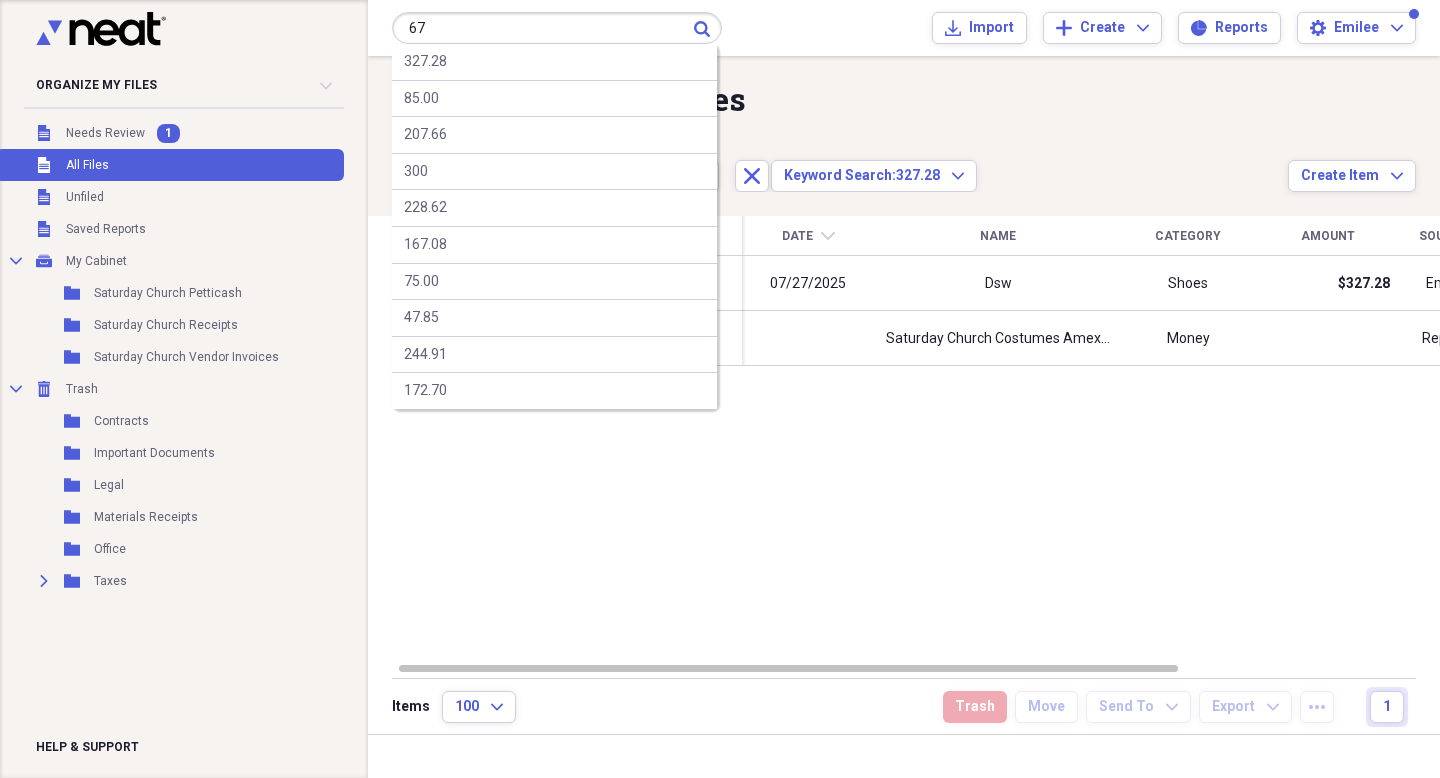 type on "6" 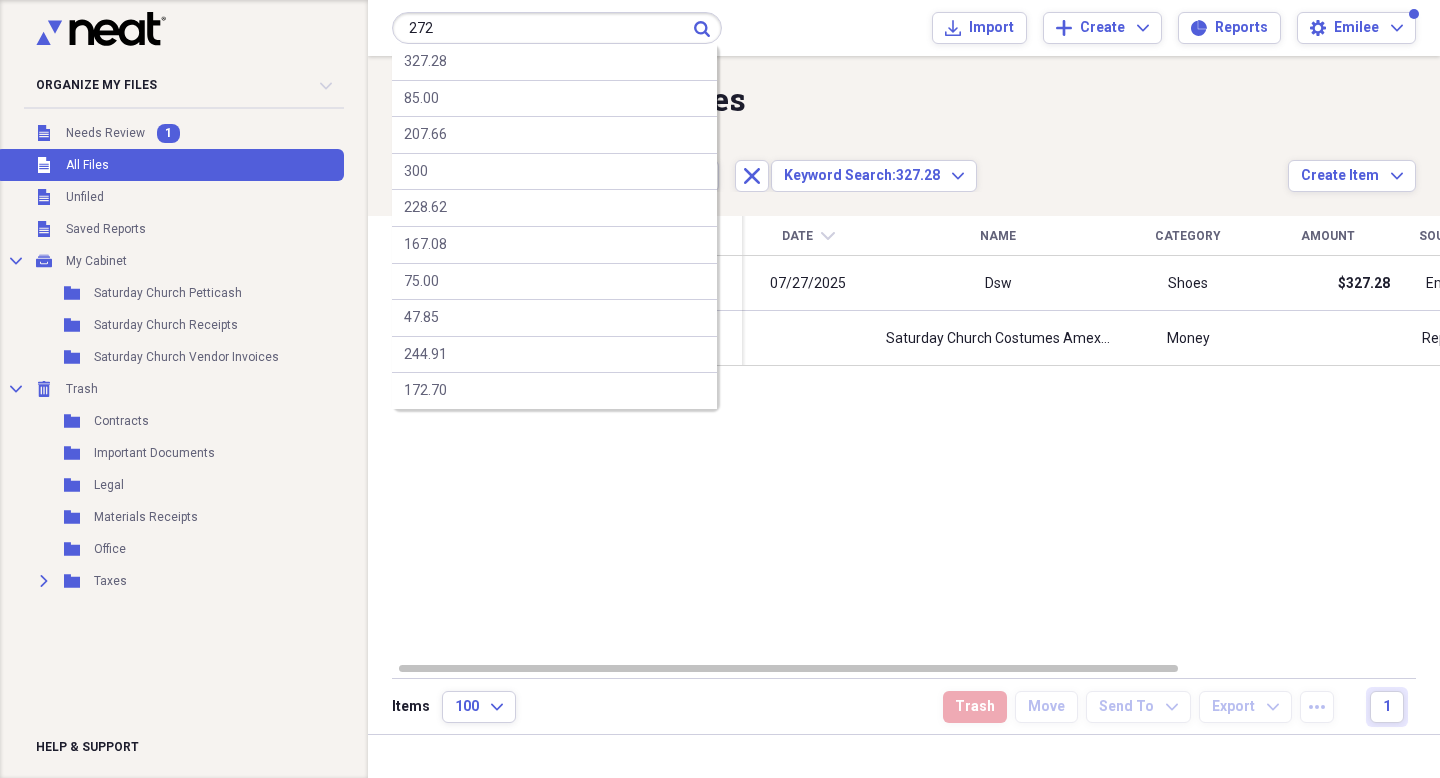 type on "272" 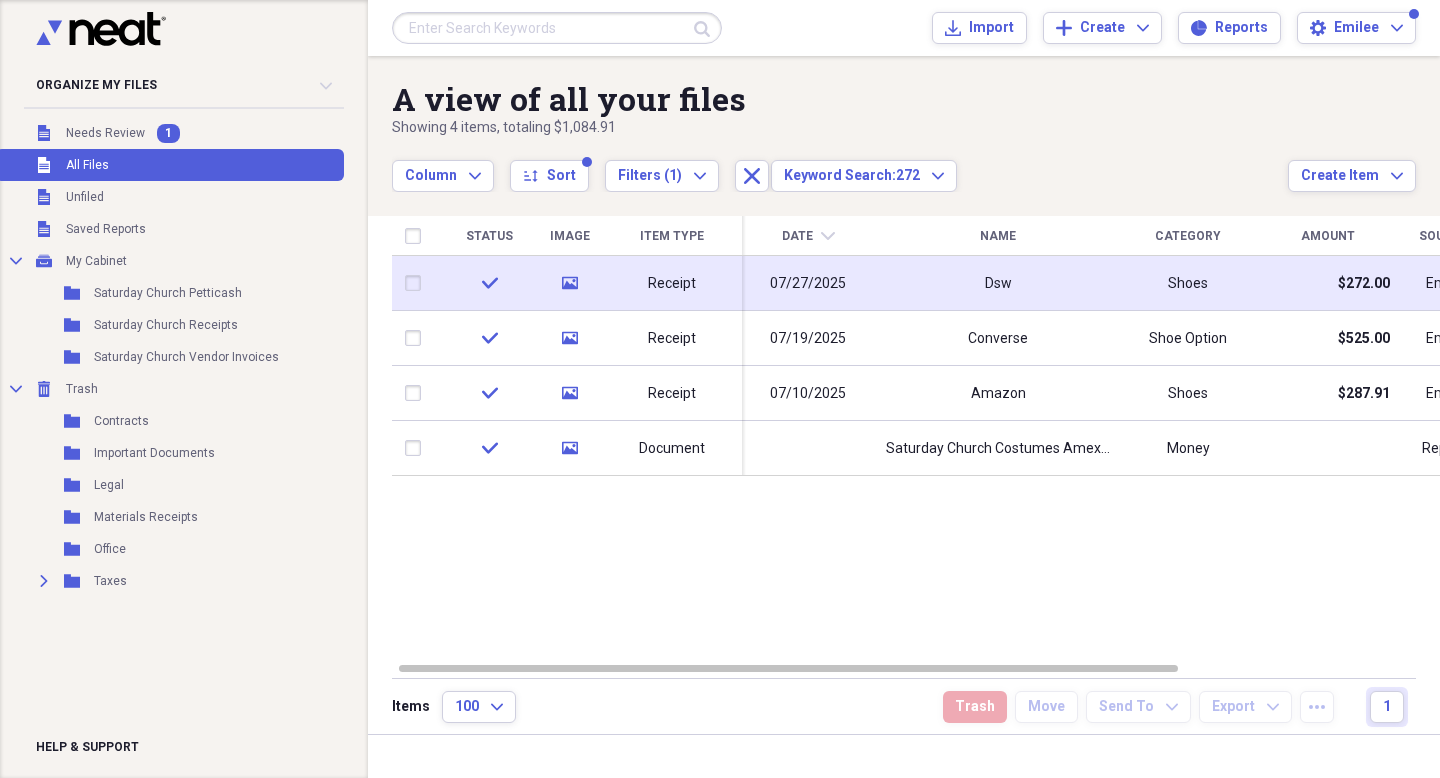 click on "Shoes" at bounding box center [1188, 283] 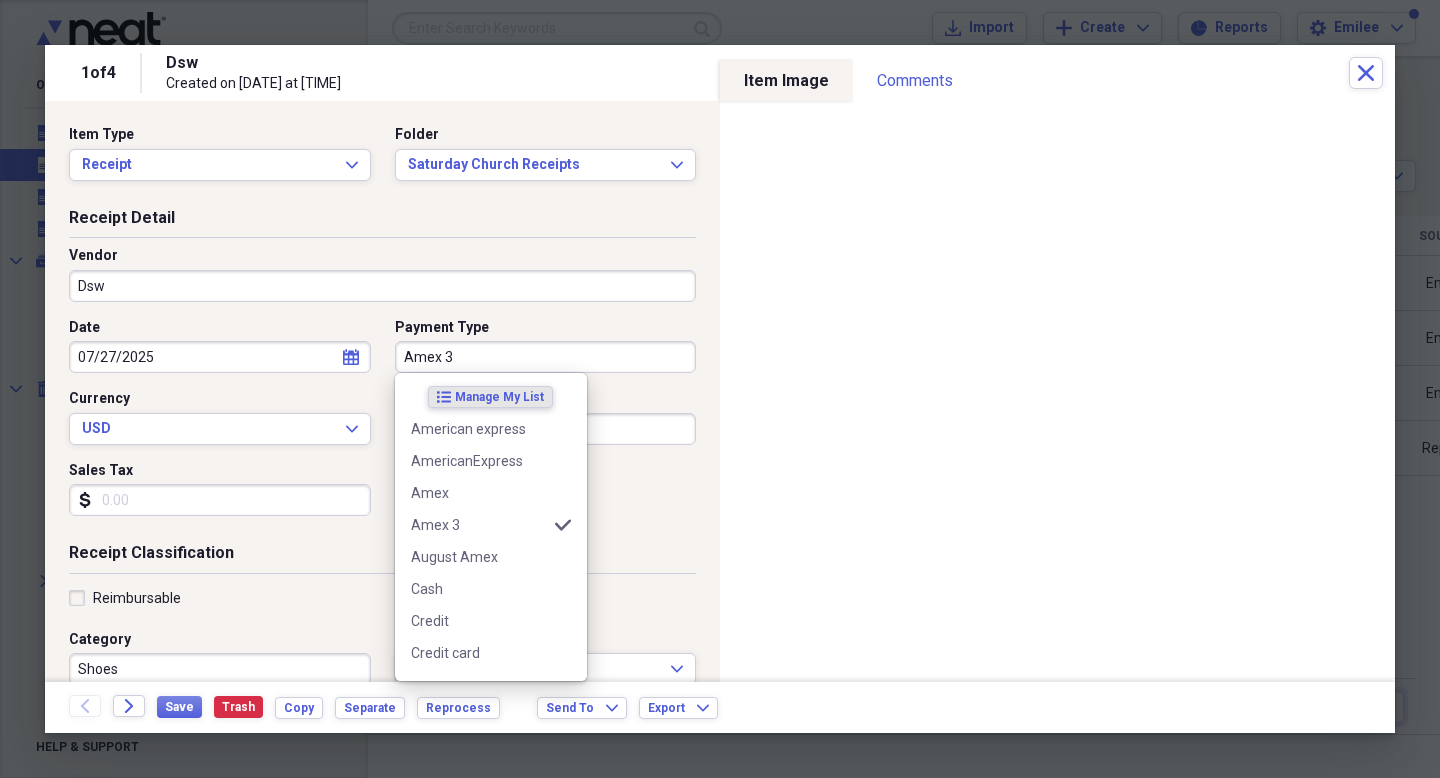 click on "Amex 3" at bounding box center [546, 357] 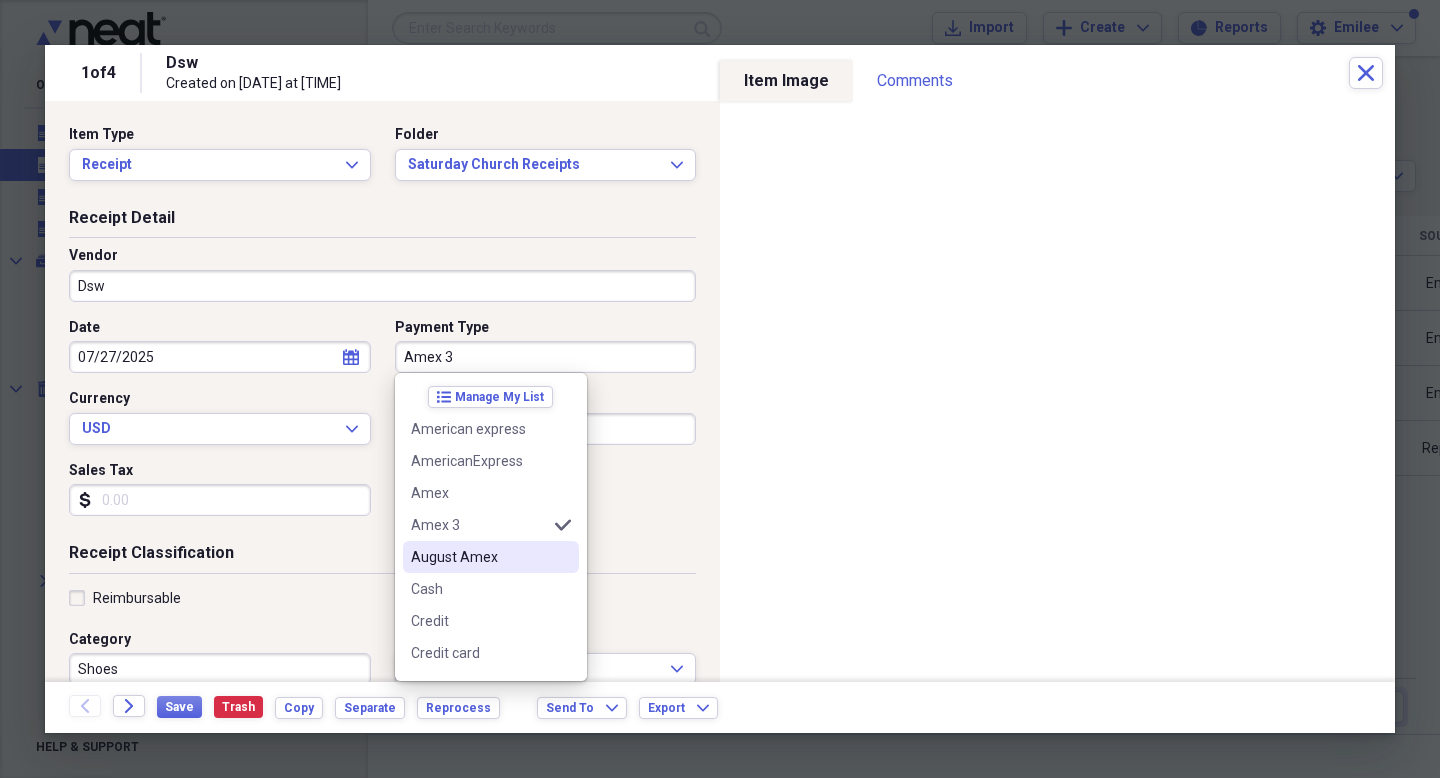 click on "August Amex" at bounding box center [479, 557] 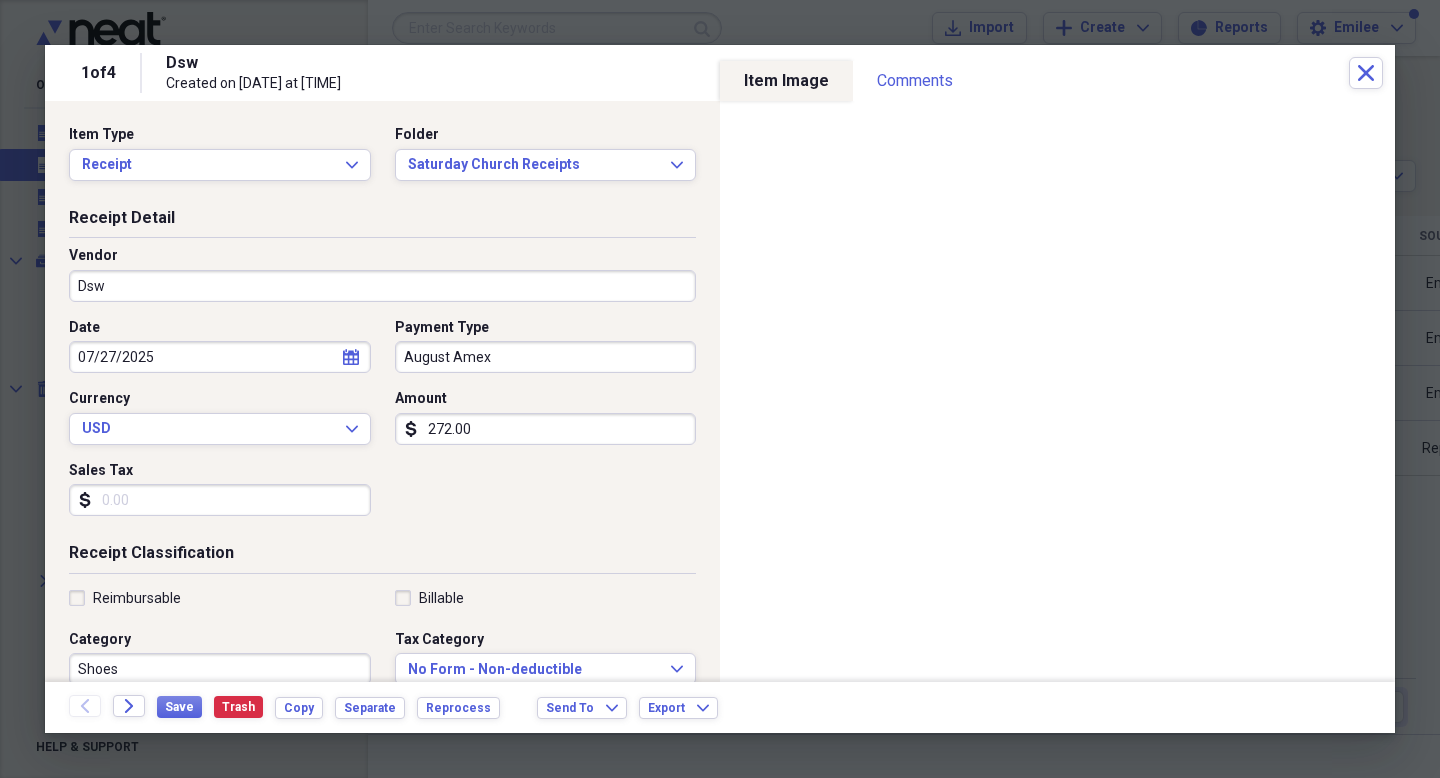 click on "Receipt Classification Reimbursable Billable Category Shoes Tax Category No Form - Non-deductible Expand Customer Project Ensemble Product Multiple shoes Location Class" at bounding box center [382, 734] 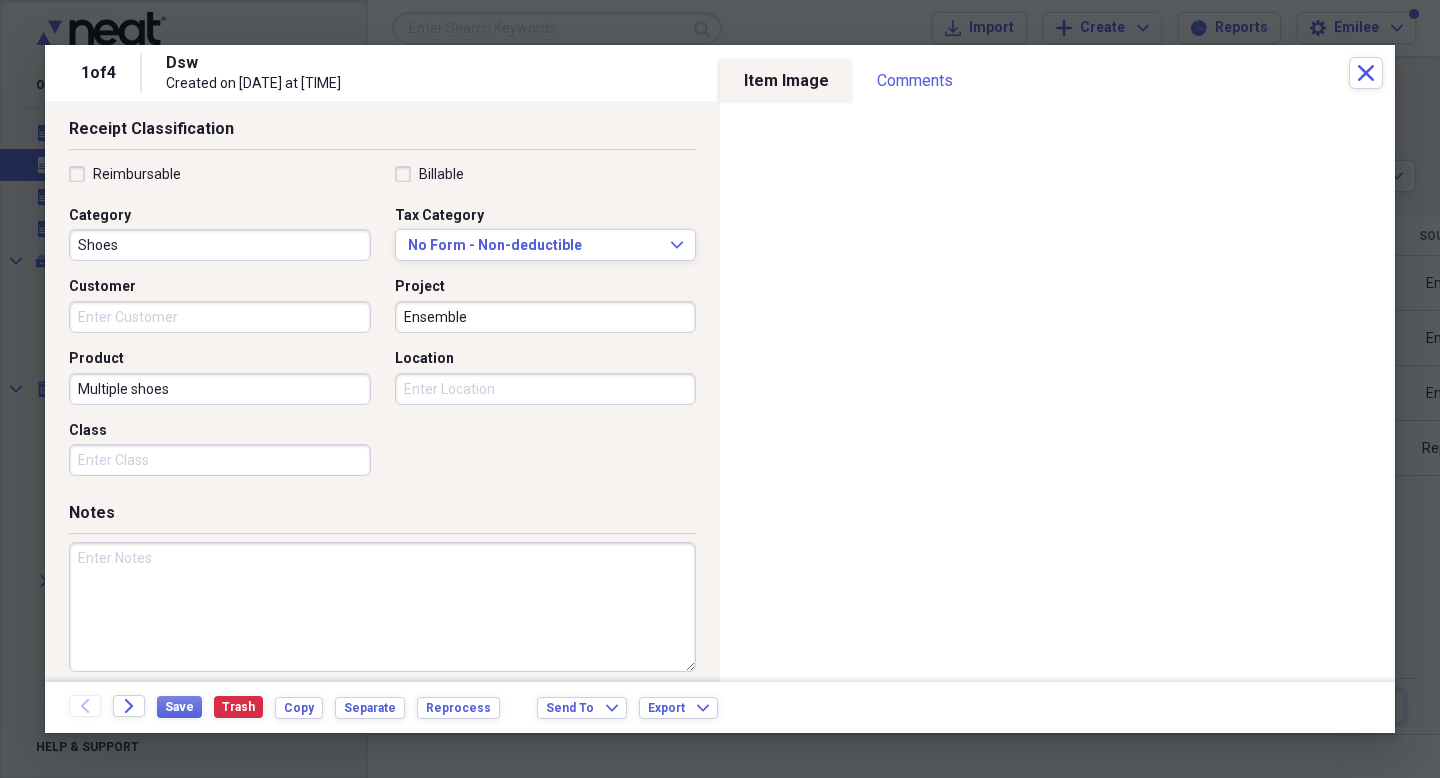 scroll, scrollTop: 439, scrollLeft: 0, axis: vertical 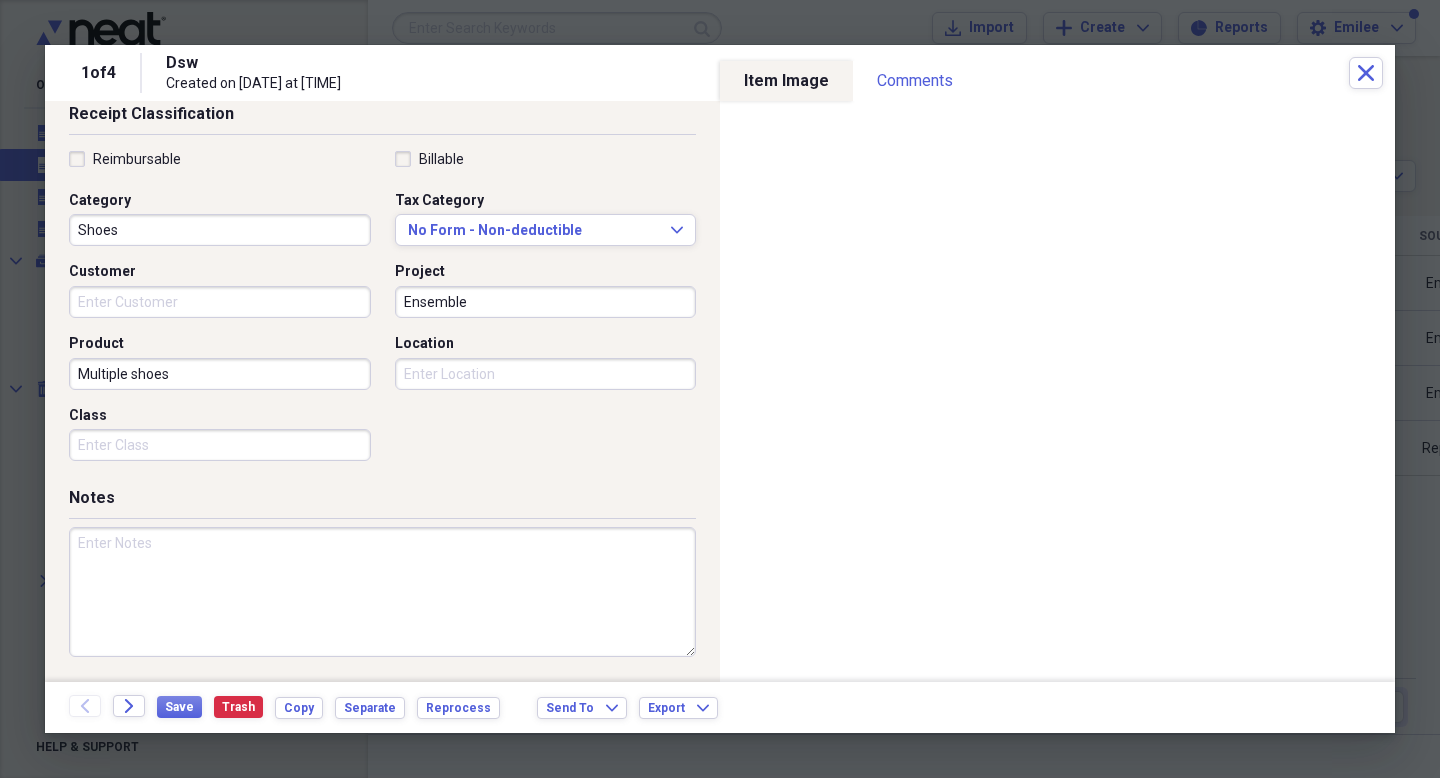 click at bounding box center (382, 592) 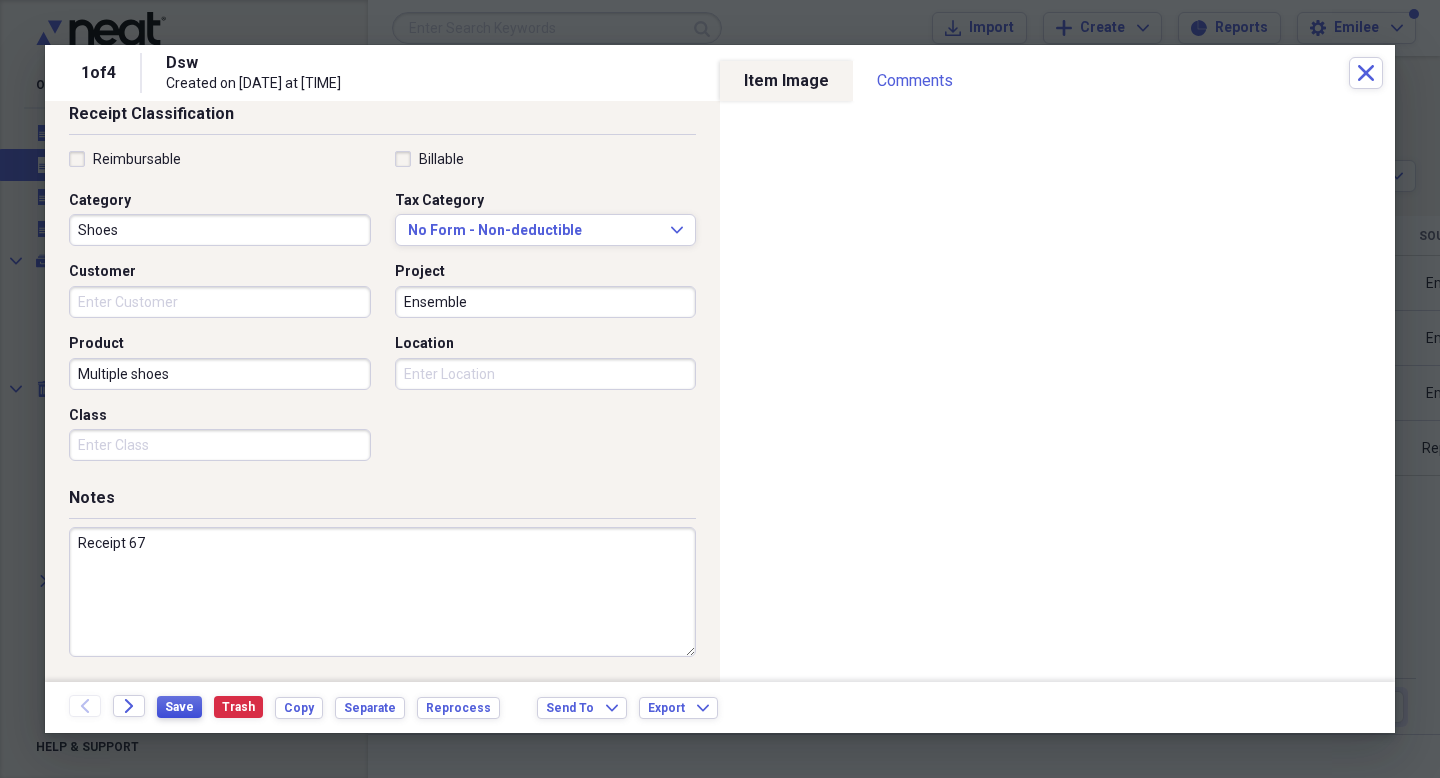 type on "Receipt 67" 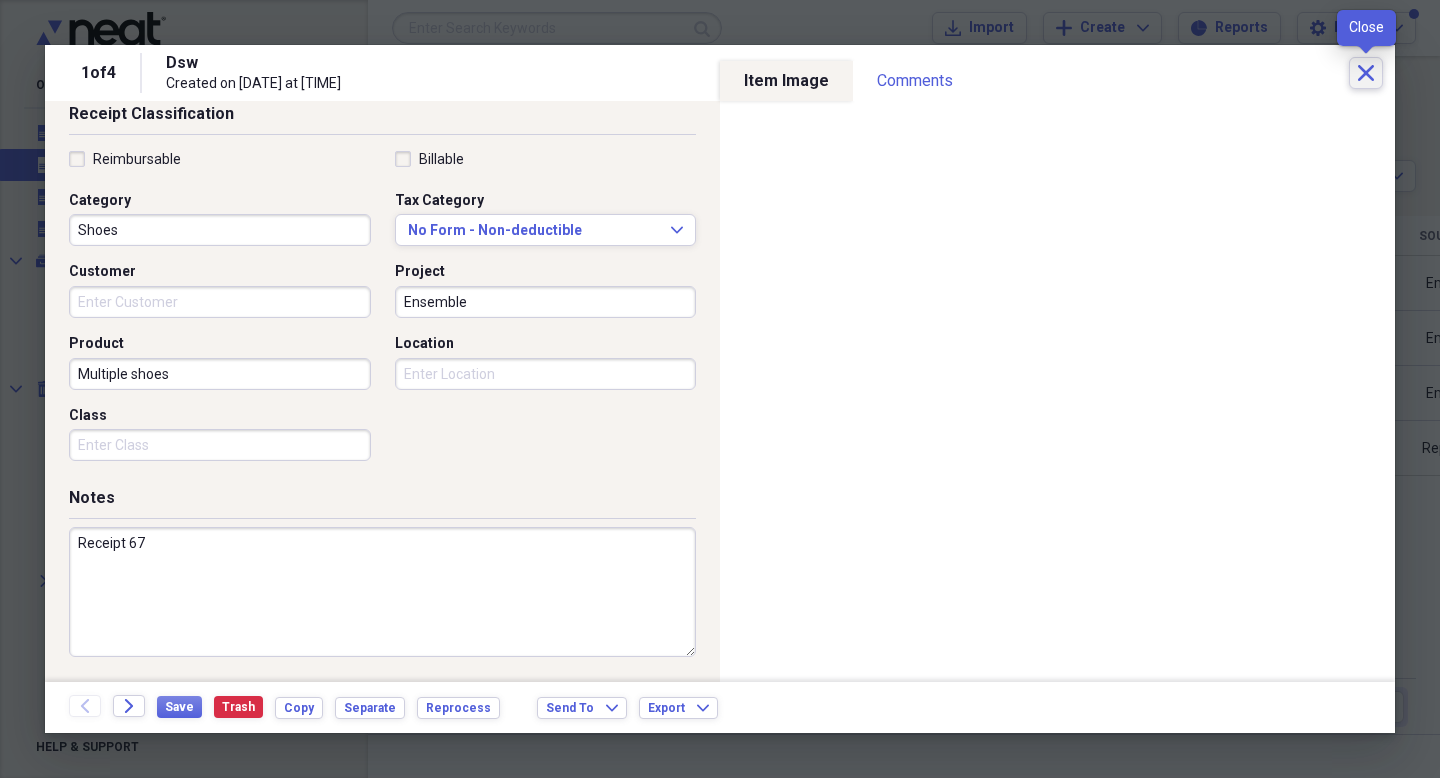 click 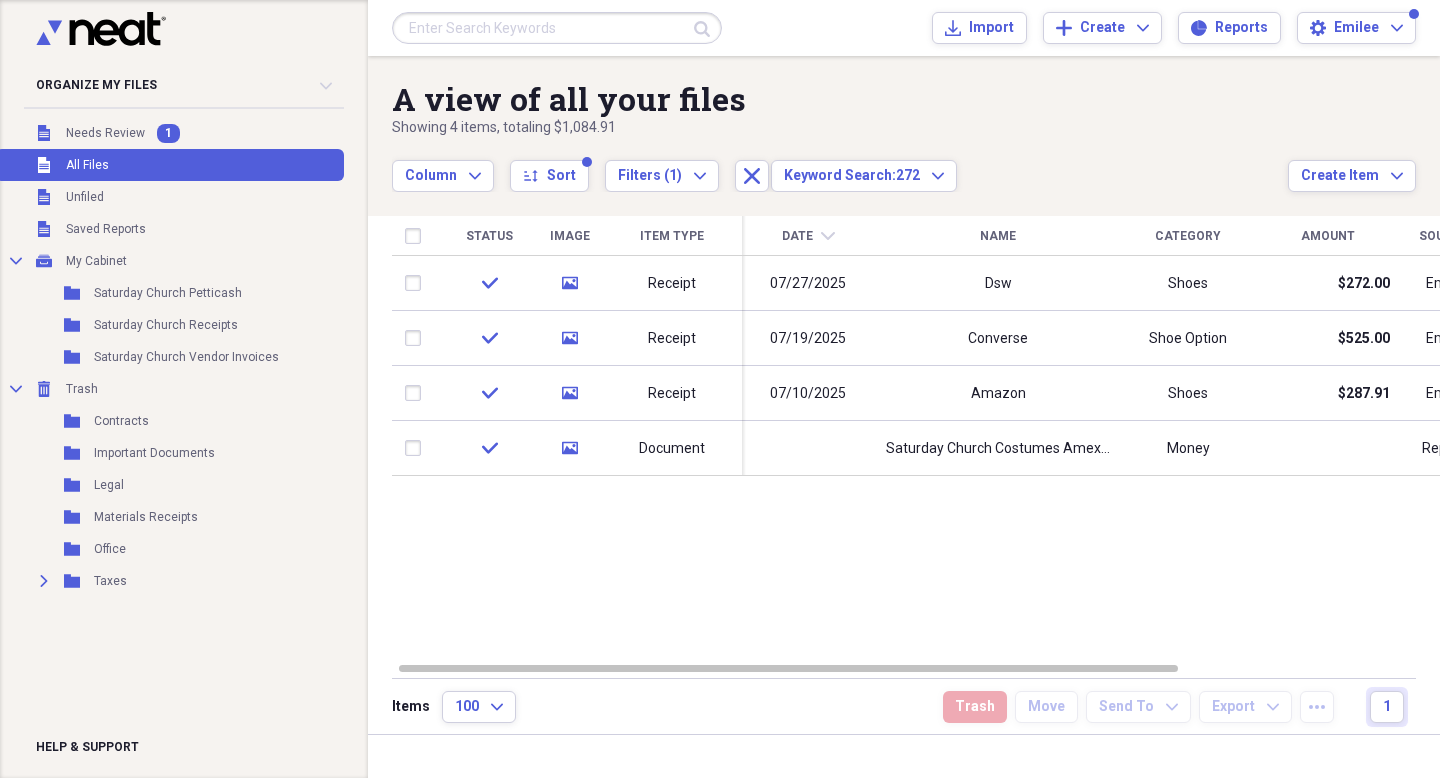 click at bounding box center (557, 28) 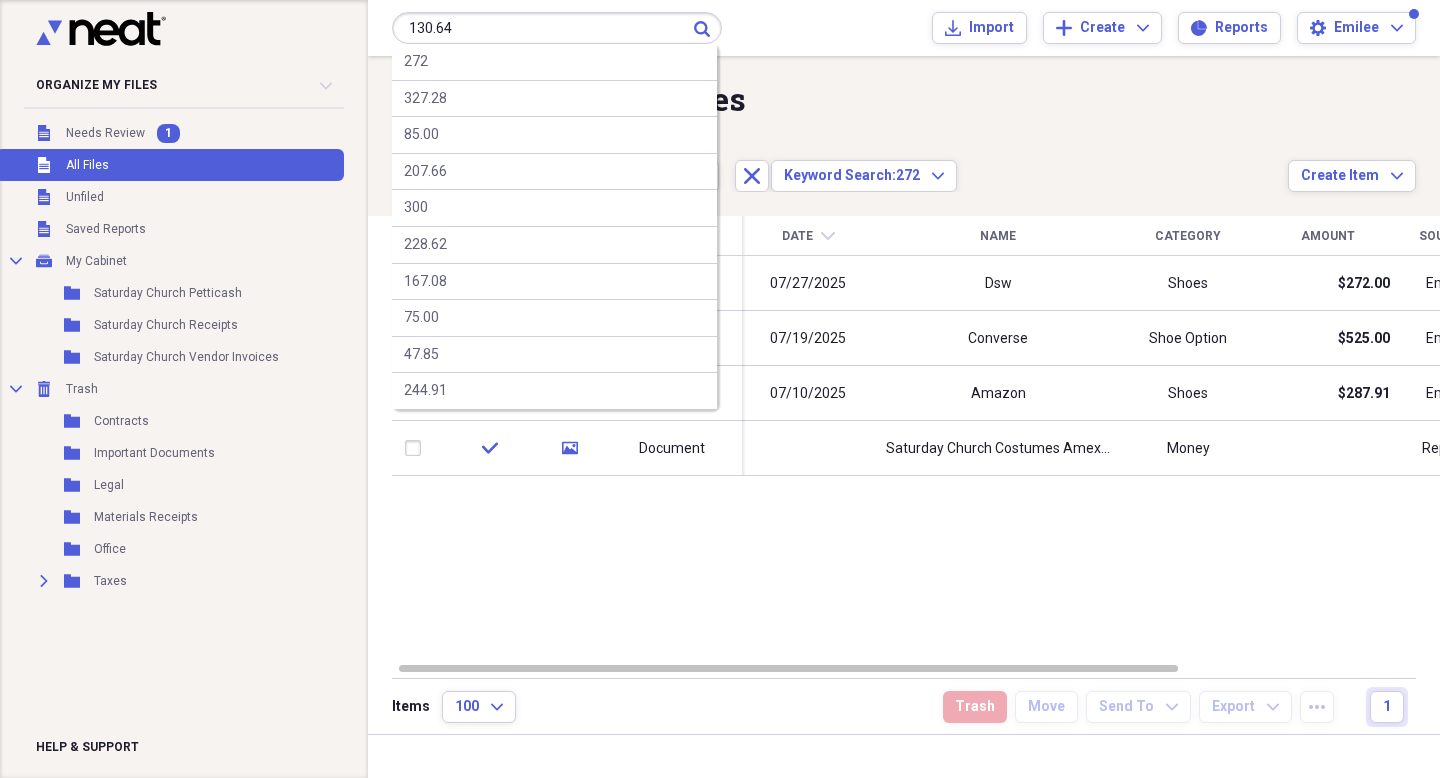 type on "130.64" 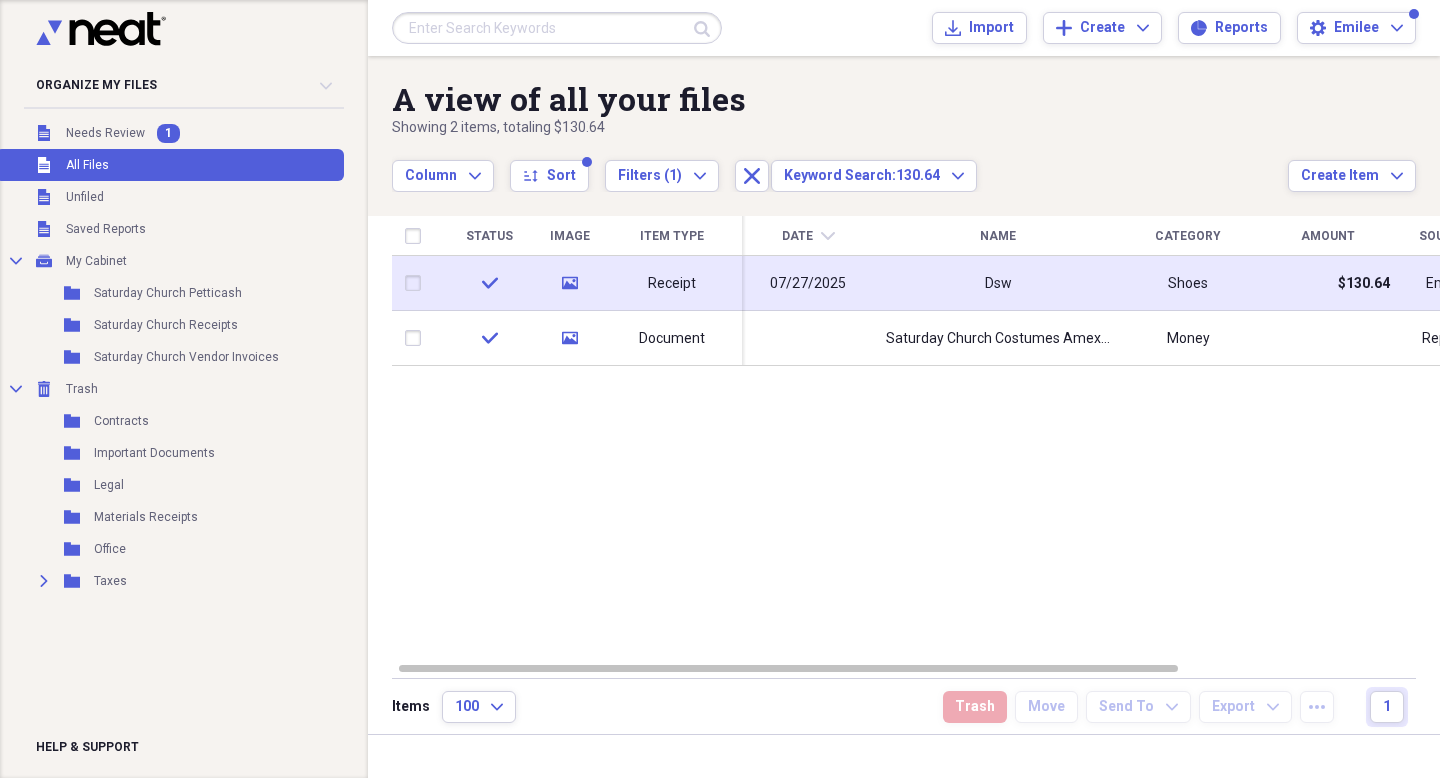 click on "Dsw" at bounding box center (998, 283) 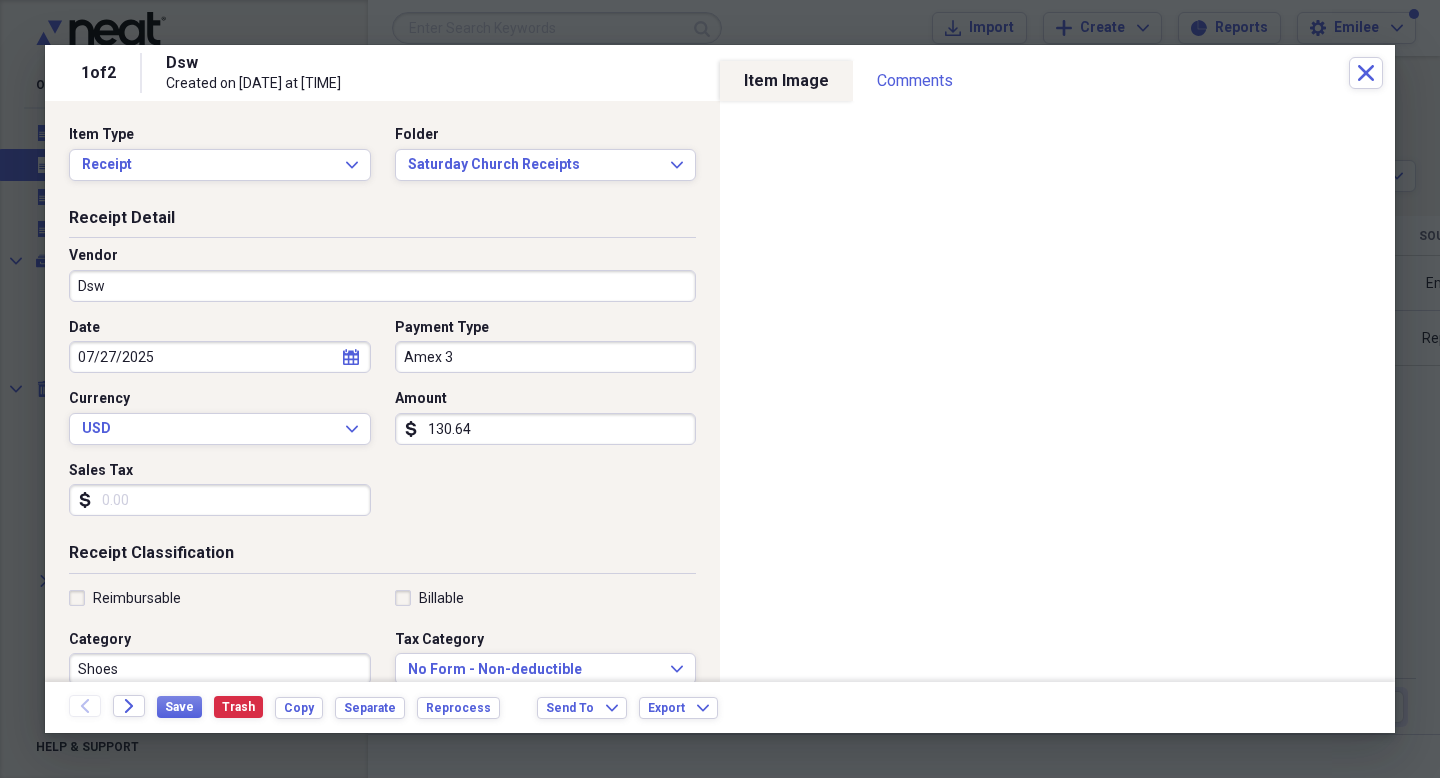 click on "Amex 3" at bounding box center (546, 357) 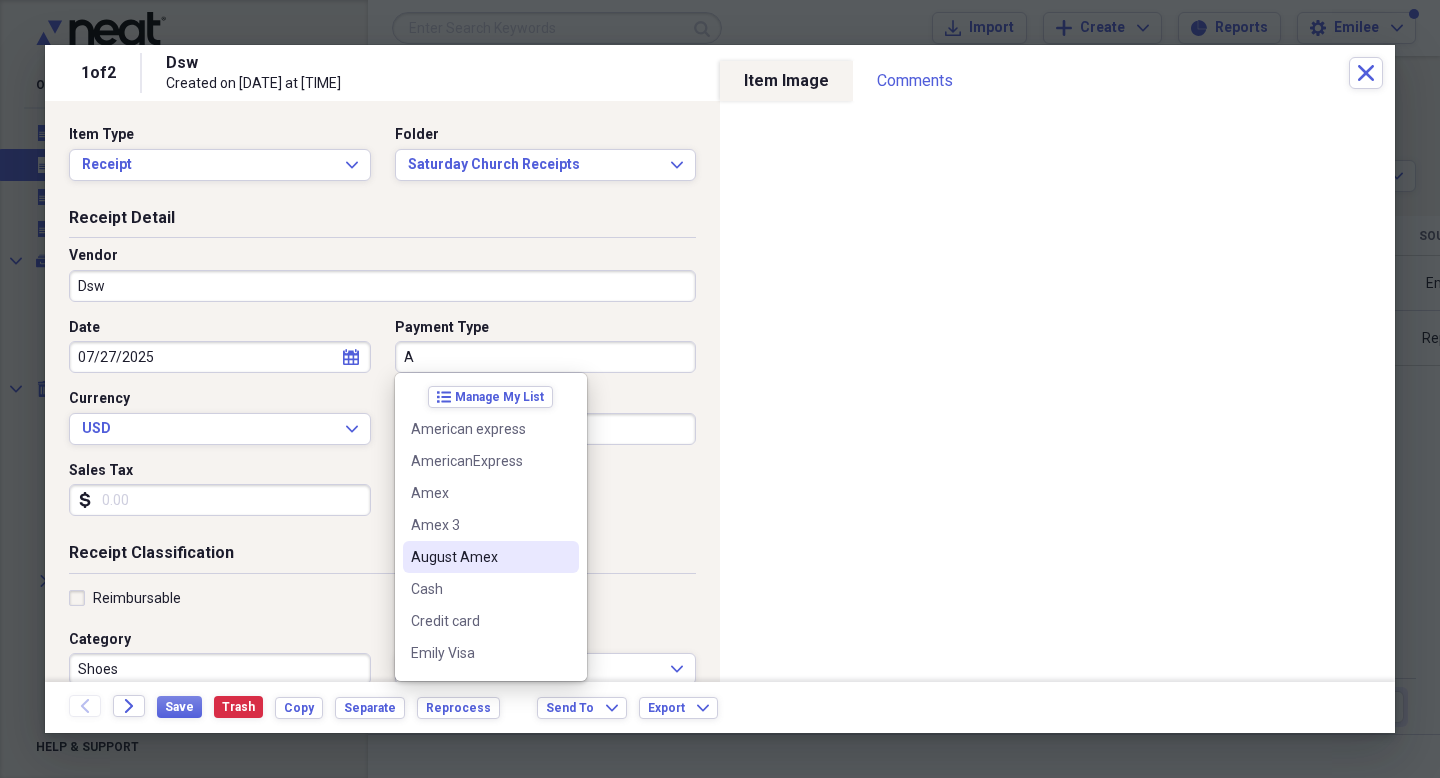 click on "August Amex" at bounding box center (491, 557) 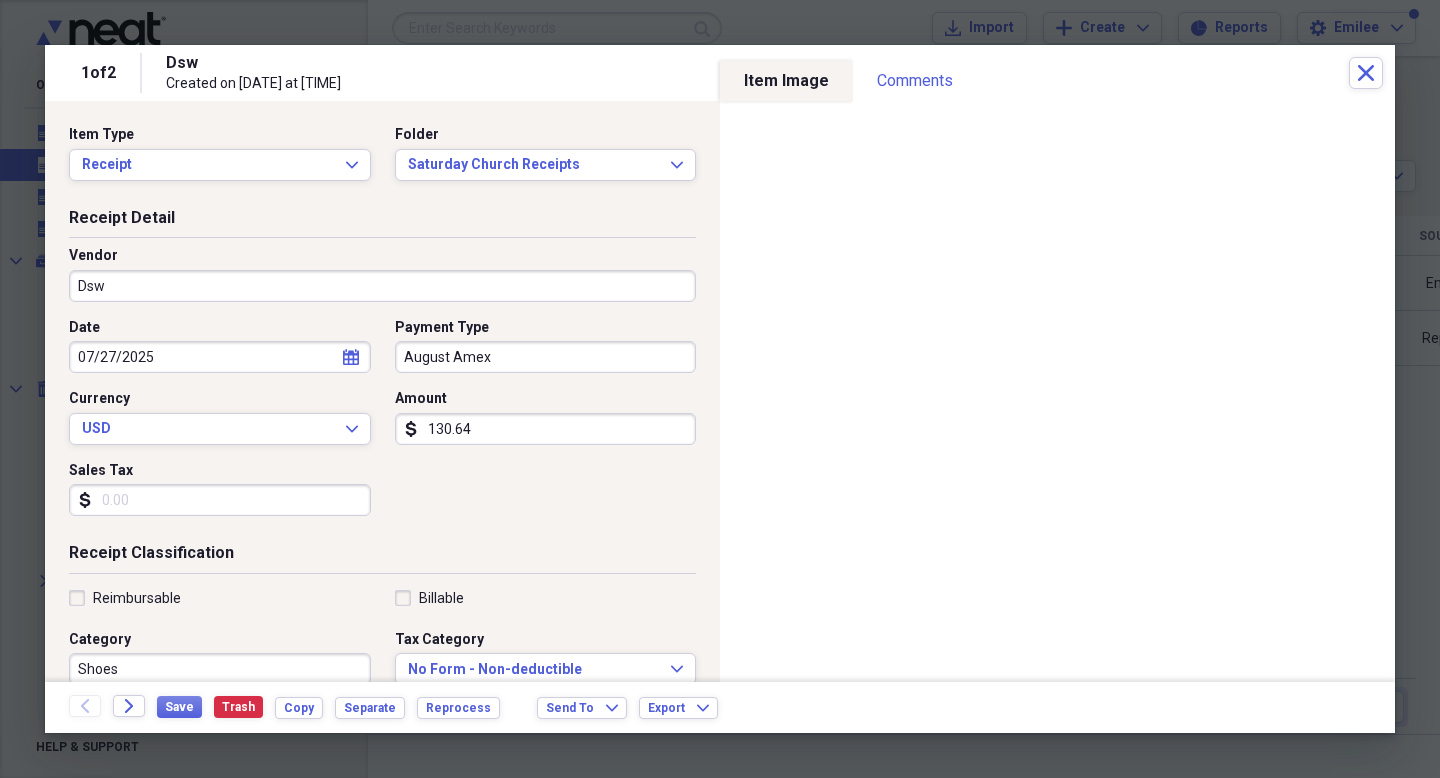 click on "Billable" at bounding box center [546, 598] 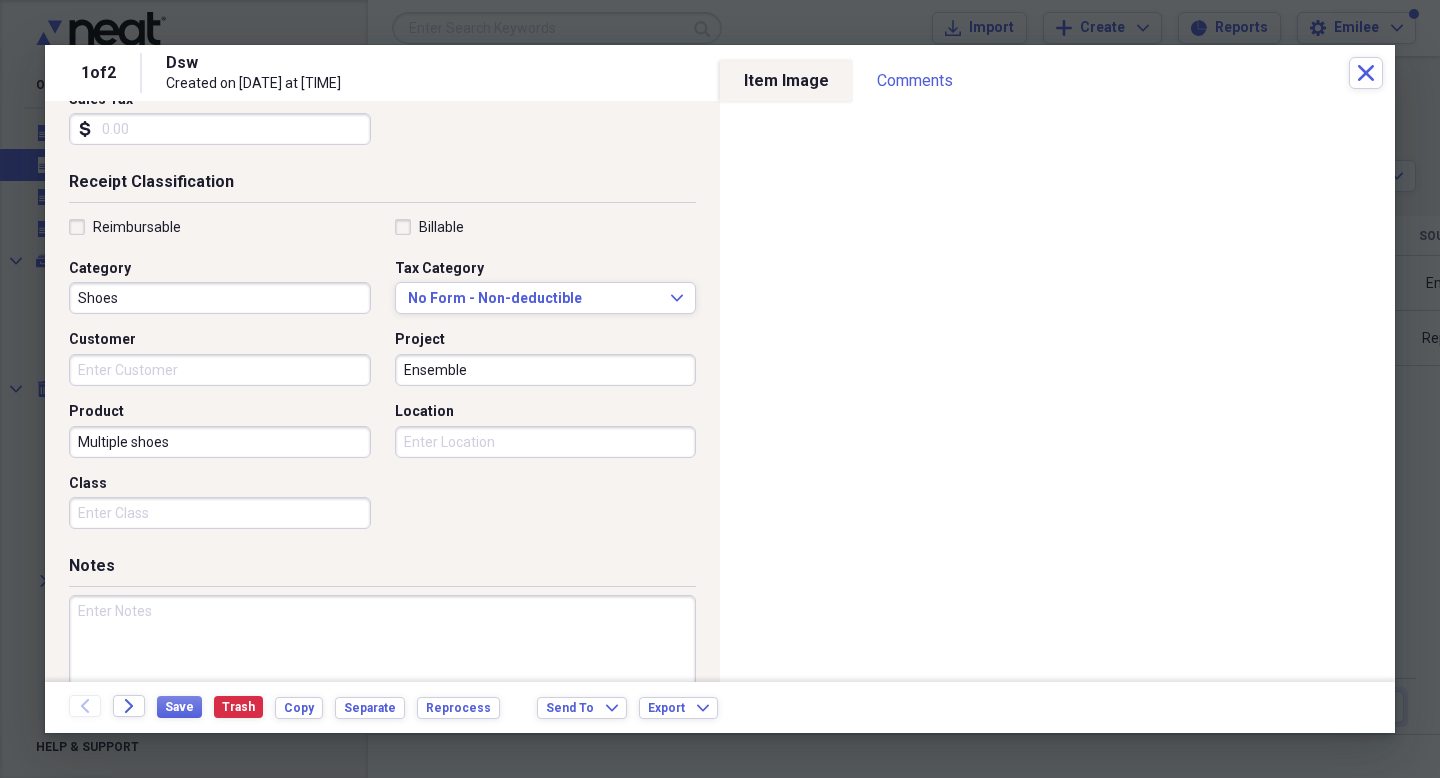 scroll, scrollTop: 439, scrollLeft: 0, axis: vertical 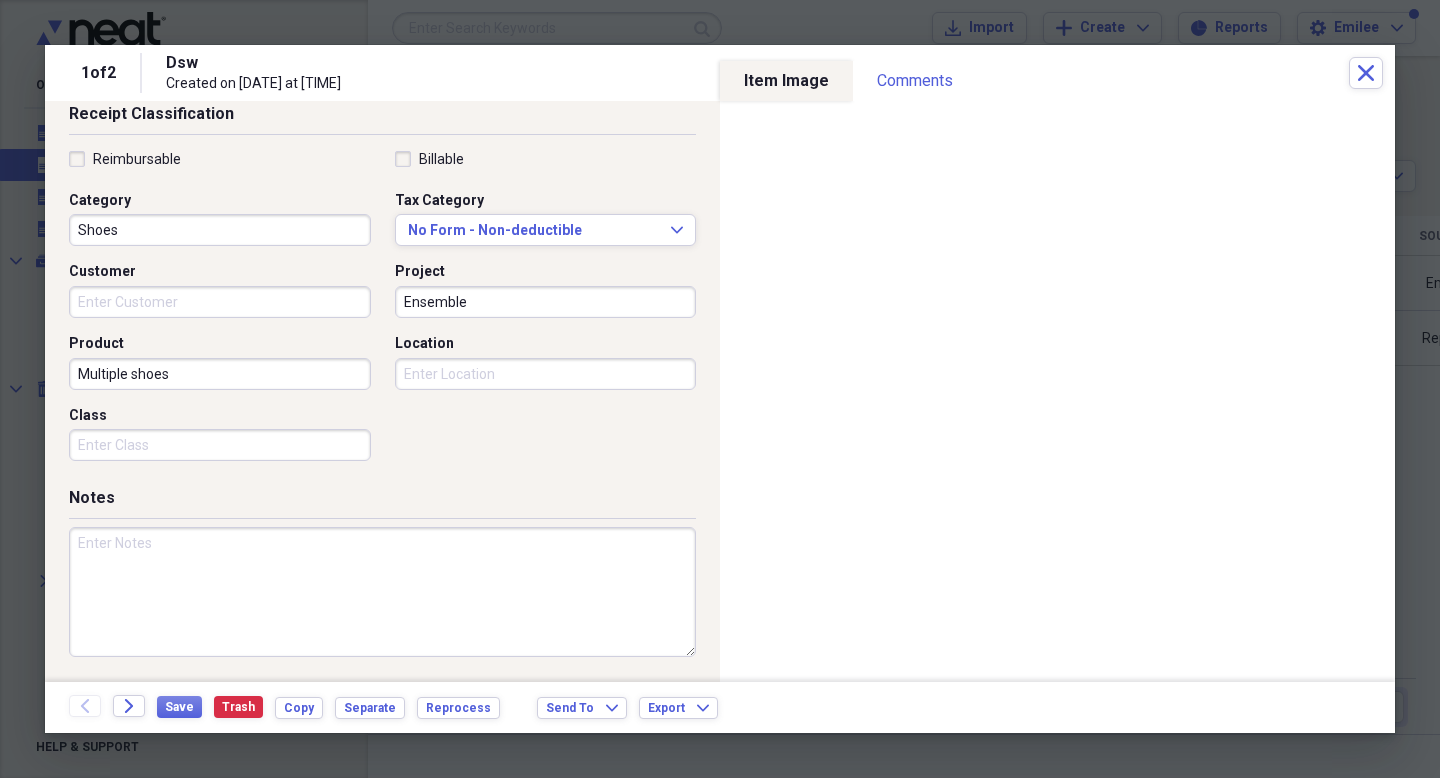 click at bounding box center [382, 592] 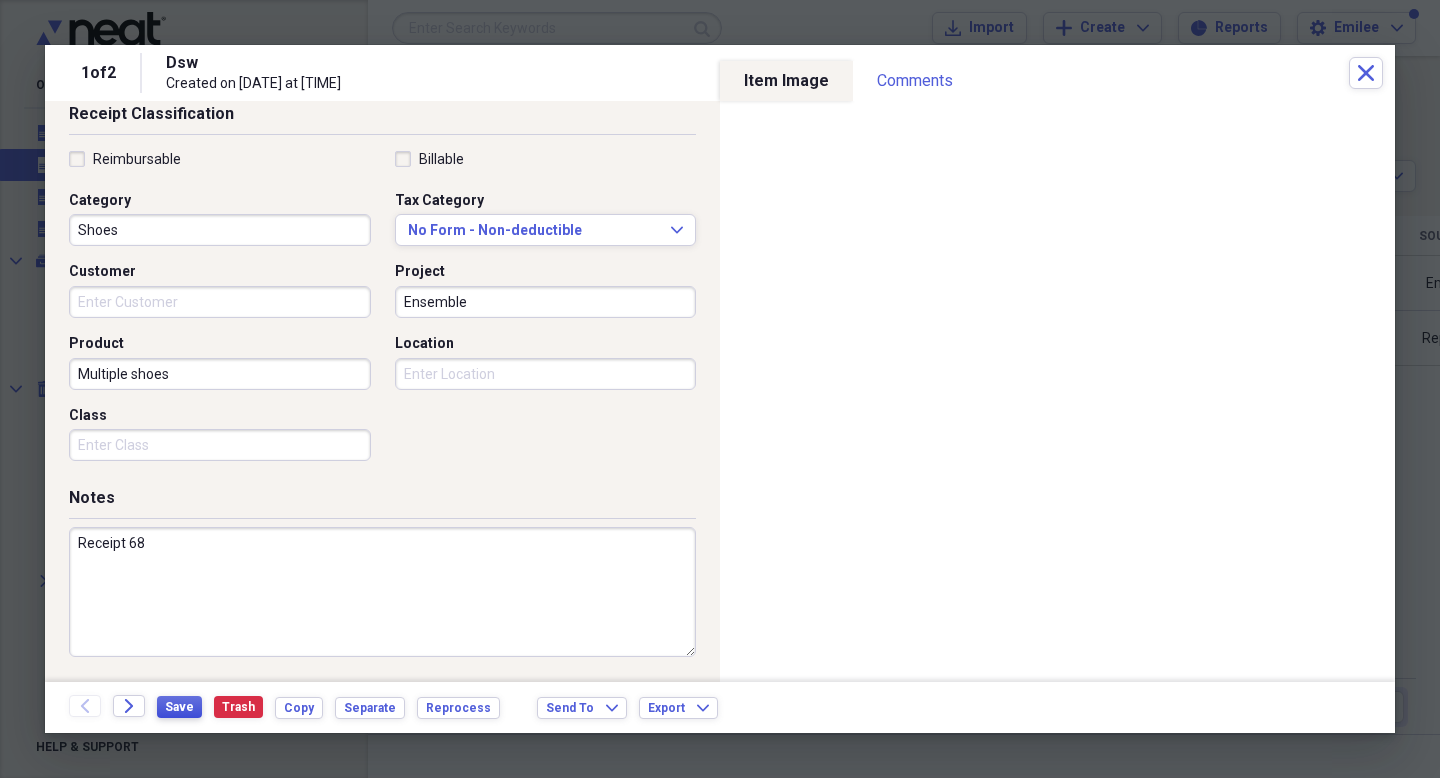 type on "Receipt 68" 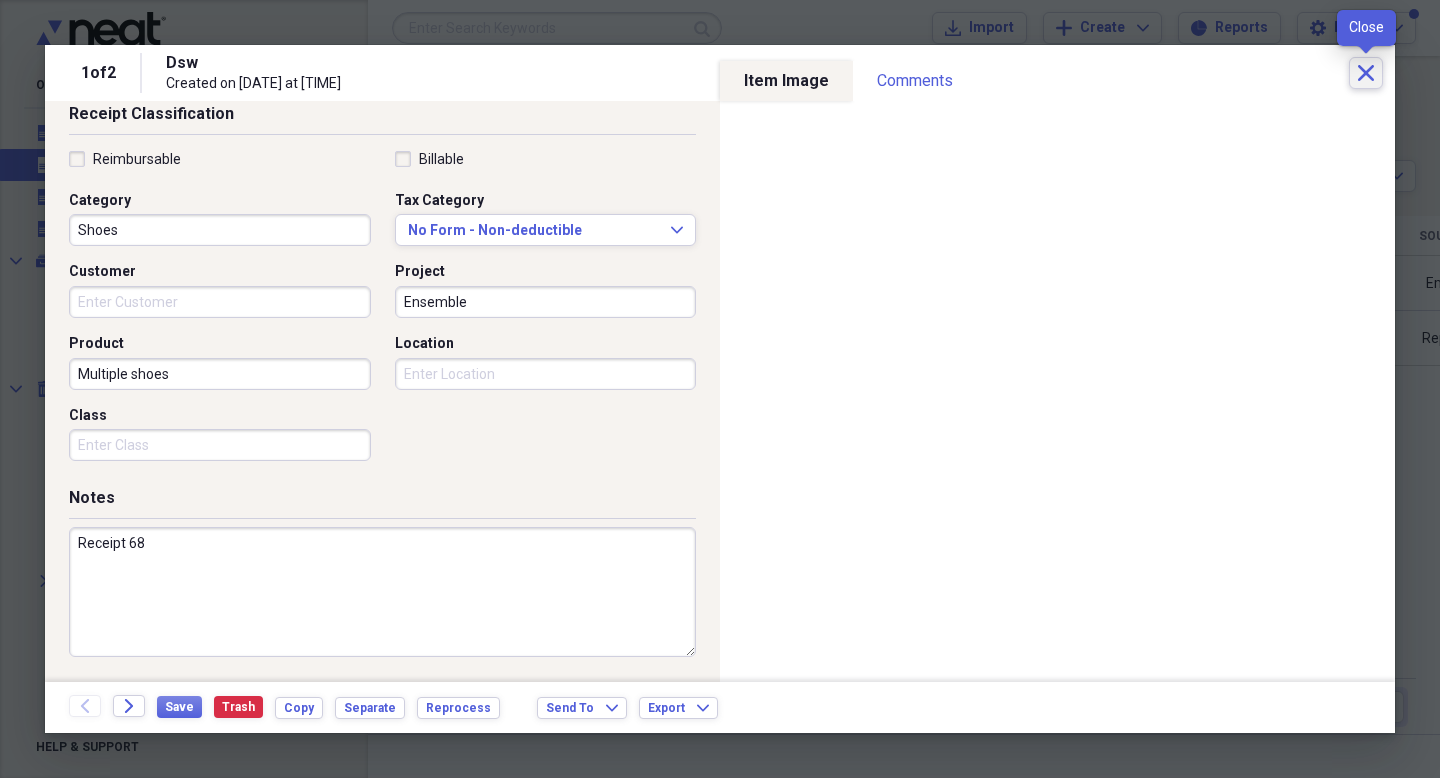 click 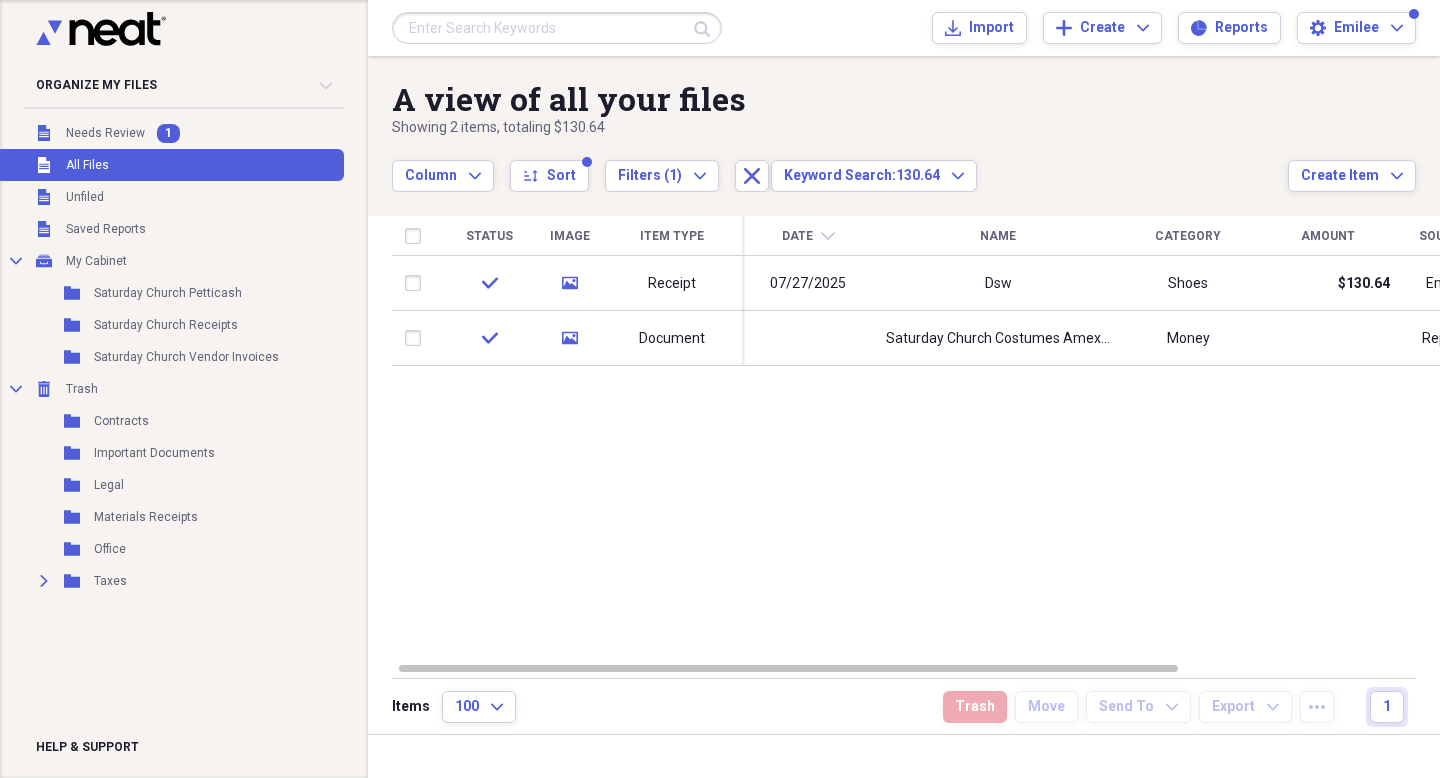 click on "Submit Import Import Add Create Expand Reports Reports Settings Emilee Expand" at bounding box center (904, 28) 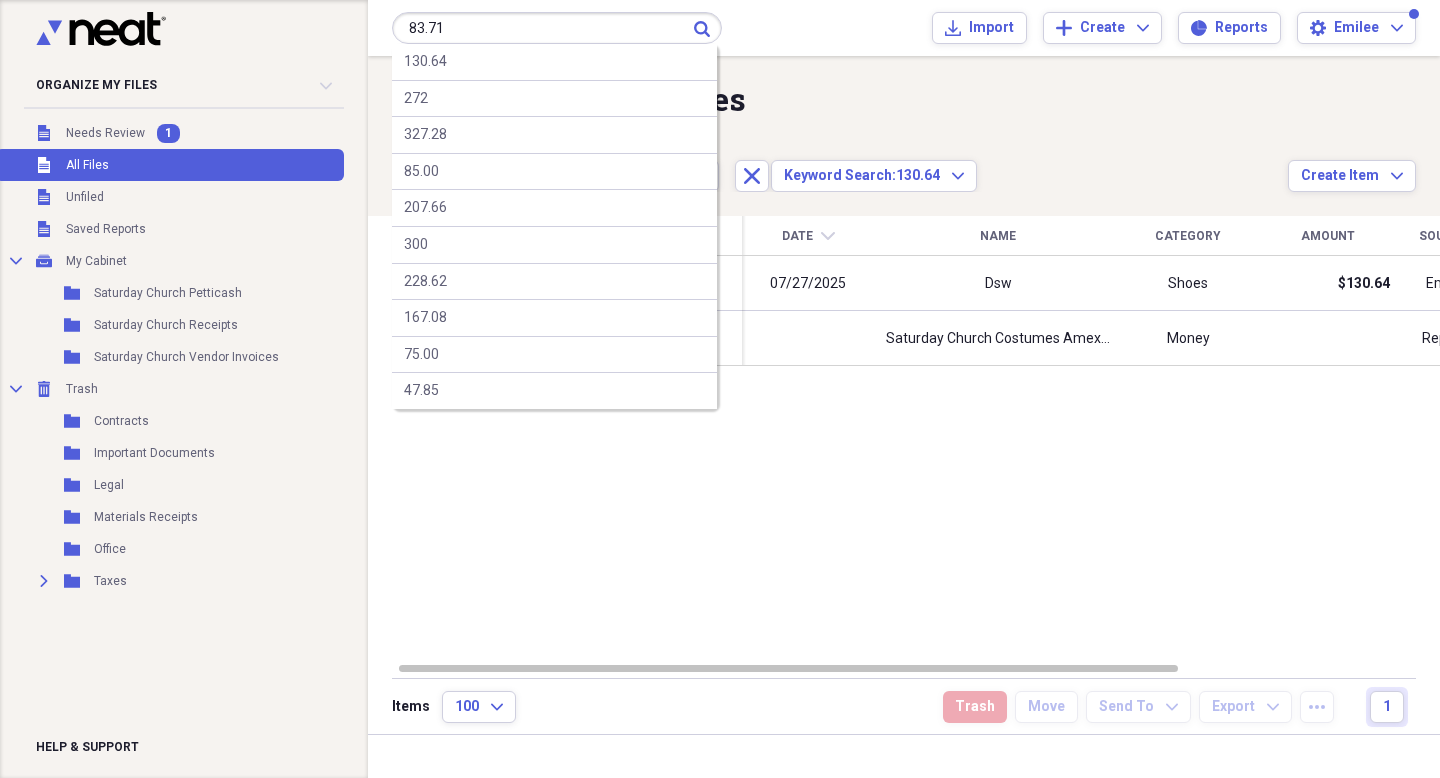 type on "83.71" 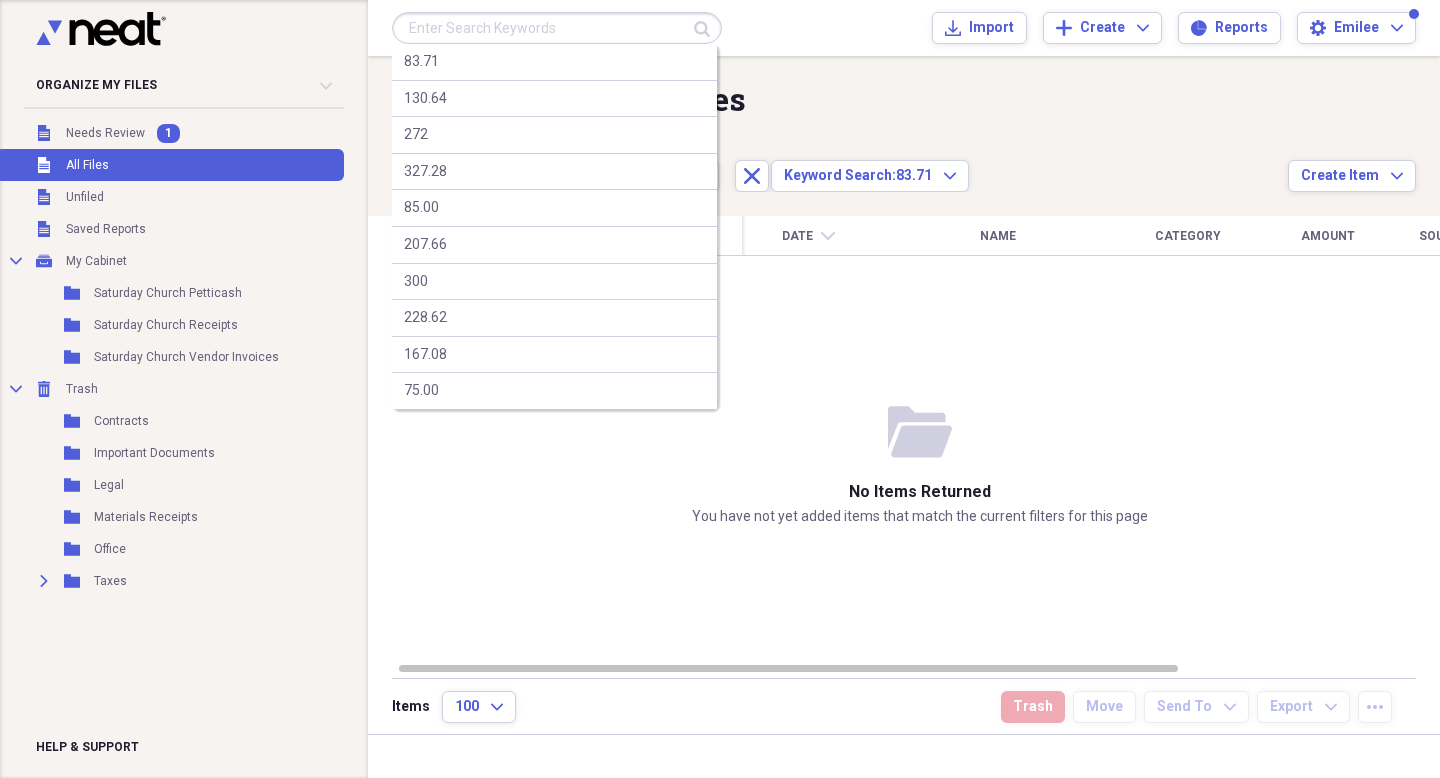 click at bounding box center (557, 28) 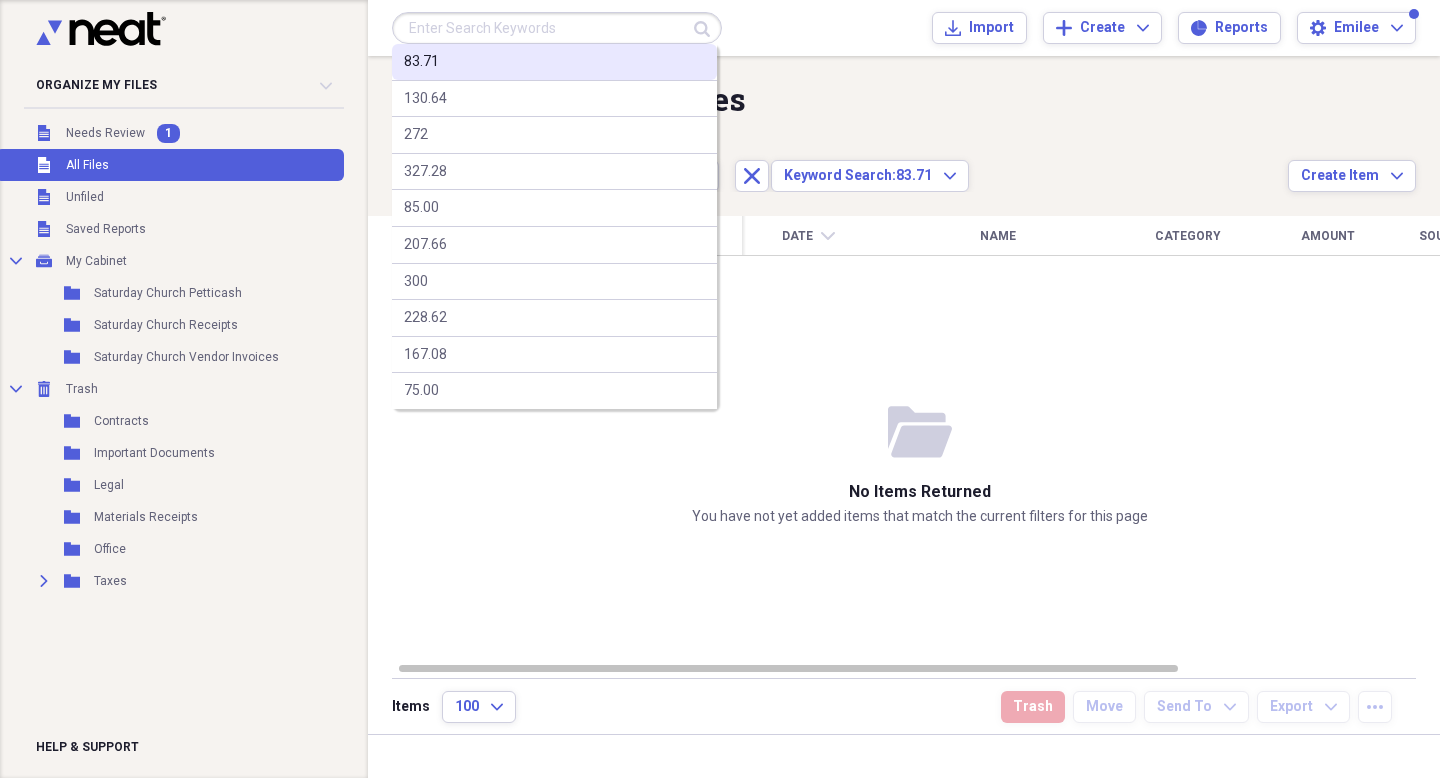 click on "83.71" at bounding box center [421, 62] 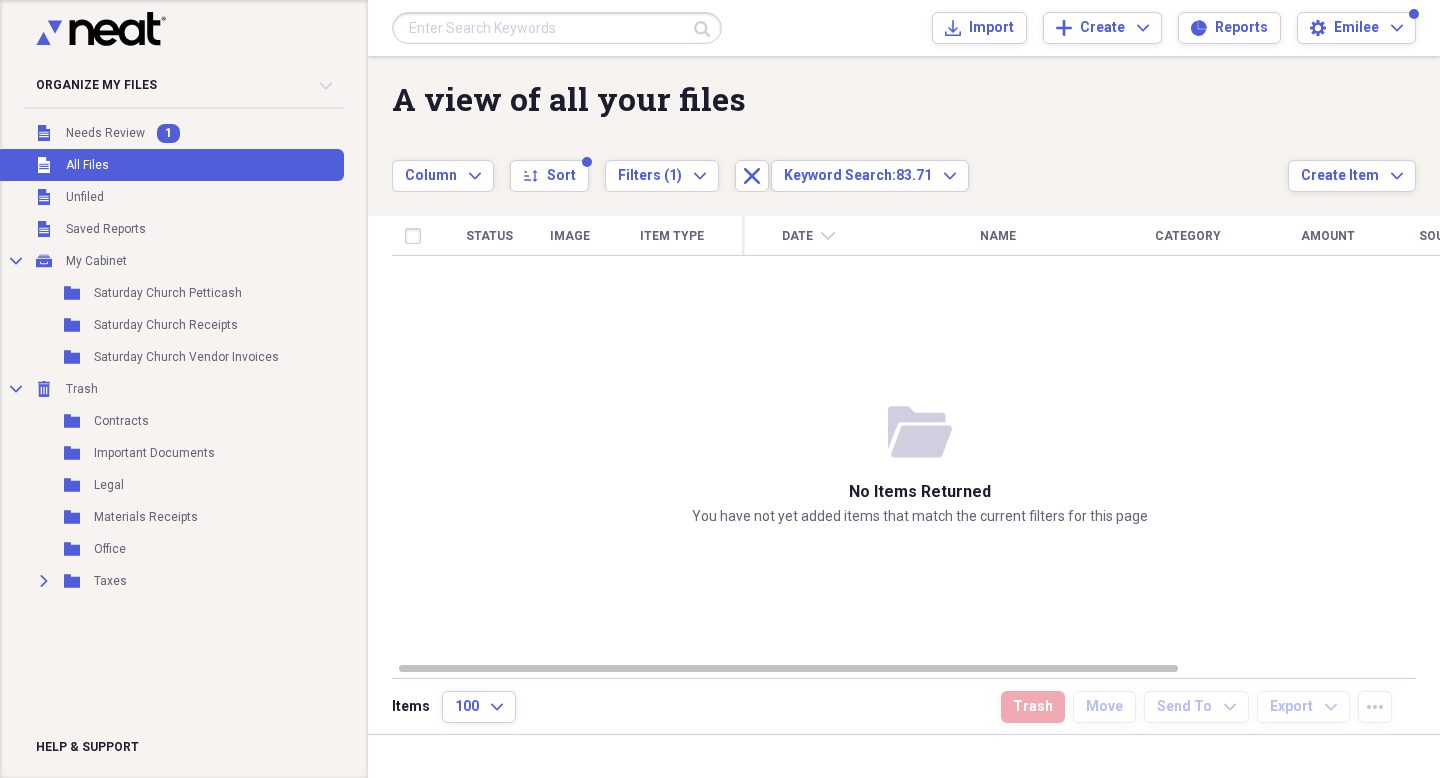 click at bounding box center [557, 28] 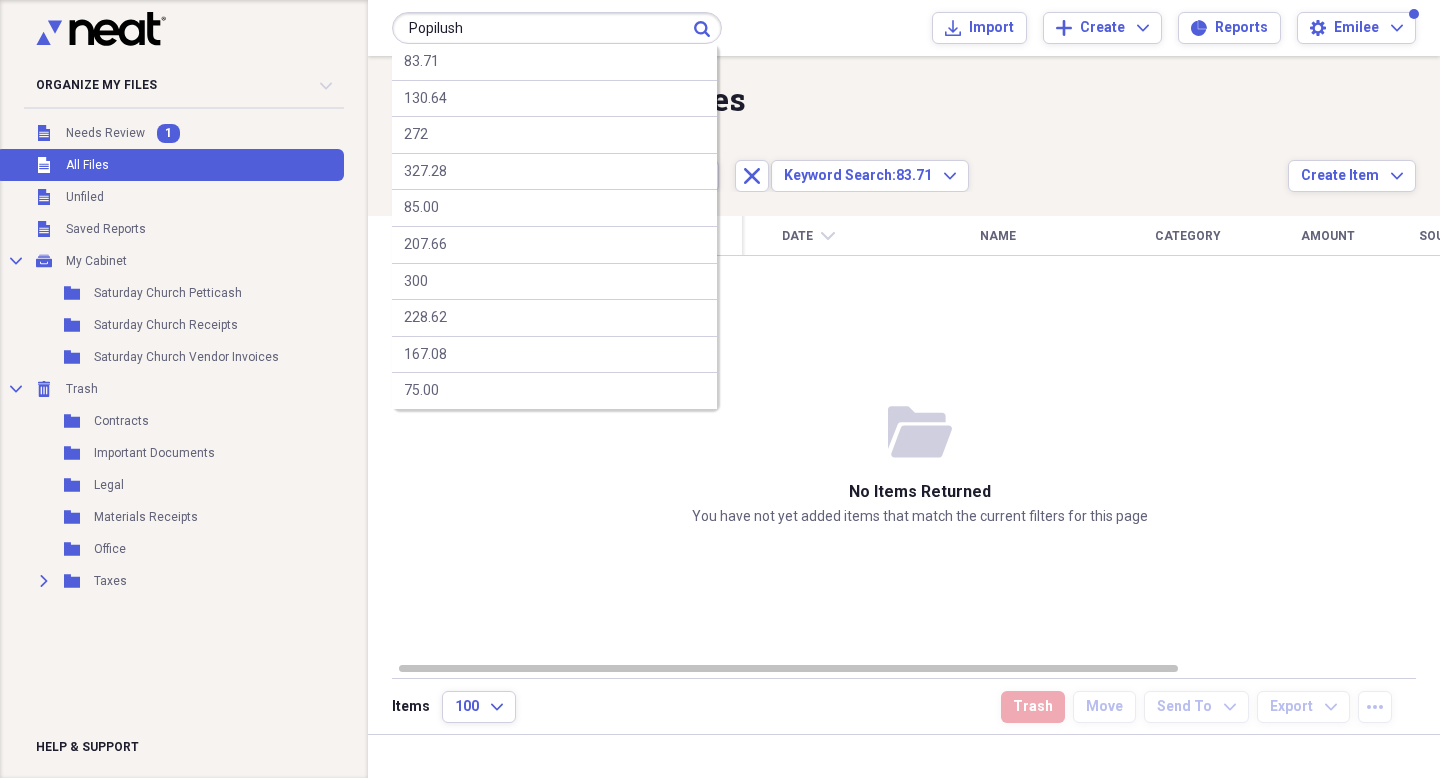 type on "Popilush" 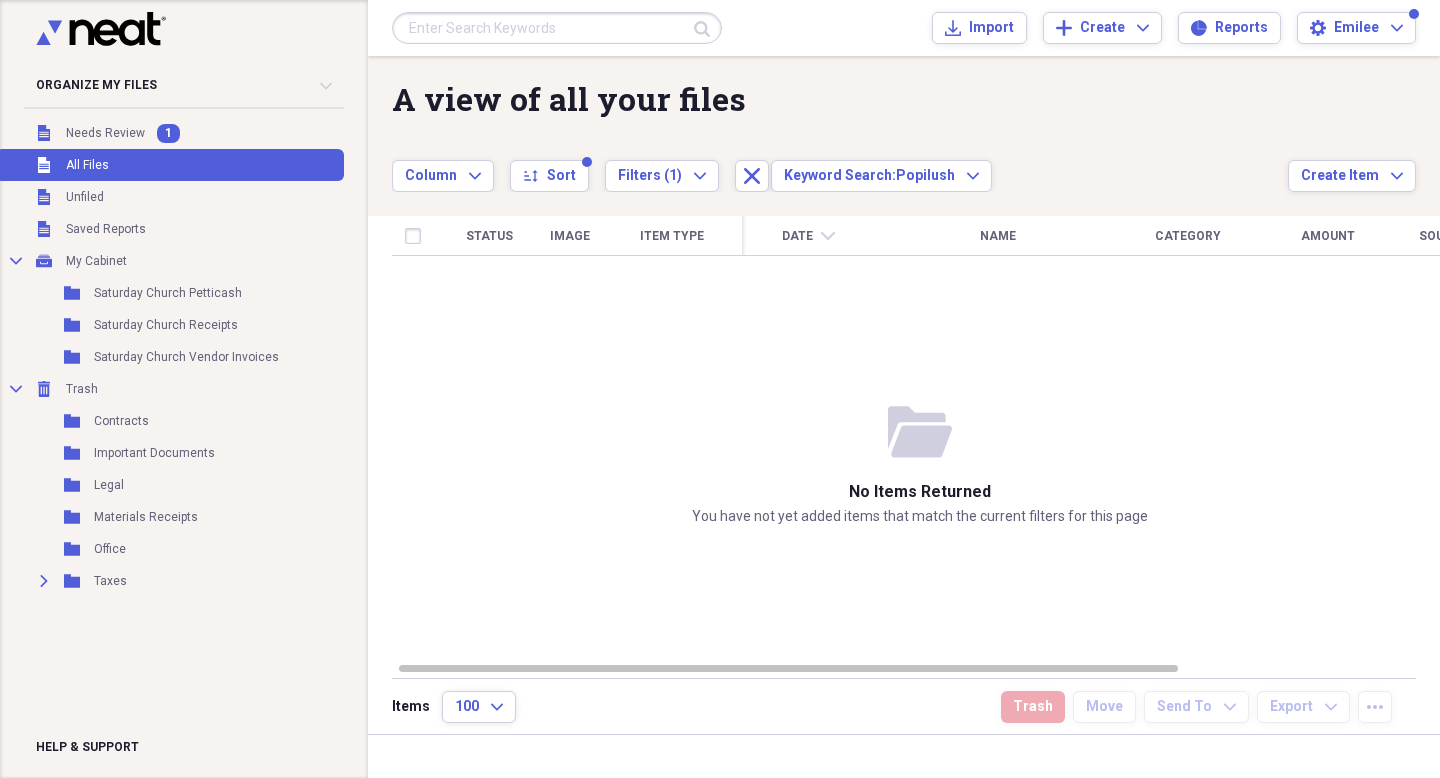 click at bounding box center [557, 28] 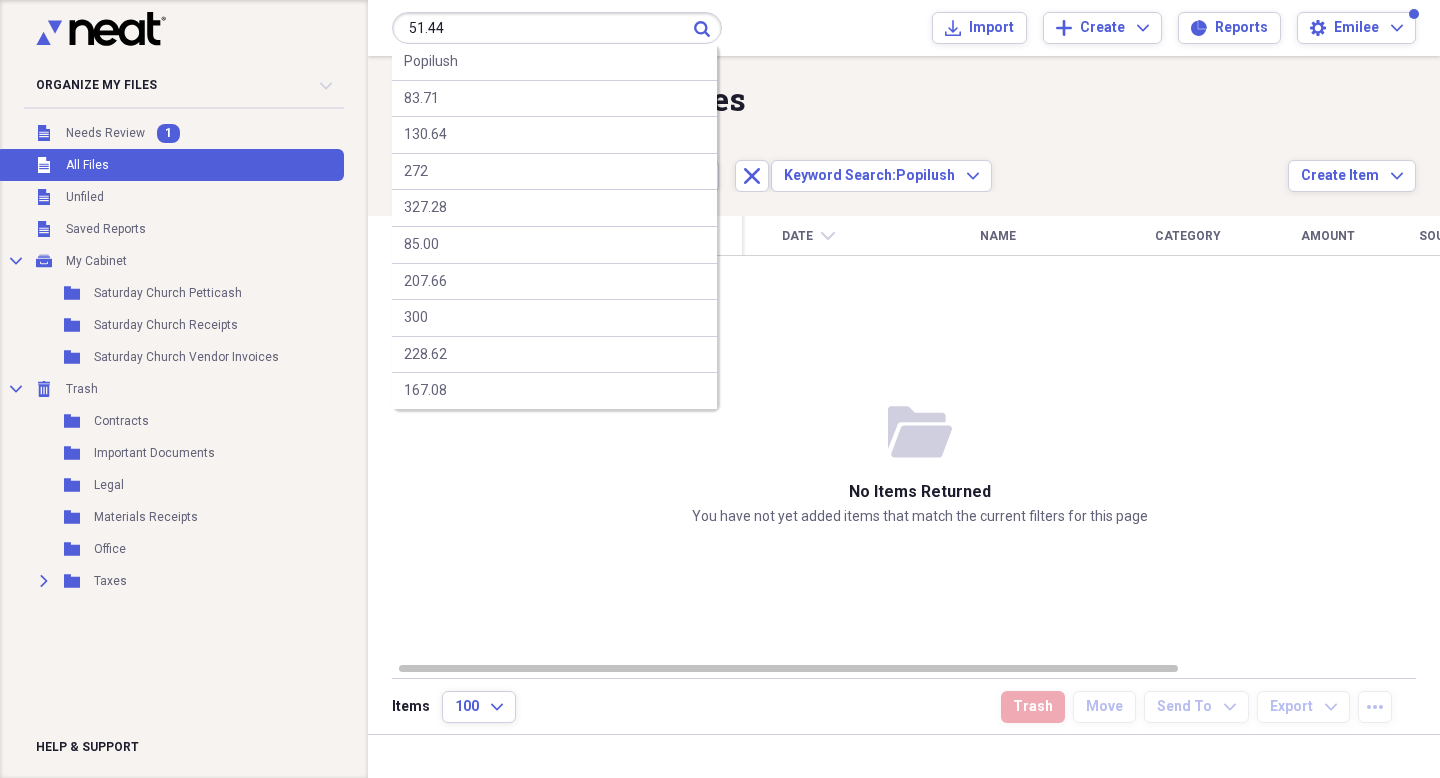 type on "51.44" 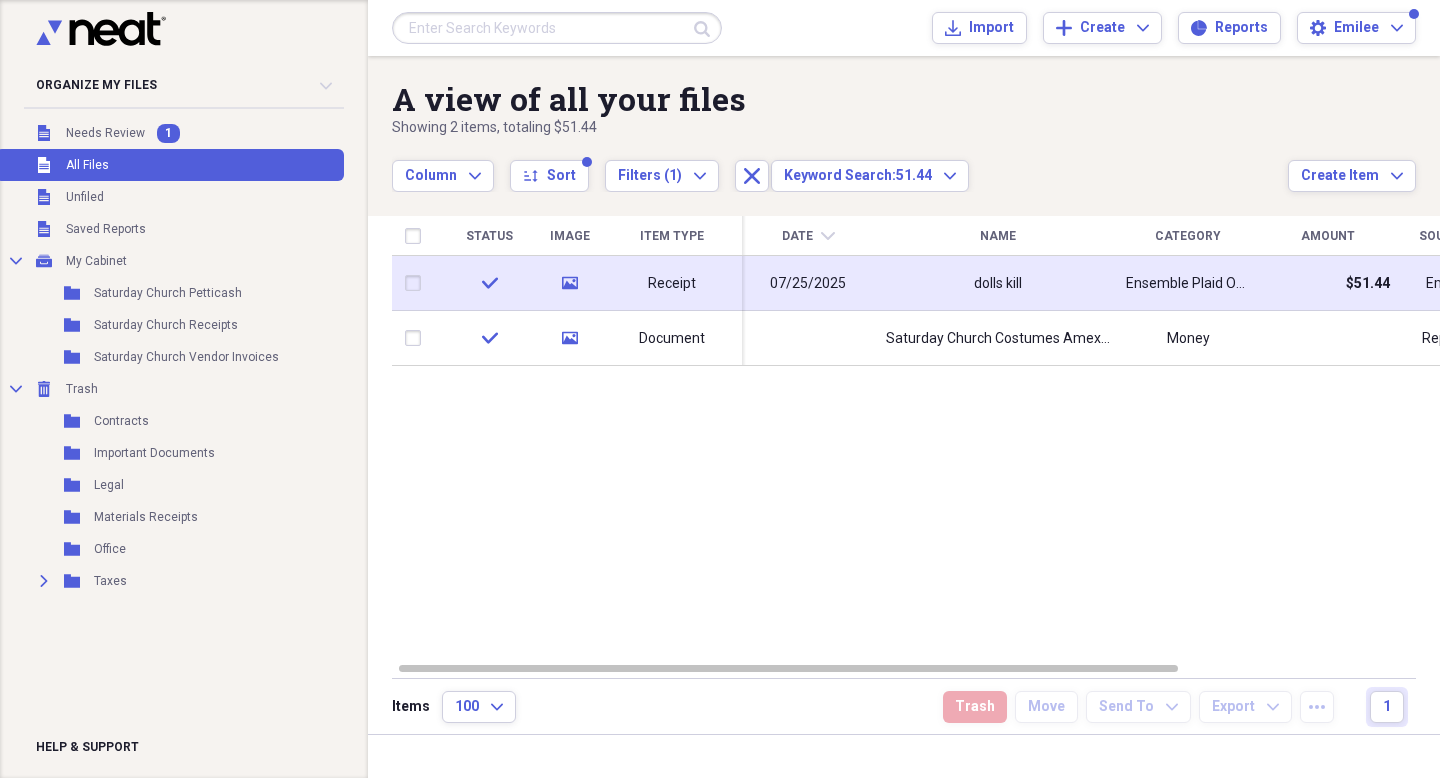 click on "07/25/2025" at bounding box center [808, 283] 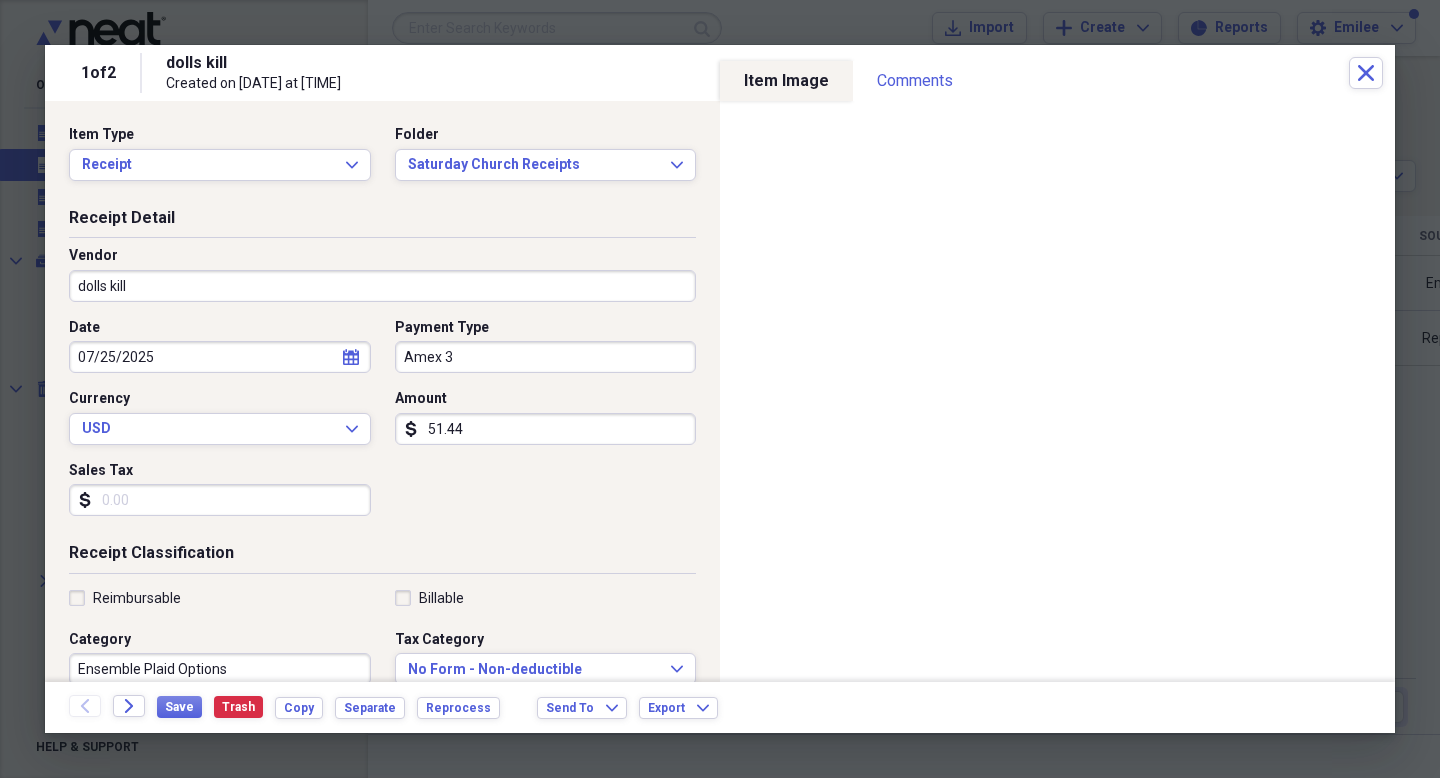 click on "Organize My Files 1 Collapse Unfiled Needs Review 1 Unfiled All Files Unfiled Unfiled Unfiled Saved Reports Collapse My Cabinet My Cabinet Add Folder Folder Saturday Church Petticash Add Folder Folder Saturday Church Receipts Add Folder Folder Saturday Church Vendor Invoices Add Folder Collapse Trash Trash Folder Contracts Folder Important Documents Folder Legal Folder Materials Receipts Folder Office Expand Folder Taxes Help & Support Submit Import Import Add Create Expand Reports Reports Settings [PERSON] Expand A view of all your files Showing 2 items , totaling $51.44 Column Expand sort Sort Filters (1) Expand Close Keyword Search: 51.44 Expand Create Item Expand Status Image Item Type Date chevron-down Name Category Amount Source Date Added Folder check media Receipt [DATE] dolls kill Ensemble Plaid Options $51.44 Email [DATE] [TIME] Saturday Church Receipts check media Document Saturday Church Costumes Amex 3 Receipts 7/29 Money Report [DATE] [TIME] Unfiled Items 100 Expand Trash Move more" at bounding box center [720, 389] 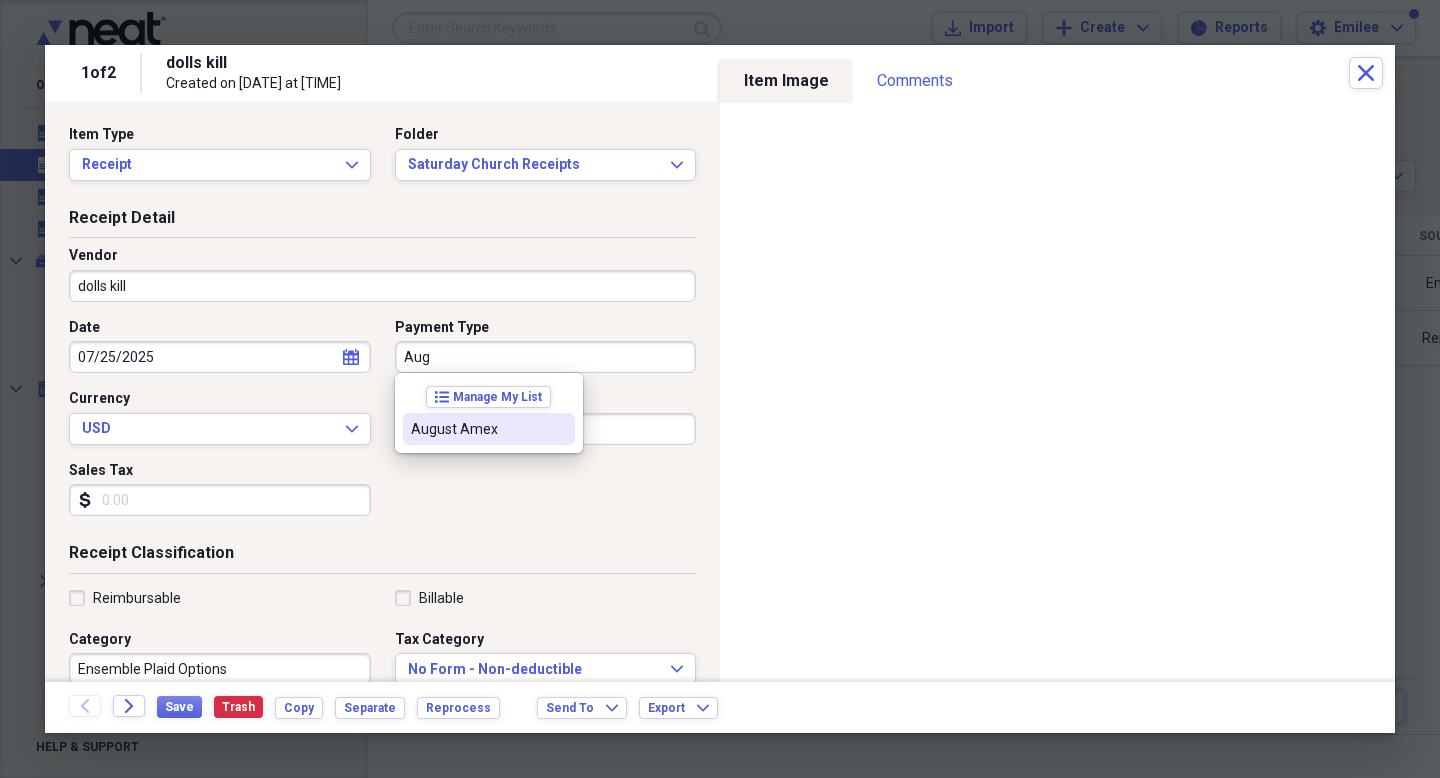 click on "August Amex" at bounding box center (477, 429) 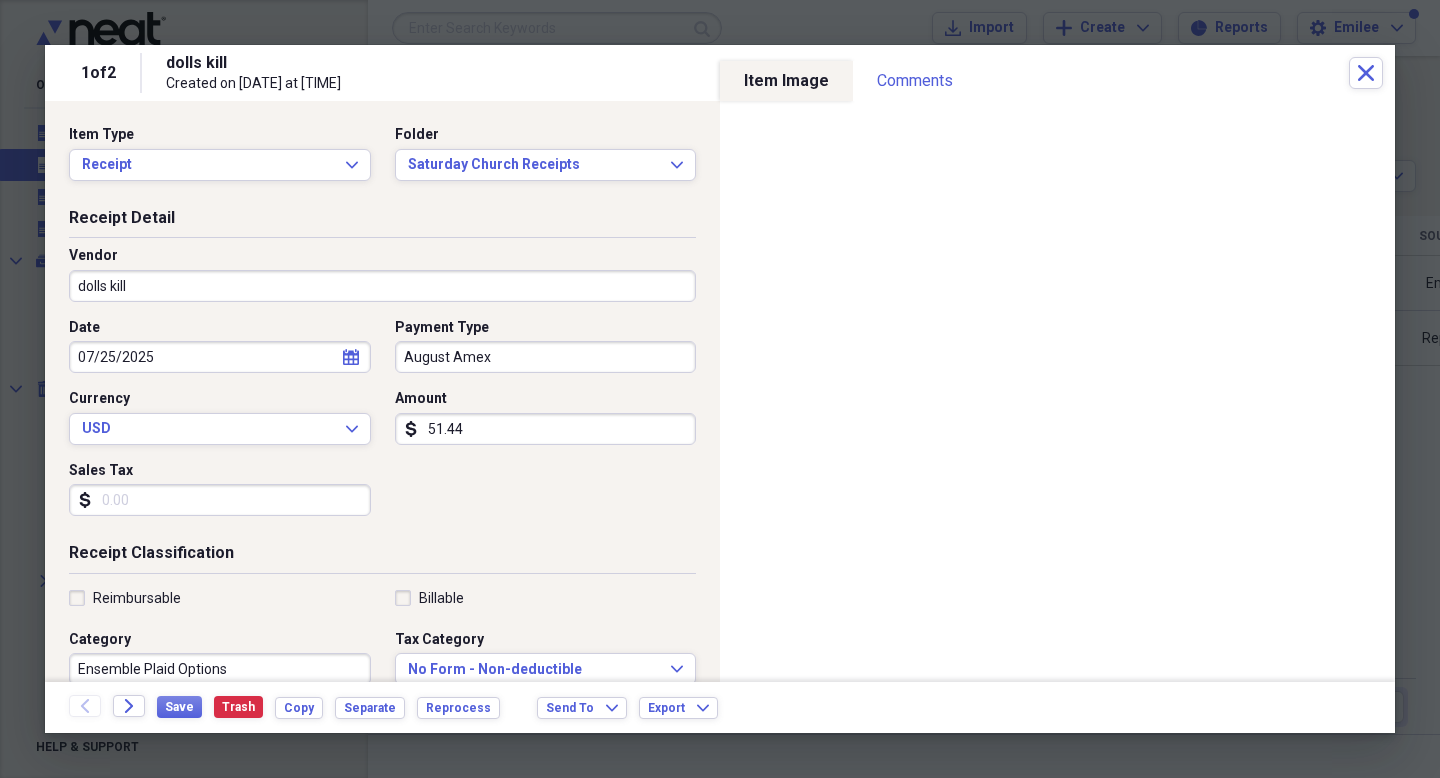click on "Receipt Detail Vendor dolls kill Date [DATE] calendar Calendar Payment Type August Amex Currency USD Expand Amount dollar-sign 51.44 Sales Tax dollar-sign" at bounding box center (382, 375) 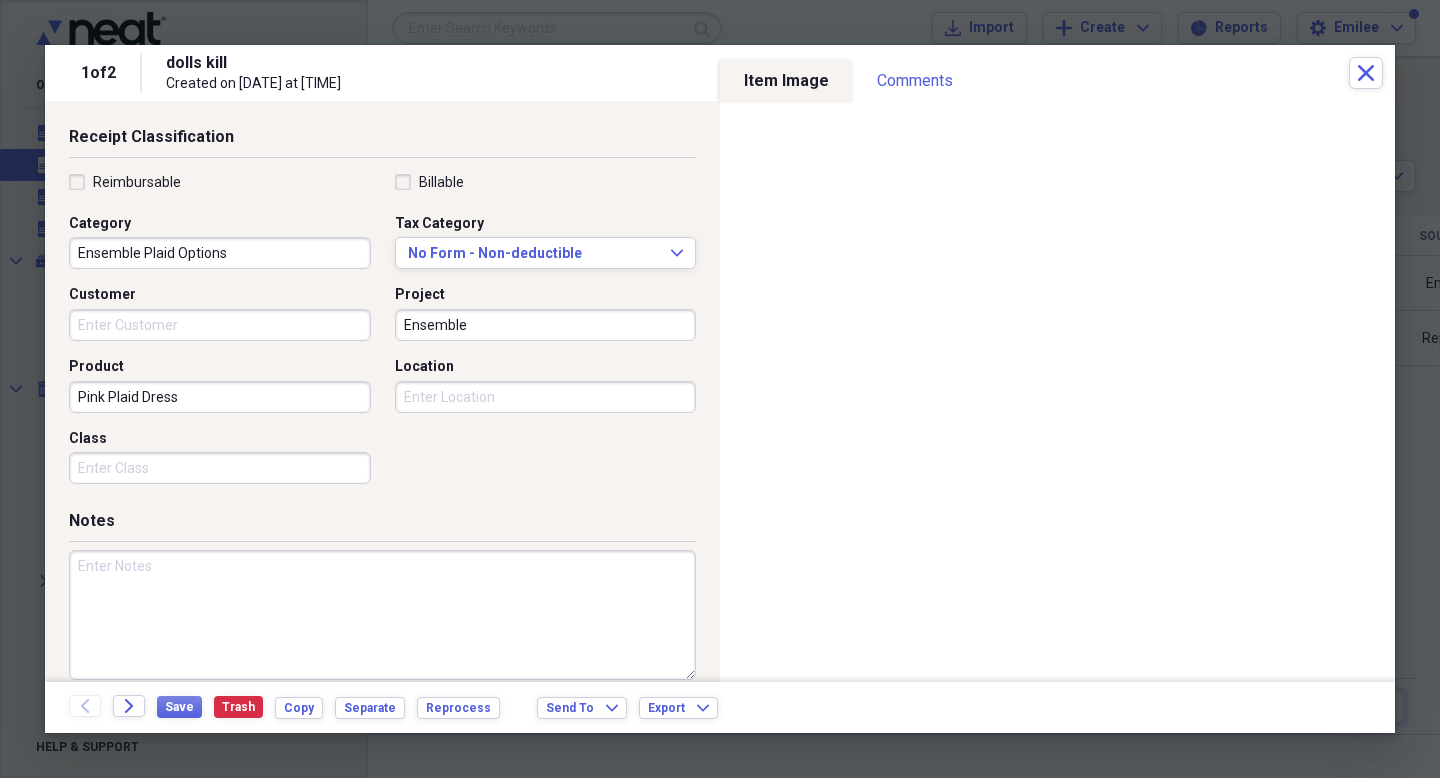 scroll, scrollTop: 439, scrollLeft: 0, axis: vertical 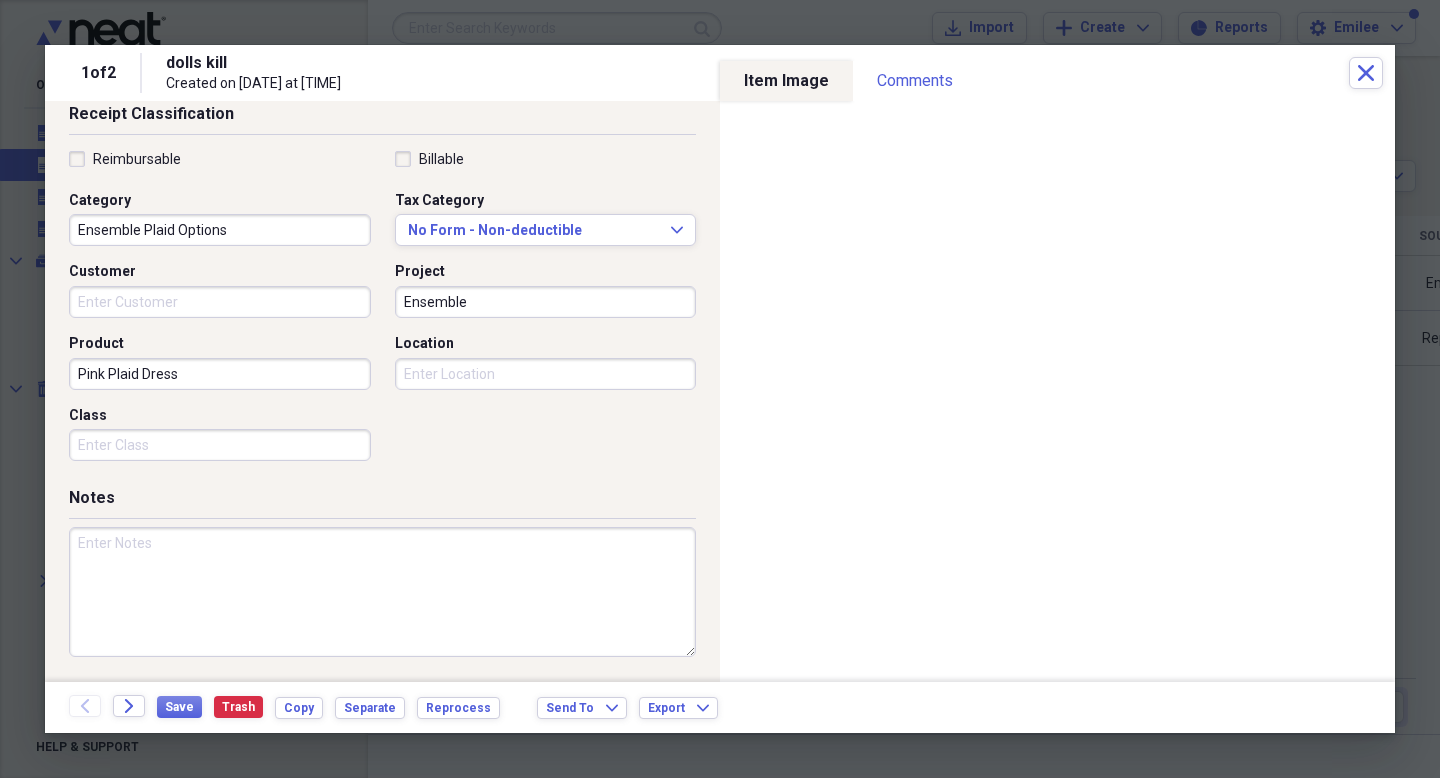 click at bounding box center [382, 592] 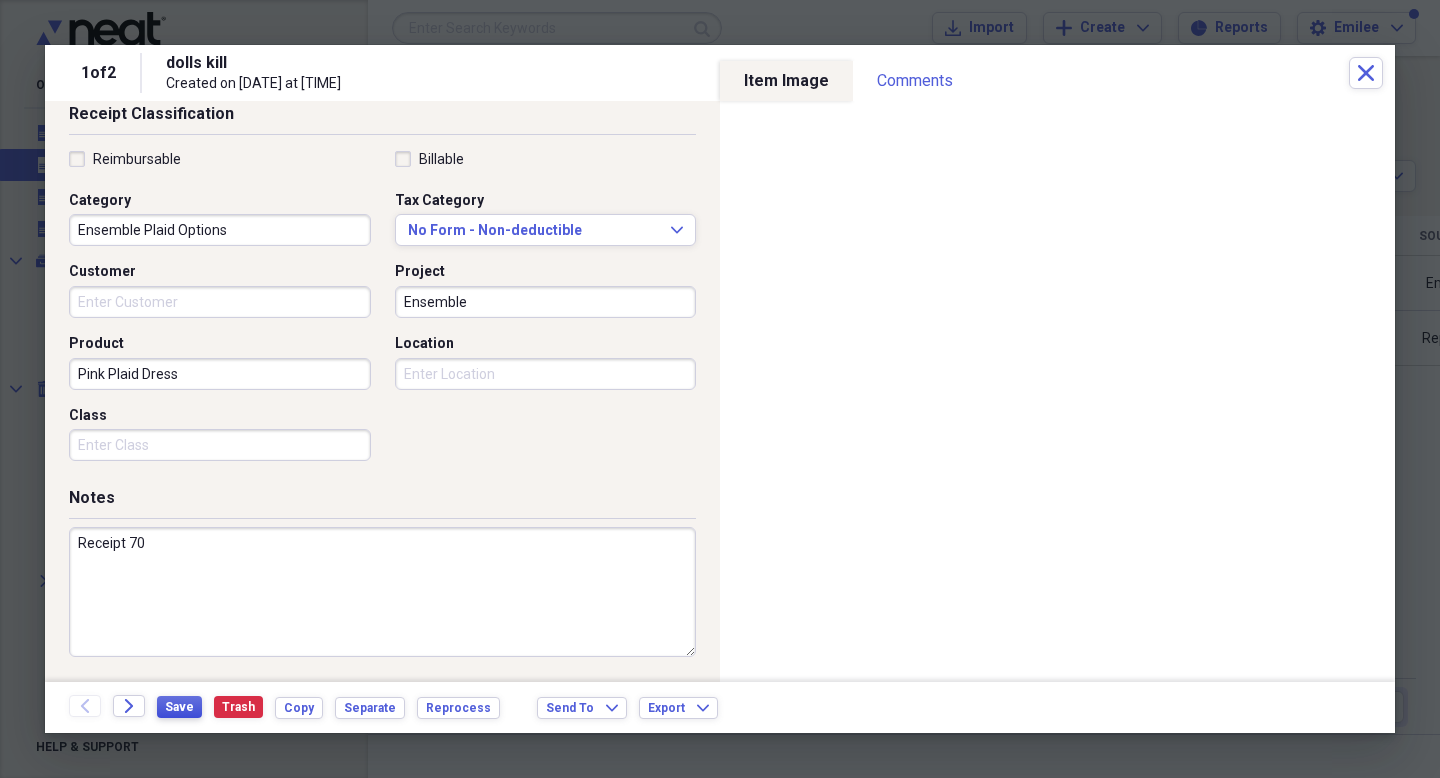 type on "Receipt 70" 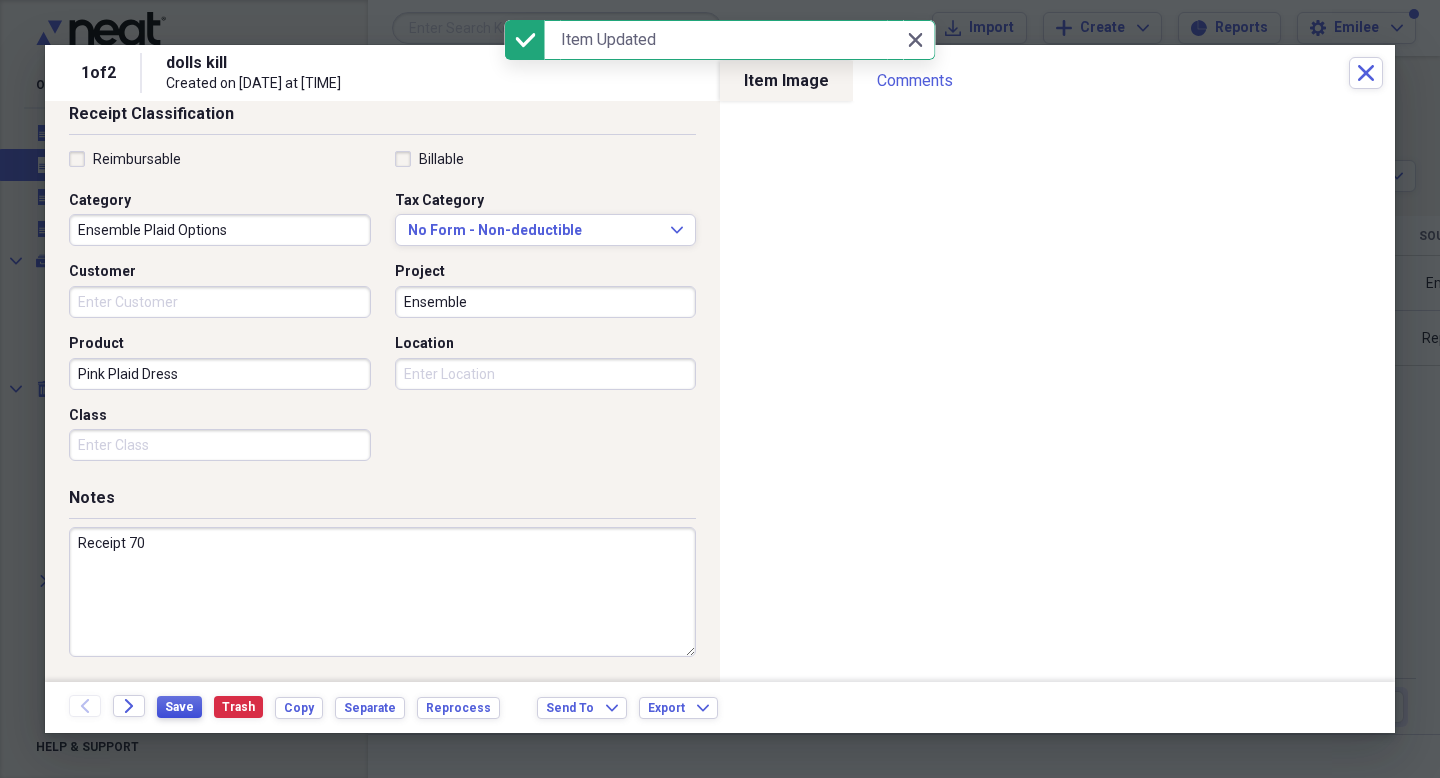 scroll, scrollTop: 0, scrollLeft: 0, axis: both 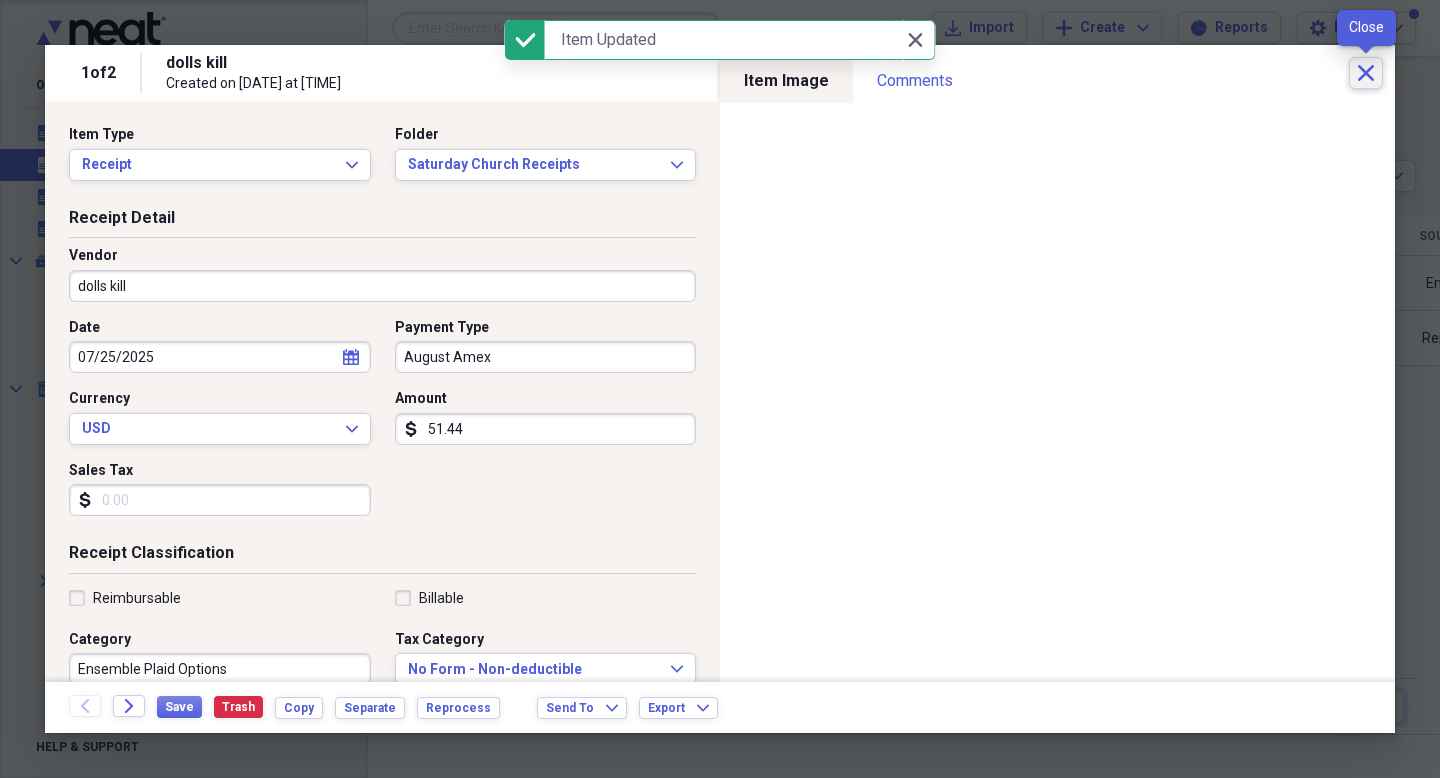 click on "Close" 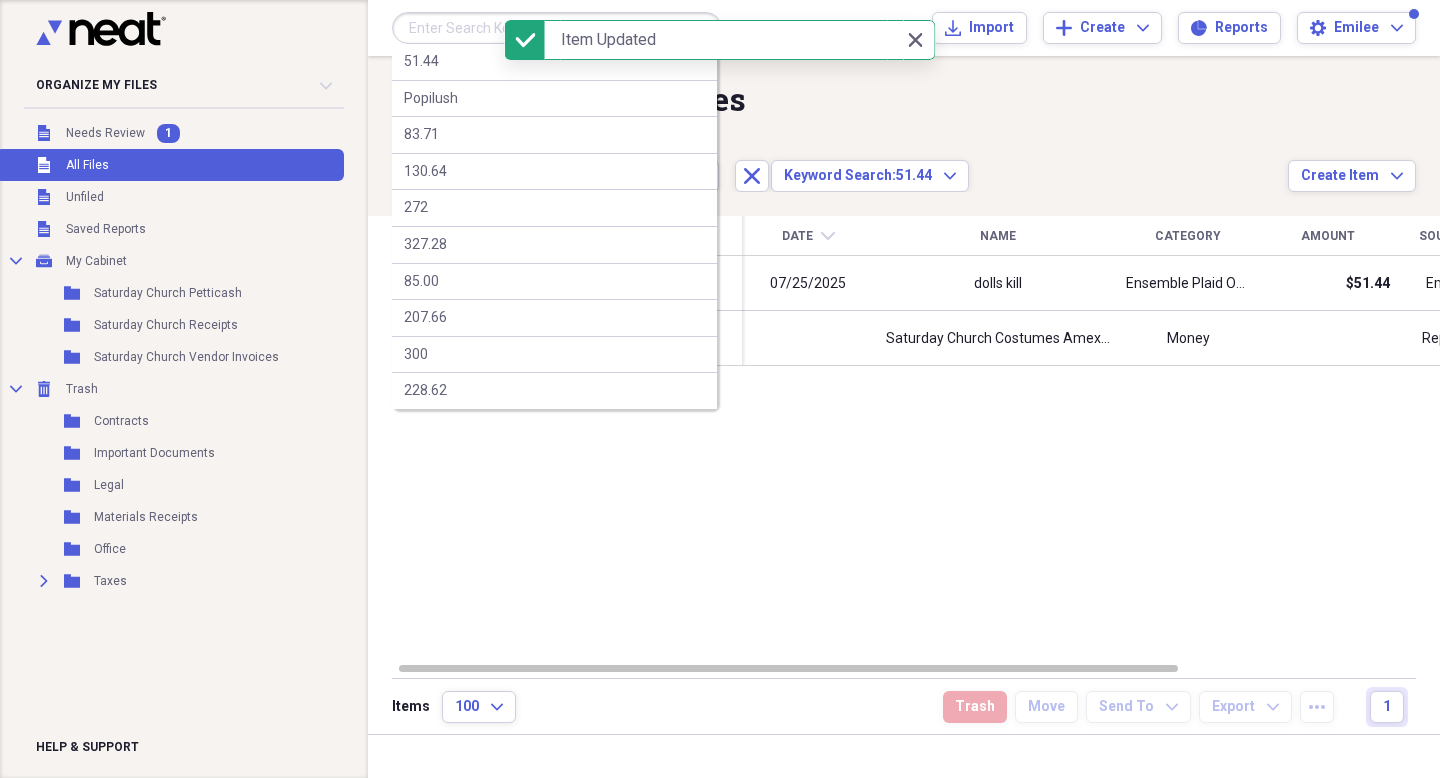 click at bounding box center [557, 28] 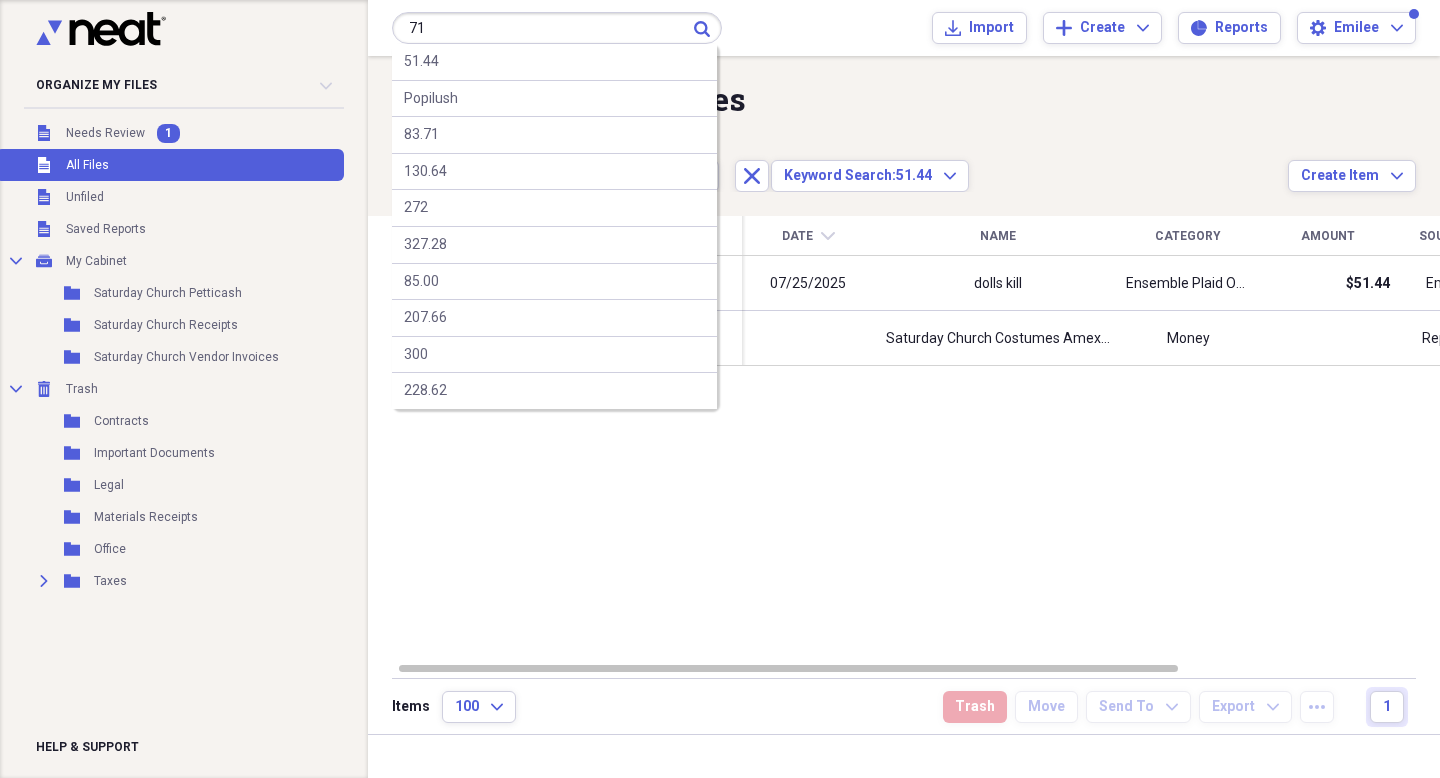 type on "71" 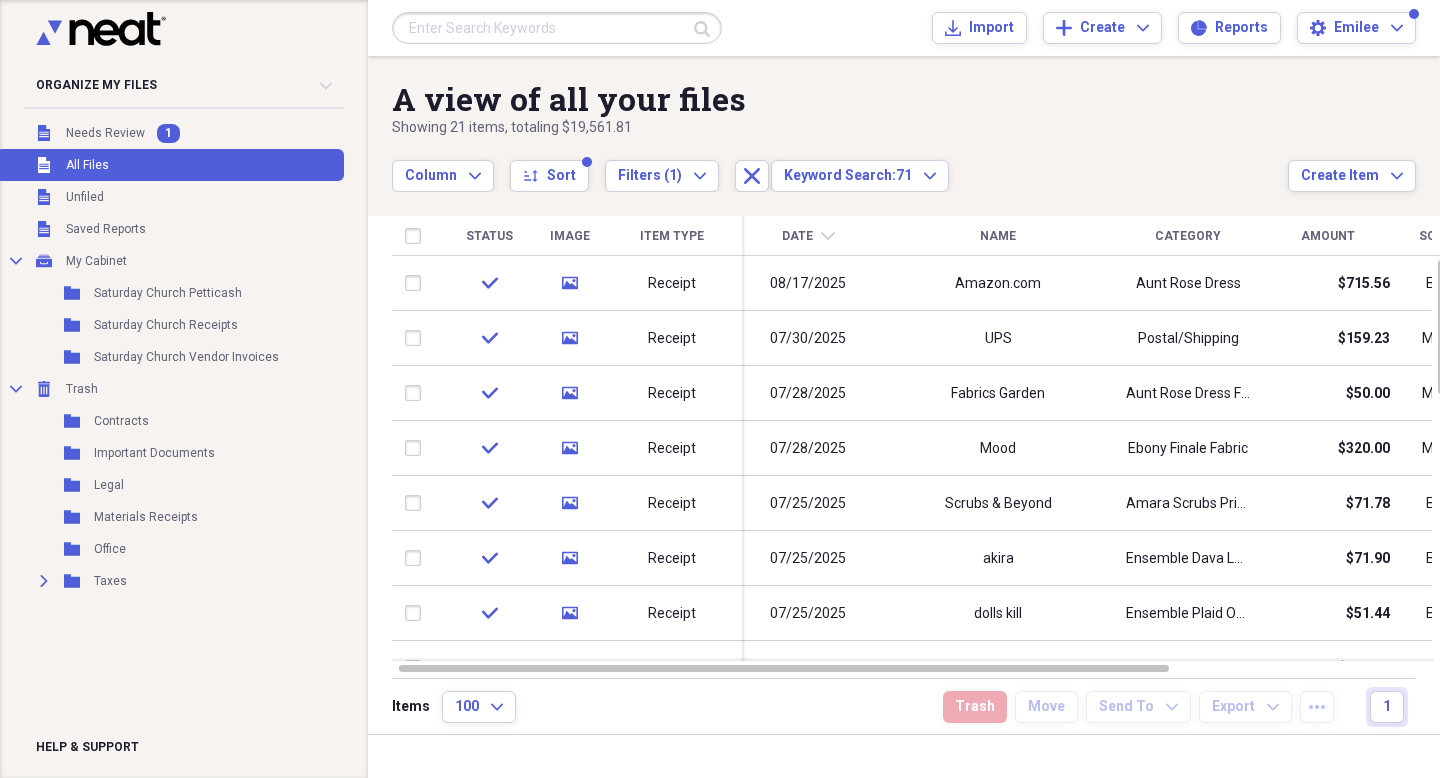 click at bounding box center (557, 28) 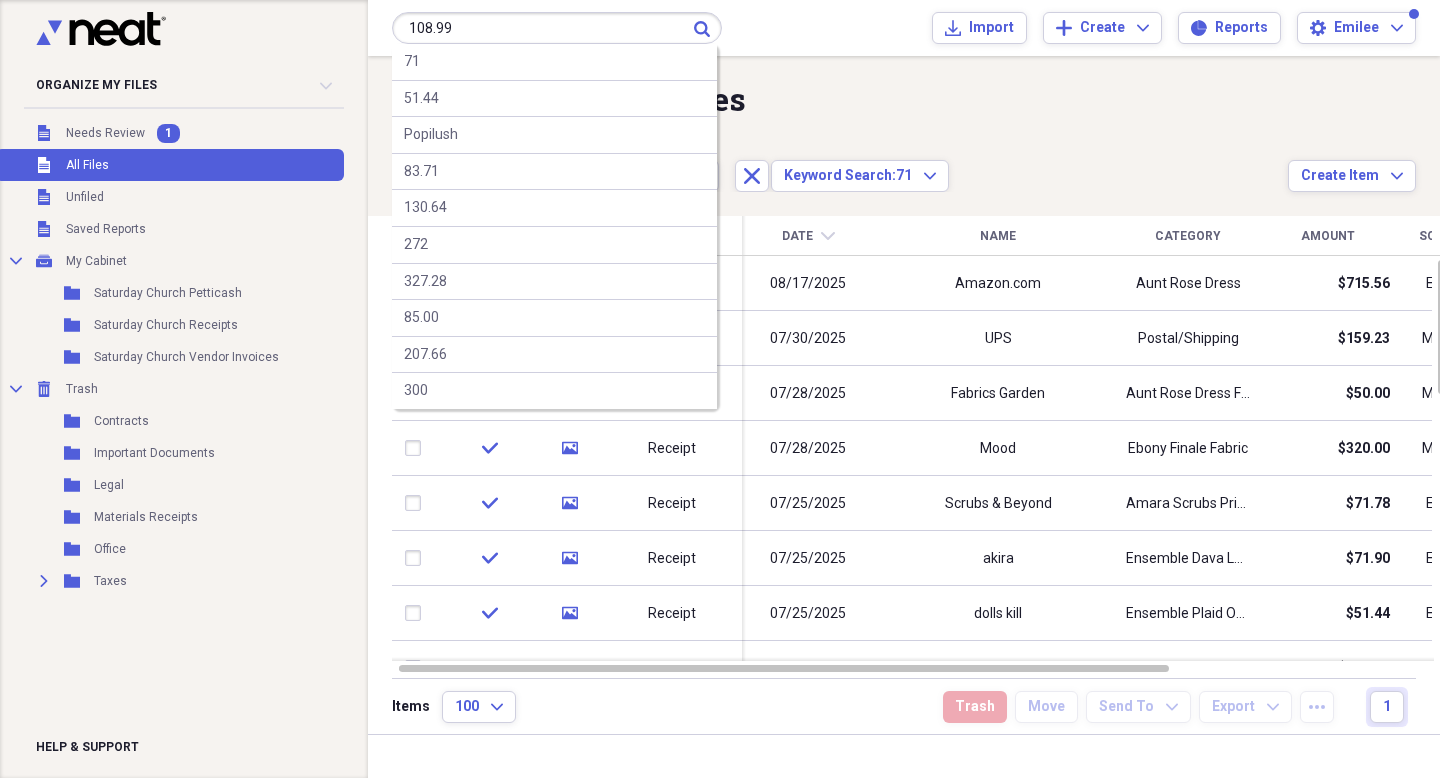 type on "108.99" 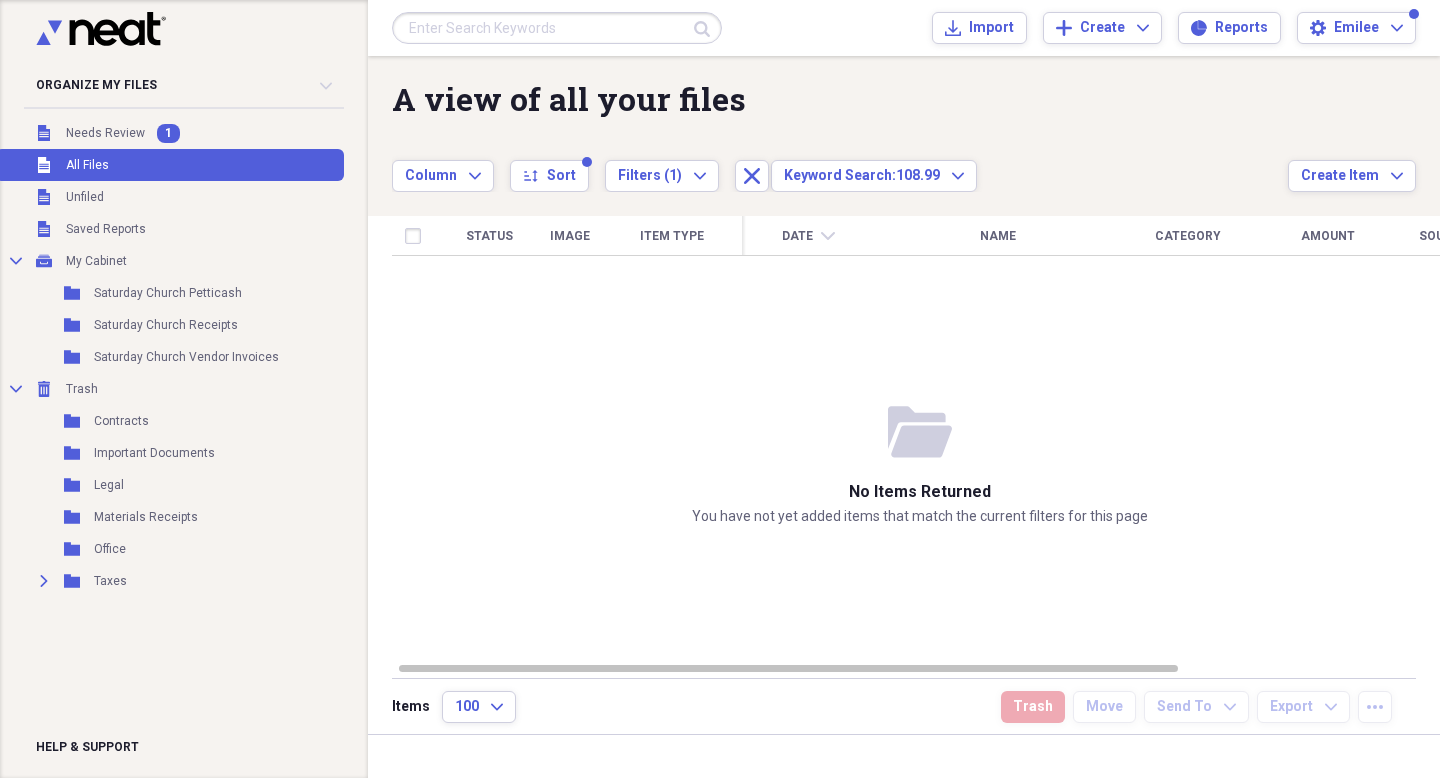 click at bounding box center [557, 28] 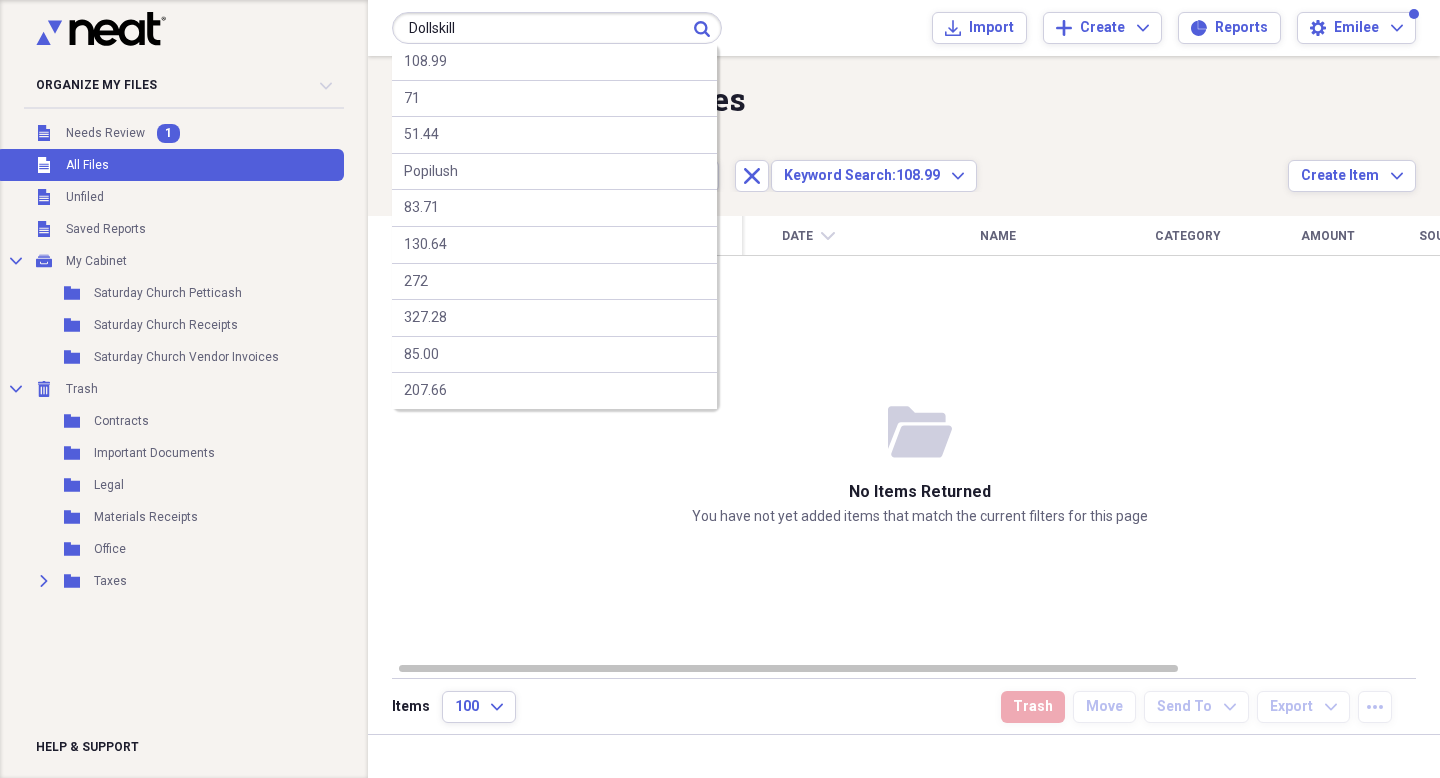 type on "Dollskill" 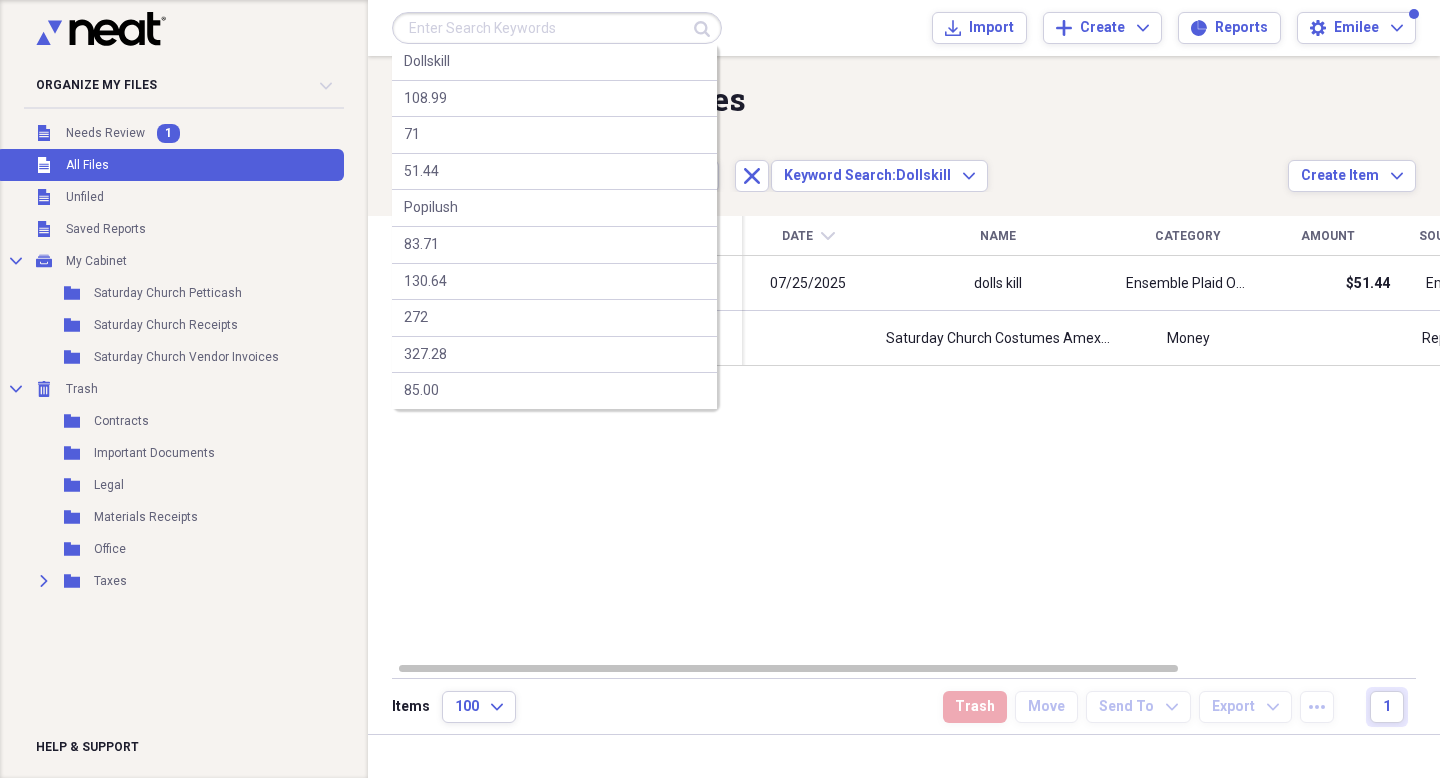 click at bounding box center [557, 28] 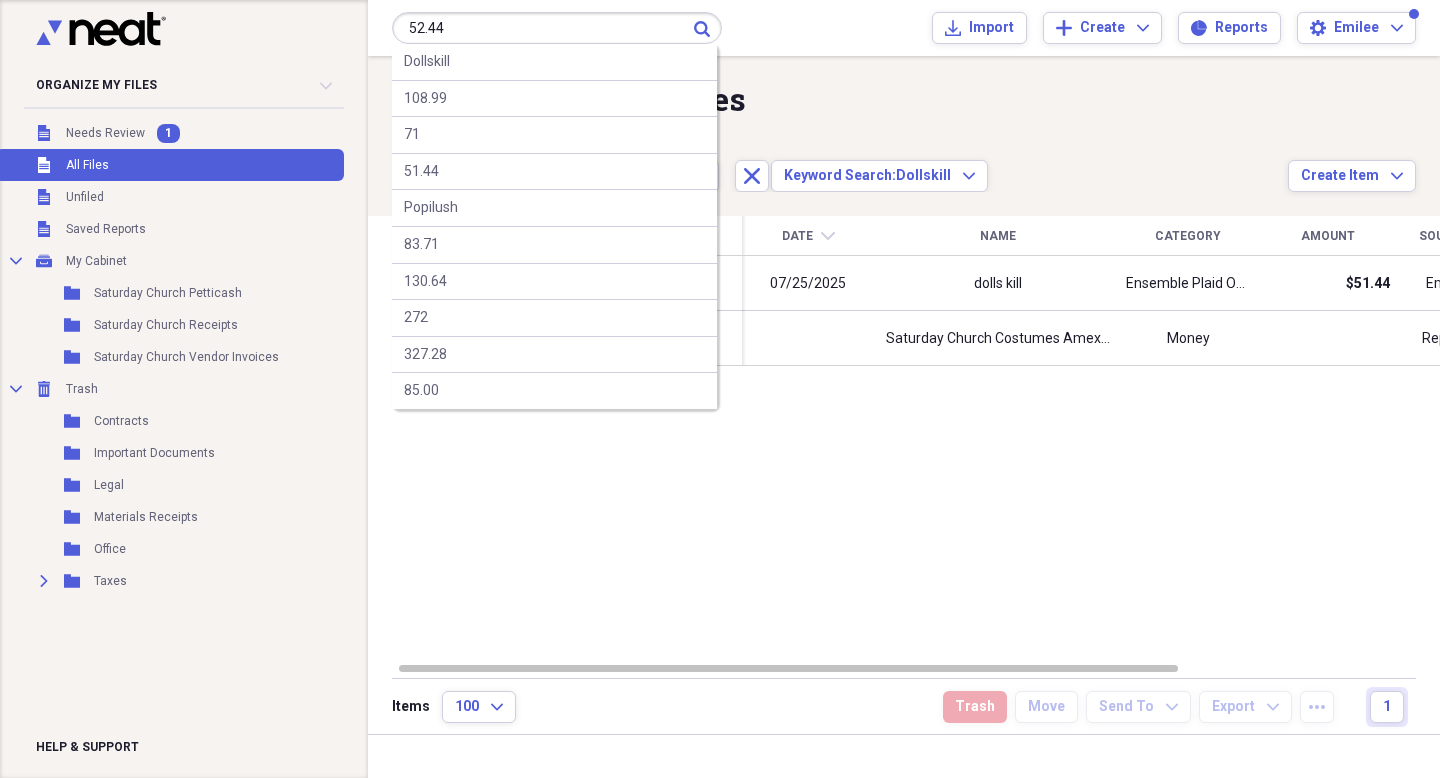 type on "52.44" 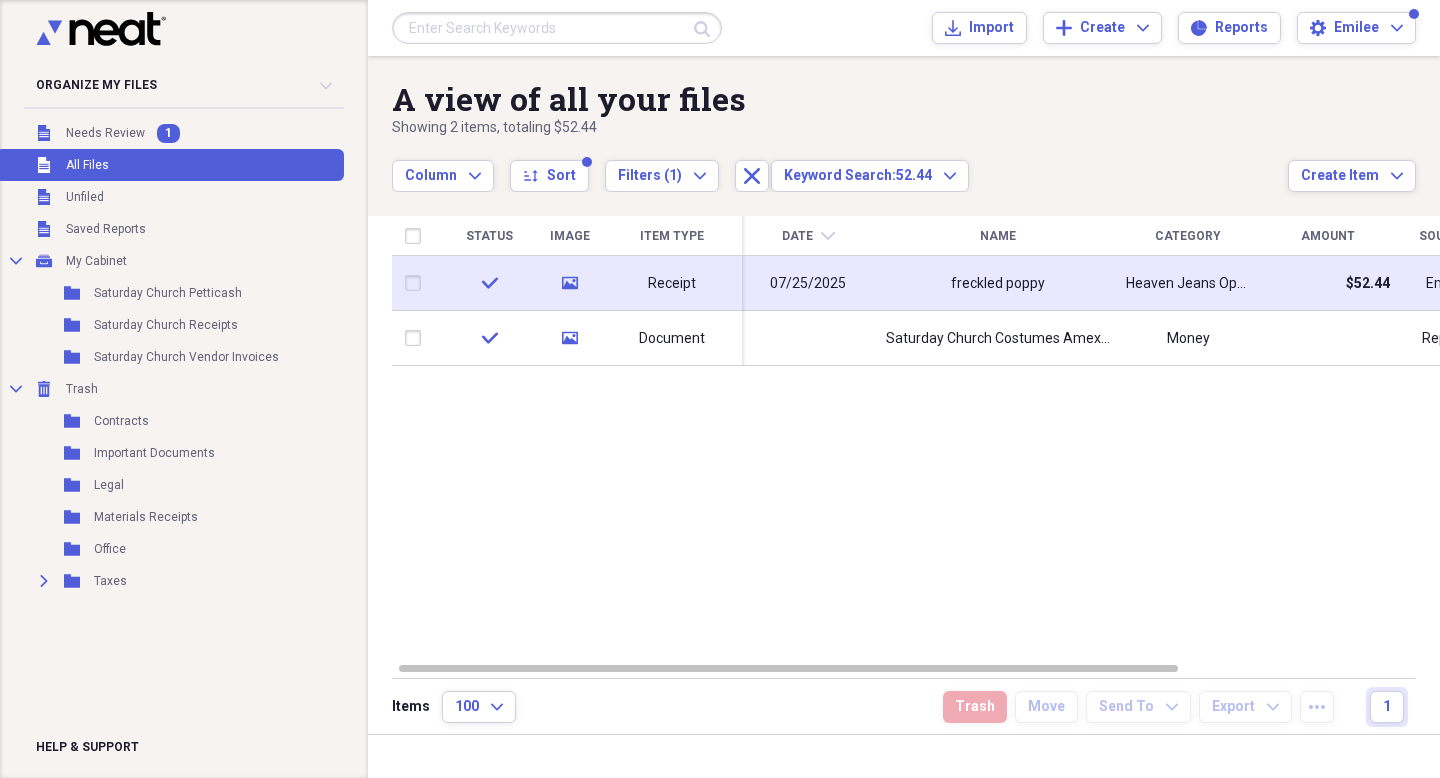 click on "07/25/2025" at bounding box center [808, 283] 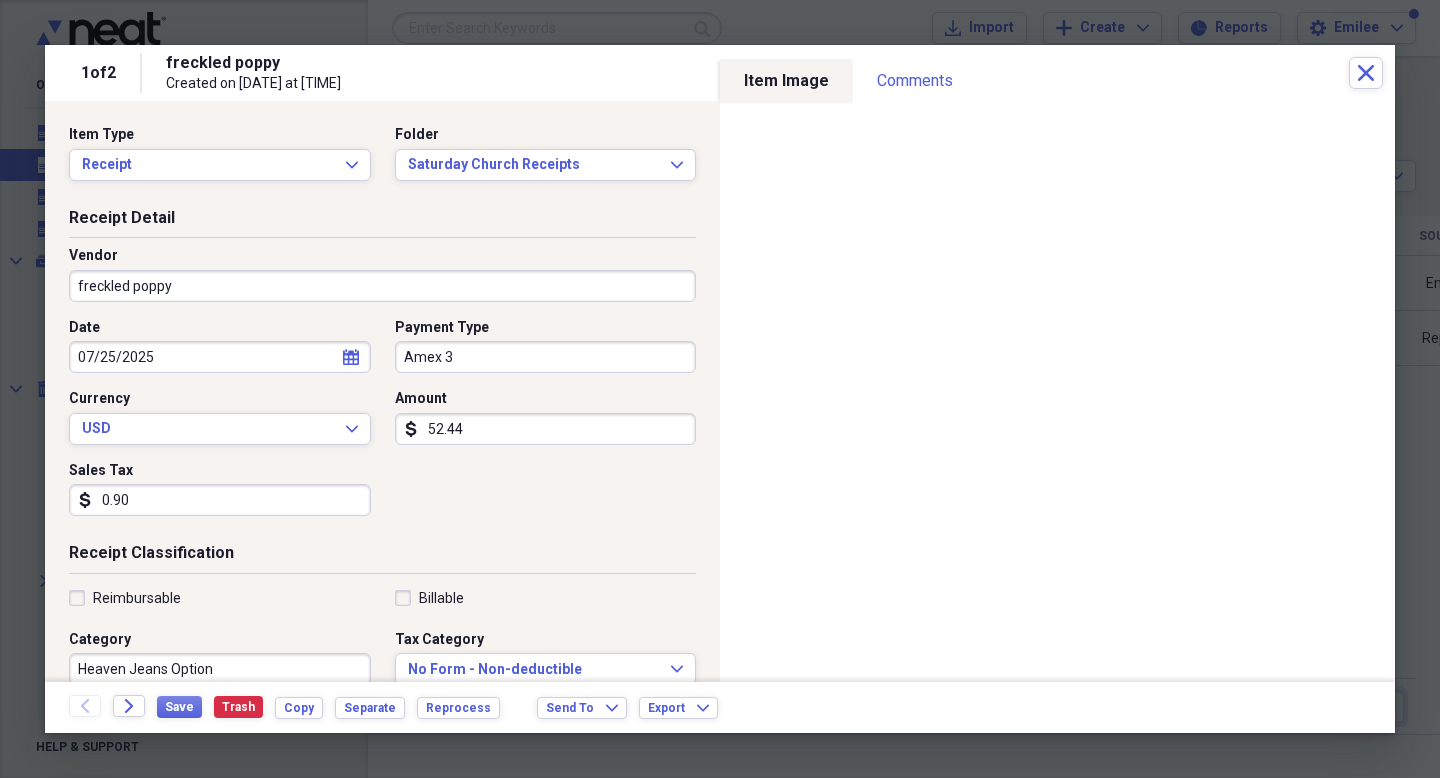 click on "Amex 3" at bounding box center [546, 357] 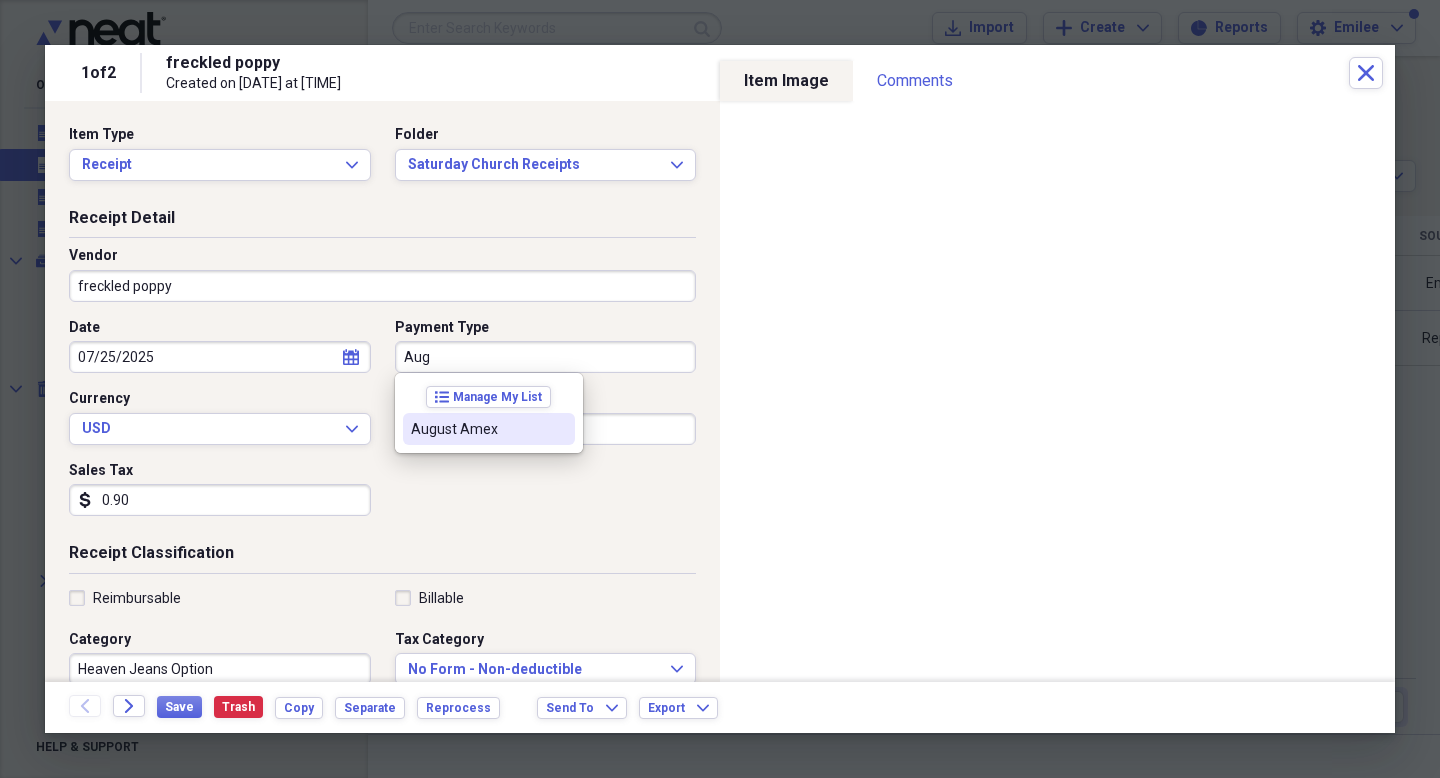 click on "August Amex" at bounding box center (477, 429) 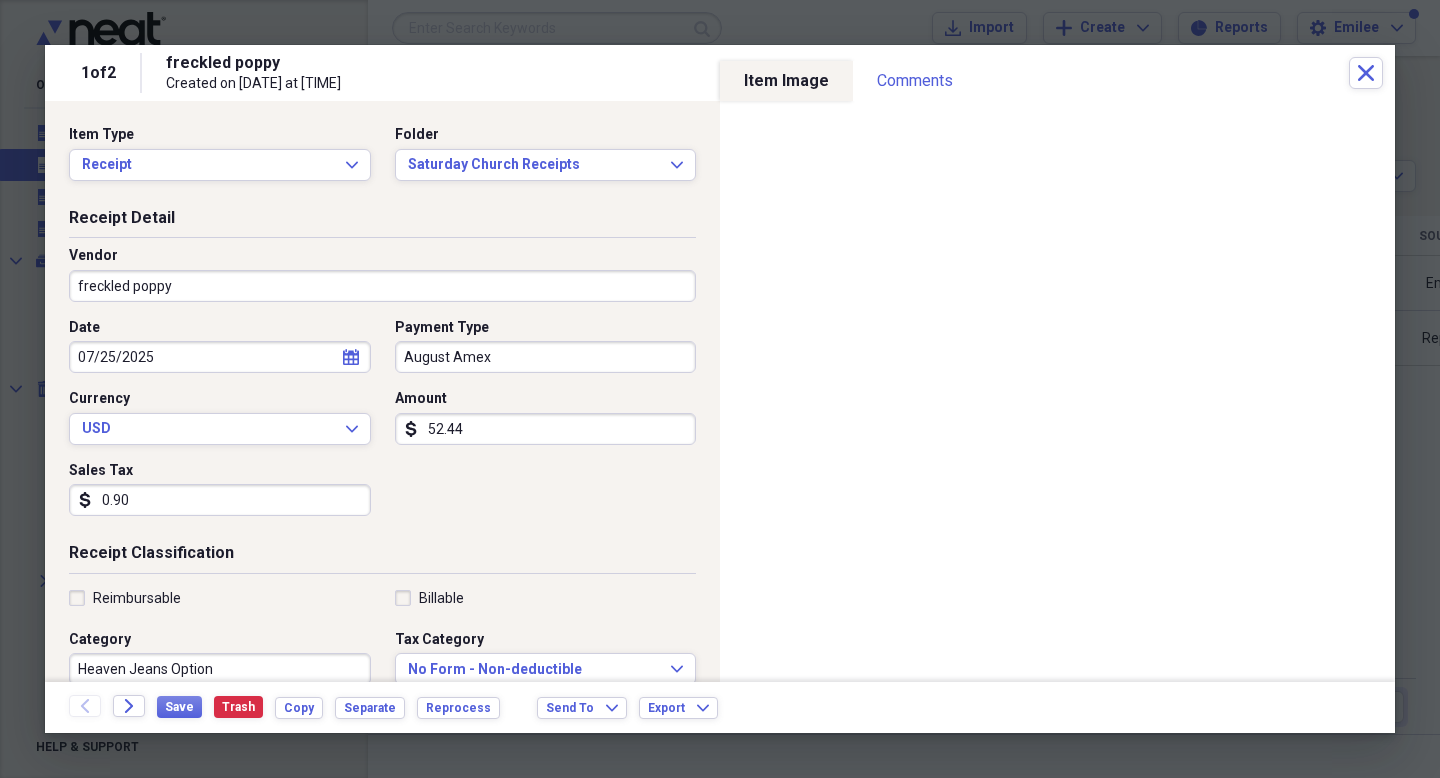 click on "Receipt Classification" at bounding box center [382, 557] 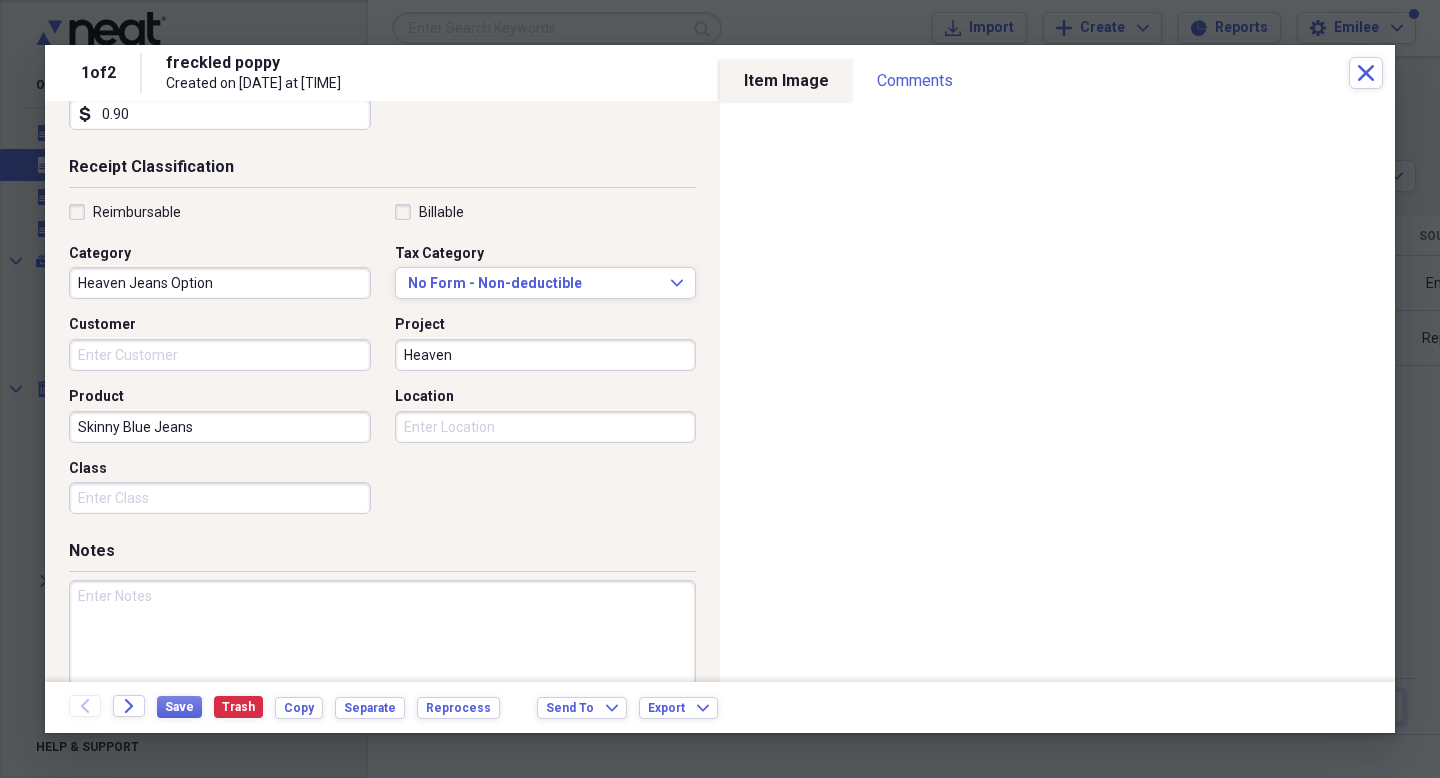 scroll, scrollTop: 390, scrollLeft: 0, axis: vertical 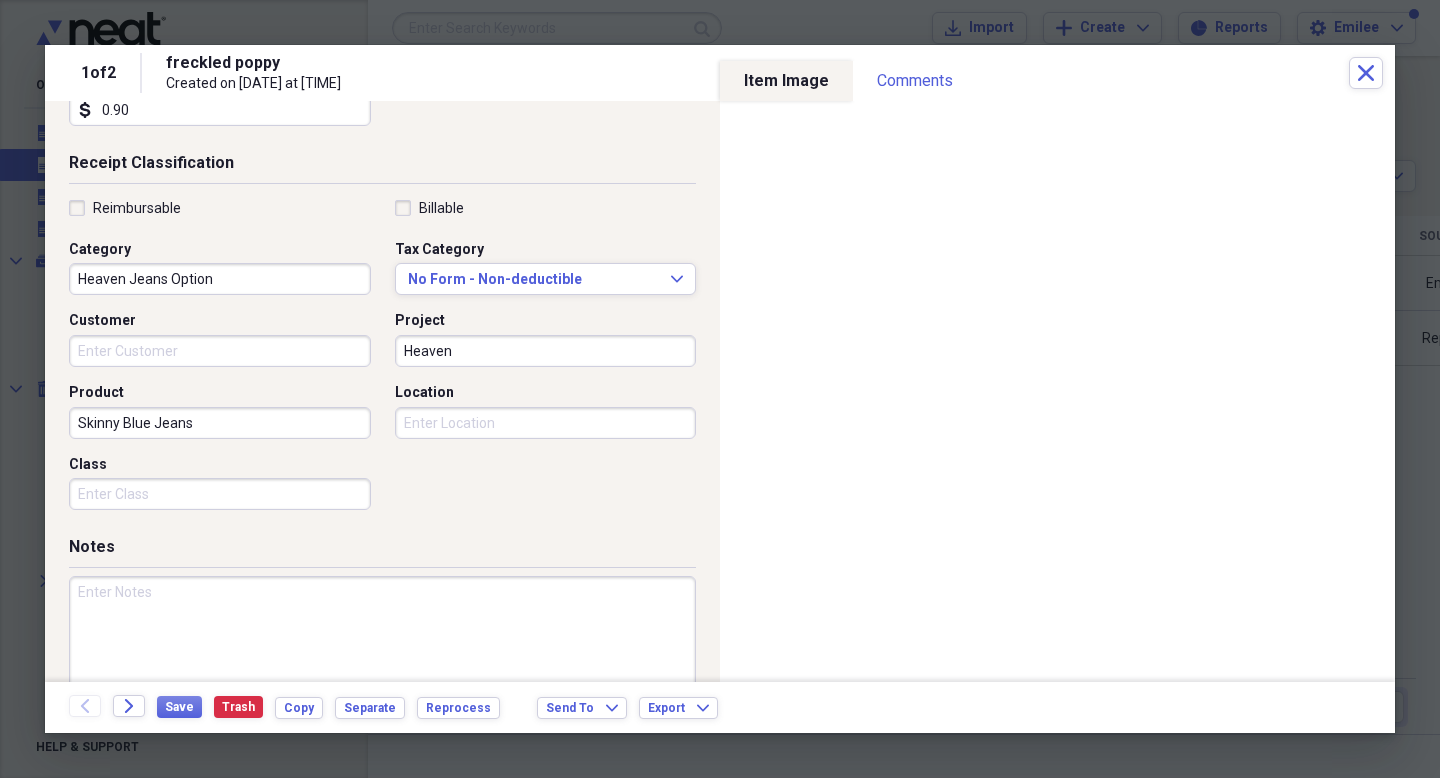 click at bounding box center (382, 641) 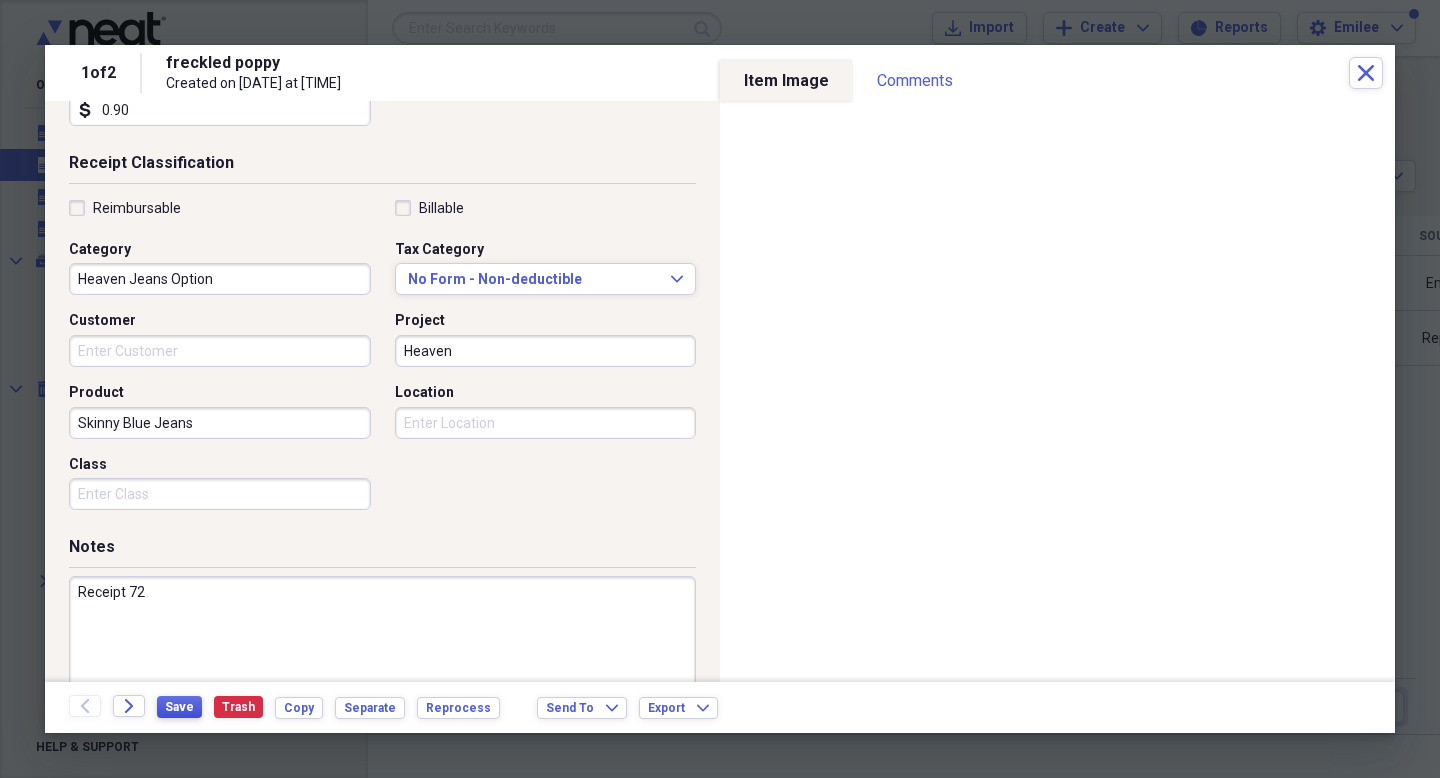 type on "Receipt 72" 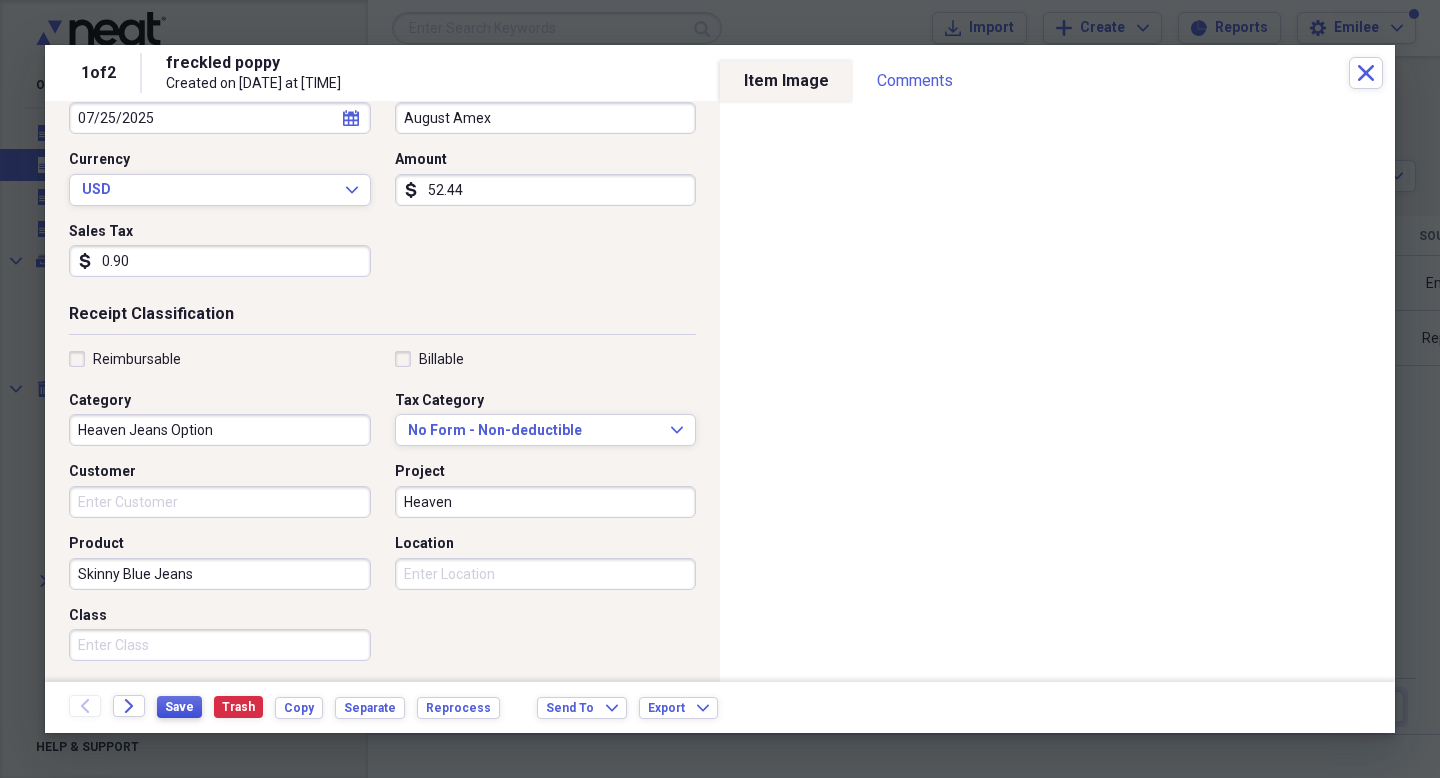 scroll, scrollTop: 439, scrollLeft: 0, axis: vertical 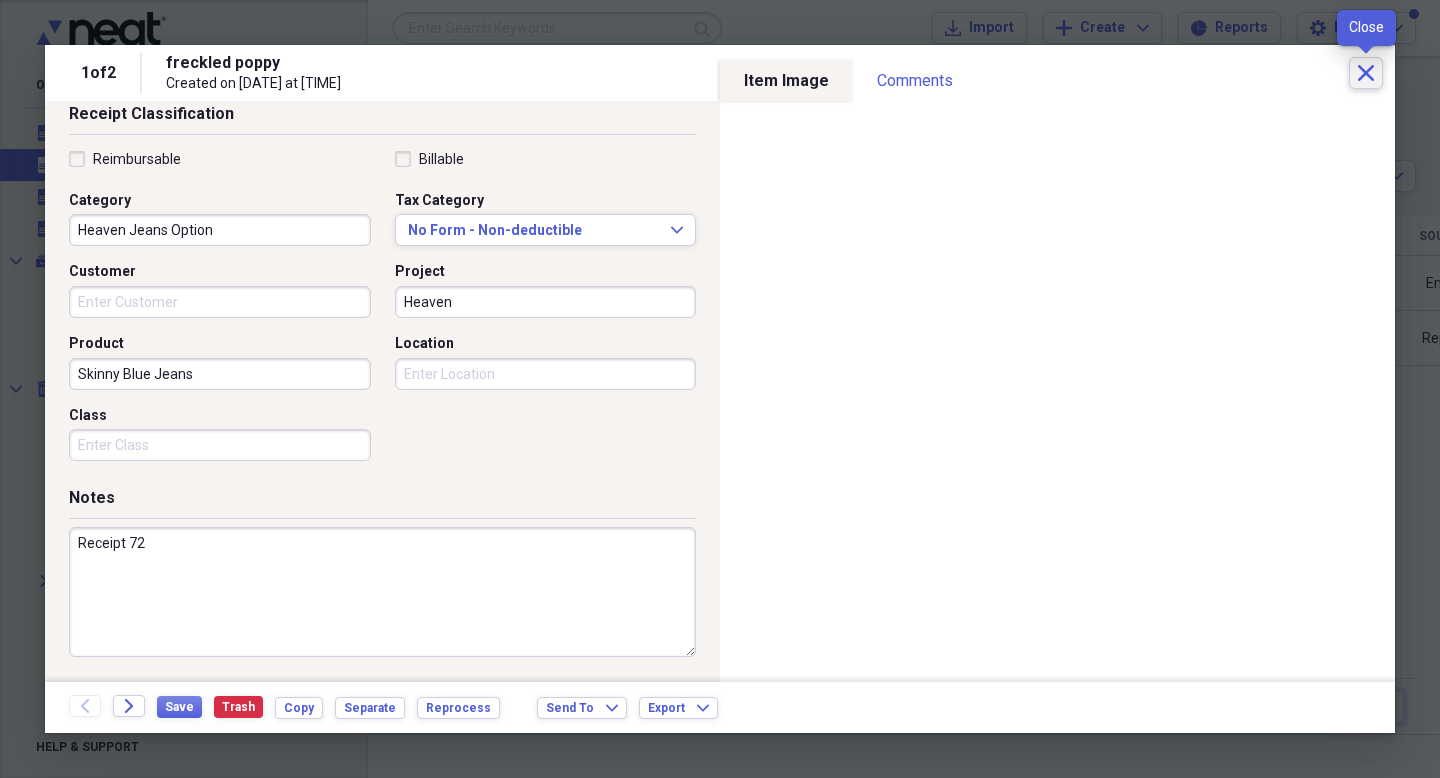 click on "Close" at bounding box center [1366, 73] 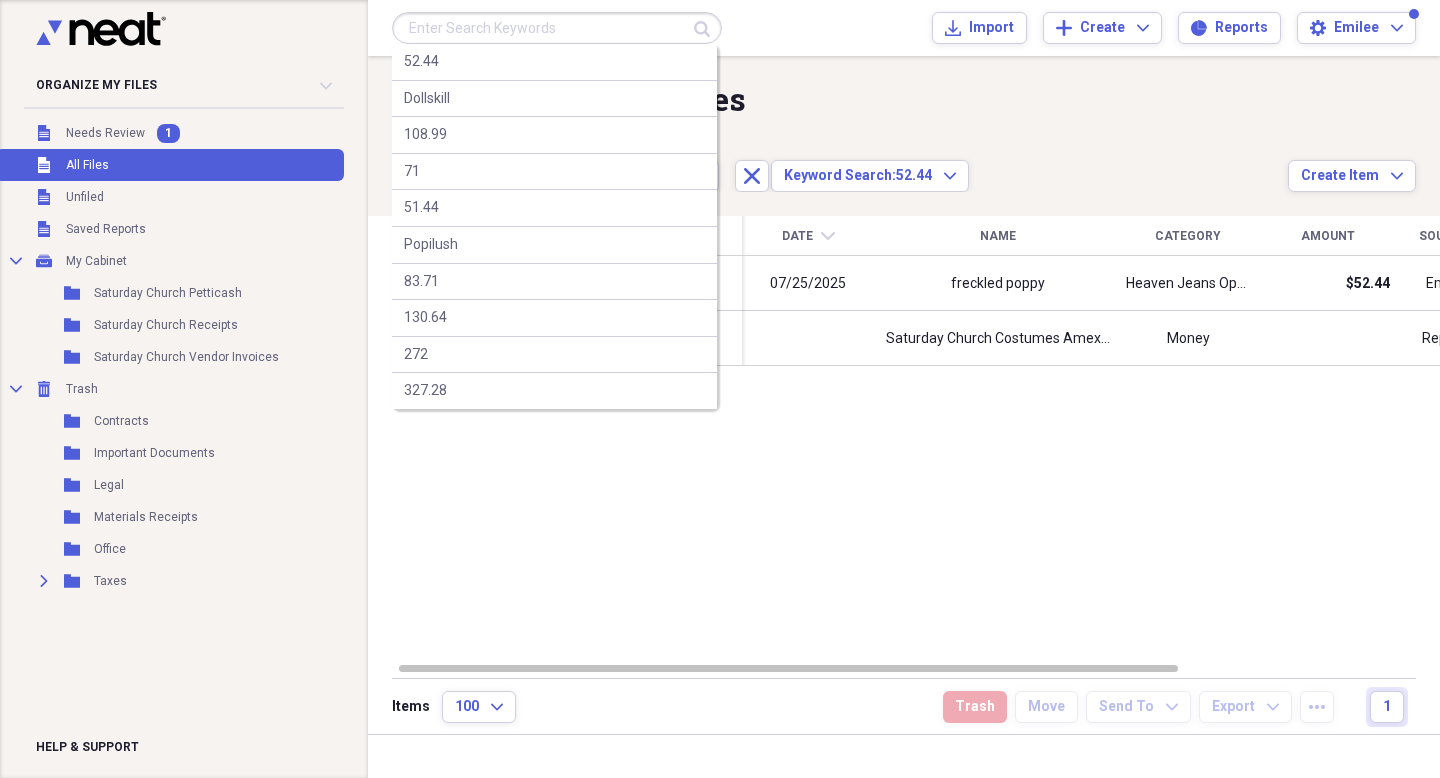 click at bounding box center [557, 28] 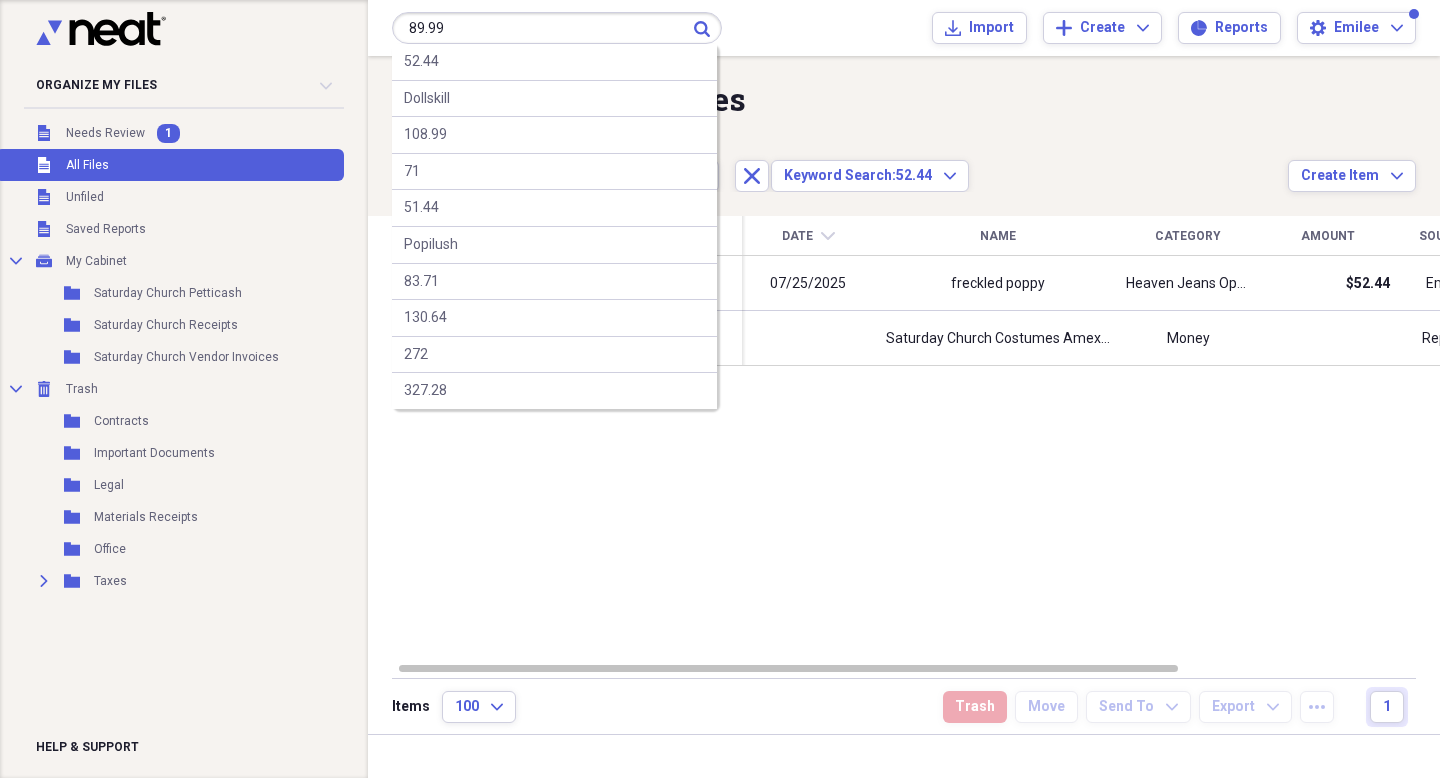 type on "89.99" 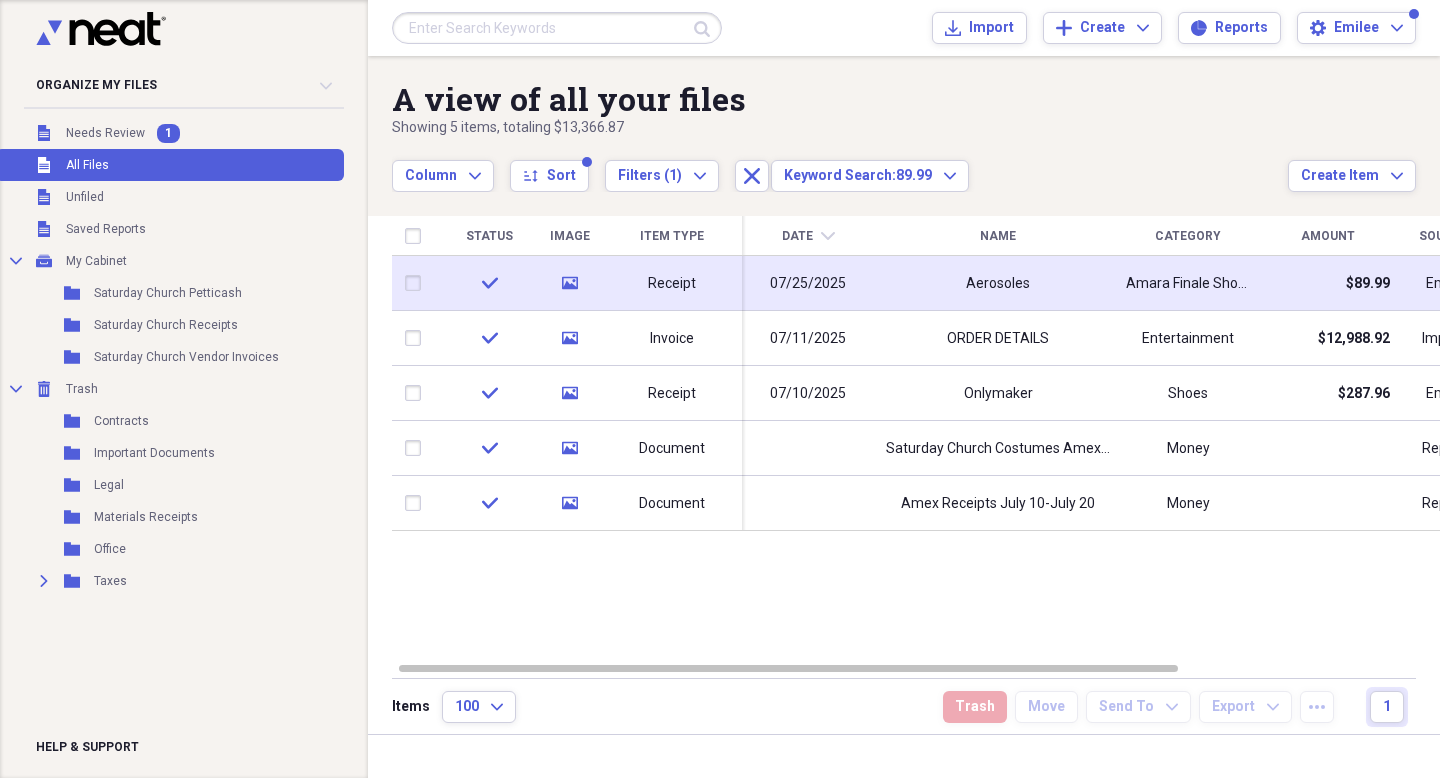 click on "Aerosoles" at bounding box center [998, 283] 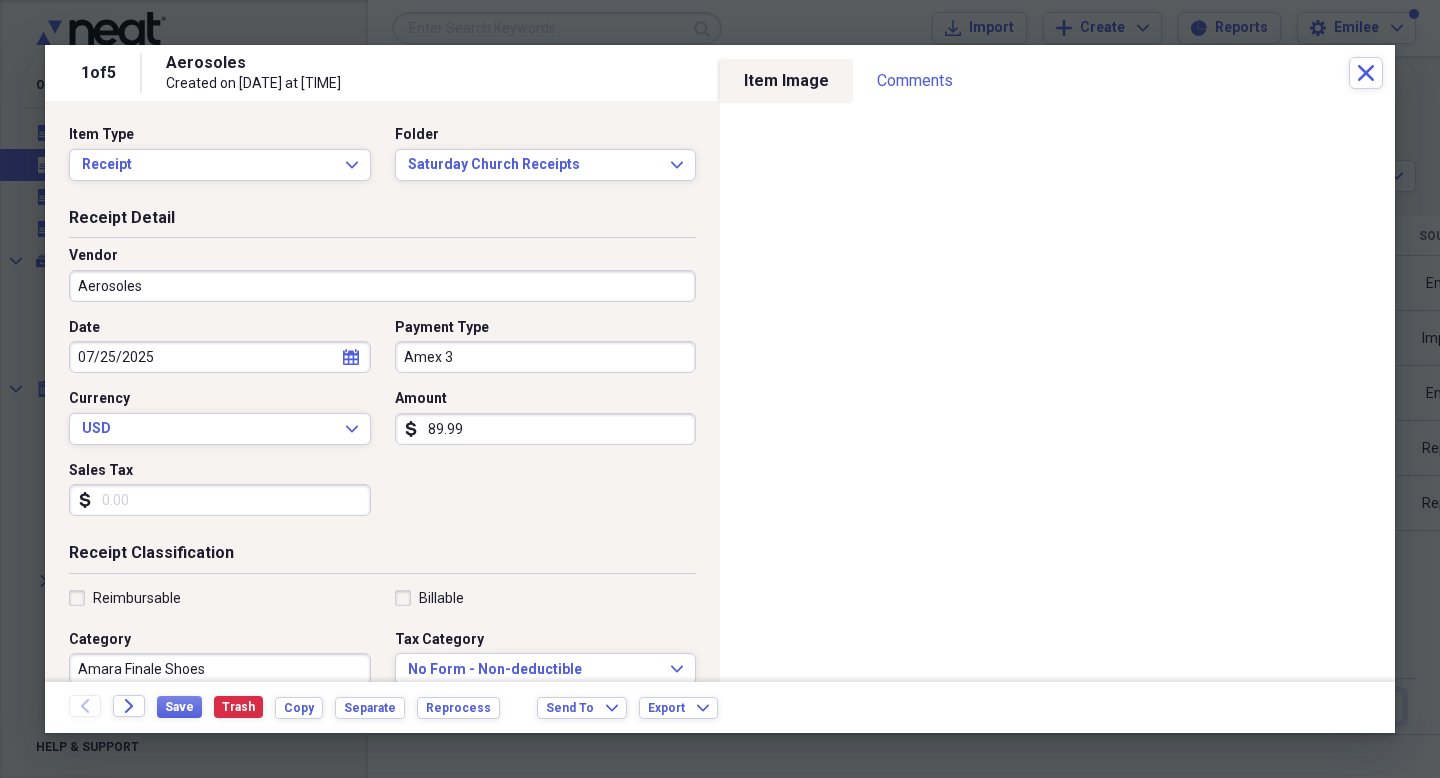 click on "Amex 3" at bounding box center (546, 357) 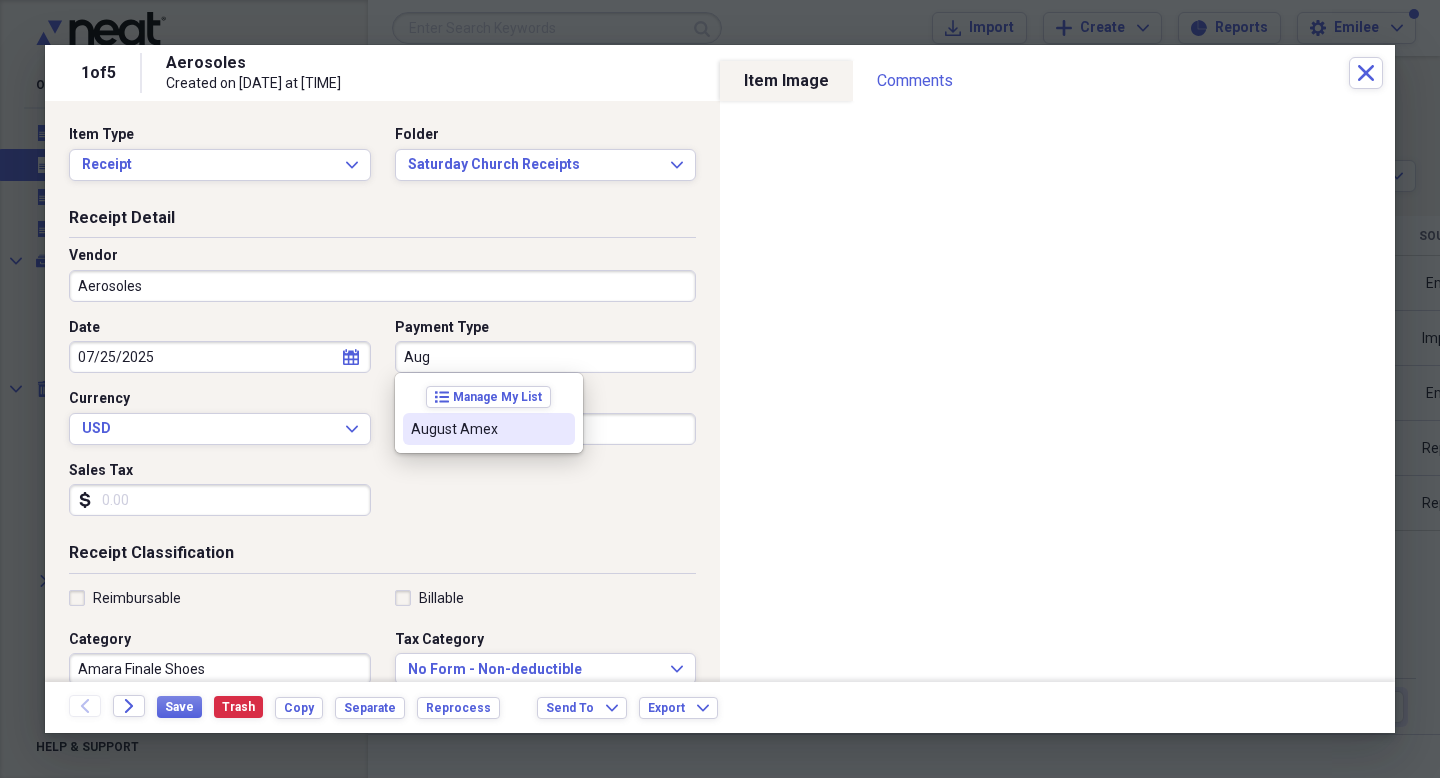 click on "August Amex" at bounding box center [489, 429] 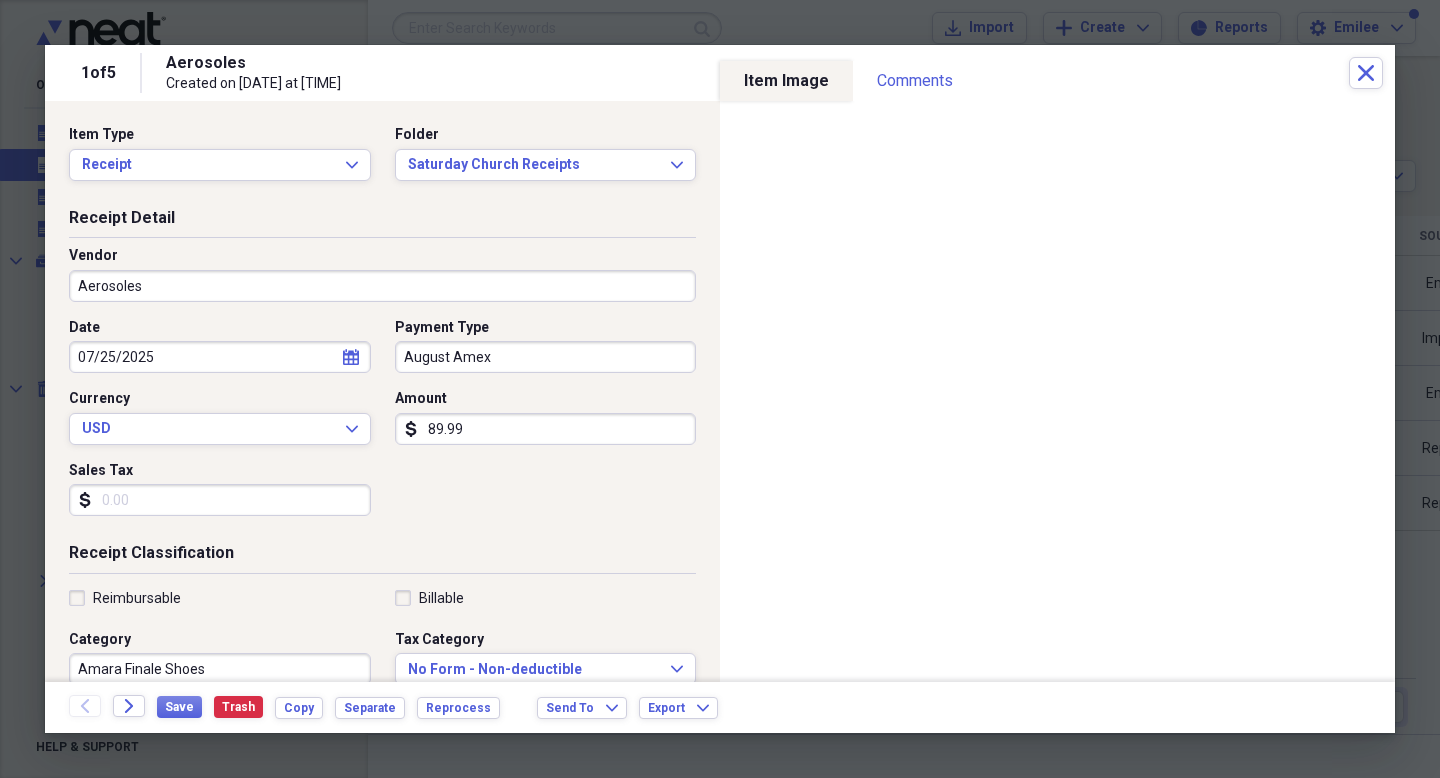 click on "Date [DATE] calendar Calendar Payment Type August Amex Currency USD Expand Amount dollar-sign 89.99 Sales Tax dollar-sign" at bounding box center [382, 425] 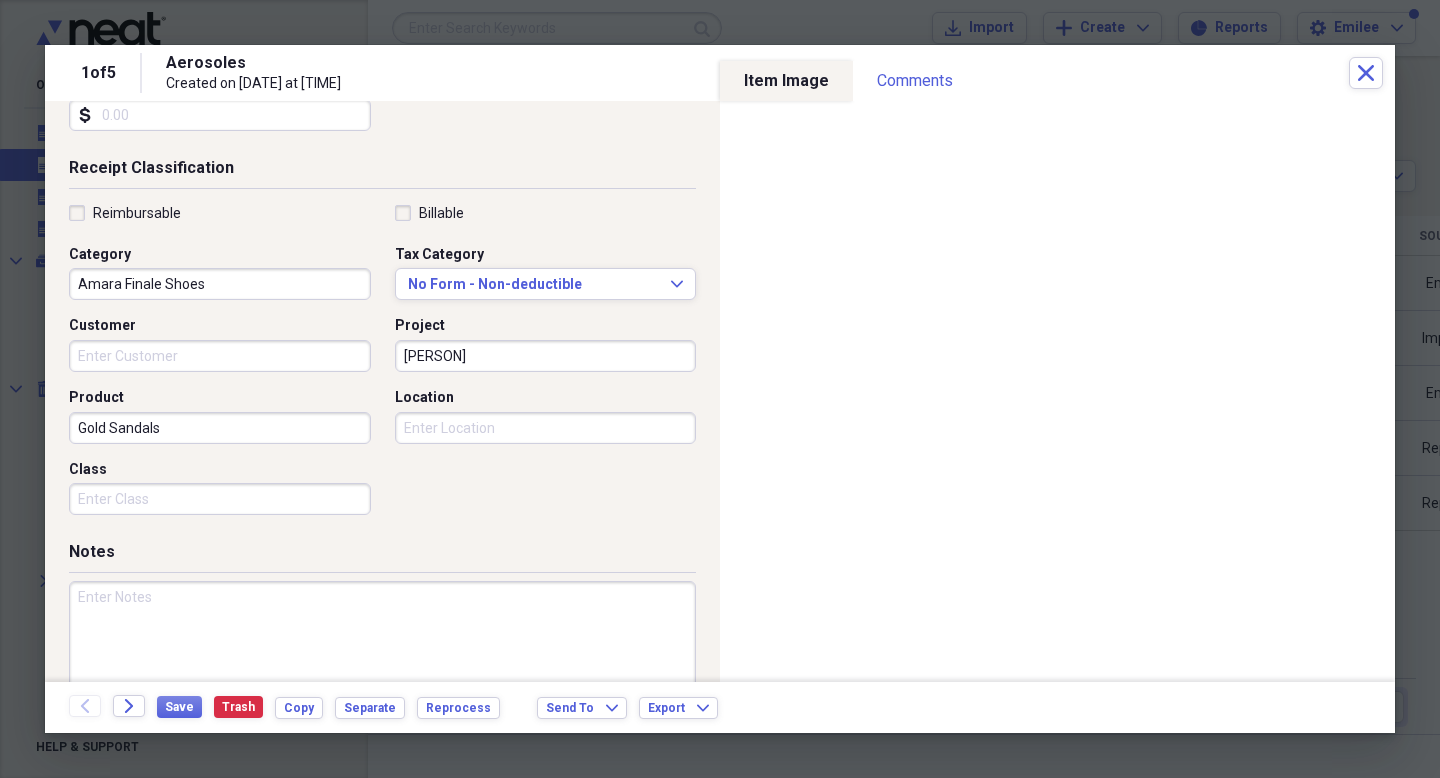 scroll, scrollTop: 439, scrollLeft: 0, axis: vertical 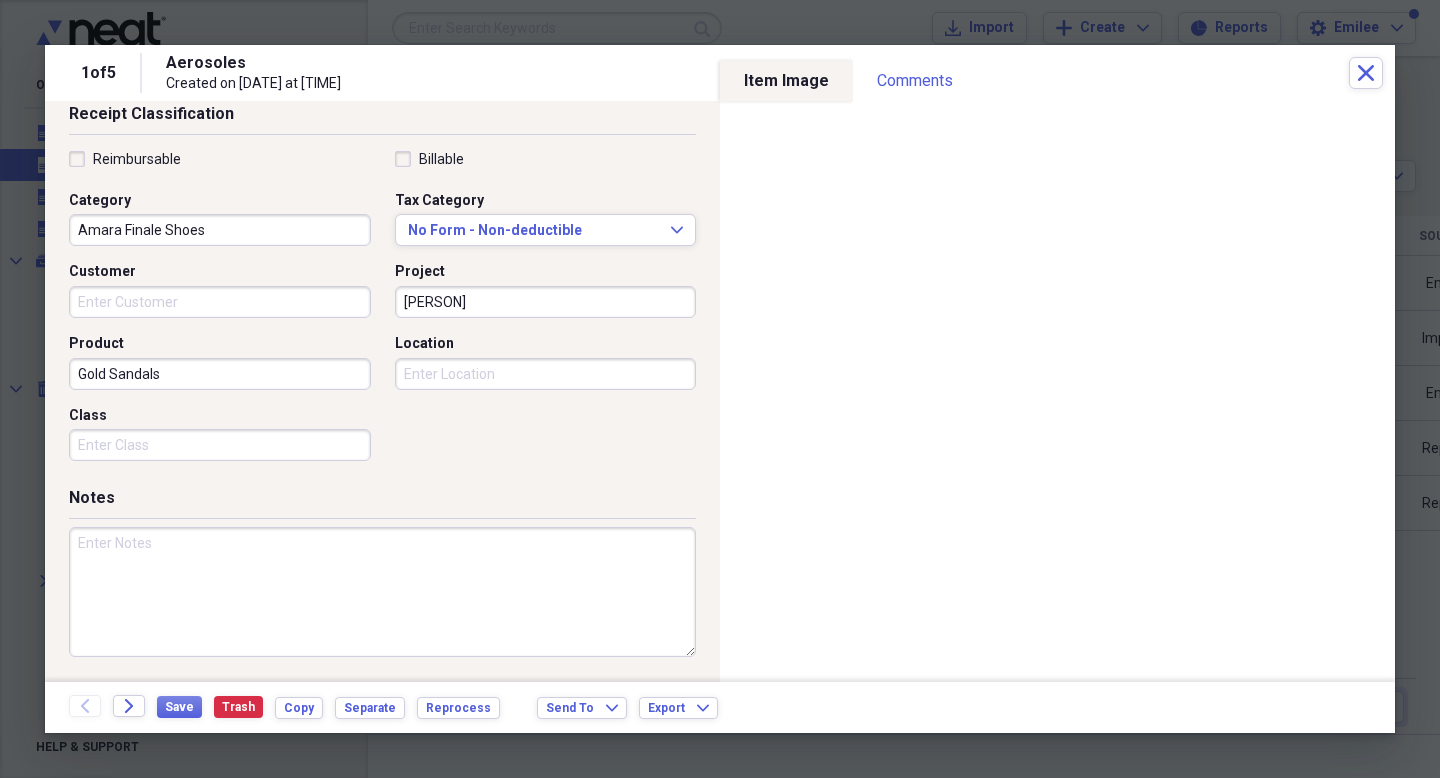 click at bounding box center [382, 592] 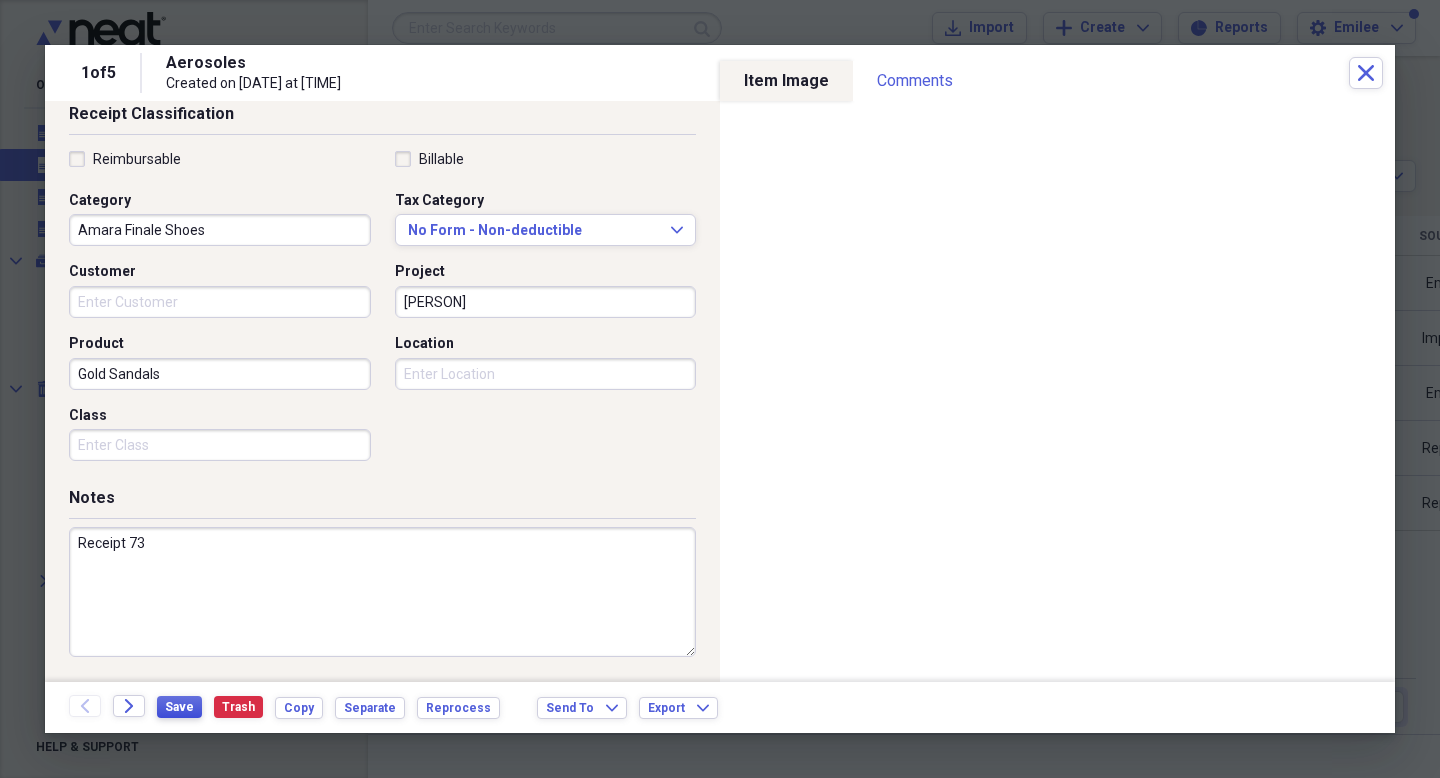 type on "Receipt 73" 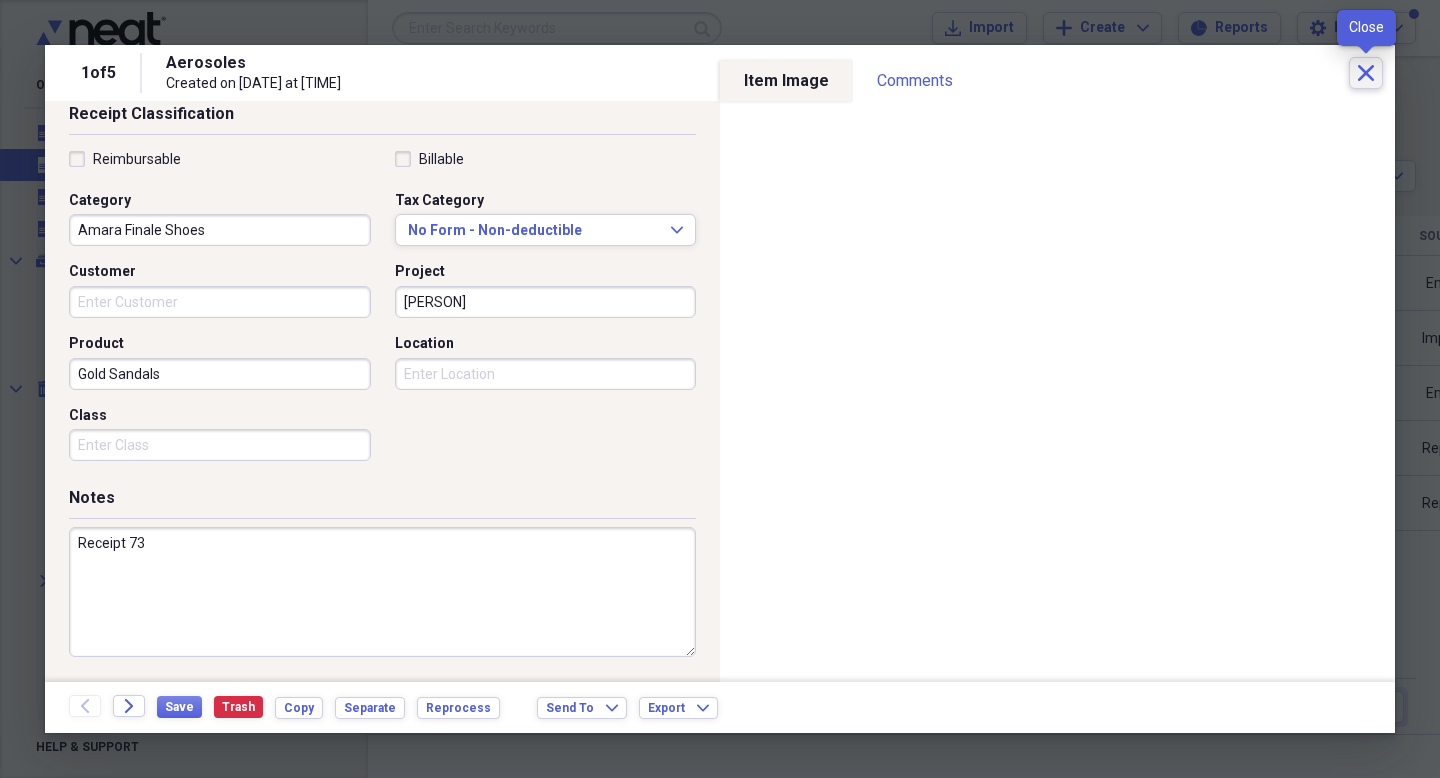click on "Close" at bounding box center [1366, 73] 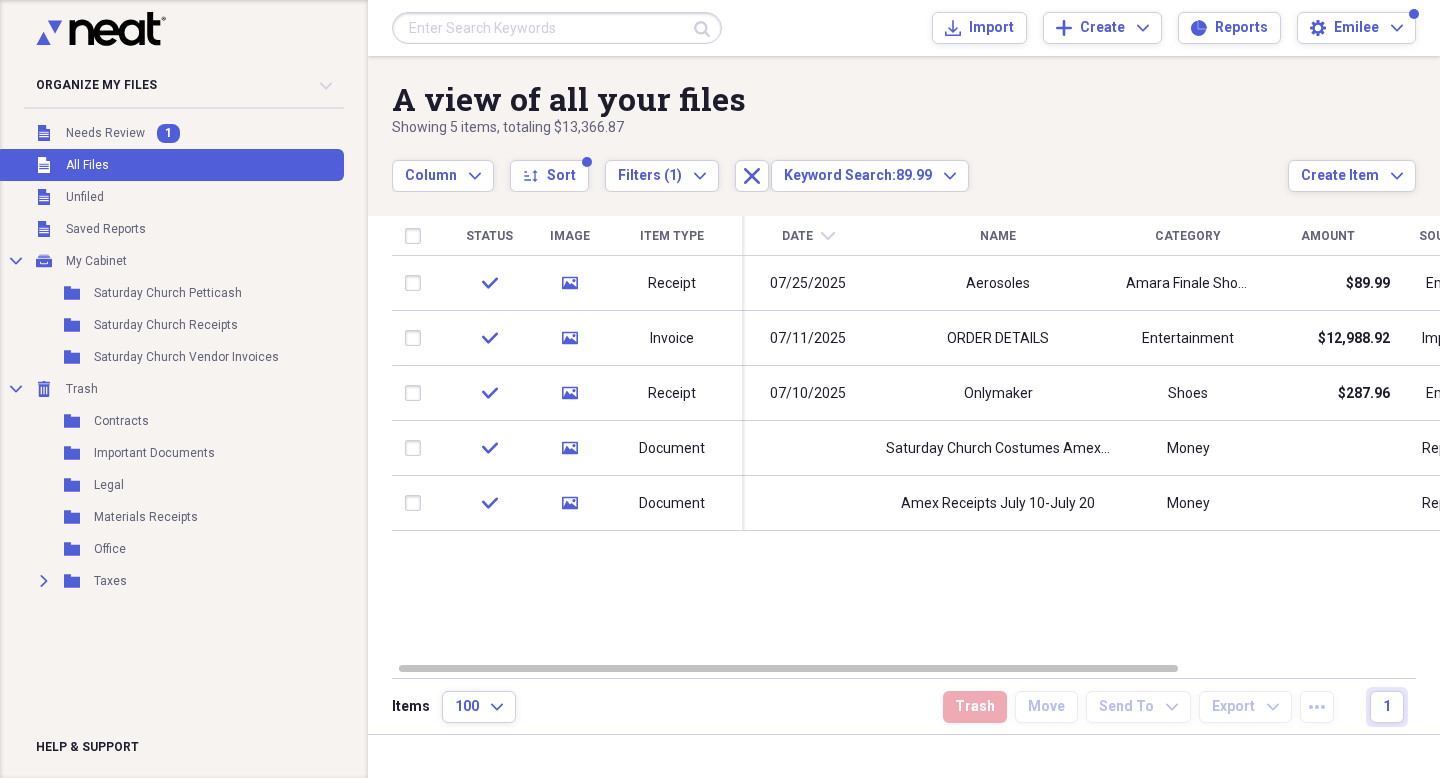 click at bounding box center (557, 28) 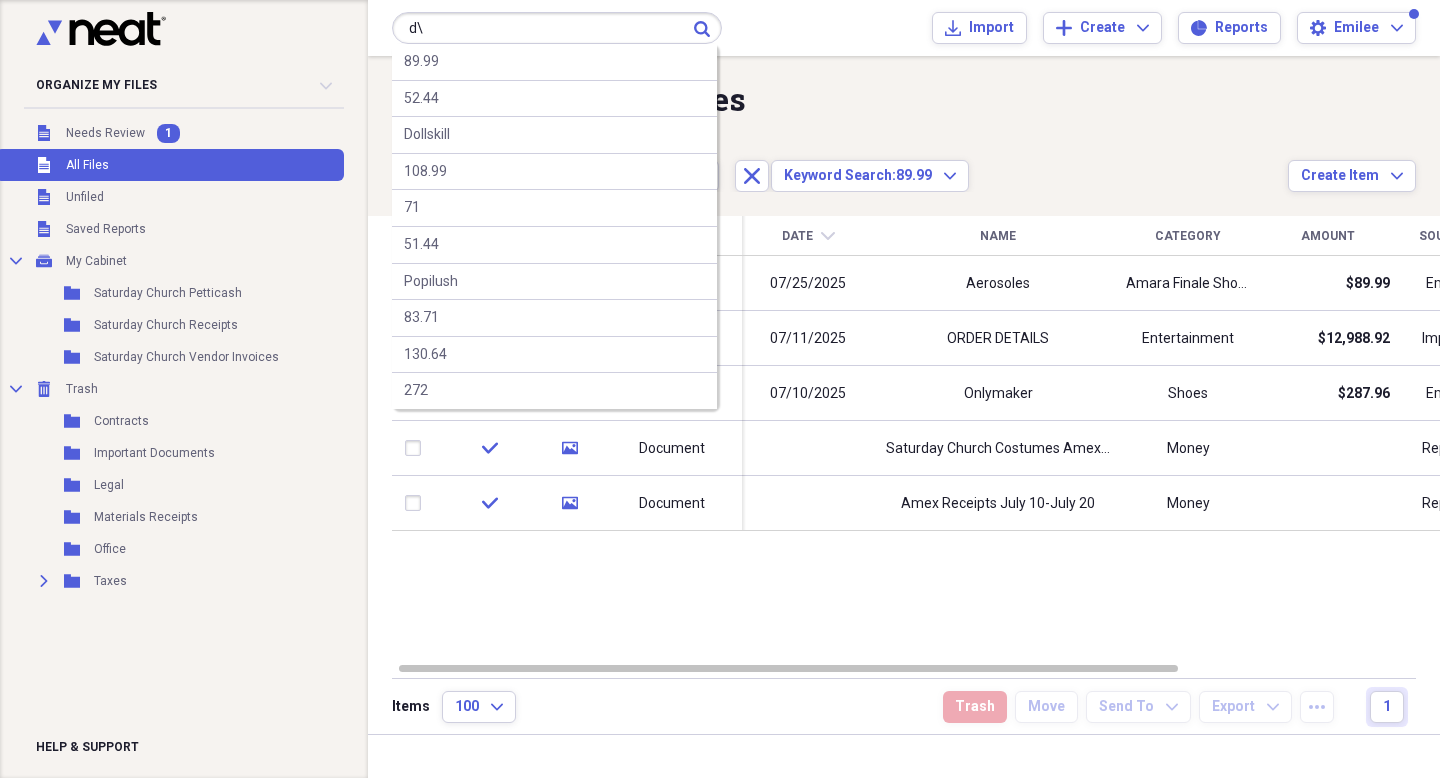 type on "d" 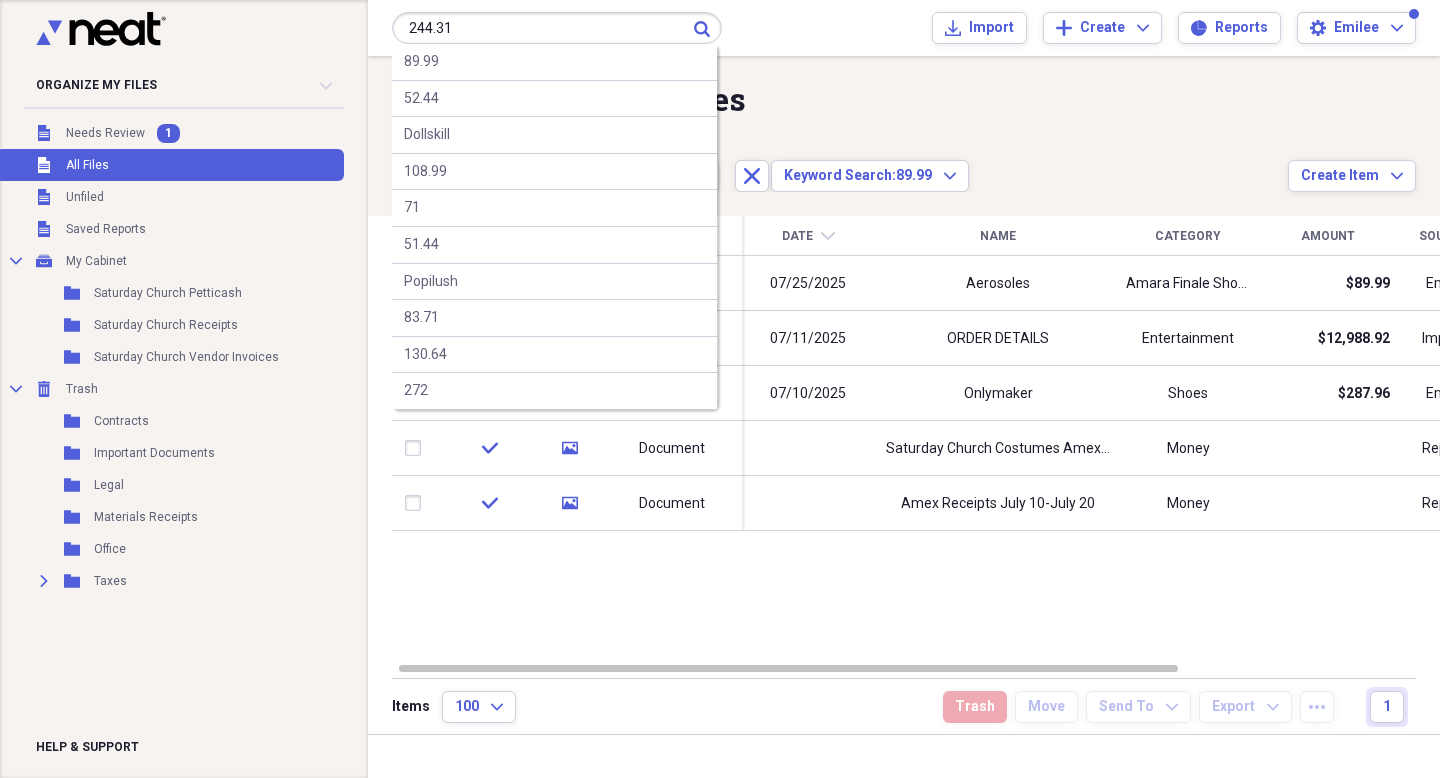 type on "244.31" 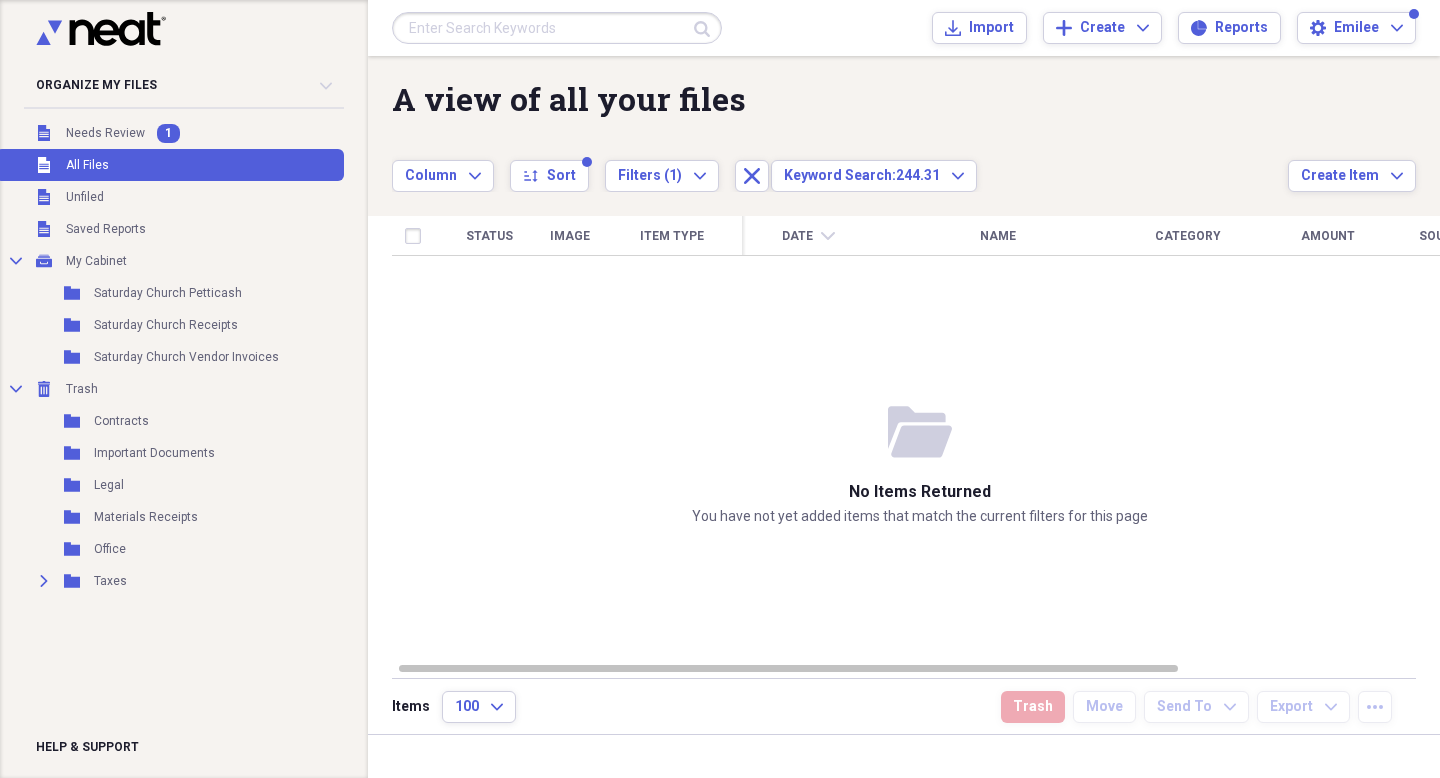 click at bounding box center [557, 28] 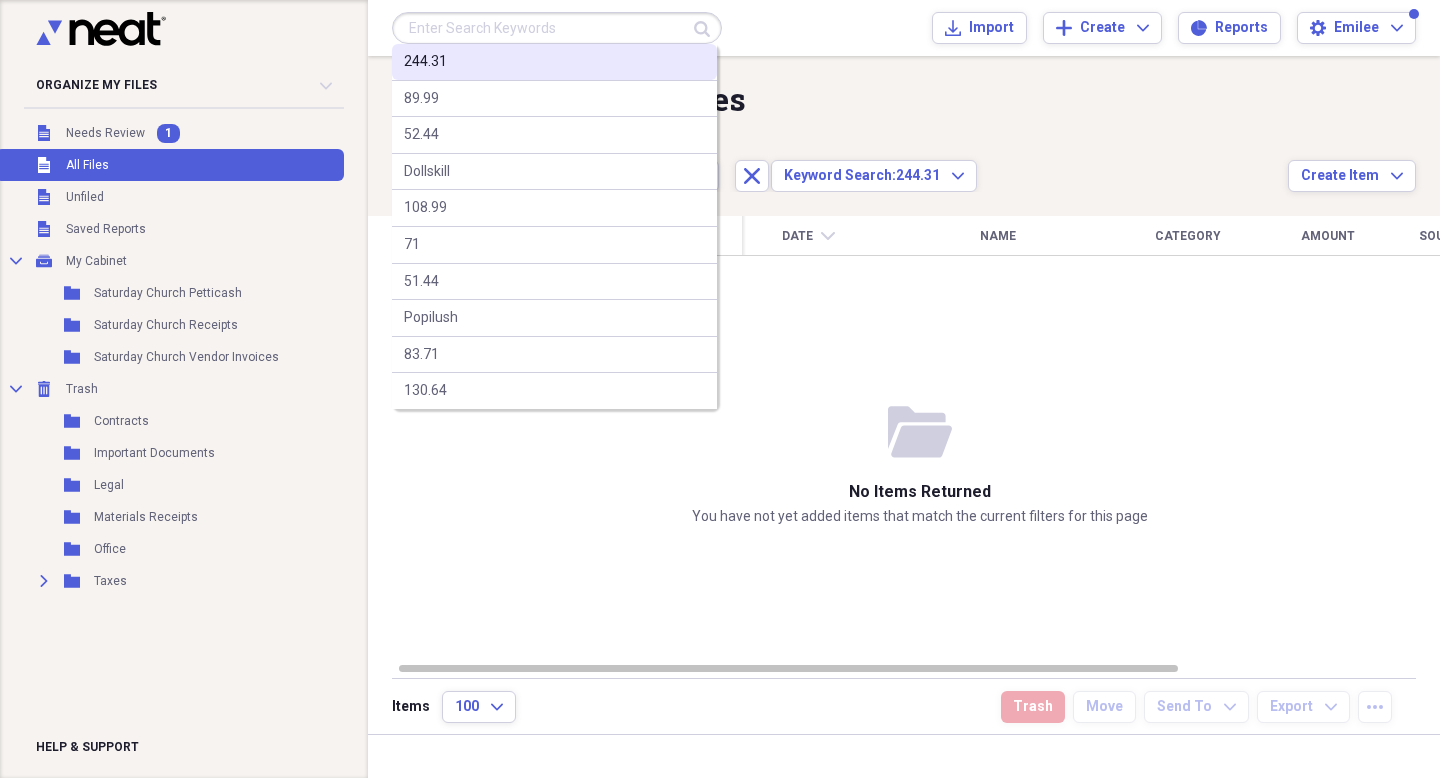 click on "244.31" at bounding box center (425, 62) 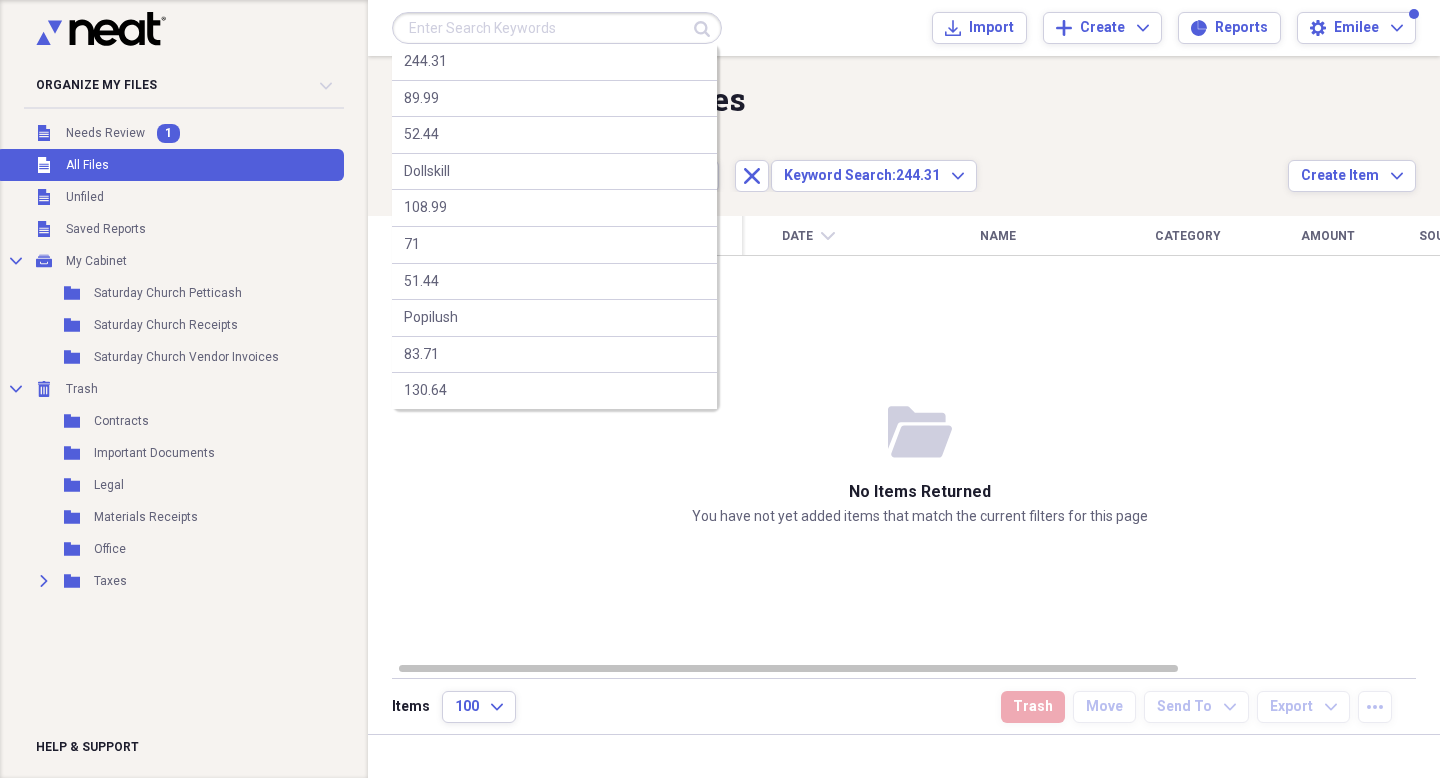 click at bounding box center [557, 28] 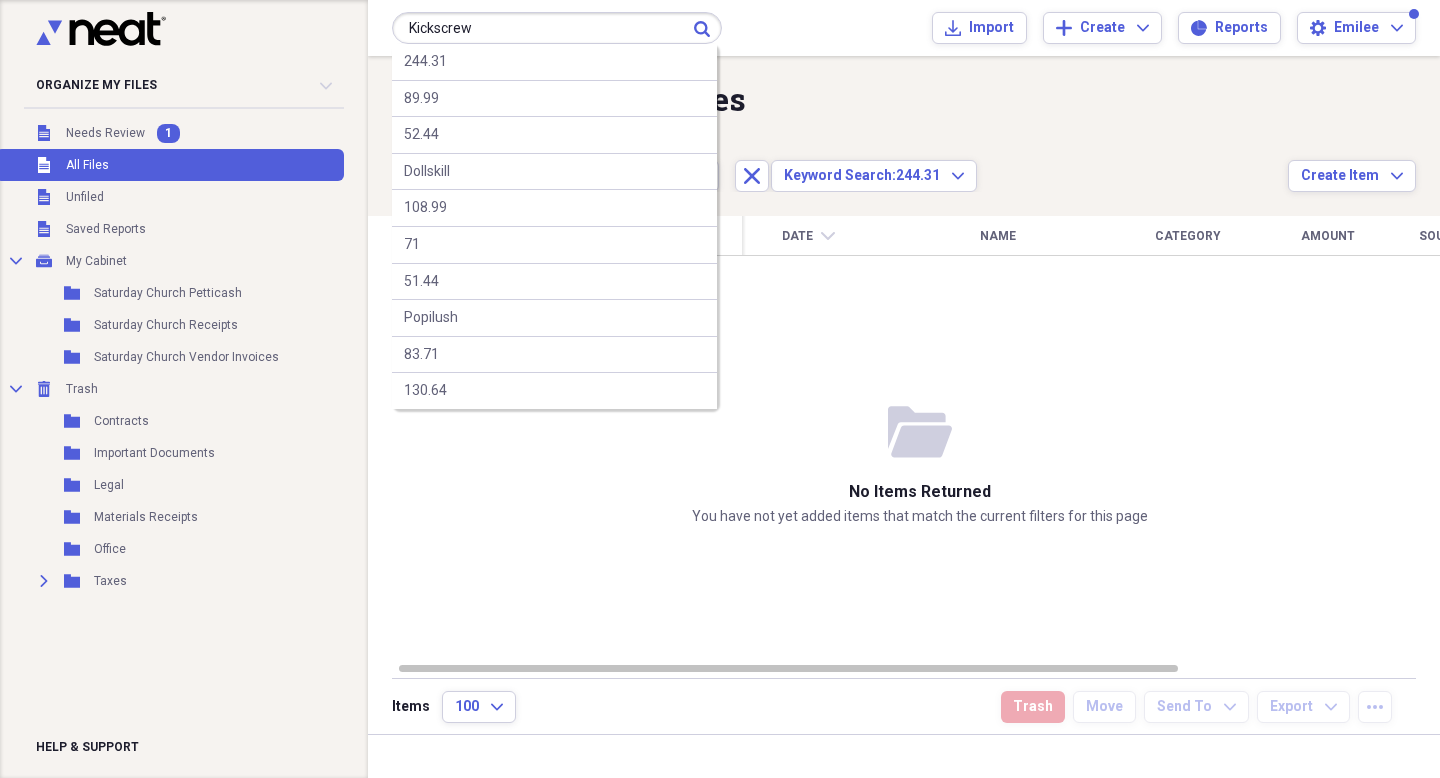type on "Kickscrew" 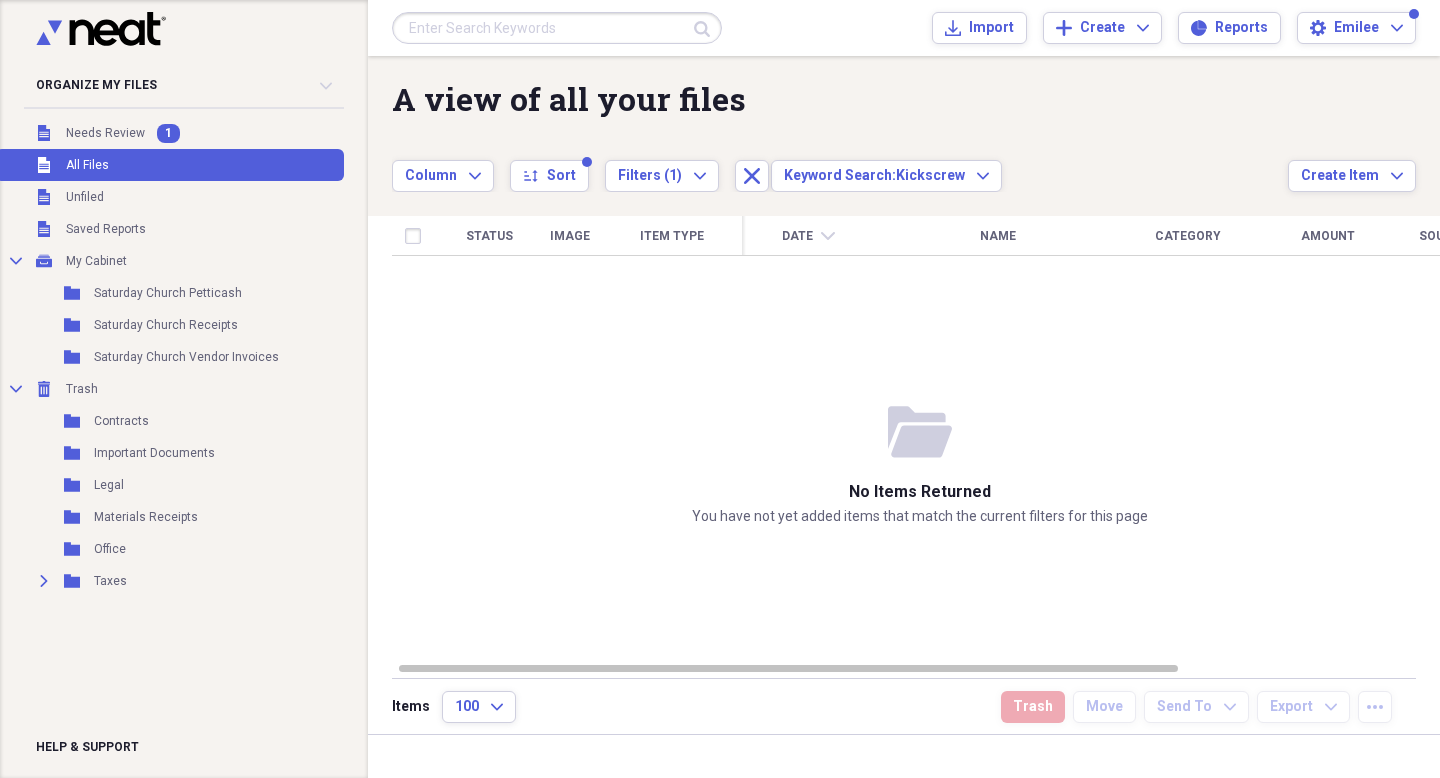 click on "Submit Import Import Add Create Expand Reports Reports Settings Emilee Expand" at bounding box center (904, 28) 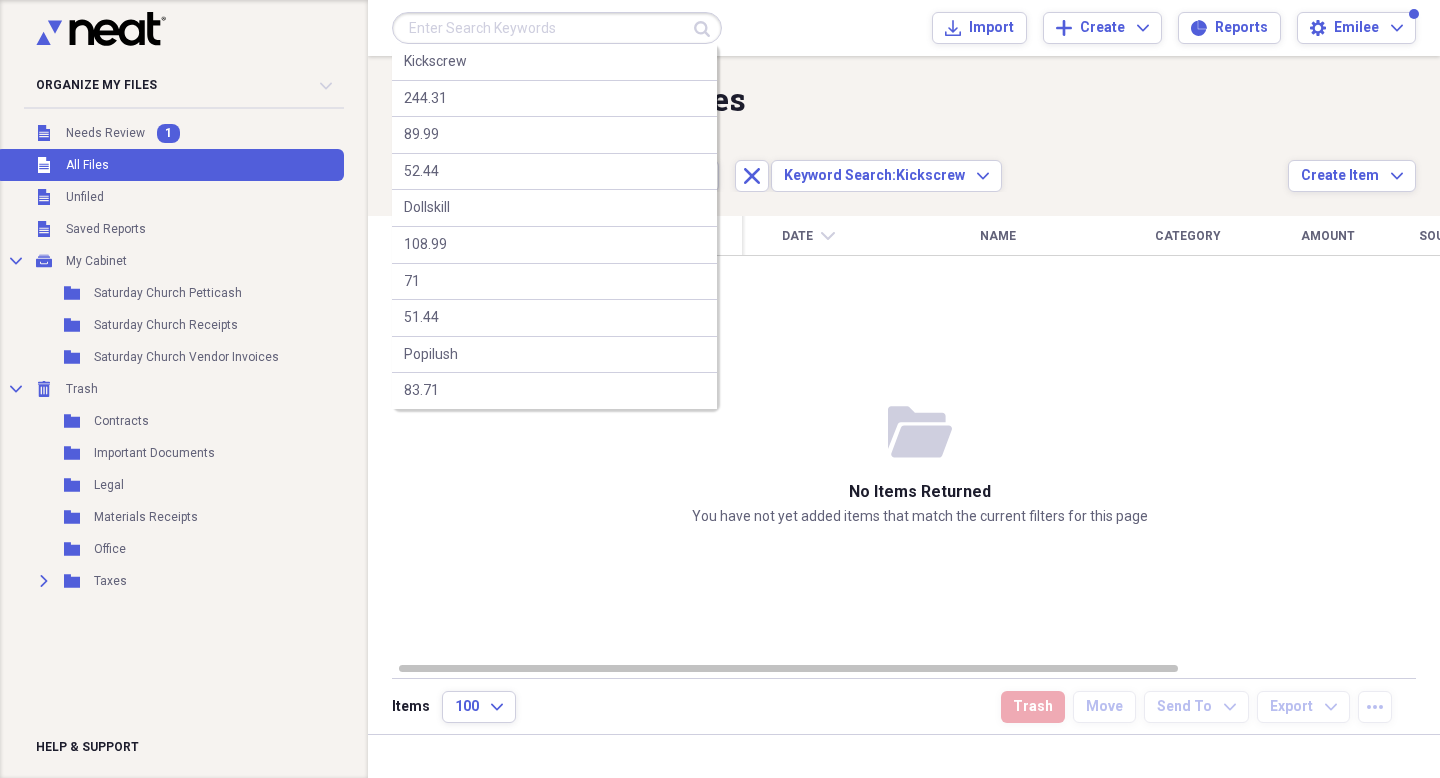 click at bounding box center (557, 28) 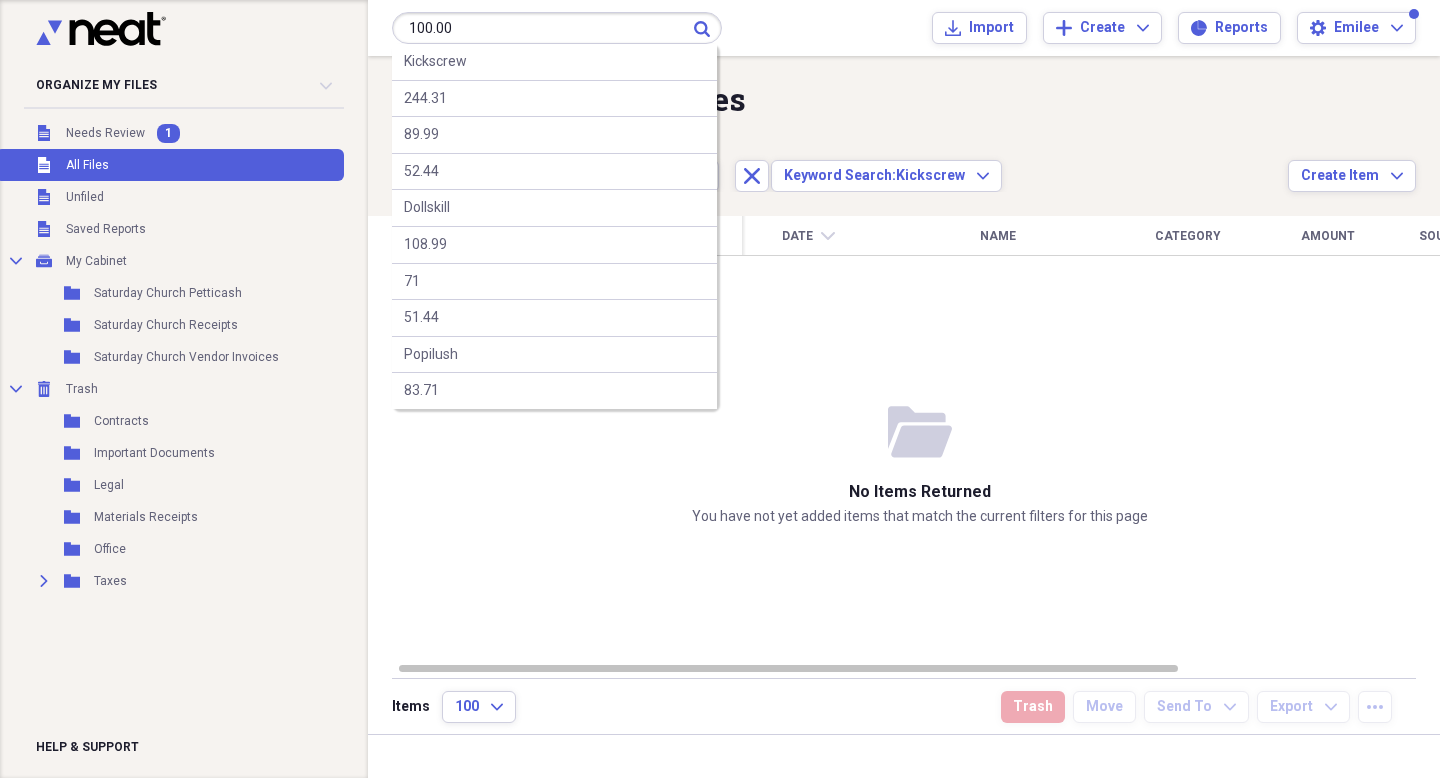 type on "100.00" 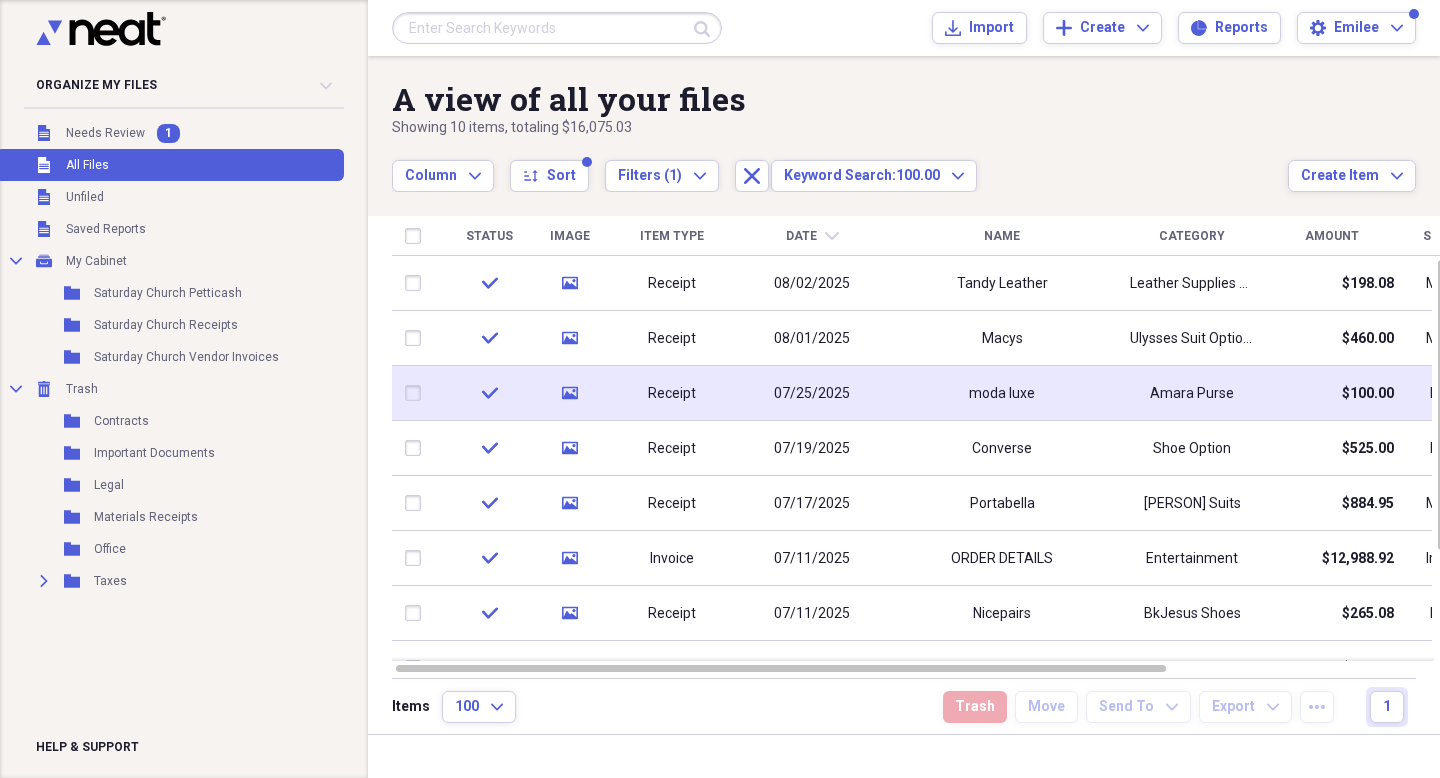 click on "moda luxe" at bounding box center [1002, 393] 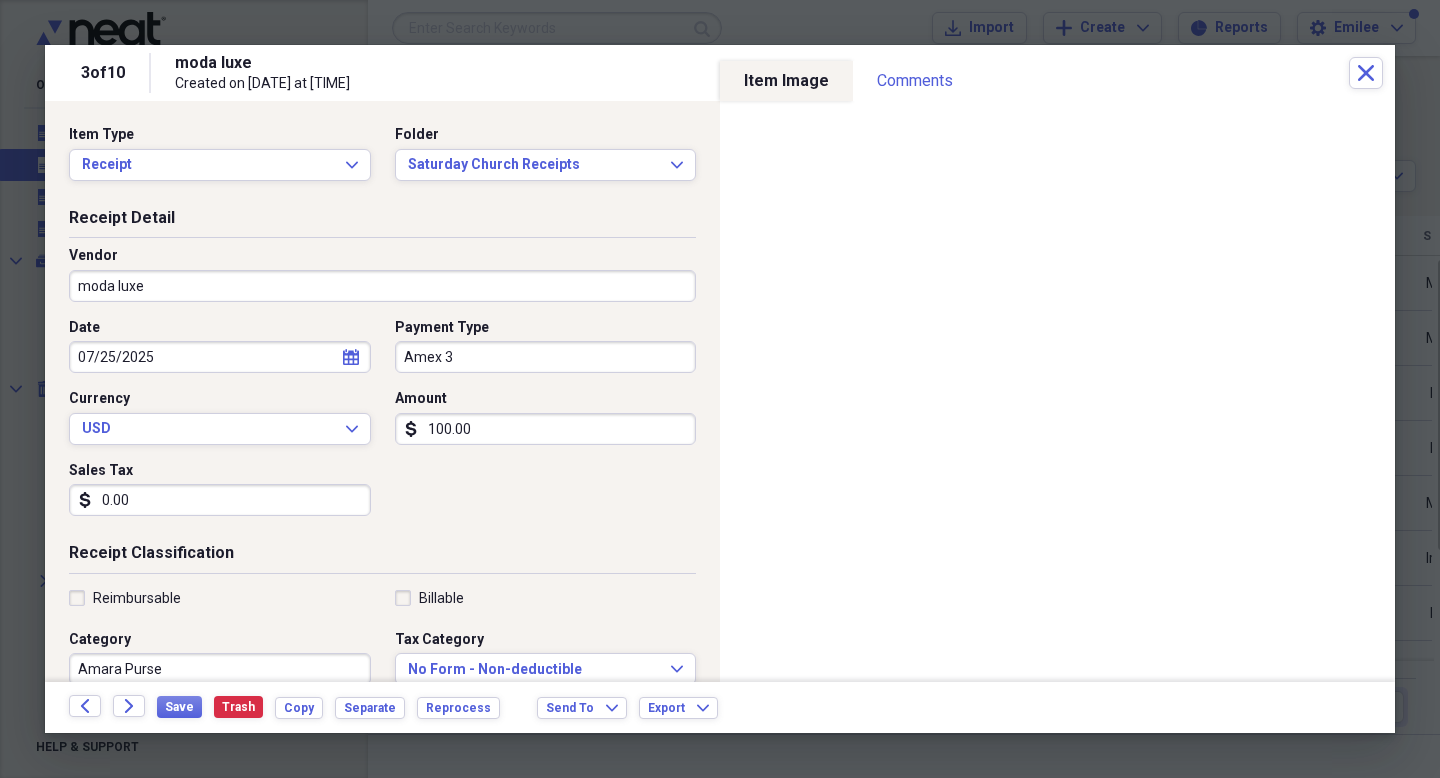 click on "Amex 3" at bounding box center (546, 357) 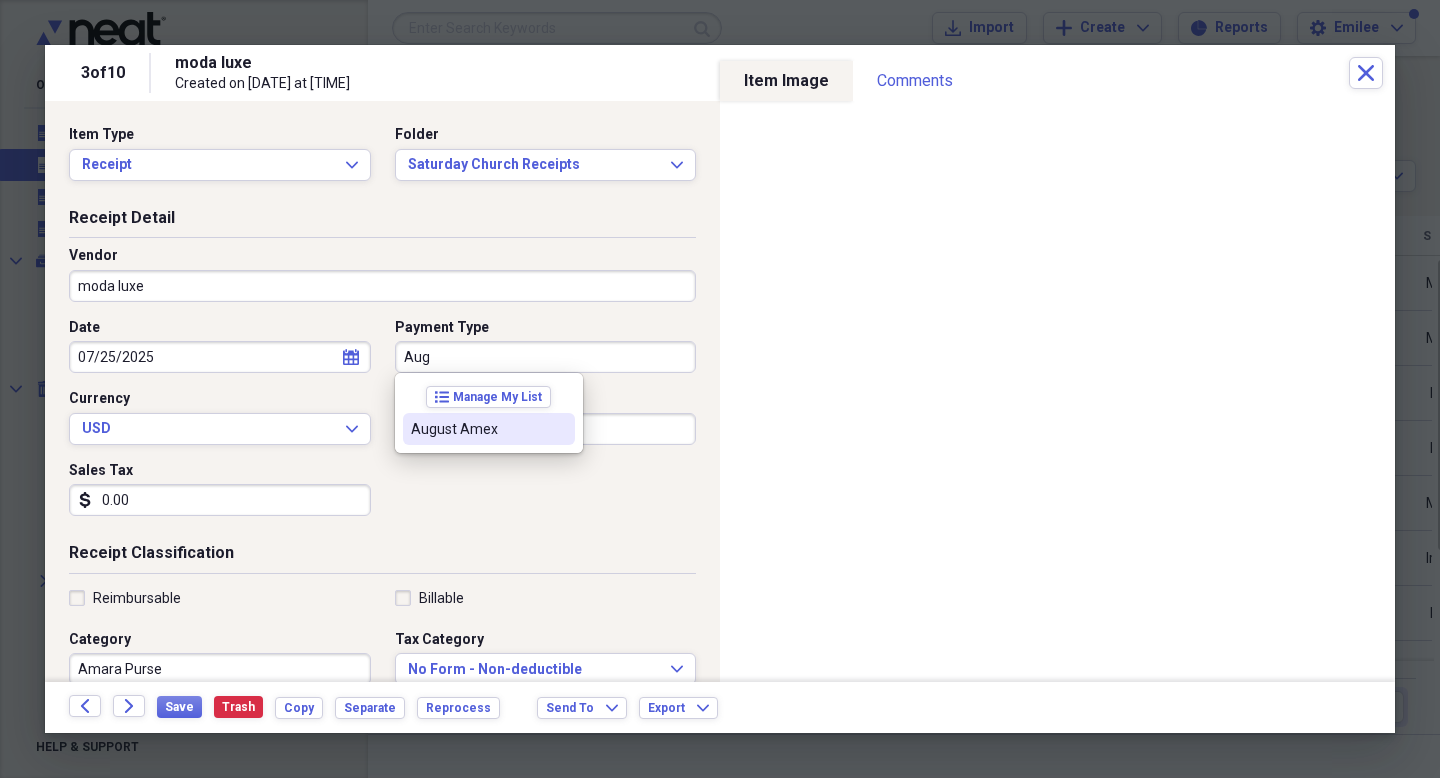 click on "August Amex" at bounding box center (489, 429) 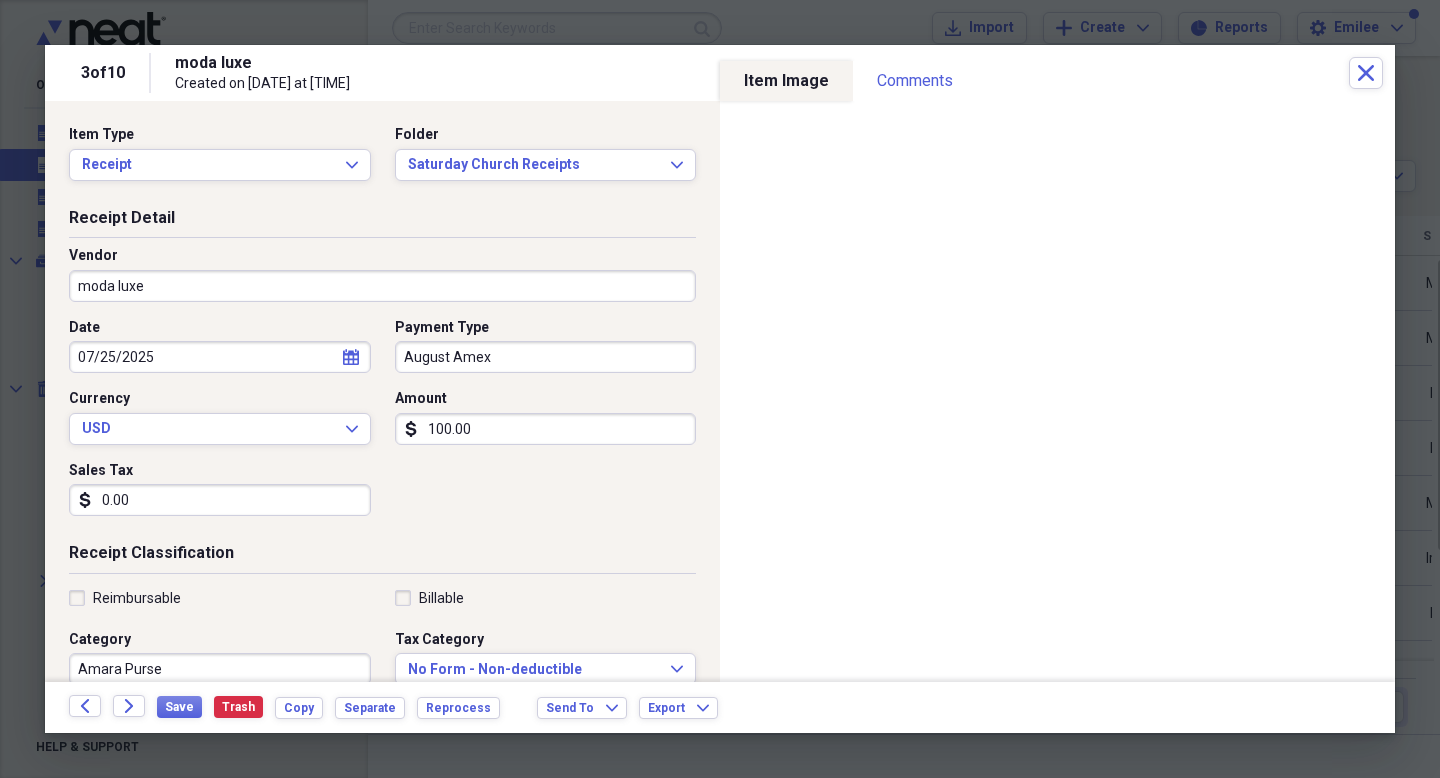 click on "Date [DATE] calendar Calendar Payment Type August Amex Currency USD Expand Amount dollar-sign 100.00 Sales Tax dollar-sign 0.00" at bounding box center [382, 425] 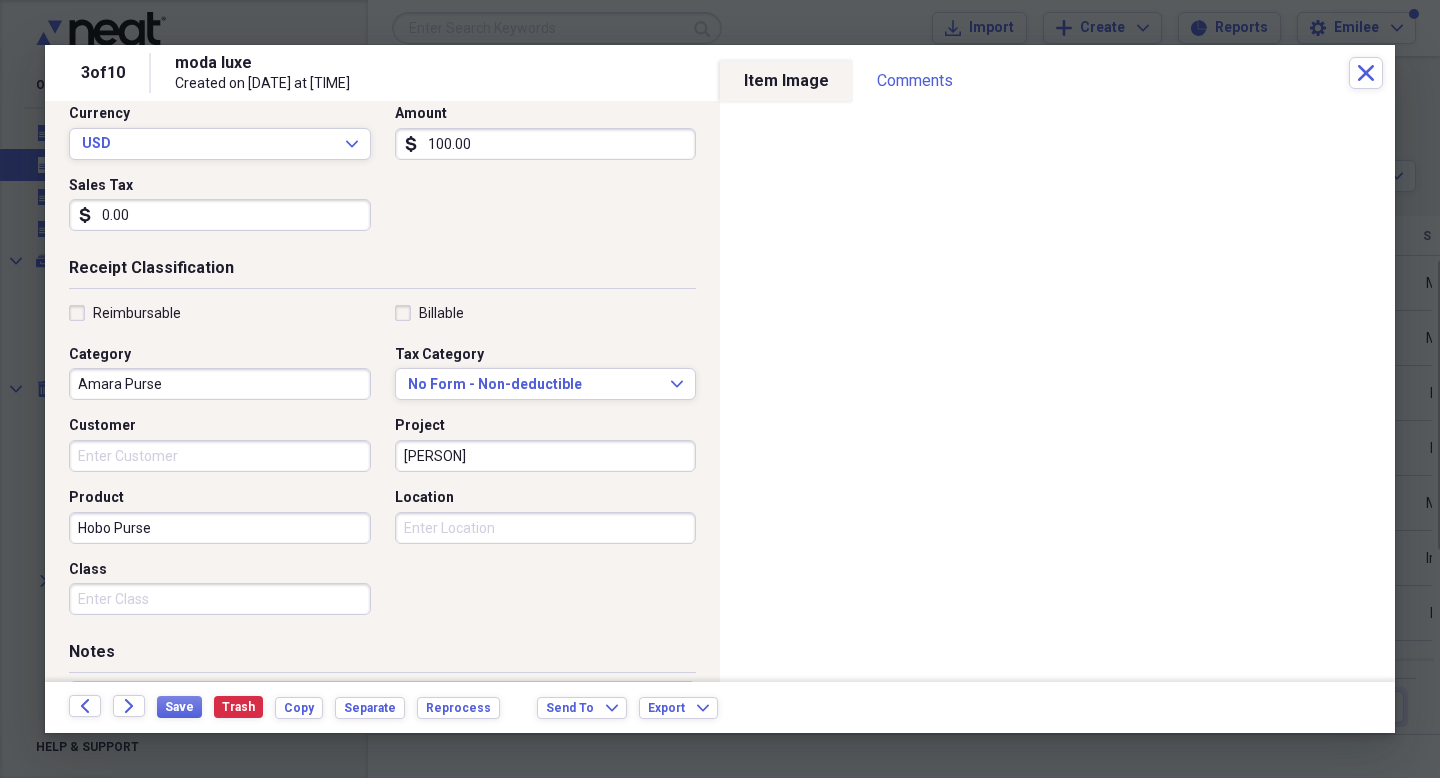 scroll, scrollTop: 439, scrollLeft: 0, axis: vertical 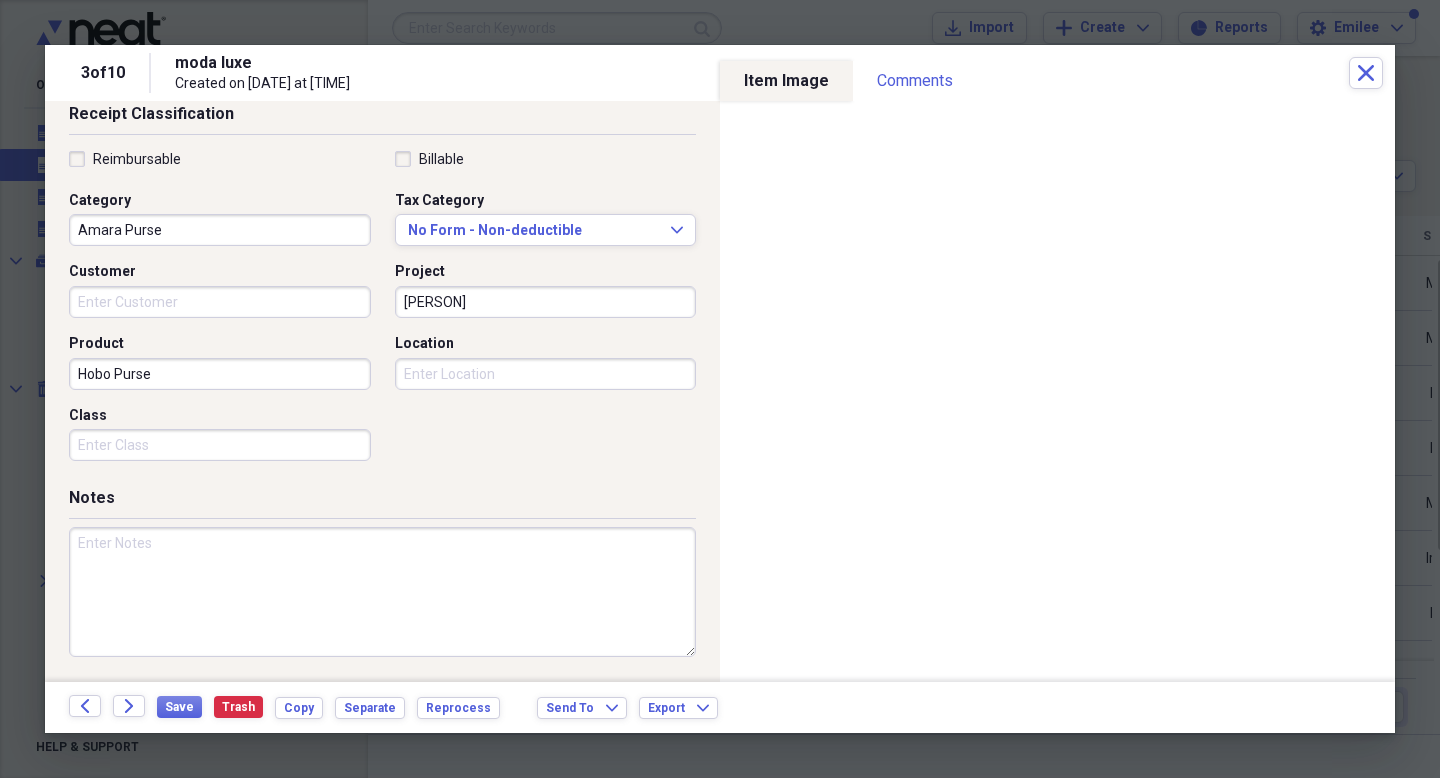 click at bounding box center [382, 592] 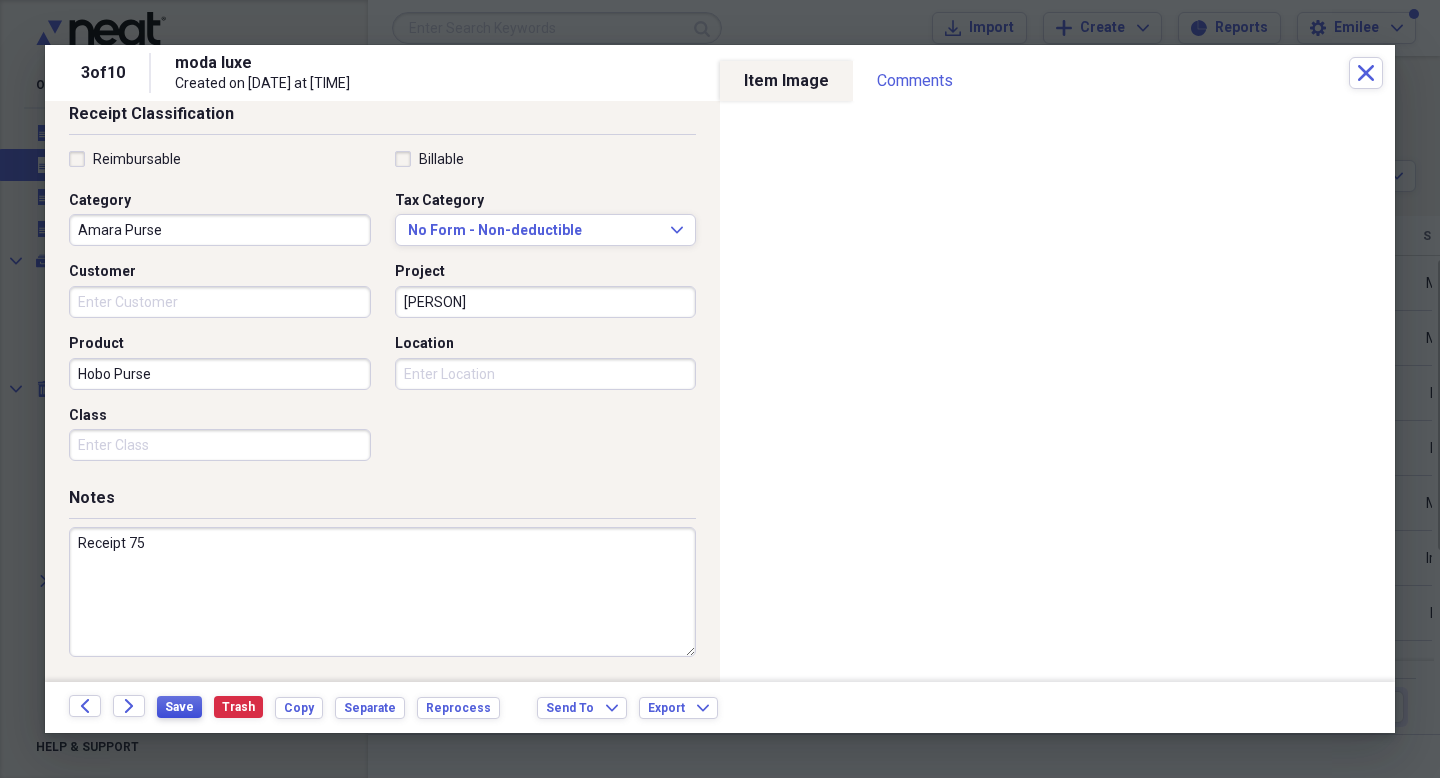 type on "Receipt 75" 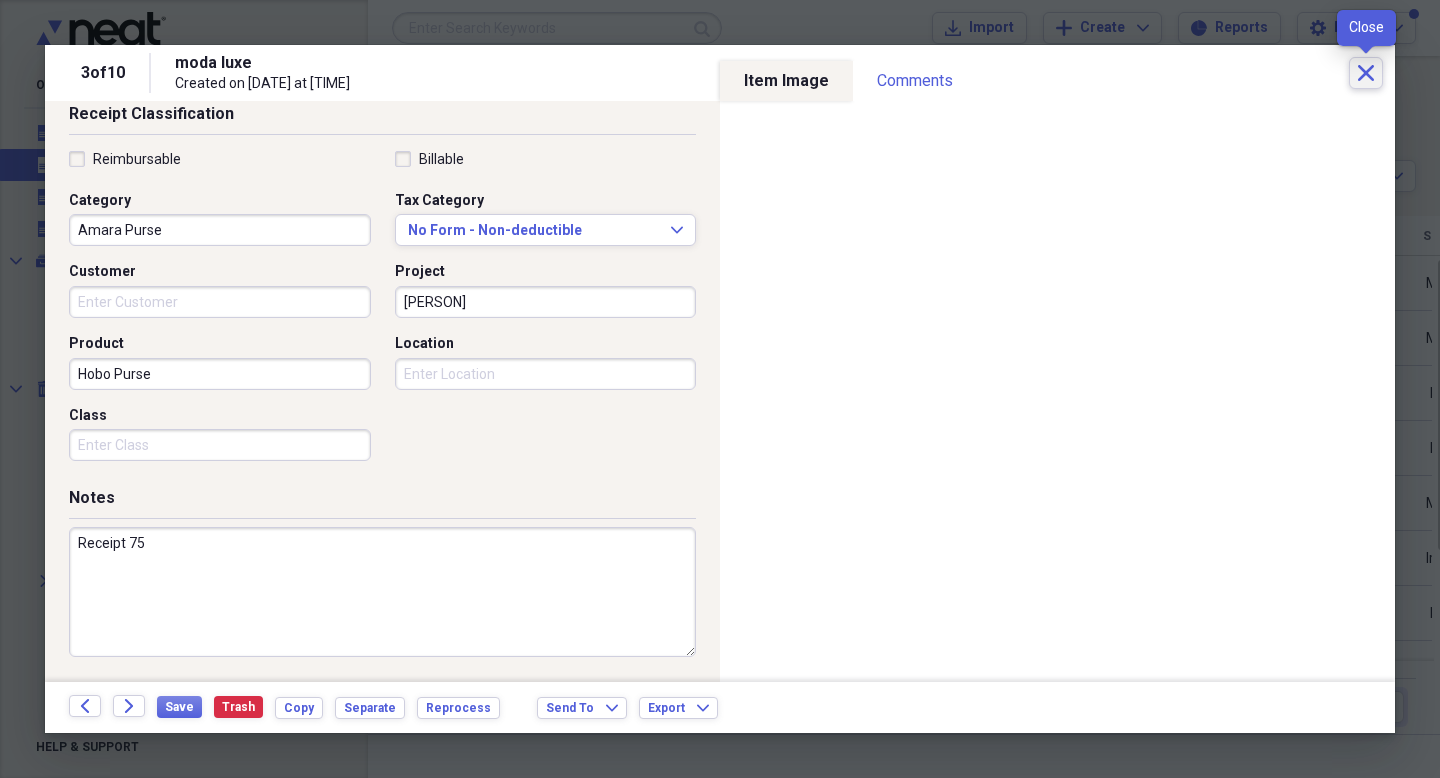 click on "Close" 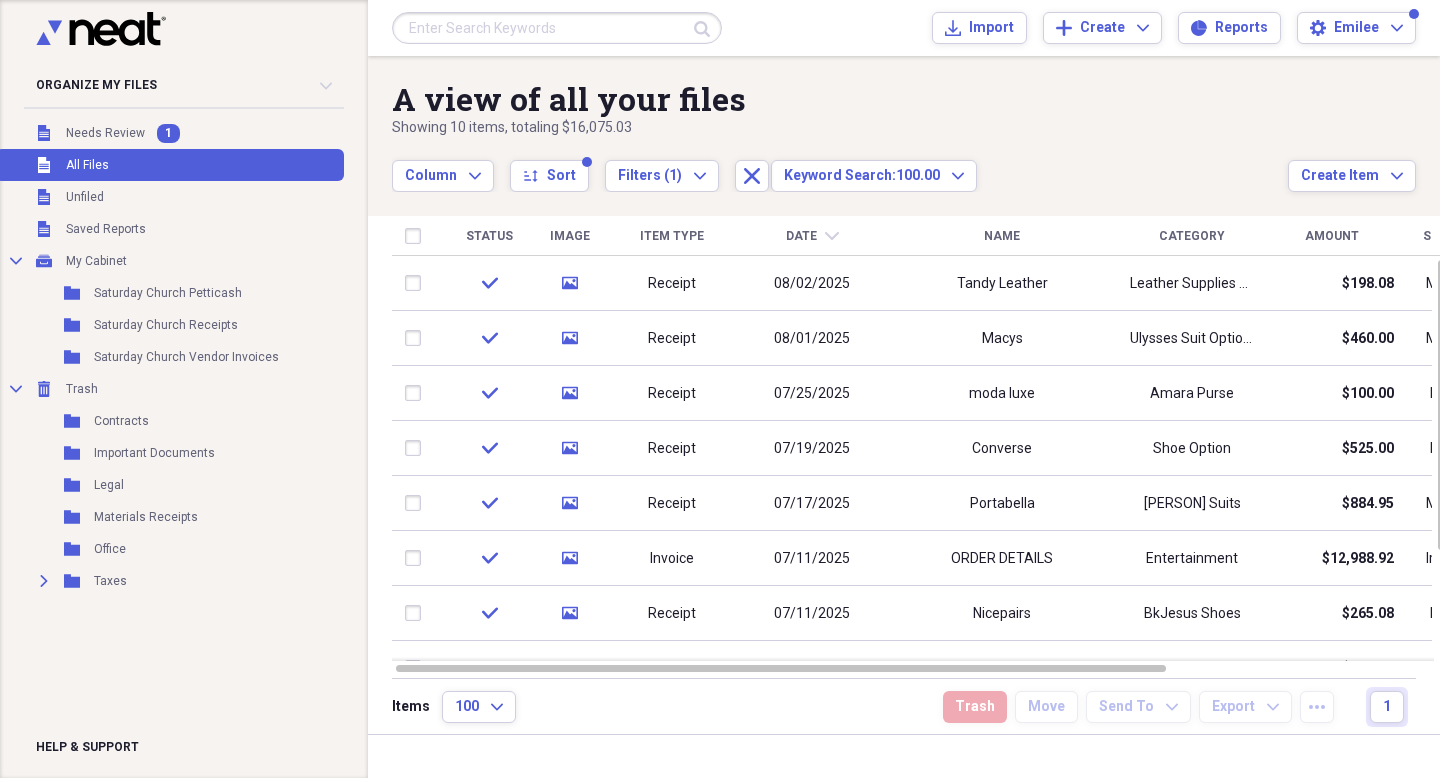 click at bounding box center [557, 28] 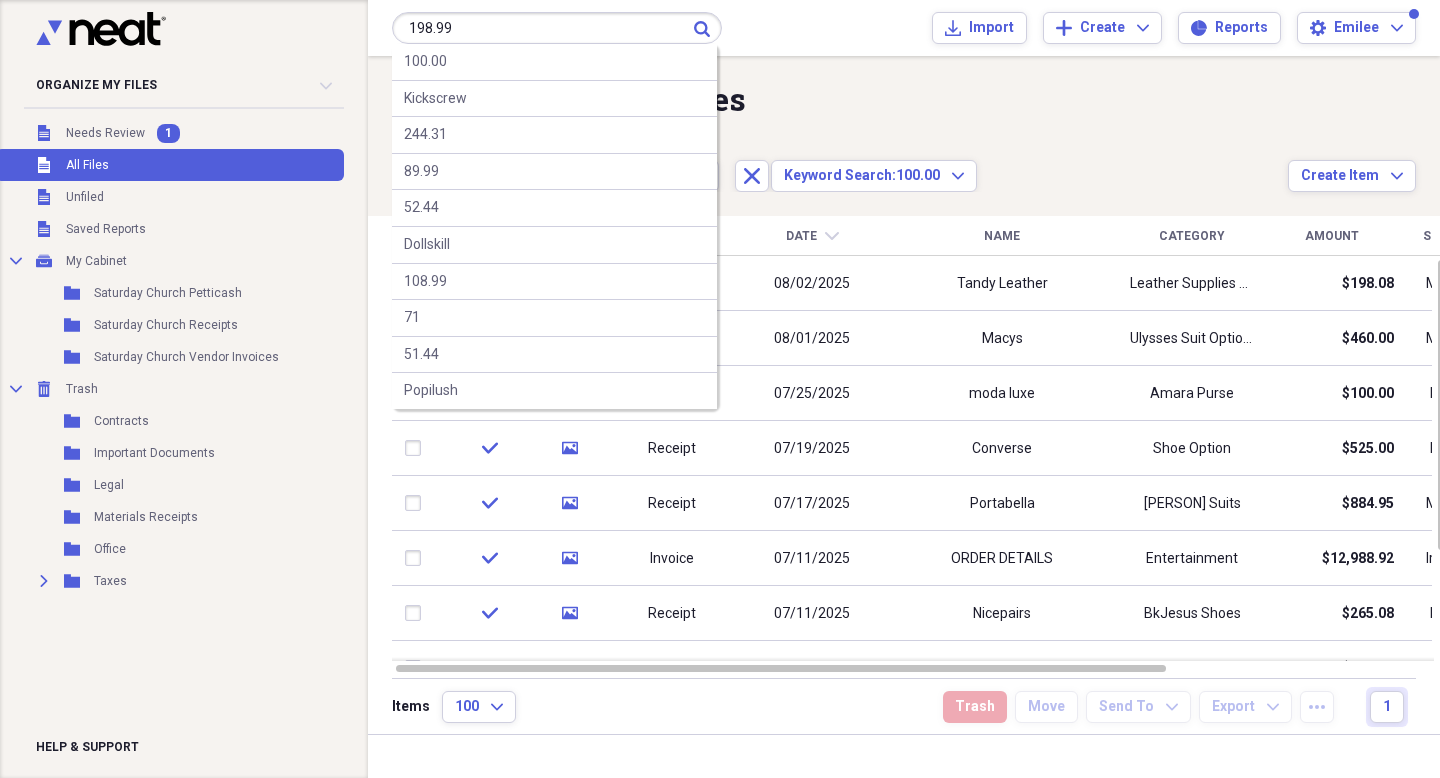 type on "198.99" 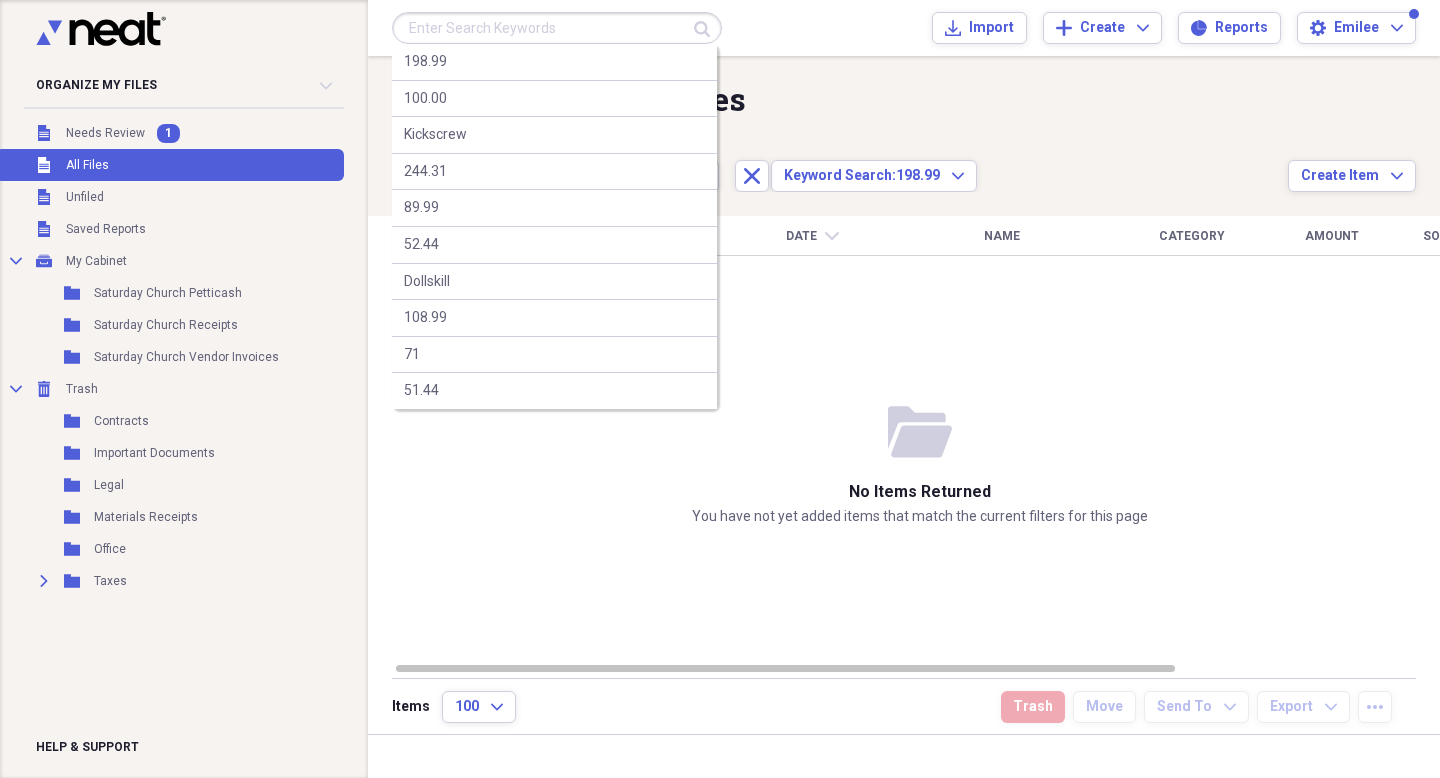 click at bounding box center (557, 28) 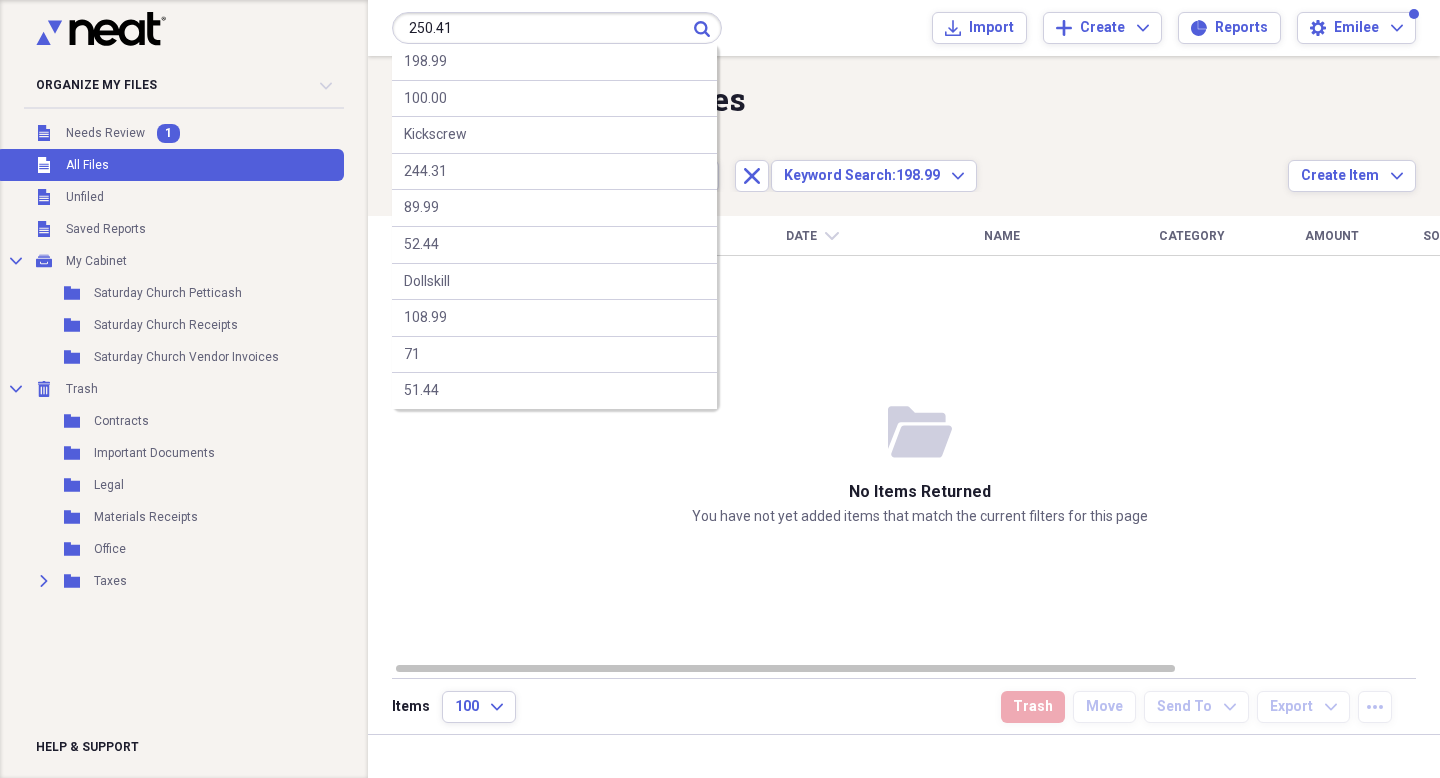 type on "250.41" 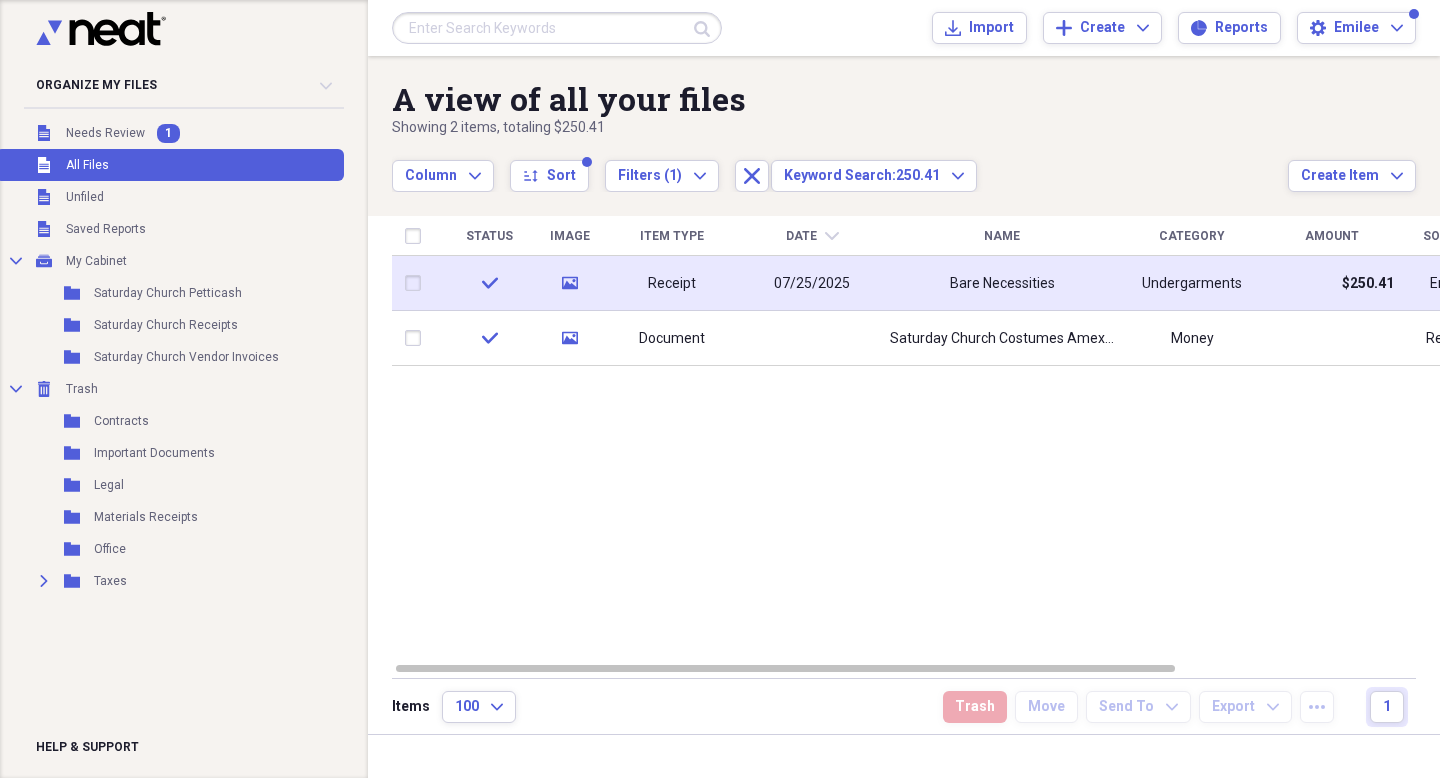 click on "Bare Necessities" at bounding box center (1002, 284) 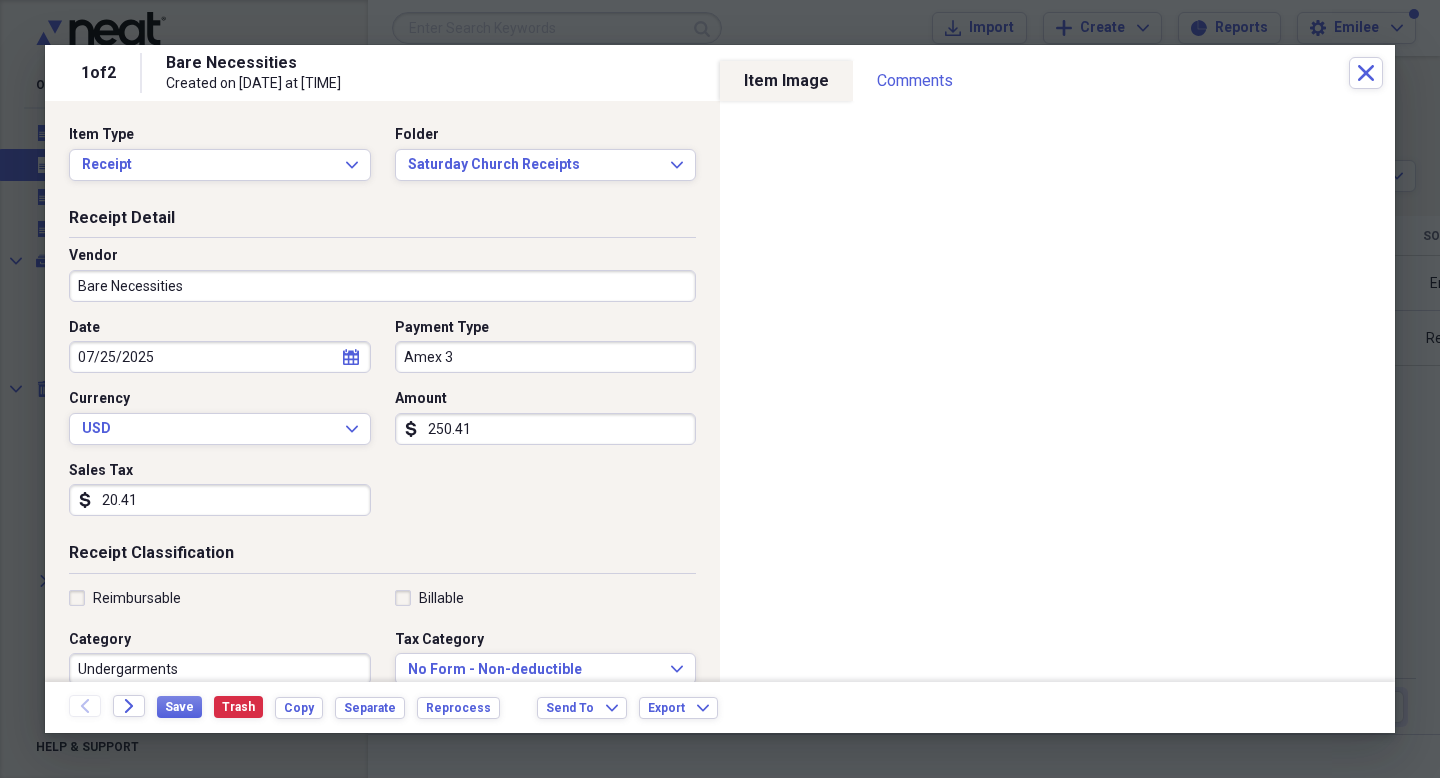 click on "Amex 3" at bounding box center (546, 357) 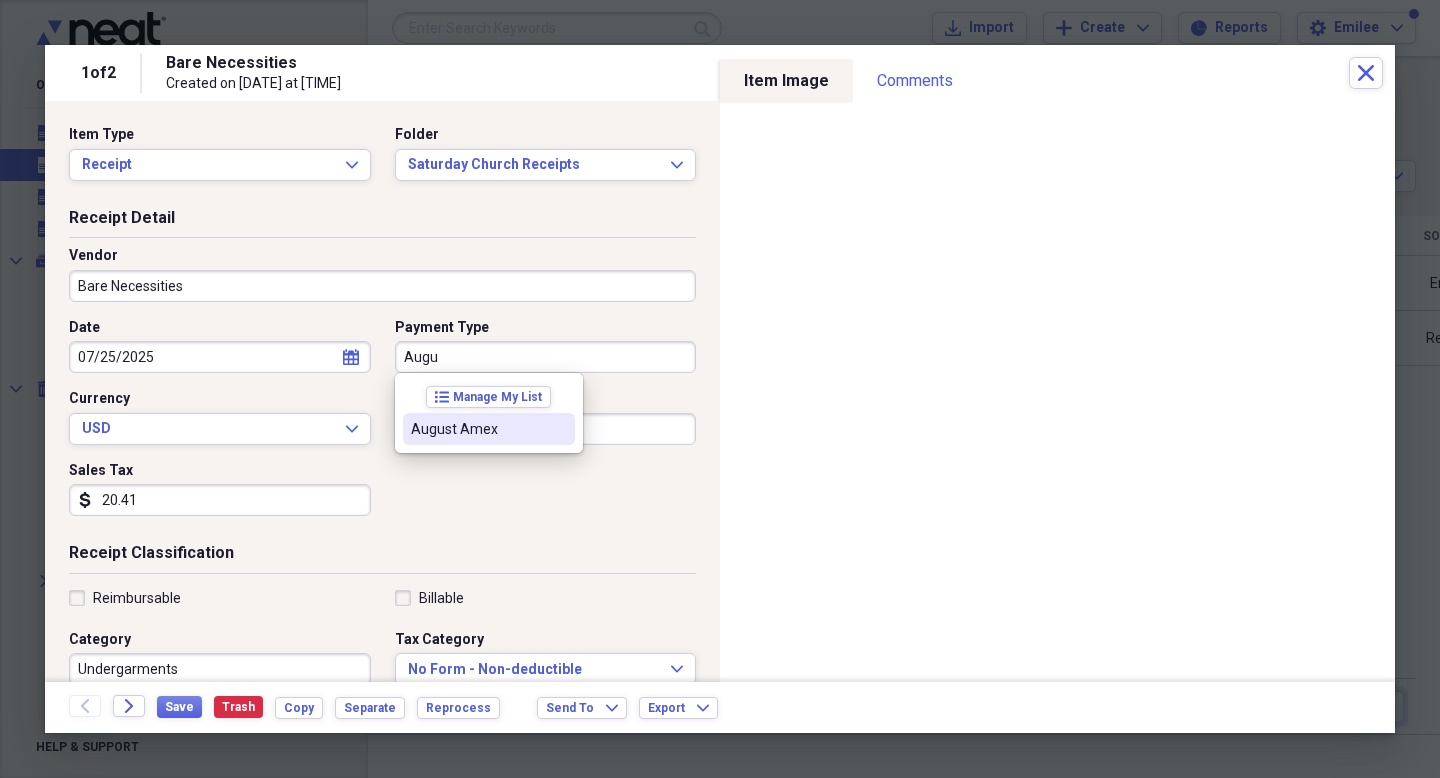 click on "August Amex" at bounding box center (477, 429) 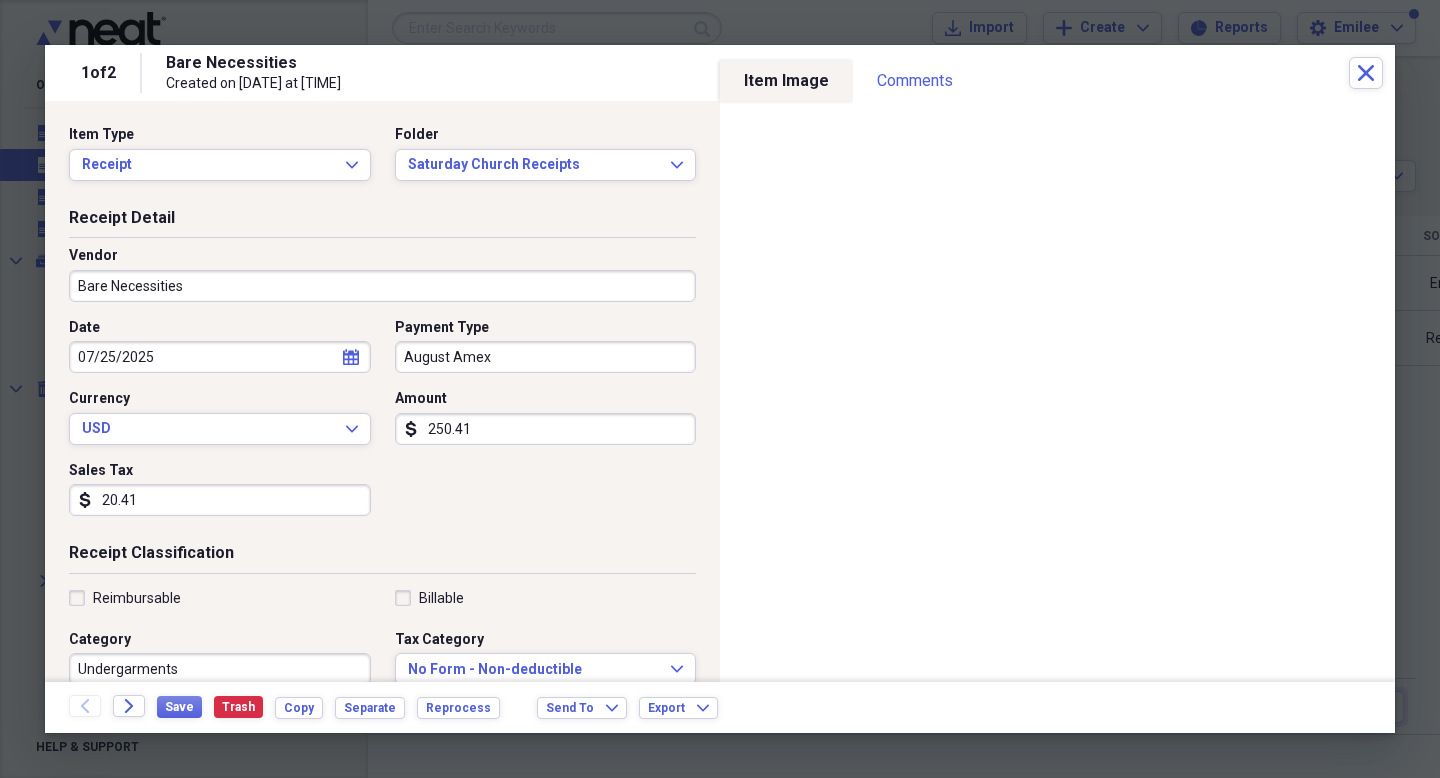 click on "Date [DATE] calendar Calendar Payment Type August Amex Currency USD Expand Amount dollar-sign 250.41 Sales Tax dollar-sign 20.41" at bounding box center [382, 425] 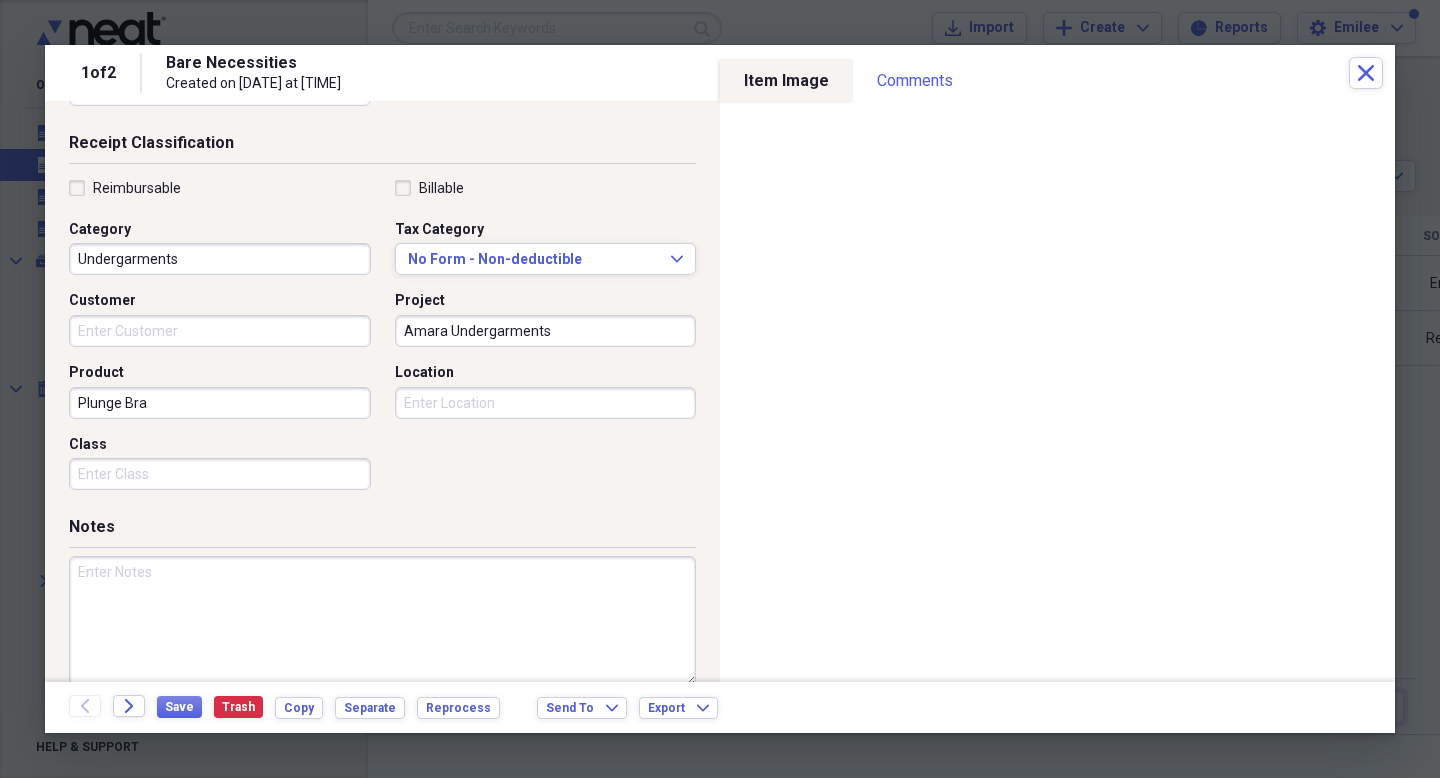 scroll, scrollTop: 439, scrollLeft: 0, axis: vertical 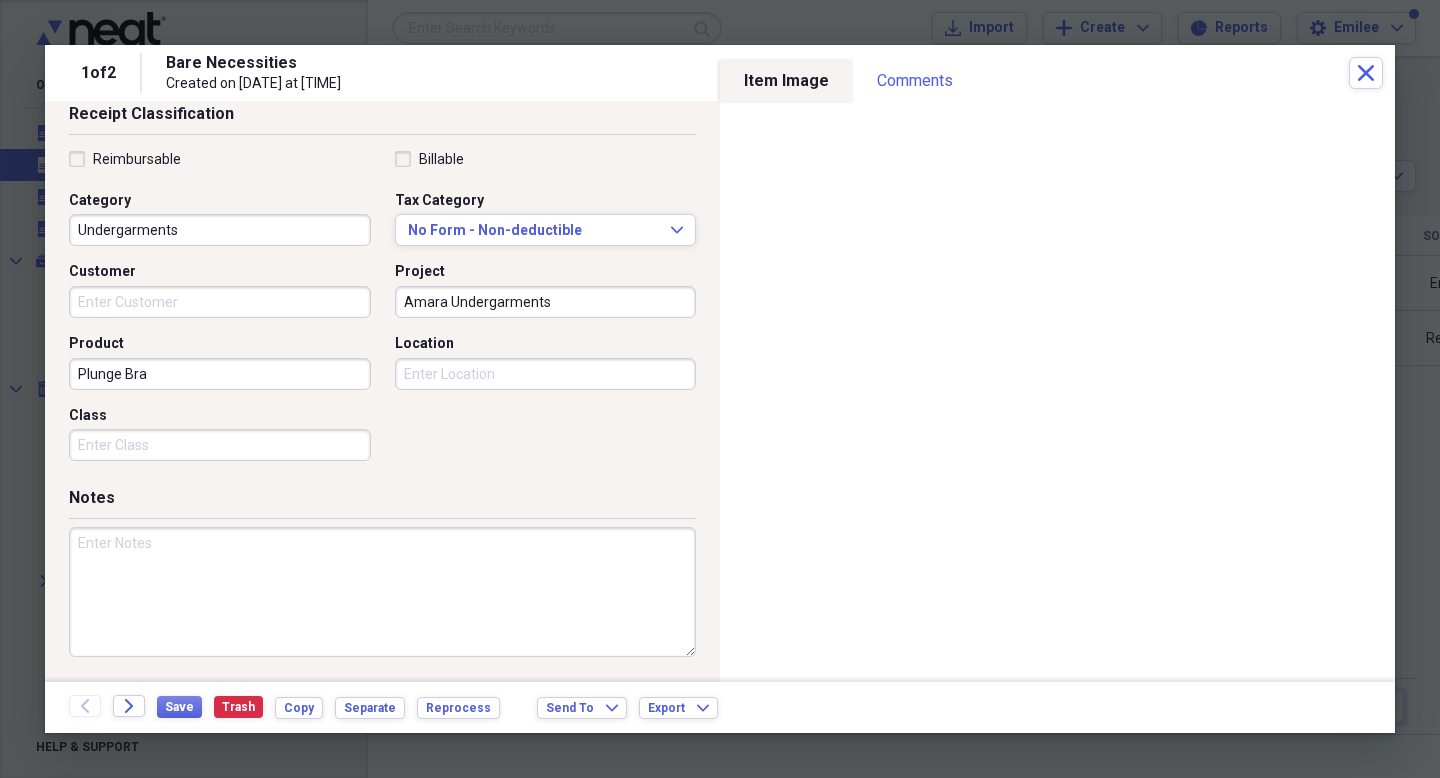 click at bounding box center (382, 592) 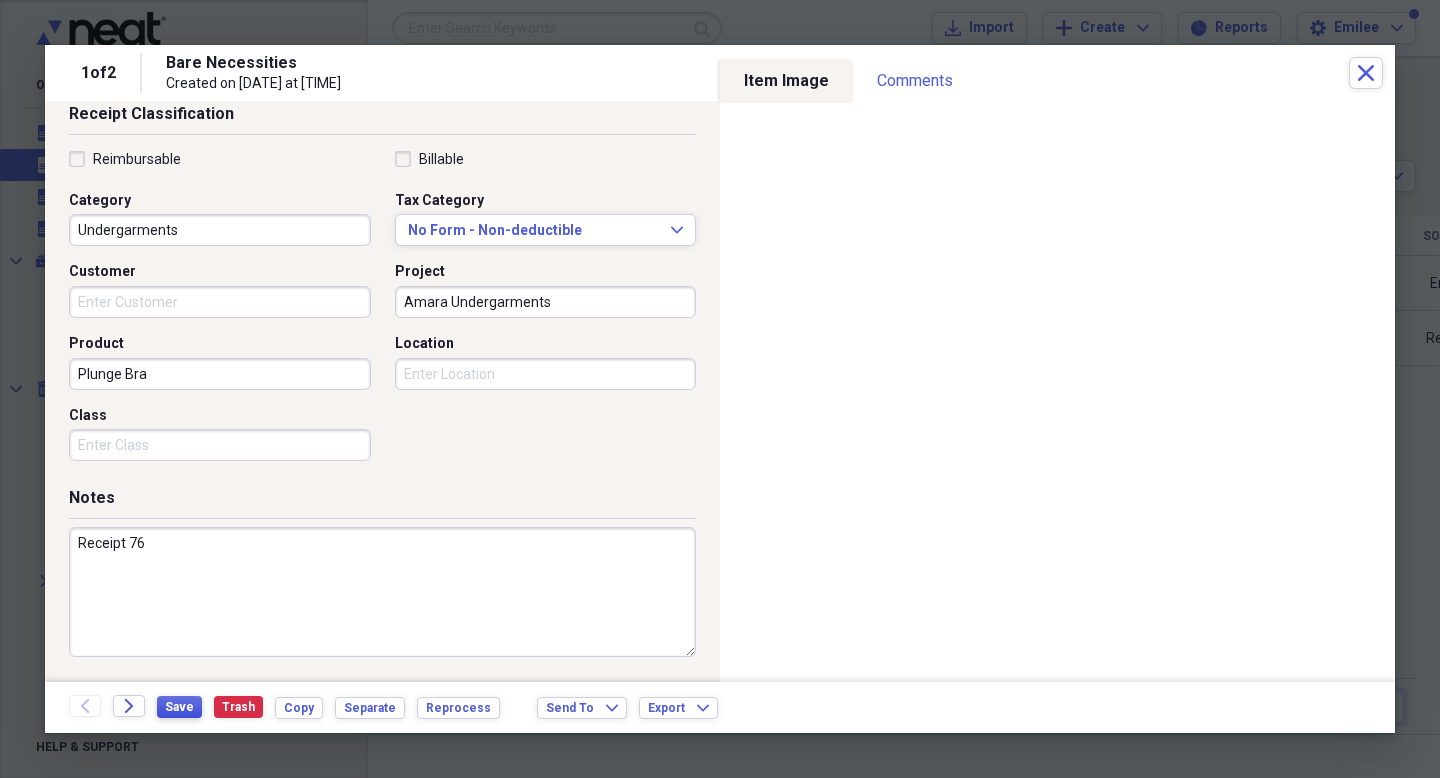 type on "Receipt 76" 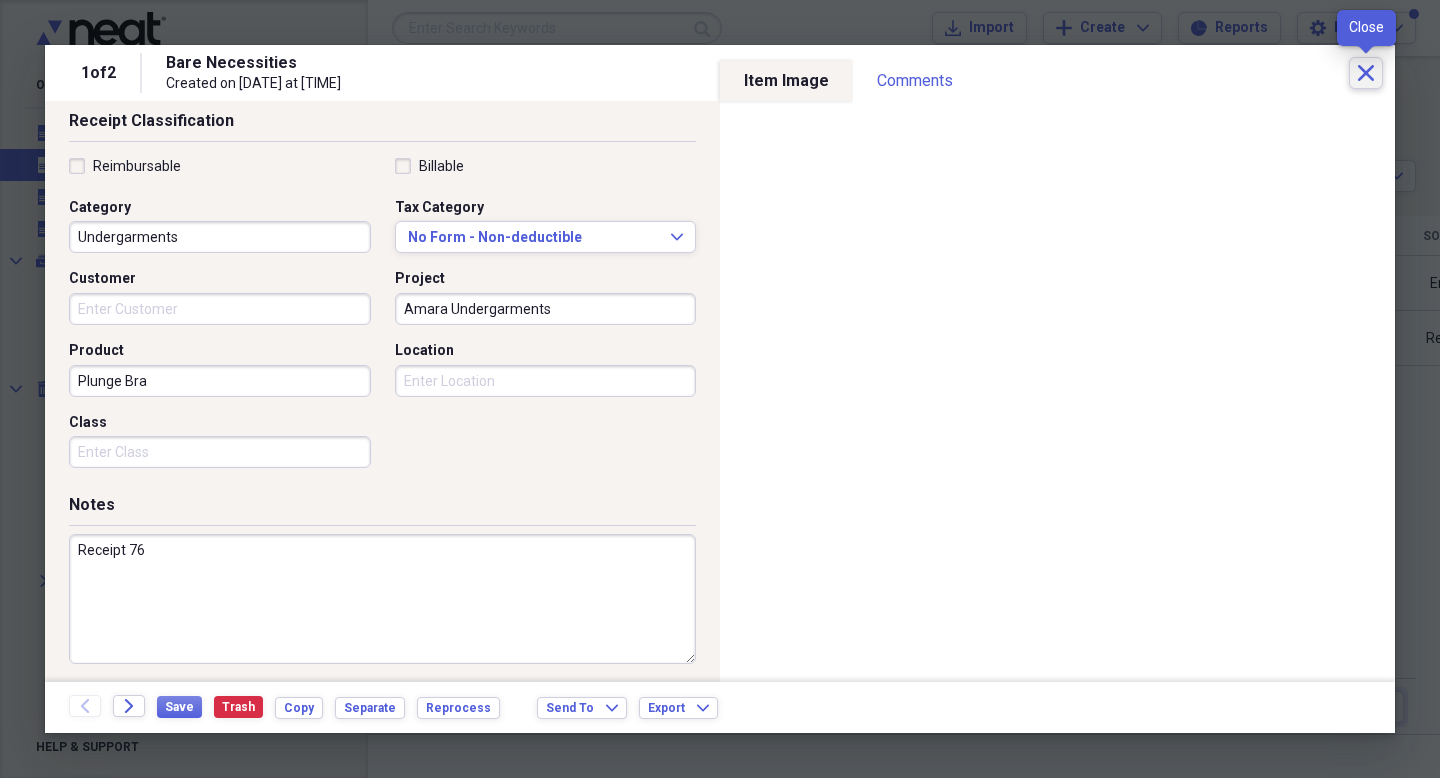 click 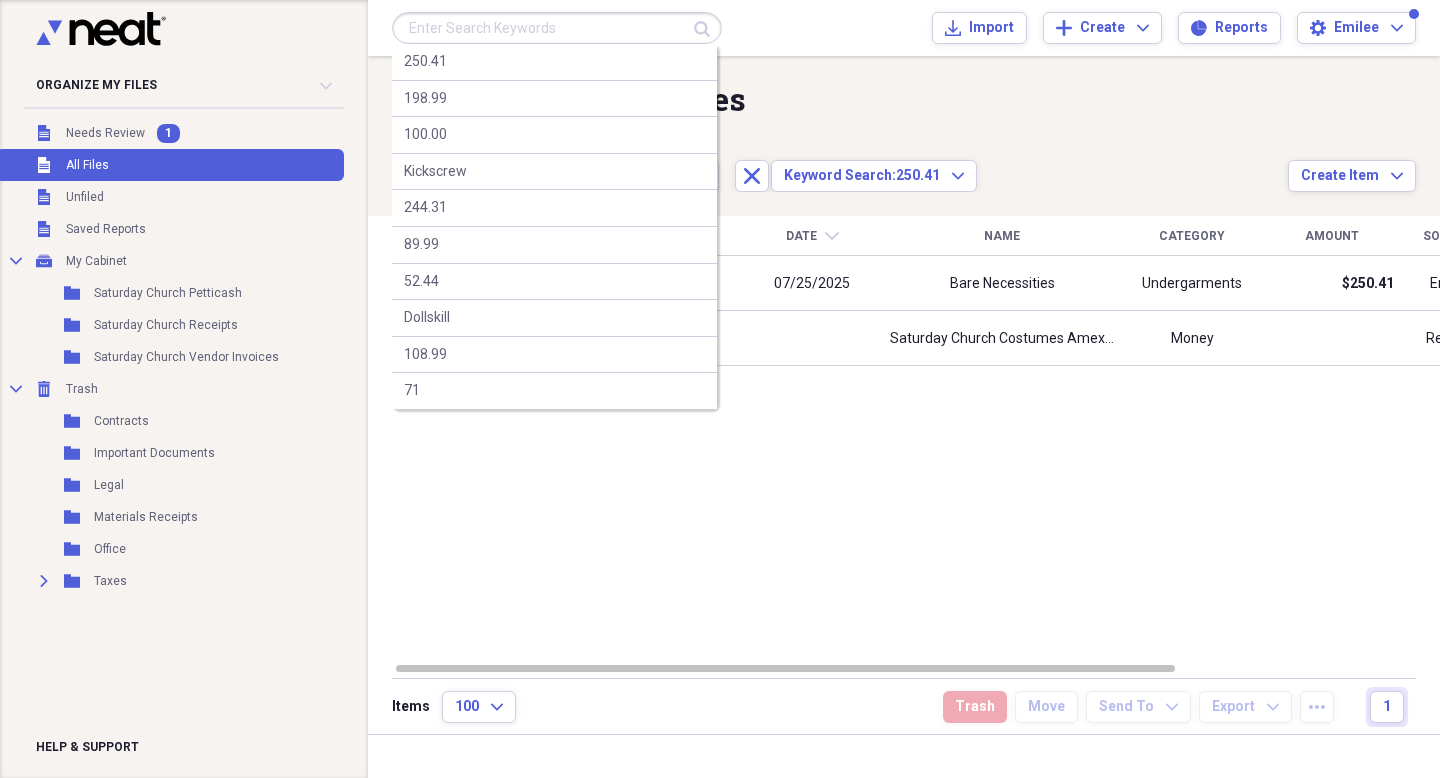 click at bounding box center [557, 28] 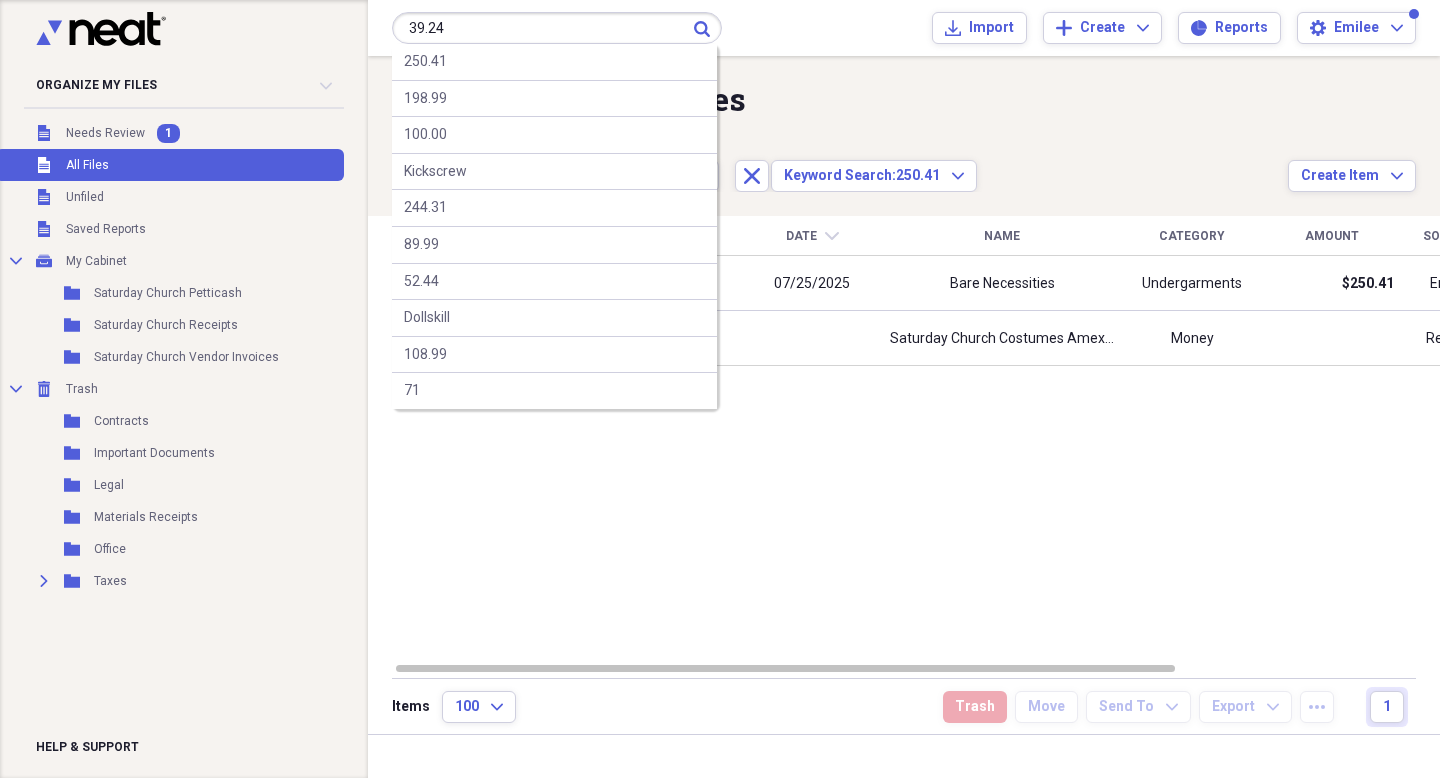 type on "39.24" 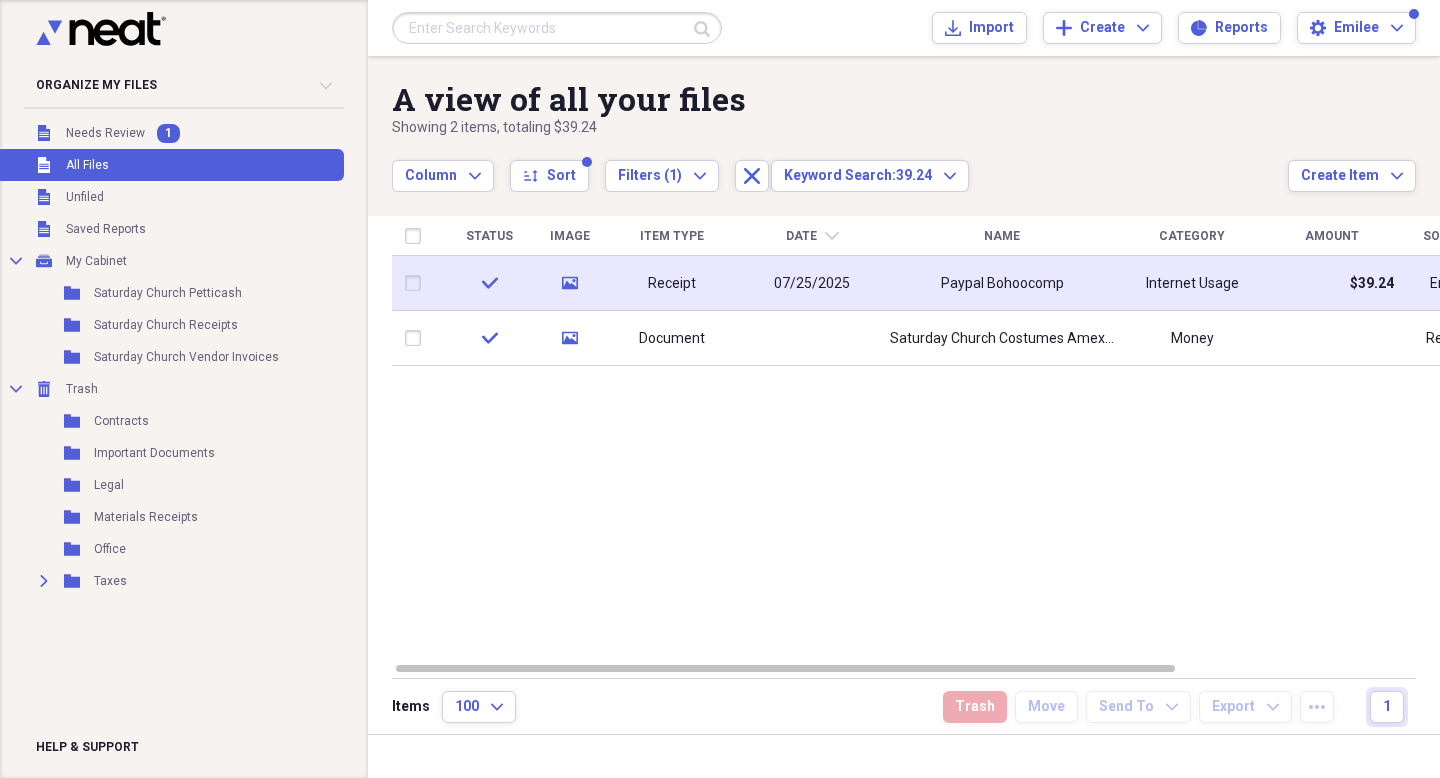click on "Paypal Bohoocomp" at bounding box center [1002, 283] 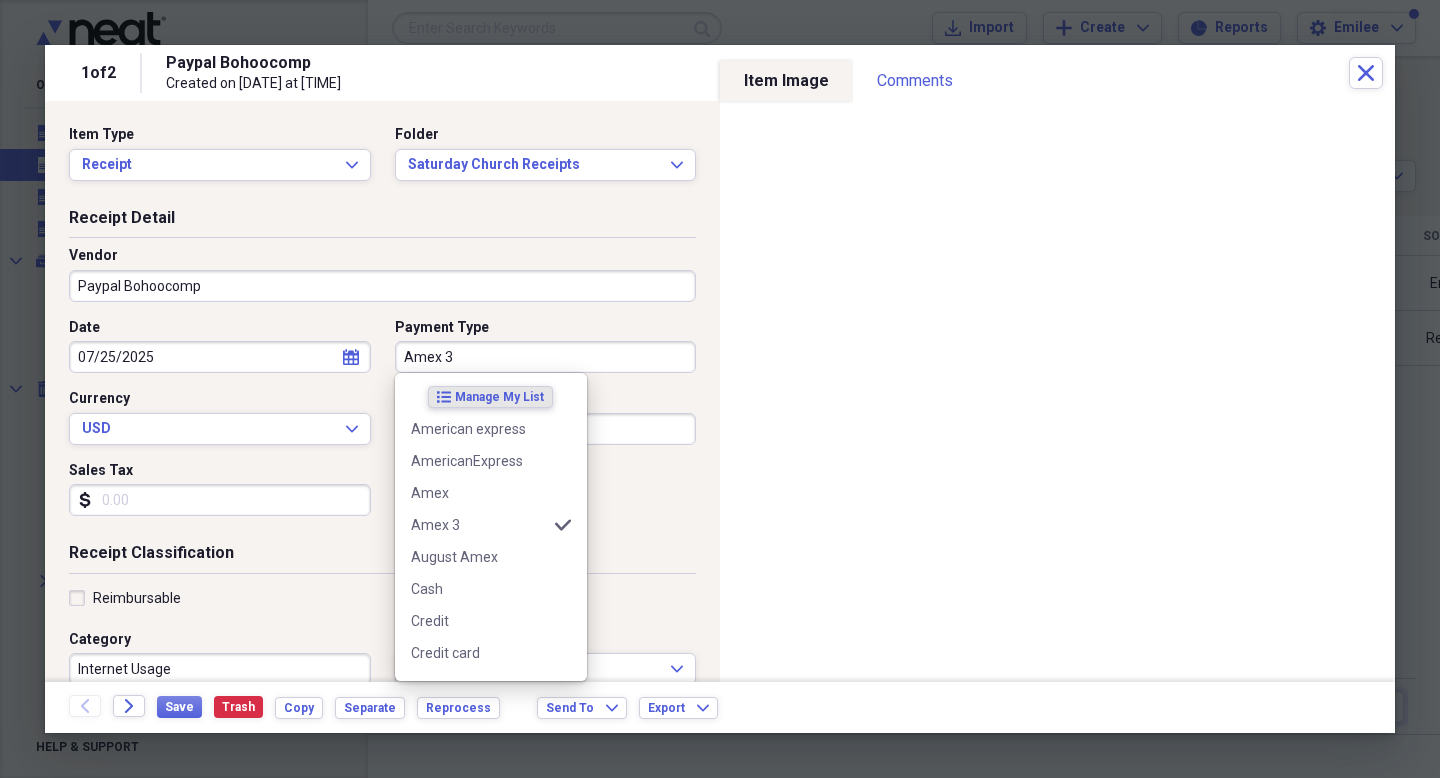 click on "Amex 3" at bounding box center (546, 357) 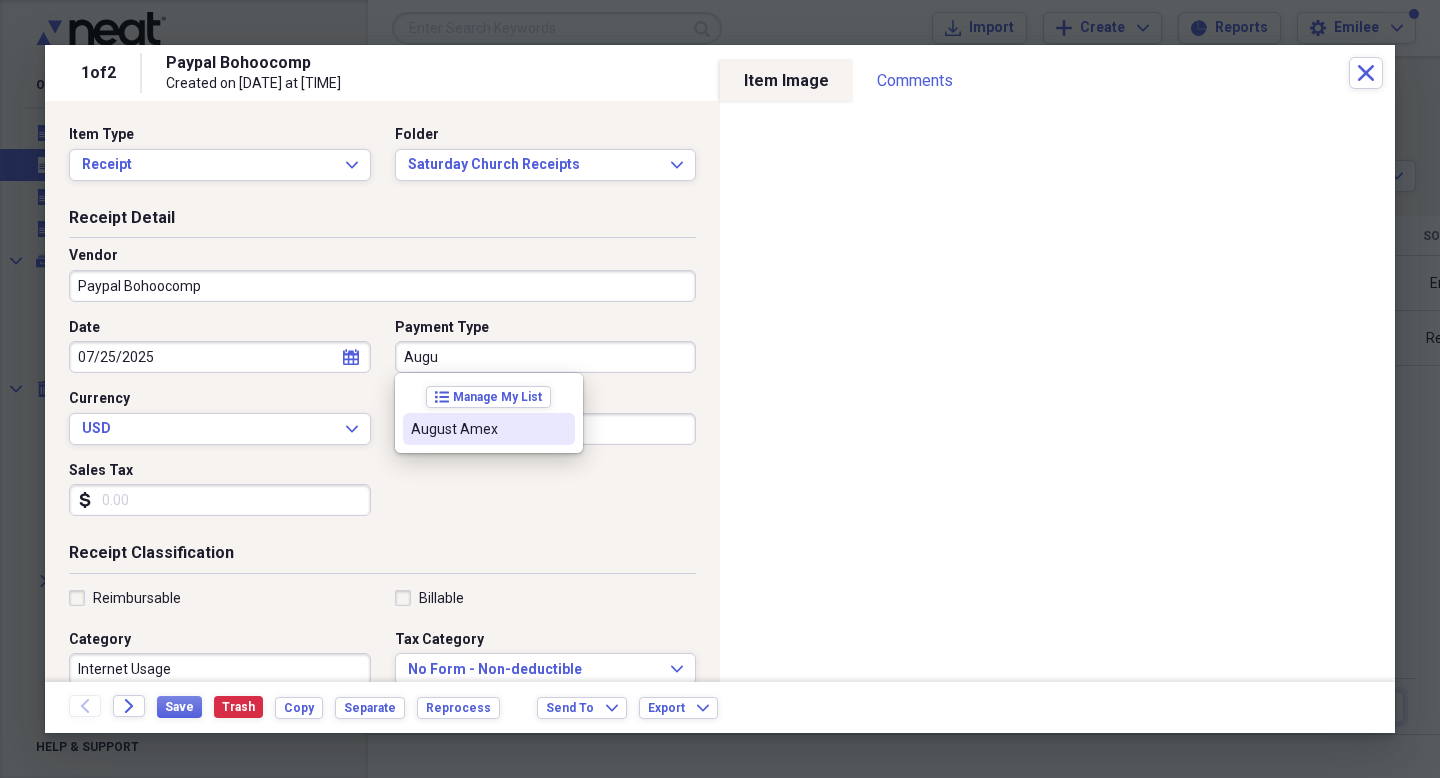 click on "August Amex" at bounding box center [477, 429] 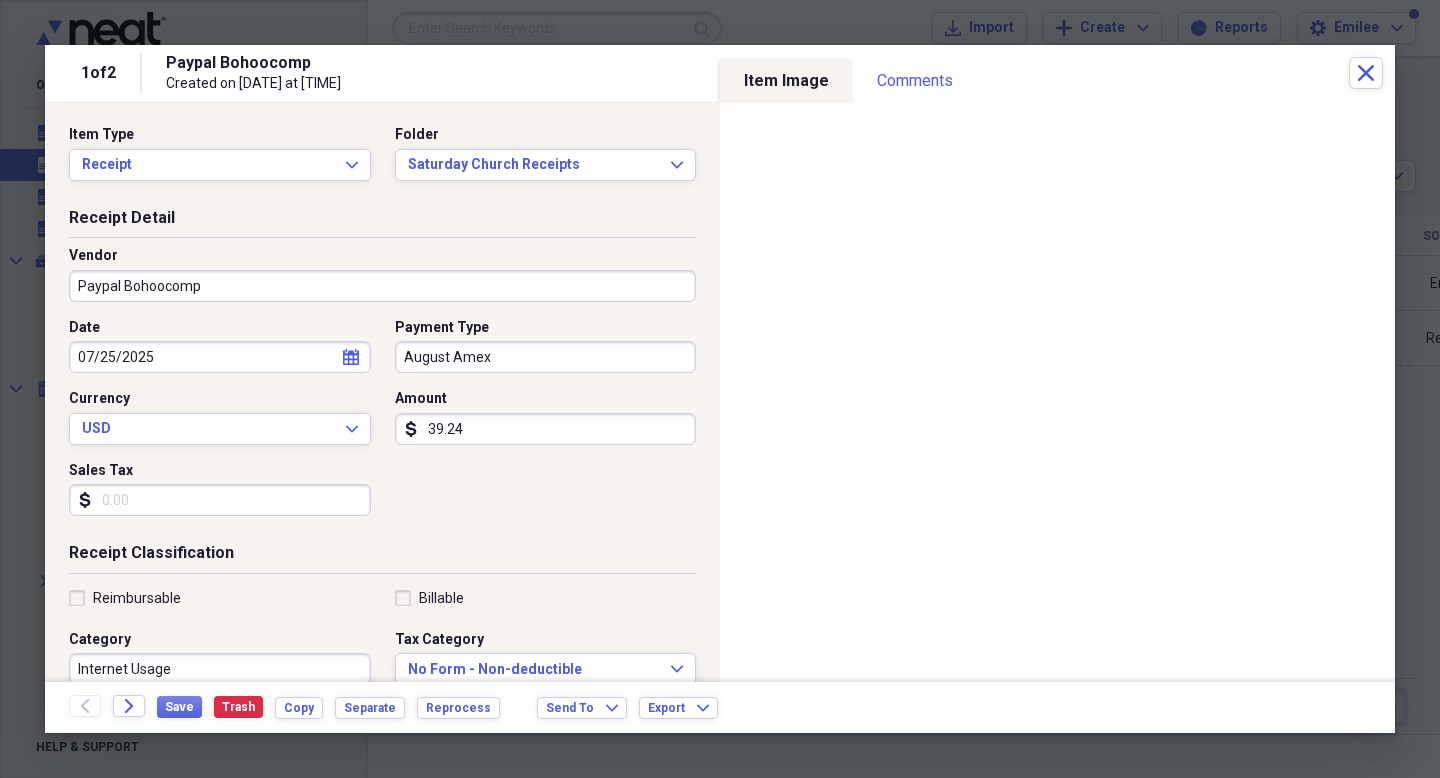 click on "Date [DATE] calendar Calendar Payment Type August Amex Currency USD Expand Amount dollar-sign 39.24 Sales Tax dollar-sign" at bounding box center (382, 425) 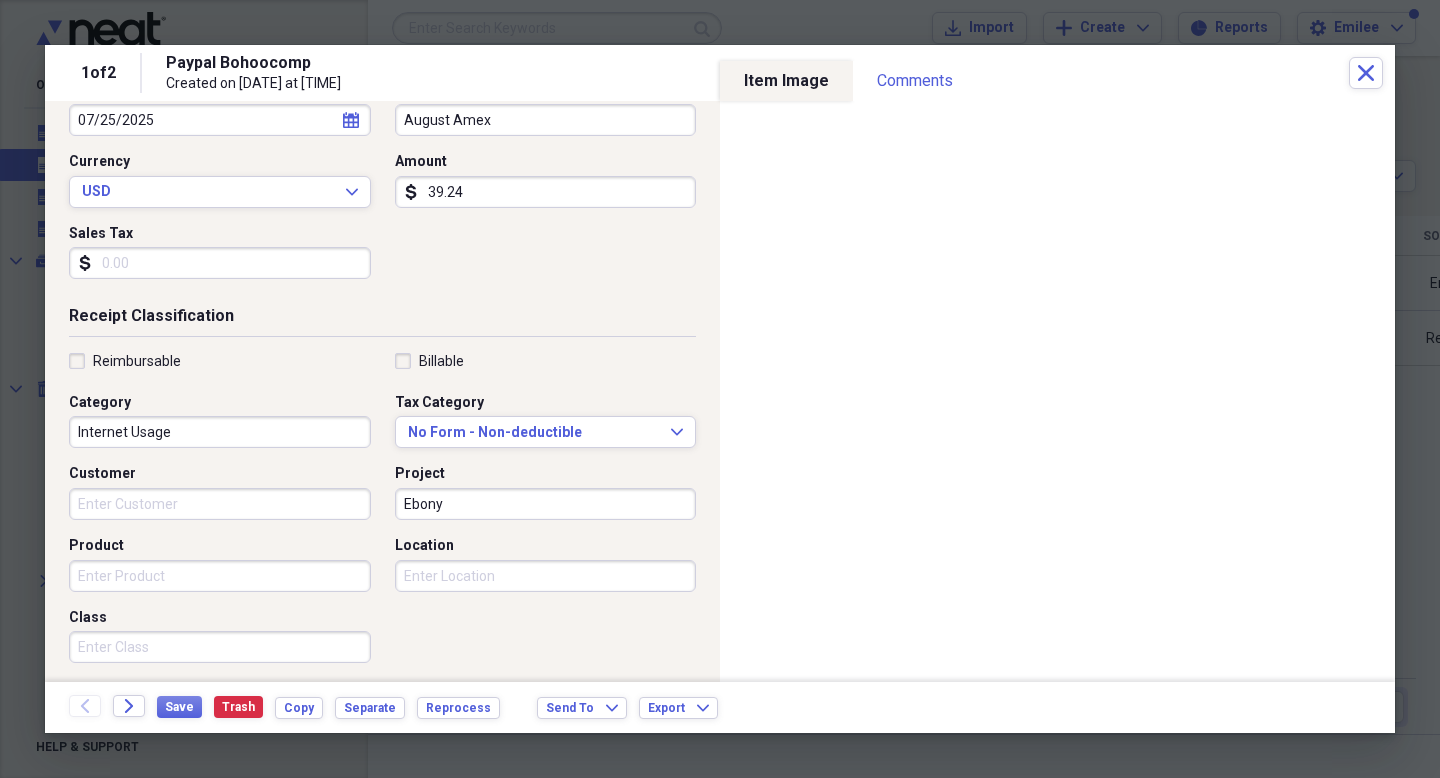 scroll, scrollTop: 394, scrollLeft: 0, axis: vertical 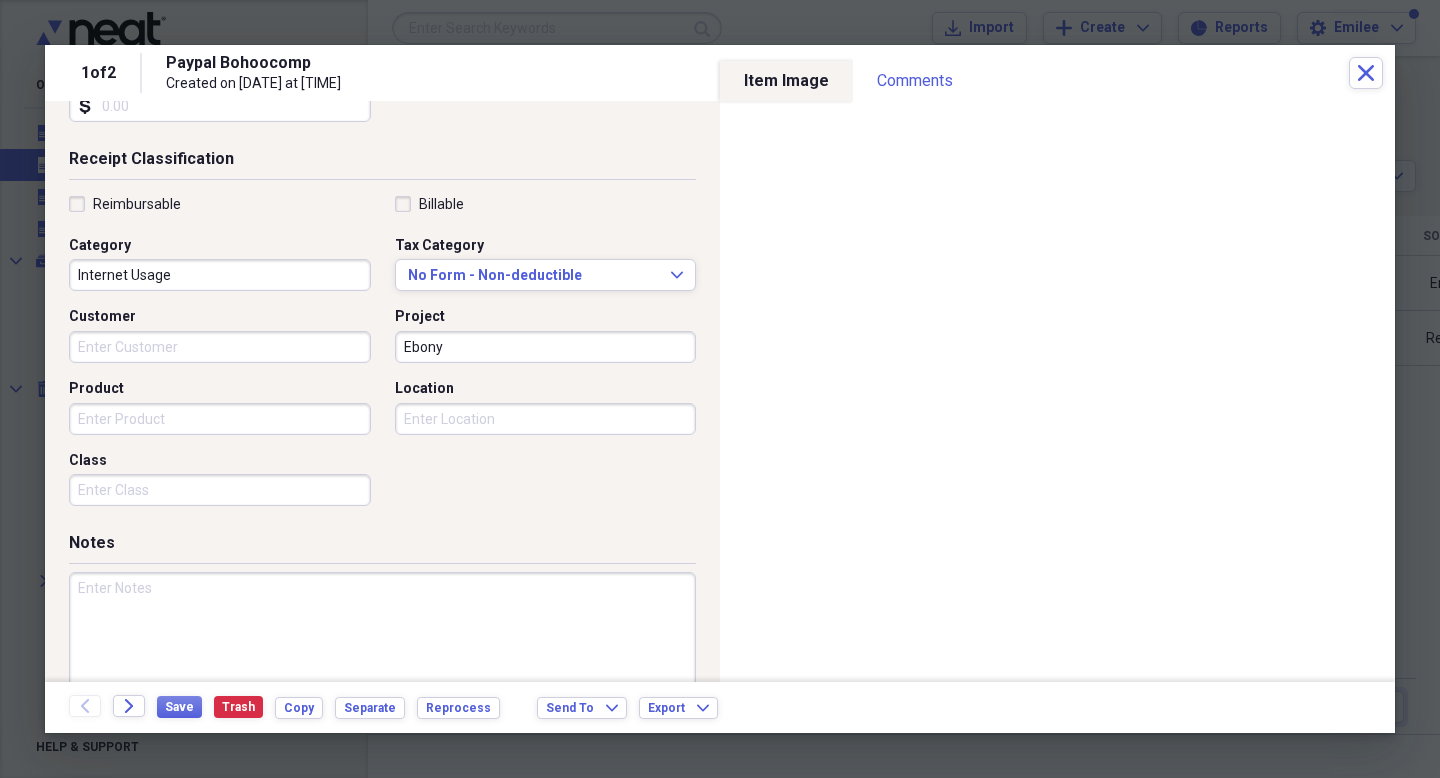 click at bounding box center (382, 637) 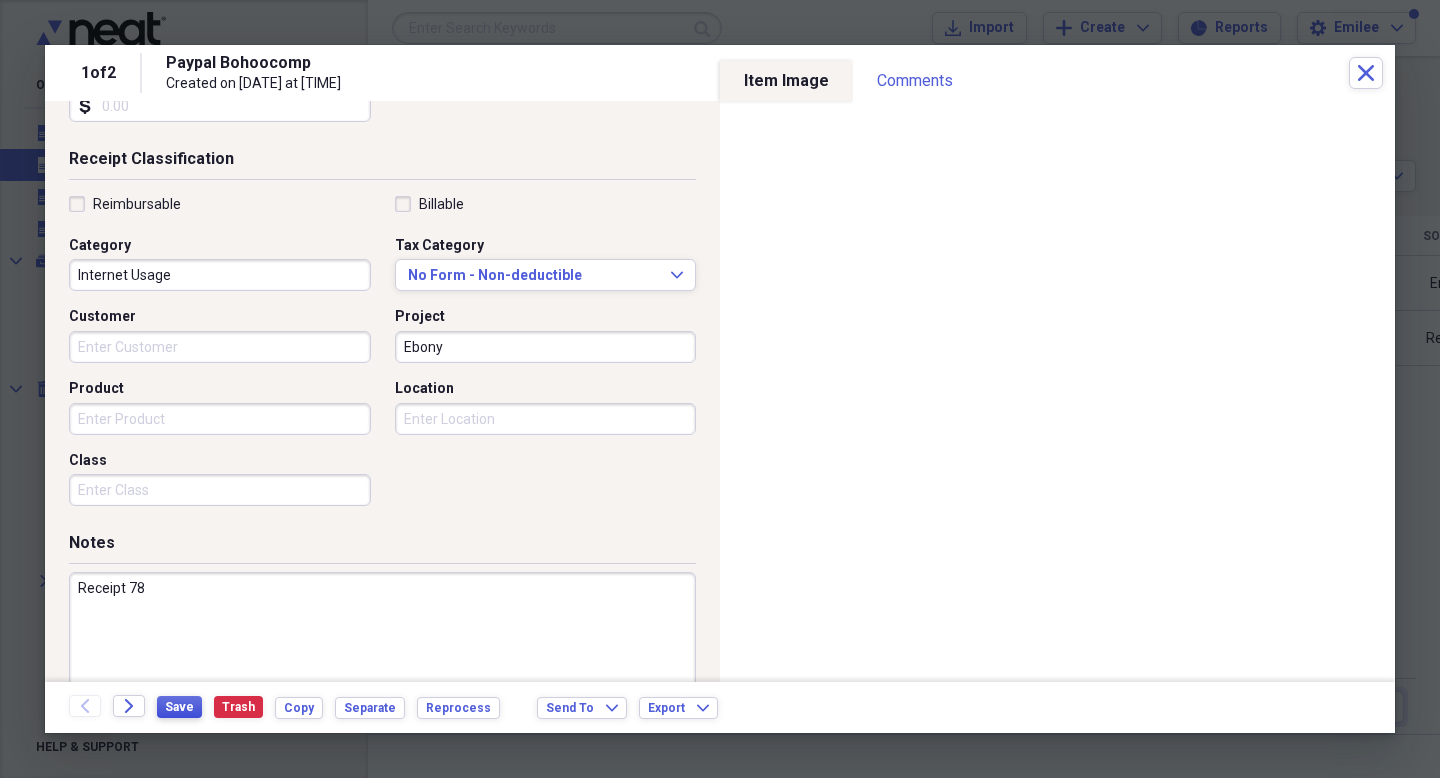 type on "Receipt 78" 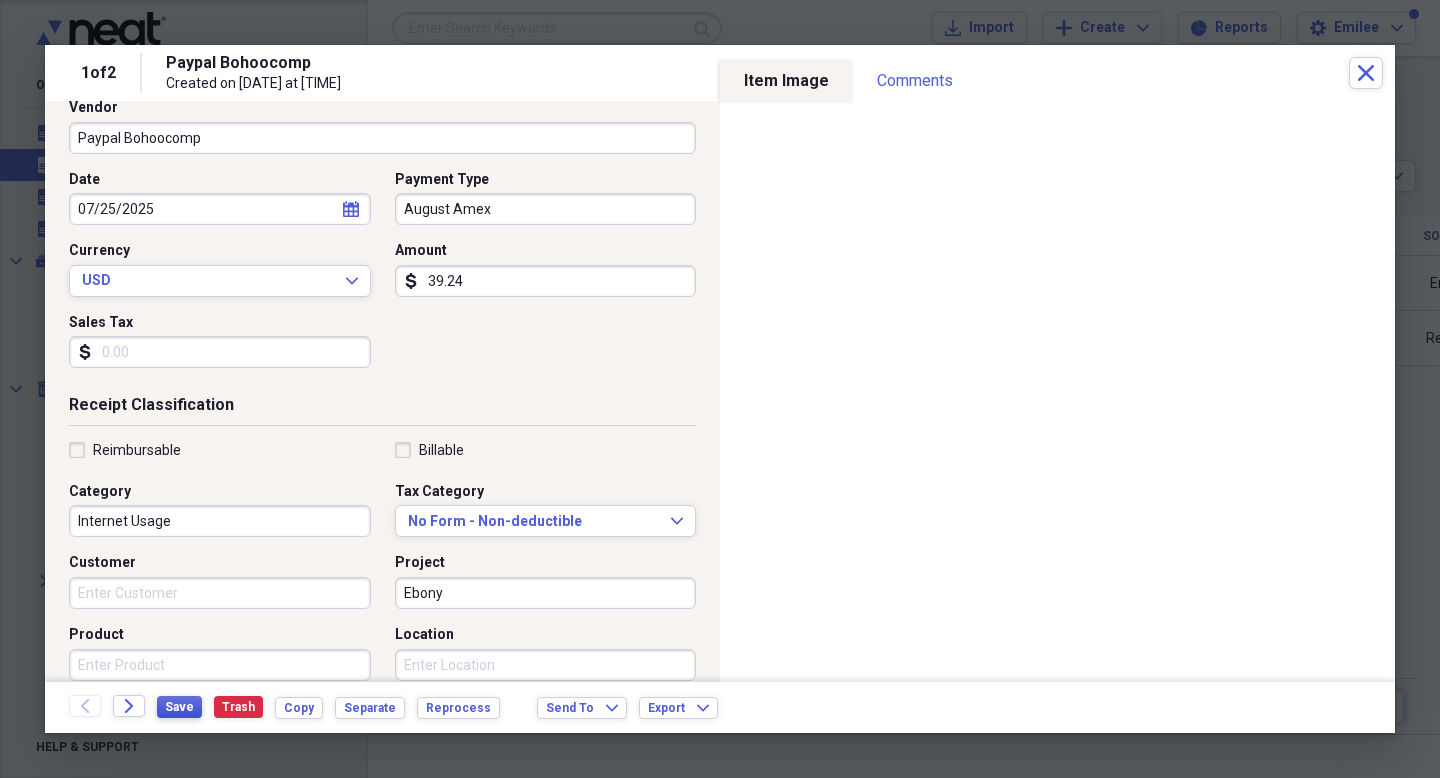 scroll, scrollTop: 439, scrollLeft: 0, axis: vertical 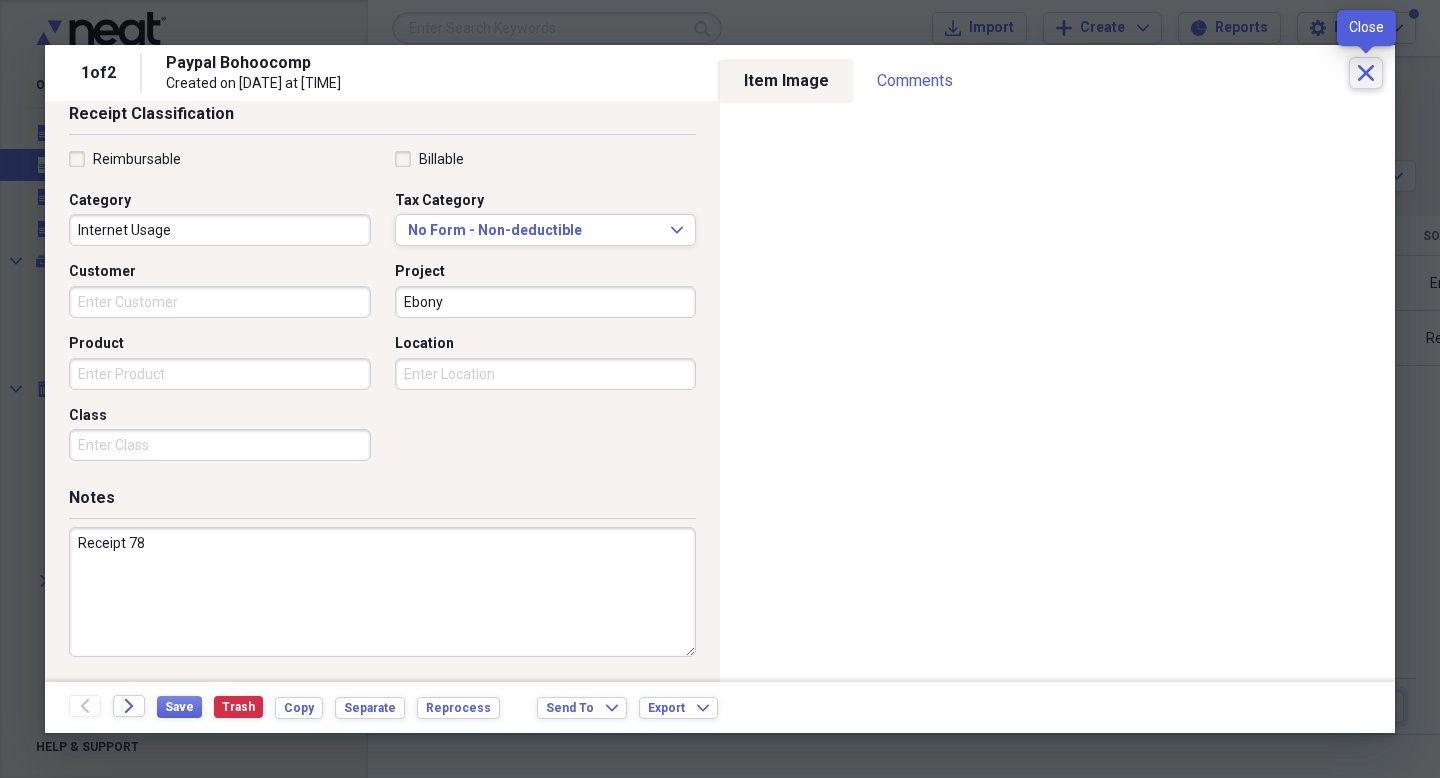 click 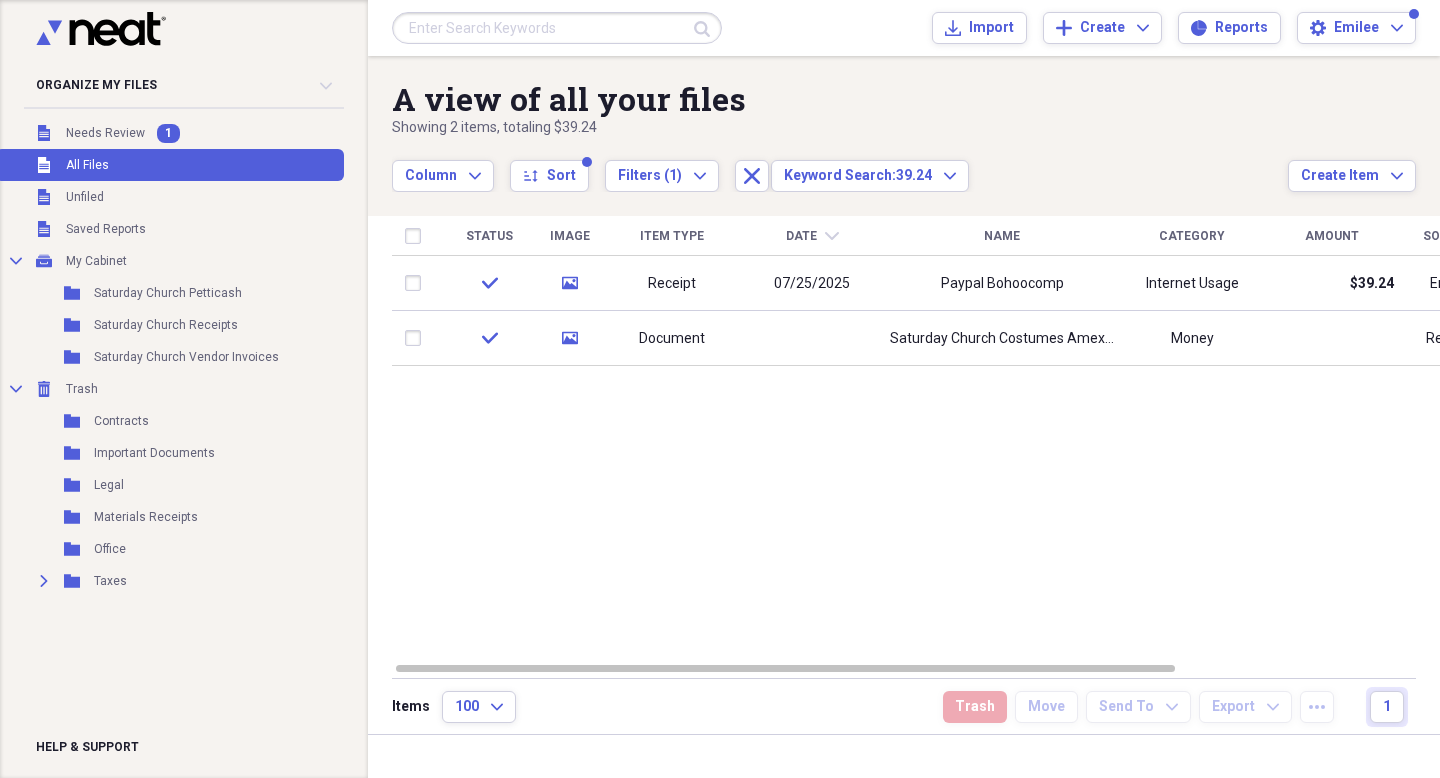 click on "Submit Import Import Add Create Expand Reports Reports Settings Emilee Expand" at bounding box center [904, 28] 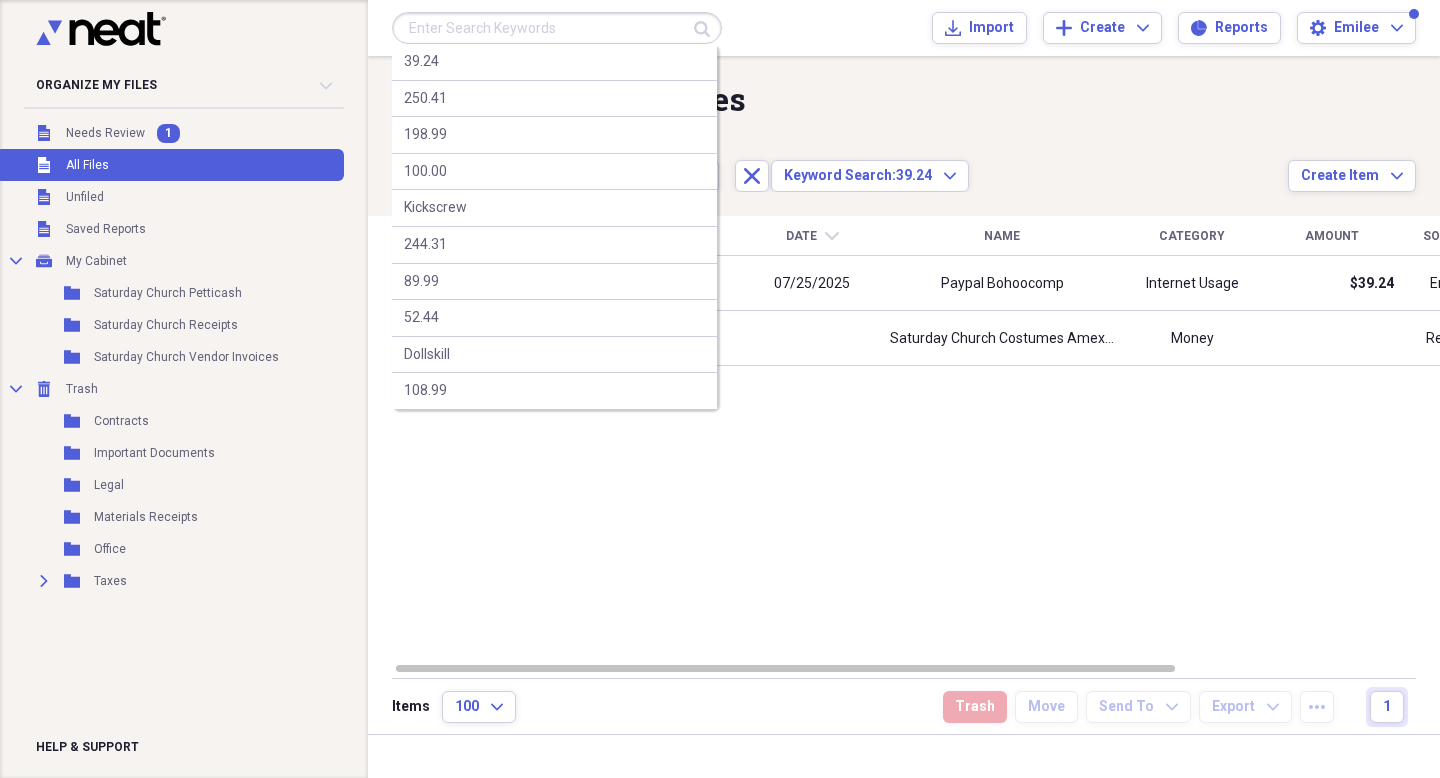 click at bounding box center (557, 28) 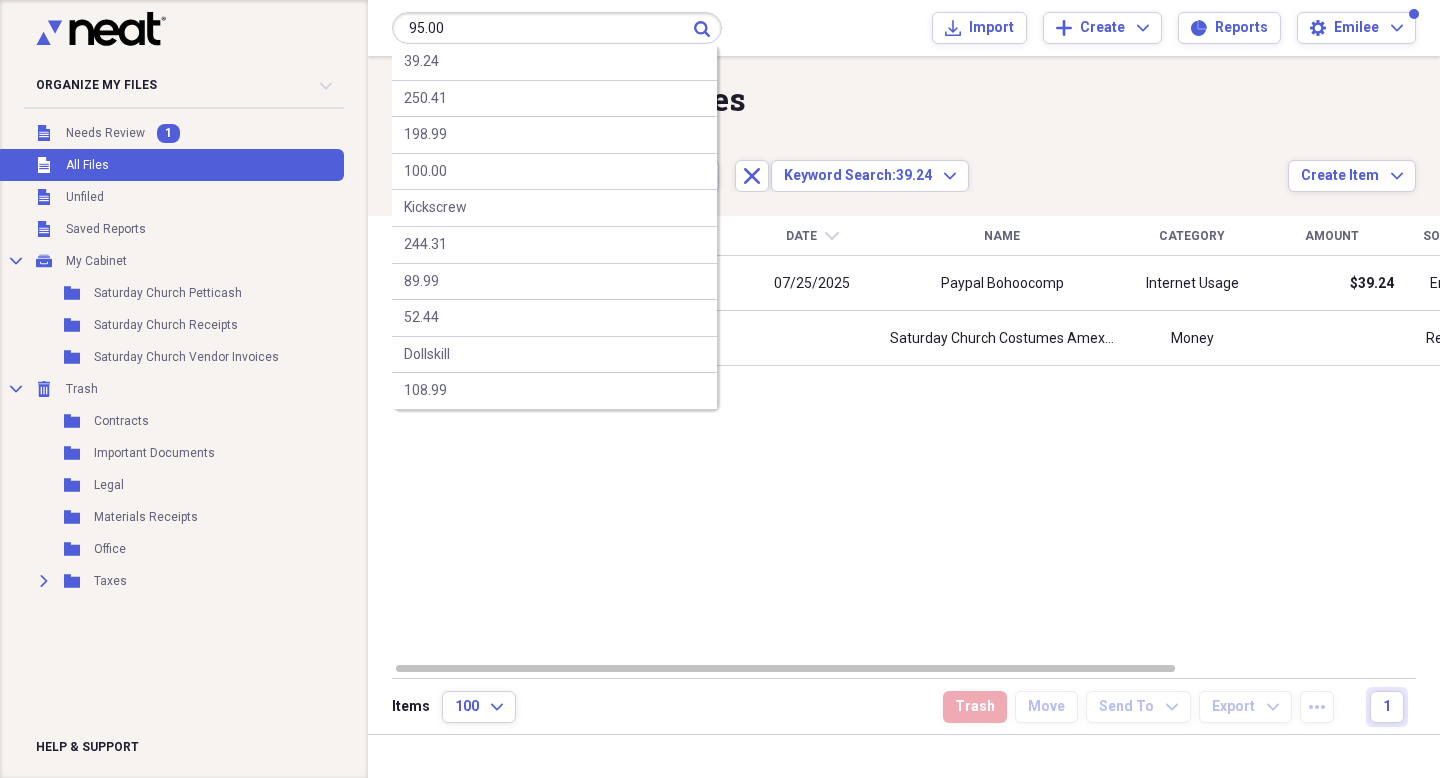 type on "95.00" 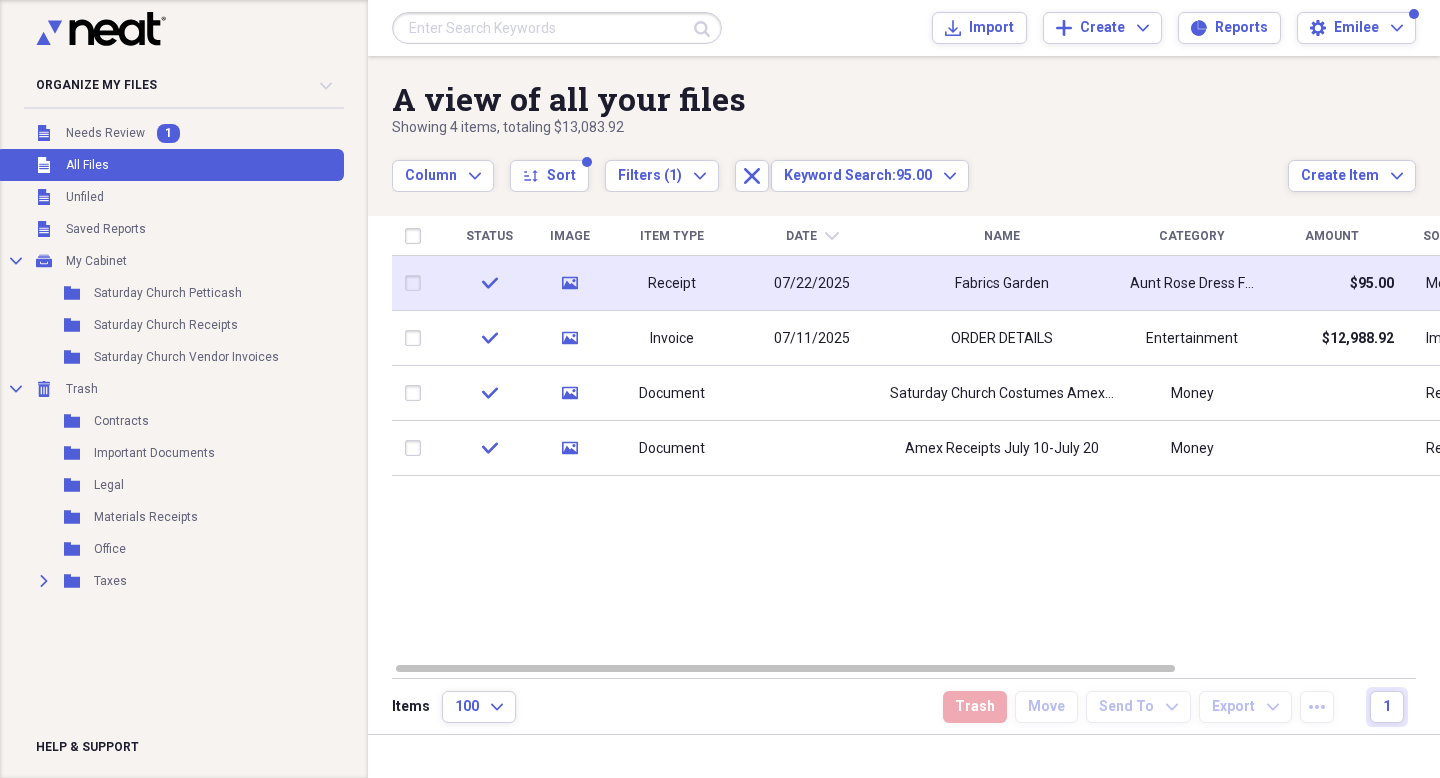 click on "07/22/2025" at bounding box center [812, 284] 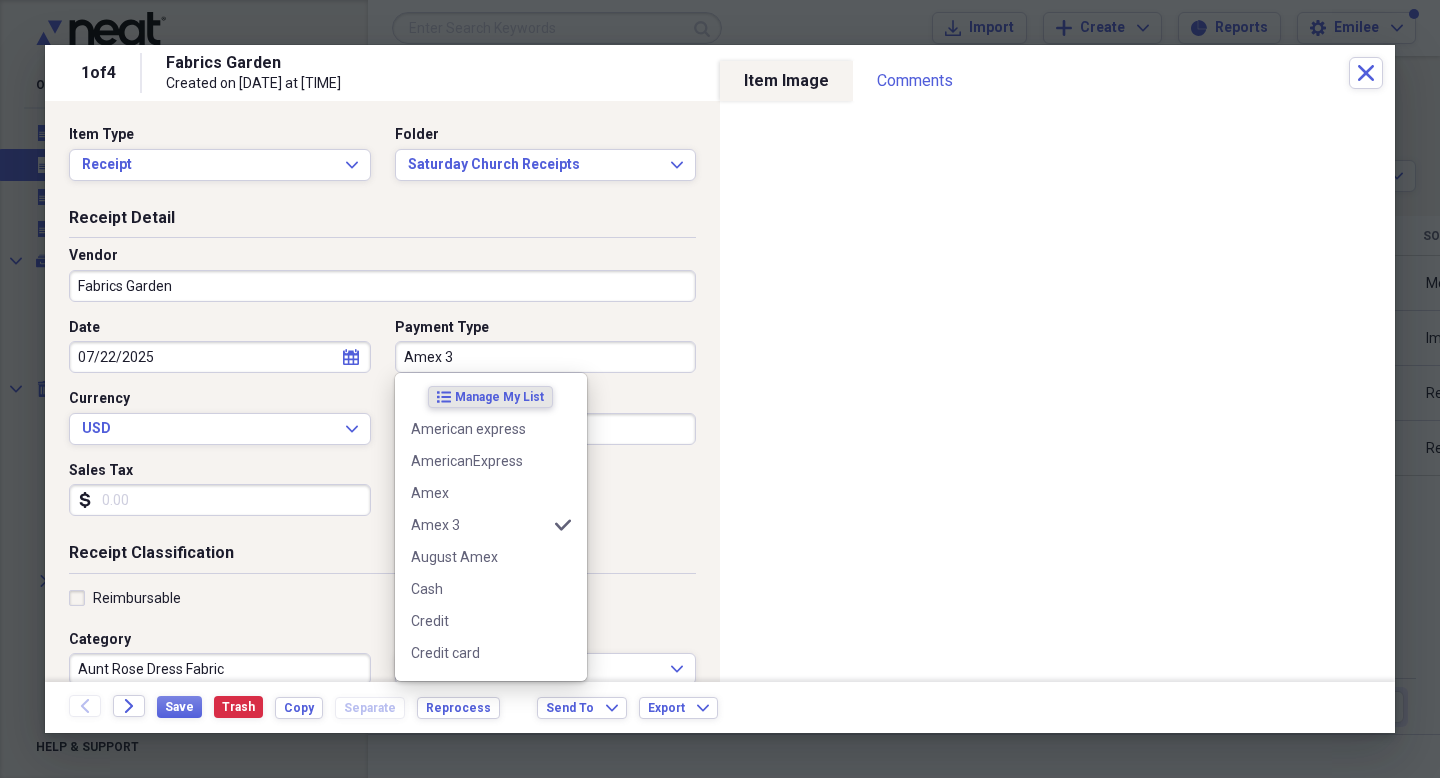 click on "Amex 3" at bounding box center [546, 357] 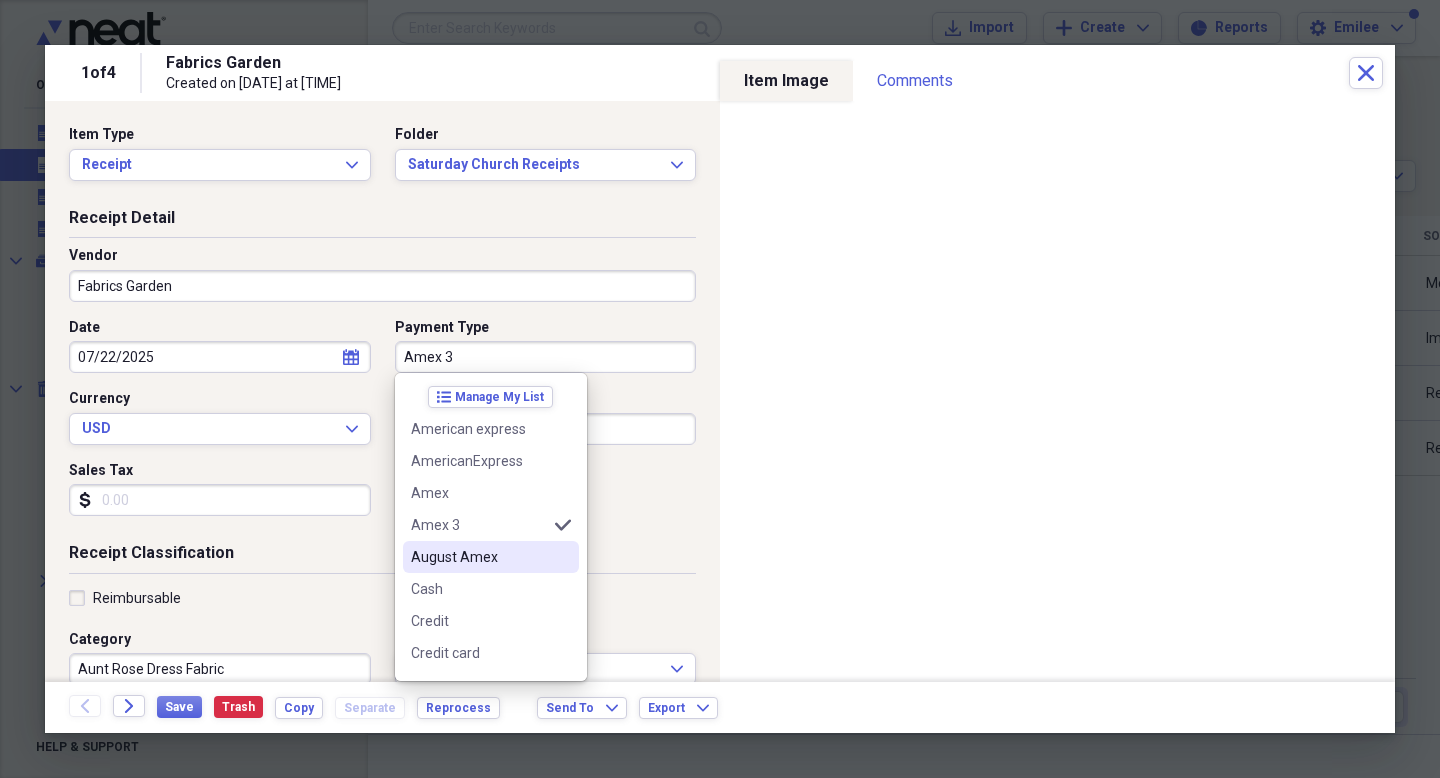 click on "August Amex" at bounding box center (479, 557) 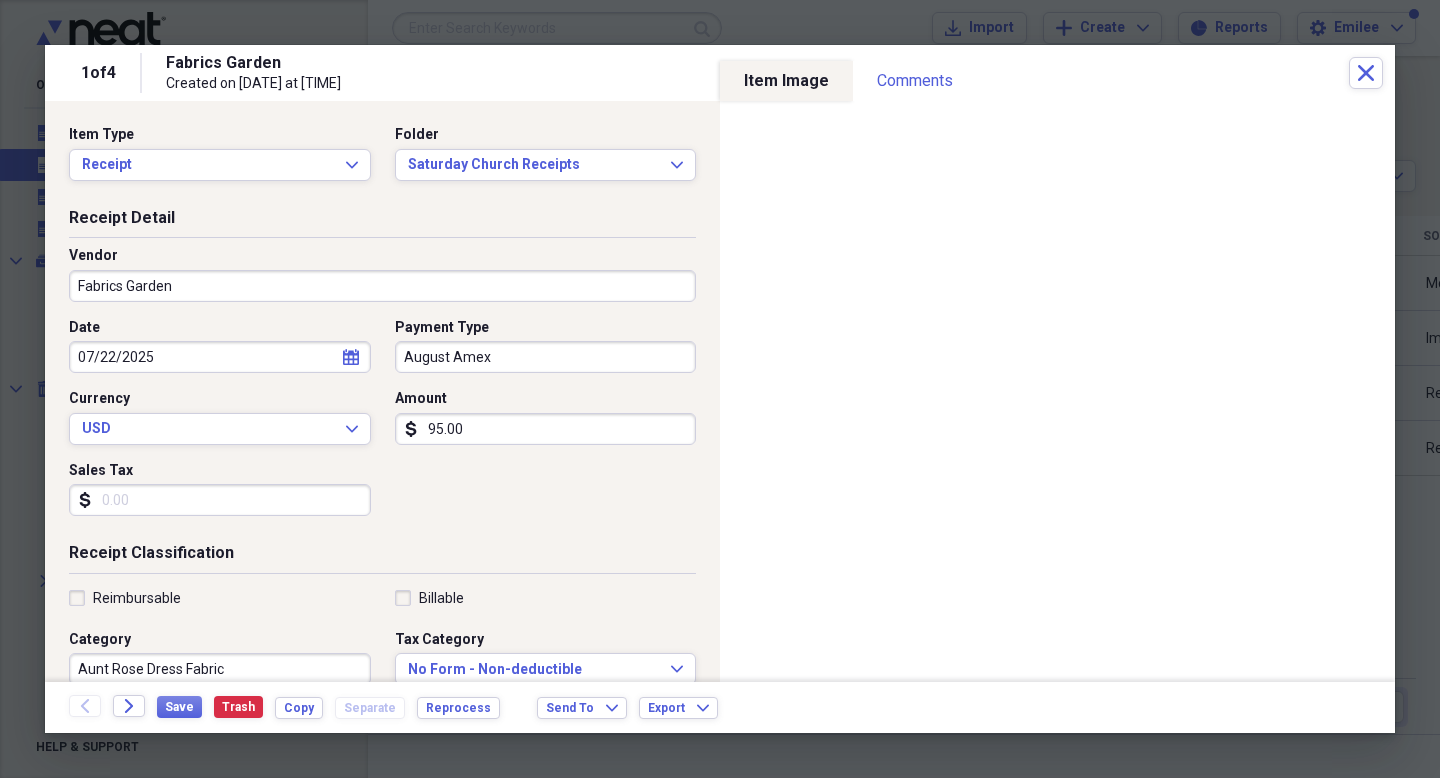 click on "Billable" at bounding box center [546, 598] 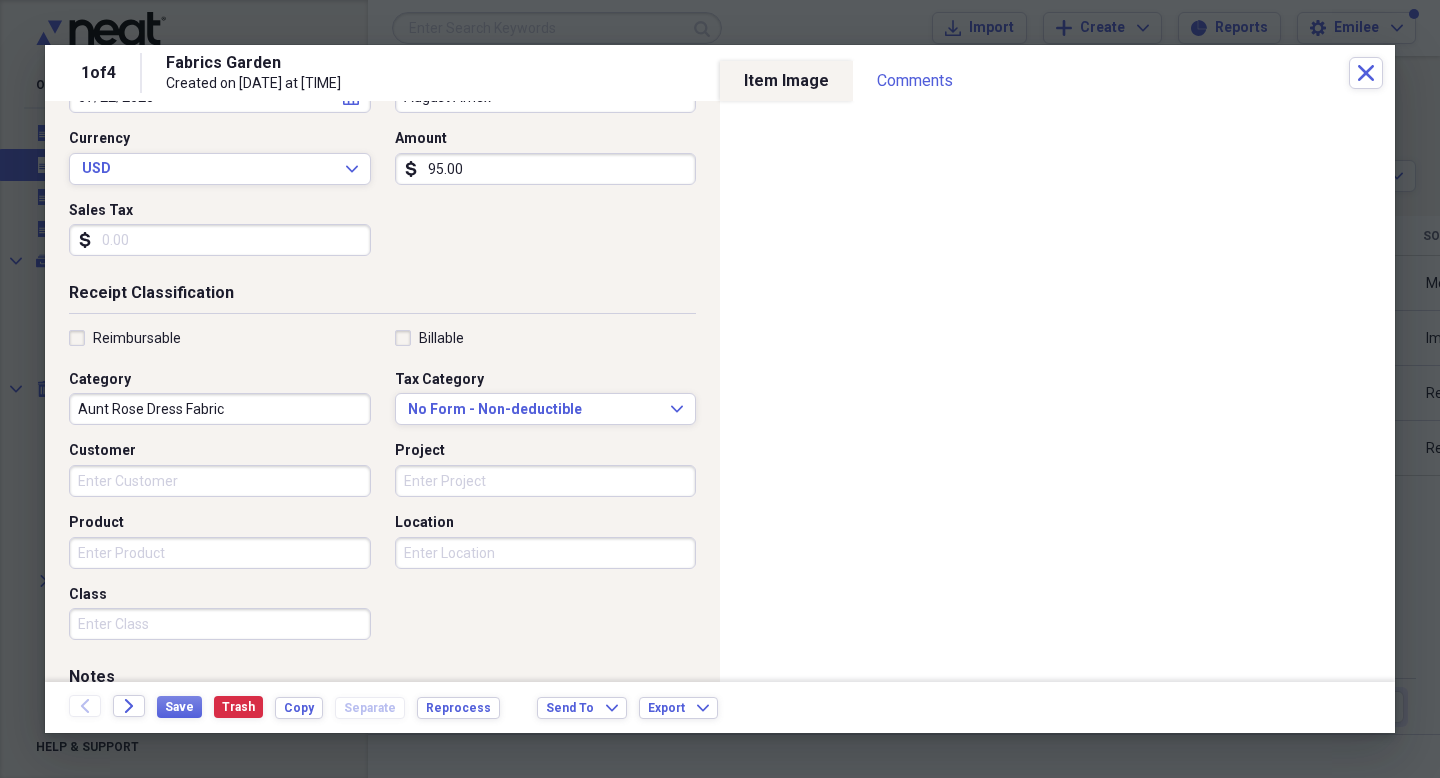 scroll, scrollTop: 439, scrollLeft: 0, axis: vertical 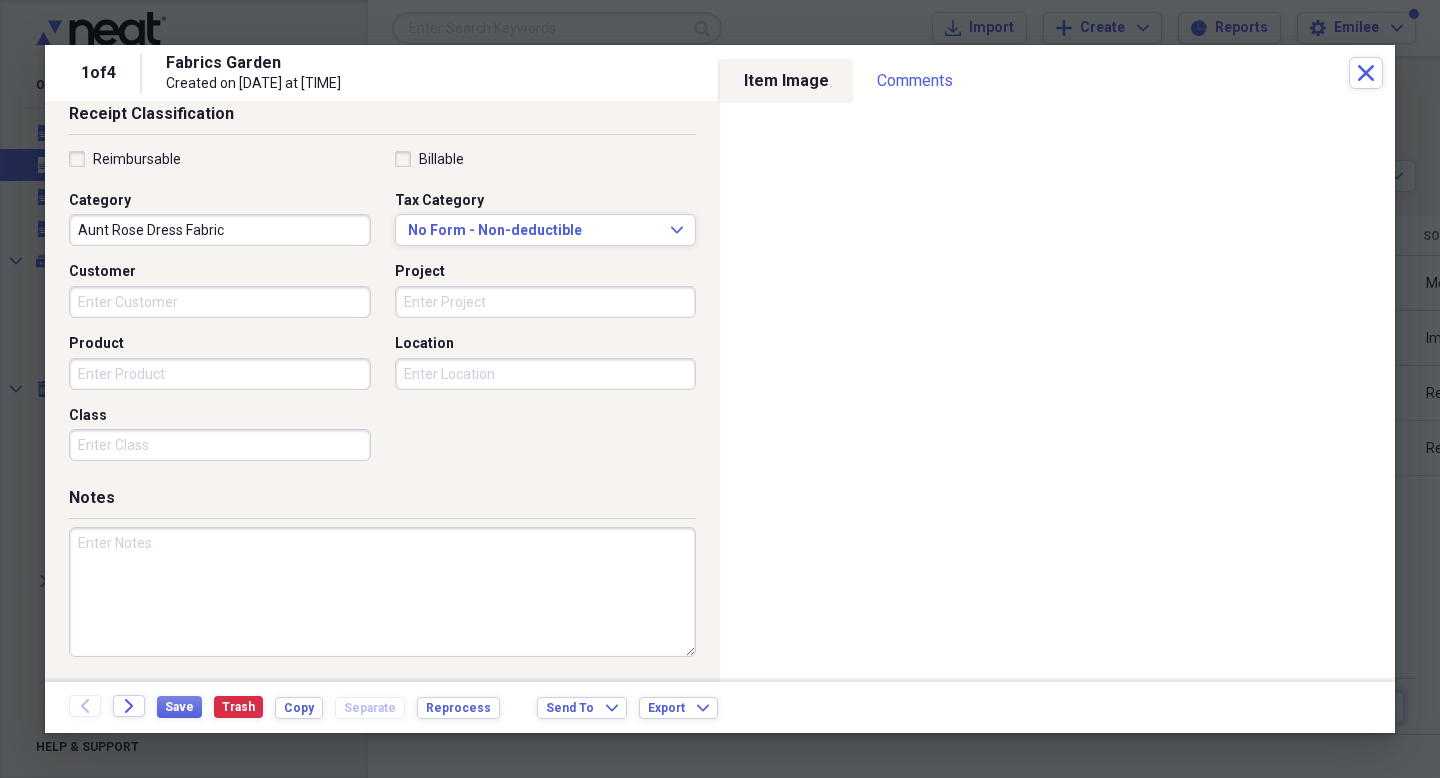 click at bounding box center [382, 592] 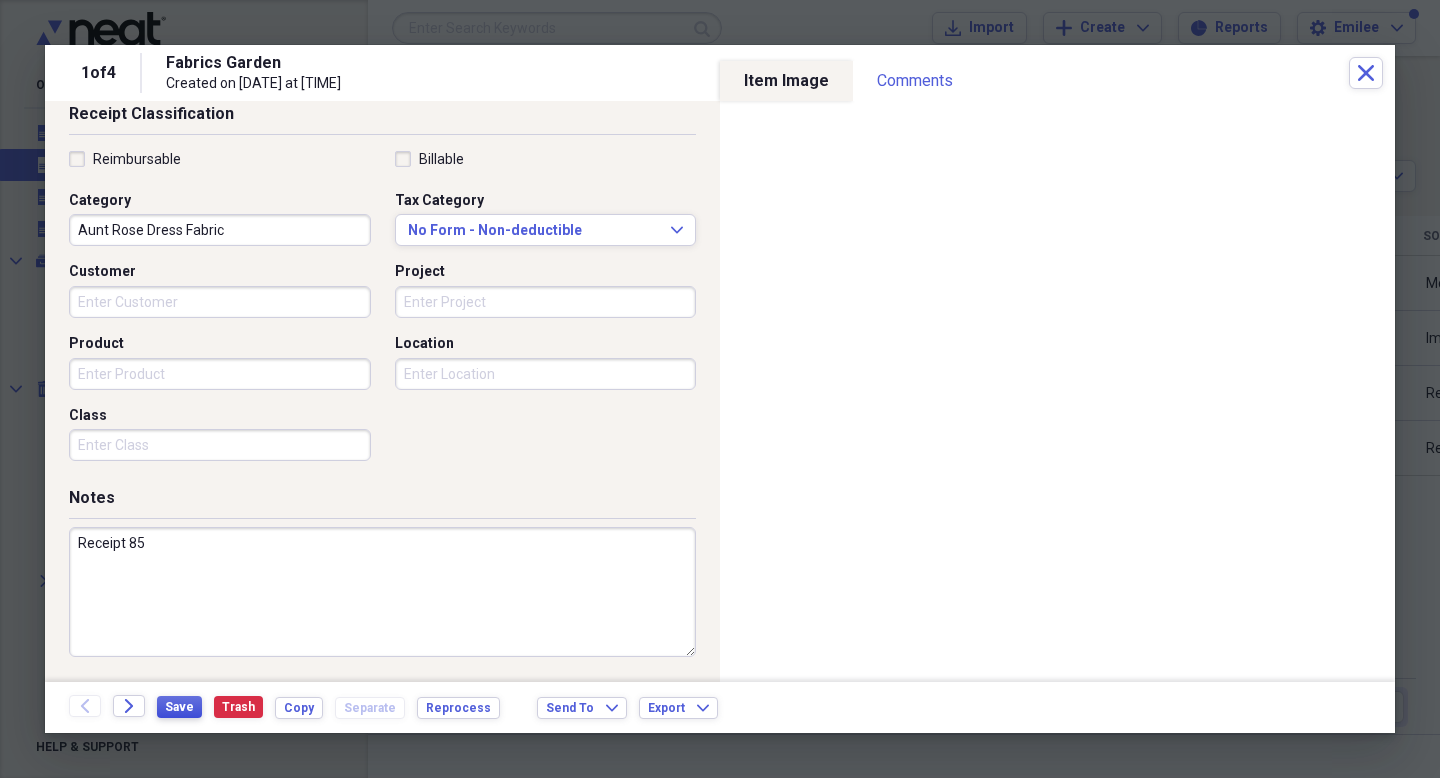 type on "Receipt 85" 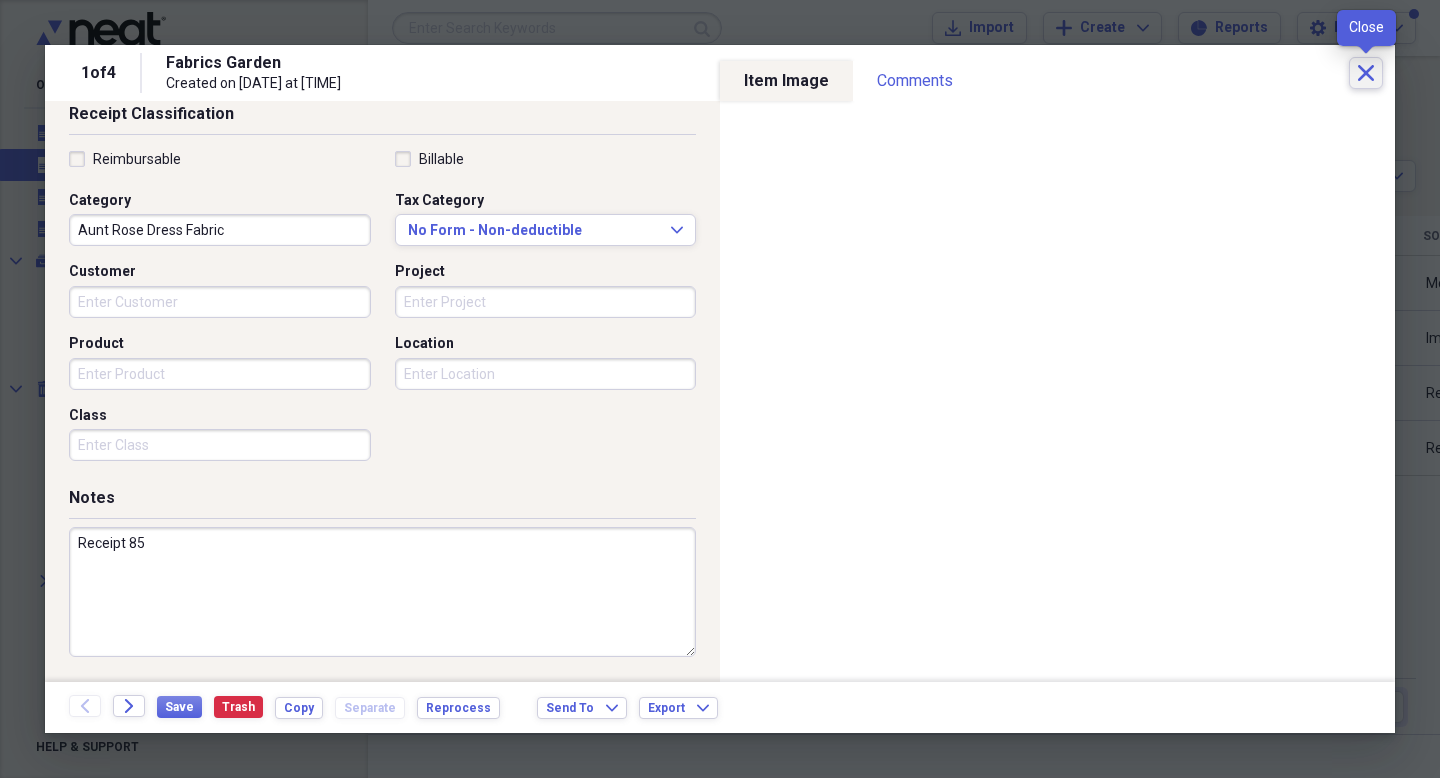 click 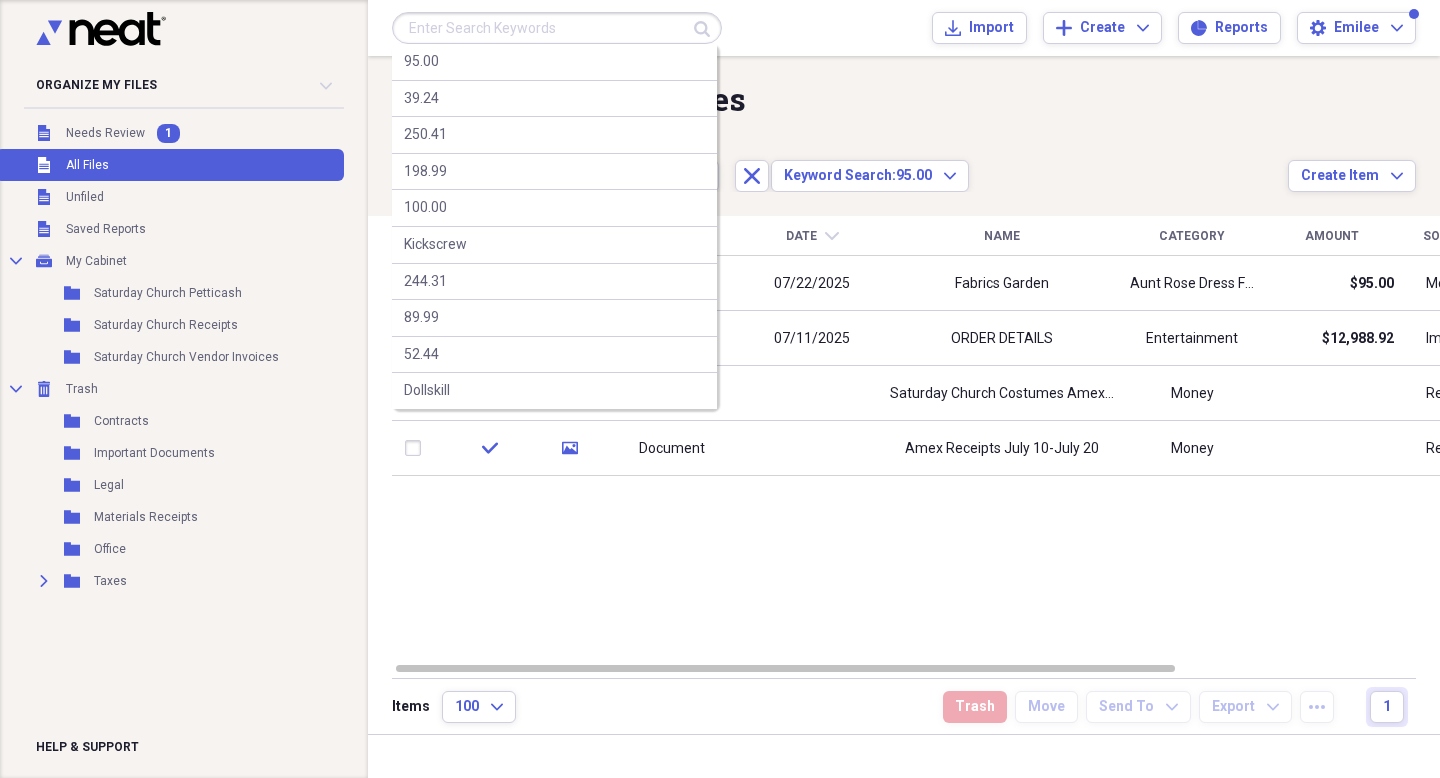 click at bounding box center (557, 28) 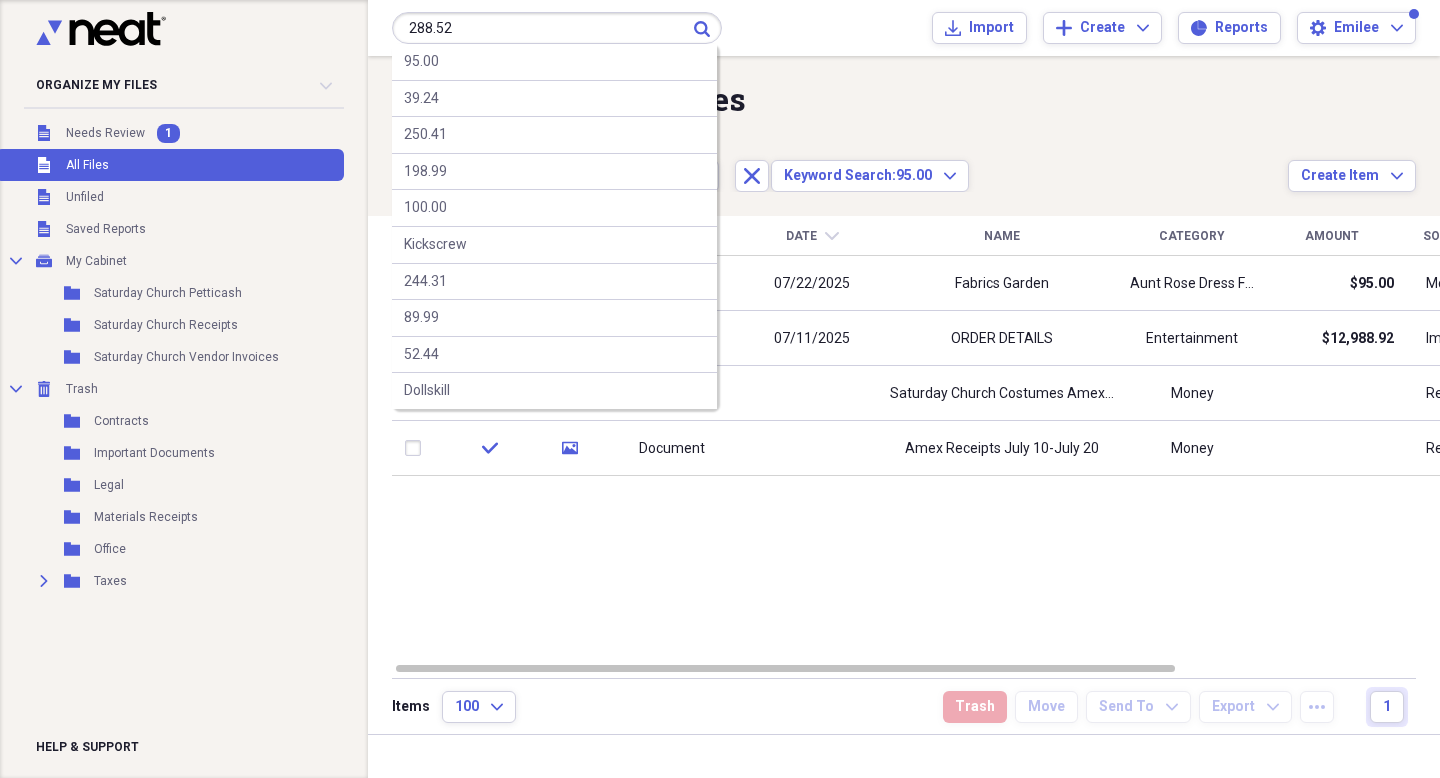 type on "288.52" 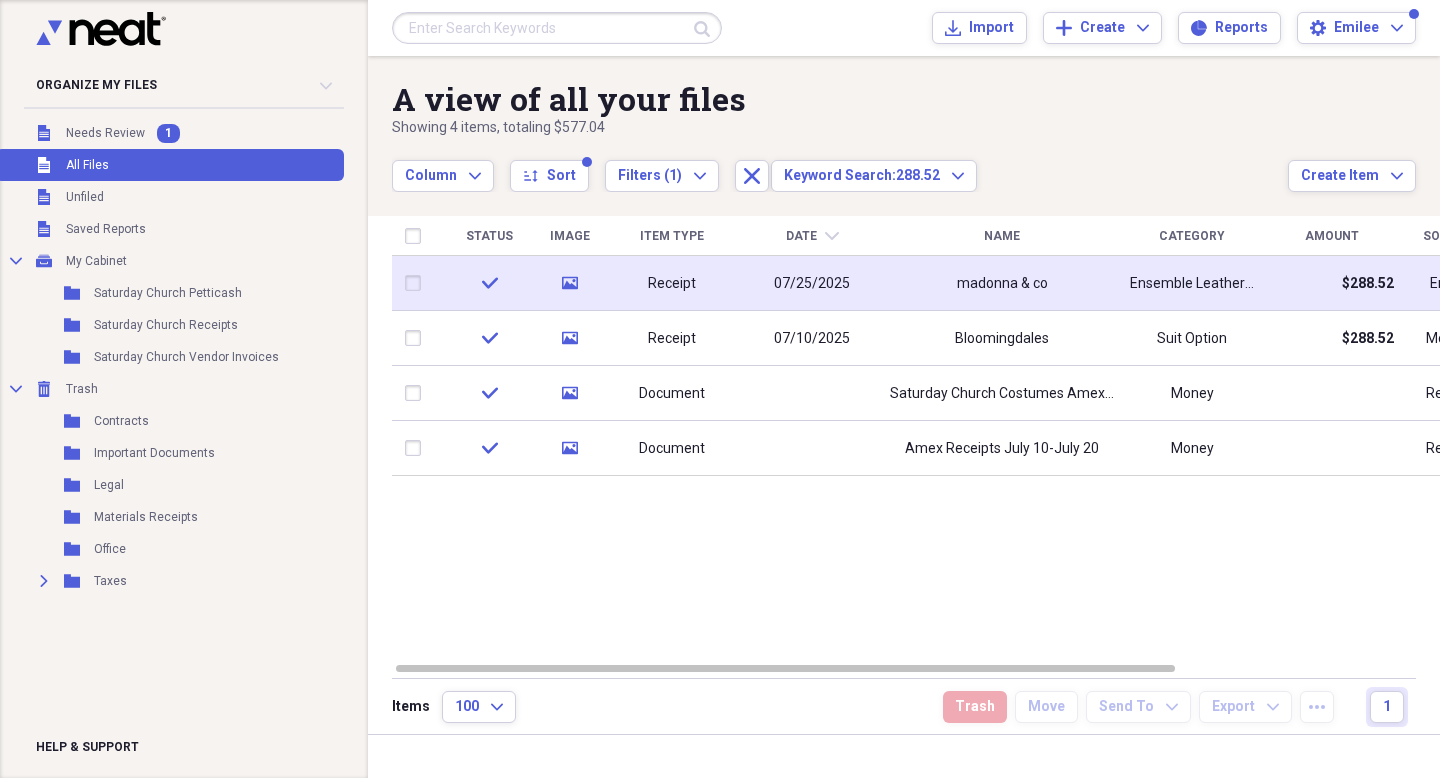 click on "Receipt" at bounding box center (672, 283) 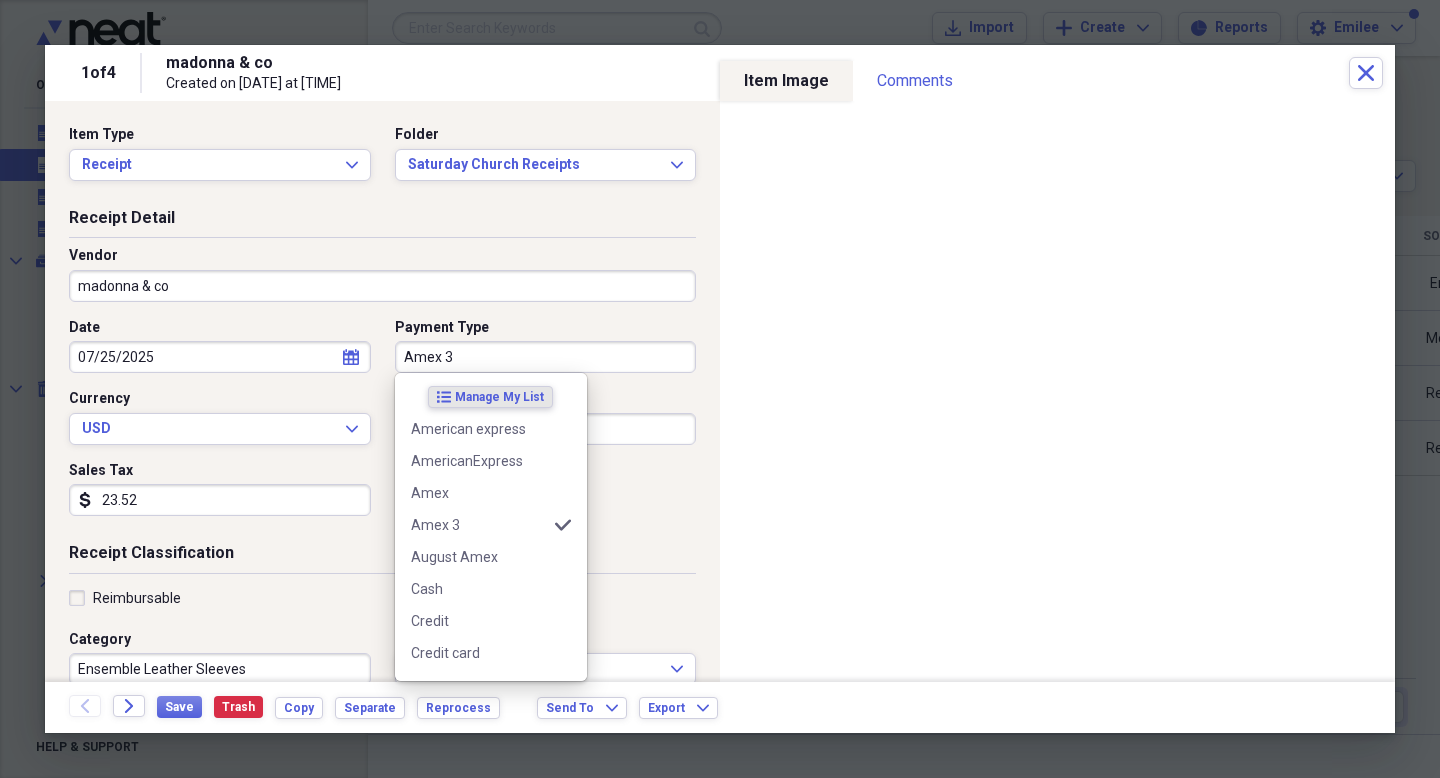click on "Amex 3" at bounding box center [546, 357] 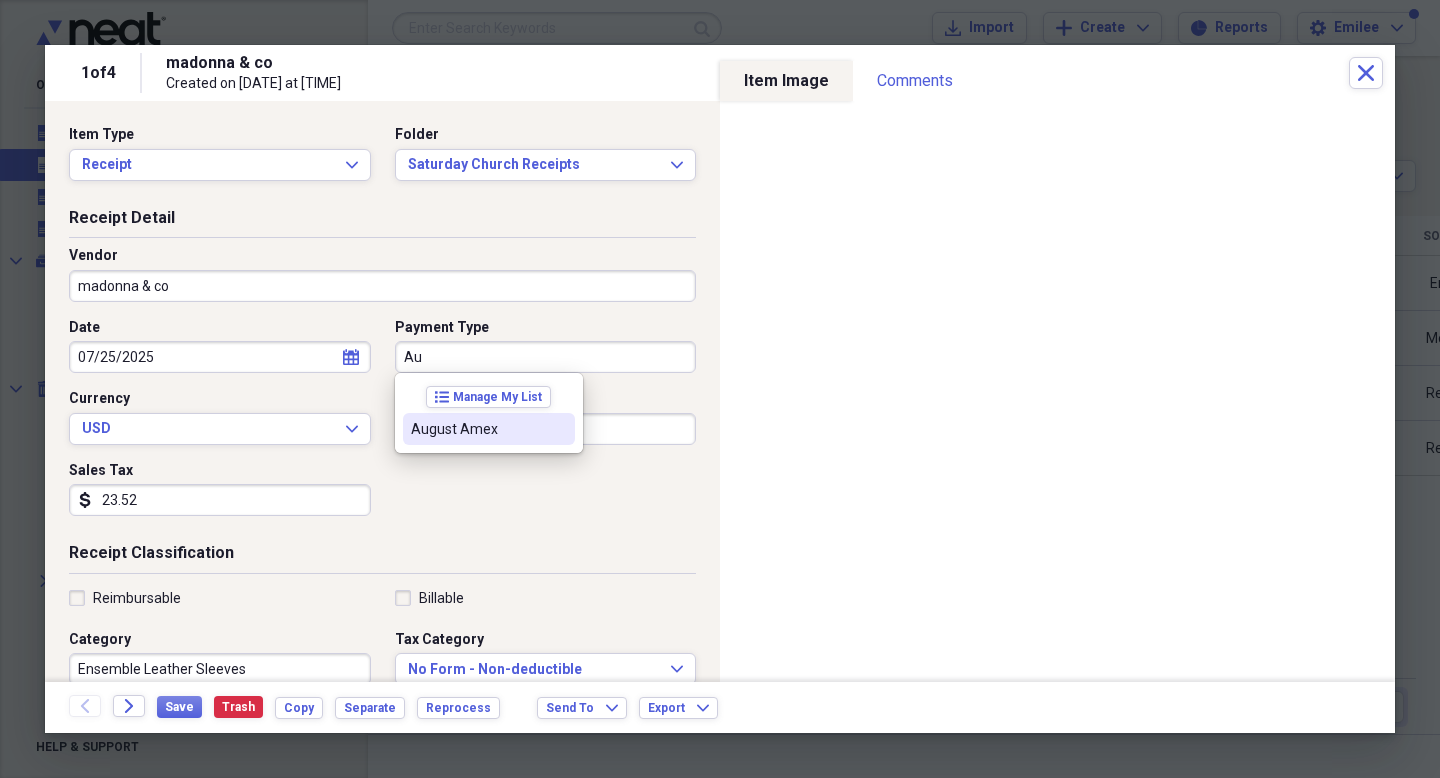click on "August Amex" at bounding box center (477, 429) 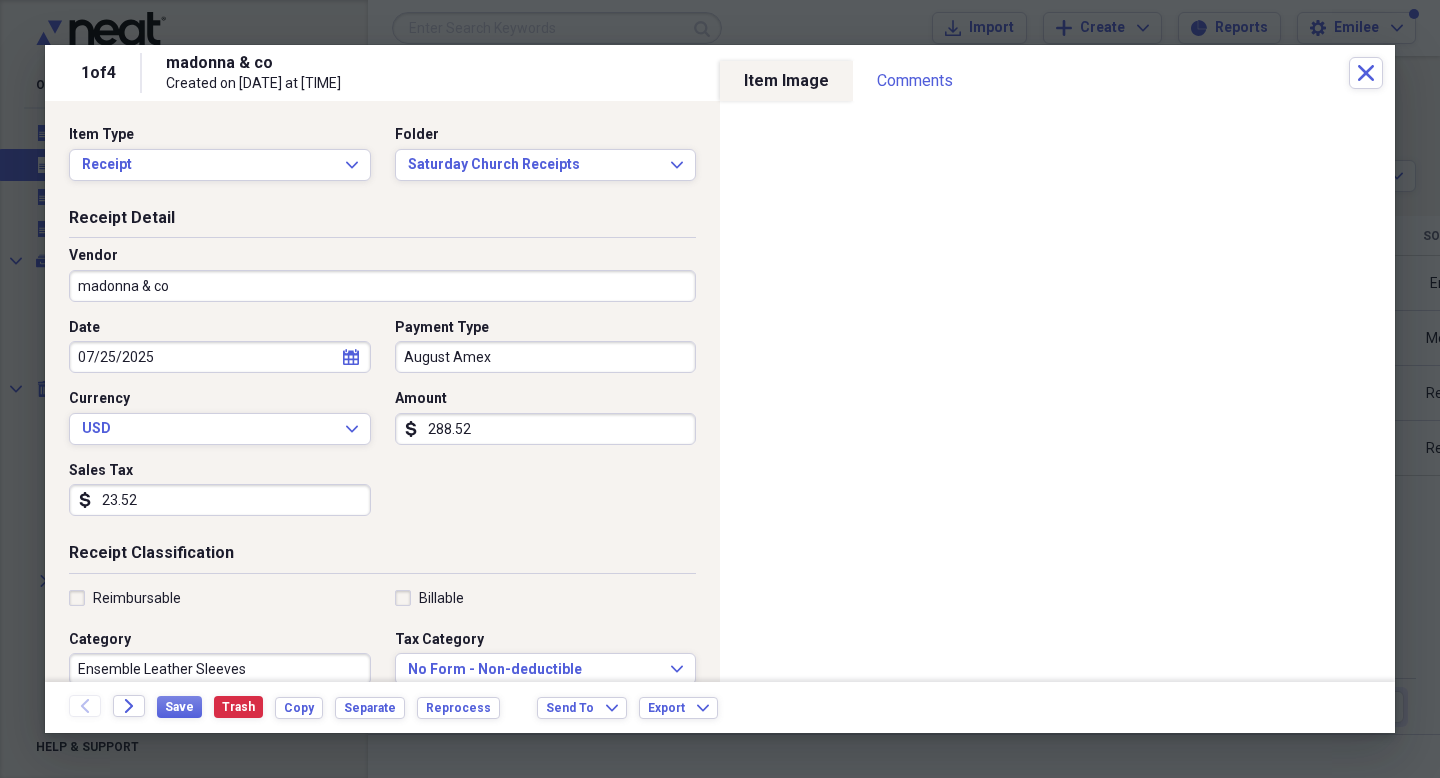 click on "Date [DATE] calendar Calendar Payment Type August Amex Currency USD Expand Amount dollar-sign 288.52 Sales Tax dollar-sign 23.52" at bounding box center (382, 425) 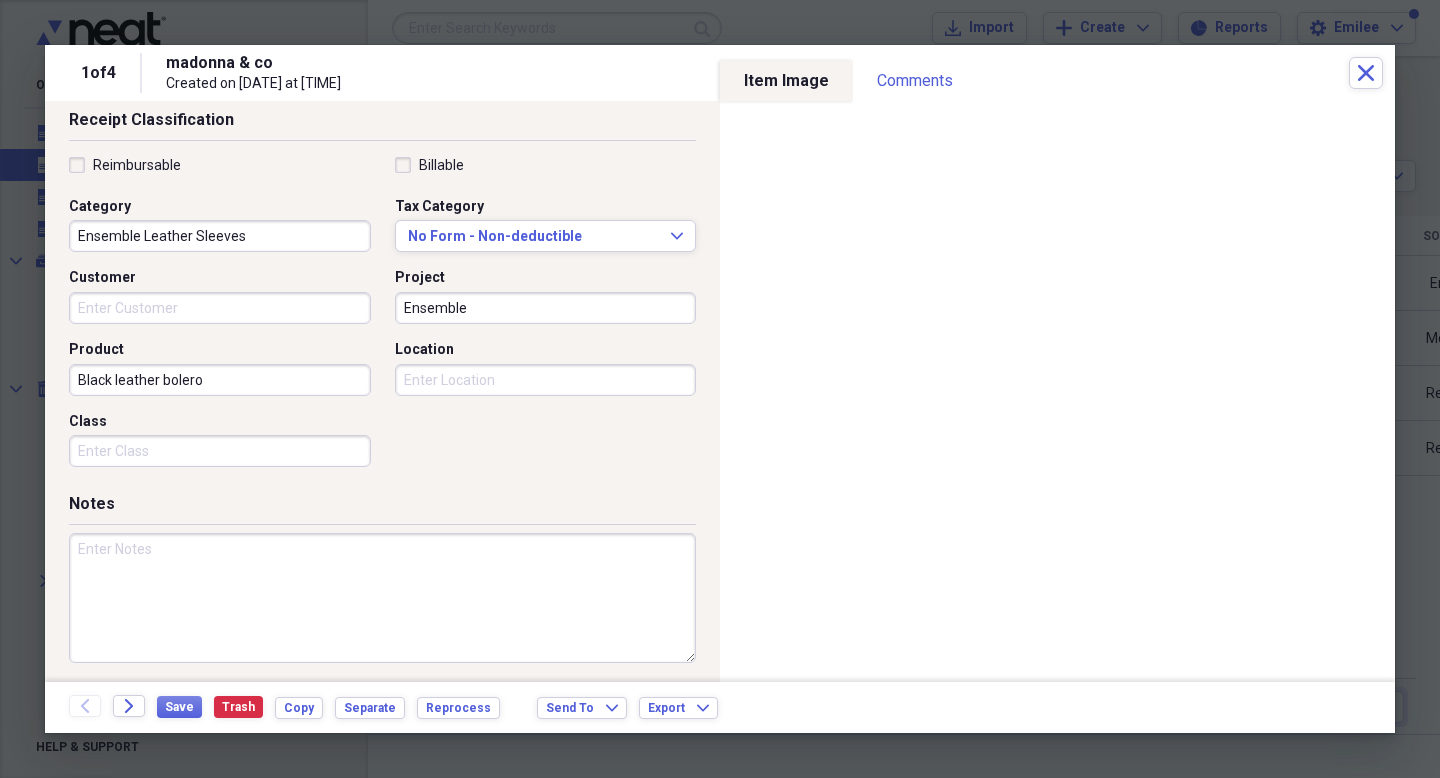 scroll, scrollTop: 439, scrollLeft: 0, axis: vertical 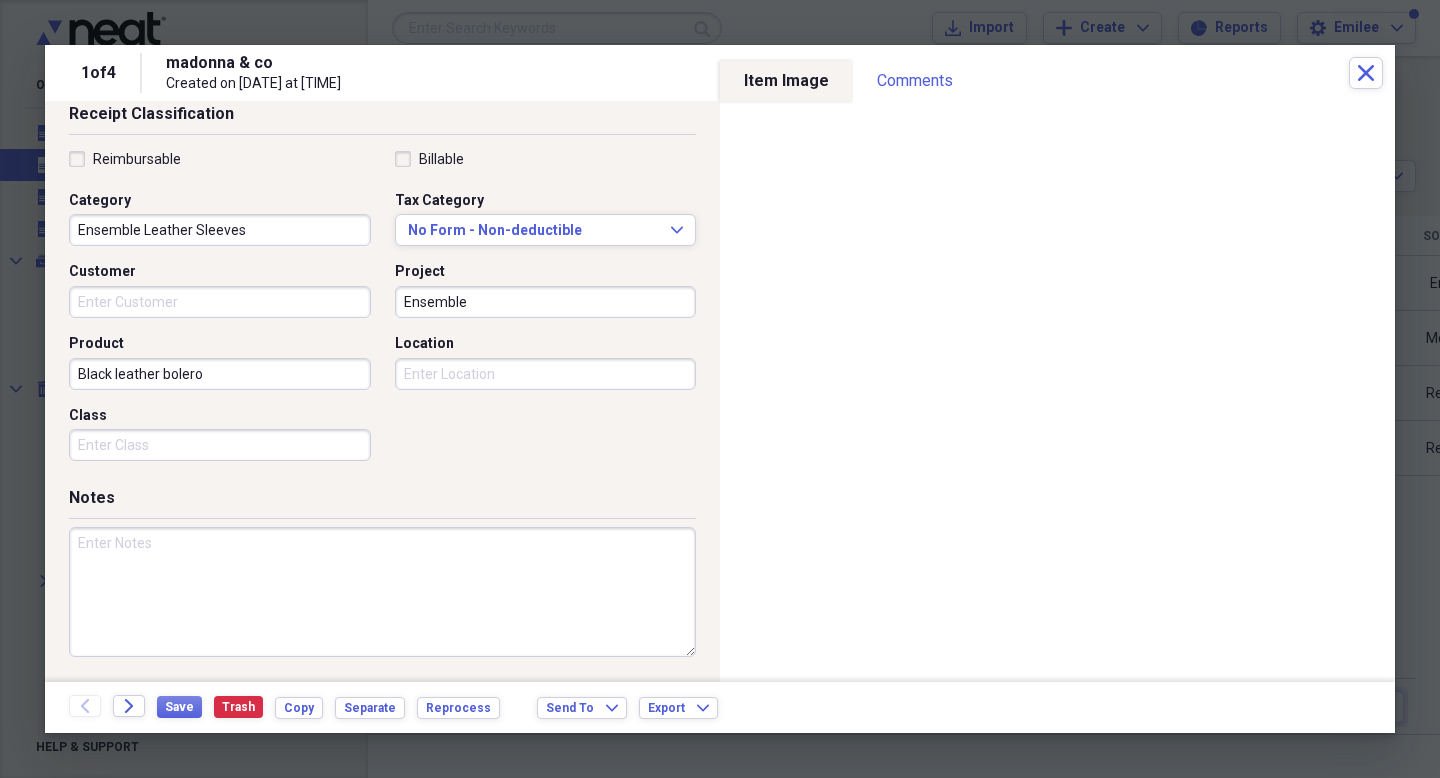 click at bounding box center (382, 592) 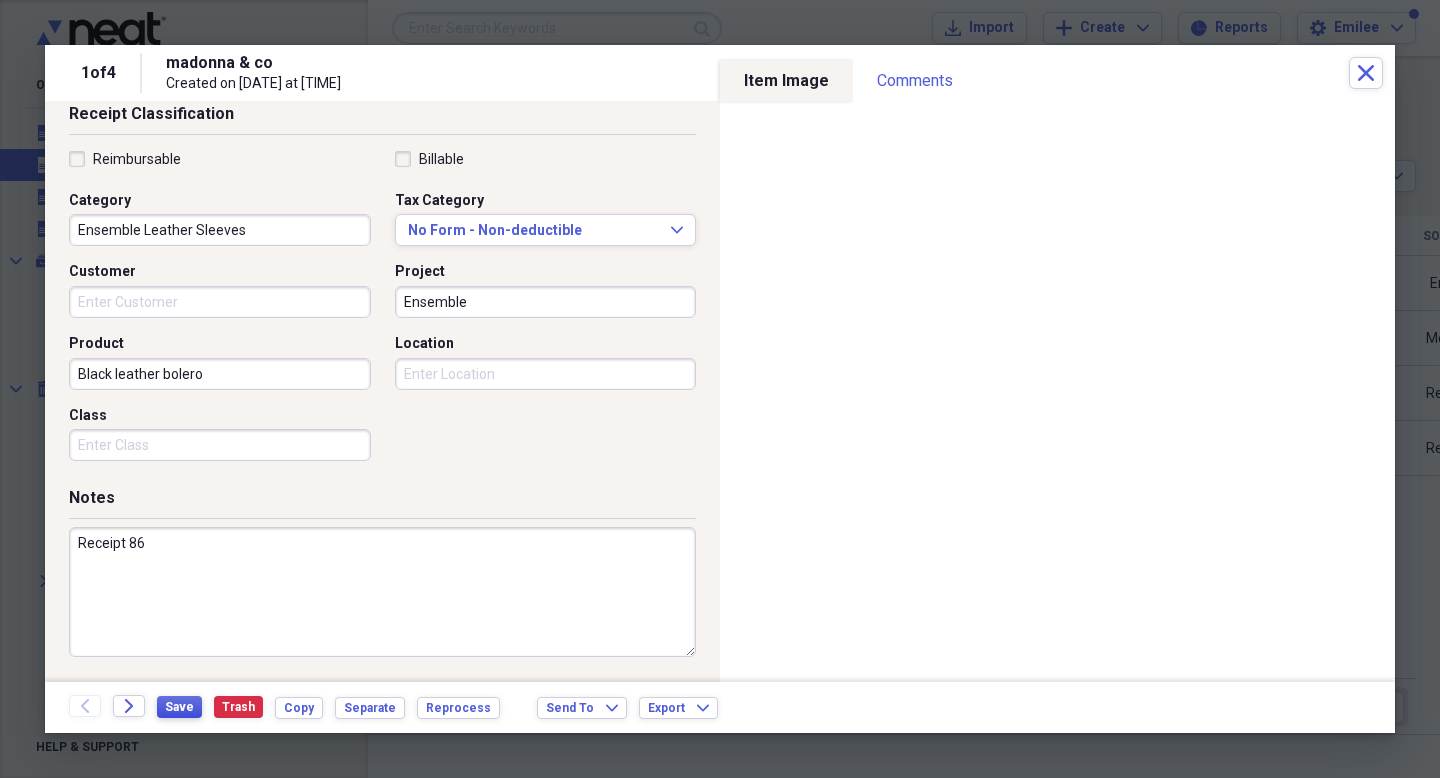 type on "Receipt 86" 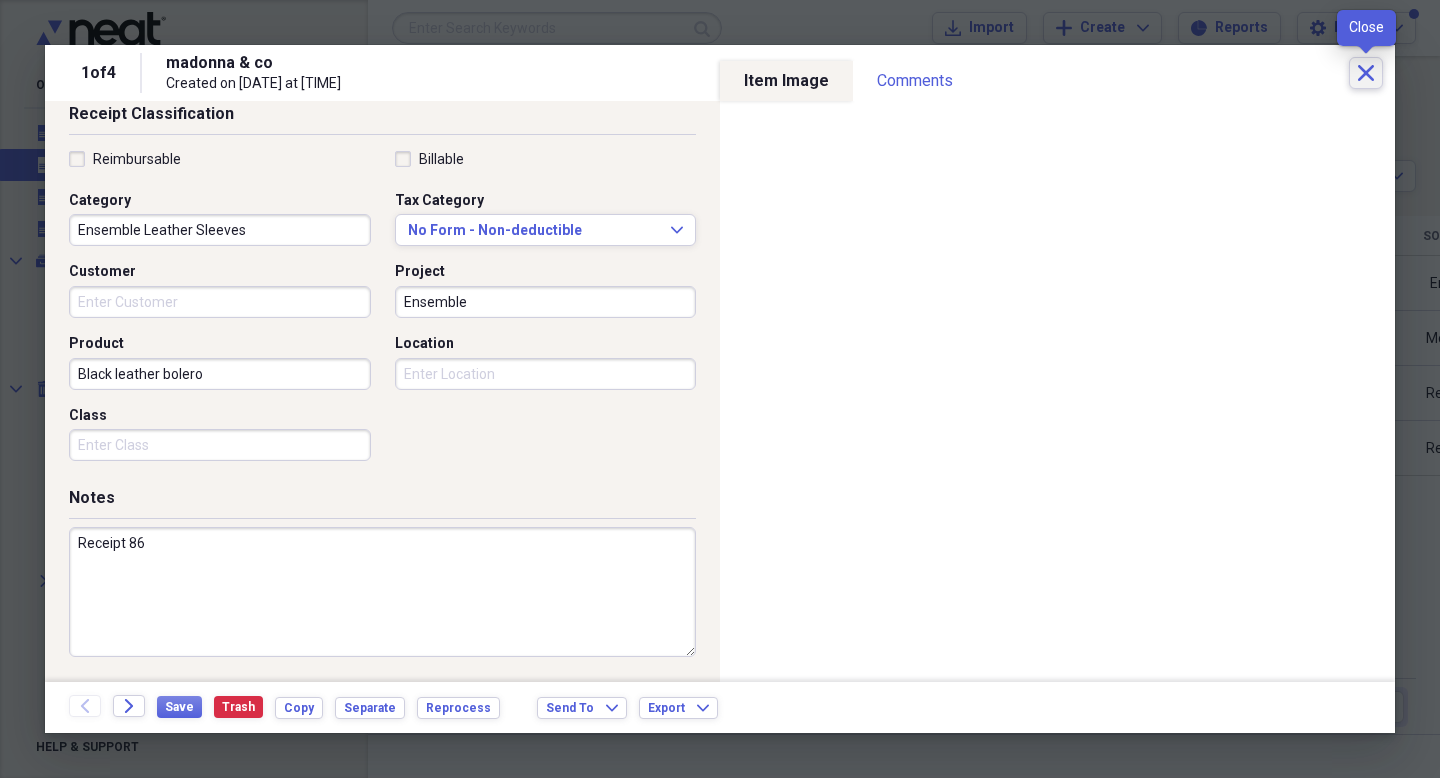 click on "Close" at bounding box center [1366, 73] 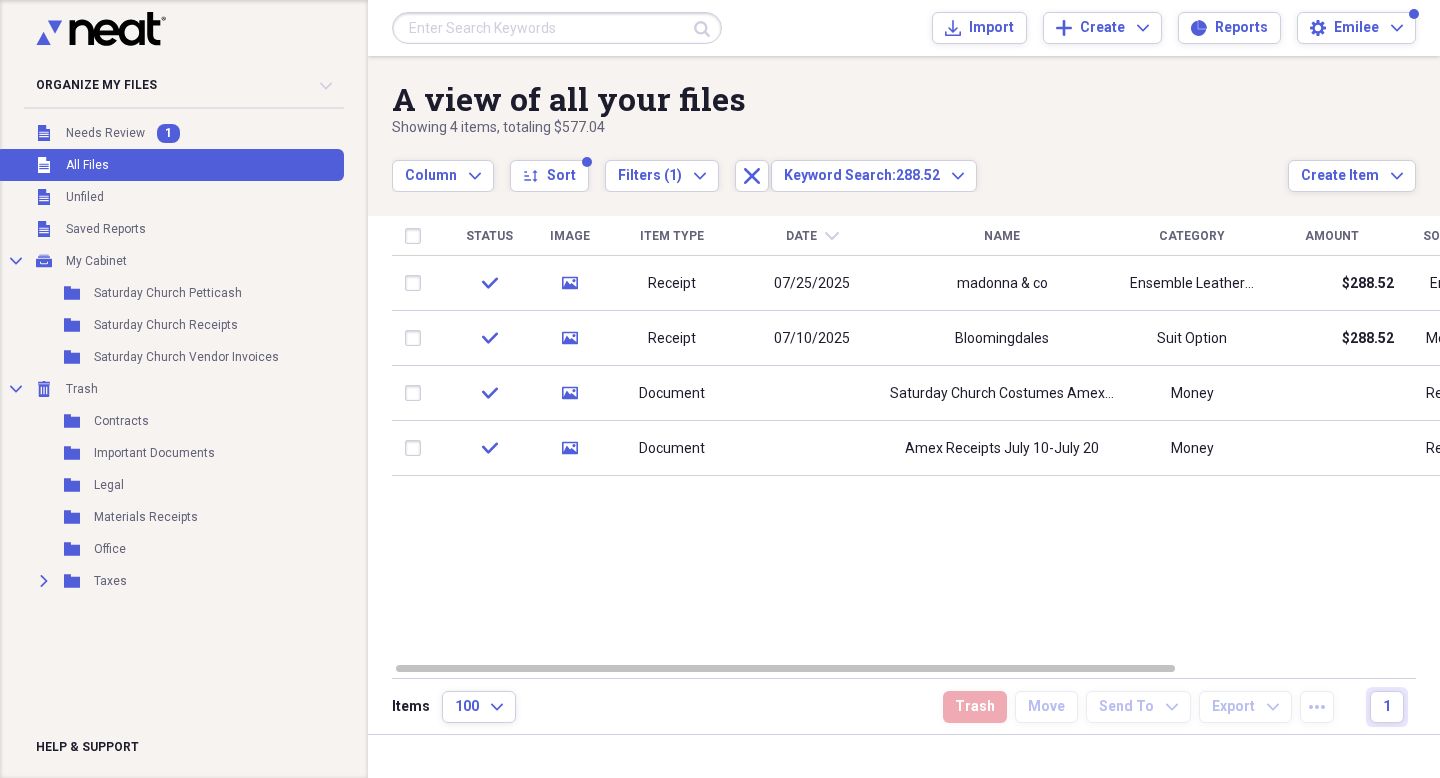 click at bounding box center (557, 28) 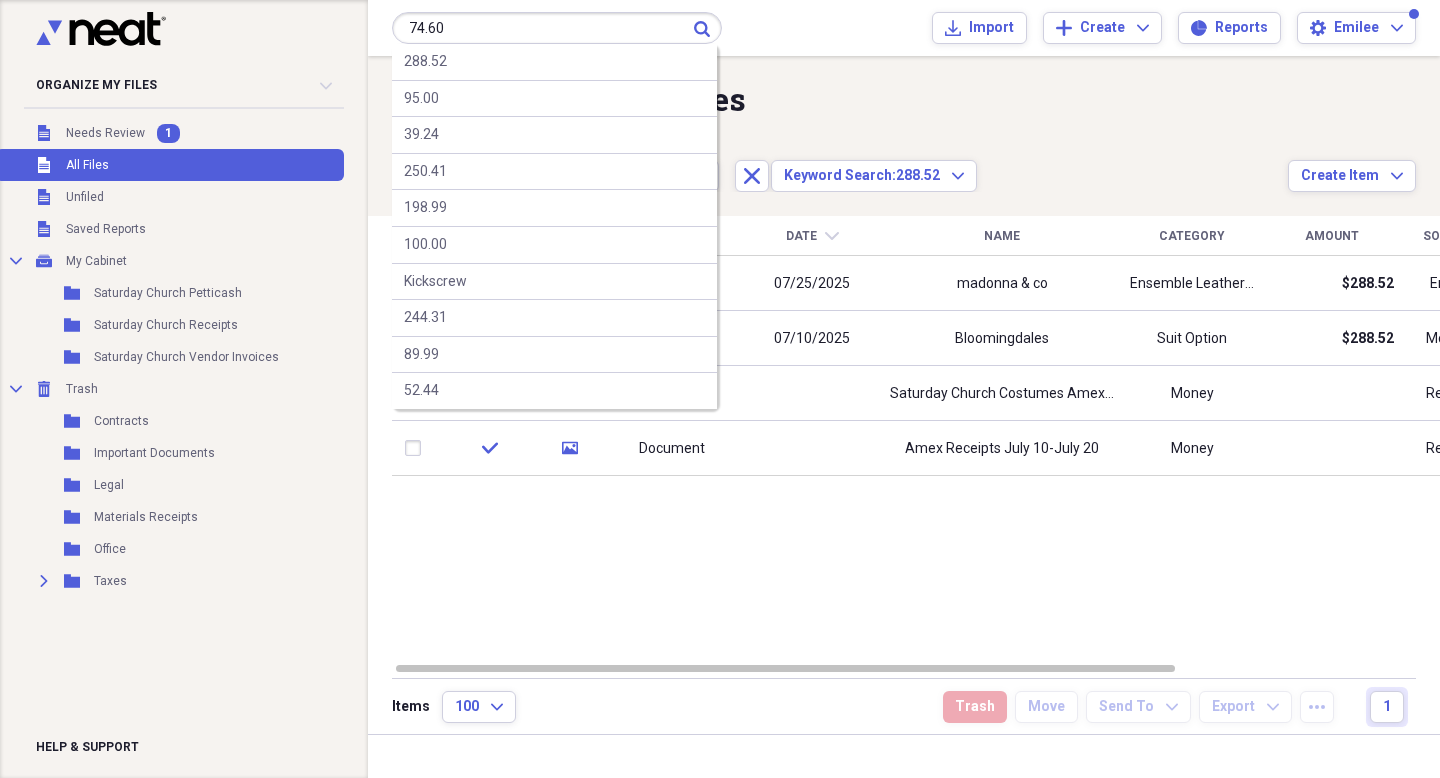 type on "74.60" 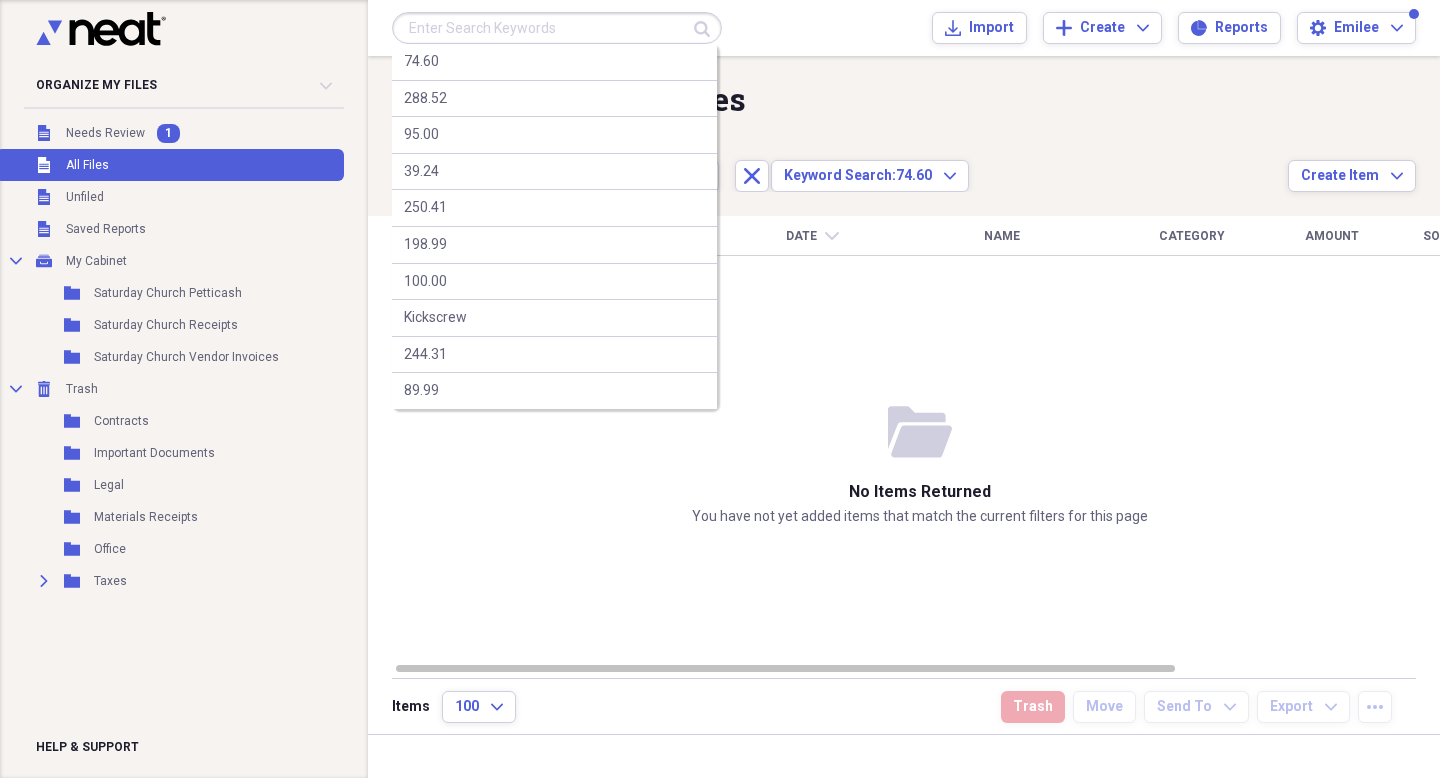 click at bounding box center [557, 28] 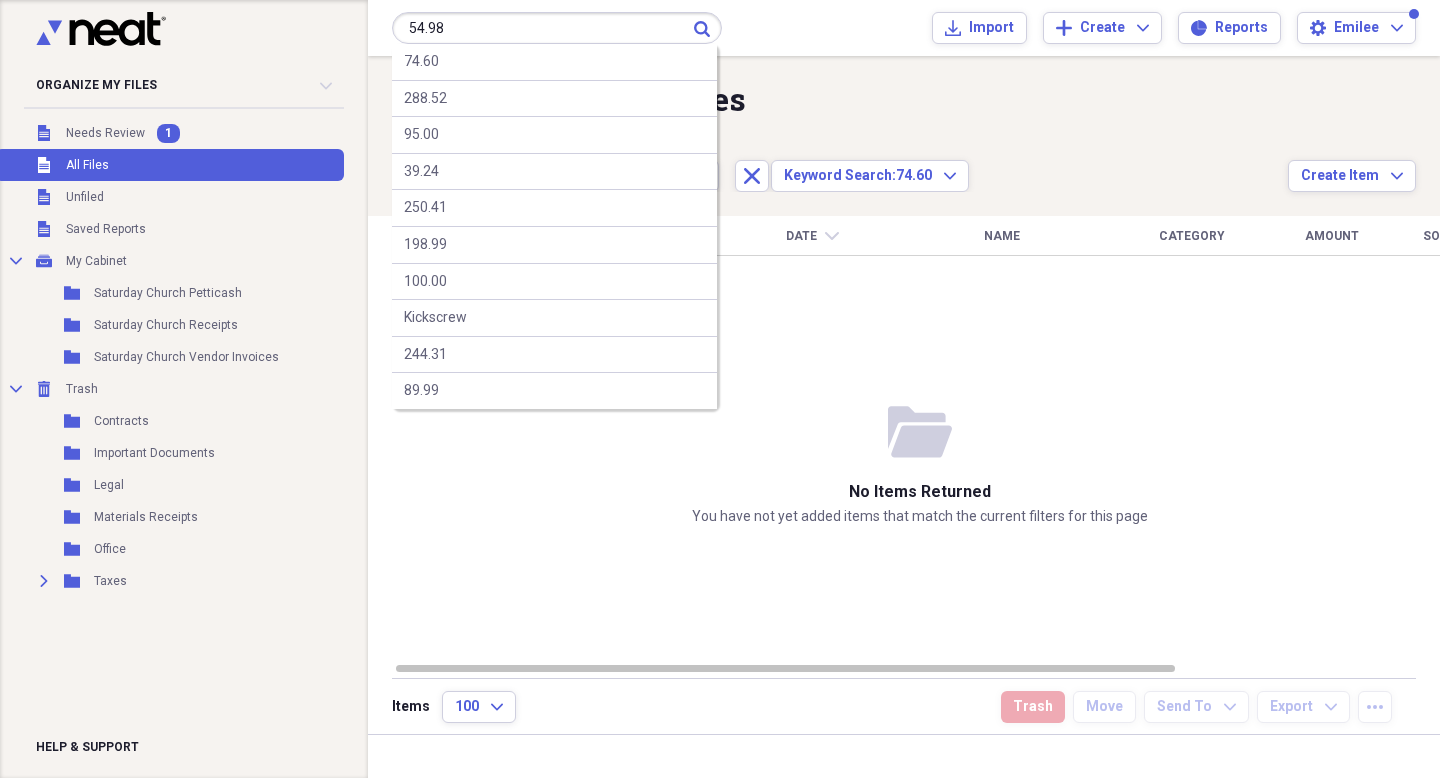 type on "54.98" 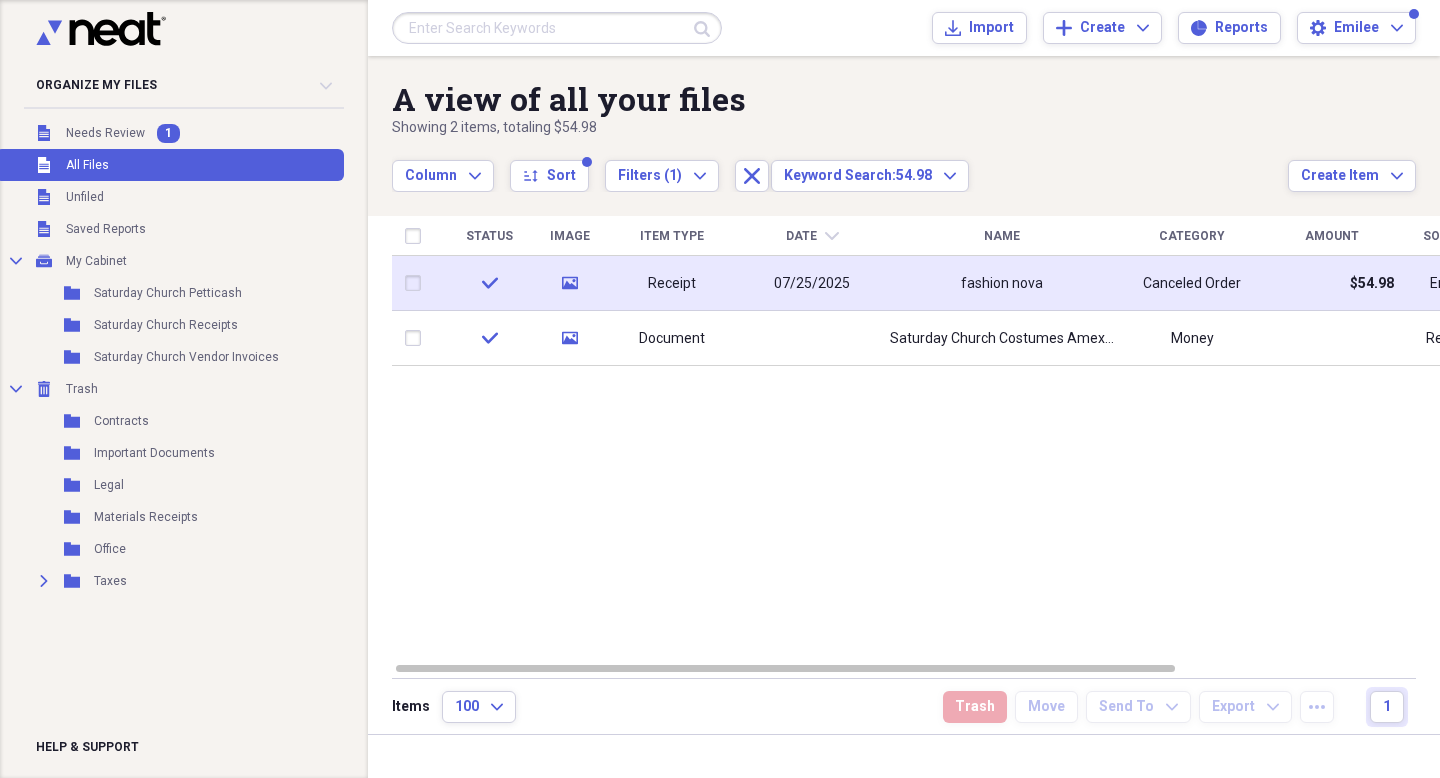 click on "fashion nova" at bounding box center [1002, 283] 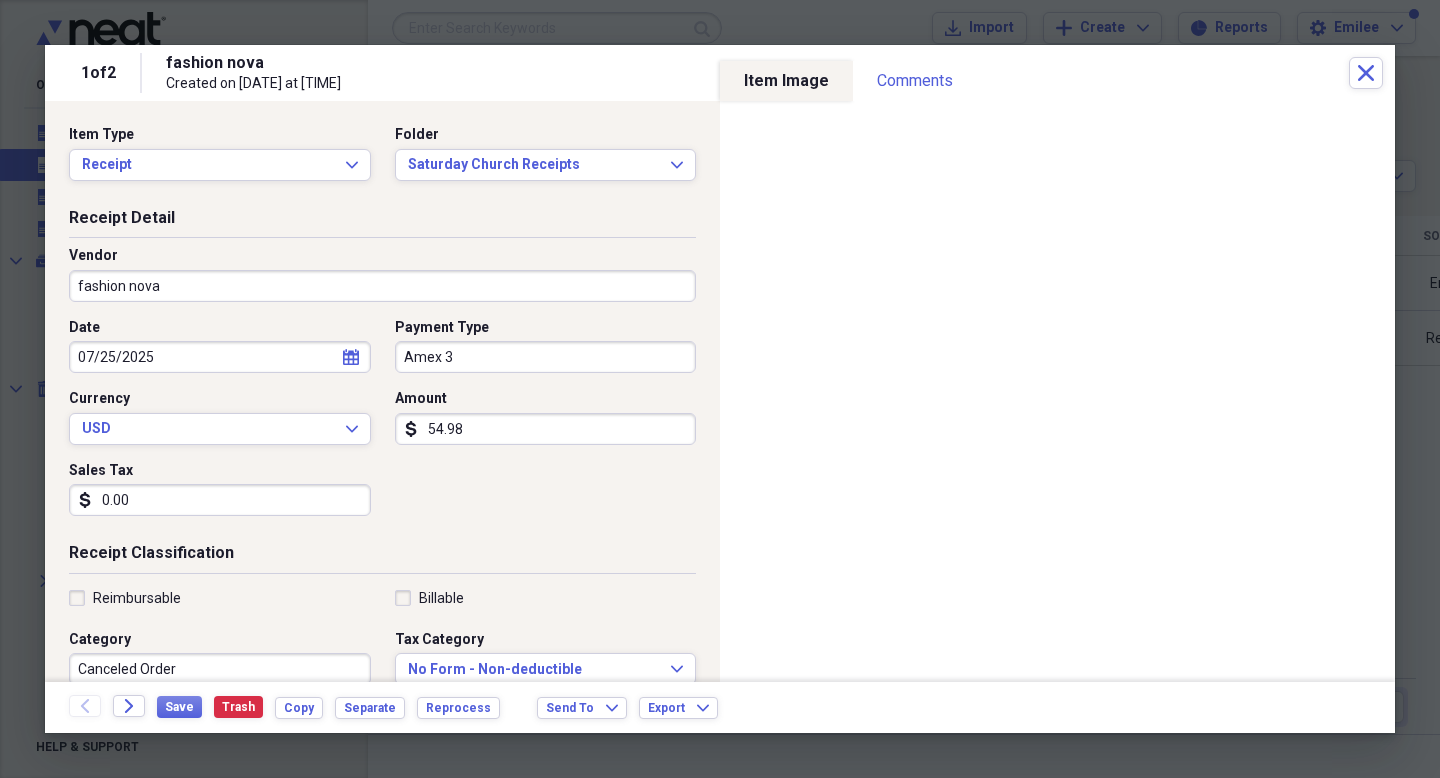 click on "Amex 3" at bounding box center (546, 357) 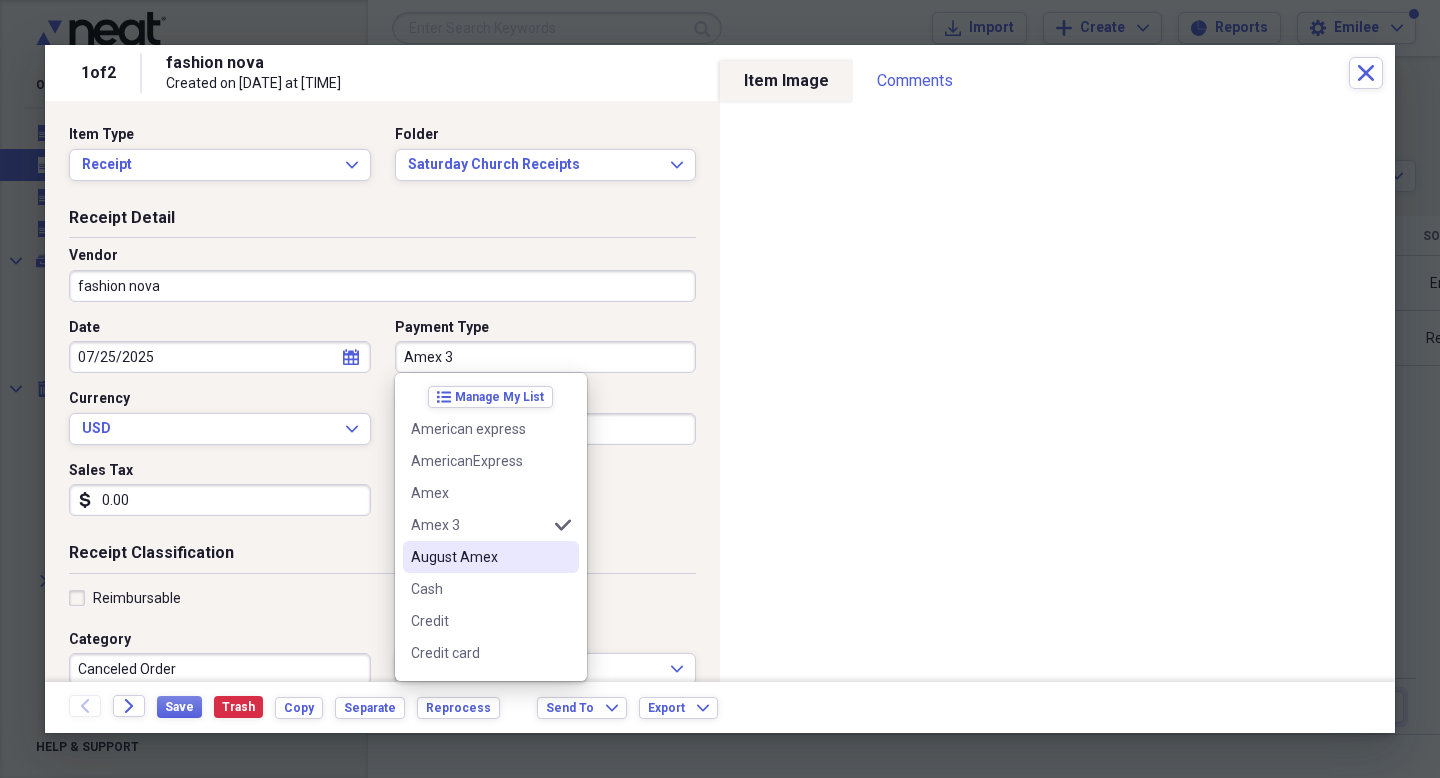 click on "August Amex" at bounding box center (479, 557) 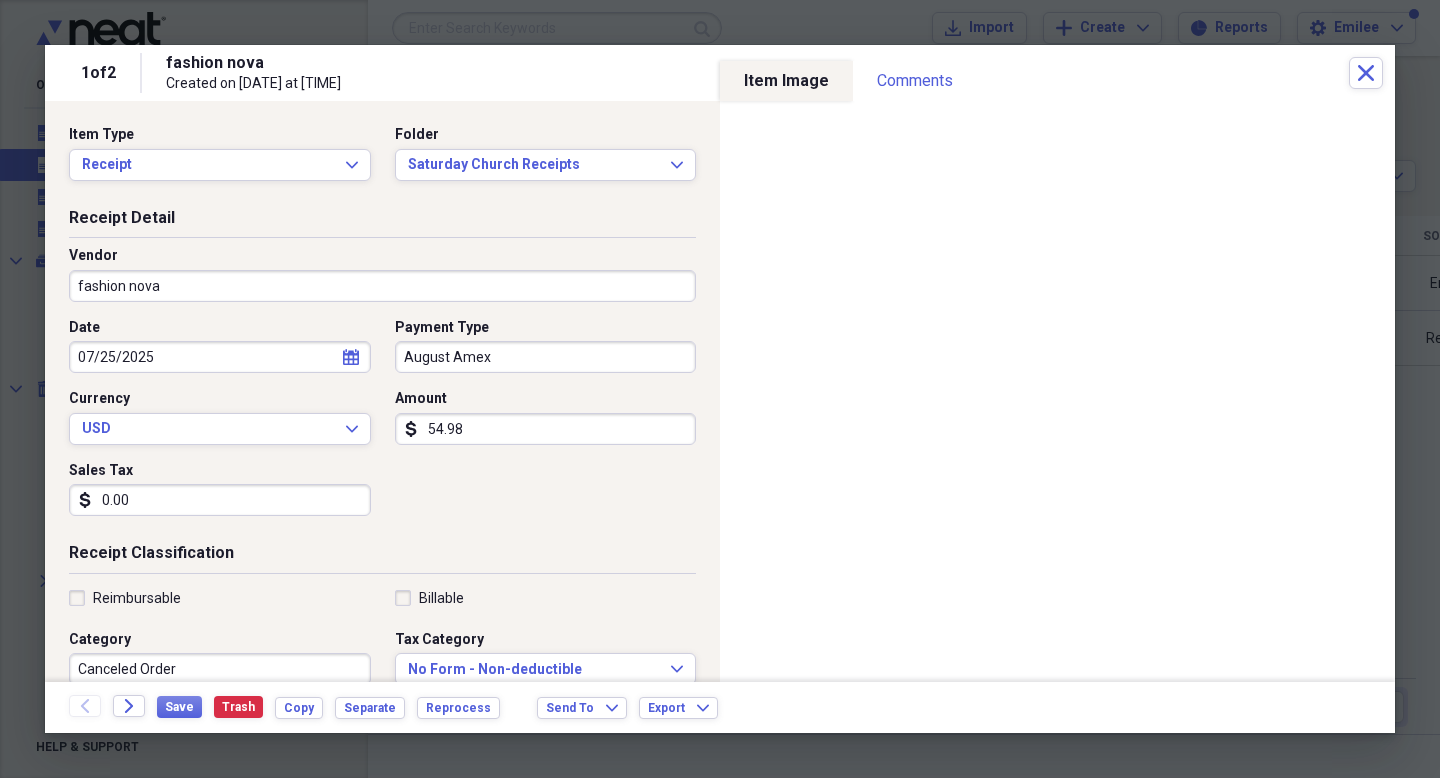 click on "Receipt Classification Reimbursable Billable Category Canceled Order Tax Category No Form - Non-deductible Expand Customer Project Product Location Class" at bounding box center (382, 734) 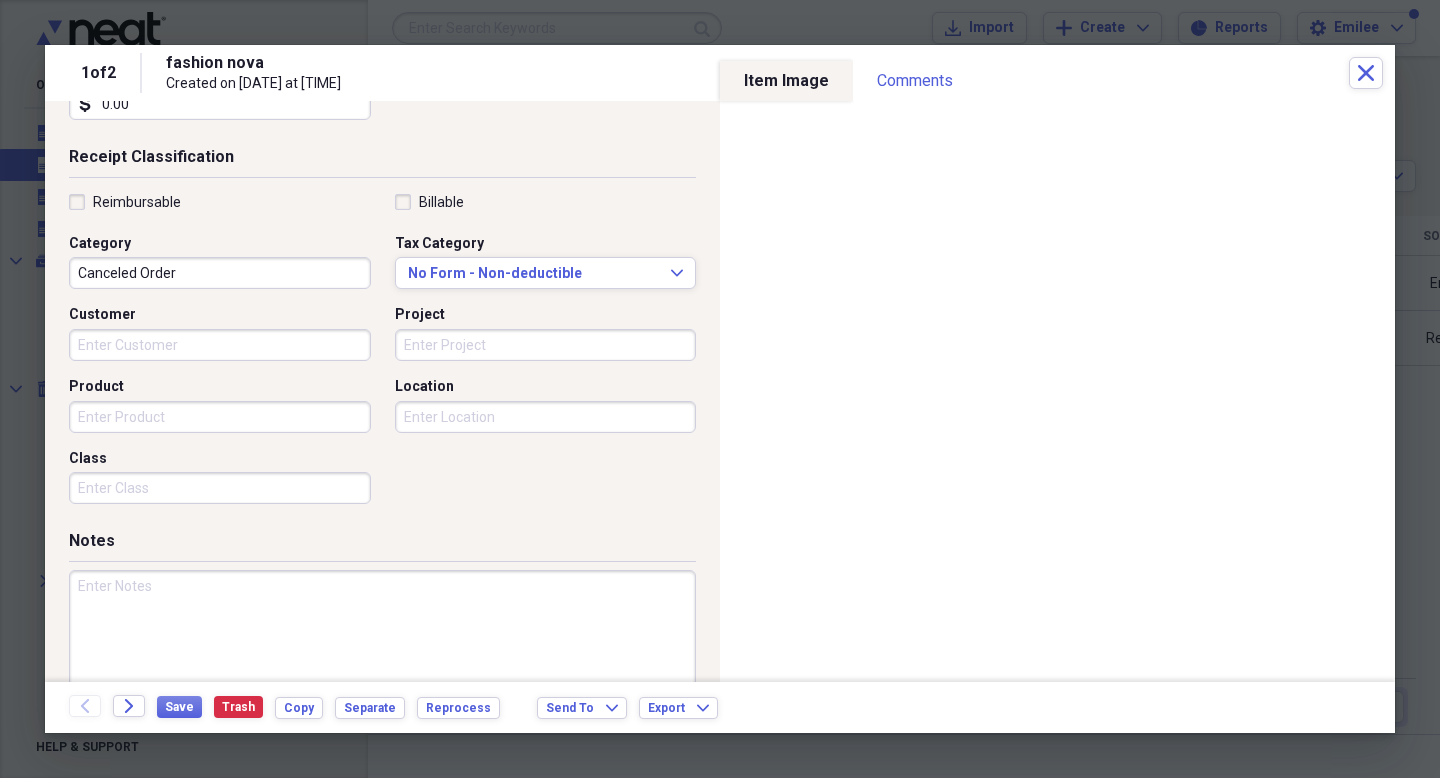 scroll, scrollTop: 439, scrollLeft: 0, axis: vertical 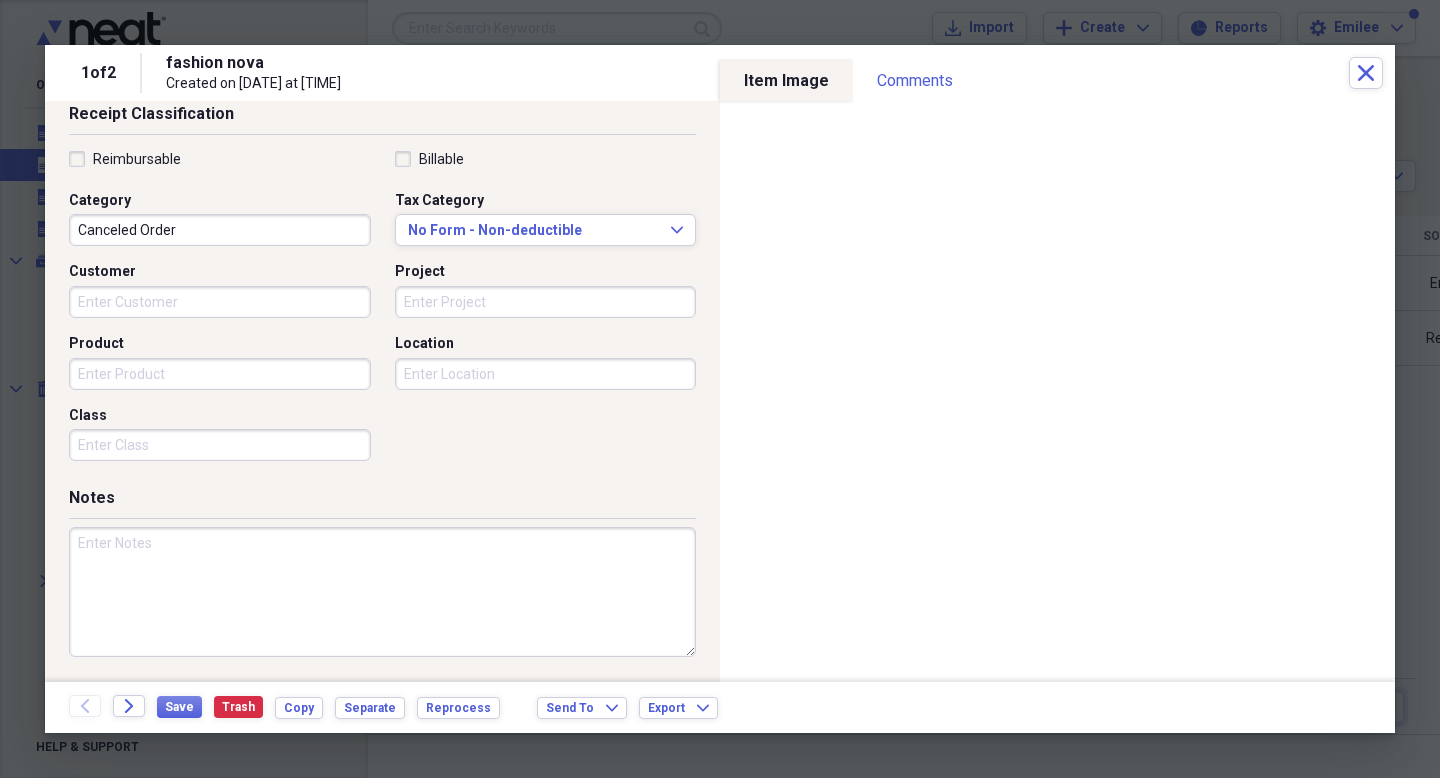 click at bounding box center [382, 592] 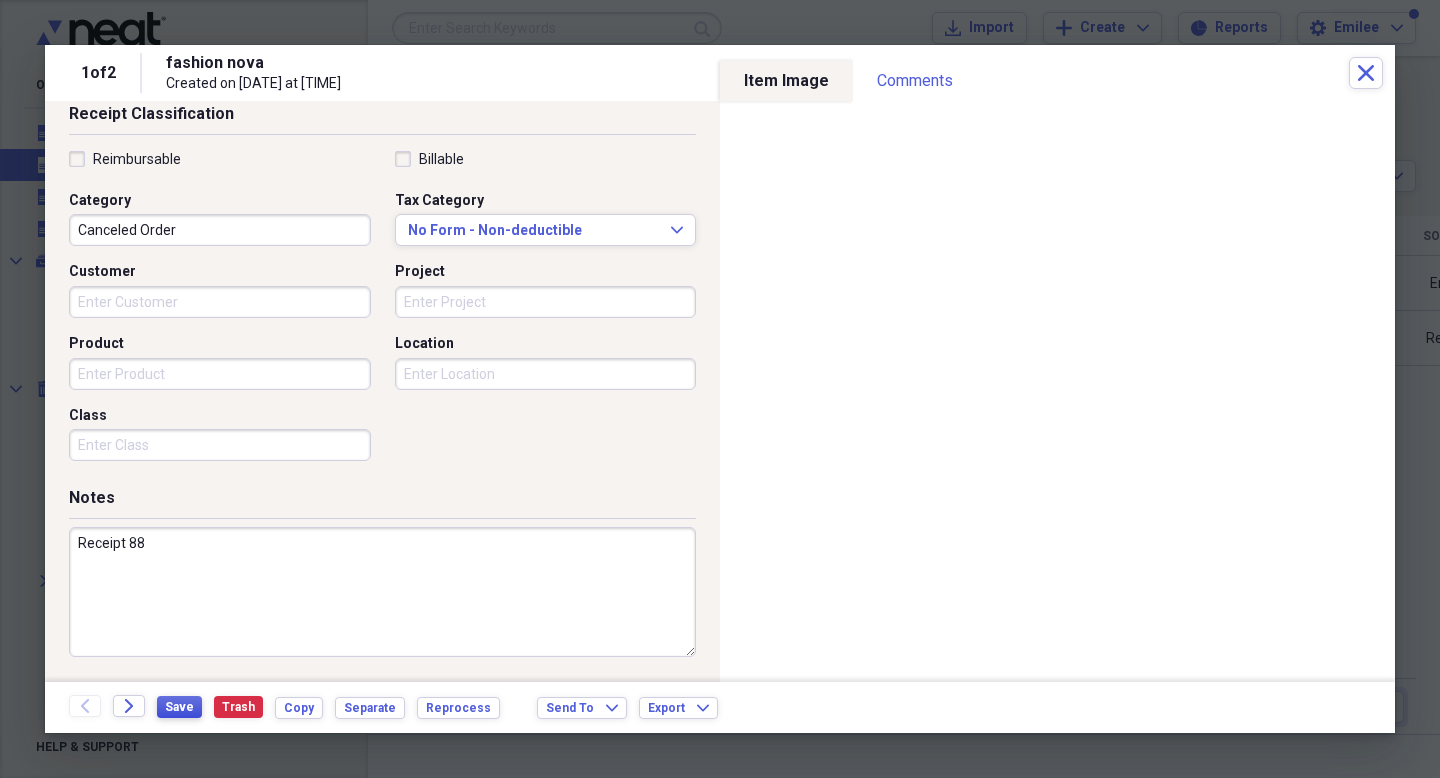 type on "Receipt 88" 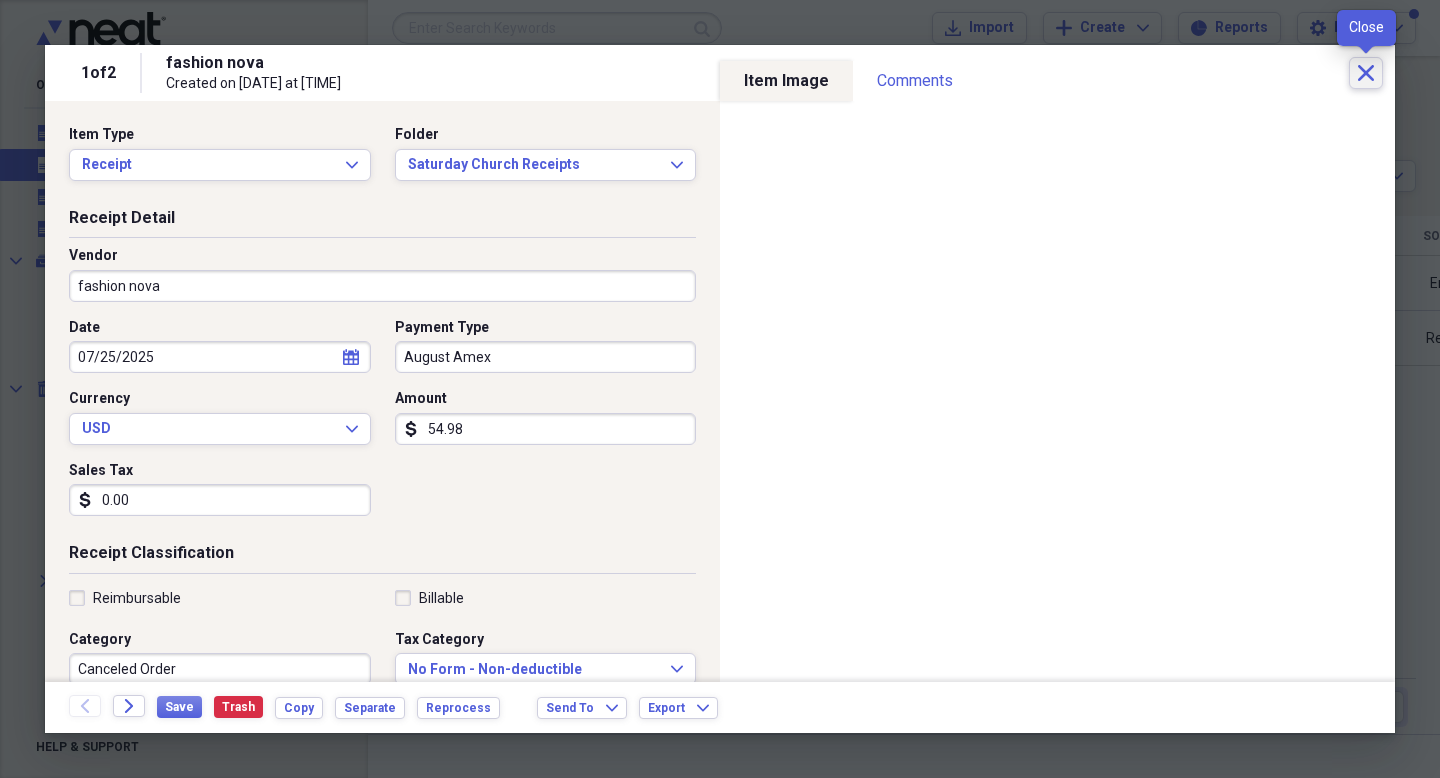 click on "Close" at bounding box center (1366, 73) 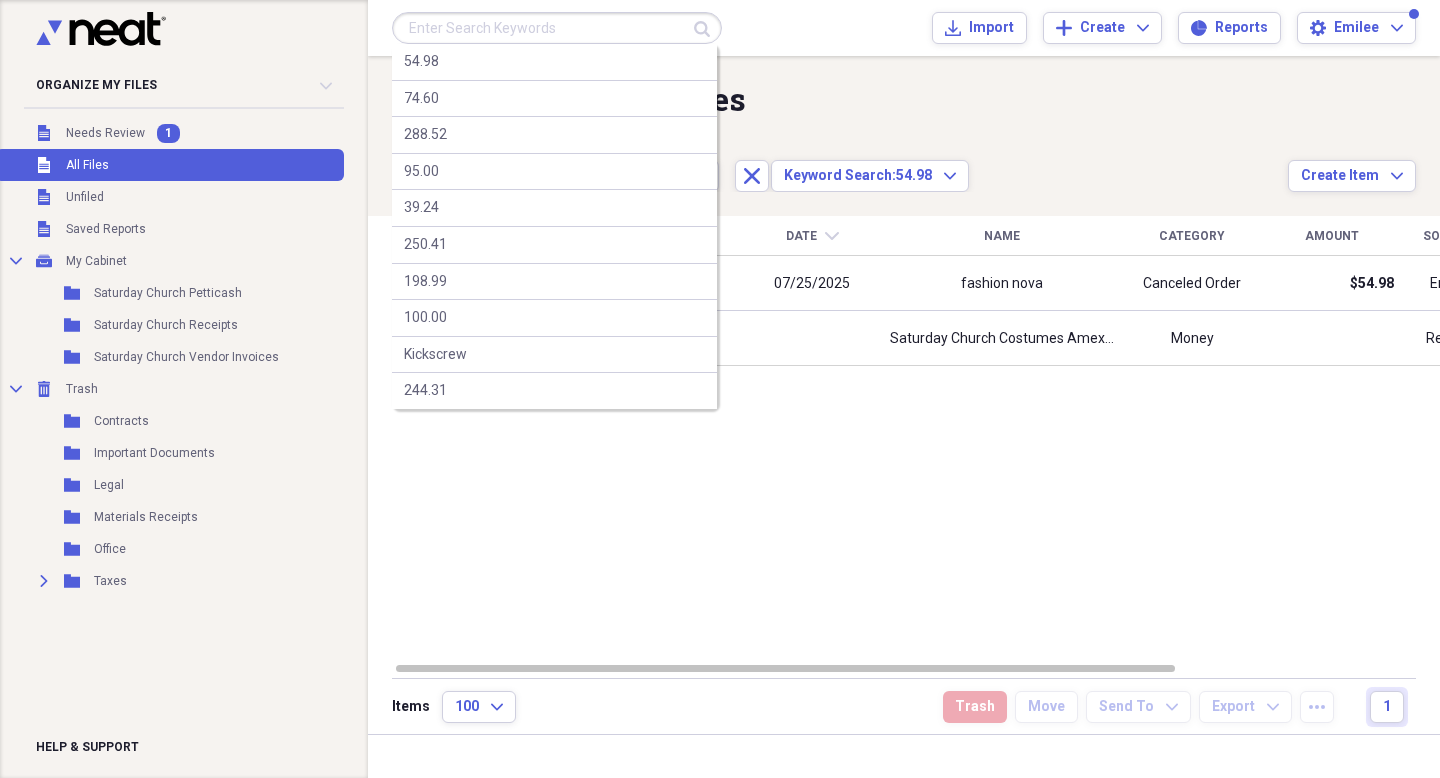 click at bounding box center [557, 28] 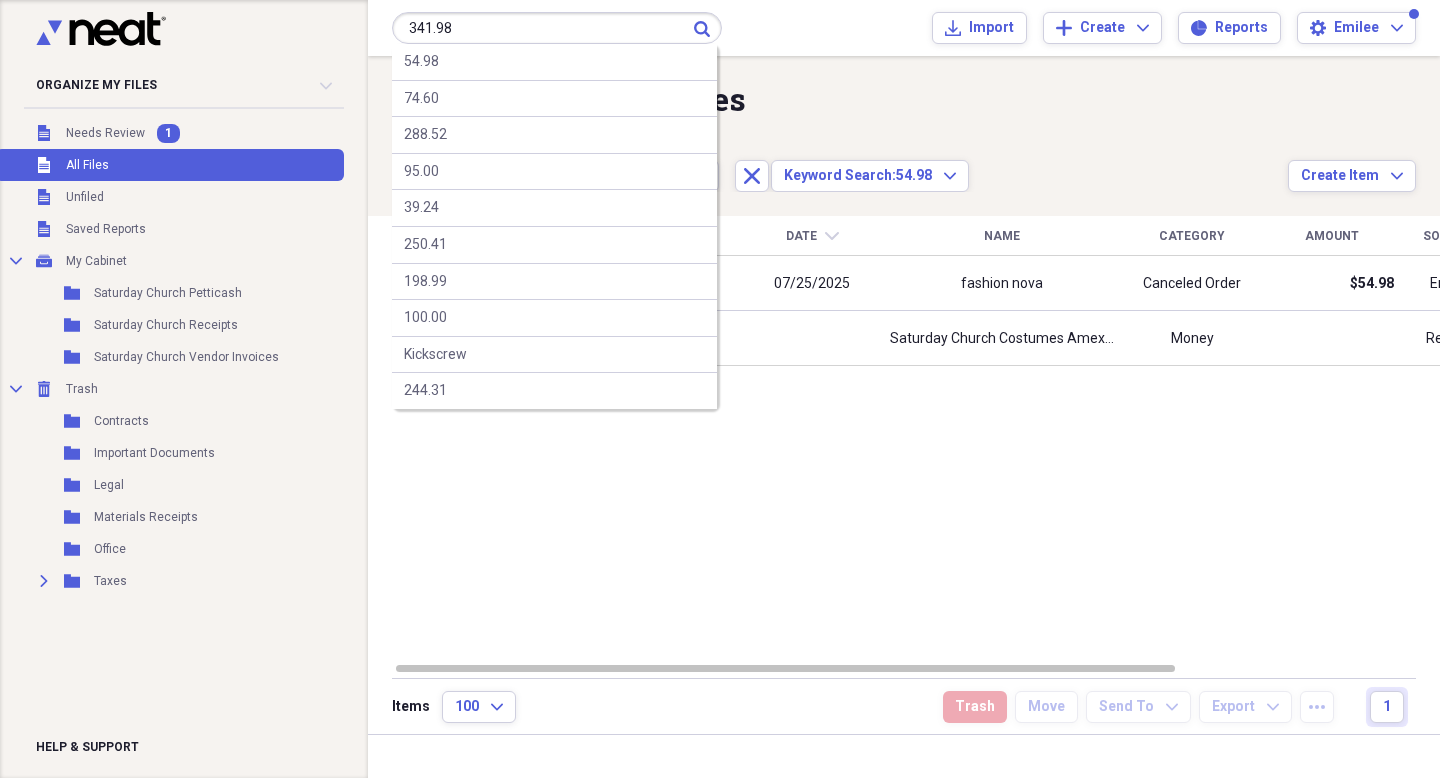 type on "341.98" 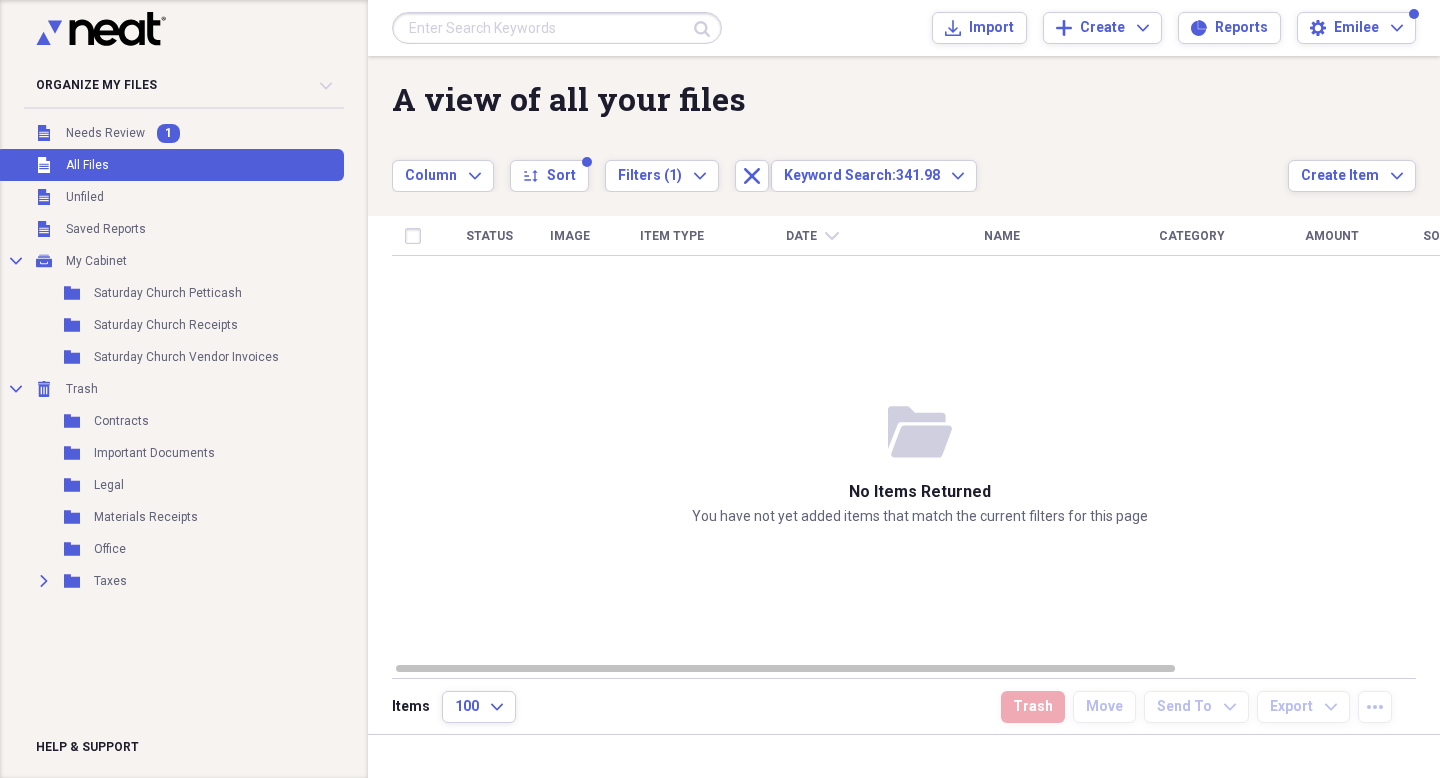 click on "Submit" at bounding box center (557, 28) 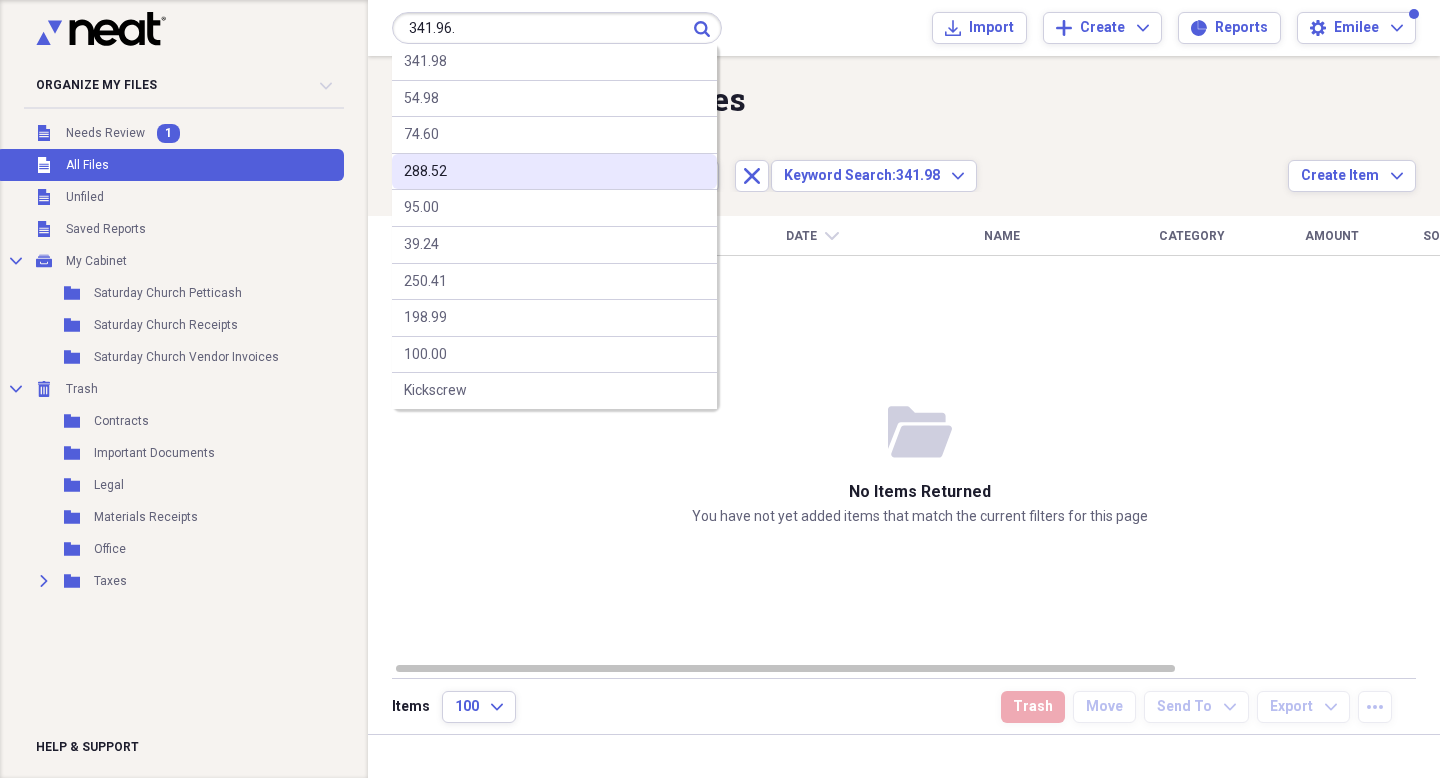 type 